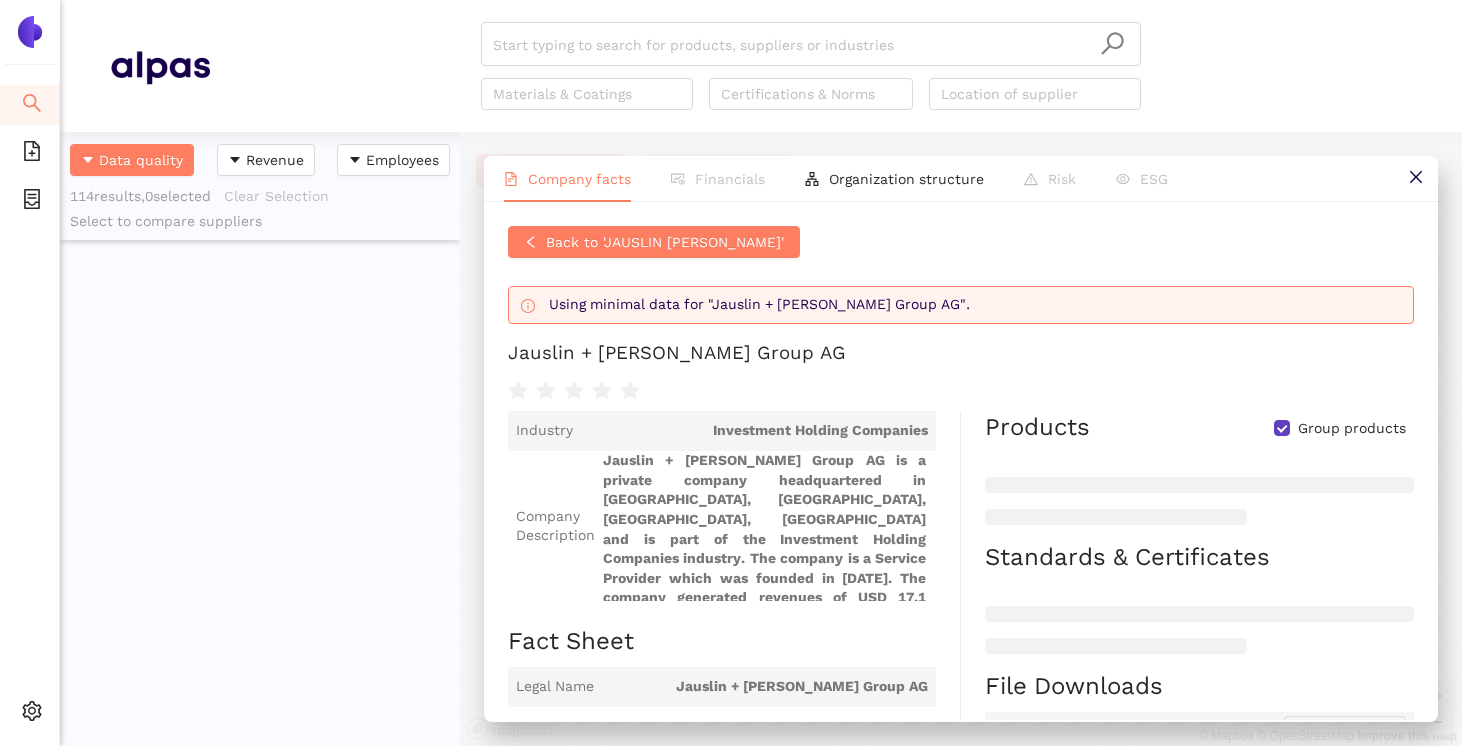 scroll, scrollTop: 0, scrollLeft: 0, axis: both 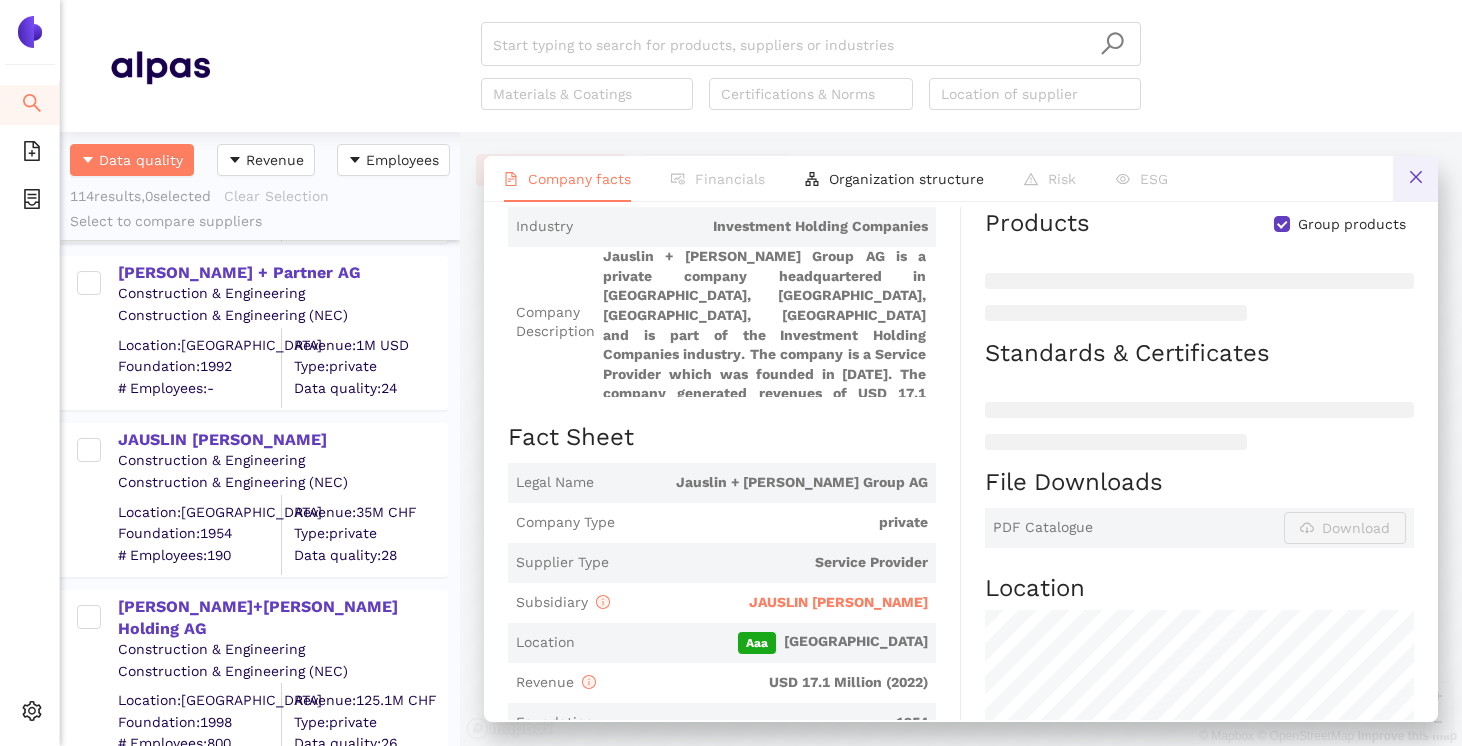 click at bounding box center [1415, 178] 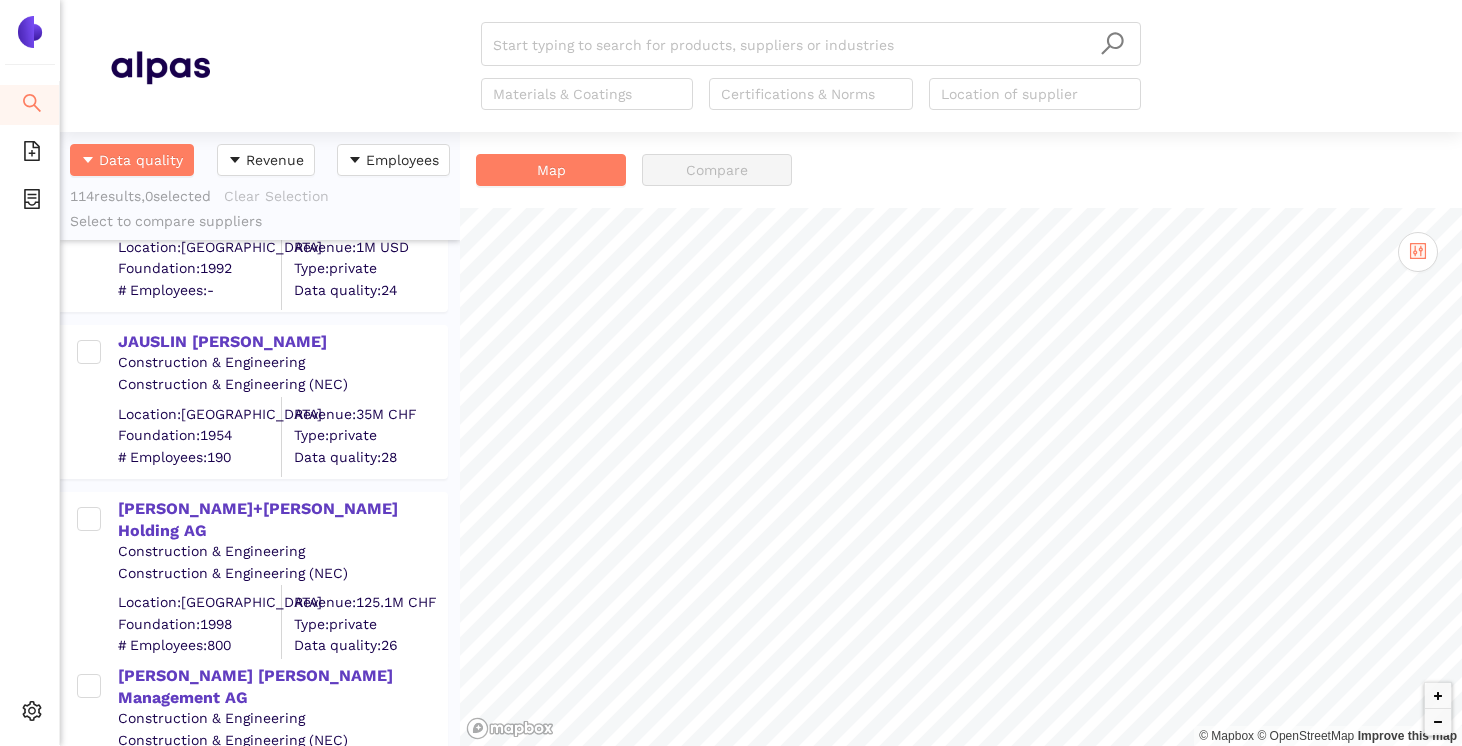 scroll, scrollTop: 2772, scrollLeft: 0, axis: vertical 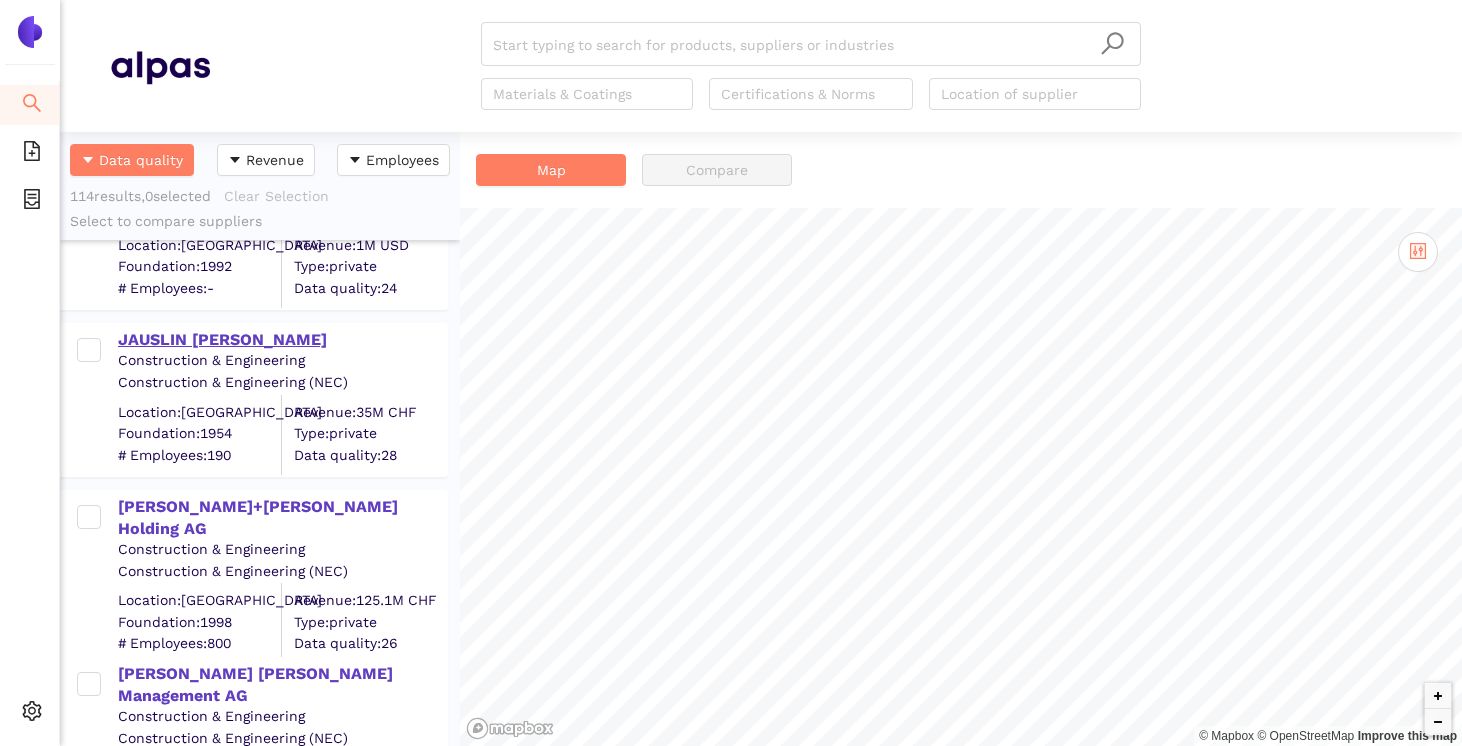 click on "JAUSLIN [PERSON_NAME]" at bounding box center (282, 340) 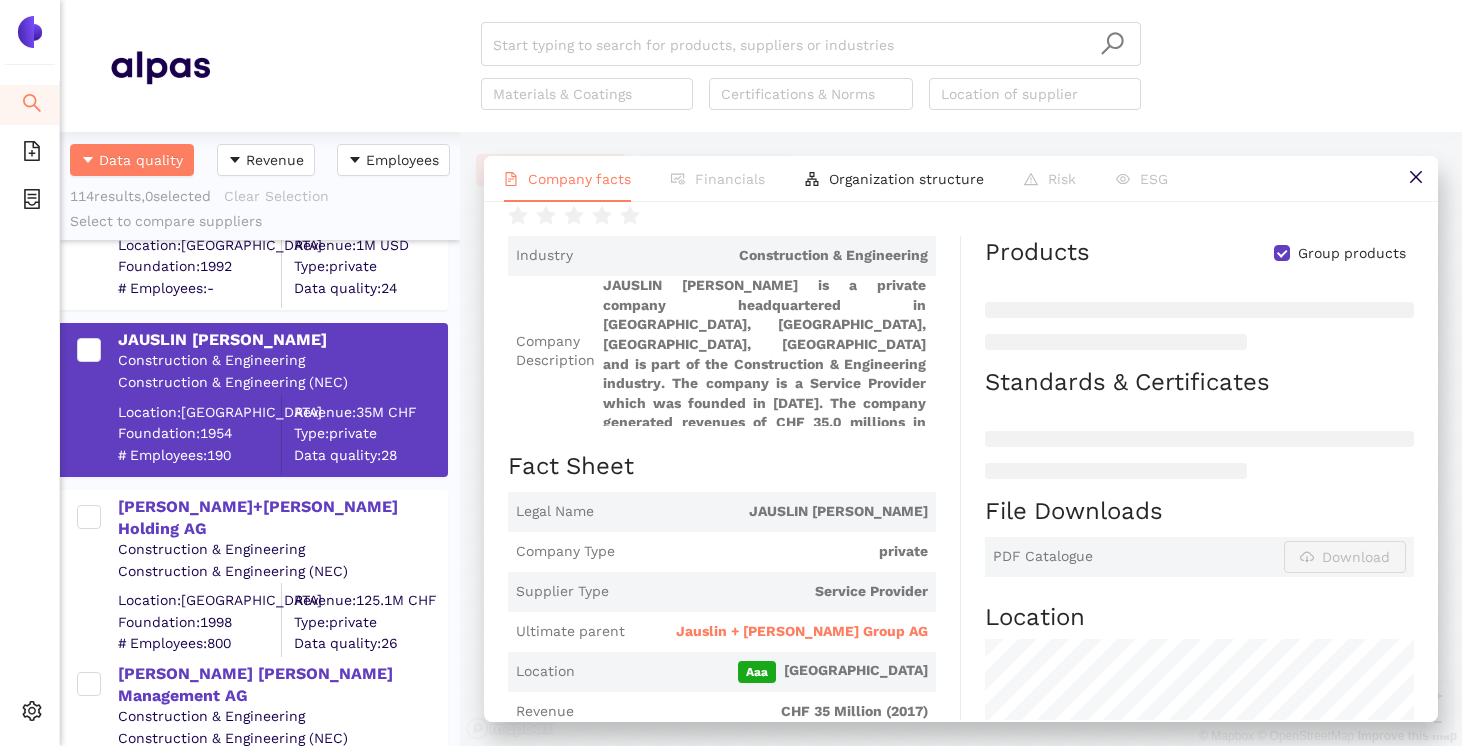scroll, scrollTop: 113, scrollLeft: 0, axis: vertical 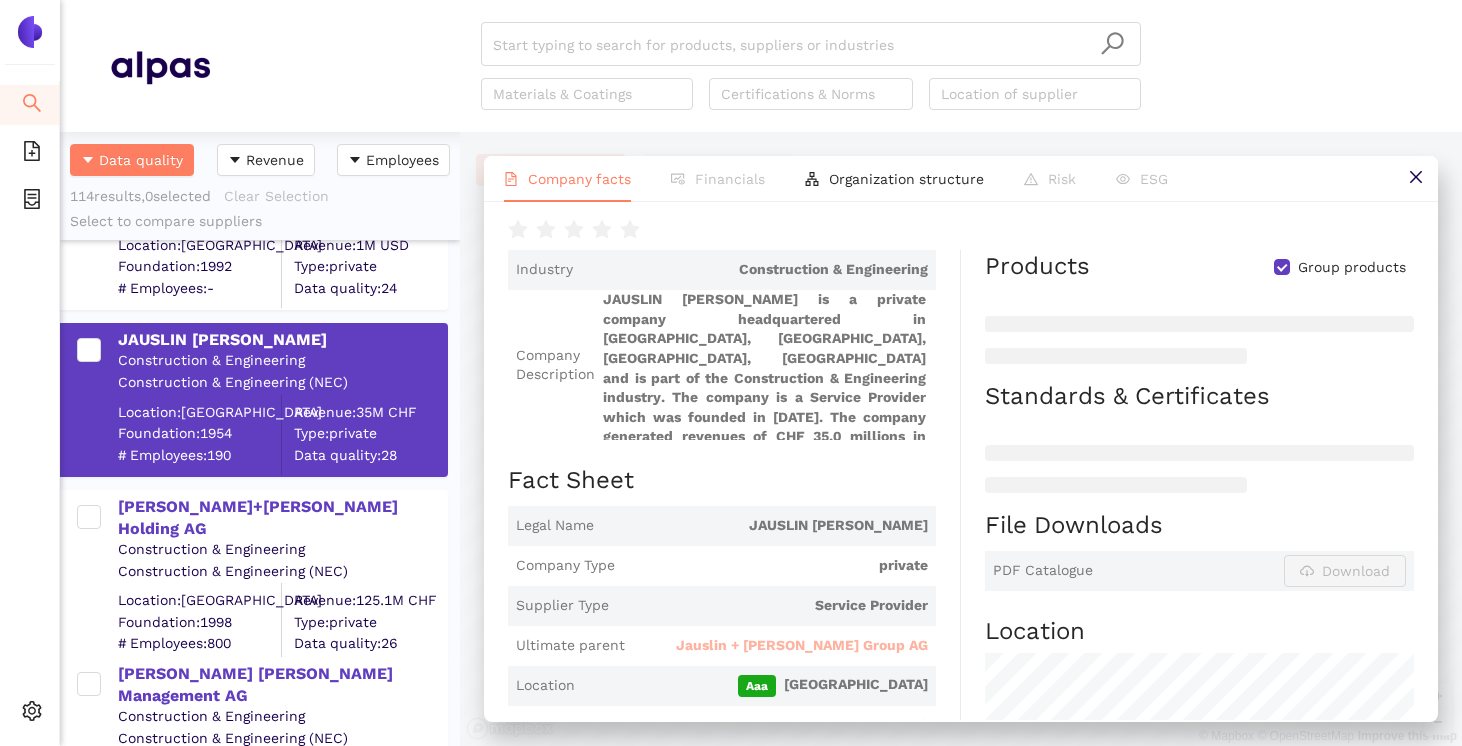 click on "Jauslin + [PERSON_NAME] Group AG" at bounding box center [802, 646] 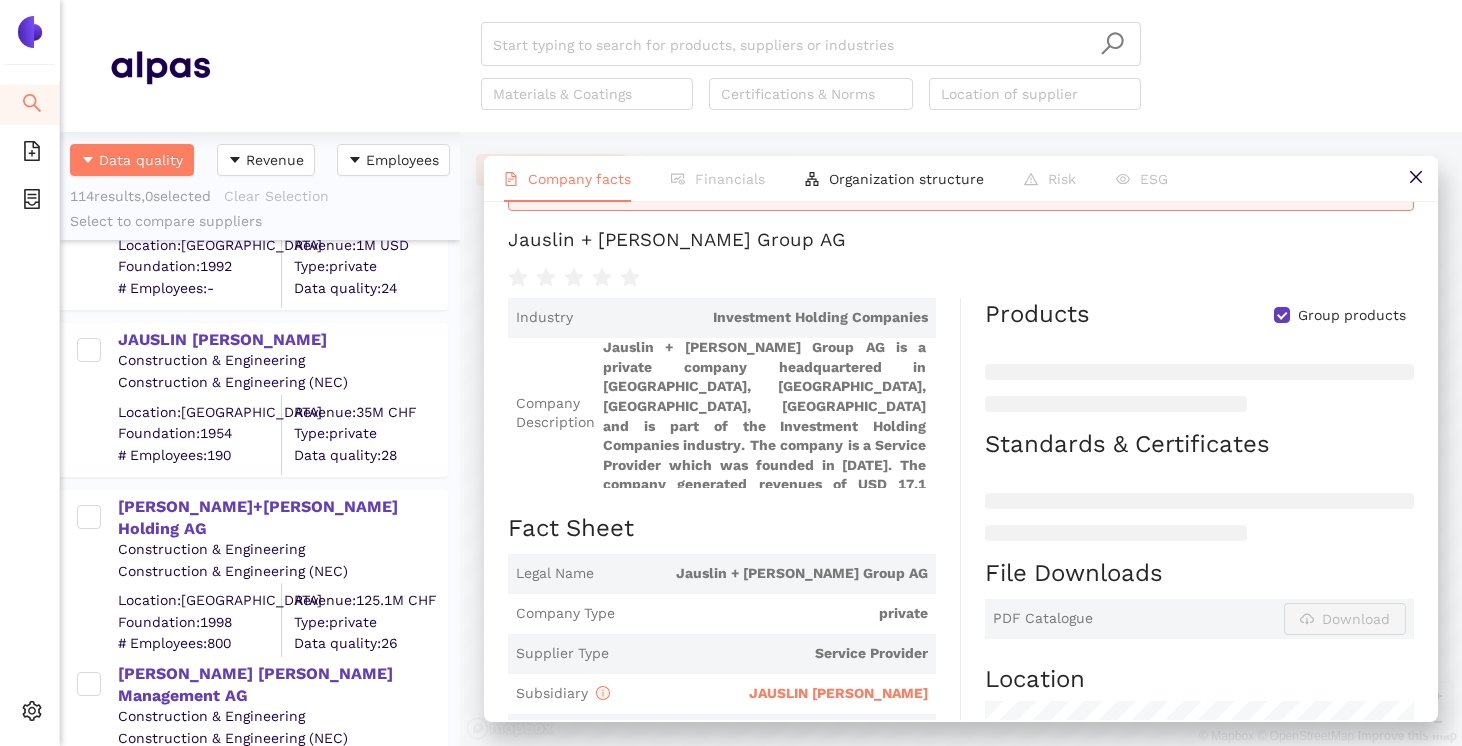 scroll, scrollTop: 0, scrollLeft: 0, axis: both 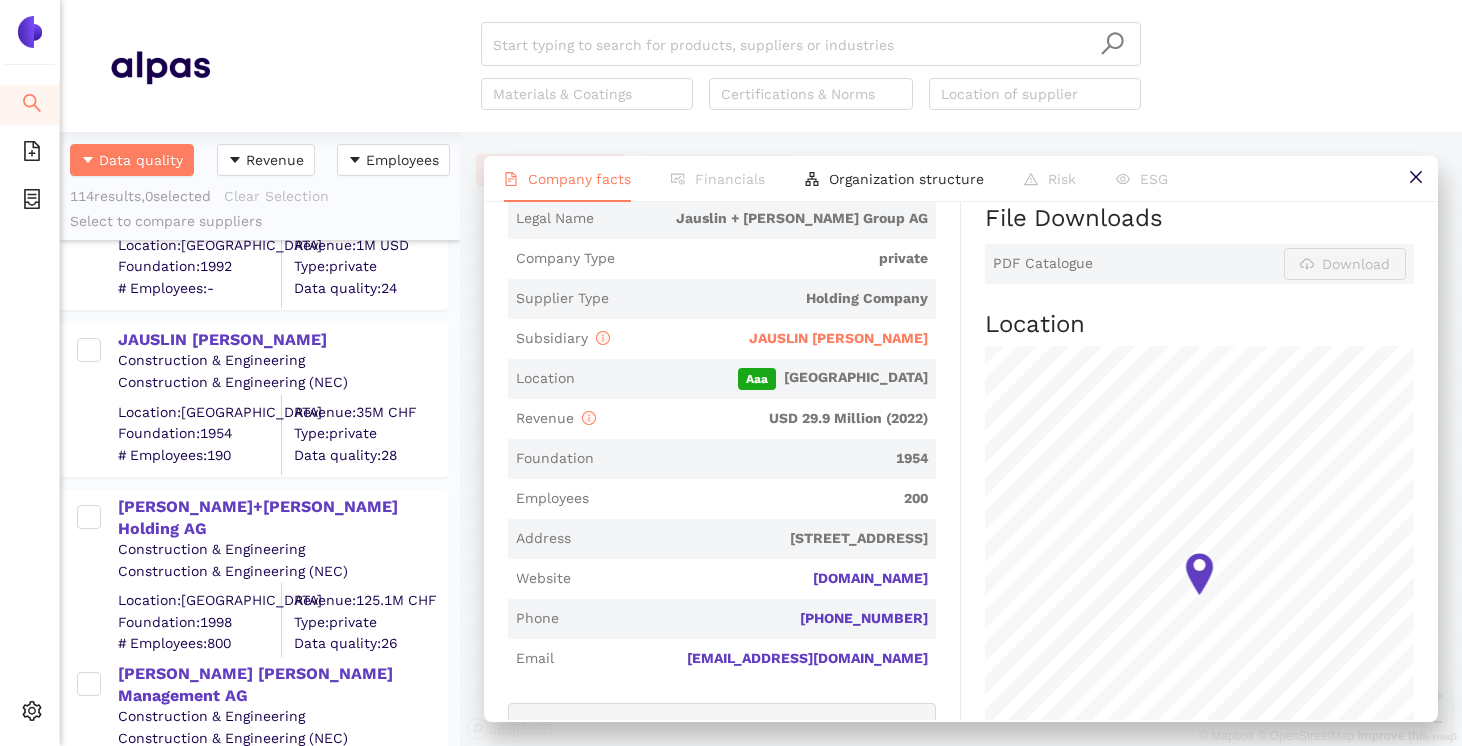 drag, startPoint x: 794, startPoint y: 584, endPoint x: 949, endPoint y: 593, distance: 155.26108 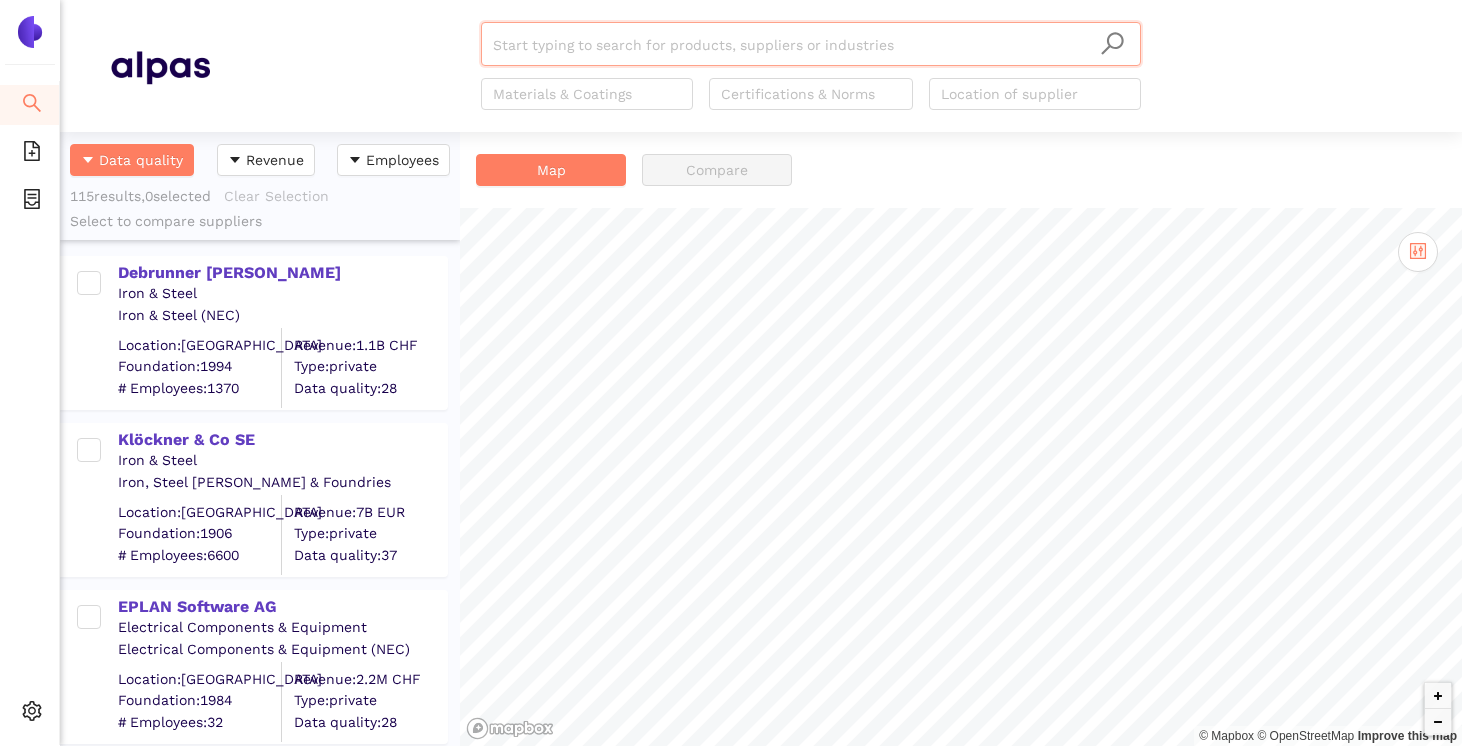 scroll, scrollTop: 0, scrollLeft: 0, axis: both 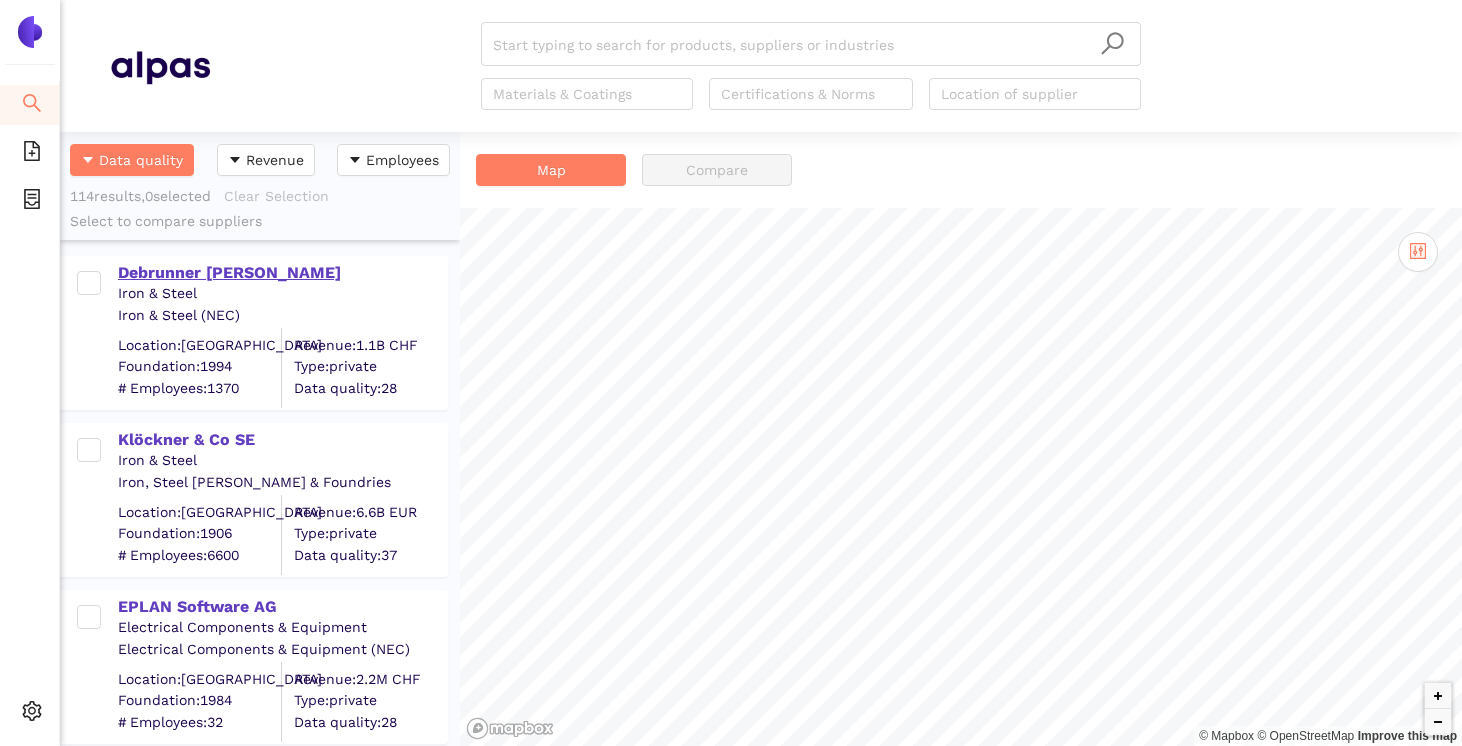 click on "Debrunner [PERSON_NAME]" at bounding box center [282, 273] 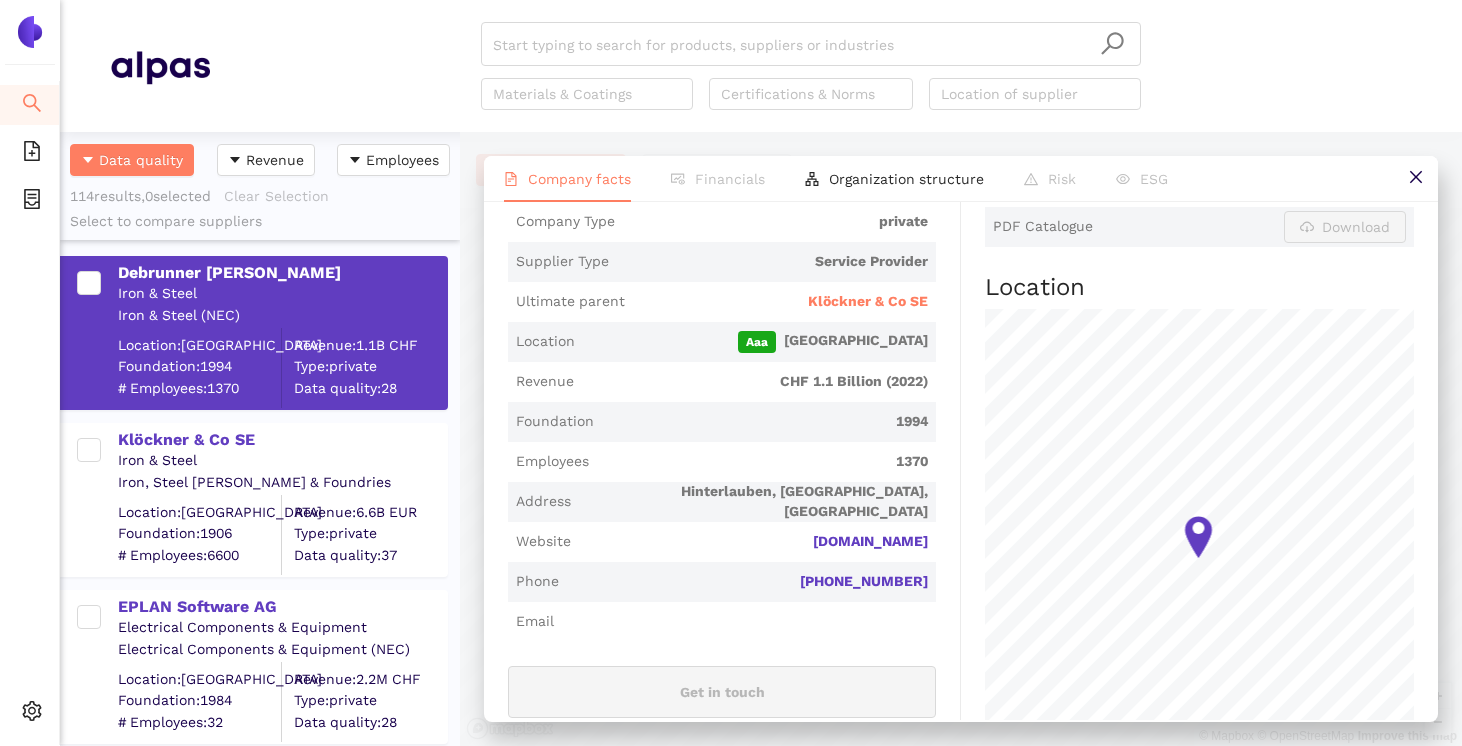 scroll, scrollTop: 470, scrollLeft: 0, axis: vertical 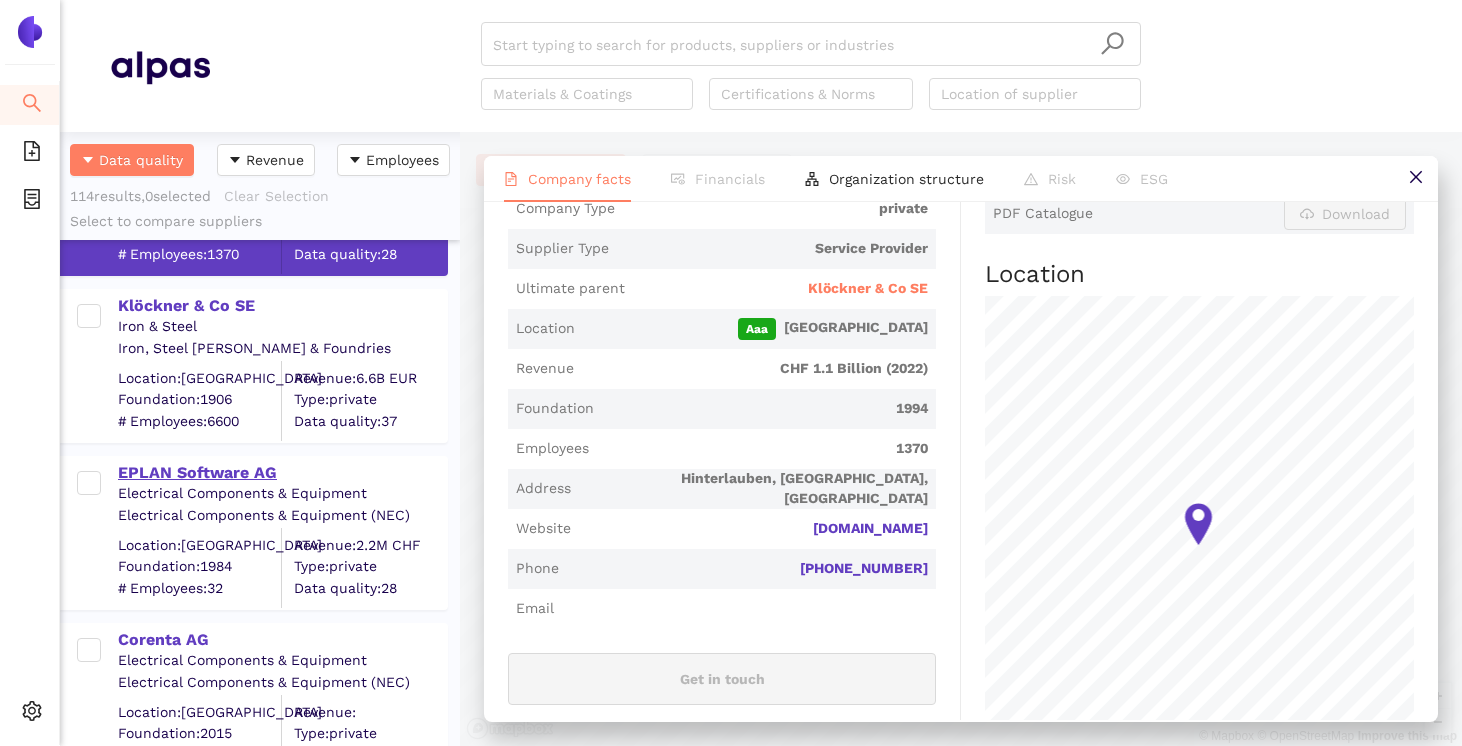 click on "EPLAN Software AG" at bounding box center [282, 473] 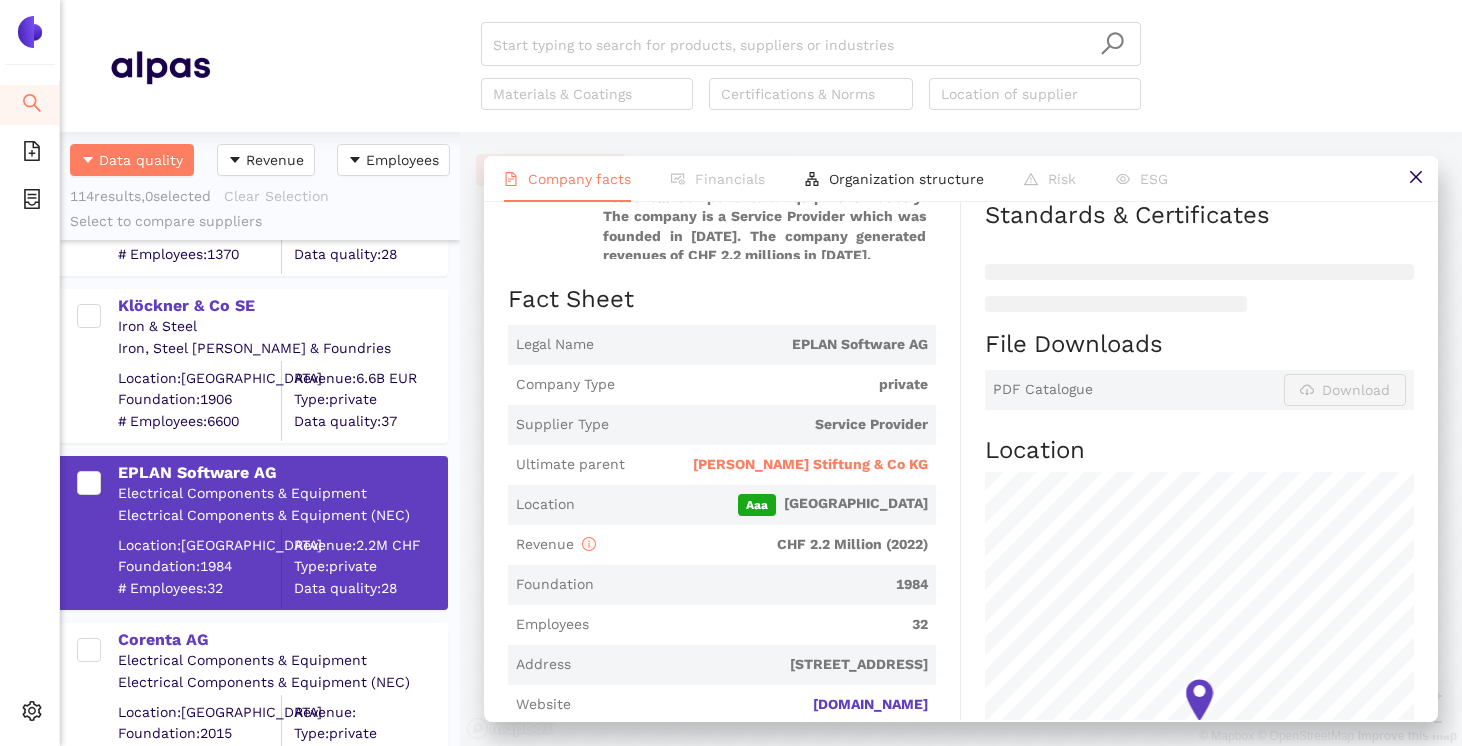 scroll, scrollTop: 288, scrollLeft: 0, axis: vertical 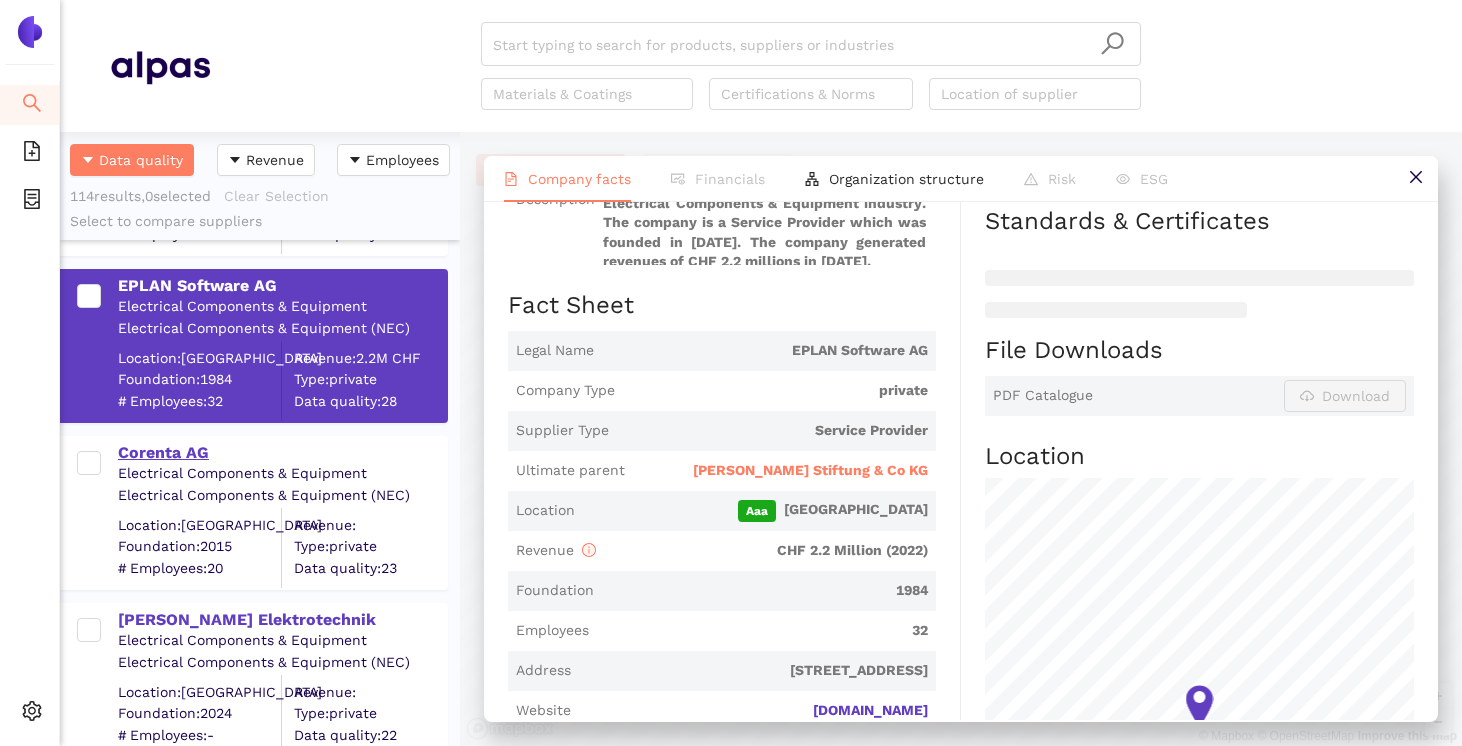 click on "Corenta AG" at bounding box center (282, 453) 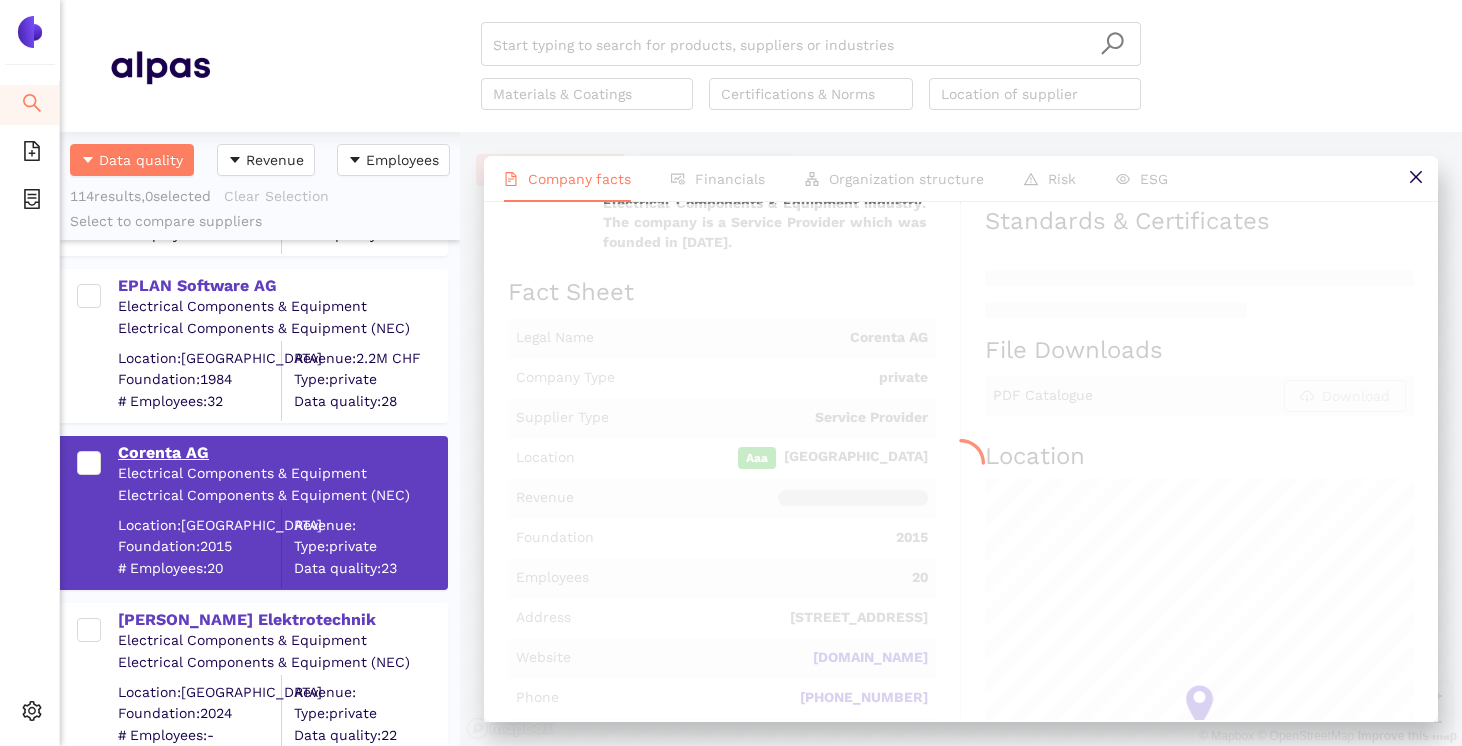 scroll, scrollTop: 0, scrollLeft: 0, axis: both 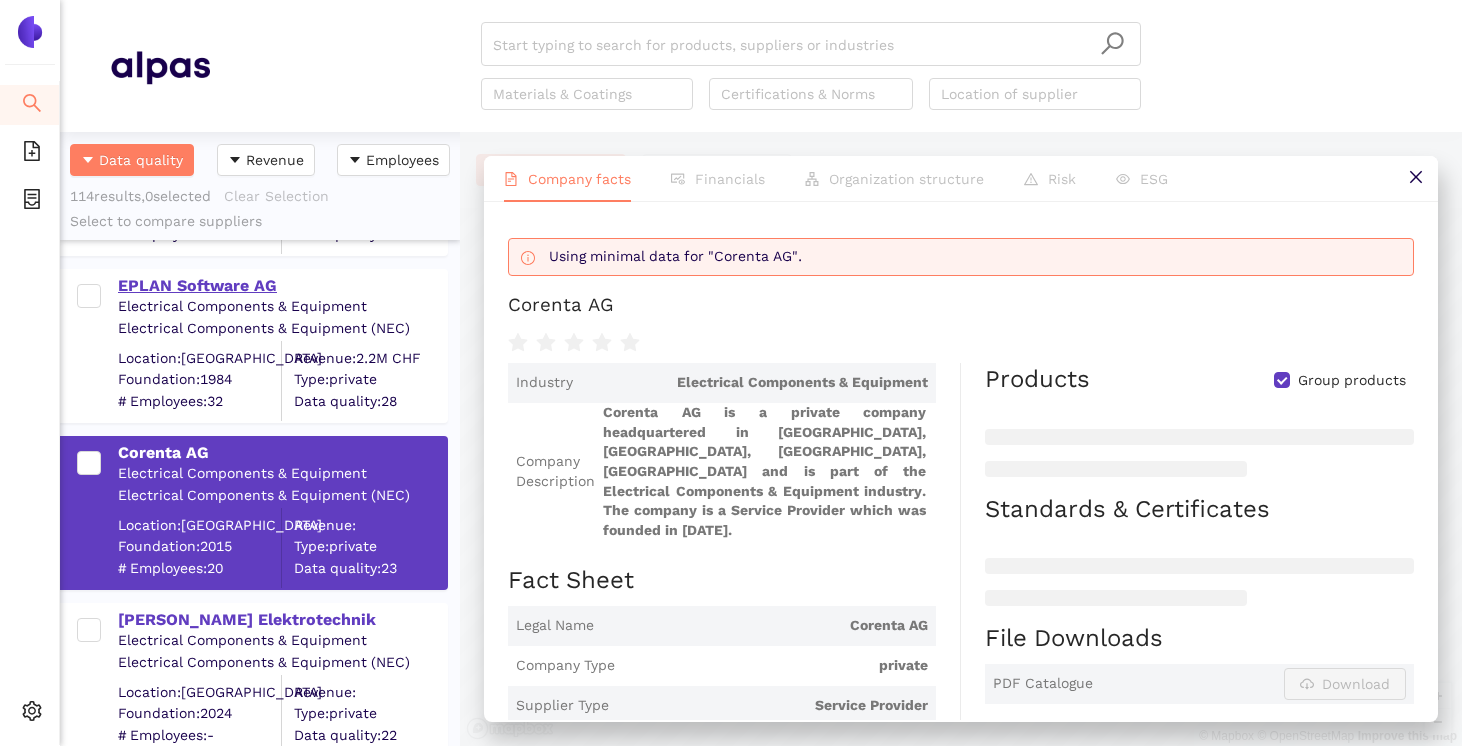 click on "EPLAN Software AG" at bounding box center [282, 286] 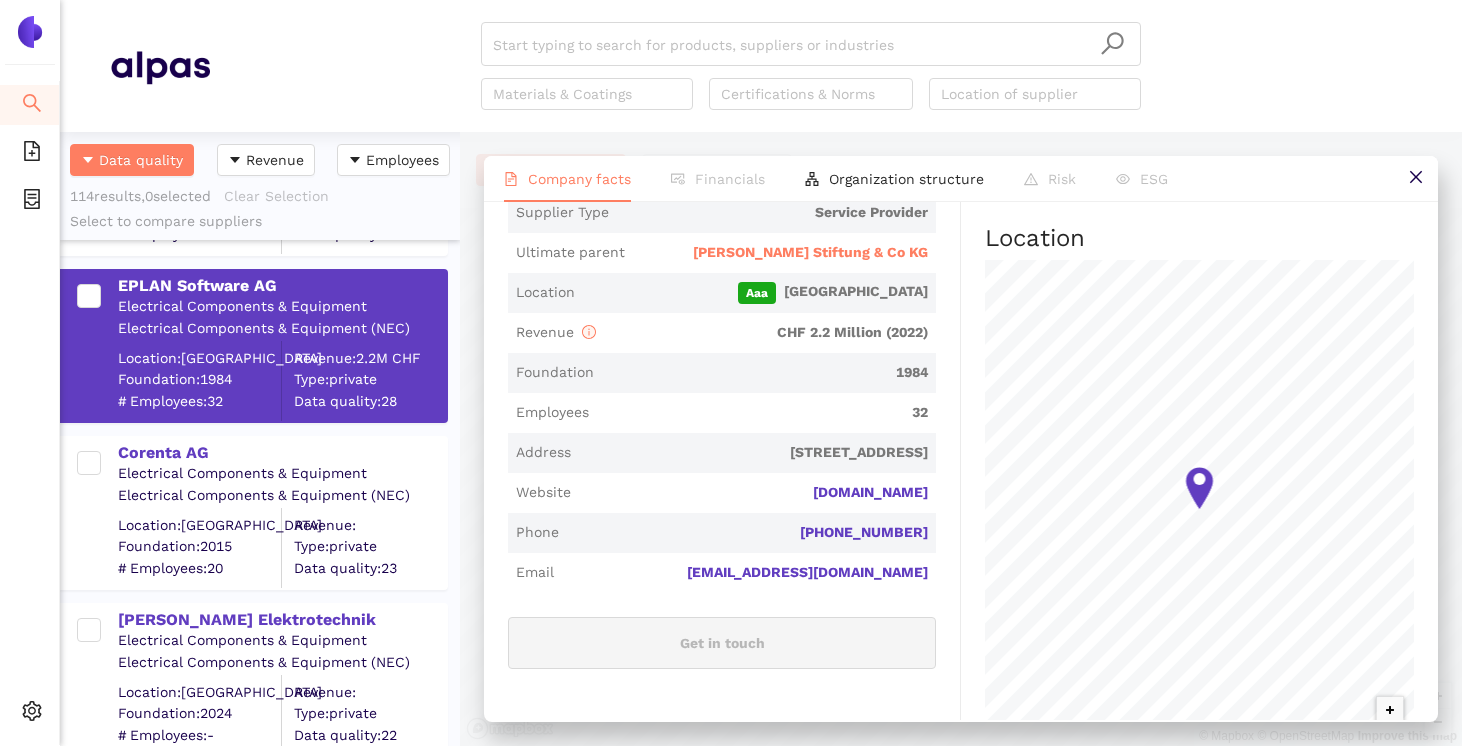 scroll, scrollTop: 511, scrollLeft: 0, axis: vertical 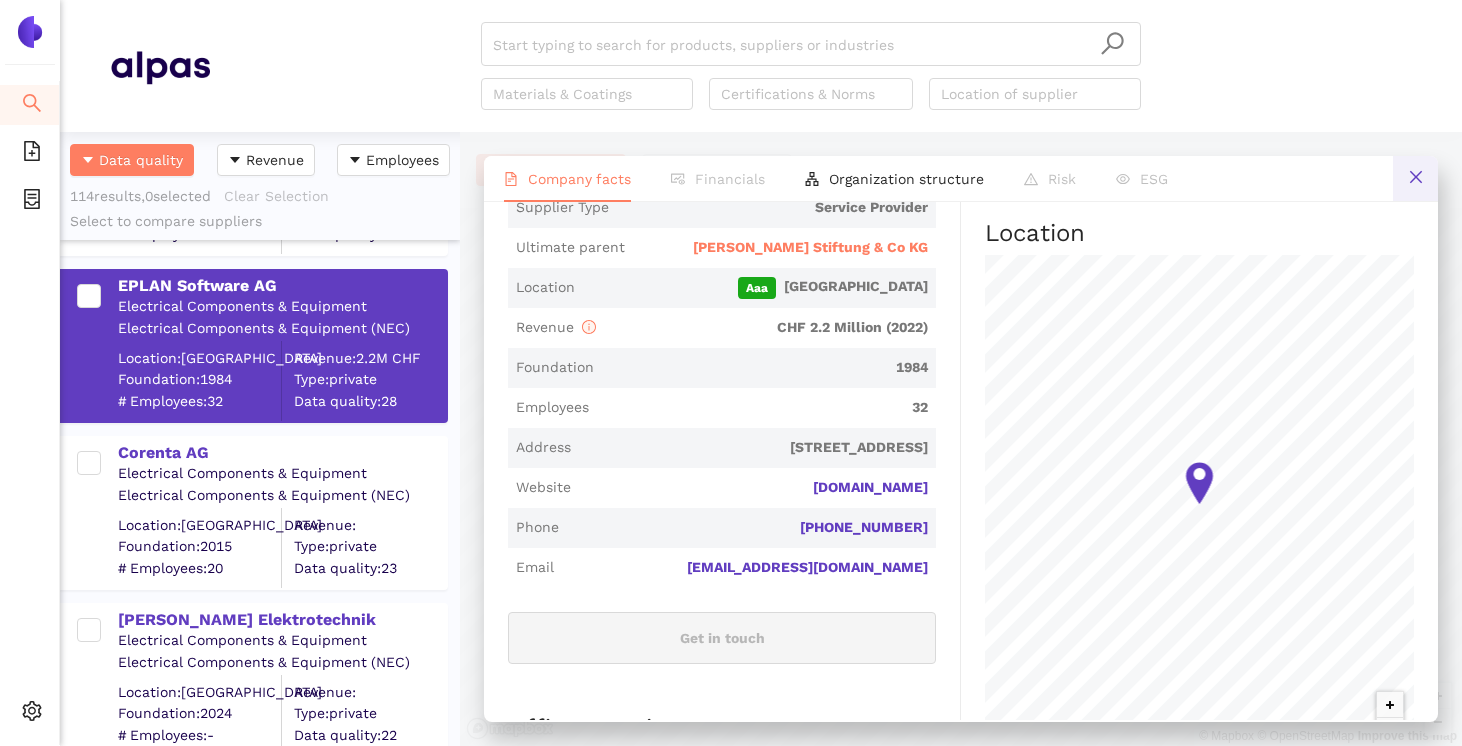 click 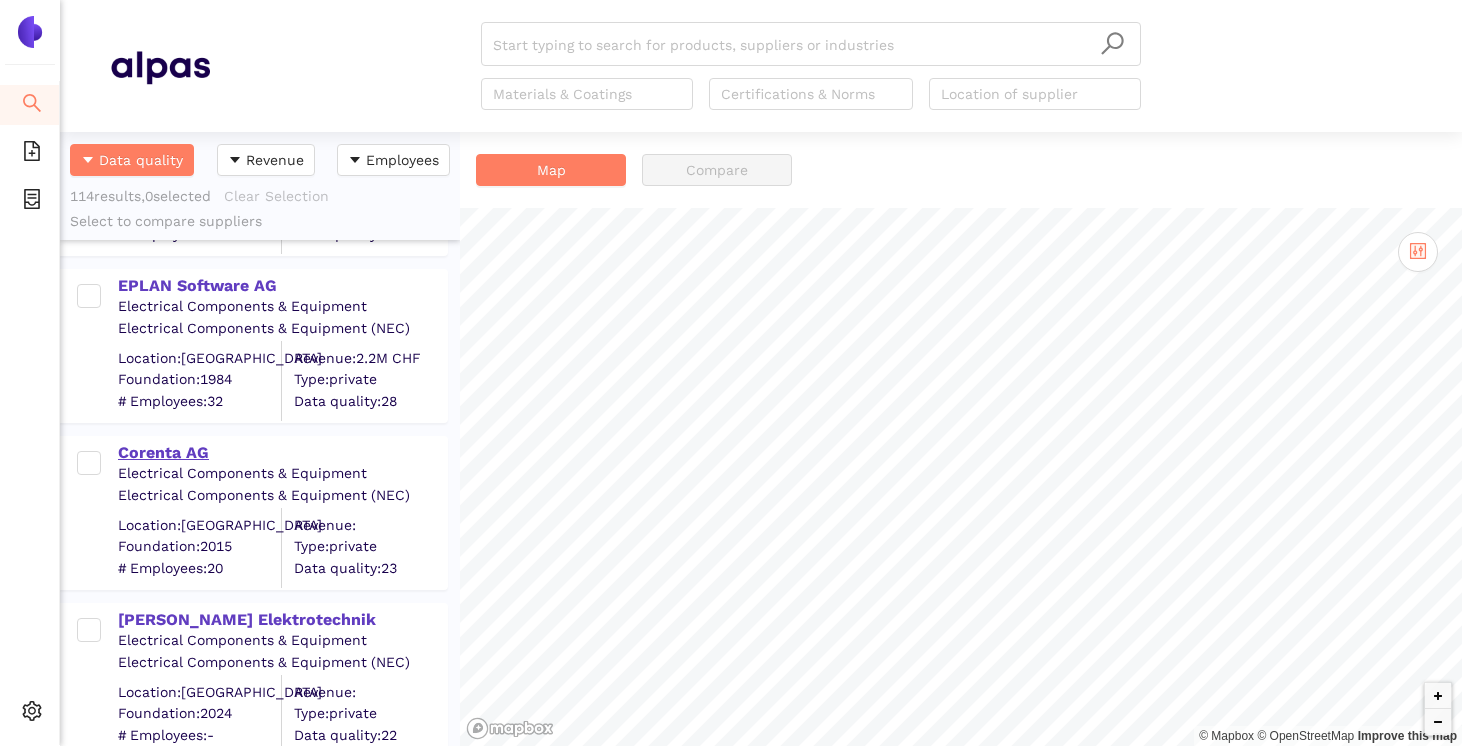 click on "Corenta AG" at bounding box center [282, 453] 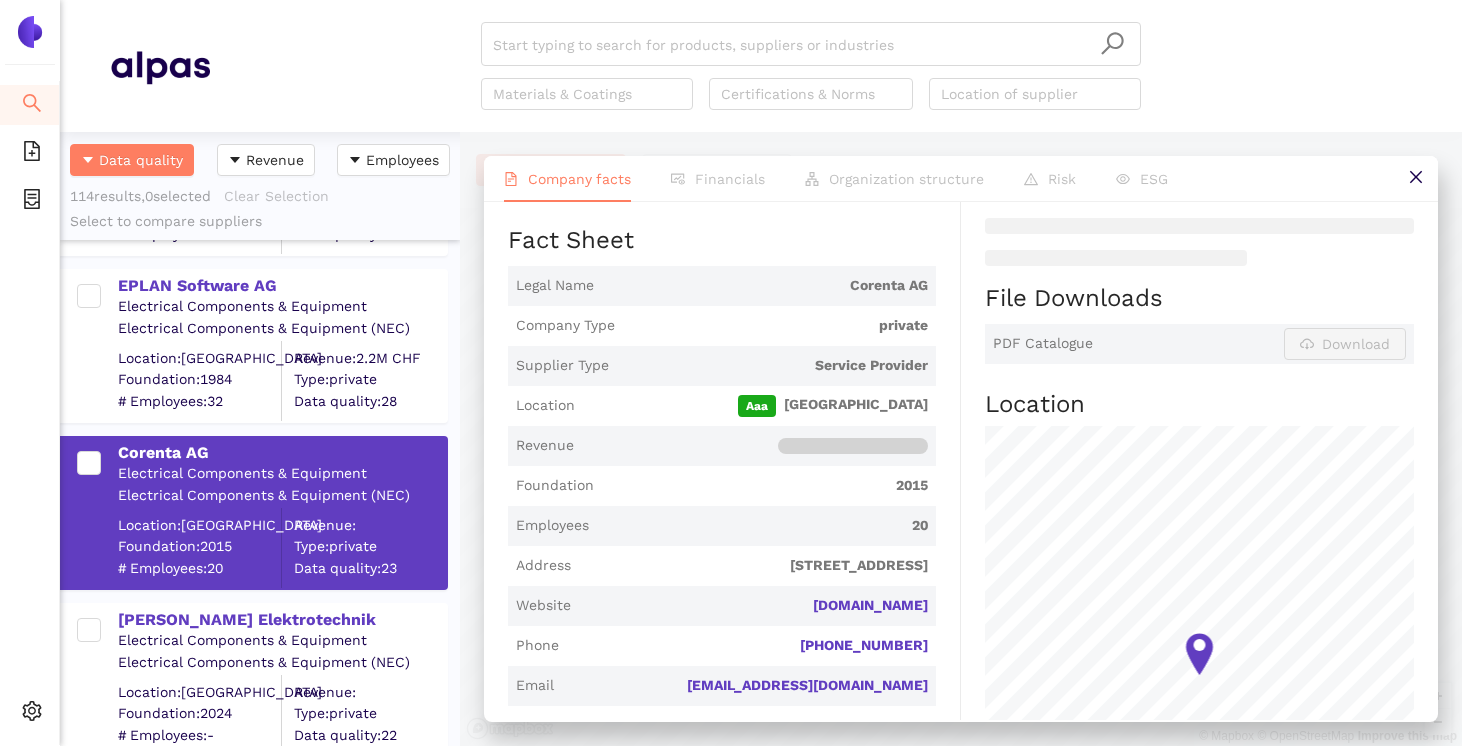 scroll, scrollTop: 344, scrollLeft: 0, axis: vertical 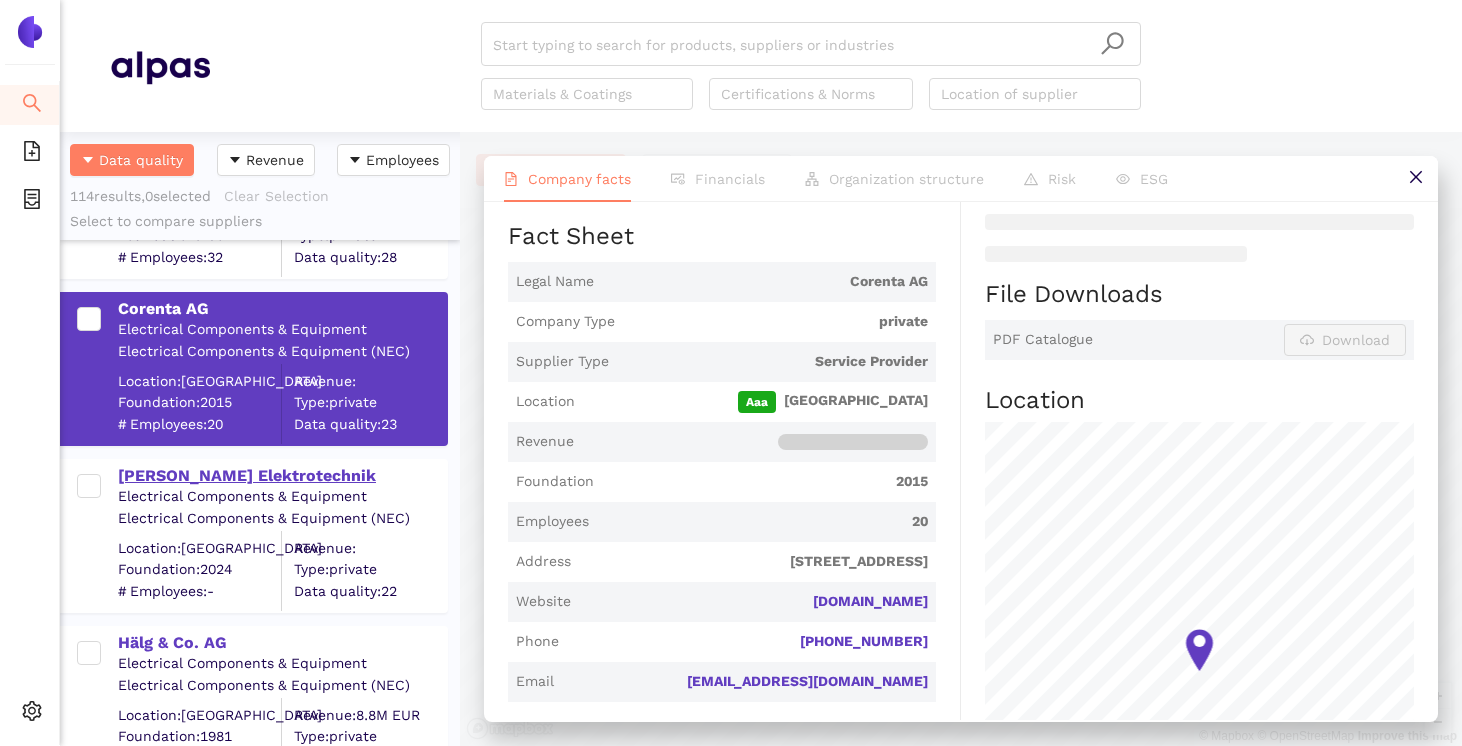 click on "[PERSON_NAME] Elektrotechnik" at bounding box center [282, 476] 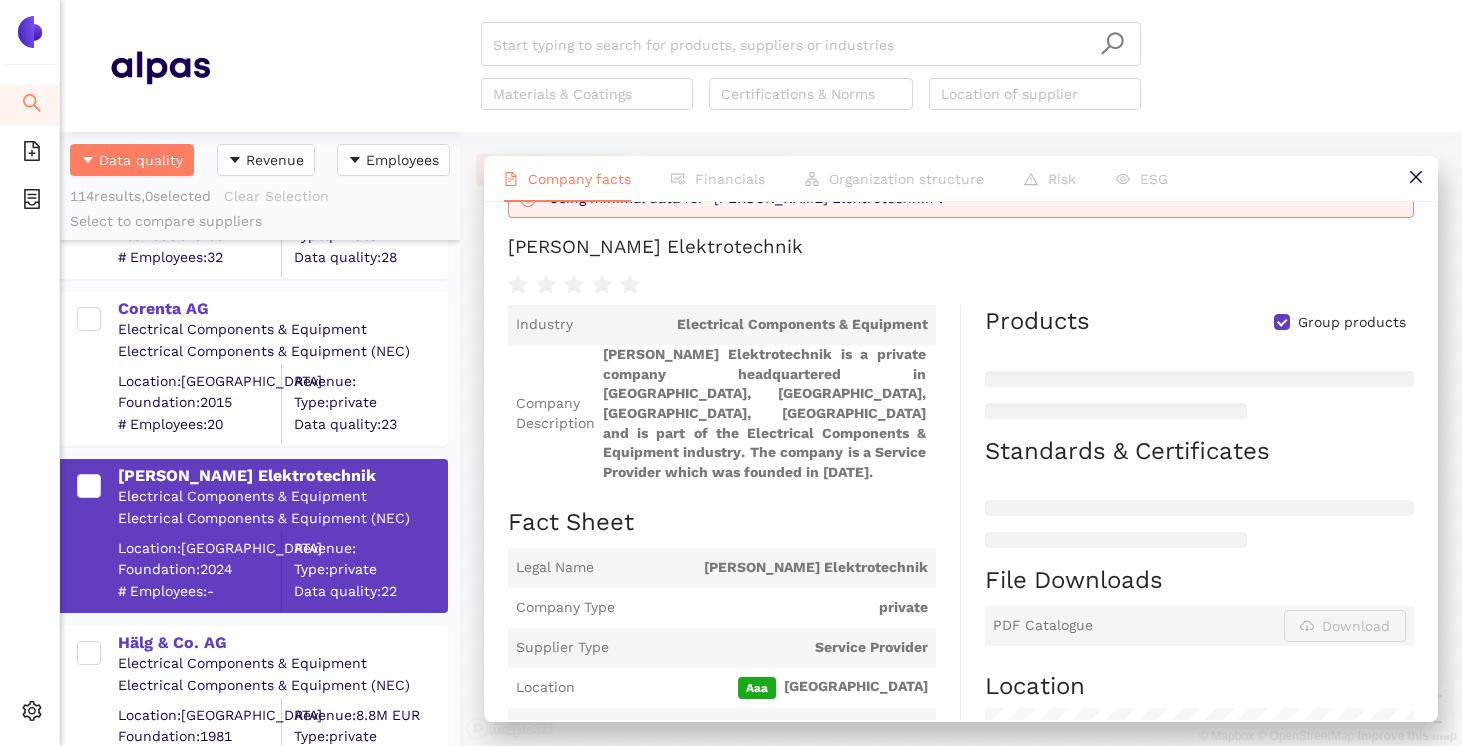 scroll, scrollTop: 0, scrollLeft: 0, axis: both 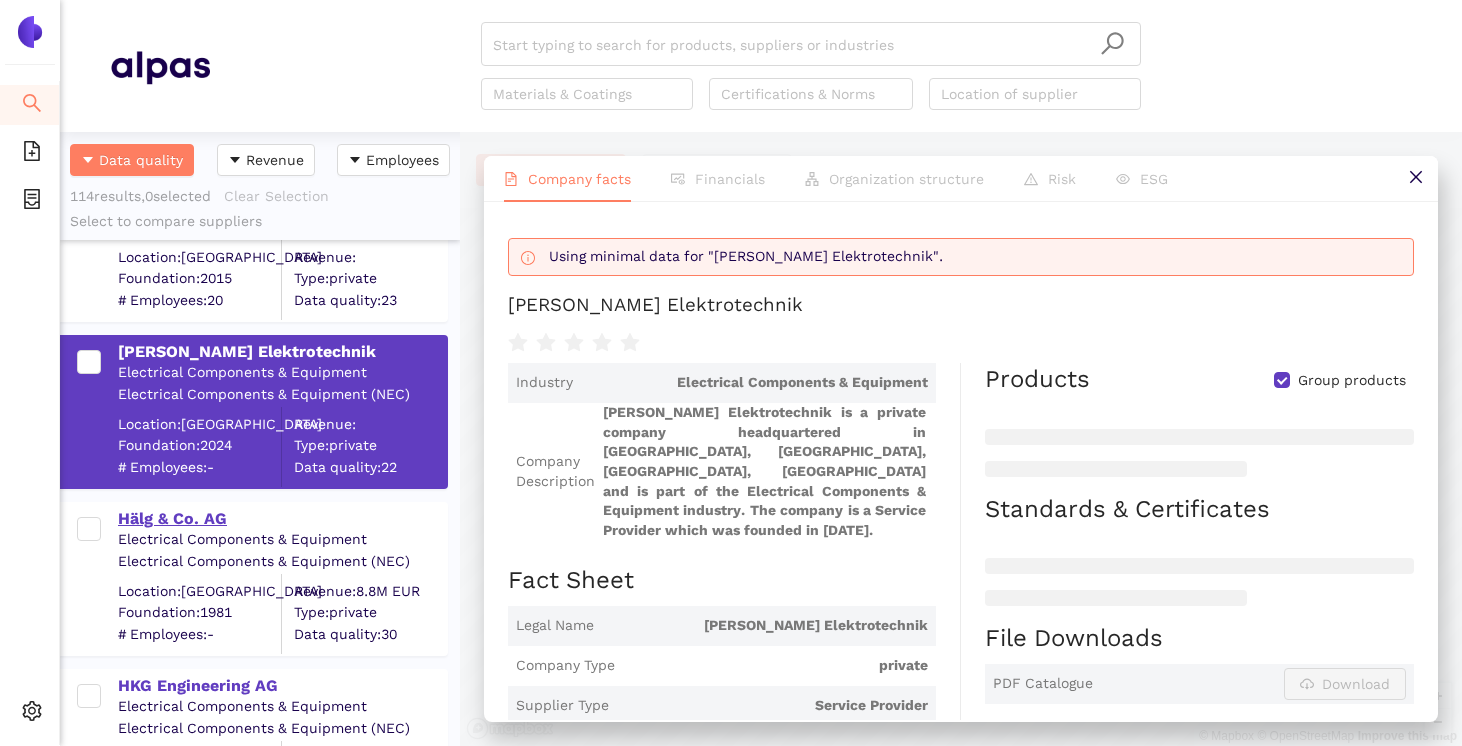 click on "Hälg & Co. AG" at bounding box center (282, 519) 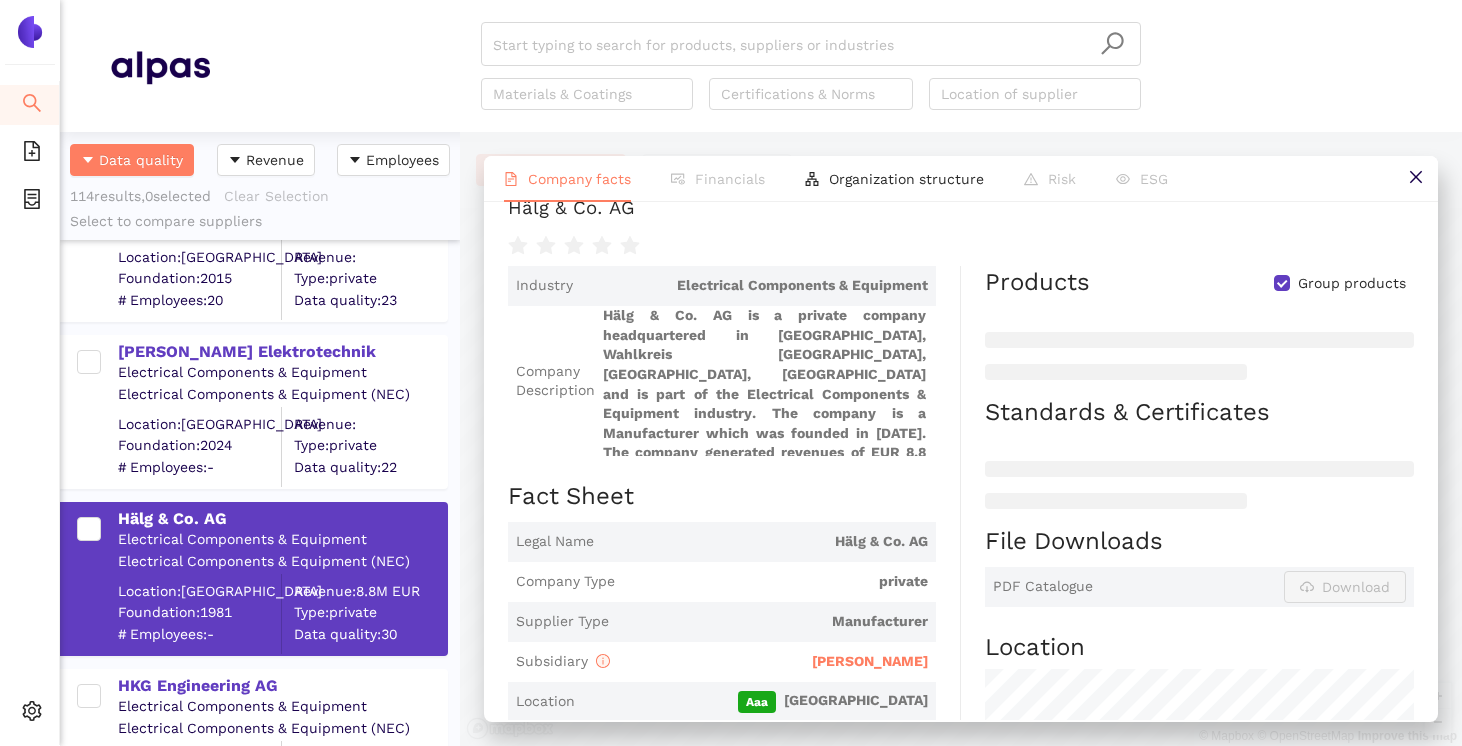 scroll, scrollTop: 0, scrollLeft: 0, axis: both 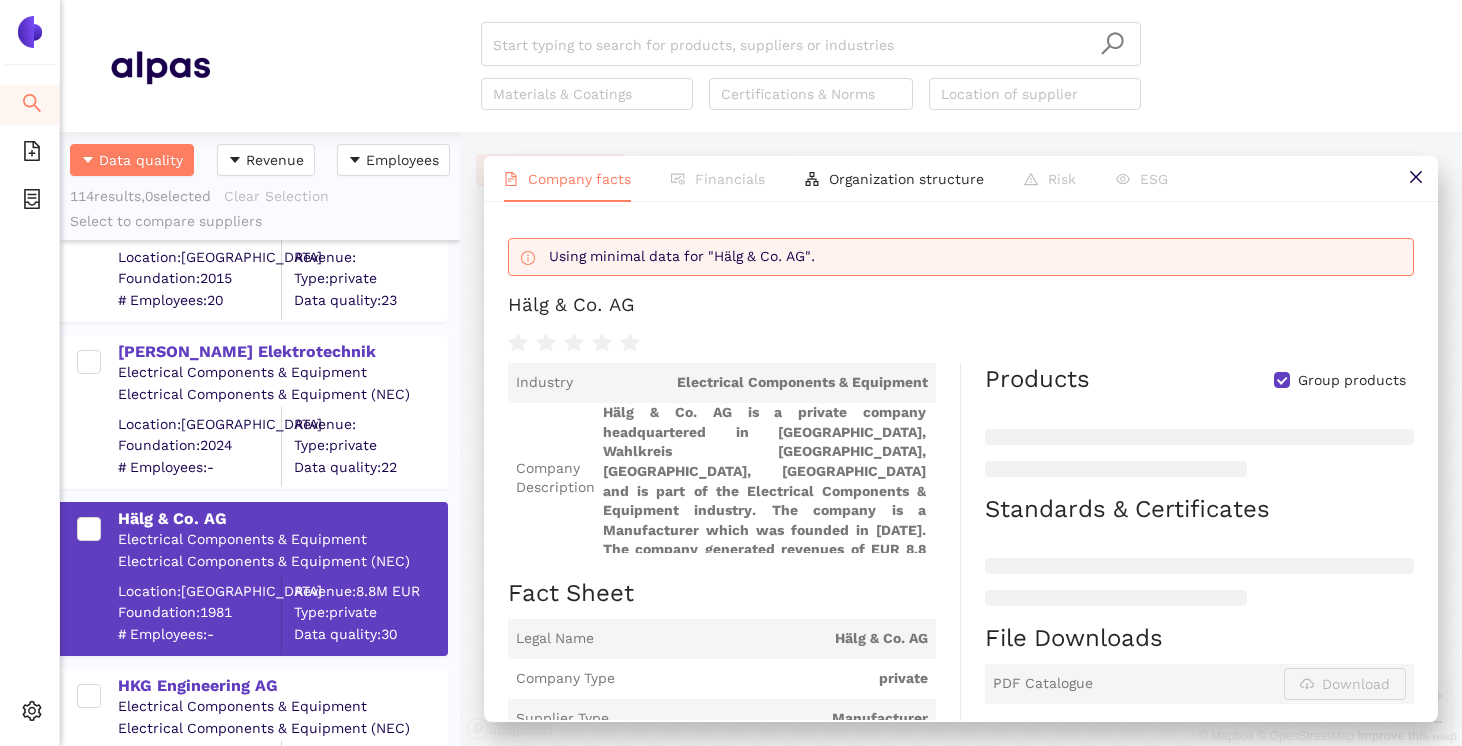 click on "Hälg & Co. AG" at bounding box center [961, 305] 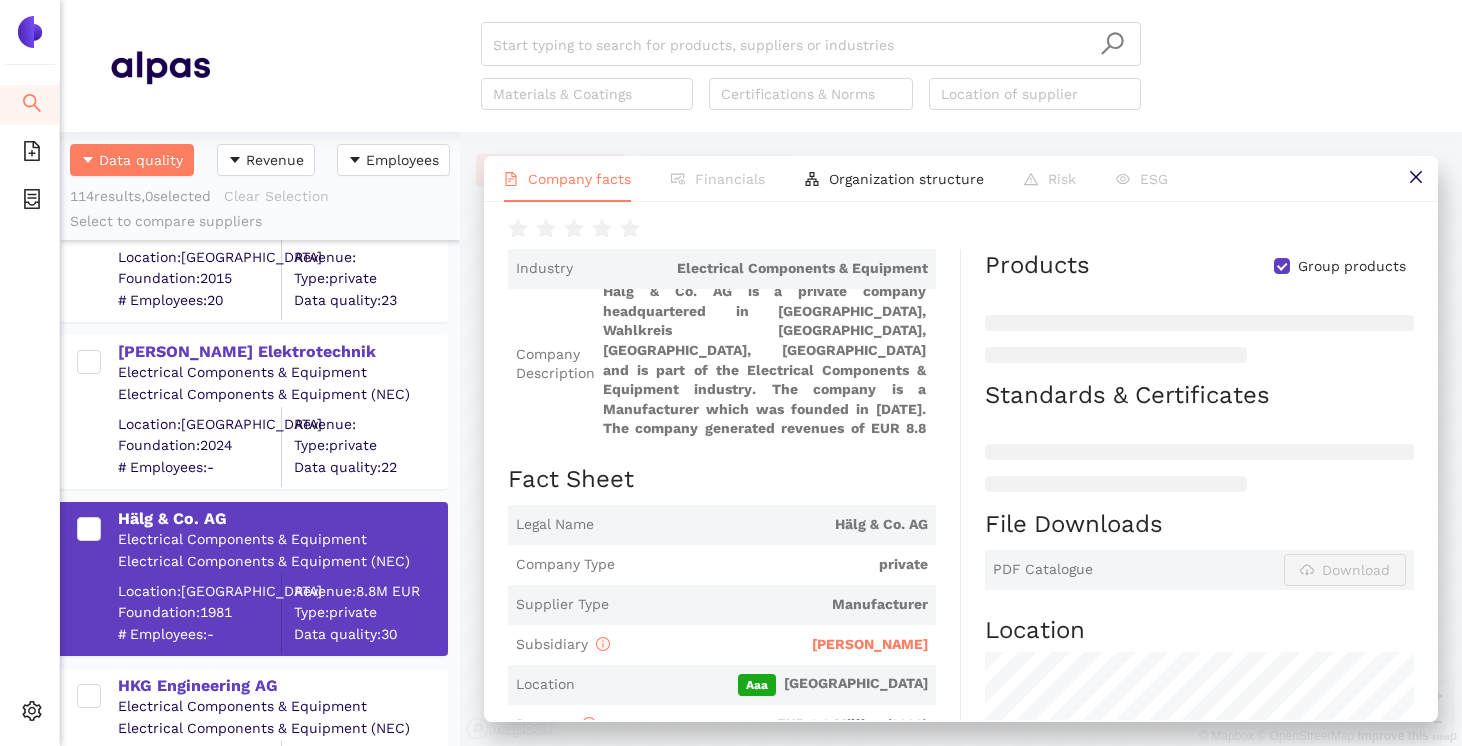scroll, scrollTop: 94, scrollLeft: 0, axis: vertical 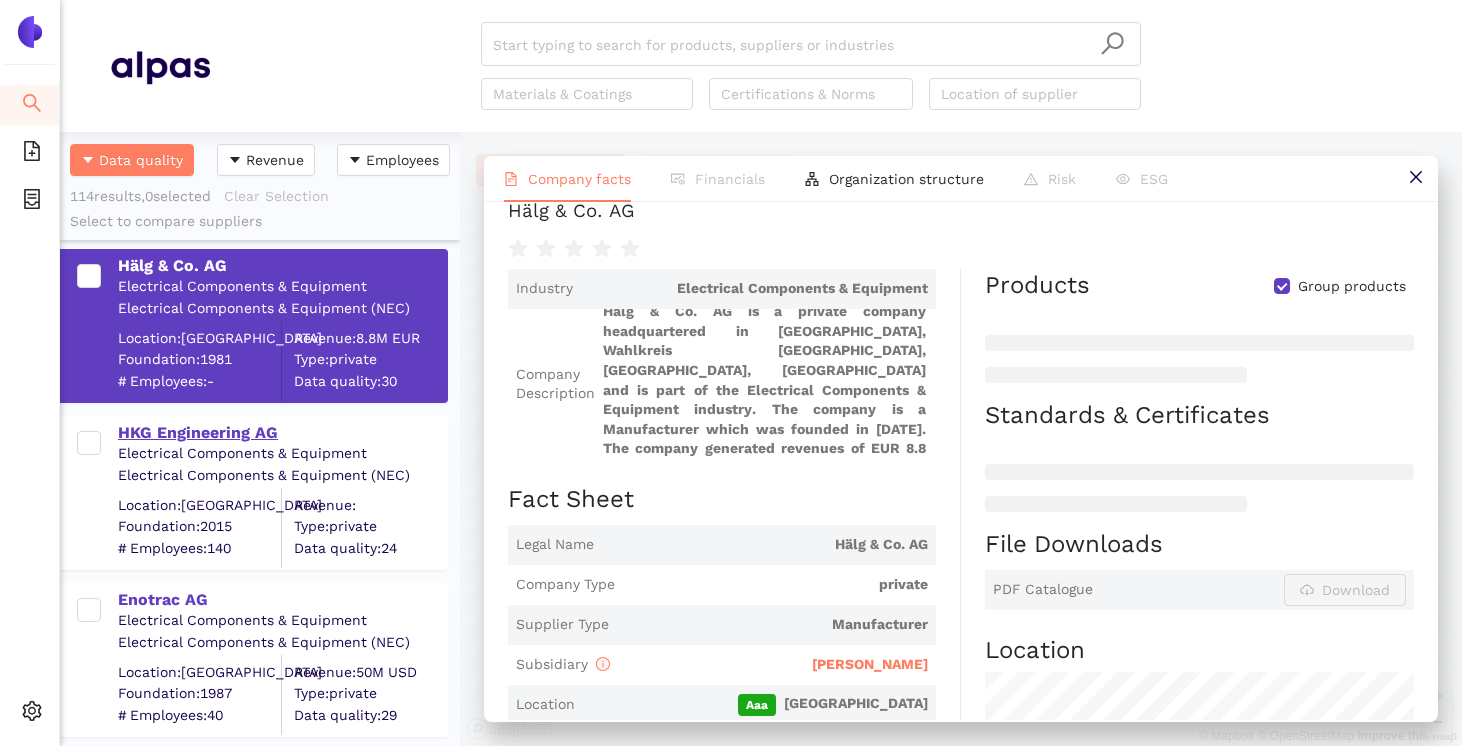 click on "HKG Engineering AG" at bounding box center (282, 433) 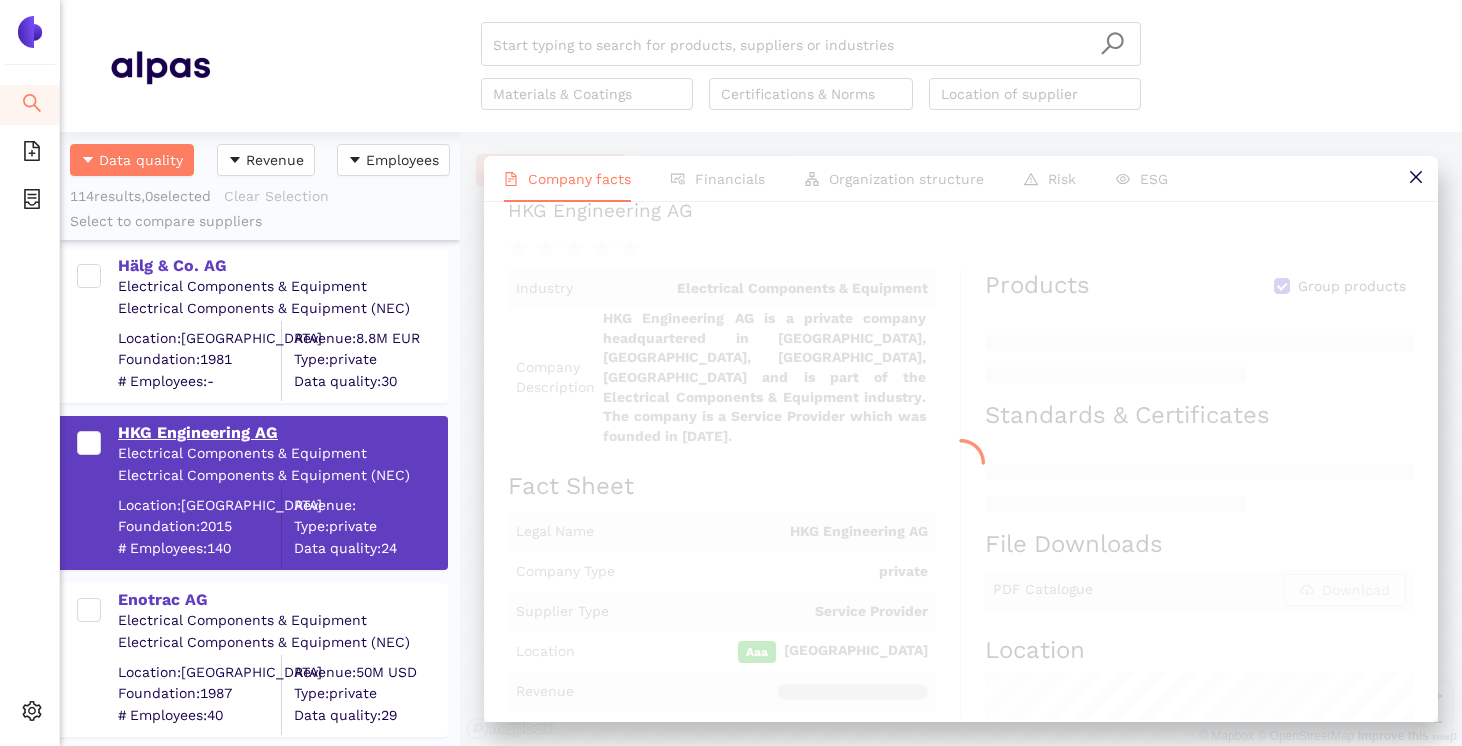 scroll, scrollTop: 0, scrollLeft: 0, axis: both 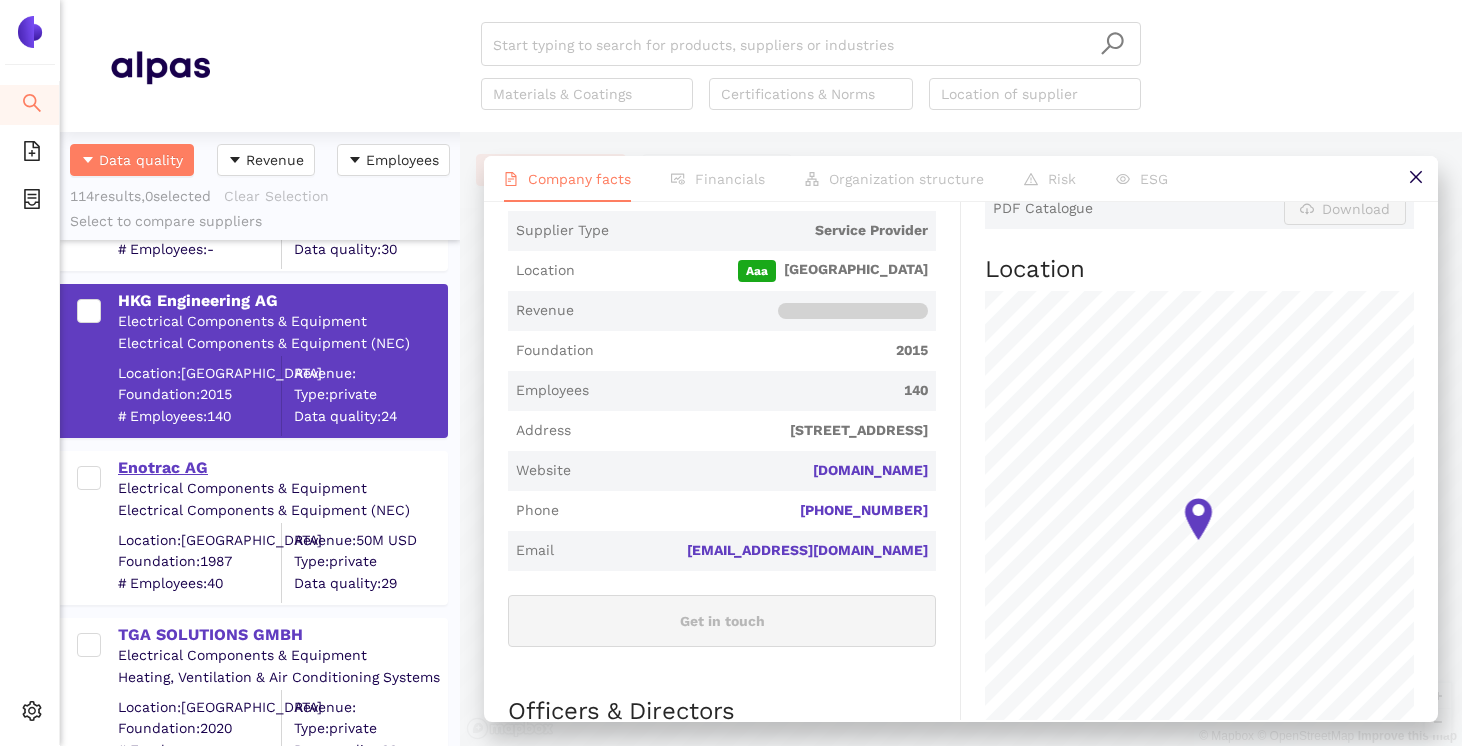 click on "Enotrac AG" at bounding box center (282, 468) 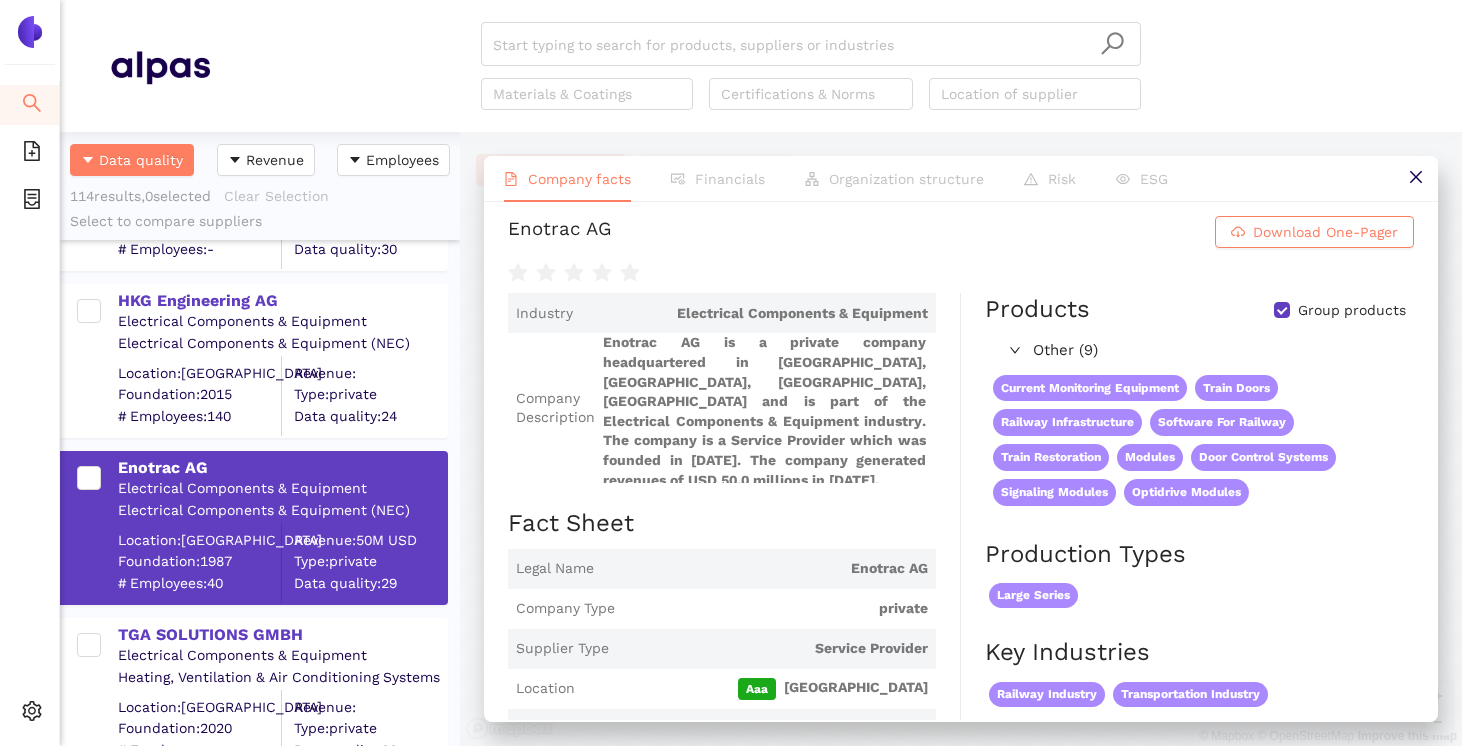 scroll, scrollTop: 0, scrollLeft: 0, axis: both 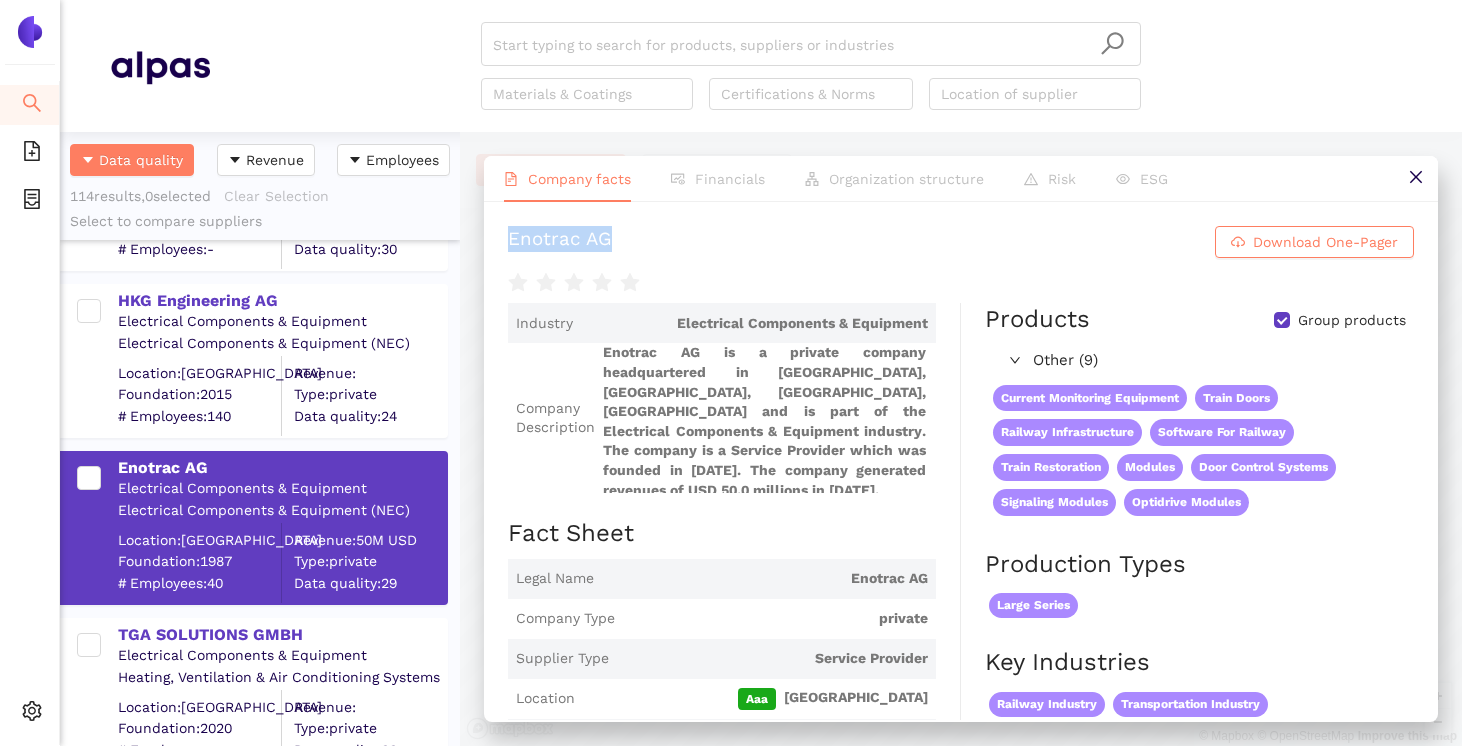 drag, startPoint x: 629, startPoint y: 241, endPoint x: 506, endPoint y: 240, distance: 123.00407 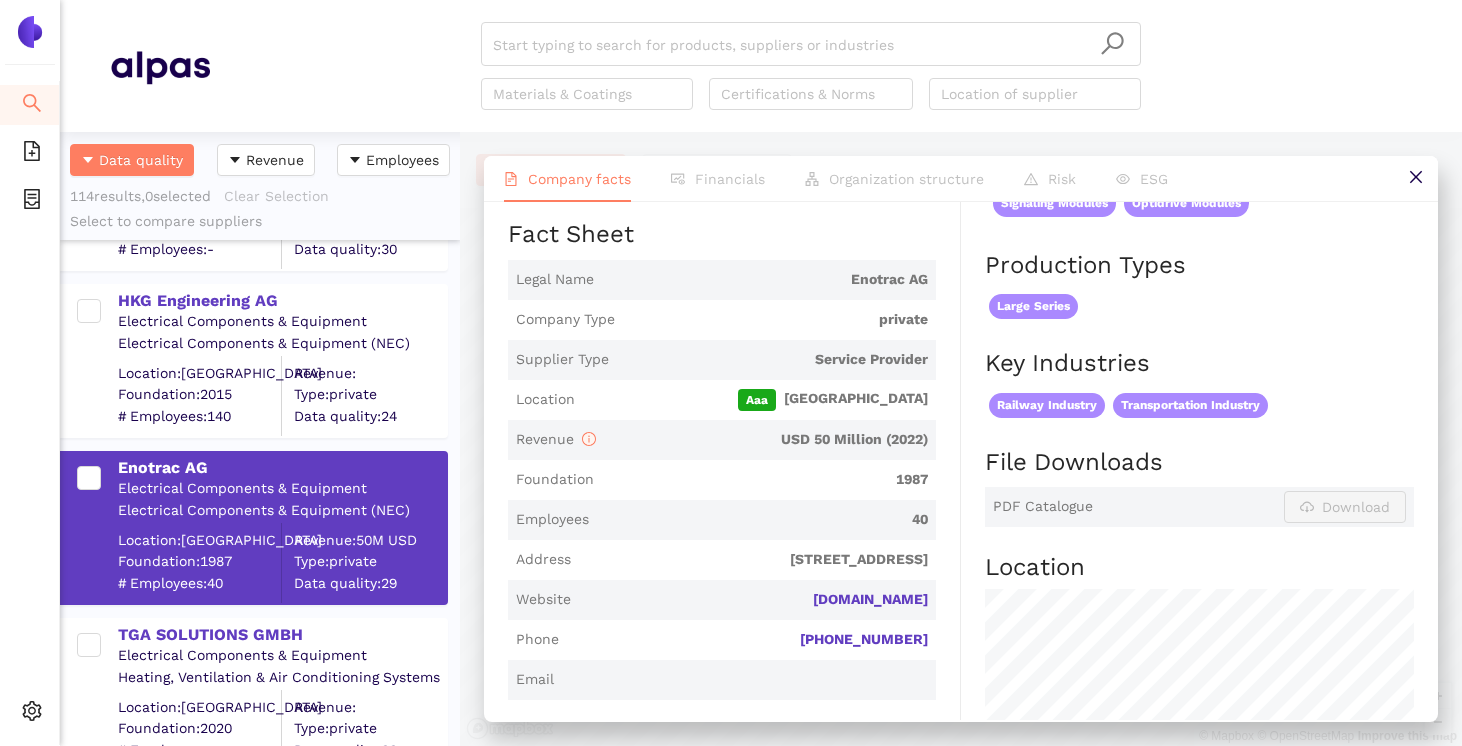 scroll, scrollTop: 482, scrollLeft: 0, axis: vertical 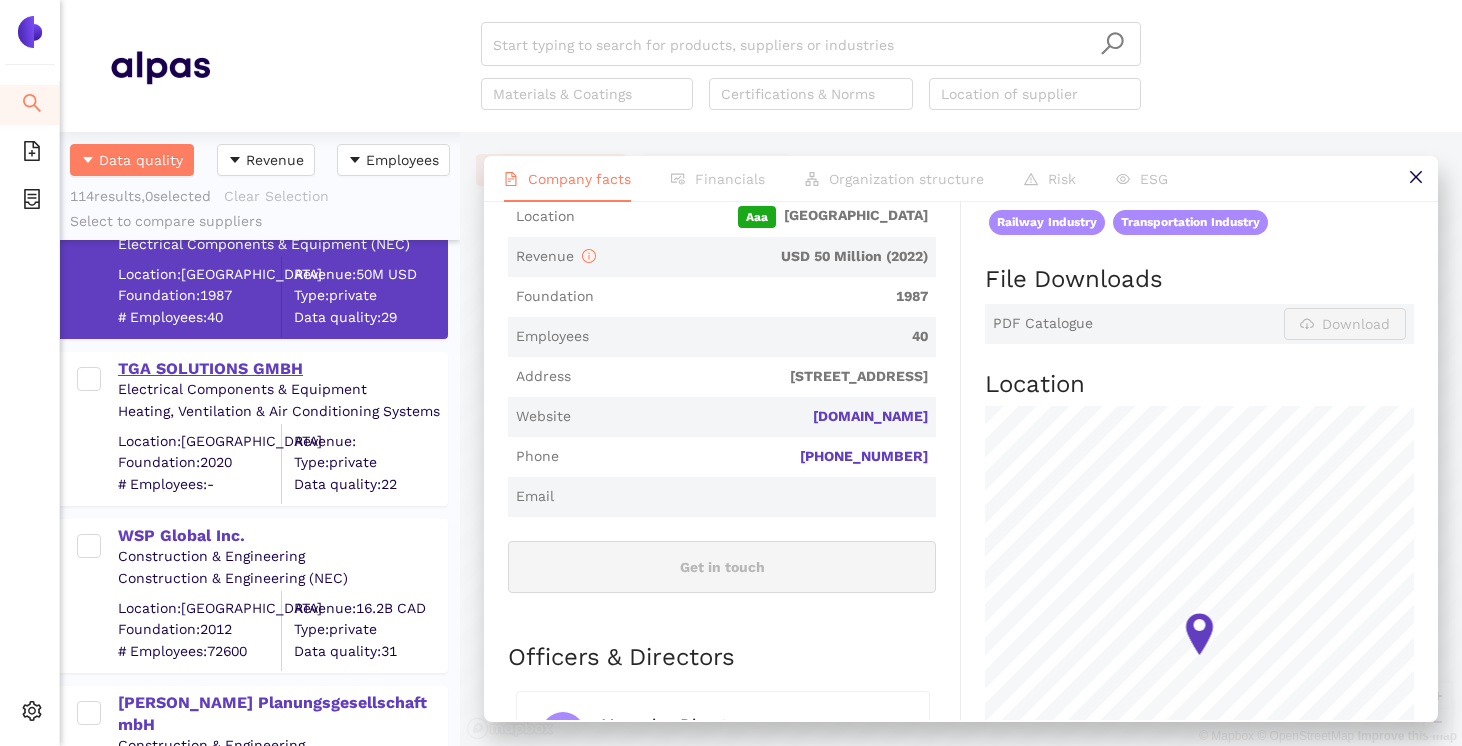 click on "TGA SOLUTIONS GMBH" at bounding box center (282, 369) 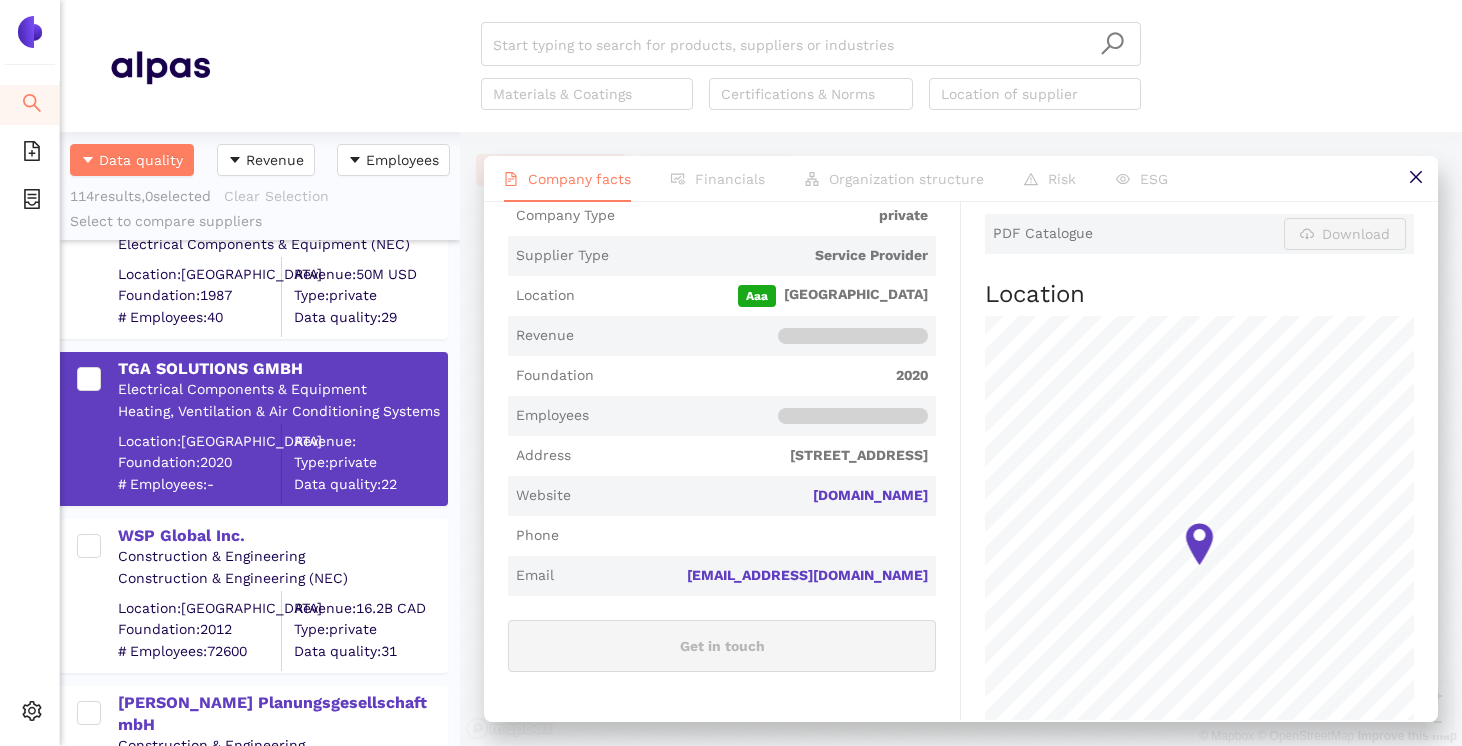 scroll, scrollTop: 458, scrollLeft: 0, axis: vertical 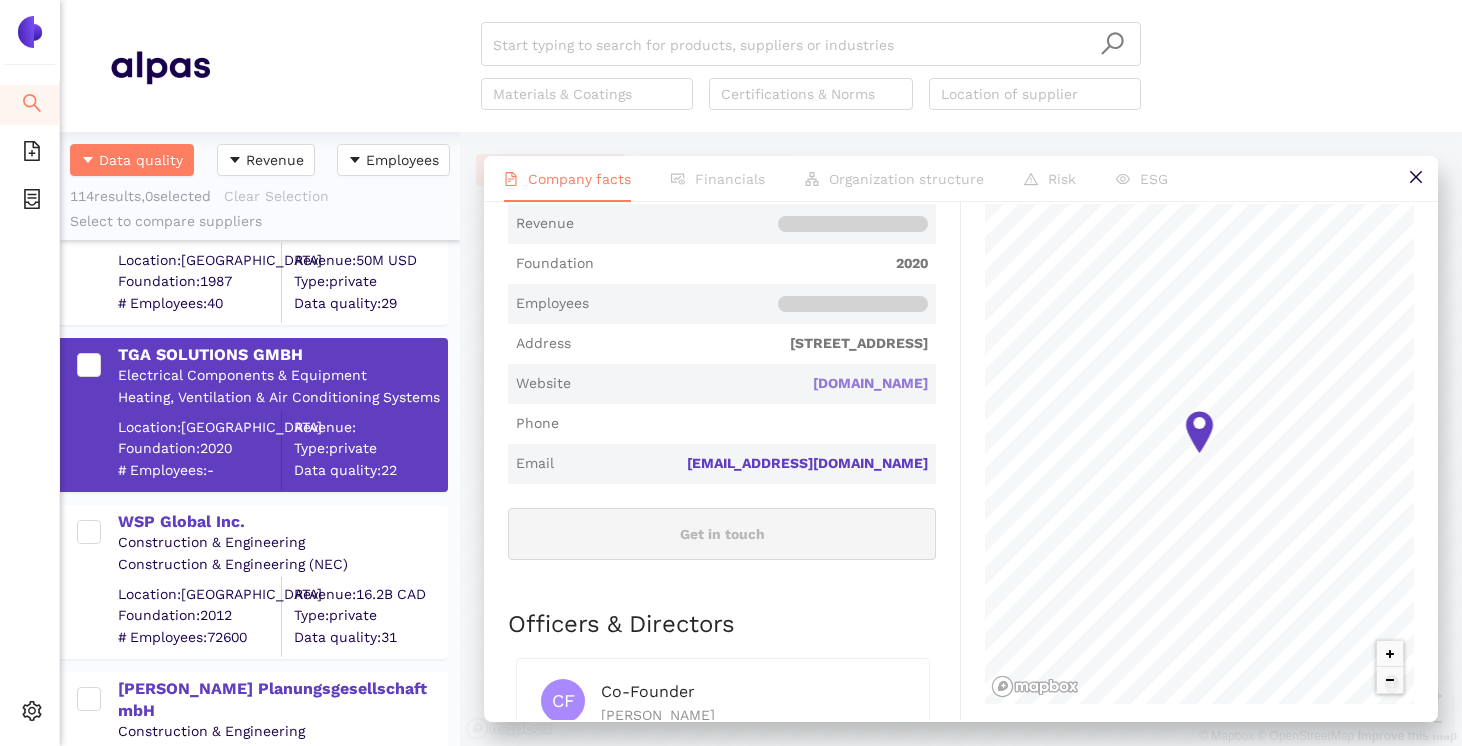 click on "[DOMAIN_NAME]" at bounding box center [0, 0] 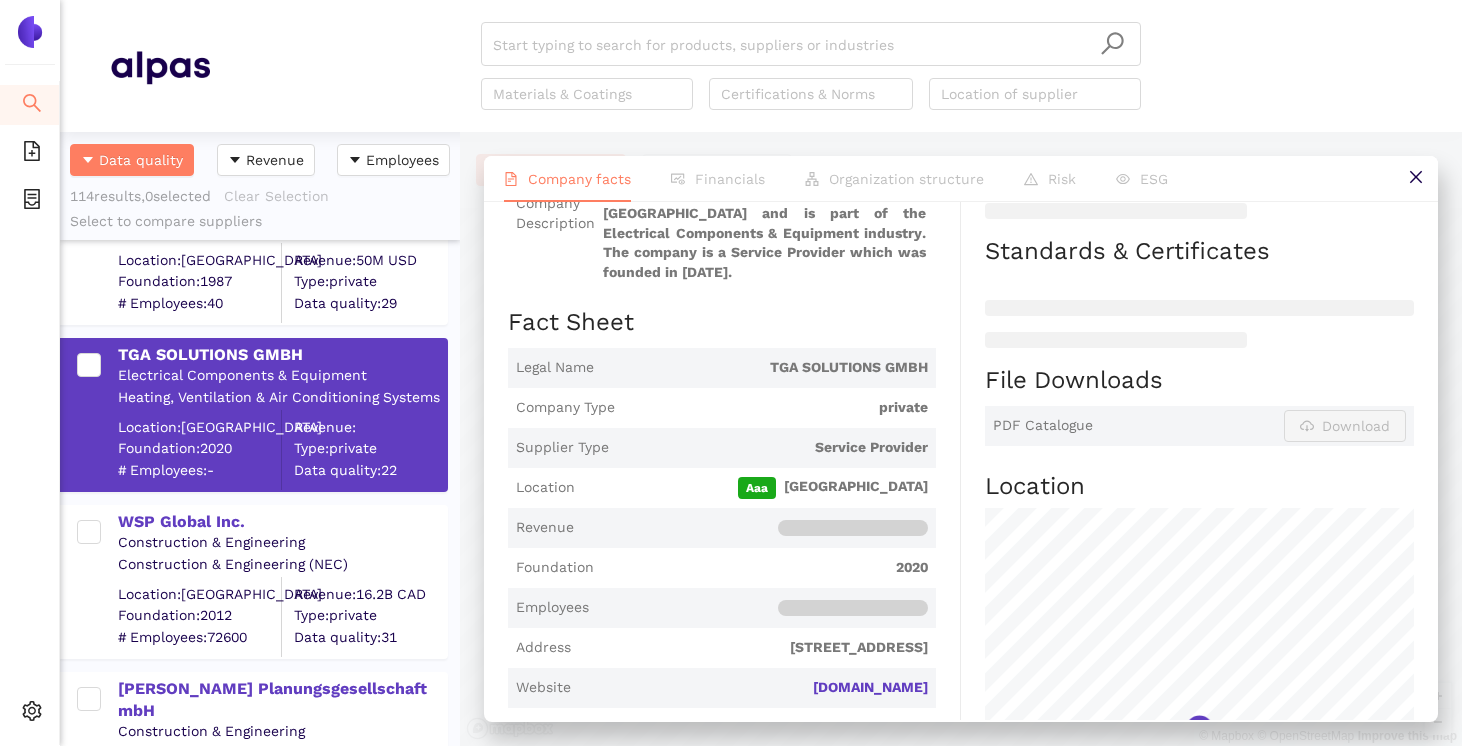 scroll, scrollTop: 0, scrollLeft: 0, axis: both 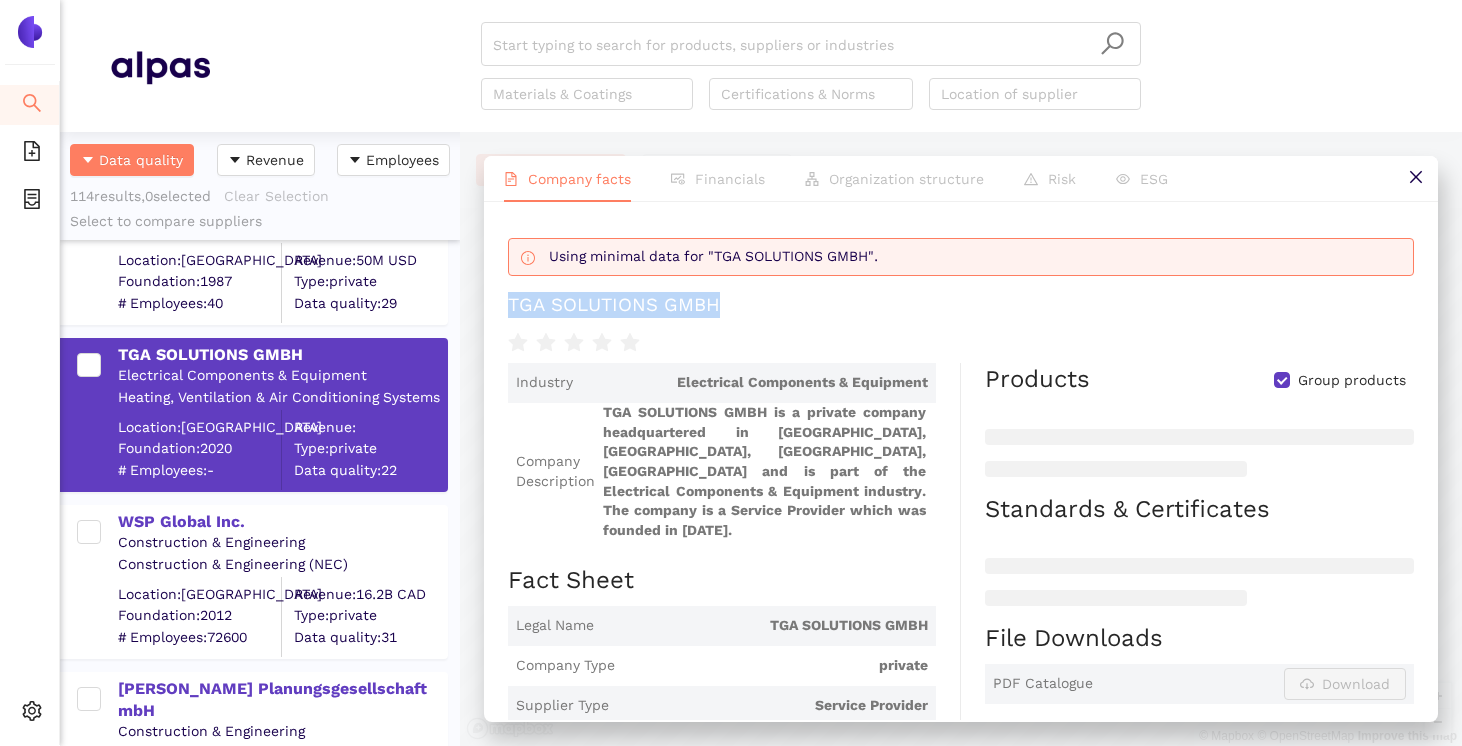 drag, startPoint x: 719, startPoint y: 312, endPoint x: 490, endPoint y: 301, distance: 229.26404 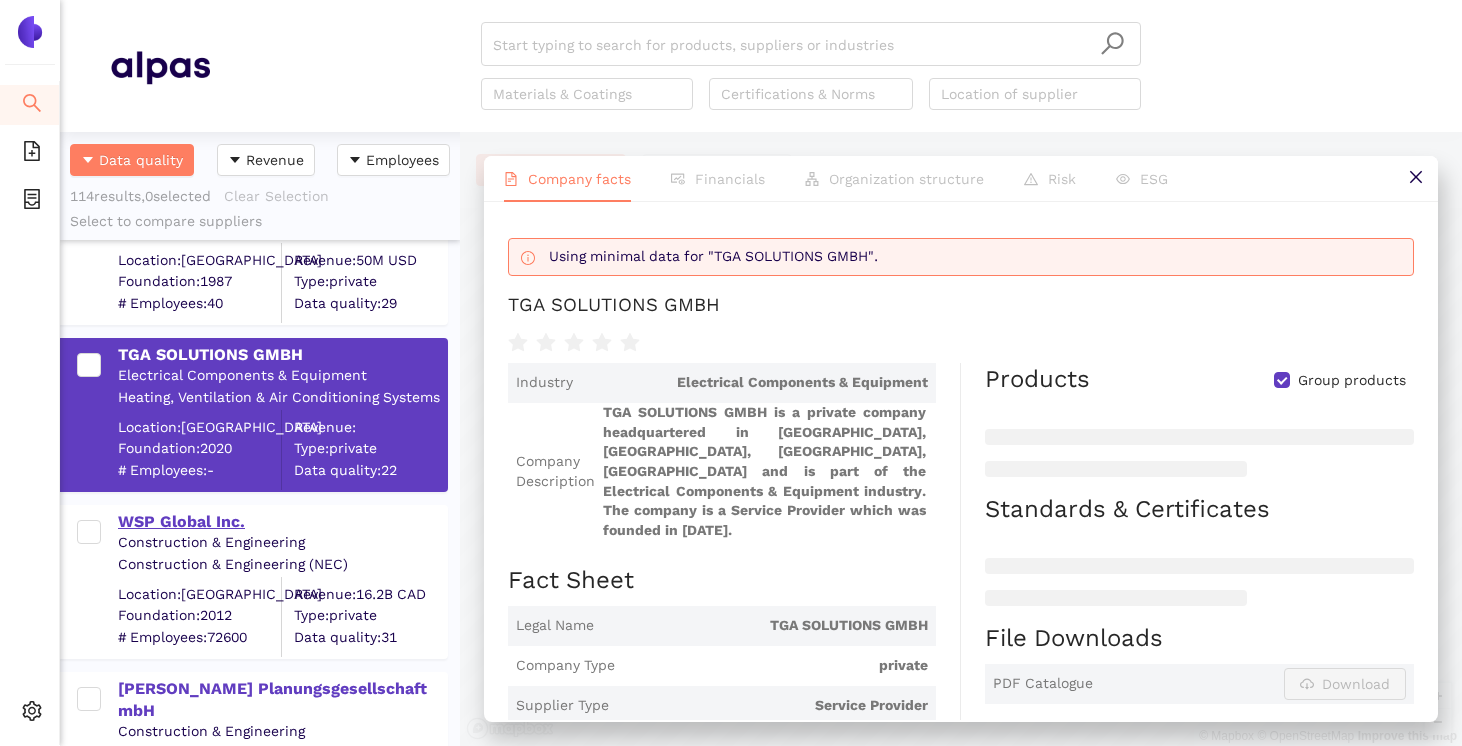 click on "WSP Global Inc." at bounding box center (282, 522) 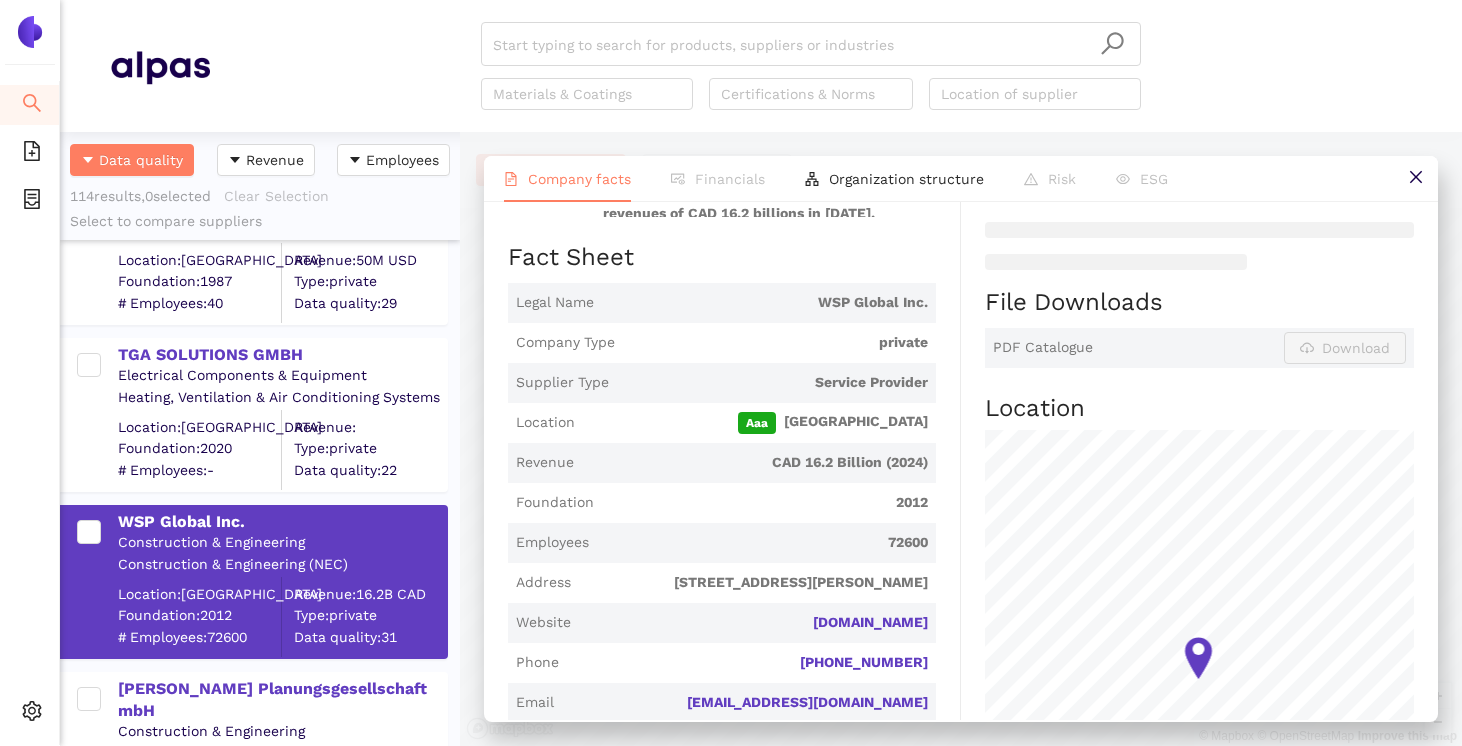 scroll, scrollTop: 341, scrollLeft: 0, axis: vertical 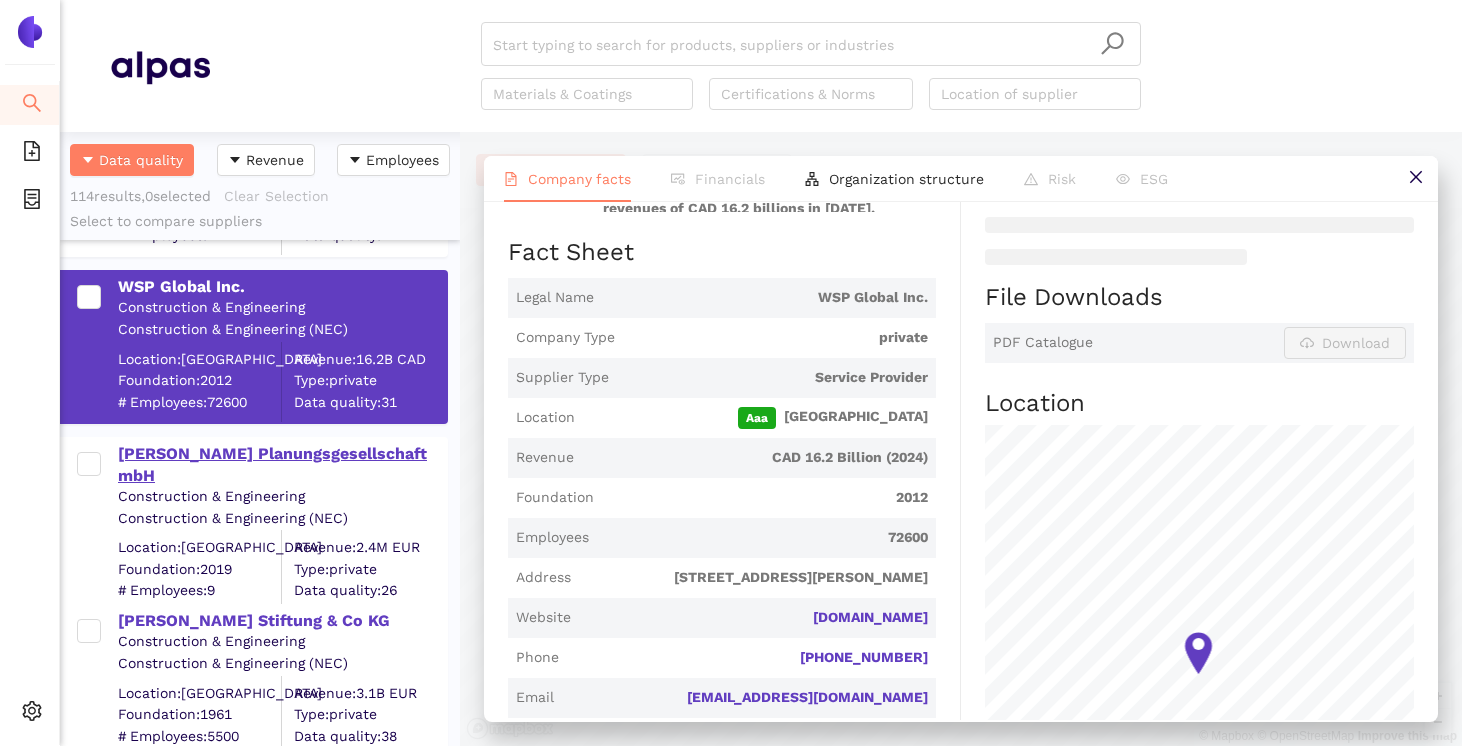 click on "[PERSON_NAME] Planungsgesellschaft mbH" at bounding box center [282, 465] 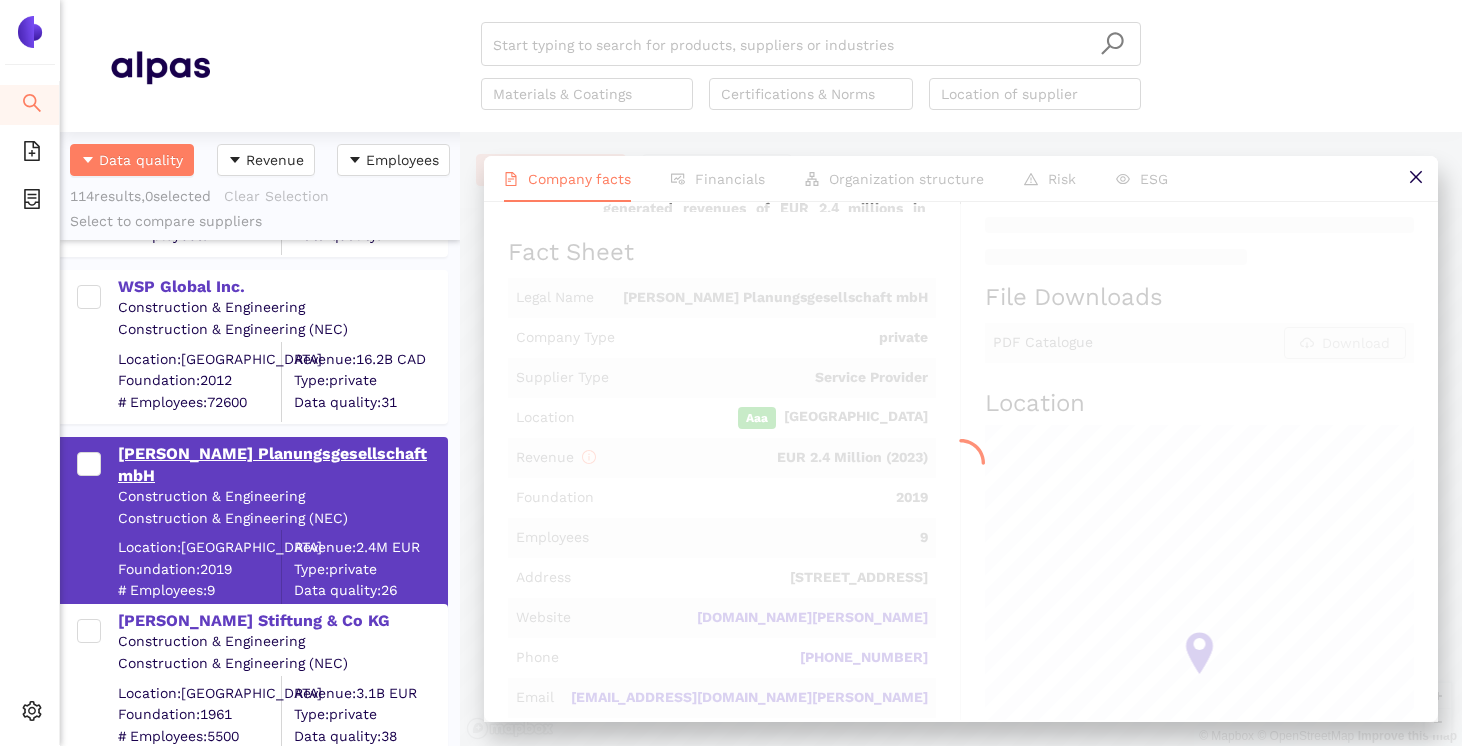 scroll, scrollTop: 0, scrollLeft: 0, axis: both 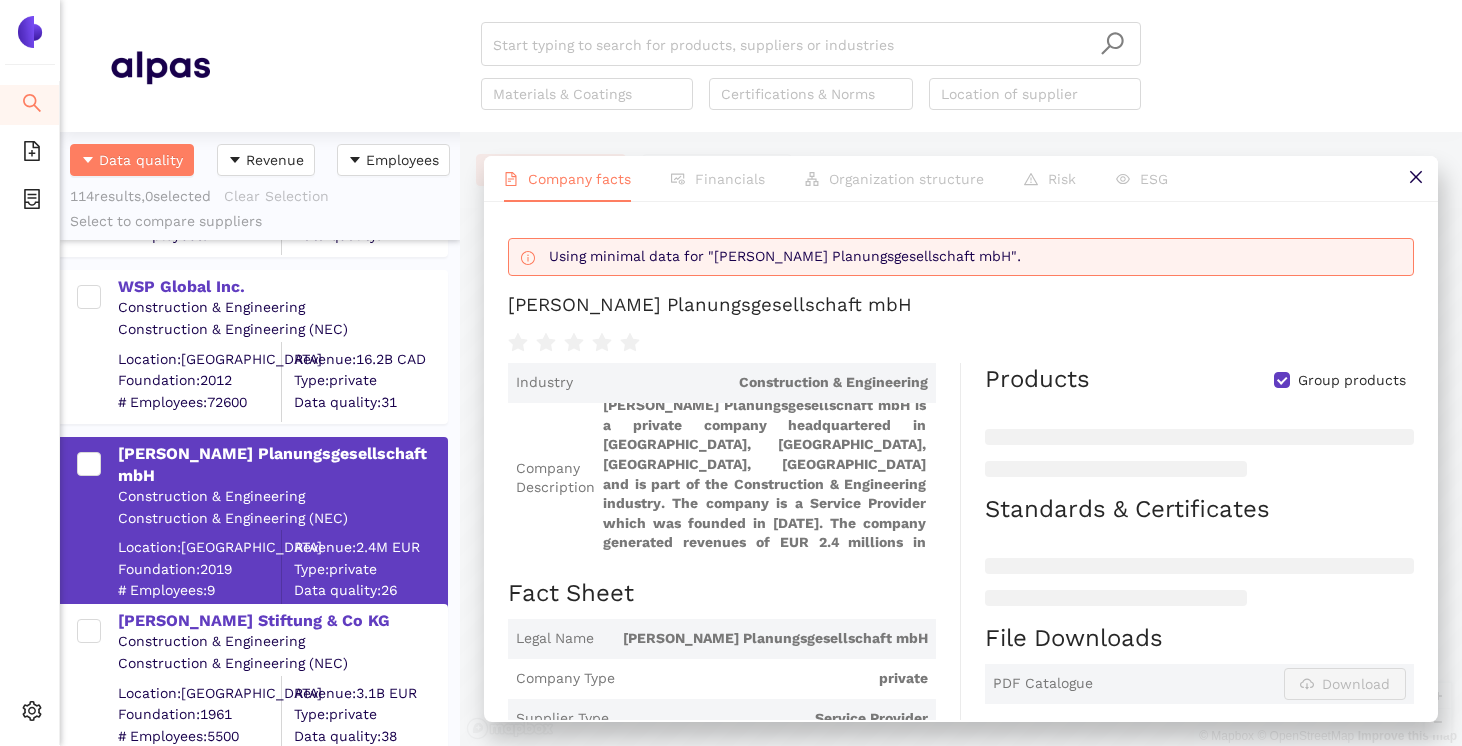 click on "[PERSON_NAME] Planungsgesellschaft mbH" at bounding box center (961, 305) 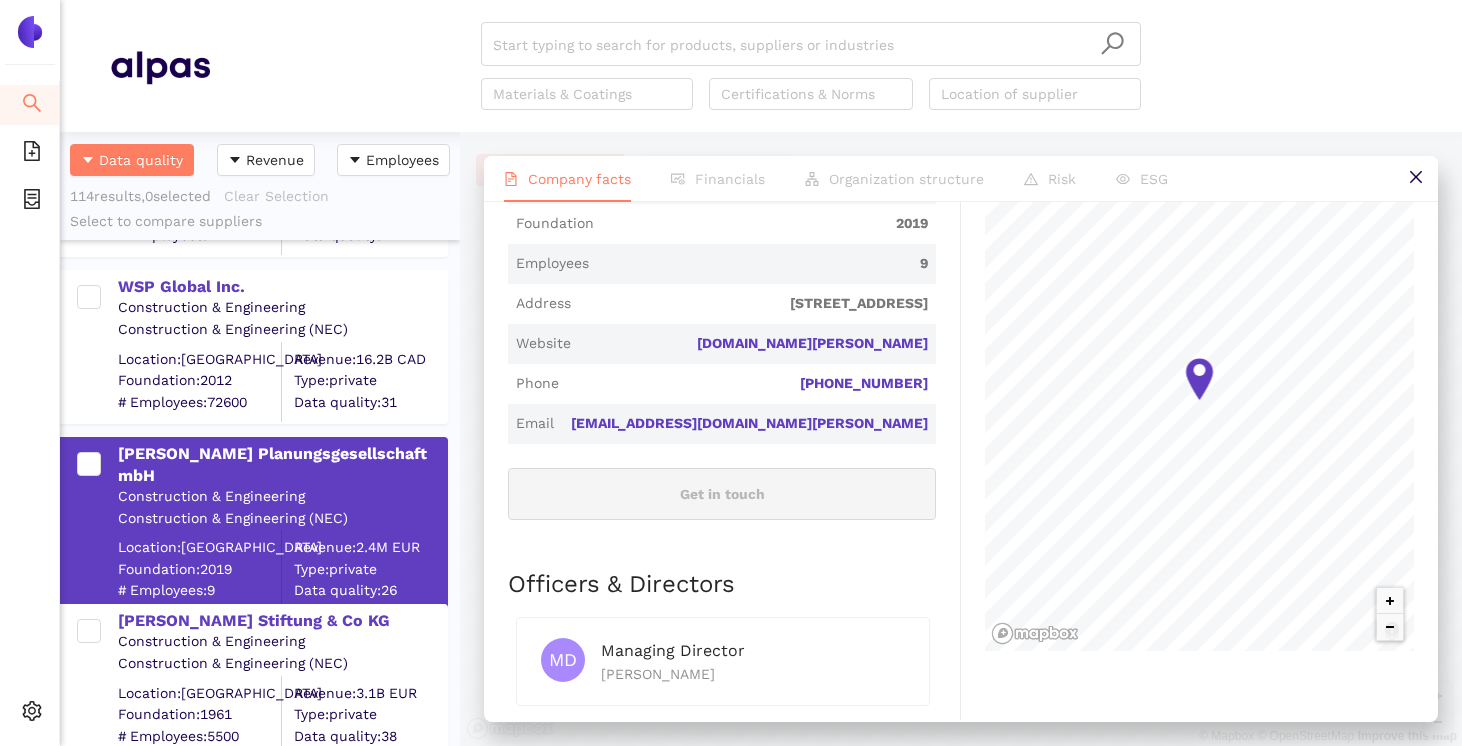 scroll, scrollTop: 612, scrollLeft: 0, axis: vertical 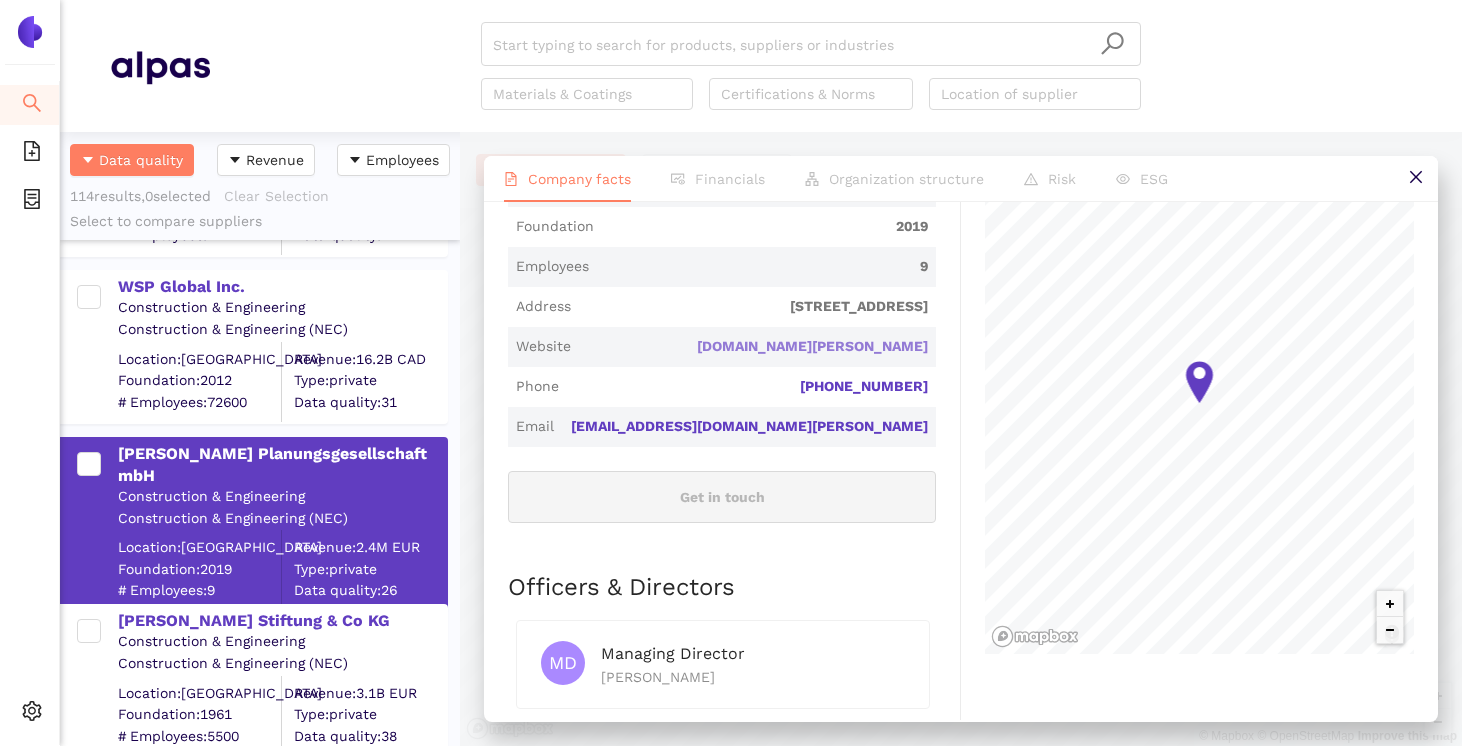 click on "[DOMAIN_NAME][PERSON_NAME]" at bounding box center [0, 0] 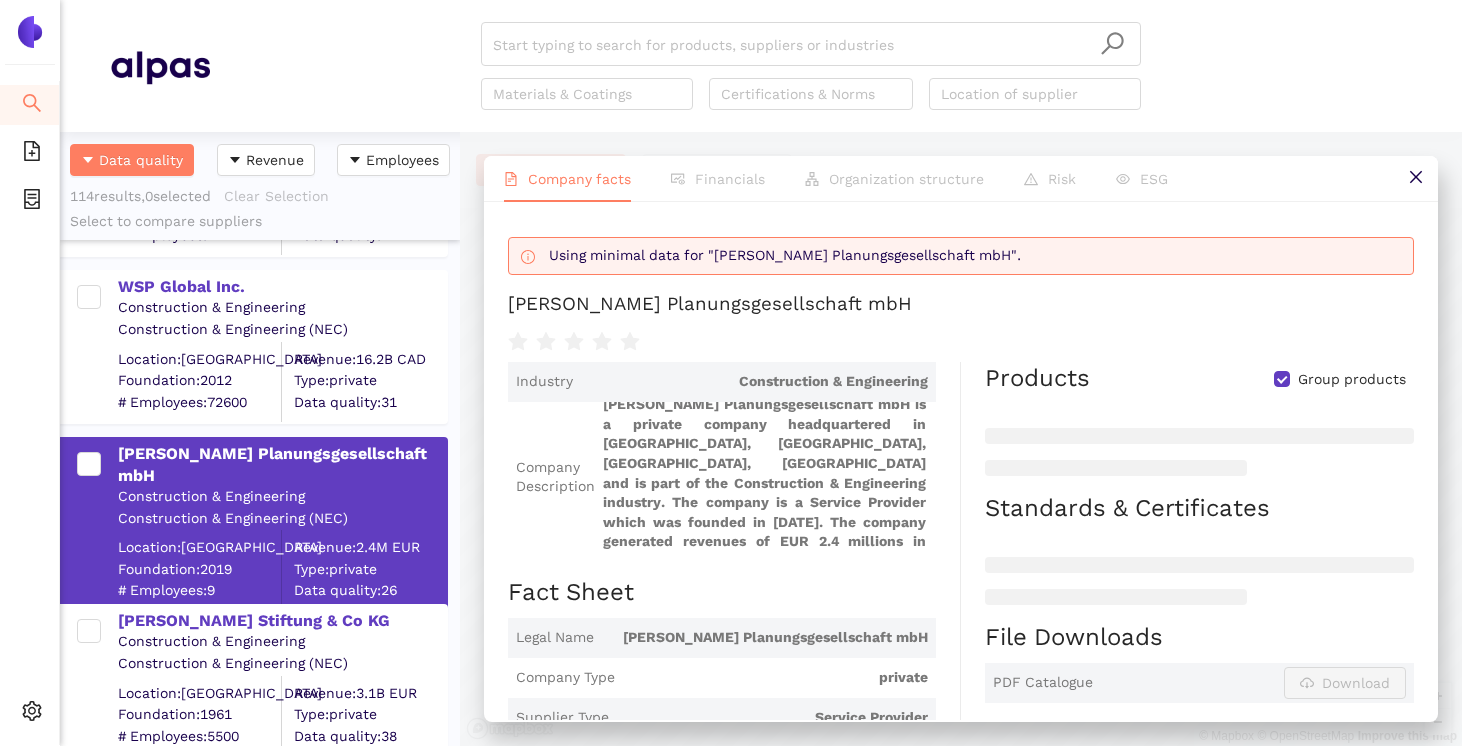 scroll, scrollTop: 0, scrollLeft: 0, axis: both 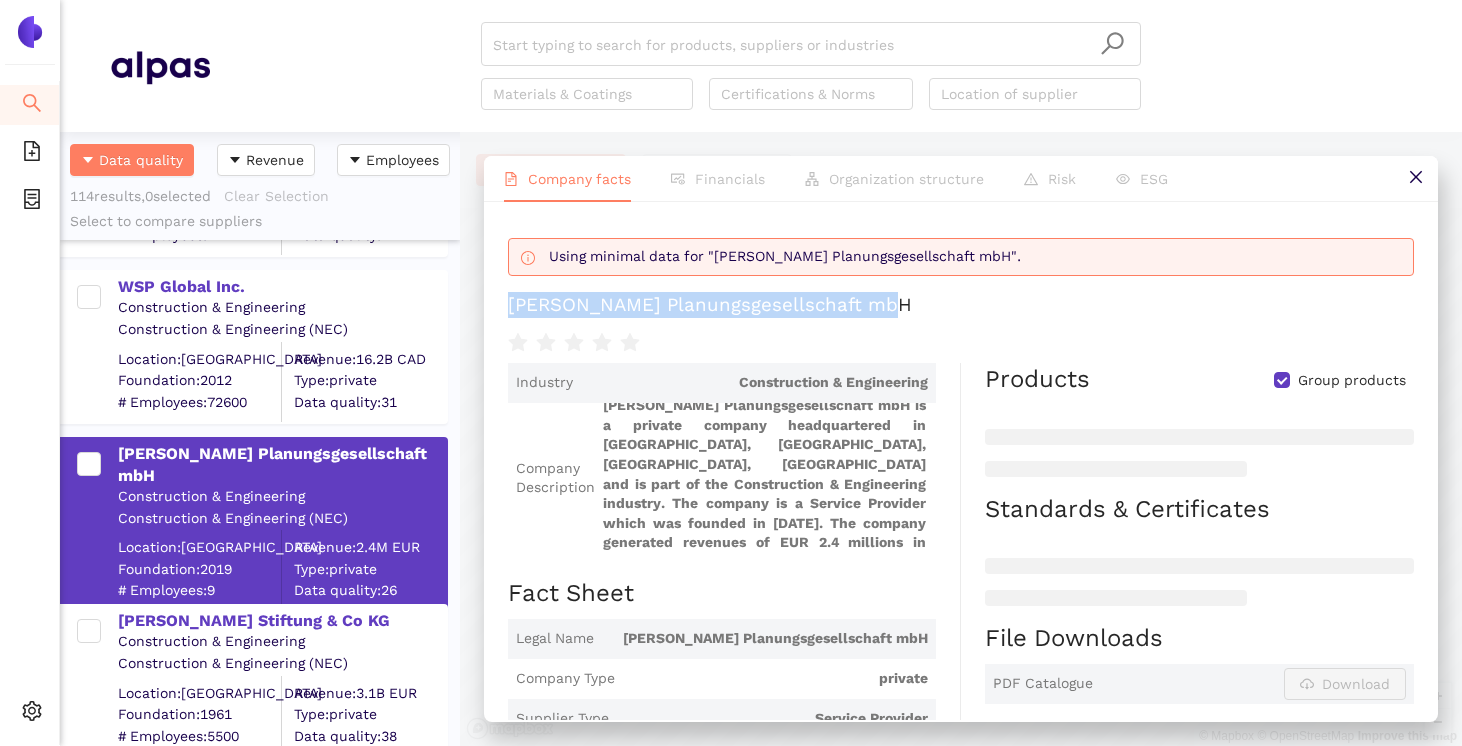 drag, startPoint x: 886, startPoint y: 309, endPoint x: 498, endPoint y: 311, distance: 388.00516 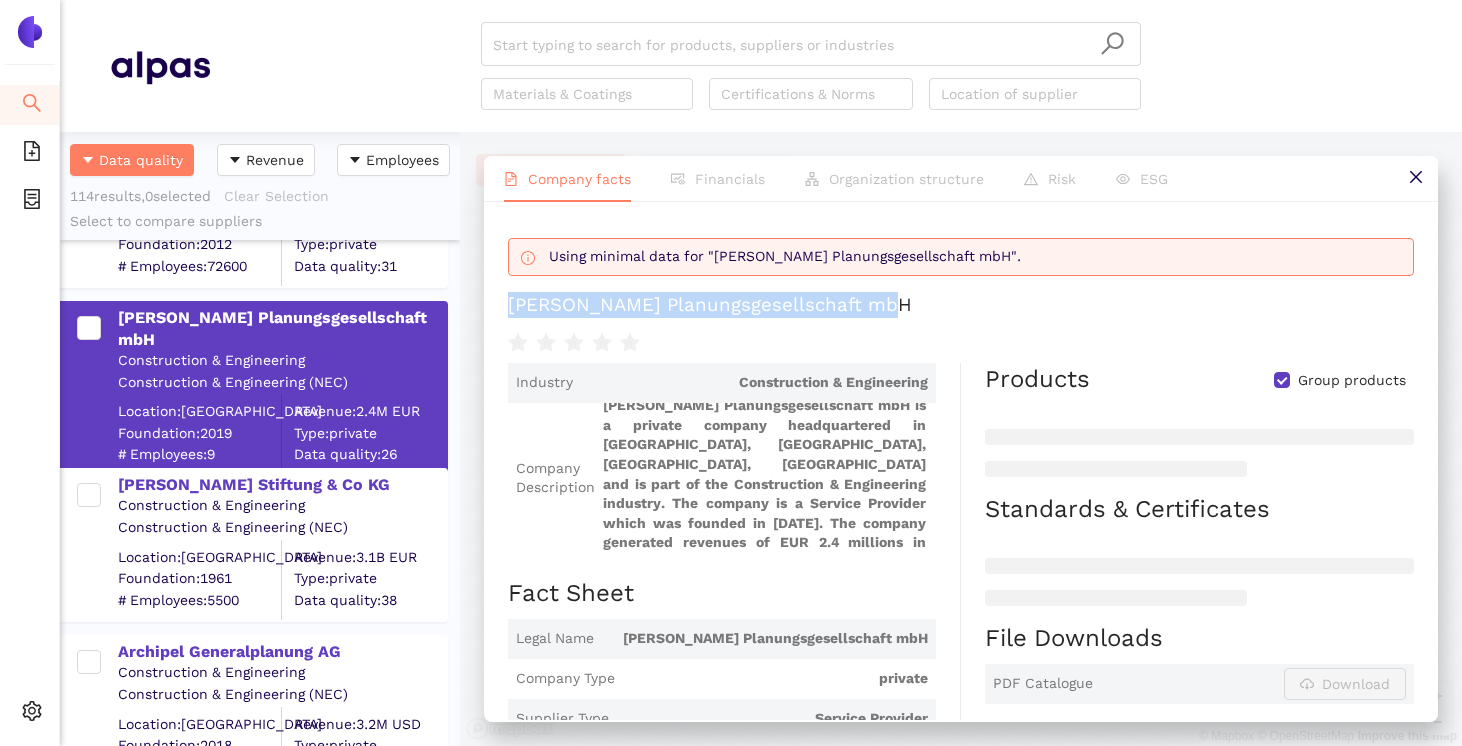 scroll, scrollTop: 1627, scrollLeft: 0, axis: vertical 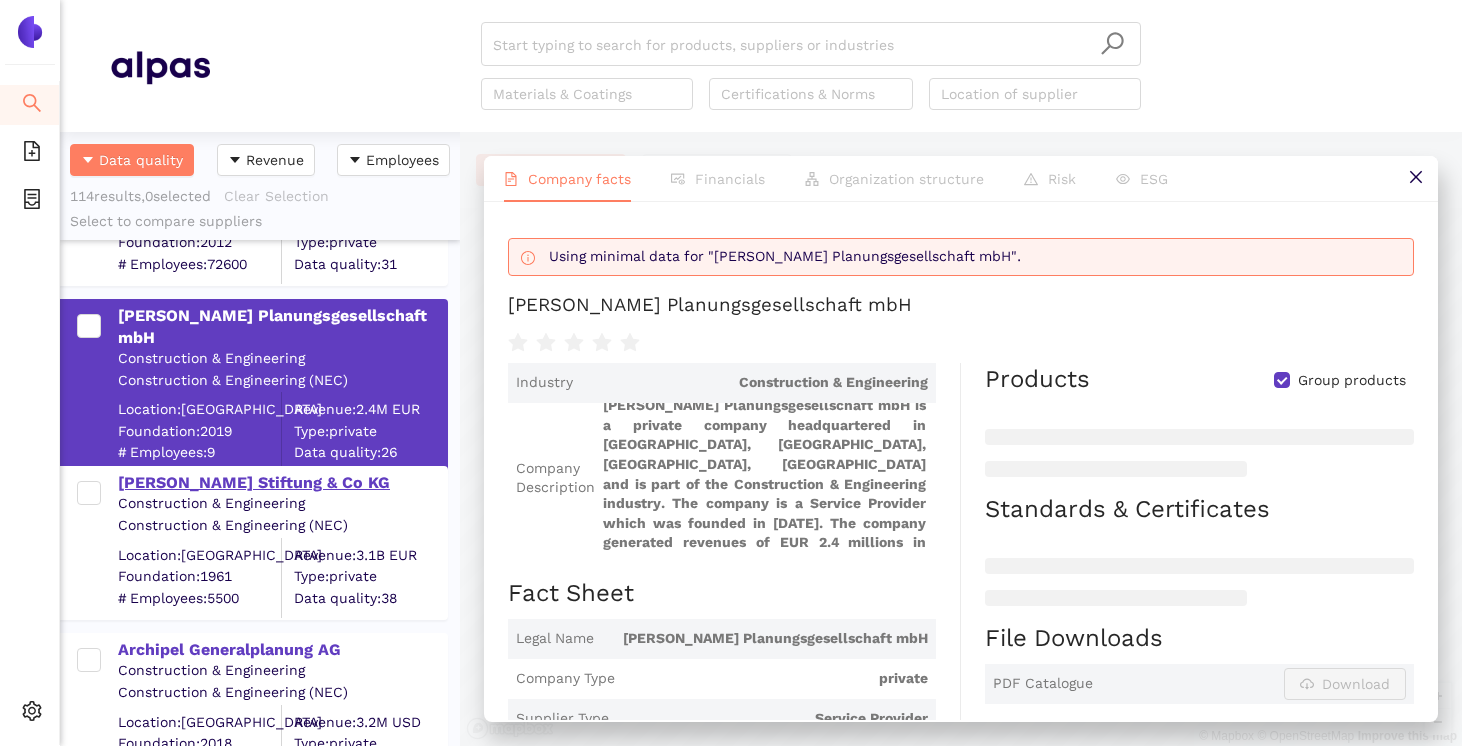 click on "[PERSON_NAME] Stiftung & Co KG" at bounding box center [282, 483] 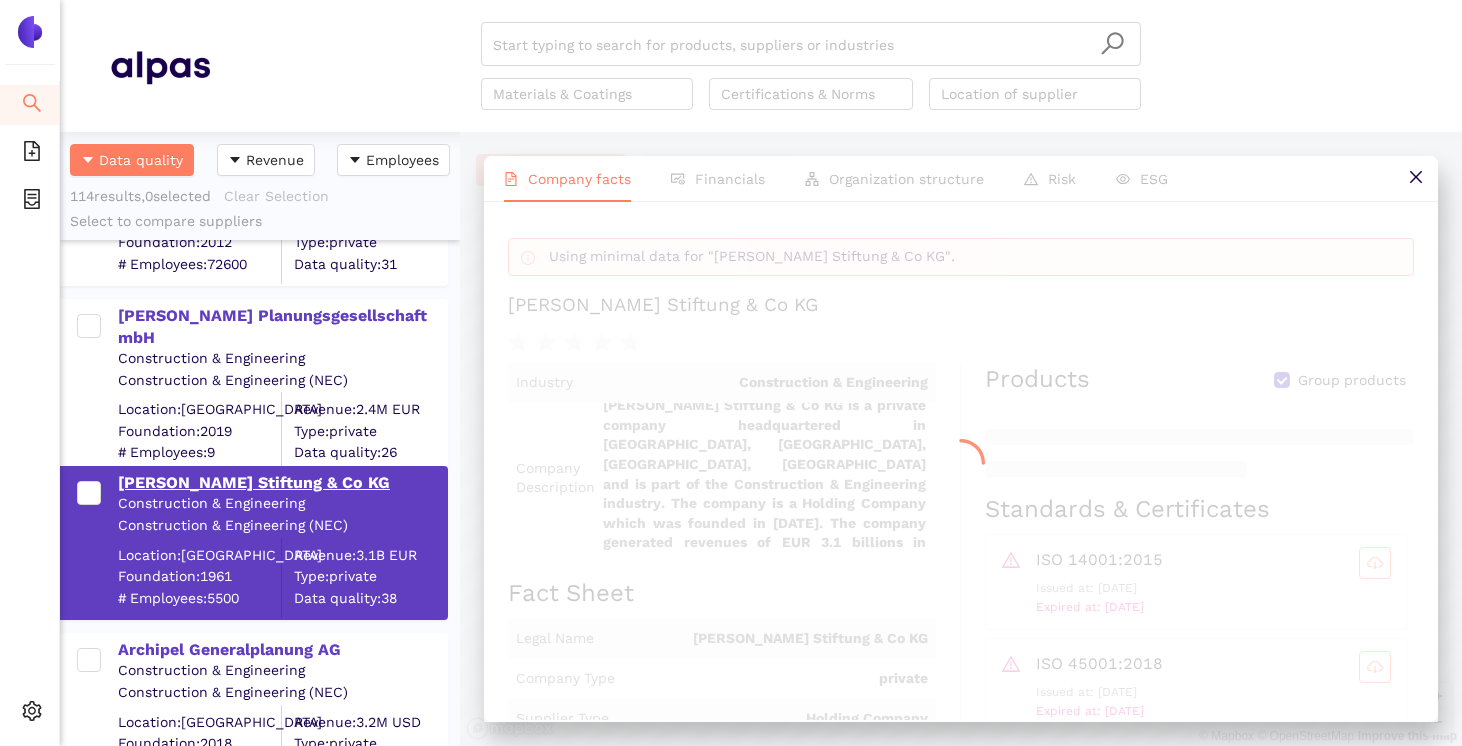 scroll, scrollTop: 0, scrollLeft: 0, axis: both 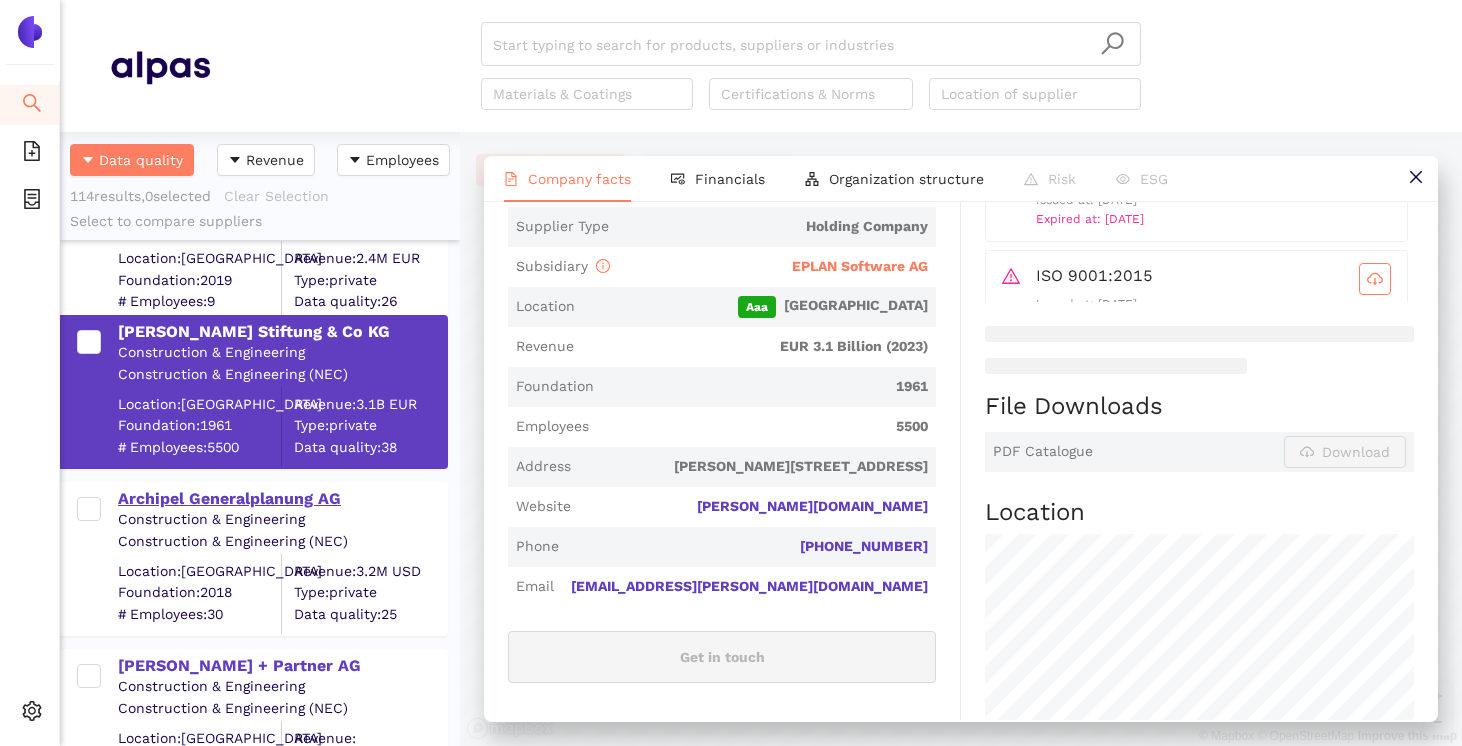 click on "Archipel Generalplanung AG" at bounding box center [282, 499] 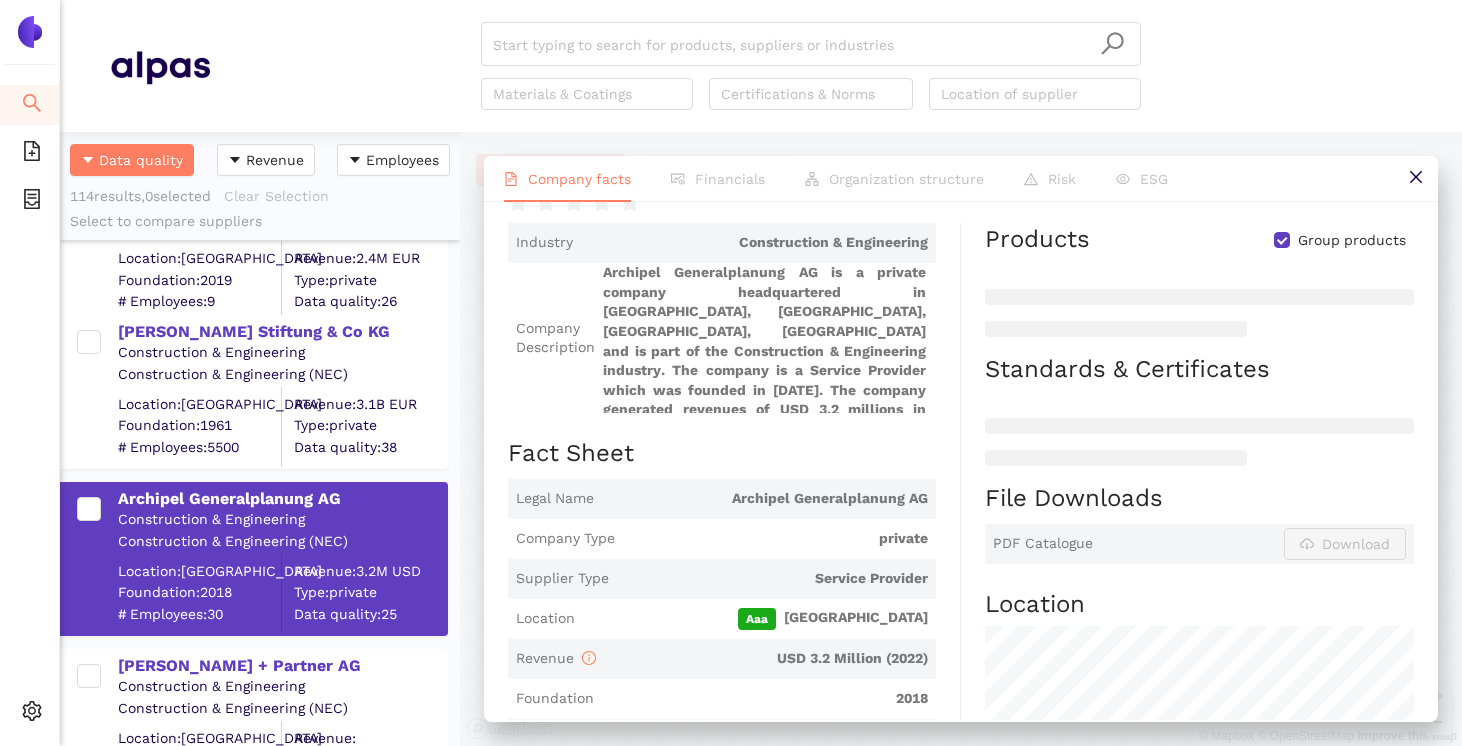 scroll, scrollTop: 142, scrollLeft: 0, axis: vertical 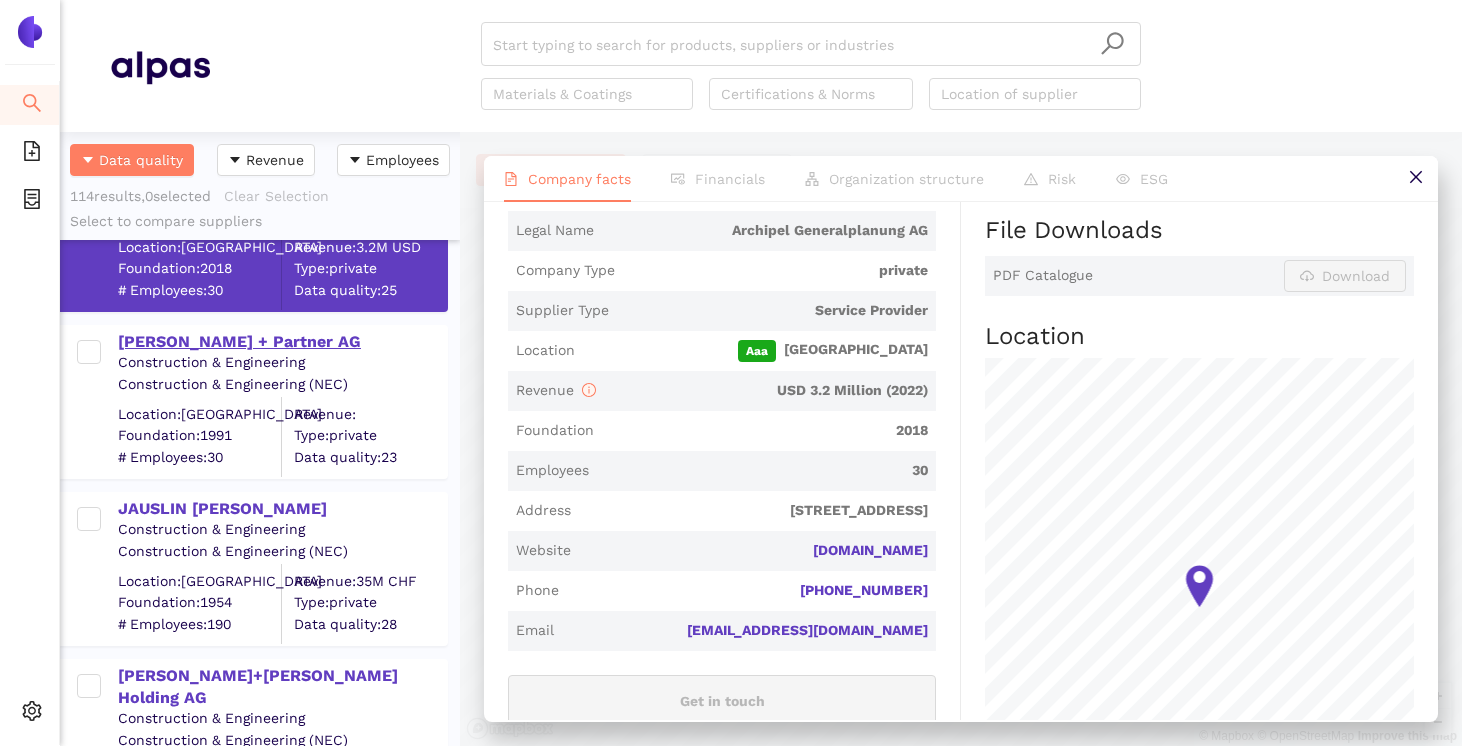 click on "[PERSON_NAME] + Partner AG" at bounding box center (282, 342) 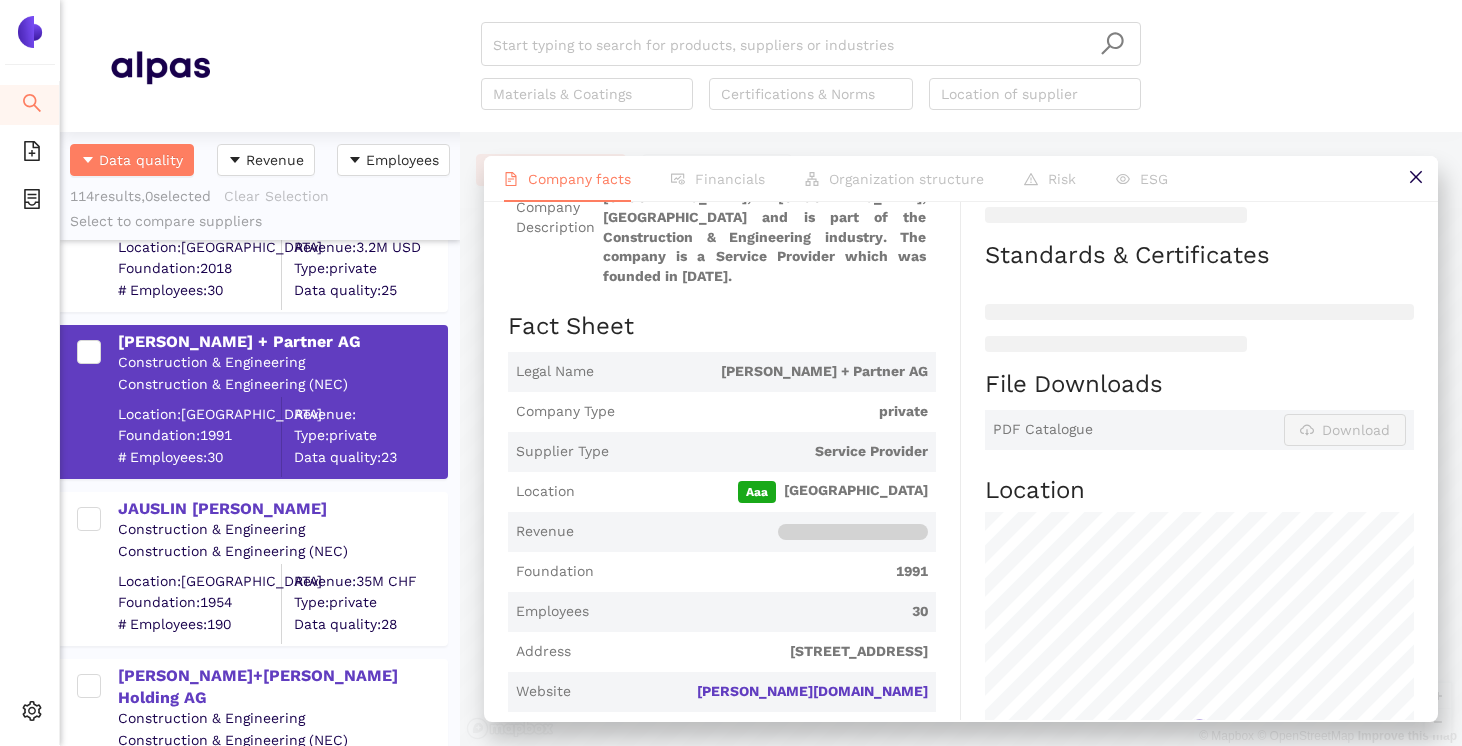 scroll, scrollTop: 248, scrollLeft: 0, axis: vertical 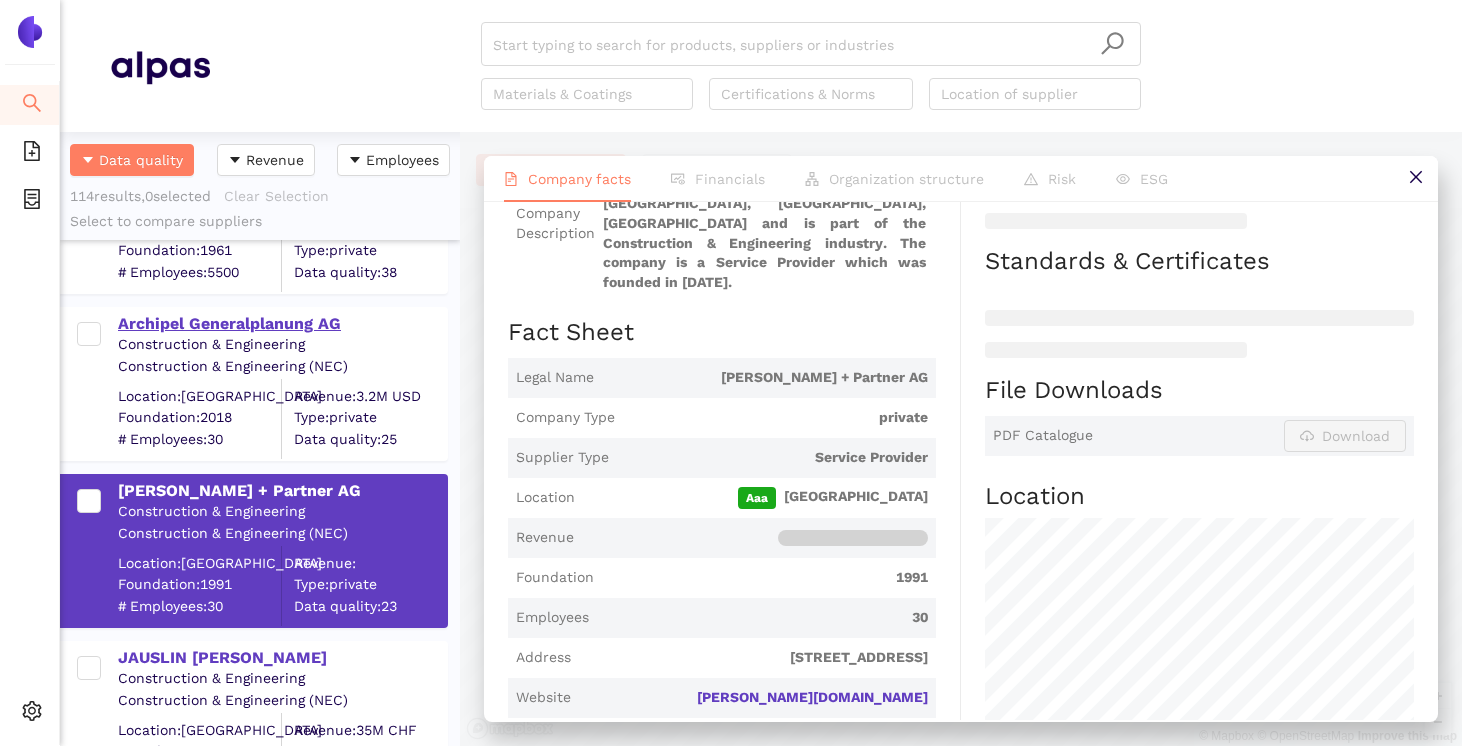click on "Archipel Generalplanung AG" at bounding box center (282, 324) 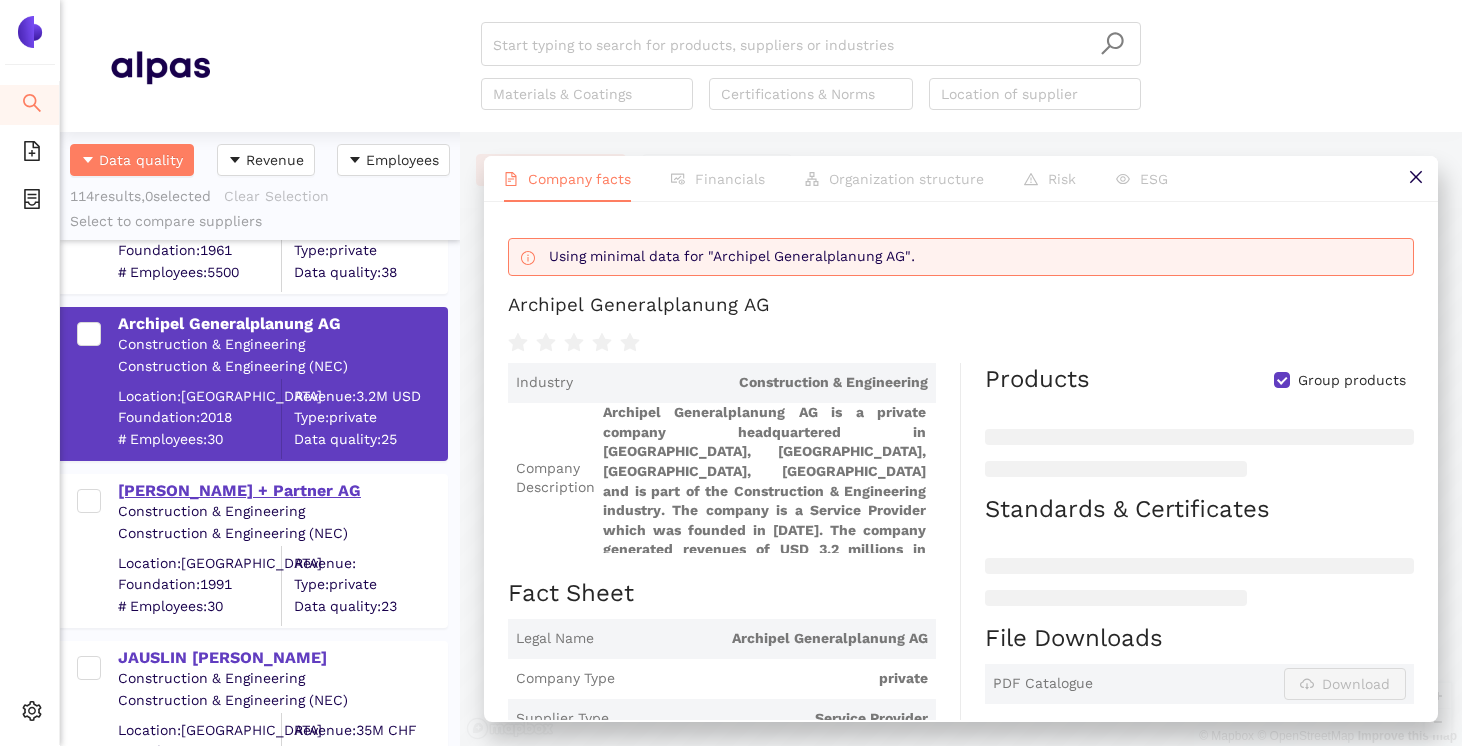 click on "[PERSON_NAME] + Partner AG" at bounding box center [282, 491] 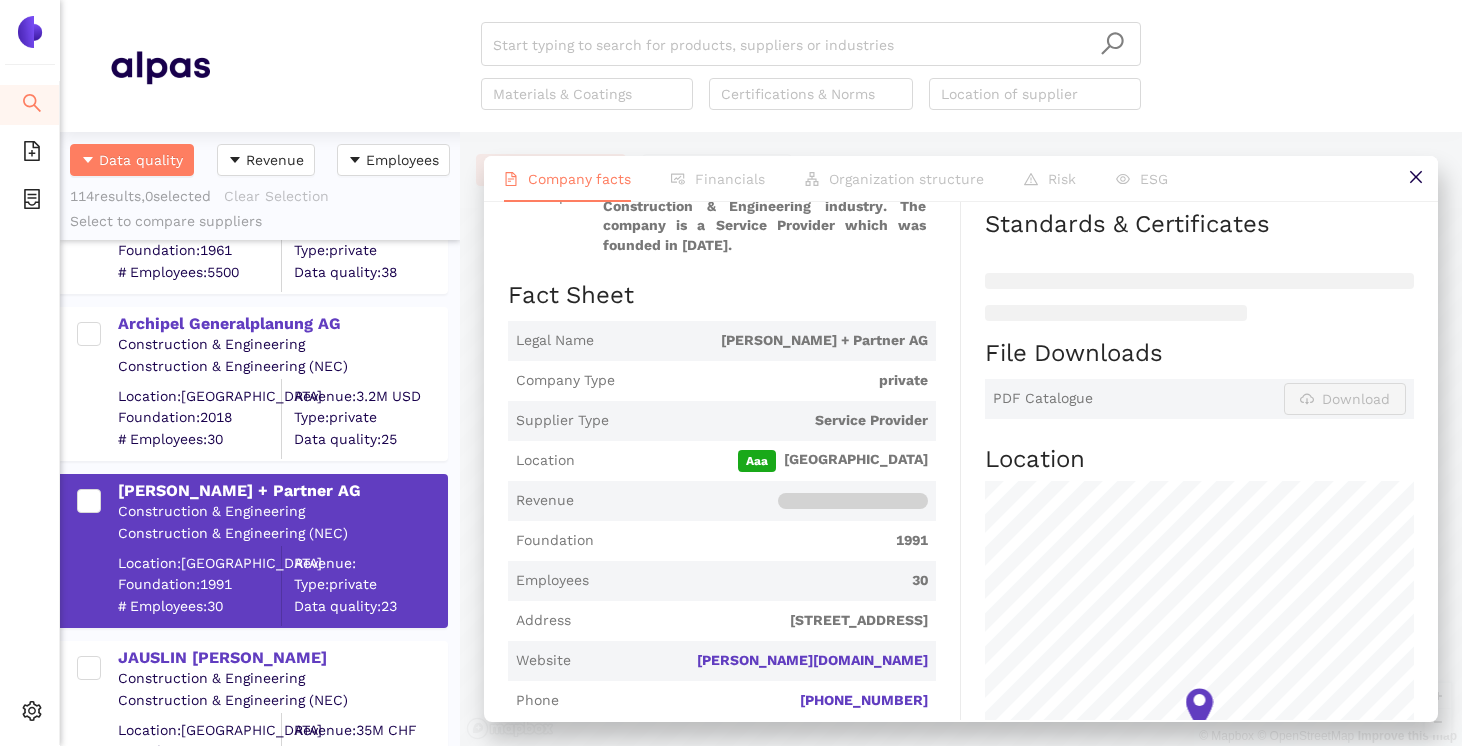 scroll, scrollTop: 288, scrollLeft: 0, axis: vertical 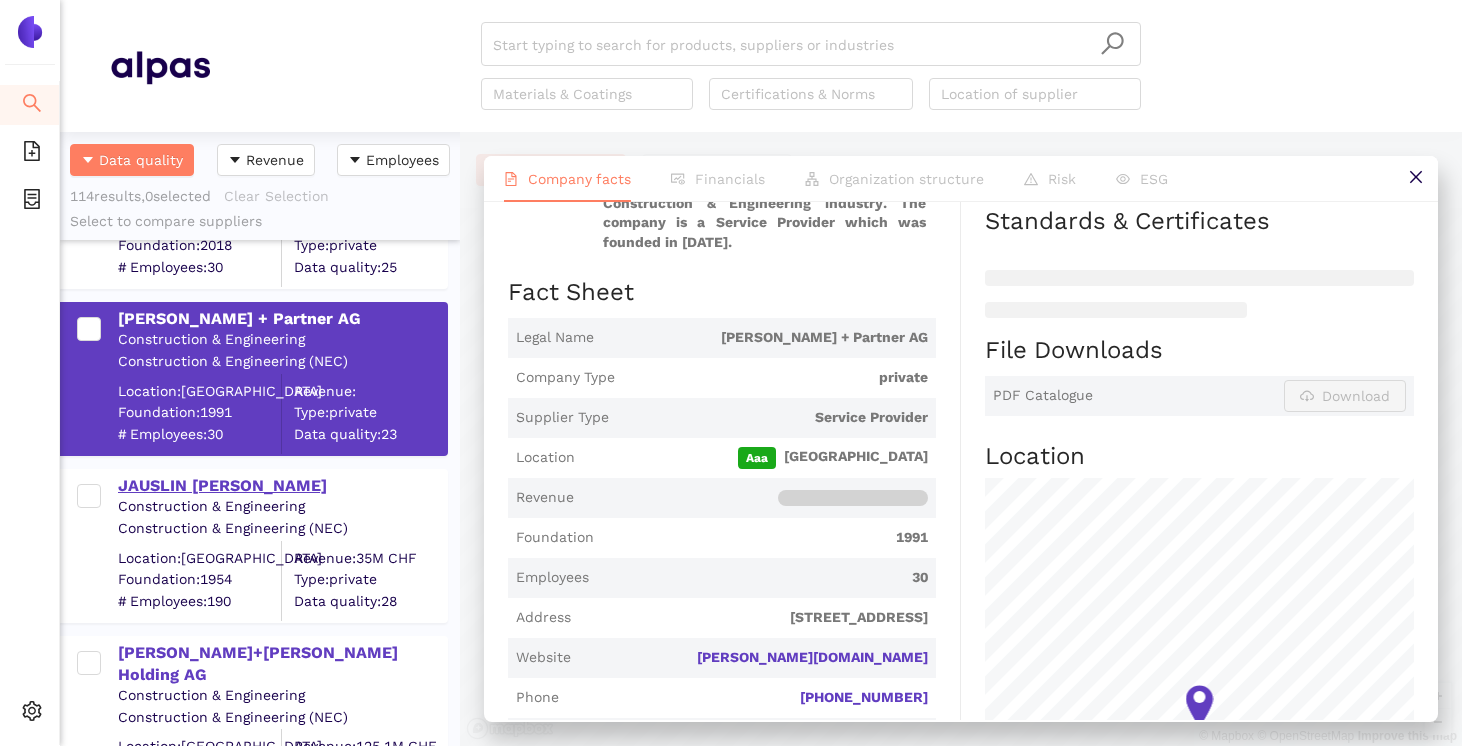 click on "JAUSLIN [PERSON_NAME]" at bounding box center (282, 486) 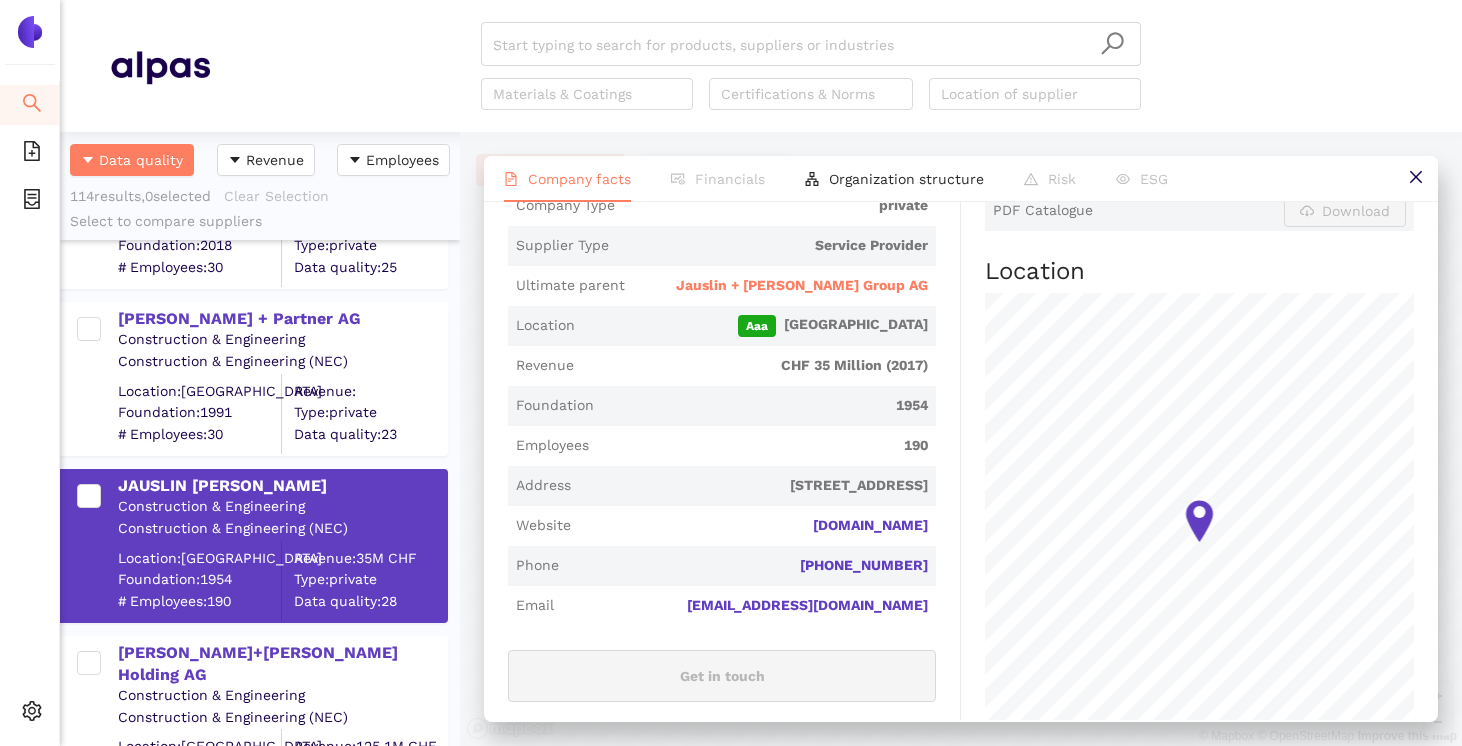 scroll, scrollTop: 501, scrollLeft: 0, axis: vertical 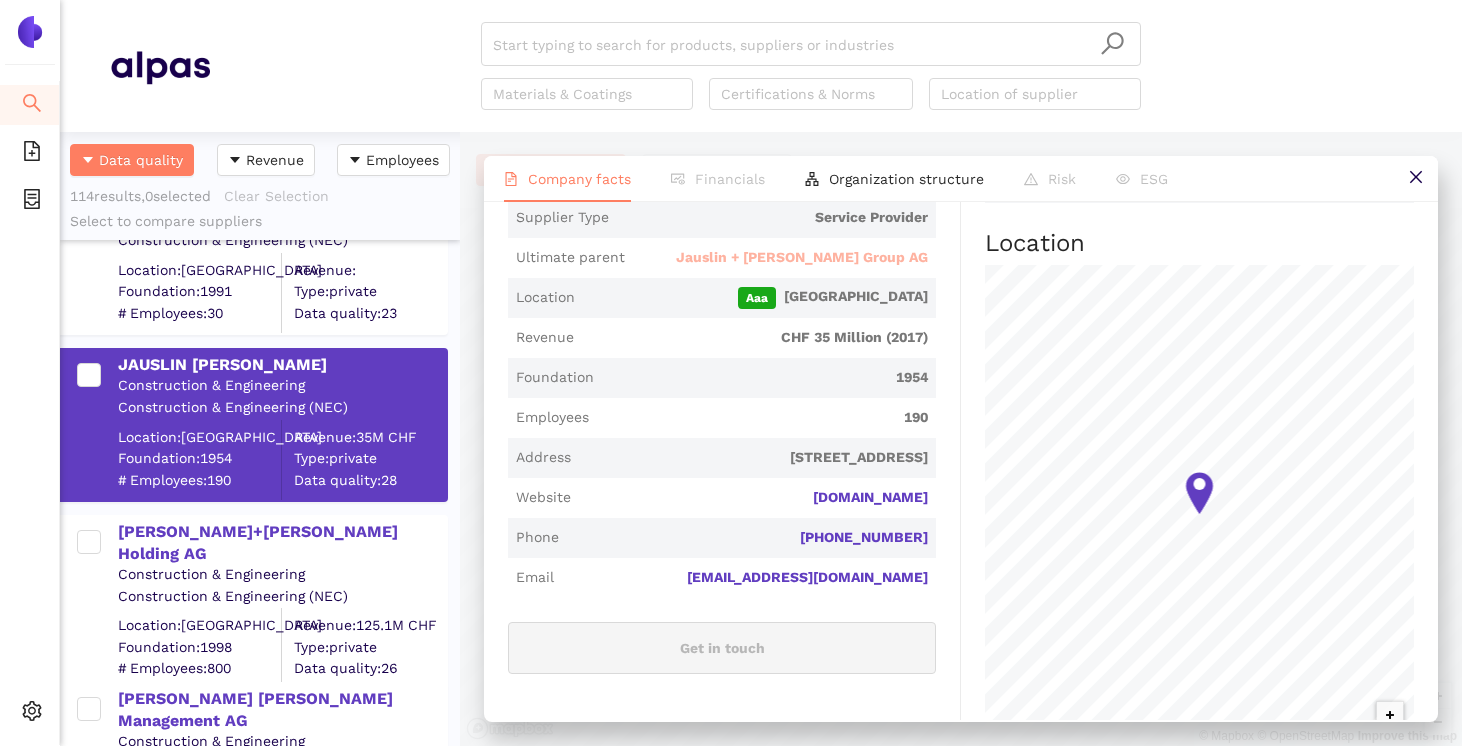 click on "Jauslin + [PERSON_NAME] Group AG" at bounding box center (802, 258) 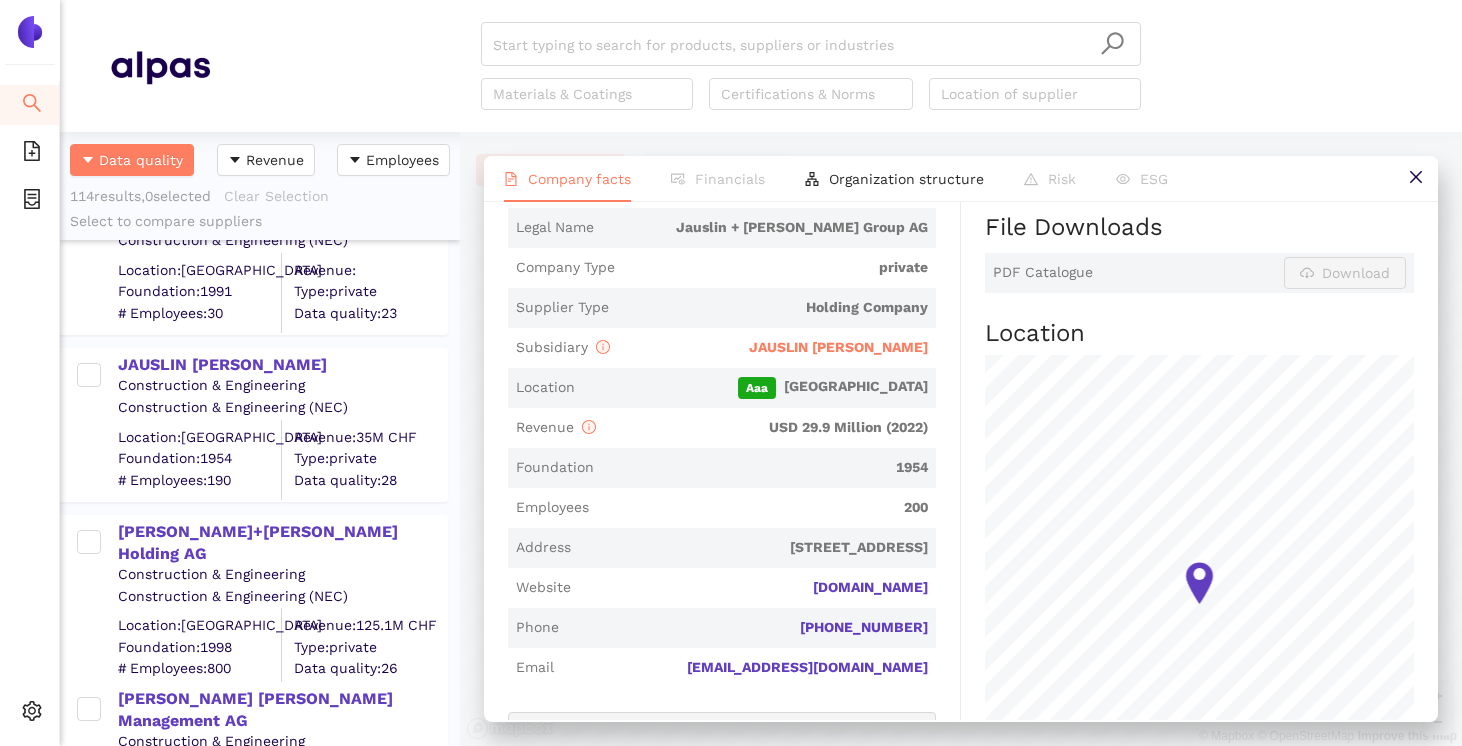 scroll, scrollTop: 481, scrollLeft: 0, axis: vertical 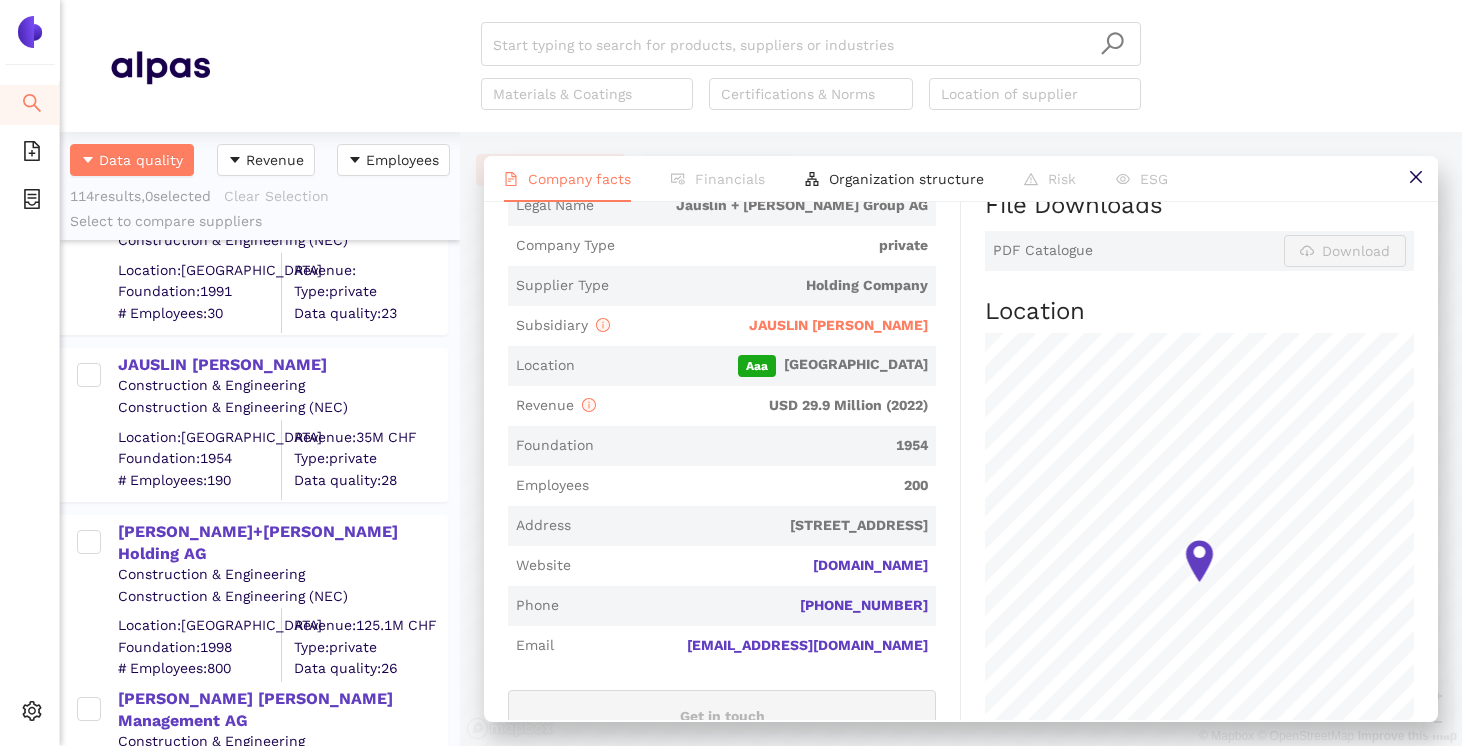 drag, startPoint x: 777, startPoint y: 604, endPoint x: 934, endPoint y: 608, distance: 157.05095 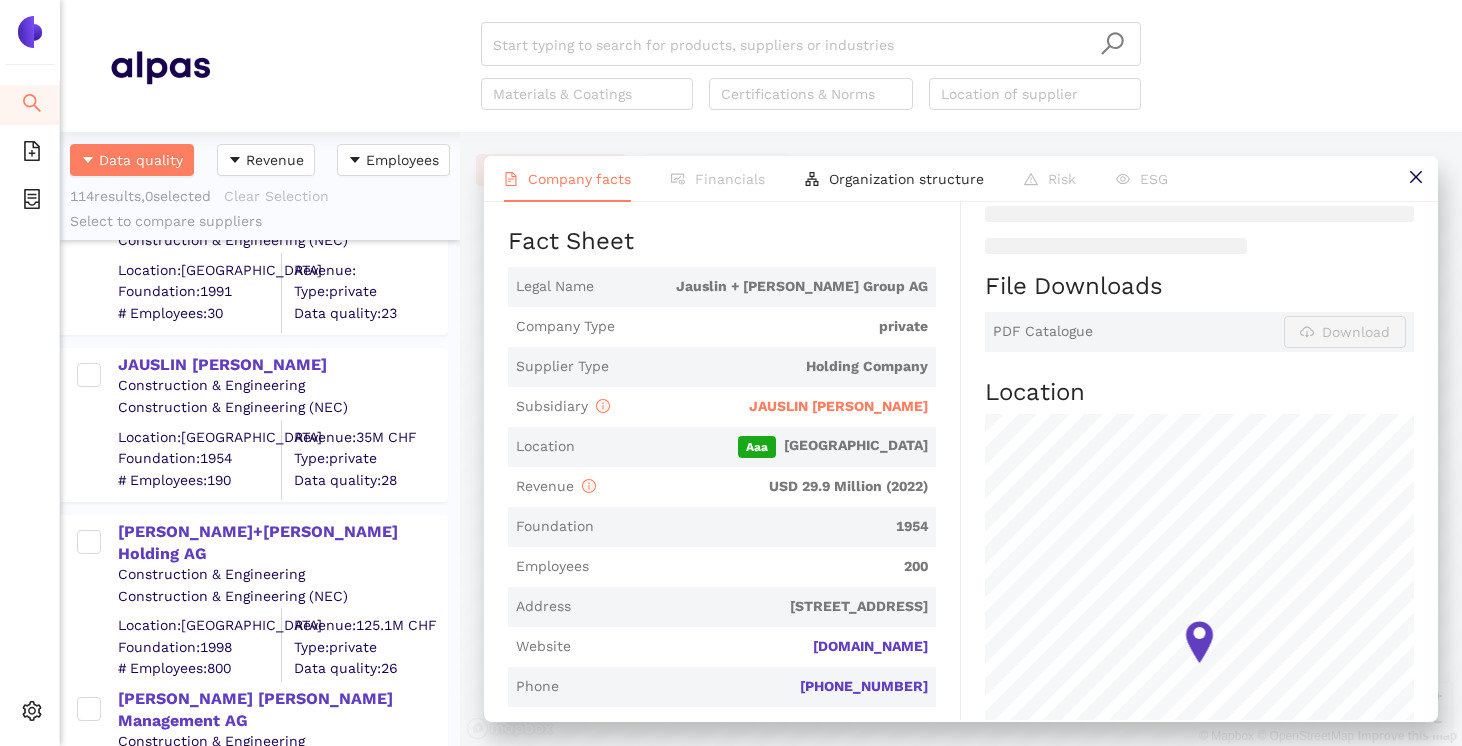 scroll, scrollTop: 397, scrollLeft: 0, axis: vertical 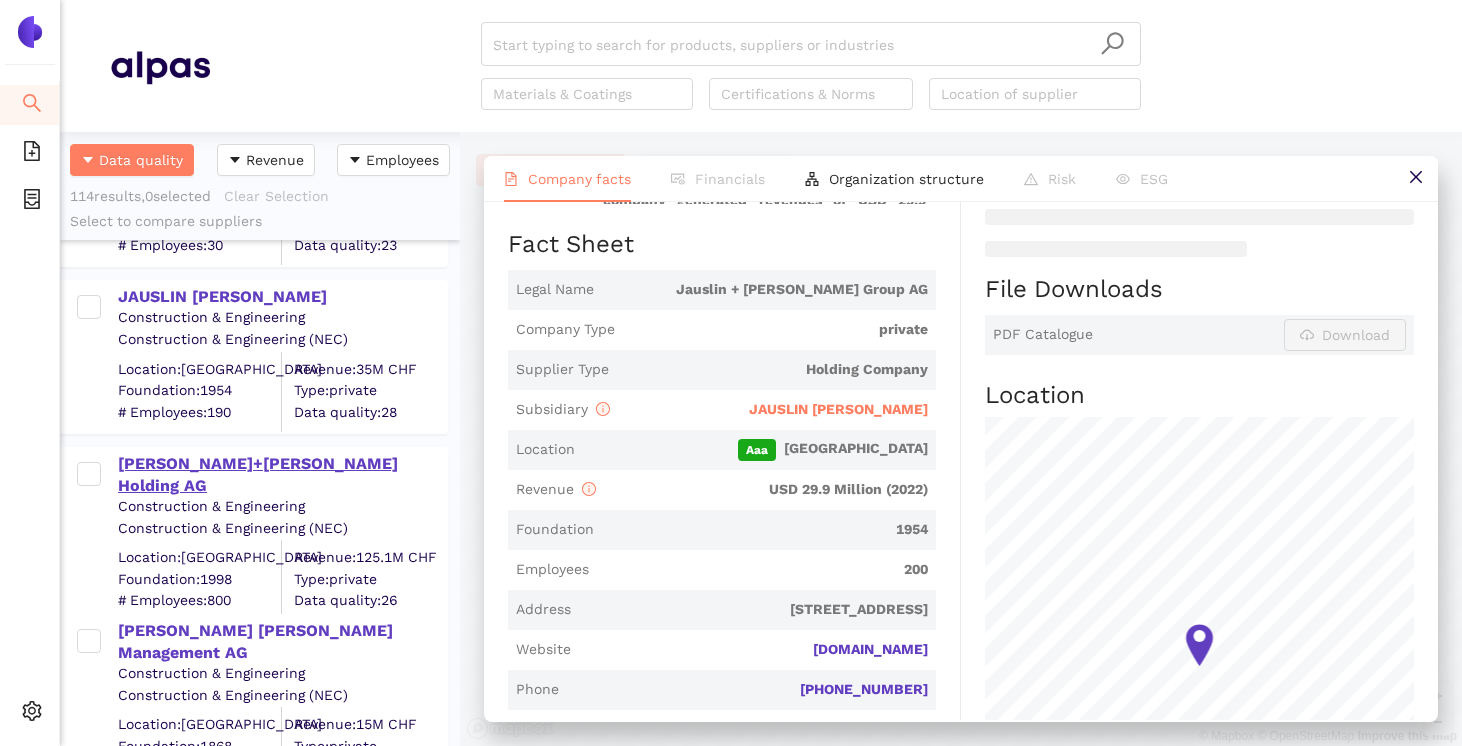 click on "[PERSON_NAME]+[PERSON_NAME] Holding AG" at bounding box center [282, 475] 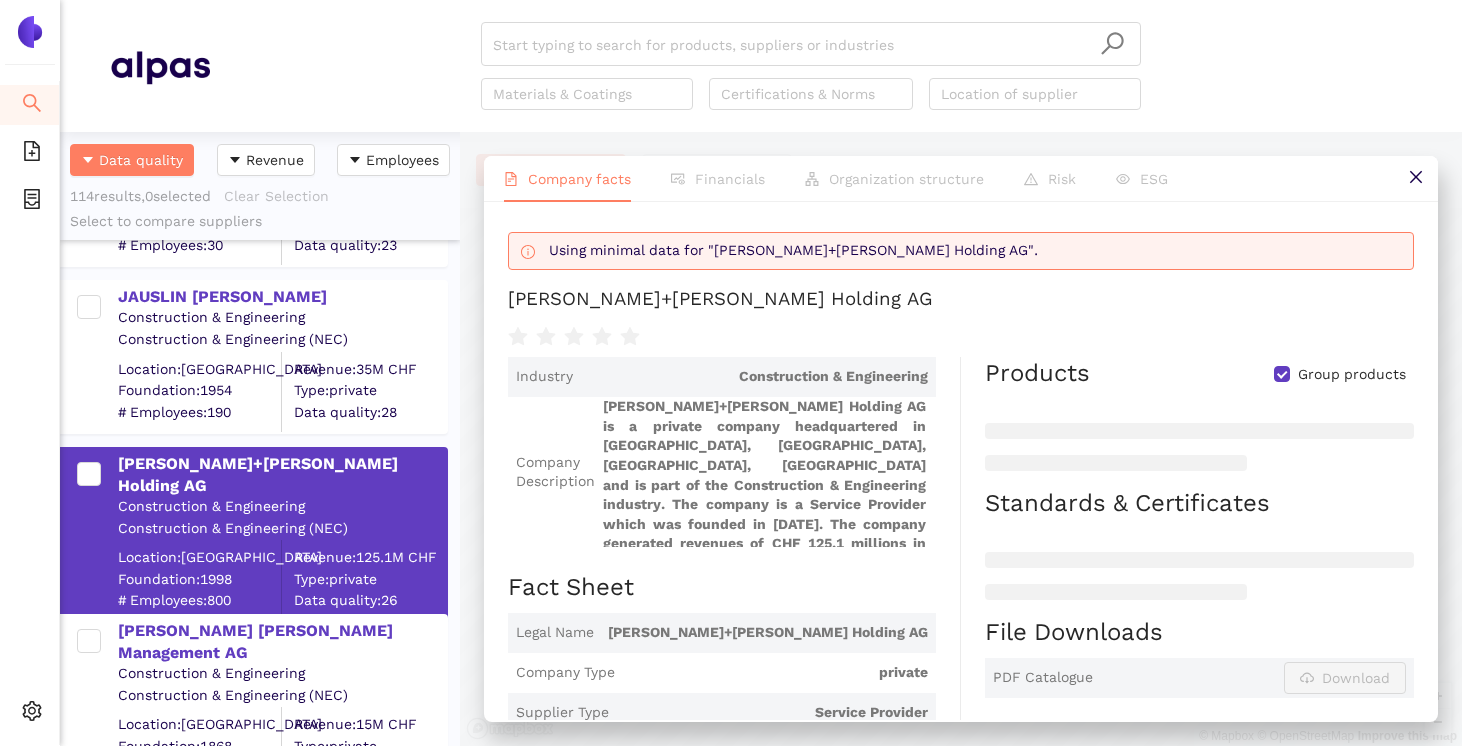 scroll, scrollTop: 0, scrollLeft: 0, axis: both 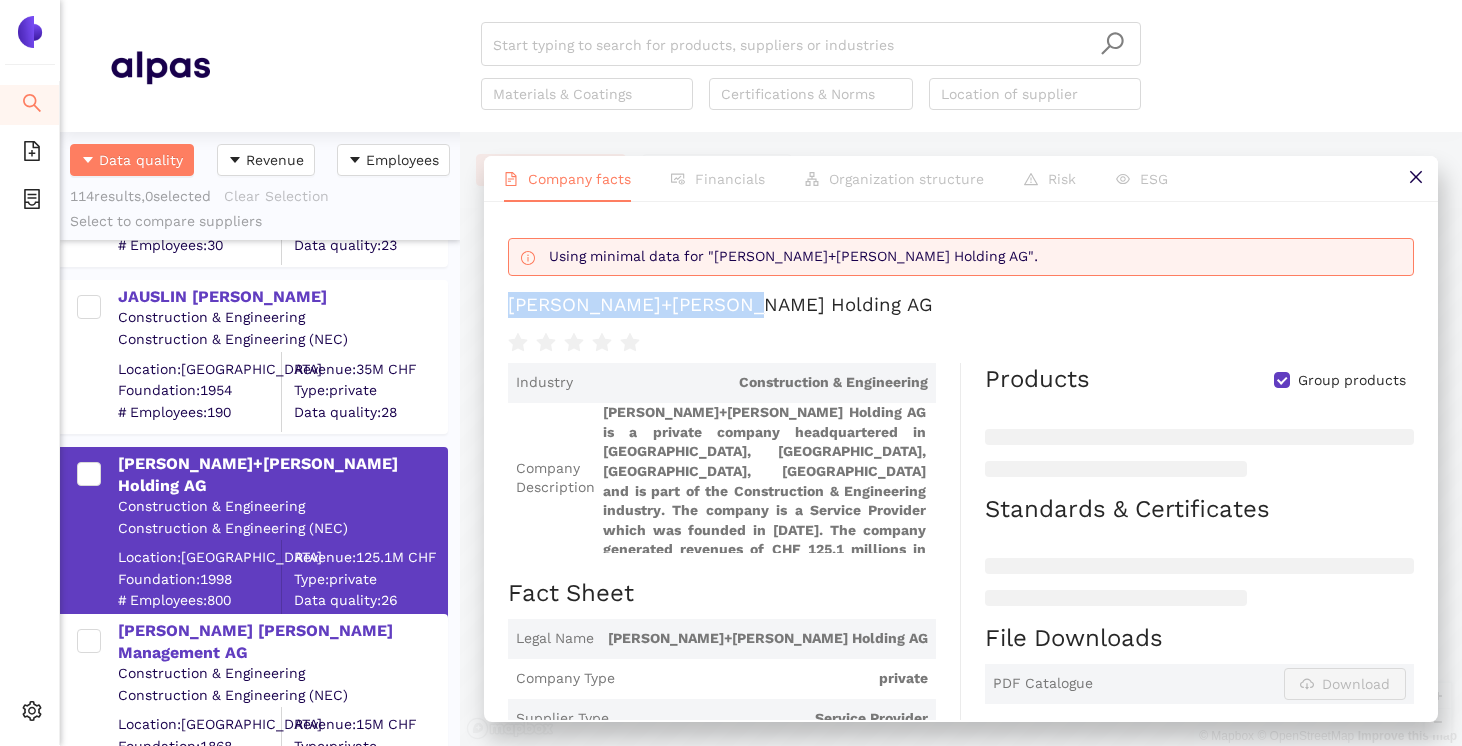 drag, startPoint x: 746, startPoint y: 305, endPoint x: 509, endPoint y: 310, distance: 237.05273 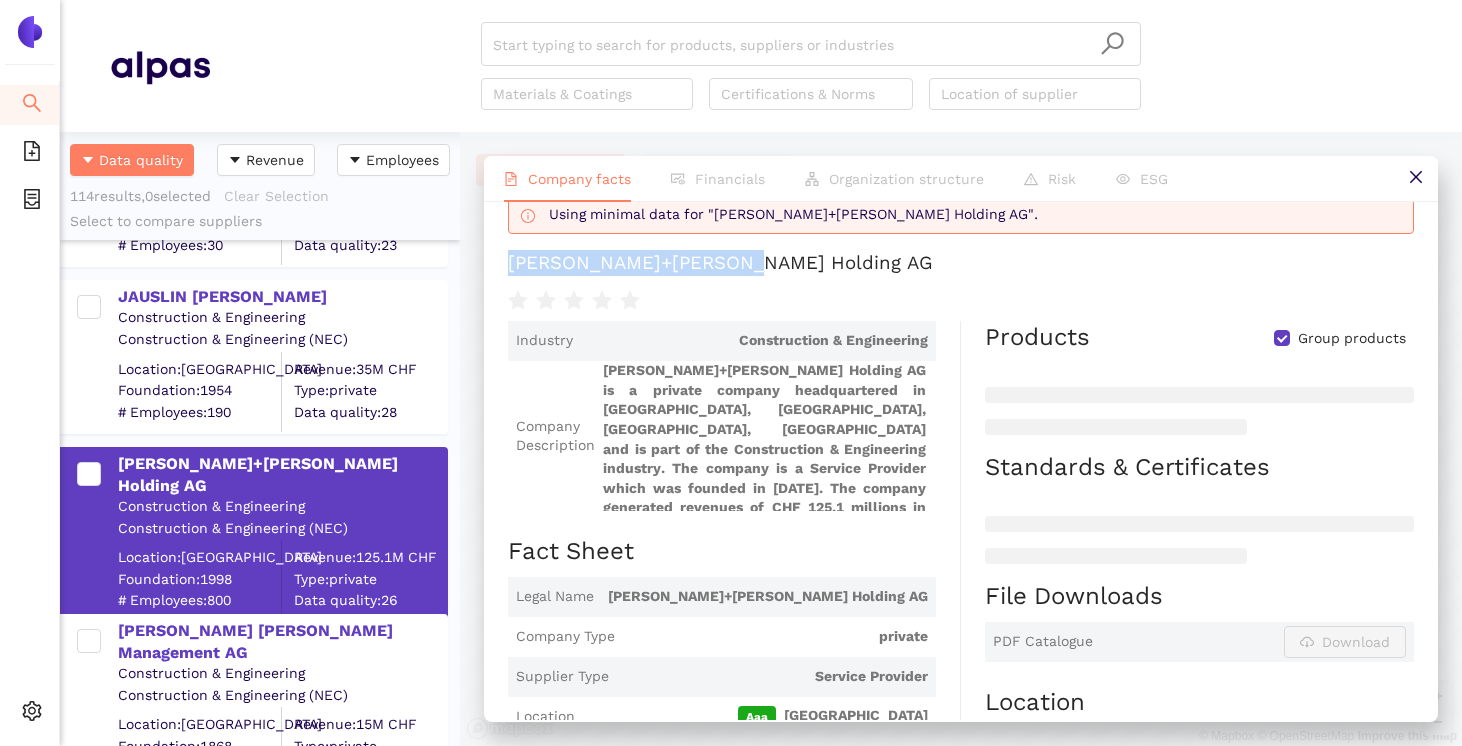 scroll, scrollTop: 26, scrollLeft: 0, axis: vertical 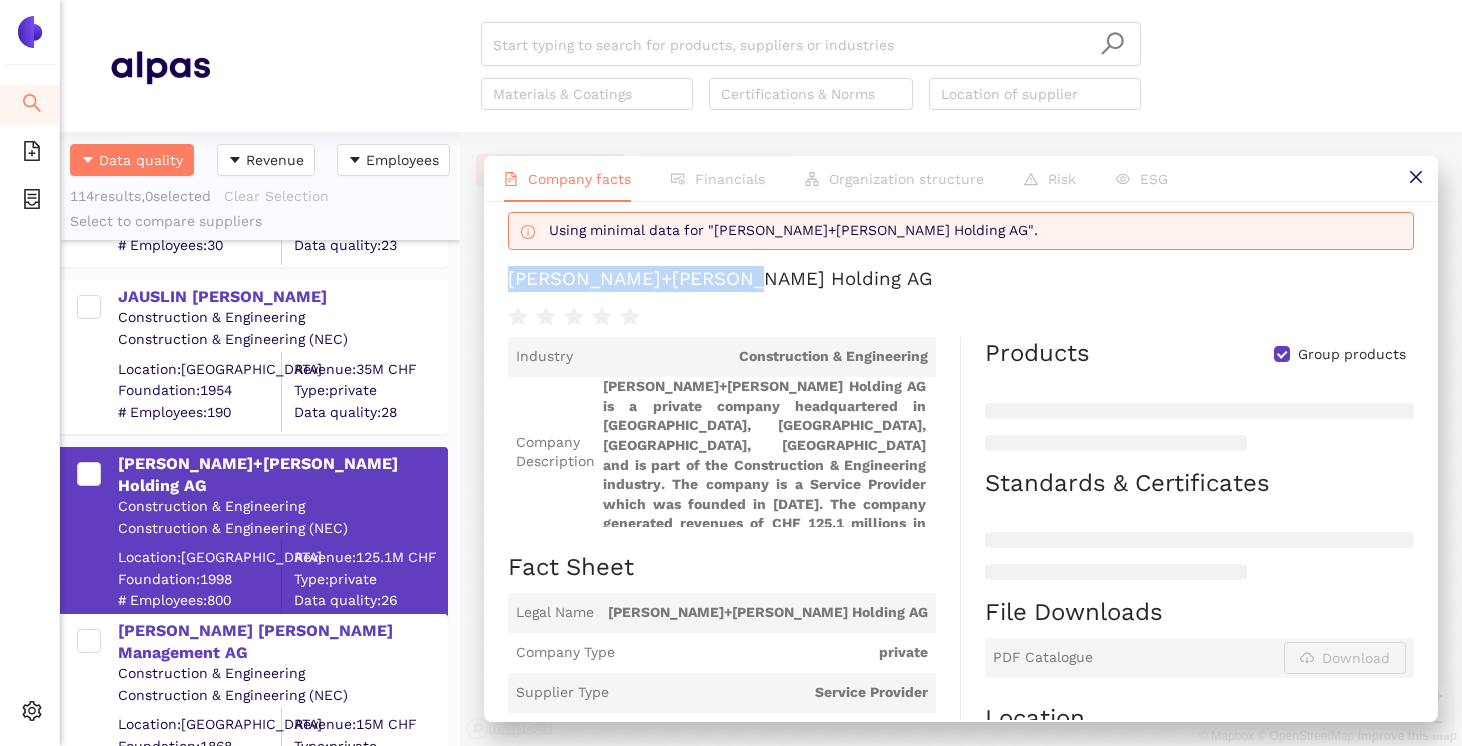 copy on "[PERSON_NAME]+[PERSON_NAME] Holding AG" 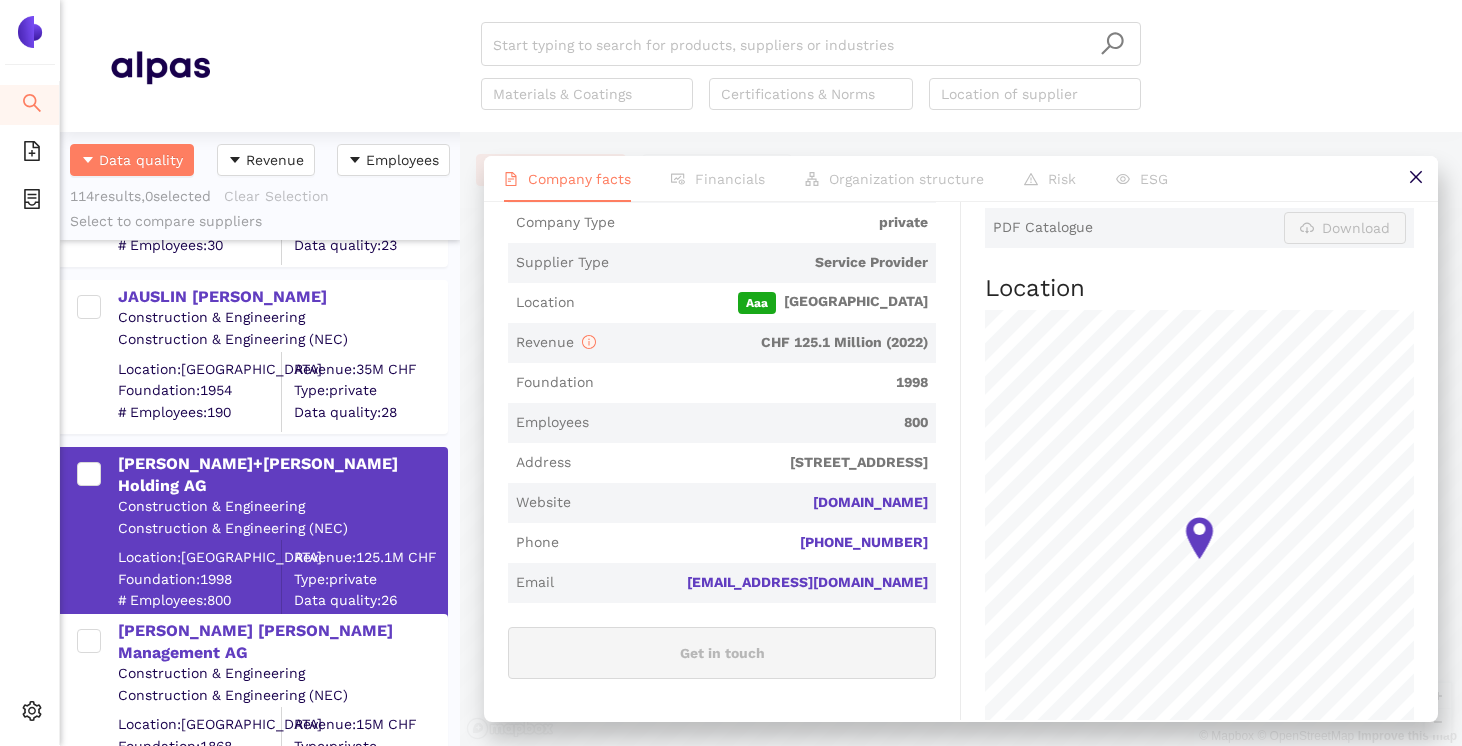 scroll, scrollTop: 460, scrollLeft: 0, axis: vertical 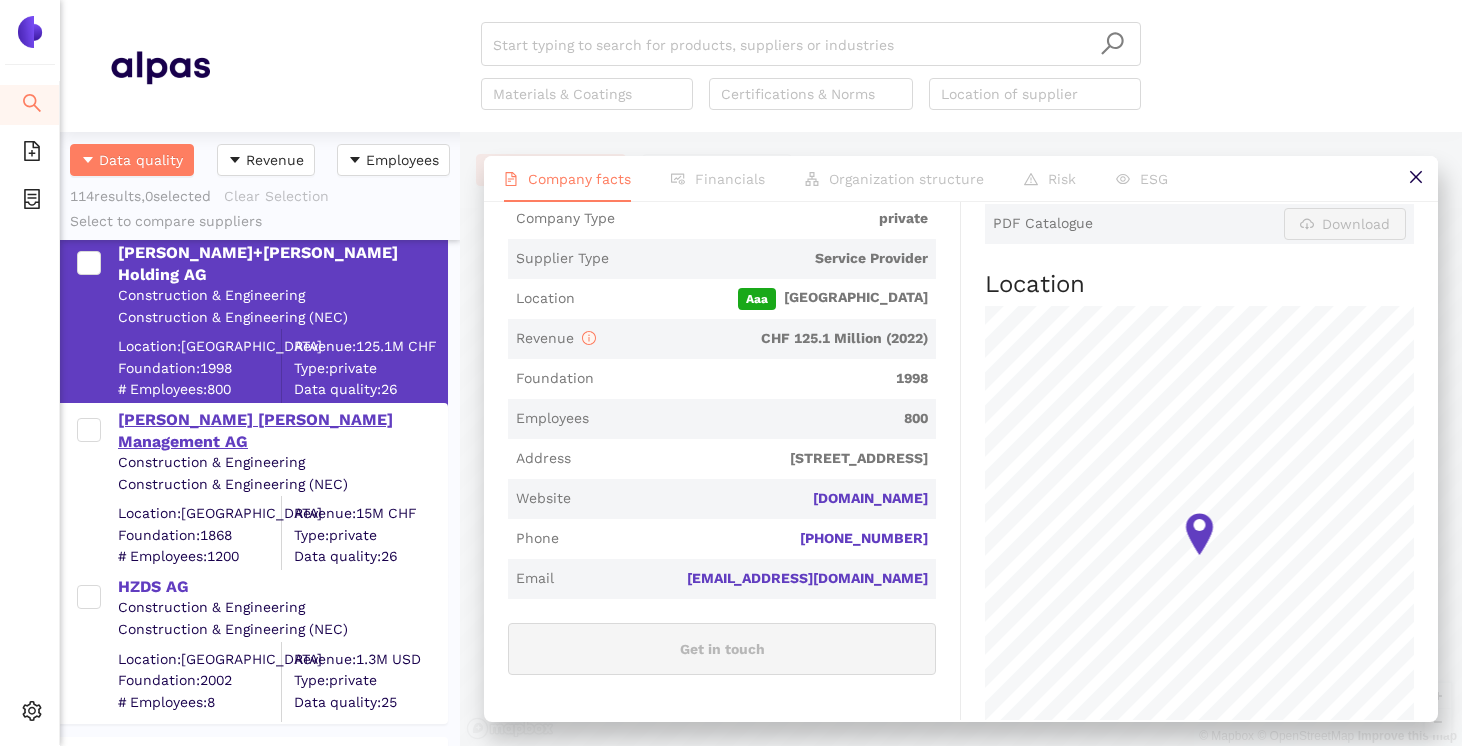 click on "[PERSON_NAME] [PERSON_NAME] Management AG" at bounding box center (282, 431) 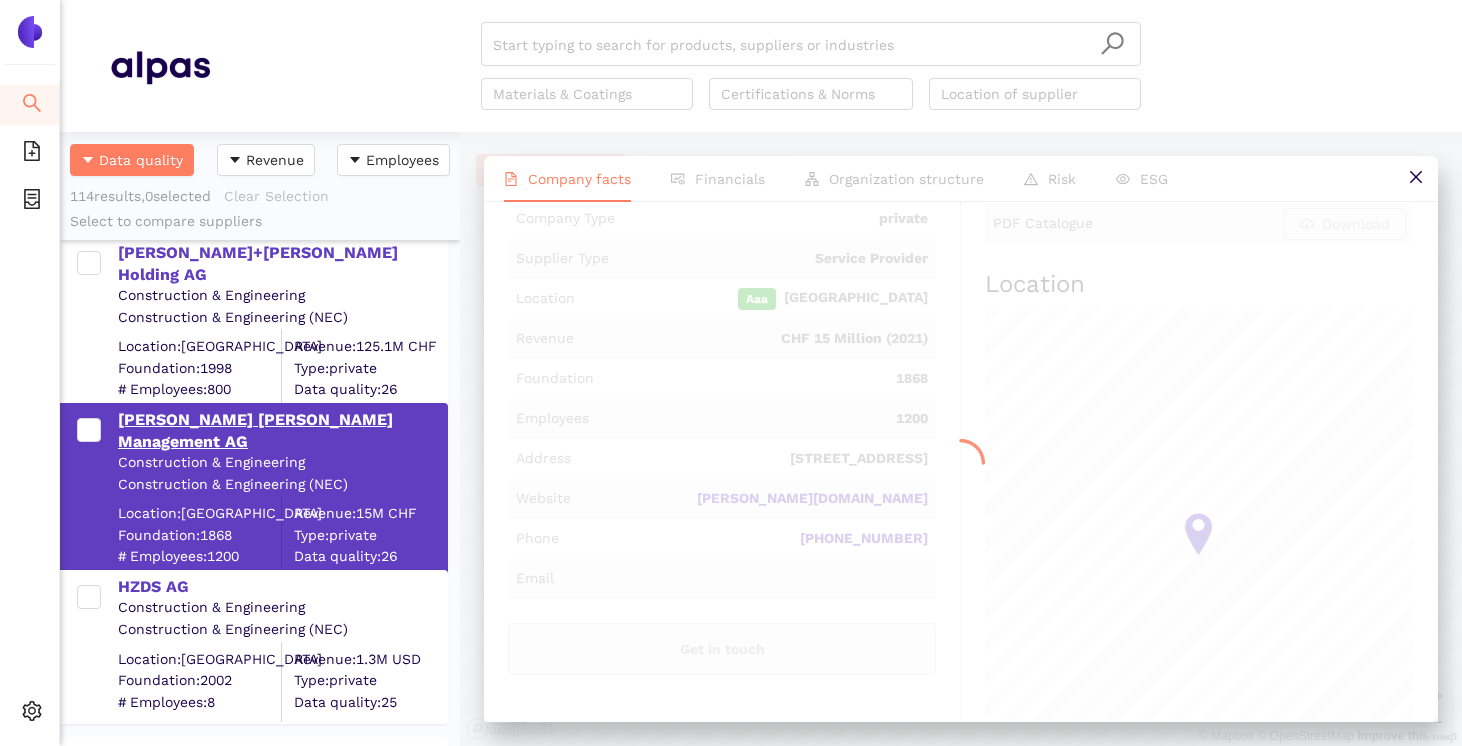 scroll, scrollTop: 0, scrollLeft: 0, axis: both 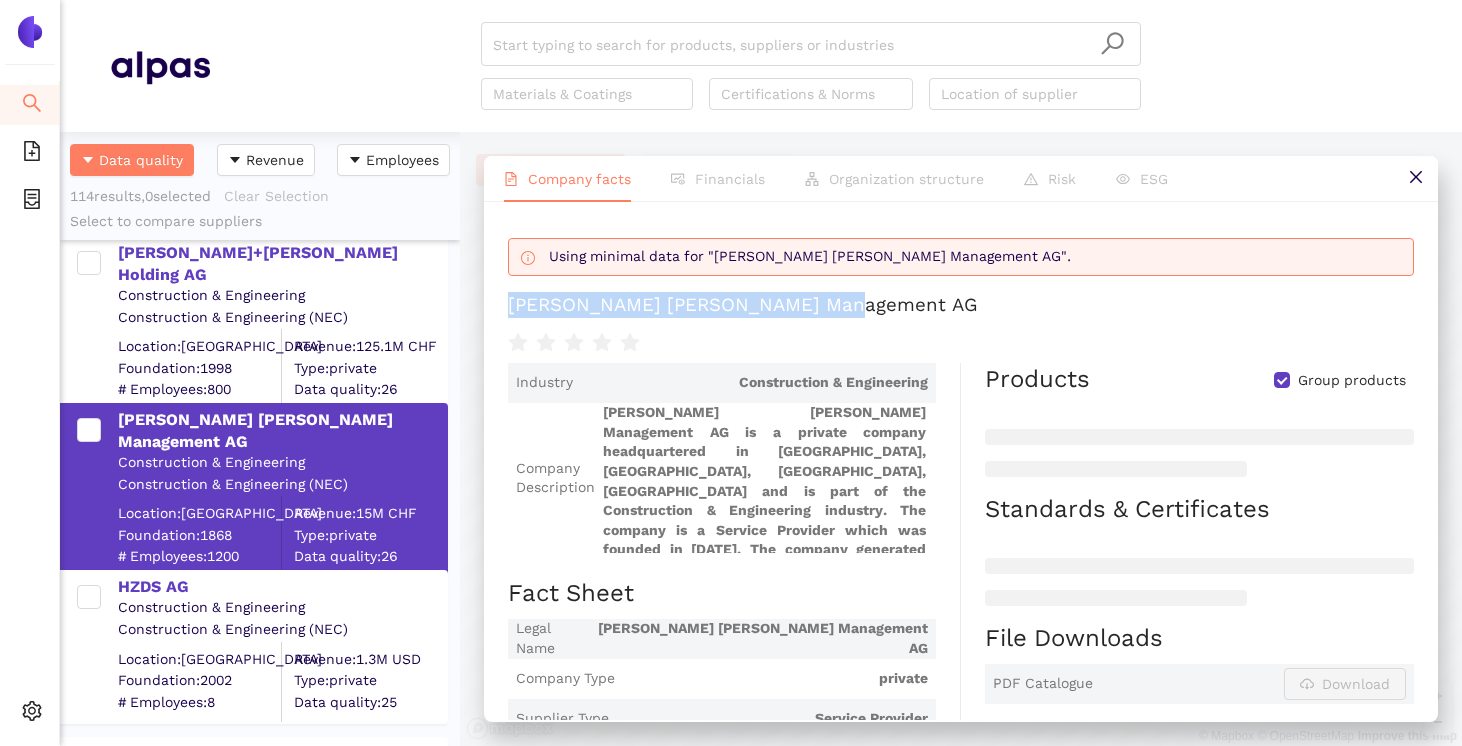 drag, startPoint x: 839, startPoint y: 306, endPoint x: 481, endPoint y: 316, distance: 358.13965 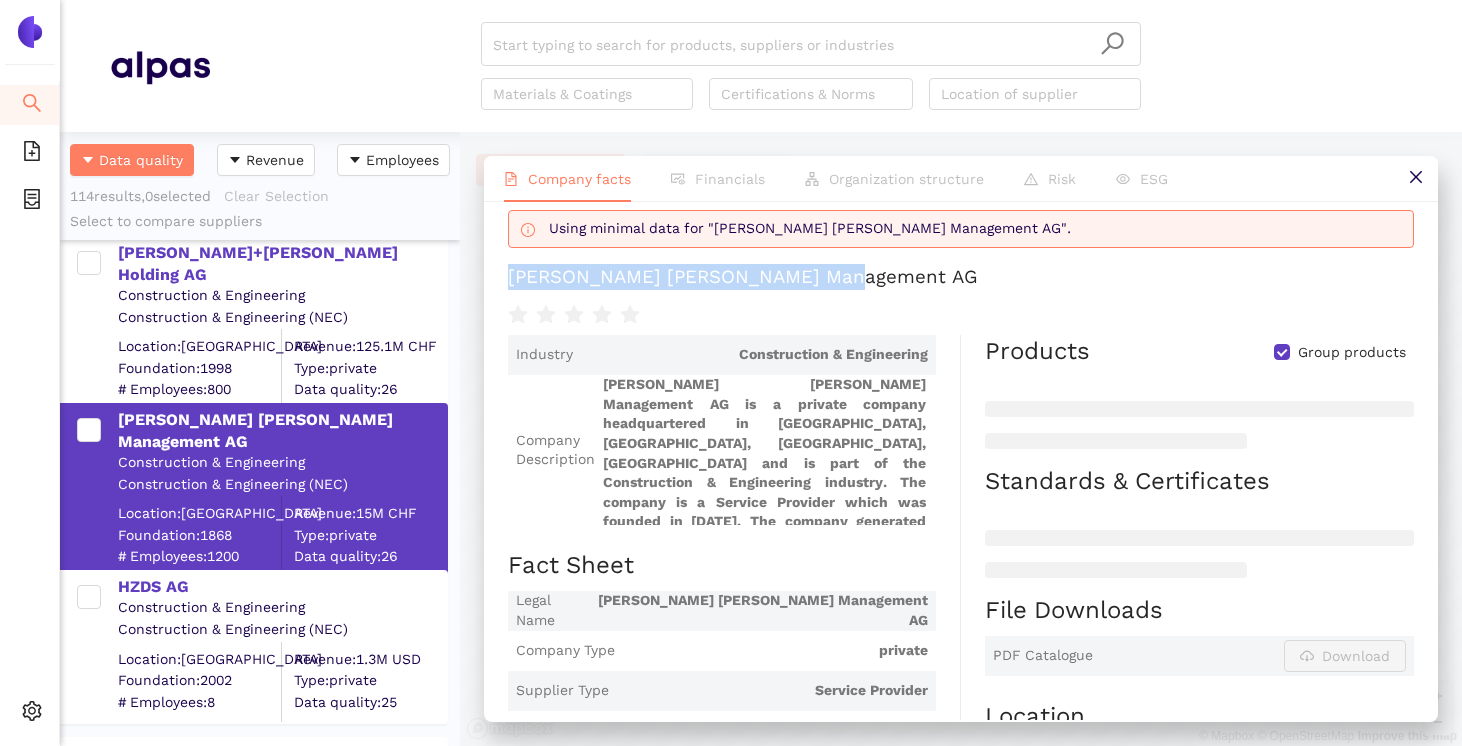 scroll, scrollTop: 0, scrollLeft: 0, axis: both 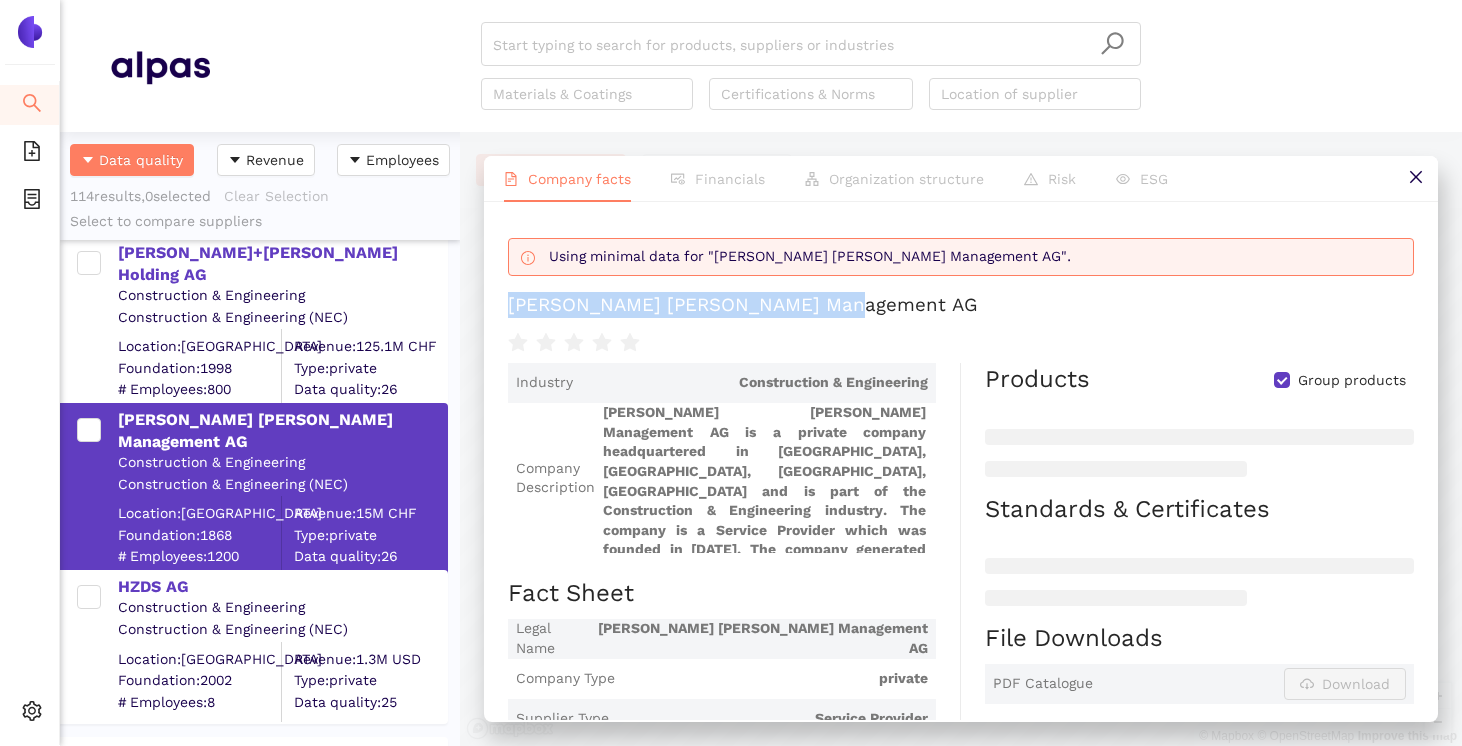 copy on "[PERSON_NAME] [PERSON_NAME] Management AG" 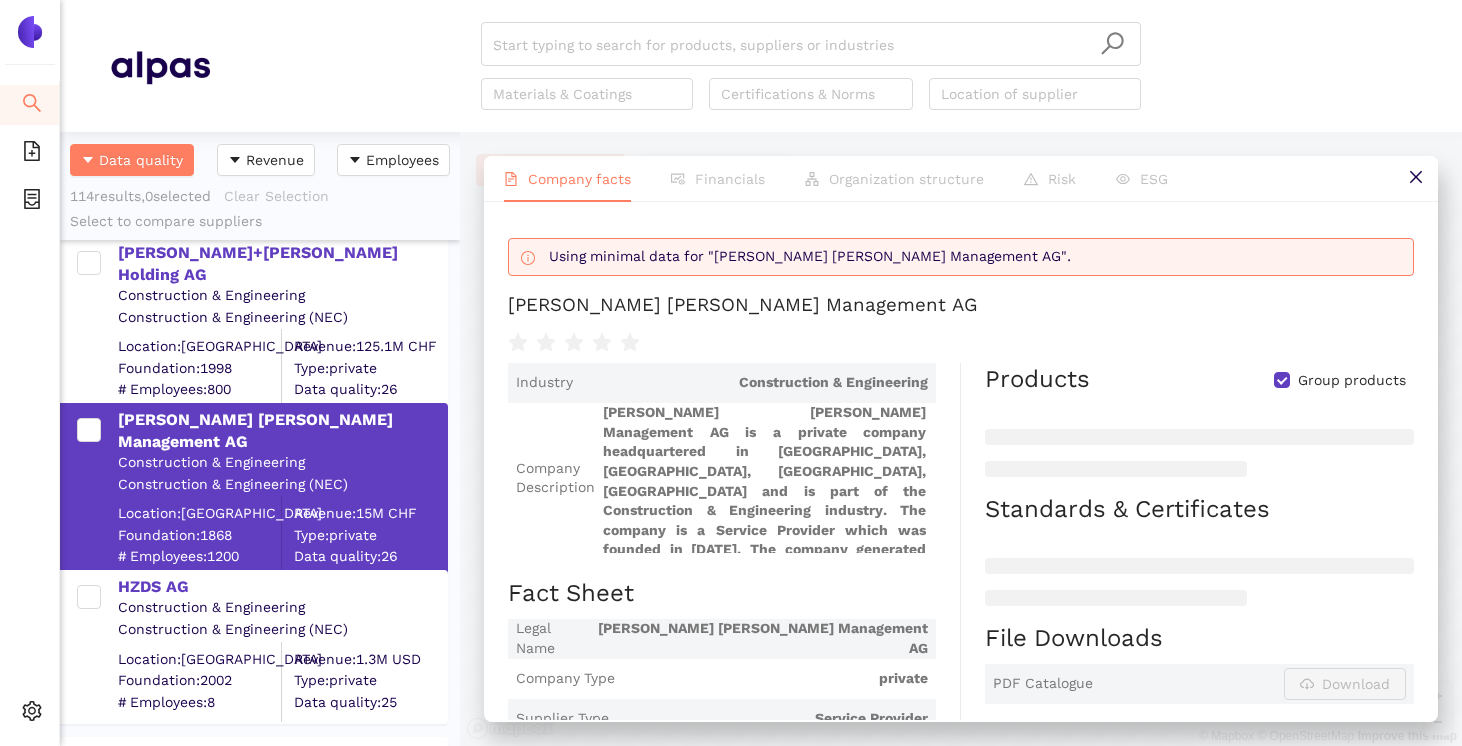 click on "[PERSON_NAME] [PERSON_NAME] Management AG is a private company headquartered in [GEOGRAPHIC_DATA], [GEOGRAPHIC_DATA], [GEOGRAPHIC_DATA], [GEOGRAPHIC_DATA] and is part of the Construction & Engineering industry. The company is a Service Provider which was founded in [DATE]. The company generated revenues of CHF 15.0 millions in [DATE]." at bounding box center (765, 478) 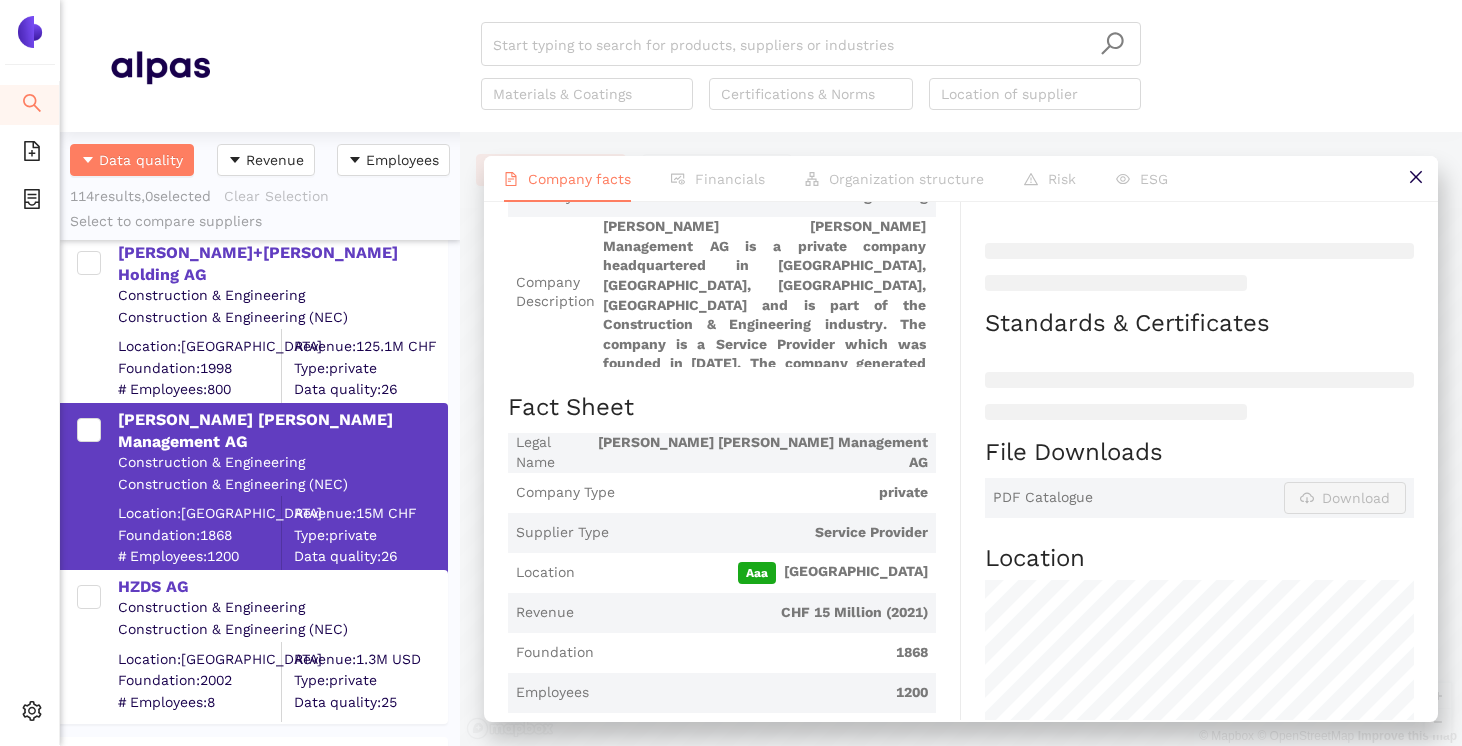 scroll, scrollTop: 0, scrollLeft: 0, axis: both 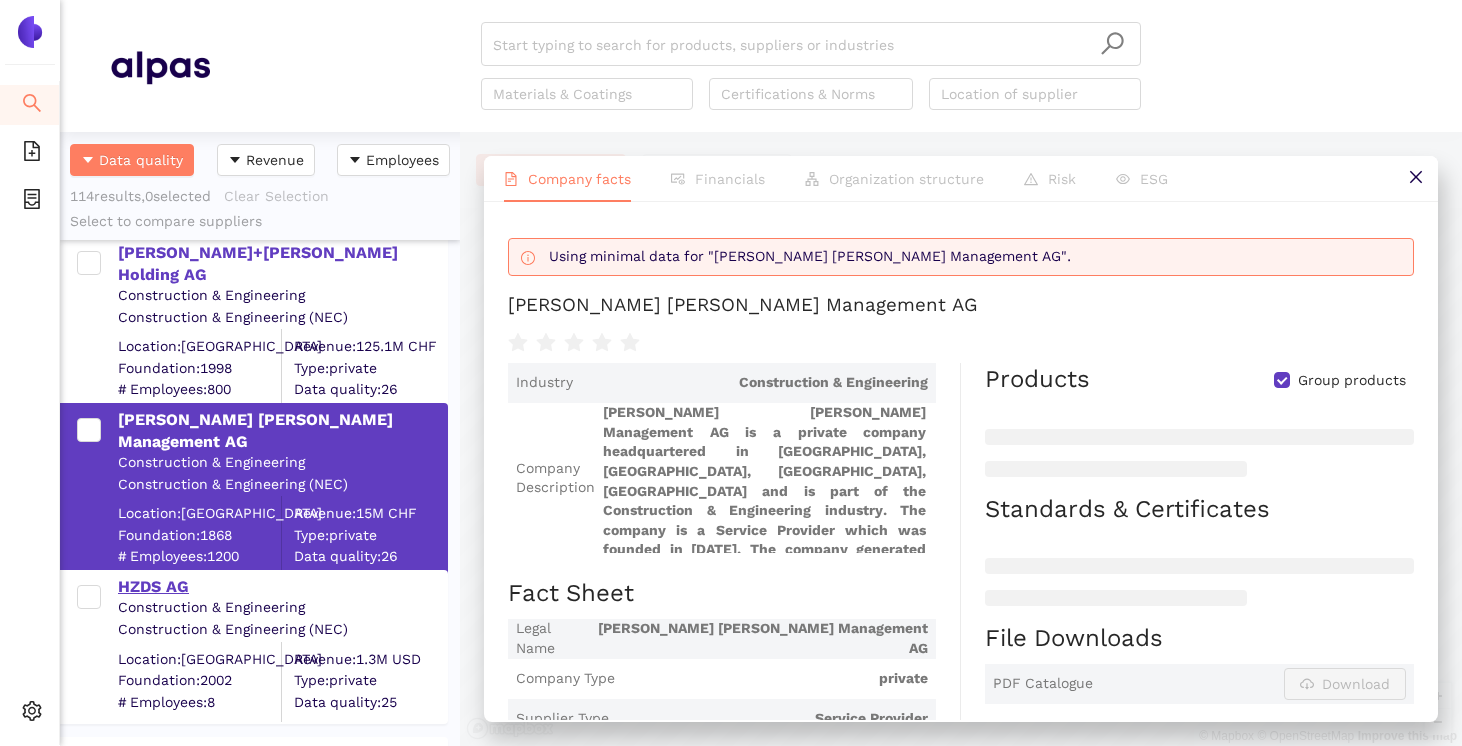 click on "HZDS AG" at bounding box center (282, 587) 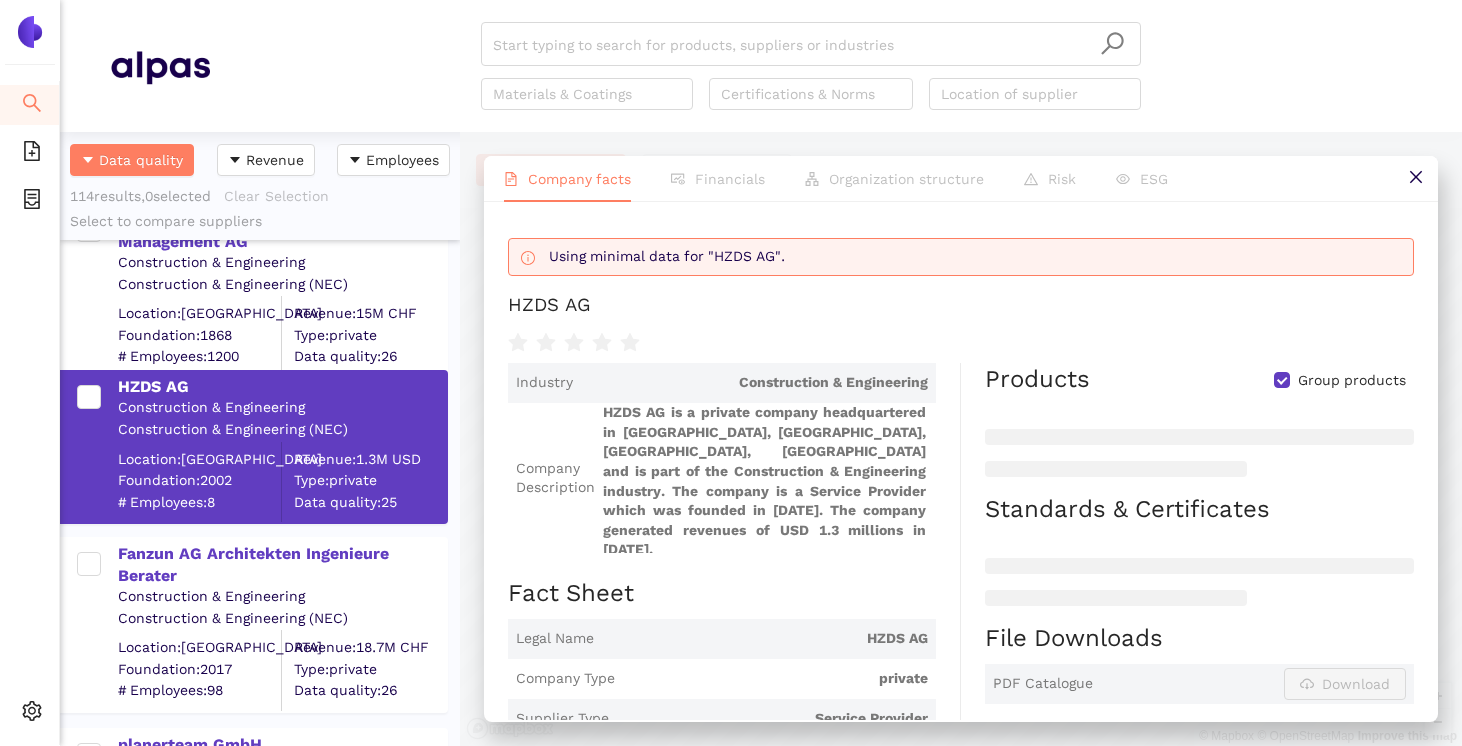 scroll, scrollTop: 2727, scrollLeft: 0, axis: vertical 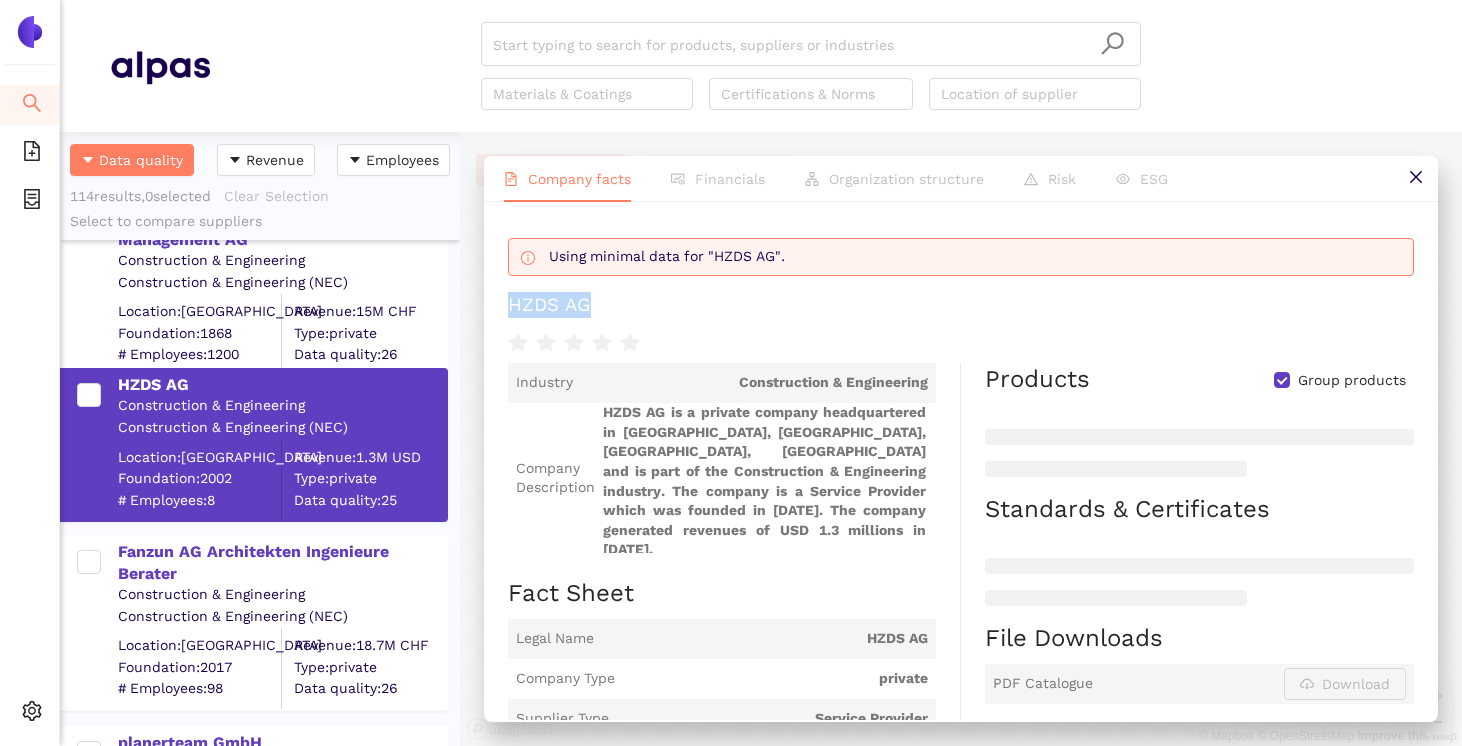 drag, startPoint x: 610, startPoint y: 309, endPoint x: 498, endPoint y: 311, distance: 112.01785 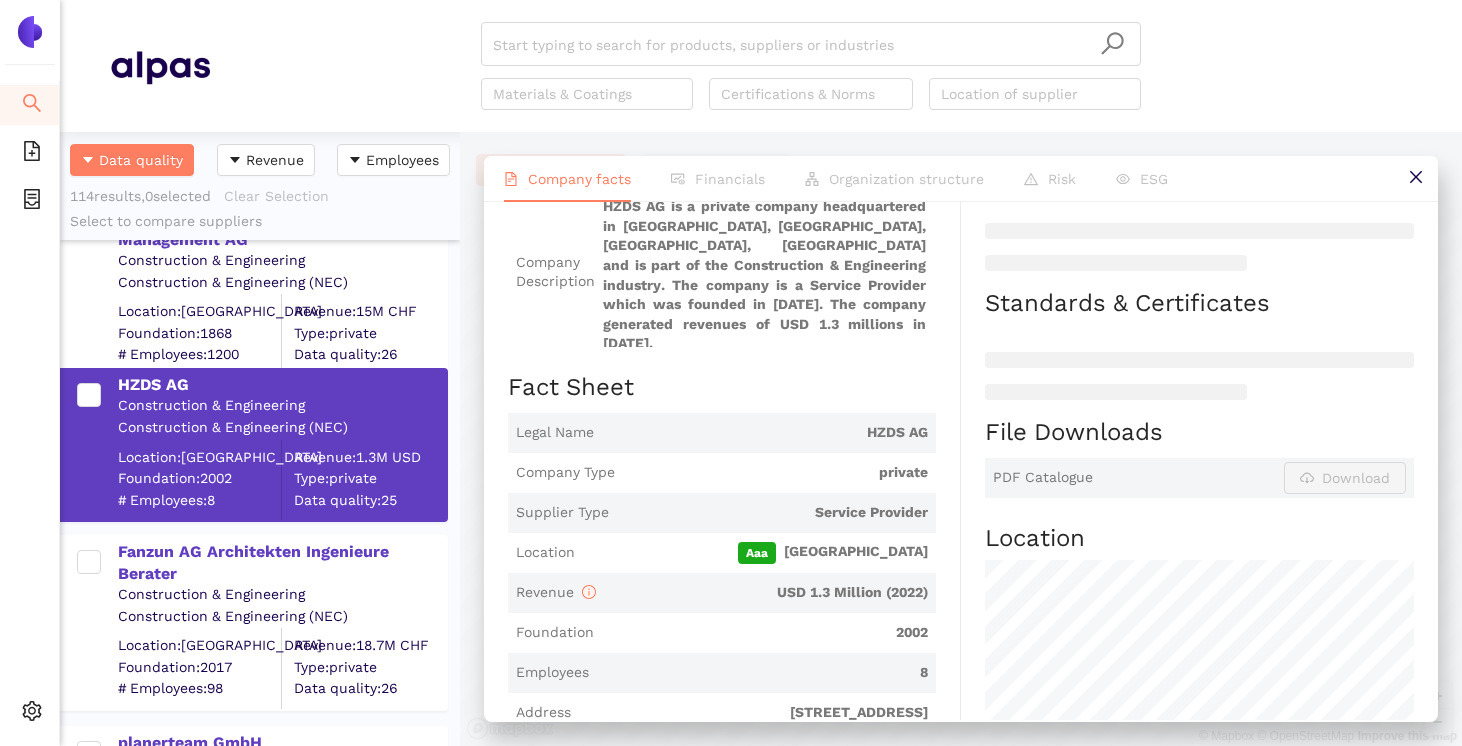 scroll, scrollTop: 0, scrollLeft: 0, axis: both 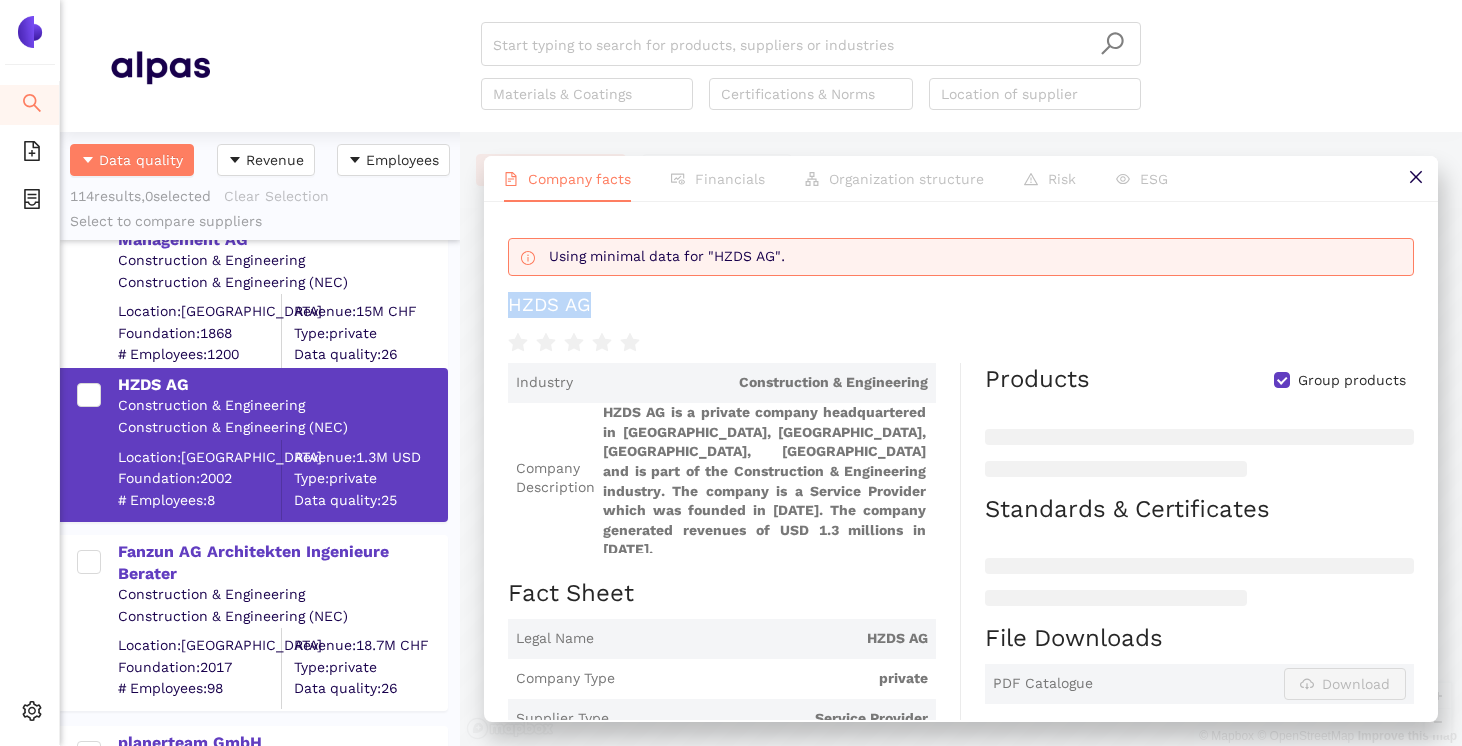 copy on "HZDS AG" 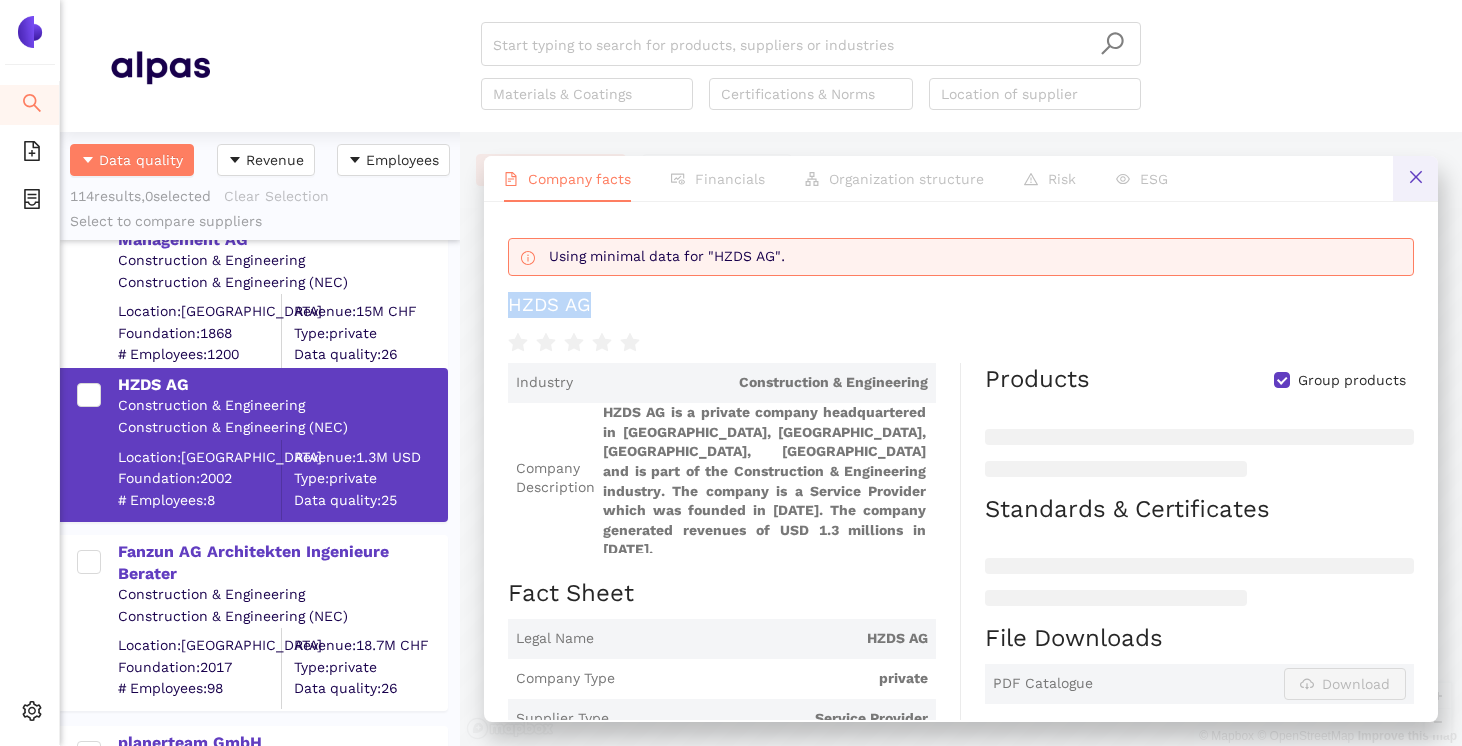 click at bounding box center [1415, 178] 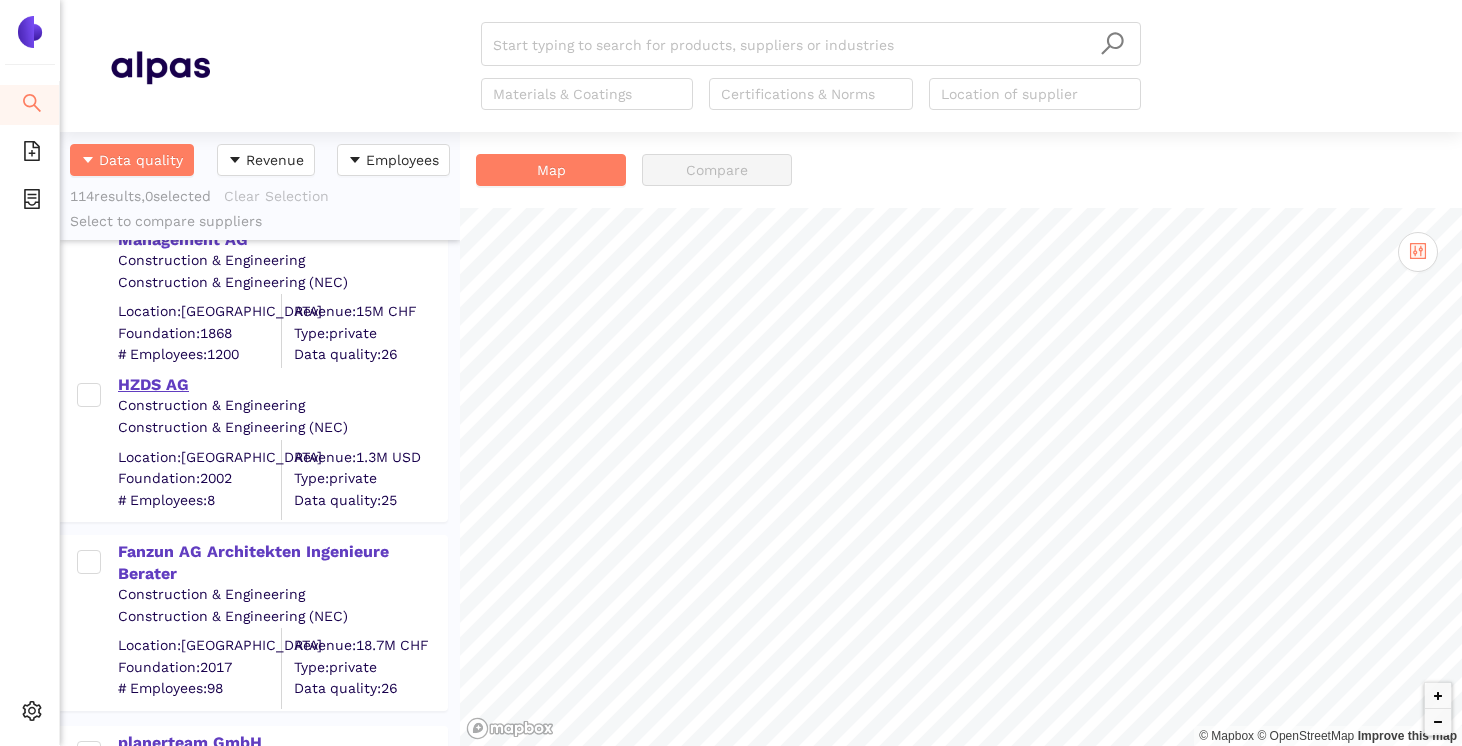 click on "HZDS AG" at bounding box center [282, 385] 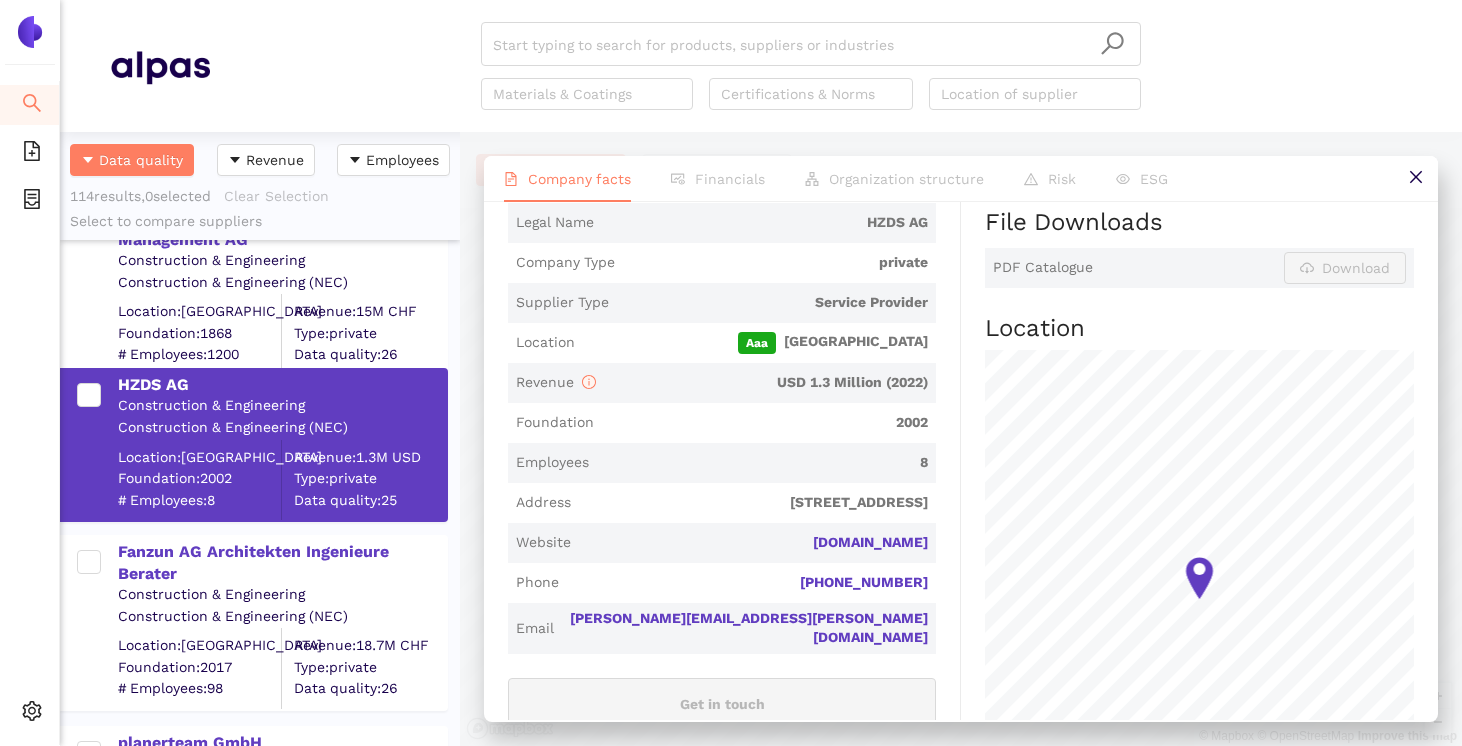 scroll, scrollTop: 420, scrollLeft: 0, axis: vertical 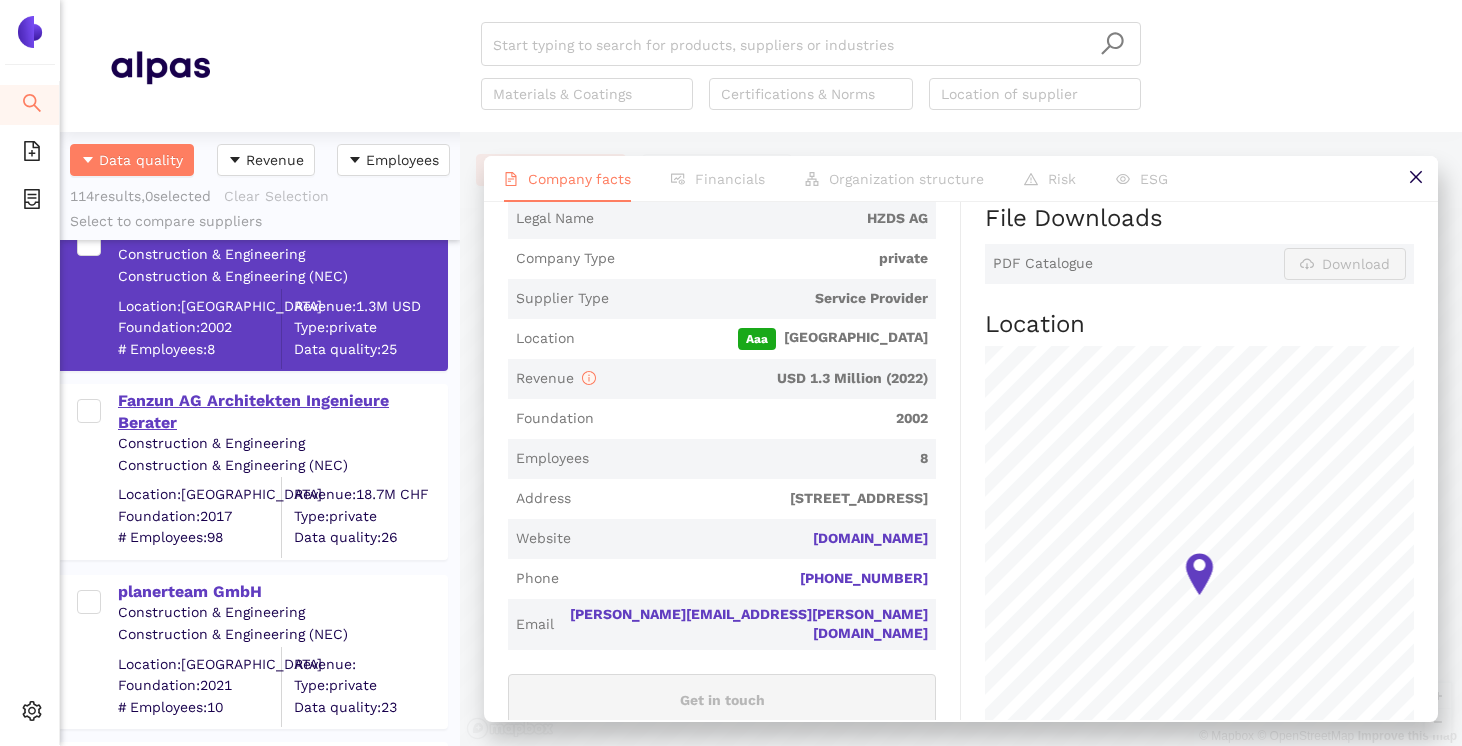 click on "Fanzun AG Architekten Ingenieure Berater" at bounding box center (282, 412) 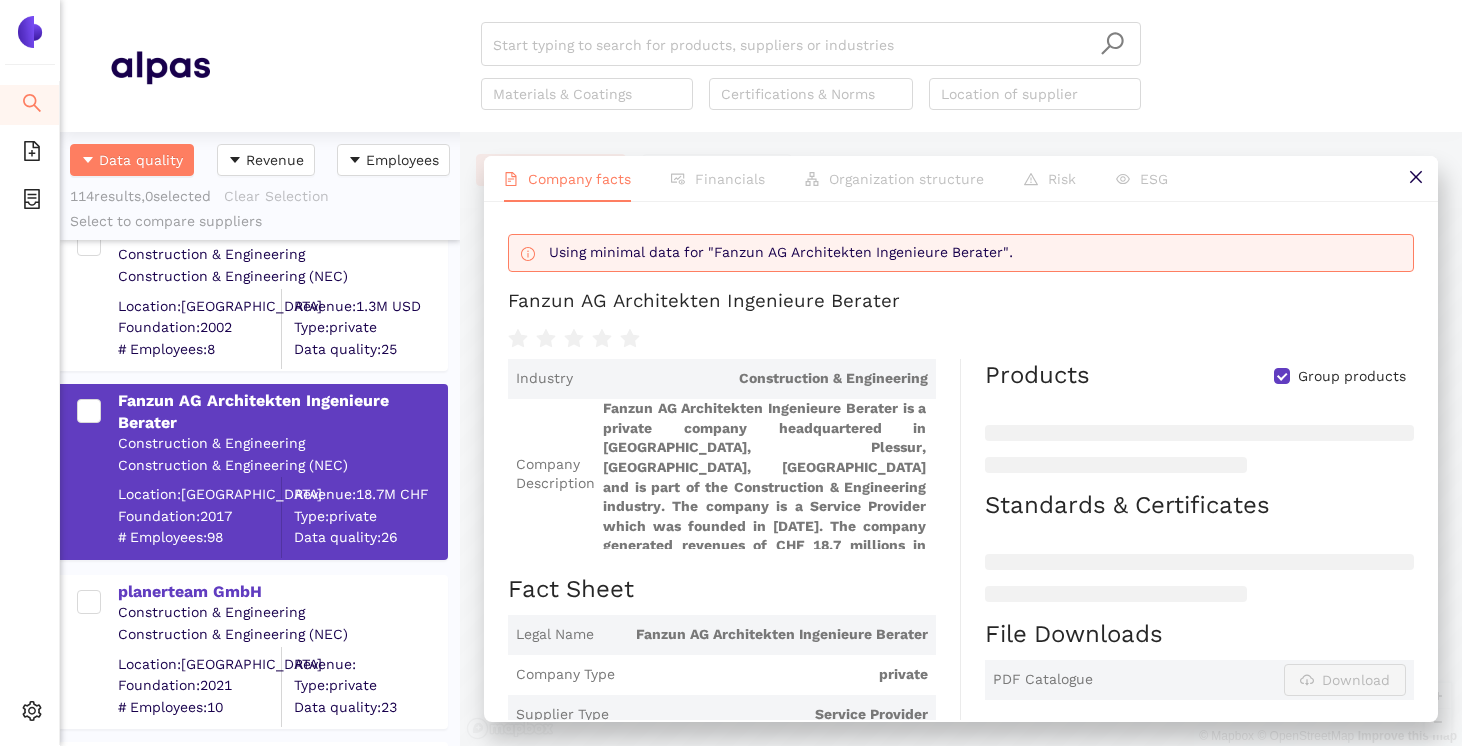 scroll, scrollTop: 0, scrollLeft: 0, axis: both 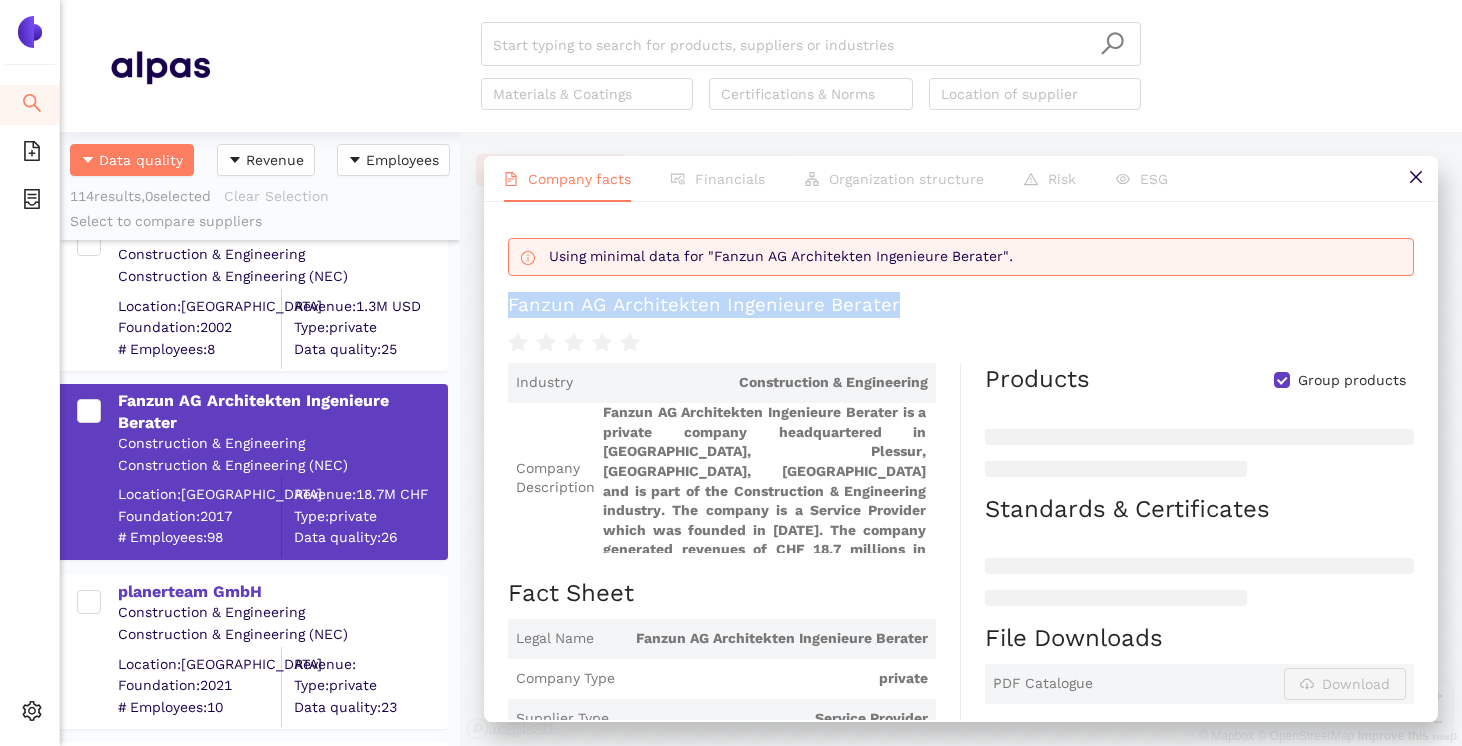 drag, startPoint x: 898, startPoint y: 306, endPoint x: 500, endPoint y: 310, distance: 398.0201 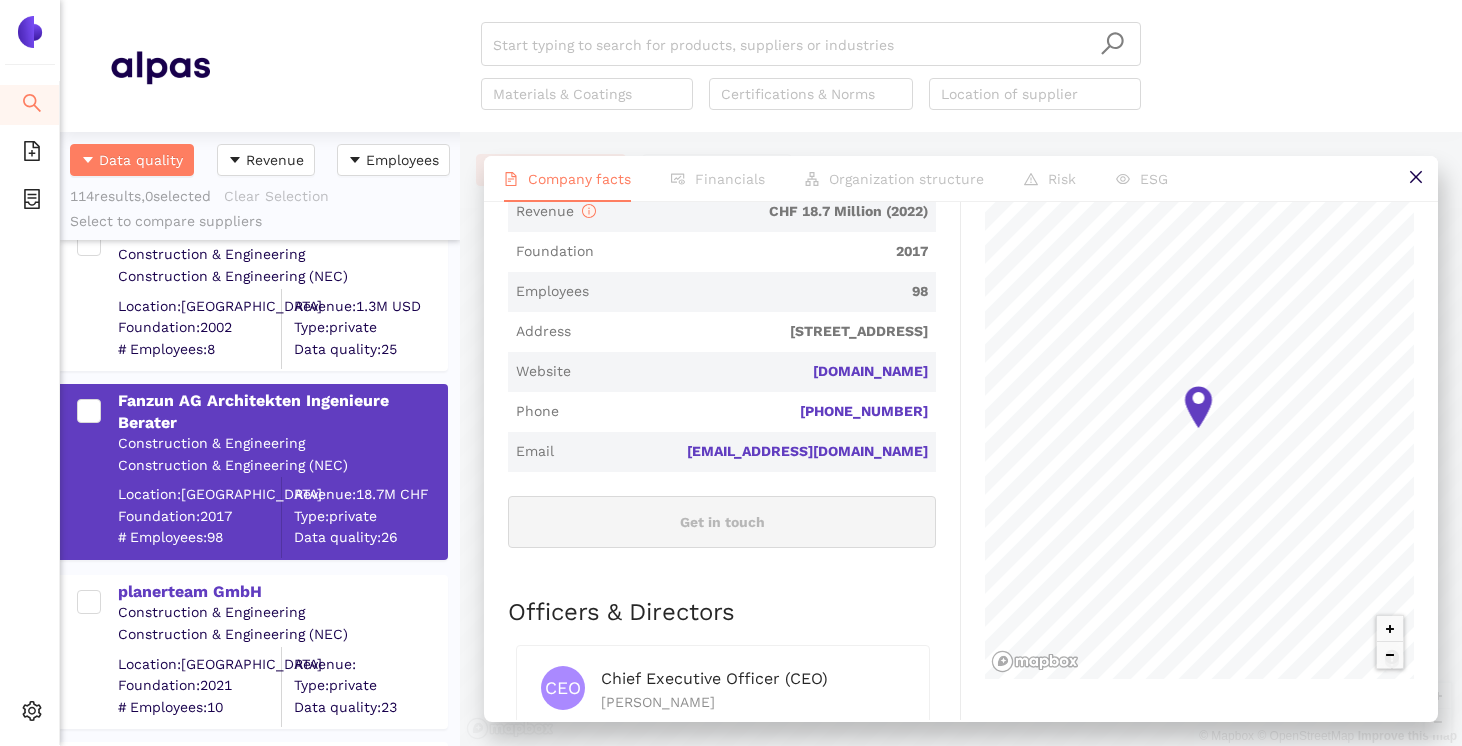 scroll, scrollTop: 572, scrollLeft: 0, axis: vertical 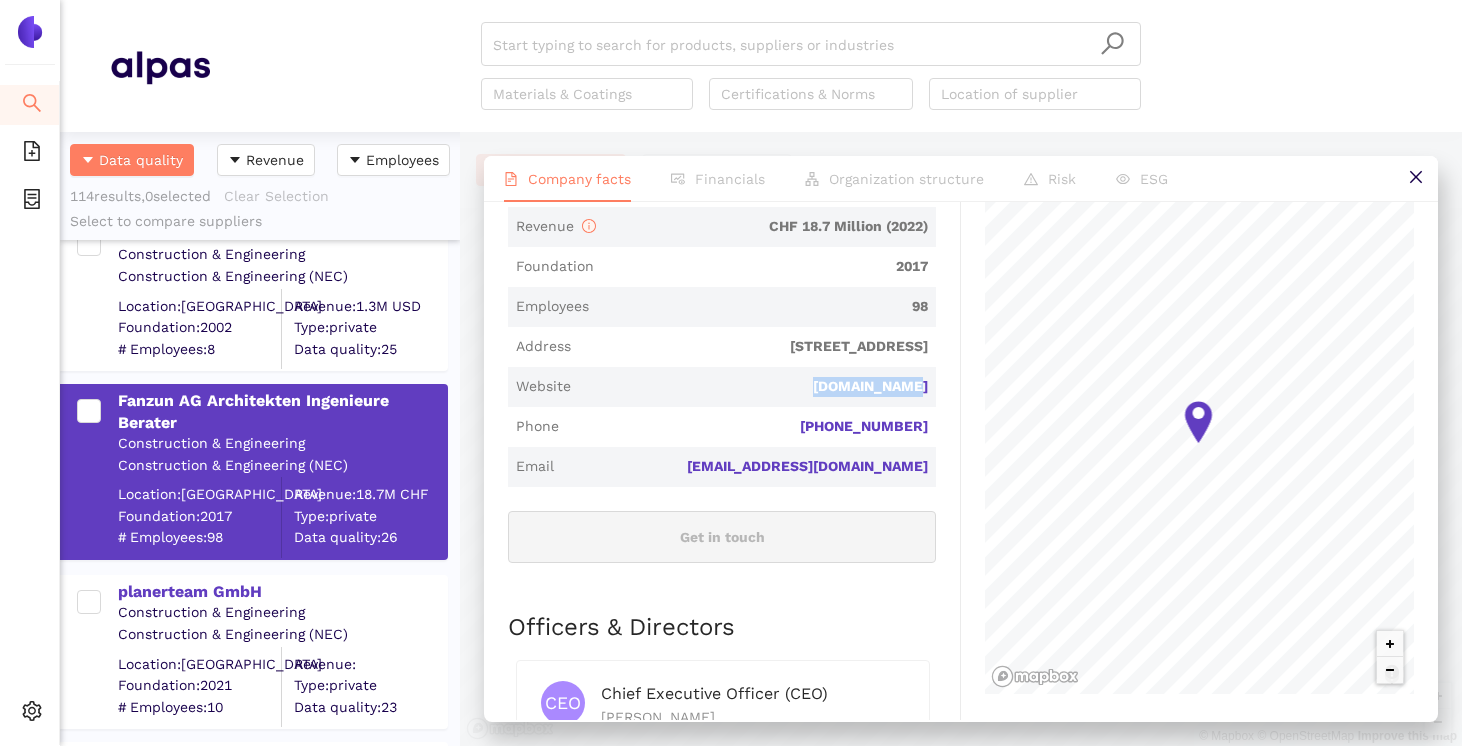 drag, startPoint x: 815, startPoint y: 377, endPoint x: 948, endPoint y: 376, distance: 133.00375 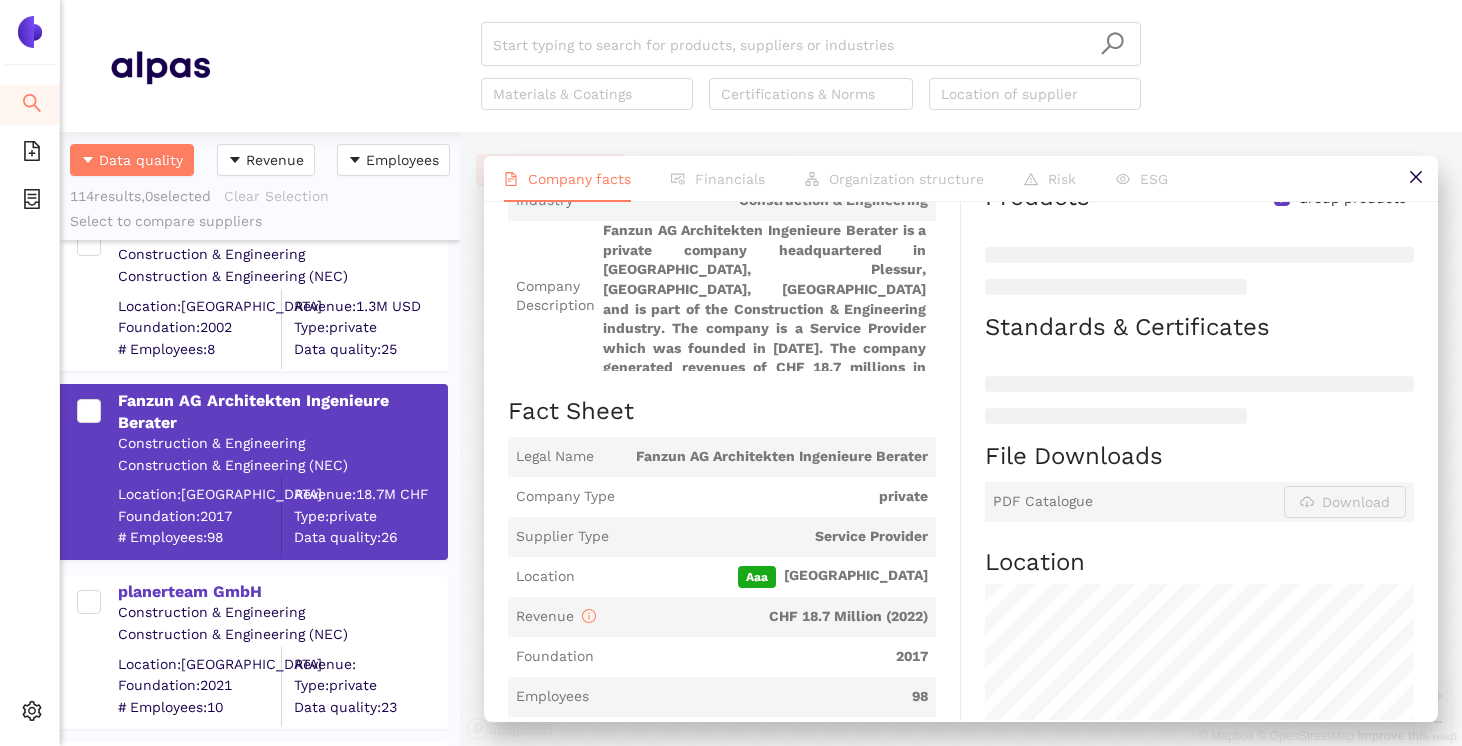 scroll, scrollTop: 0, scrollLeft: 0, axis: both 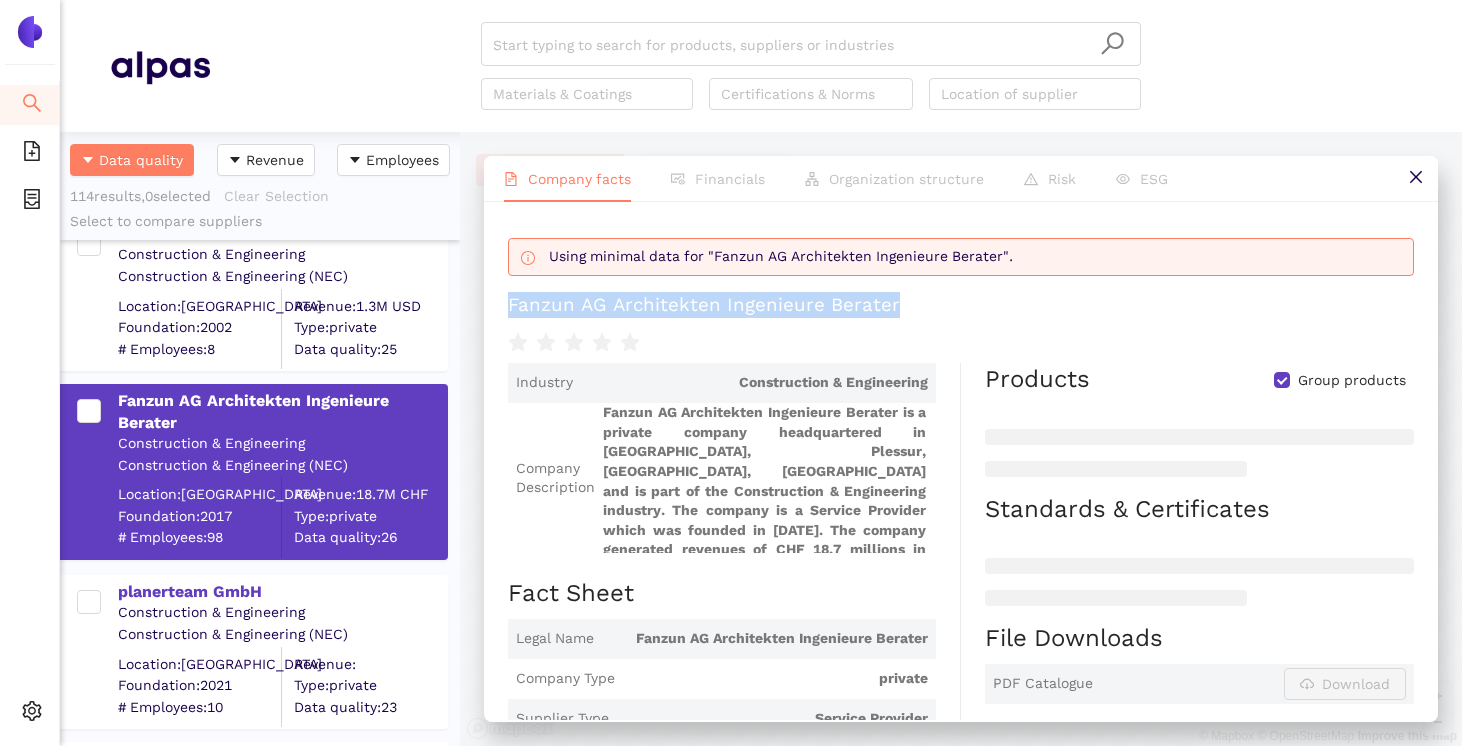 drag, startPoint x: 896, startPoint y: 308, endPoint x: 511, endPoint y: 312, distance: 385.02078 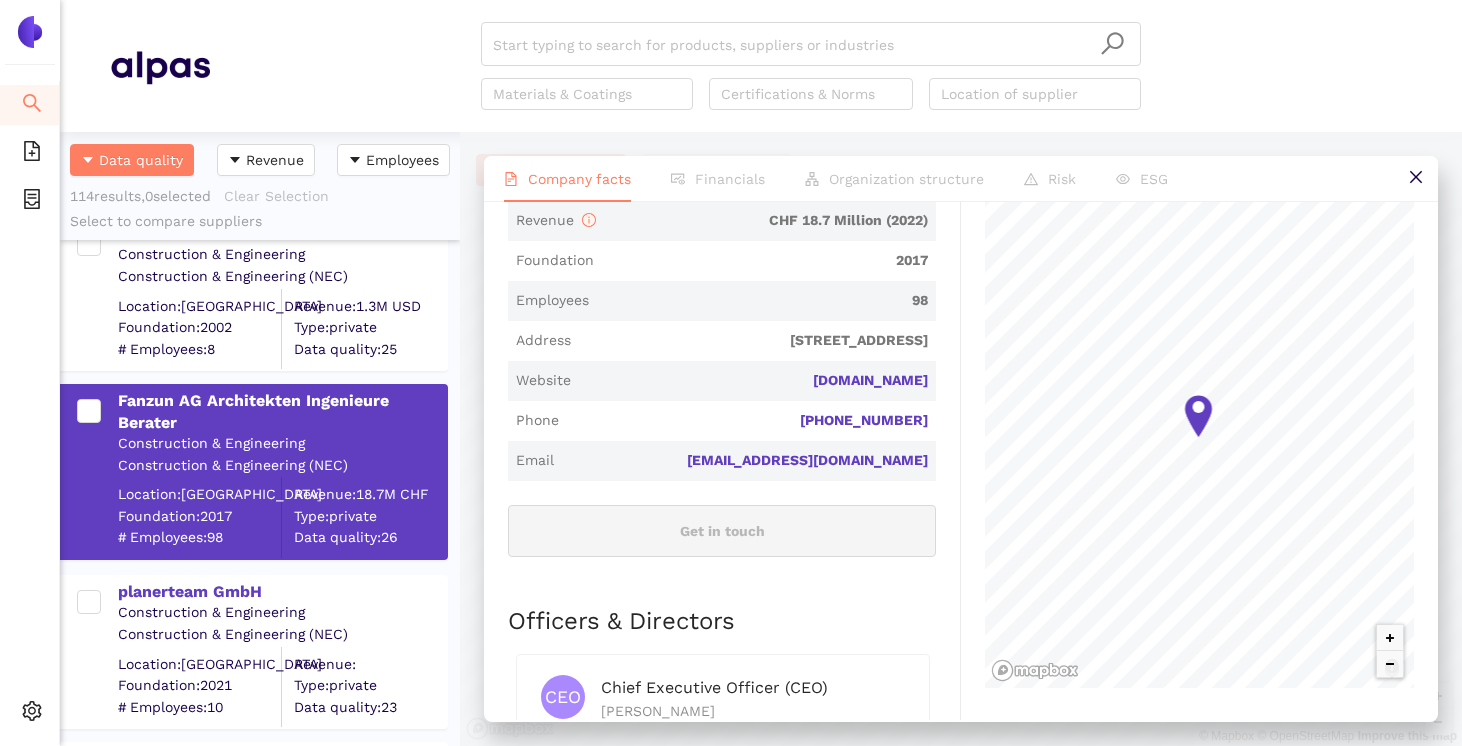 scroll, scrollTop: 604, scrollLeft: 0, axis: vertical 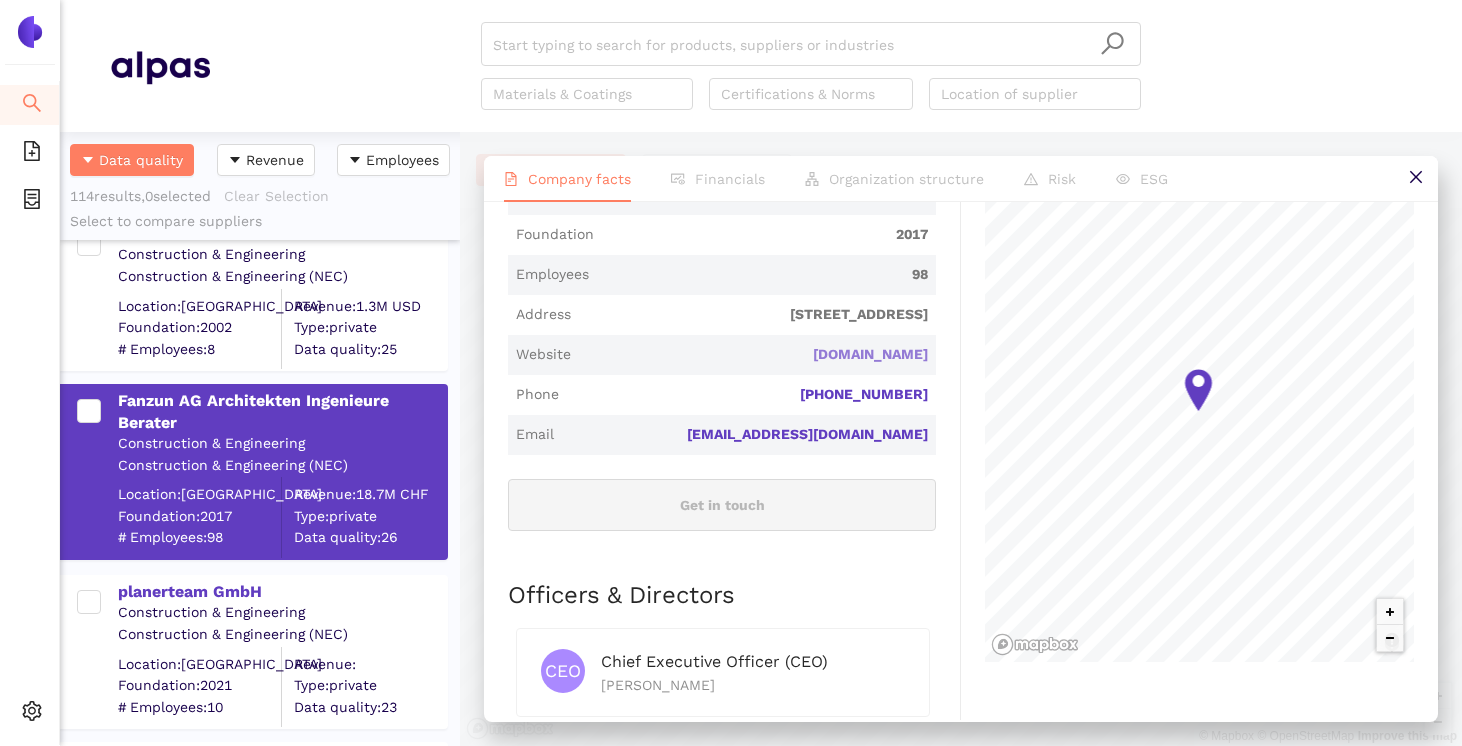click on "[DOMAIN_NAME]" at bounding box center (0, 0) 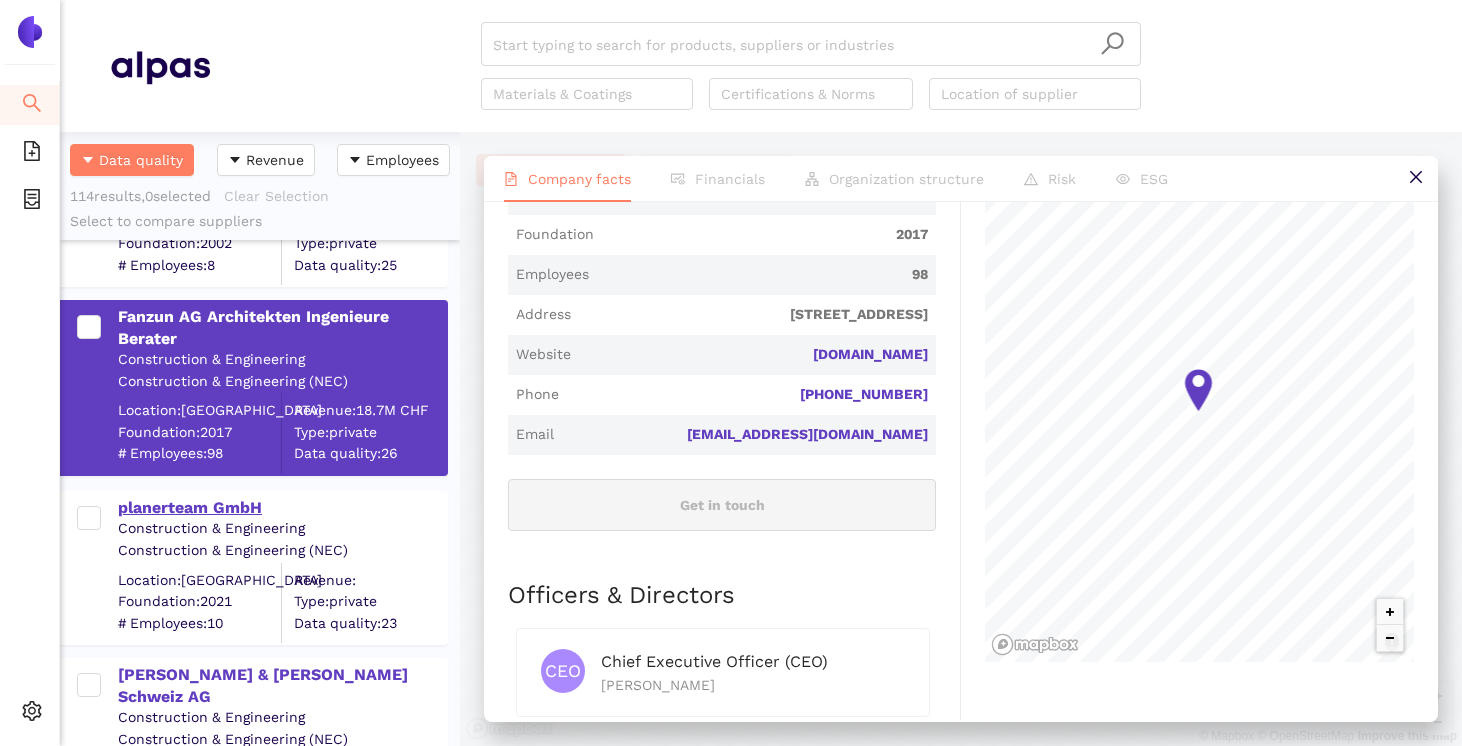 scroll, scrollTop: 2974, scrollLeft: 0, axis: vertical 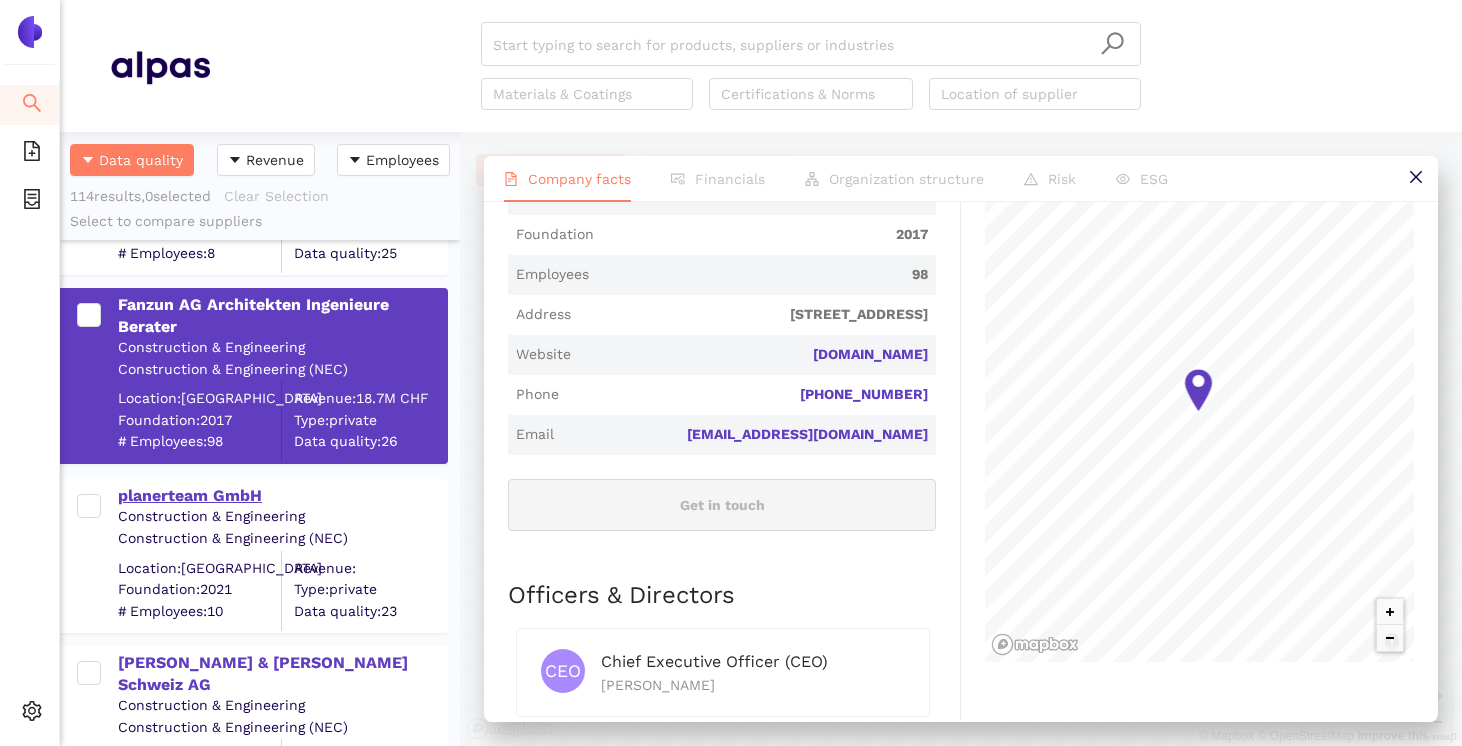 click on "planerteam GmbH" at bounding box center [282, 496] 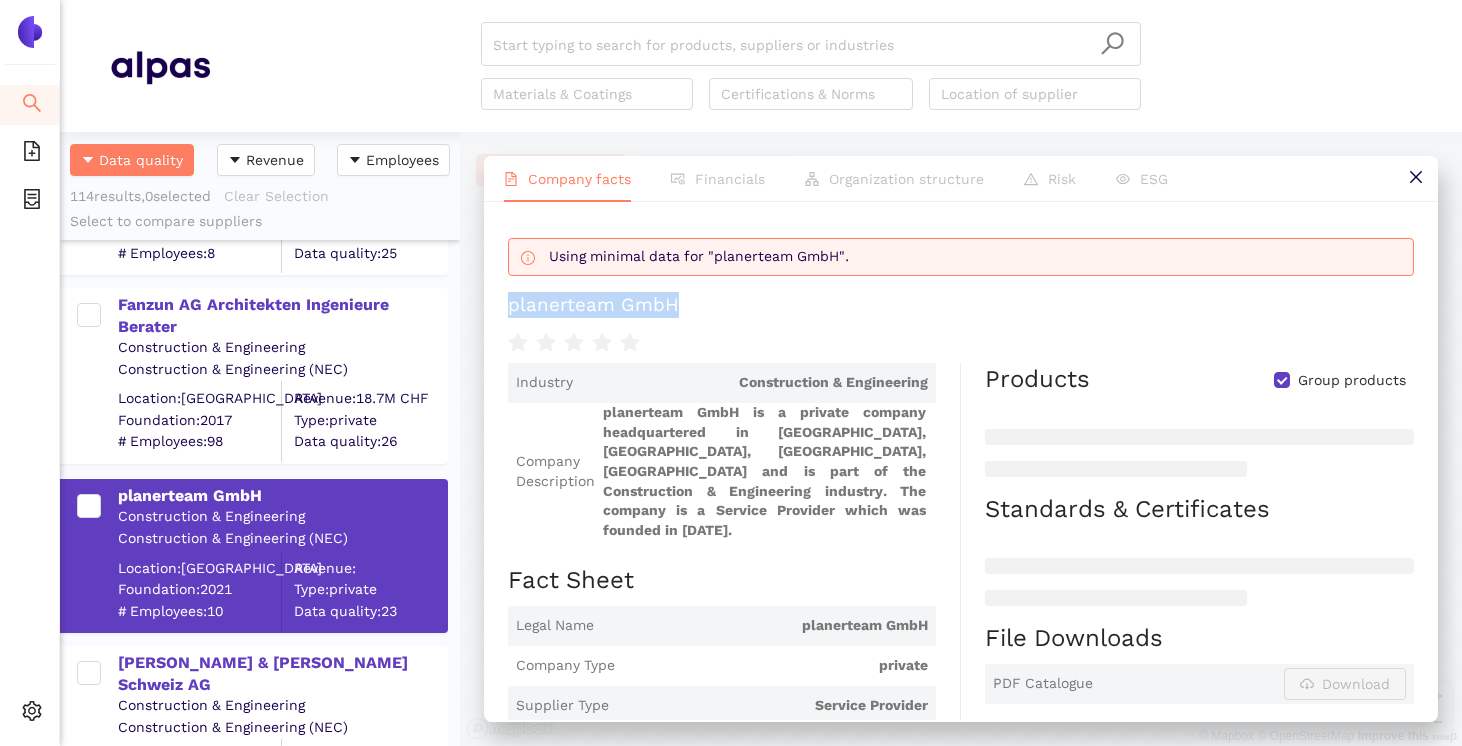 drag, startPoint x: 686, startPoint y: 311, endPoint x: 508, endPoint y: 311, distance: 178 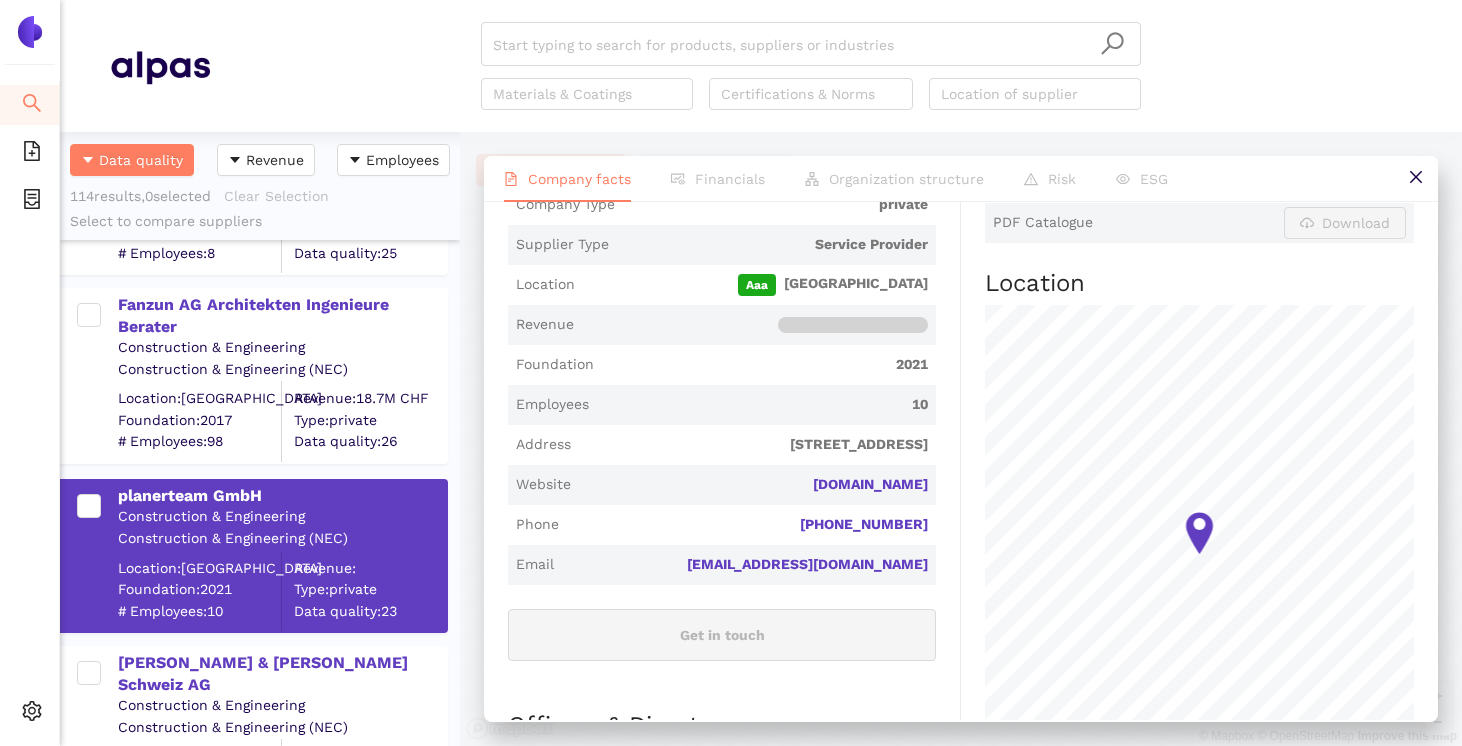 scroll, scrollTop: 471, scrollLeft: 0, axis: vertical 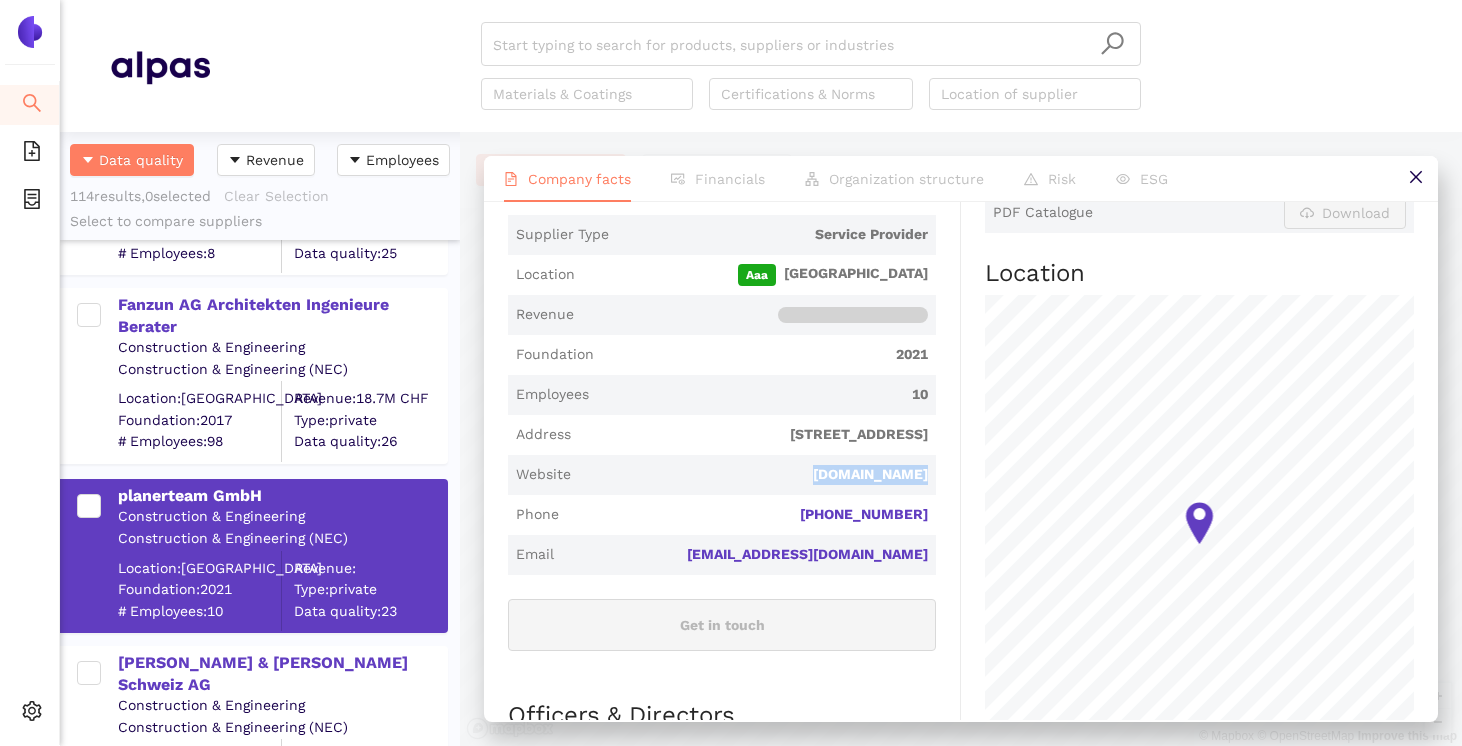 drag, startPoint x: 799, startPoint y: 460, endPoint x: 931, endPoint y: 464, distance: 132.0606 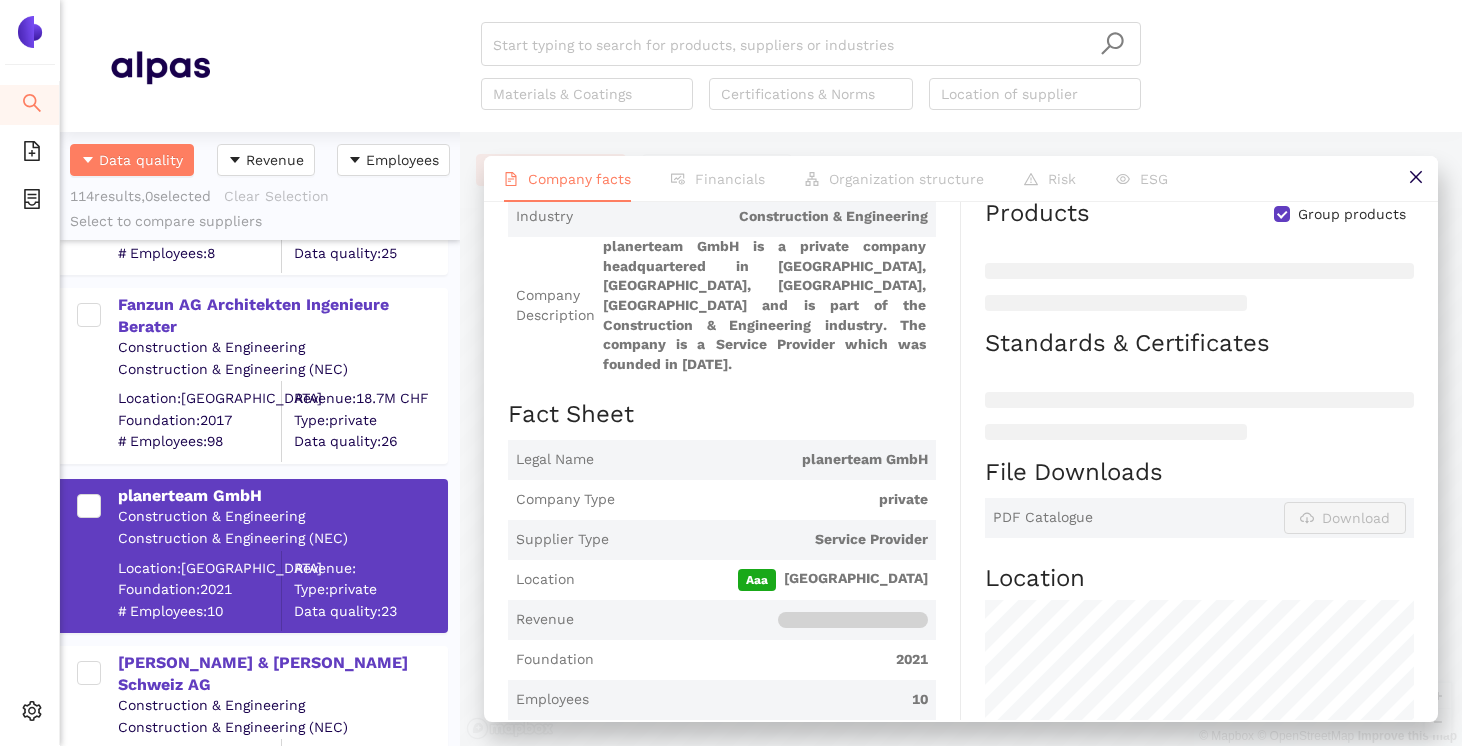 scroll, scrollTop: 0, scrollLeft: 0, axis: both 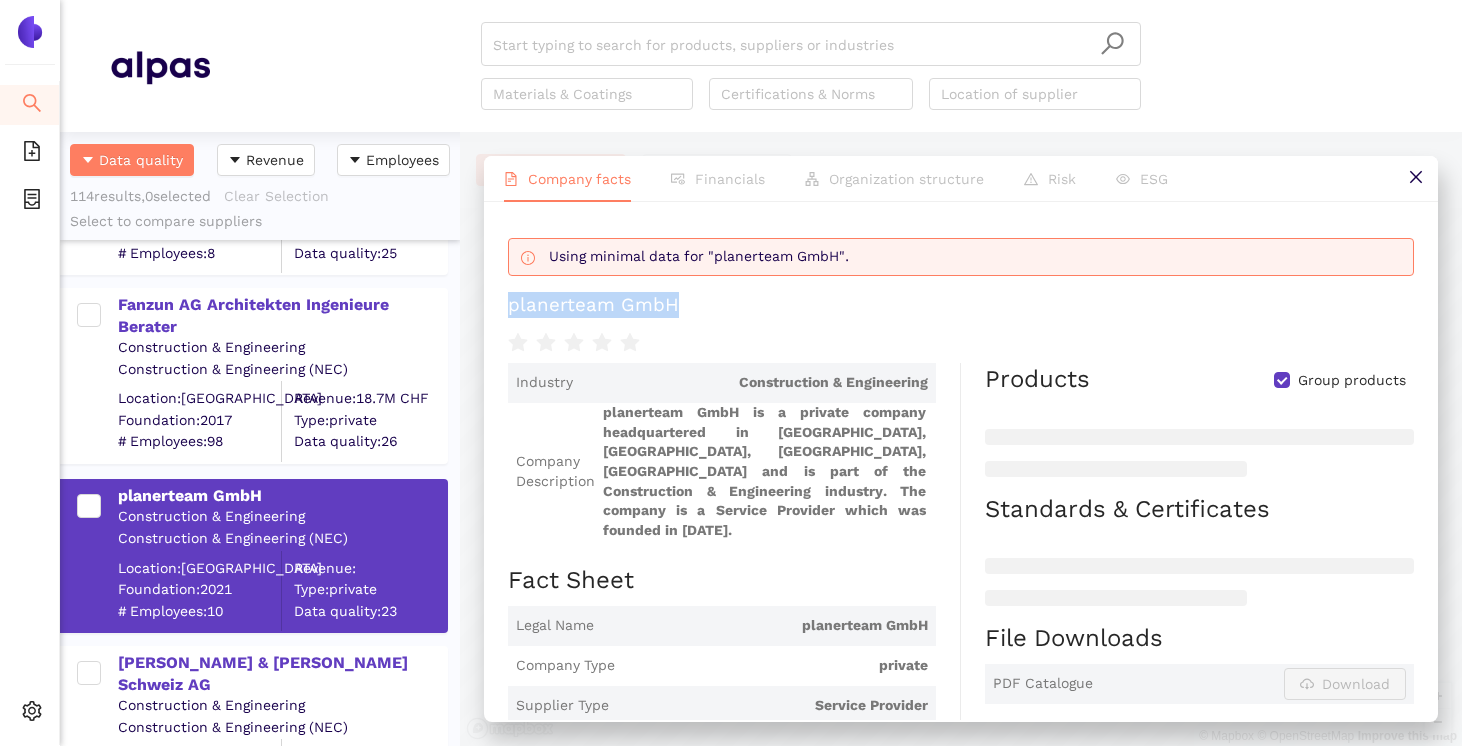 drag, startPoint x: 710, startPoint y: 311, endPoint x: 512, endPoint y: 310, distance: 198.00252 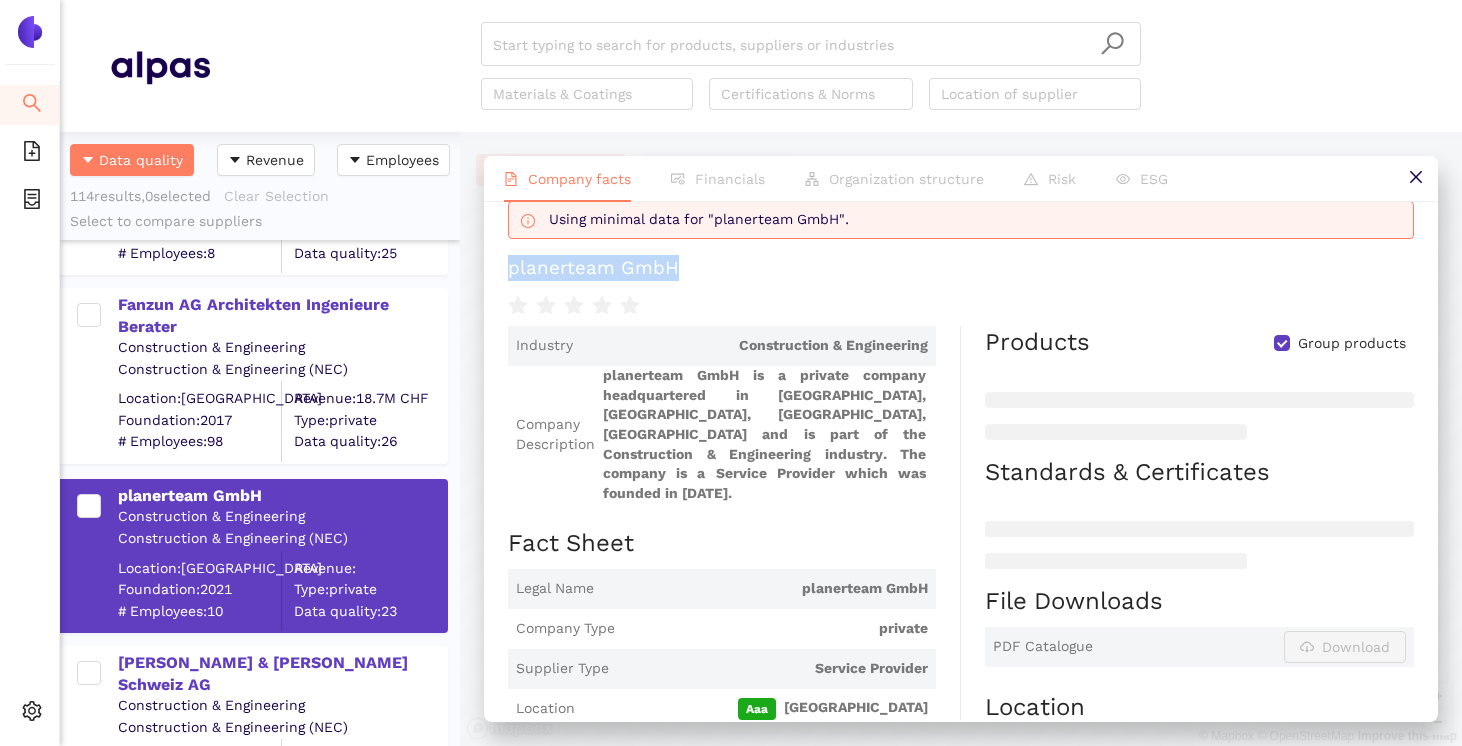 scroll, scrollTop: 40, scrollLeft: 0, axis: vertical 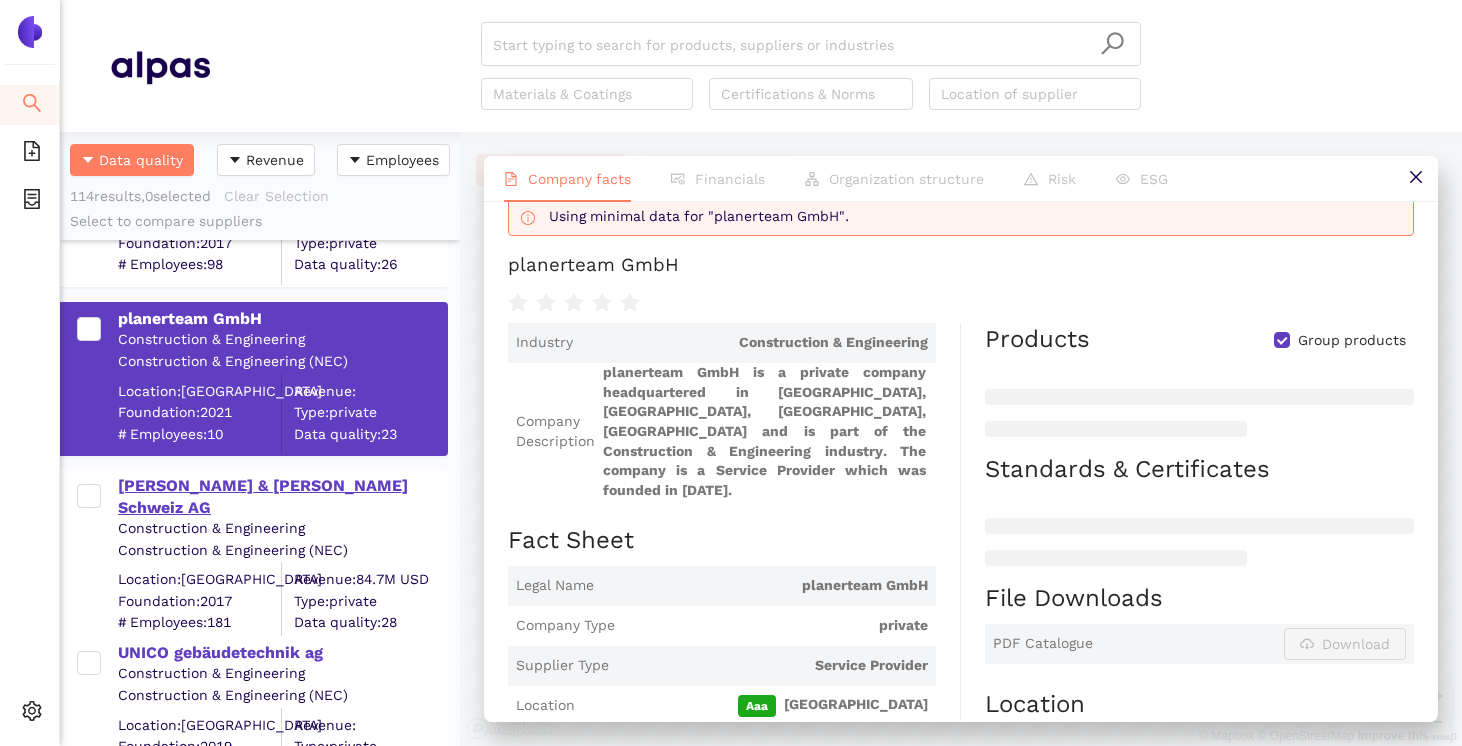 click on "[PERSON_NAME] & [PERSON_NAME] Schweiz AG" at bounding box center [282, 497] 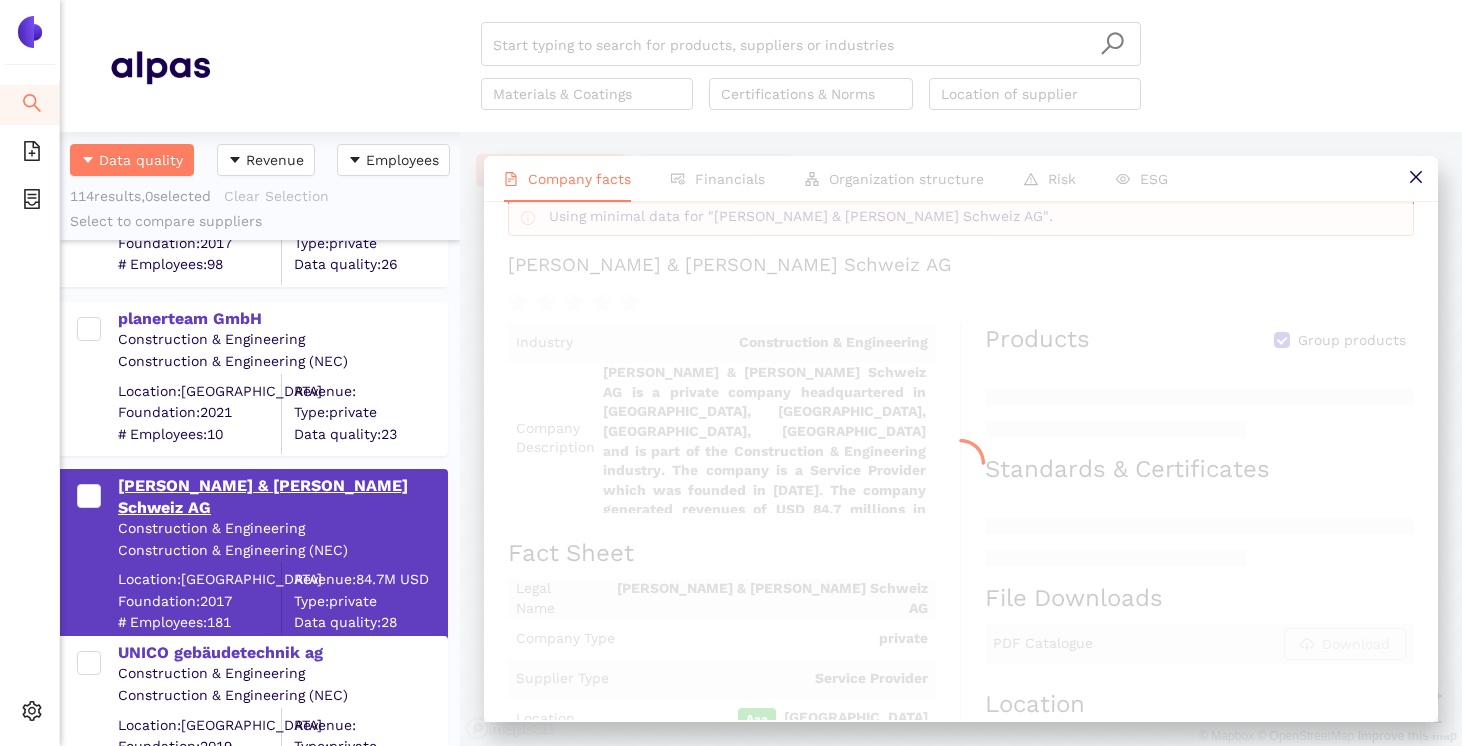 scroll, scrollTop: 0, scrollLeft: 0, axis: both 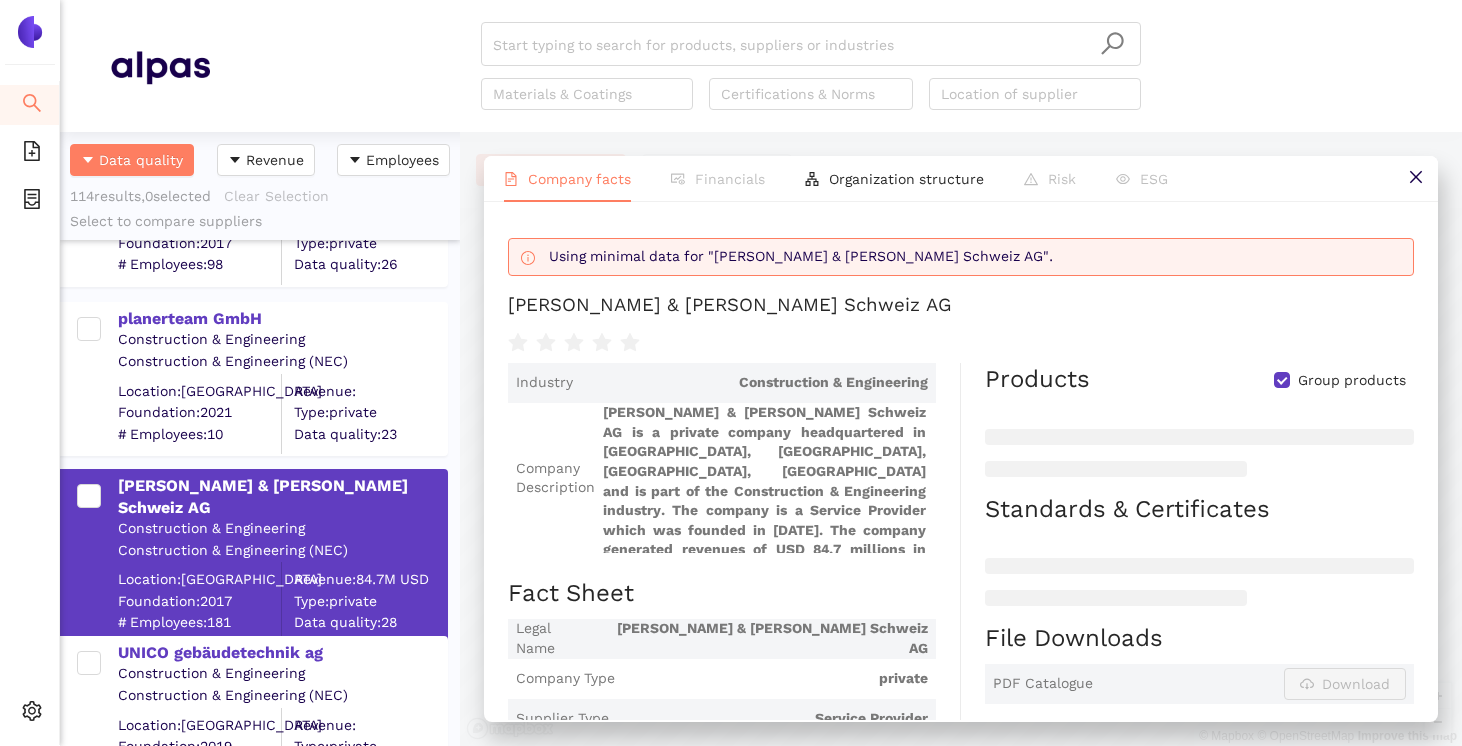 click on "[PERSON_NAME] & [PERSON_NAME] Schweiz AG" at bounding box center [730, 305] 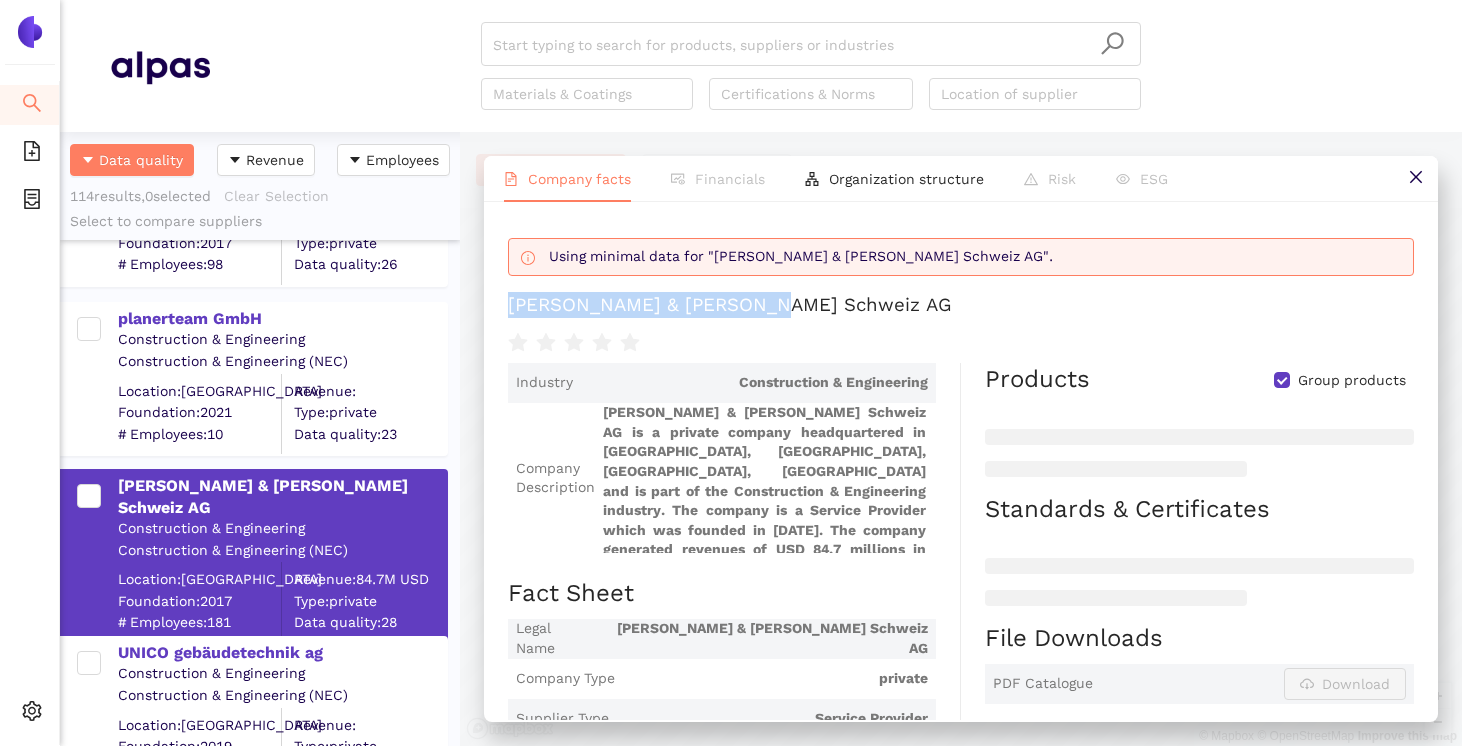 drag, startPoint x: 784, startPoint y: 301, endPoint x: 503, endPoint y: 306, distance: 281.0445 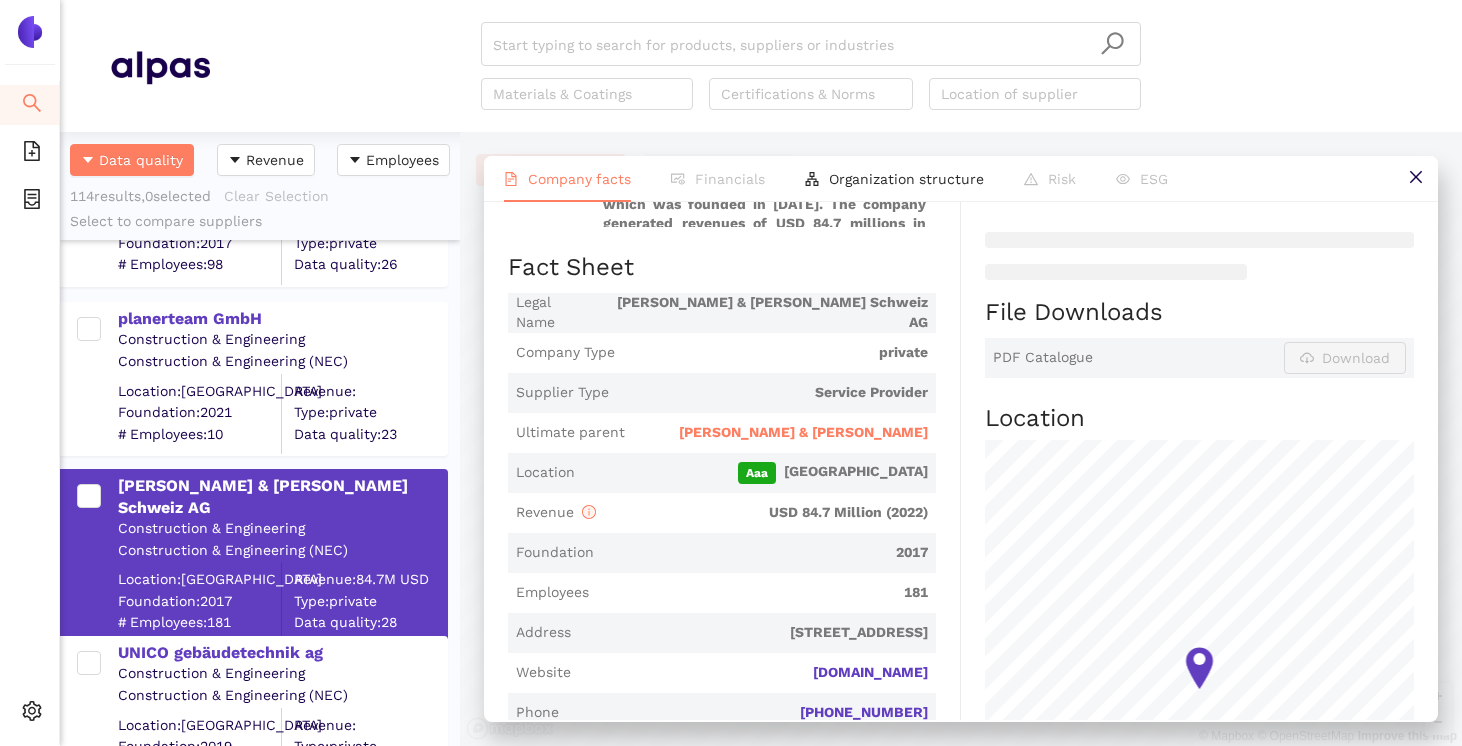 scroll, scrollTop: 466, scrollLeft: 0, axis: vertical 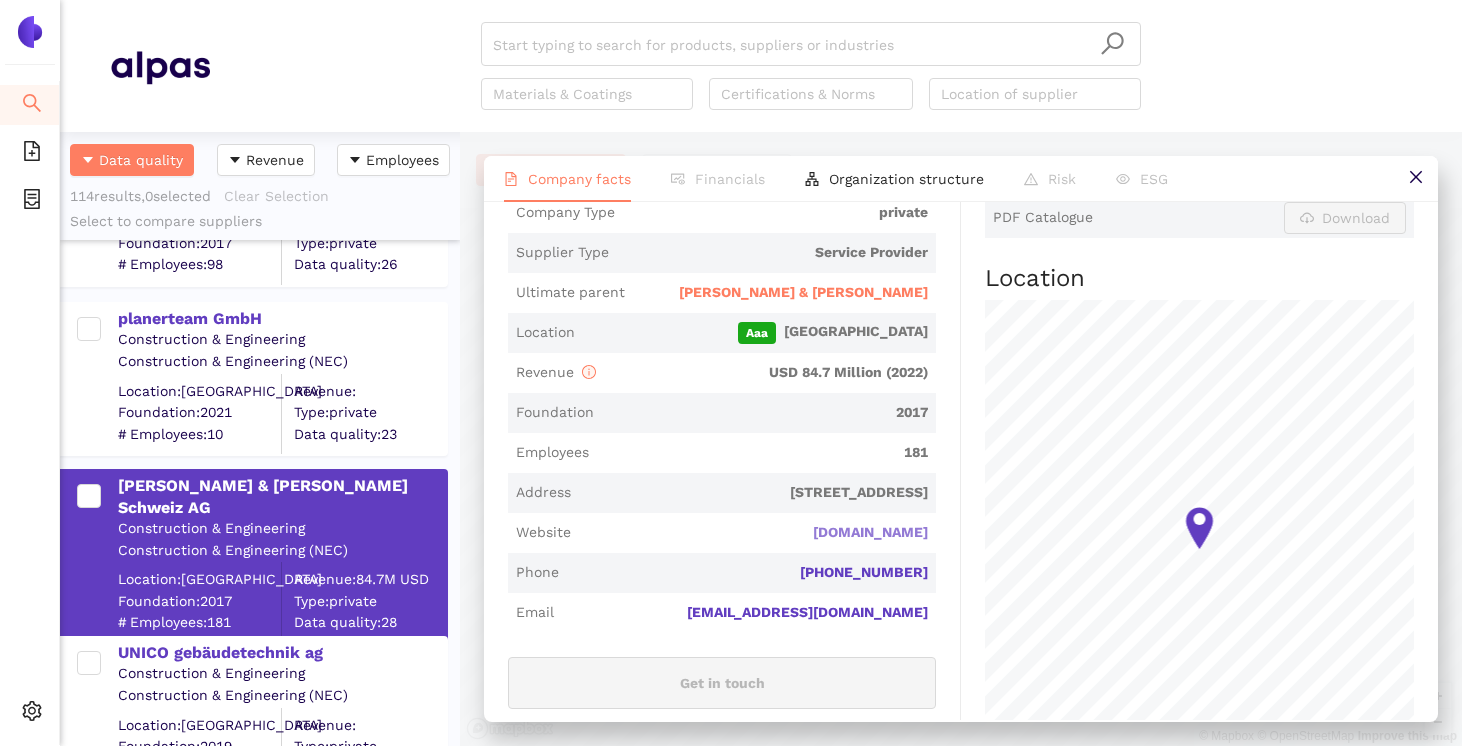 click on "[DOMAIN_NAME]" at bounding box center [0, 0] 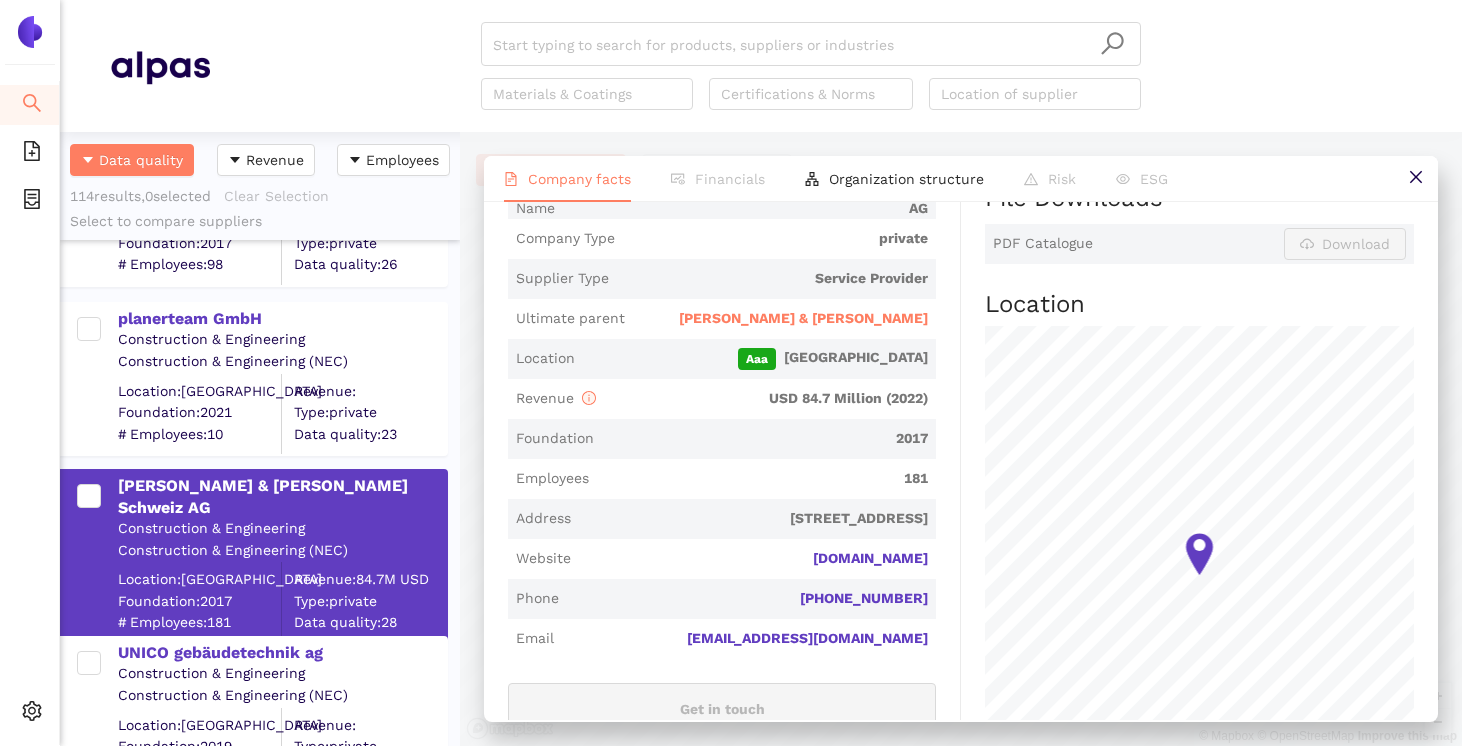 scroll, scrollTop: 435, scrollLeft: 0, axis: vertical 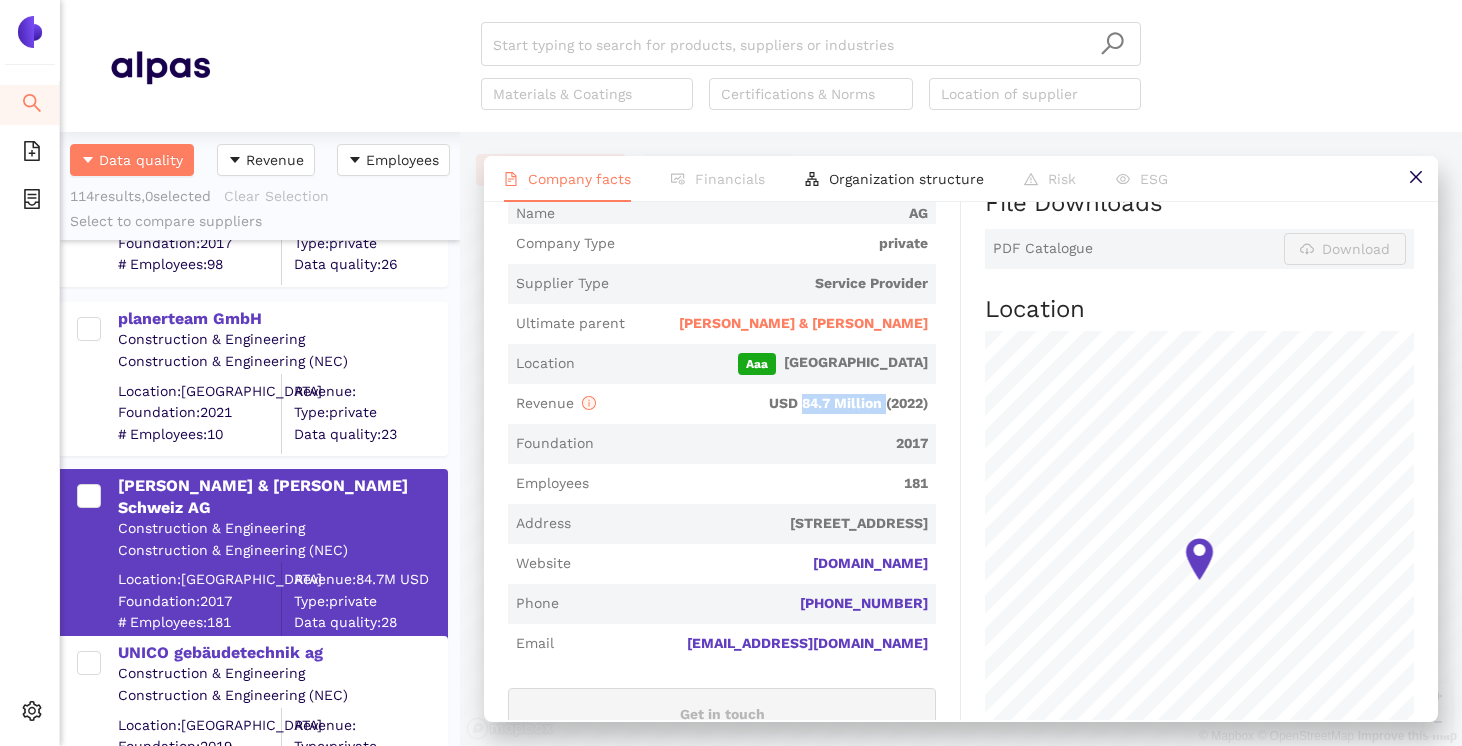 drag, startPoint x: 881, startPoint y: 393, endPoint x: 797, endPoint y: 392, distance: 84.00595 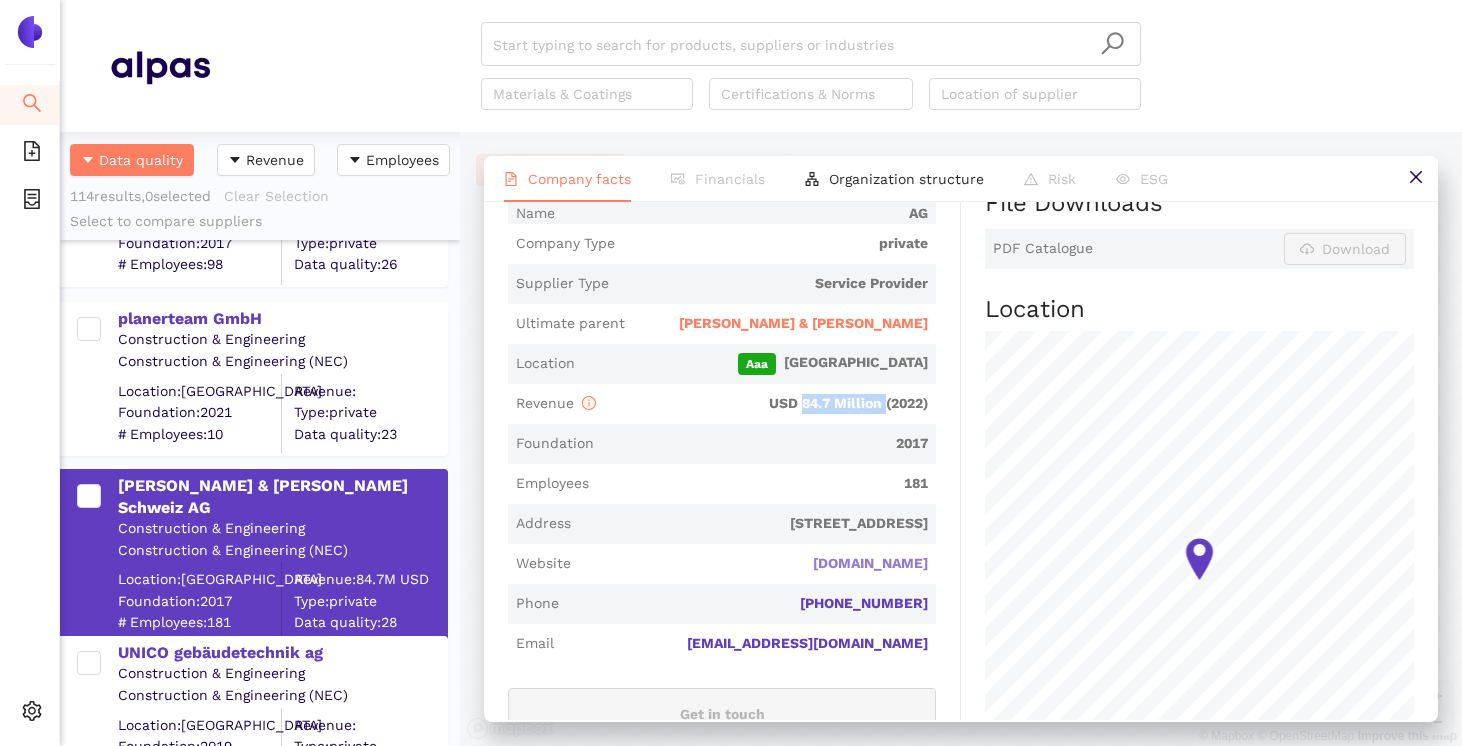 click on "[DOMAIN_NAME]" at bounding box center [0, 0] 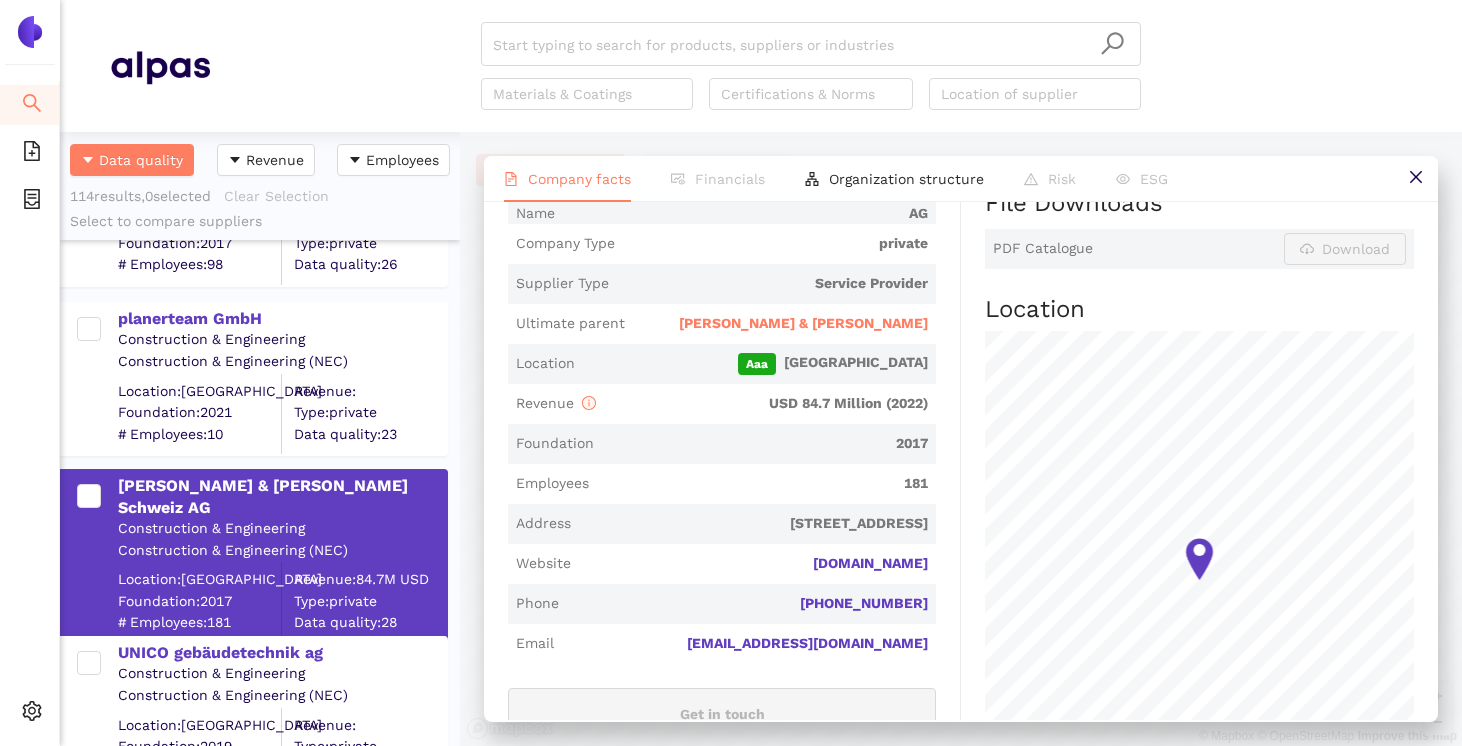click on "181" at bounding box center (762, 484) 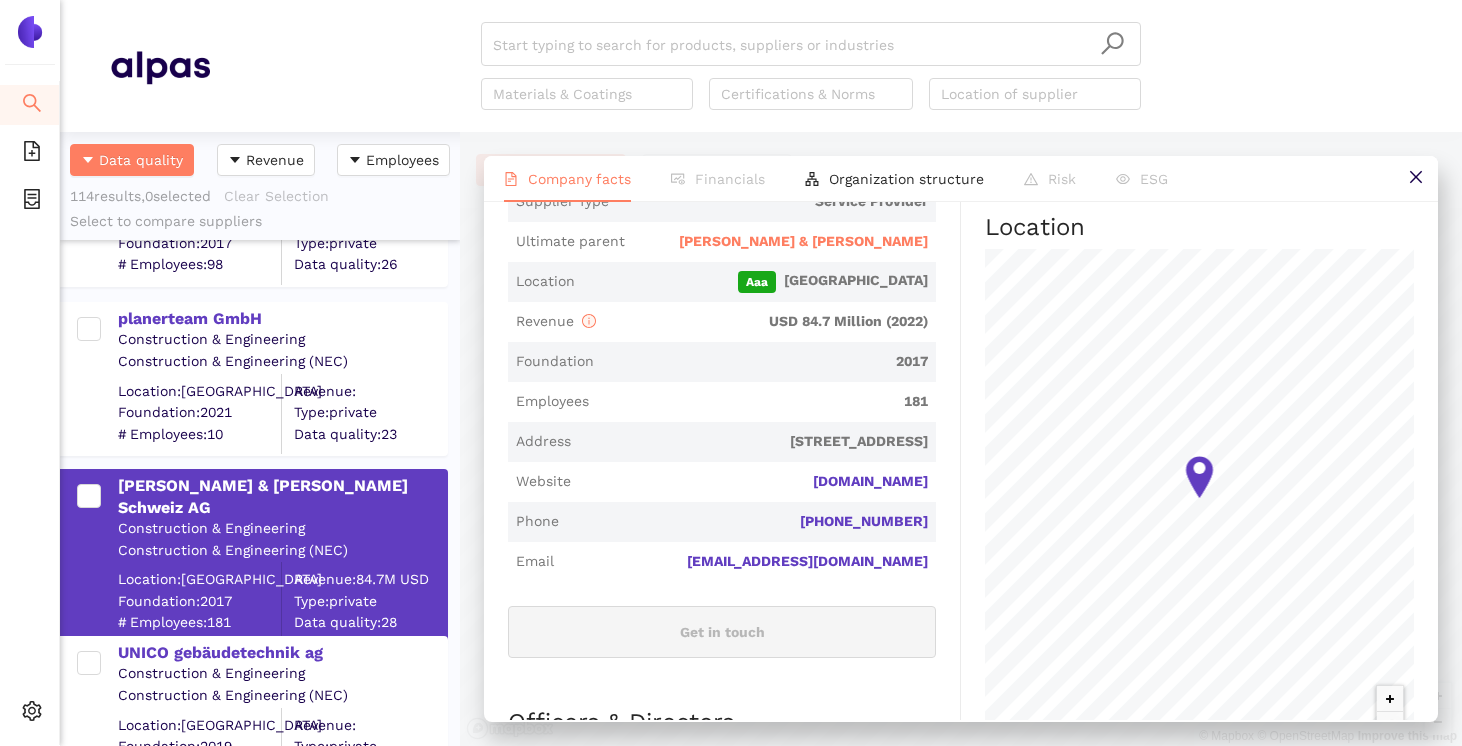 scroll, scrollTop: 542, scrollLeft: 0, axis: vertical 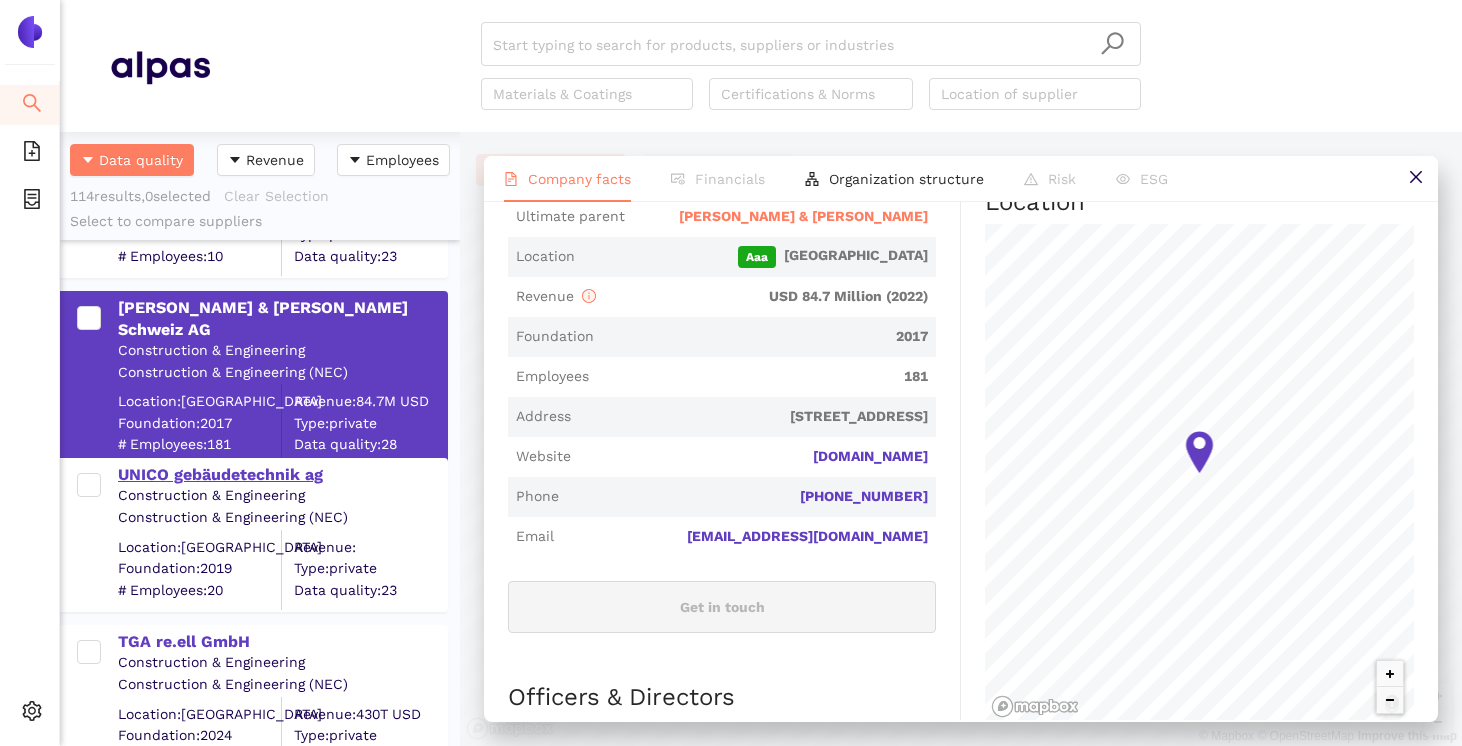 click on "UNICO gebäudetechnik ag" at bounding box center (282, 475) 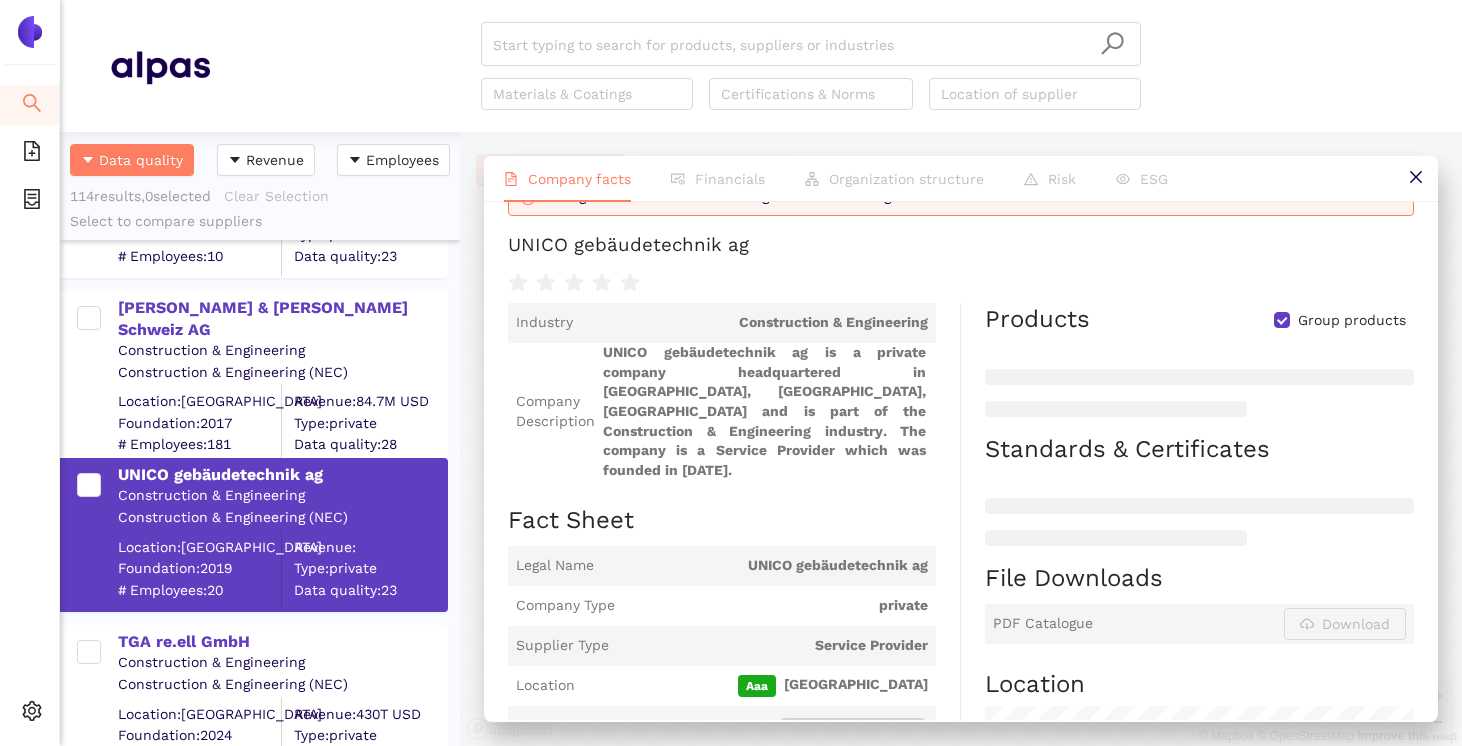 scroll, scrollTop: 0, scrollLeft: 0, axis: both 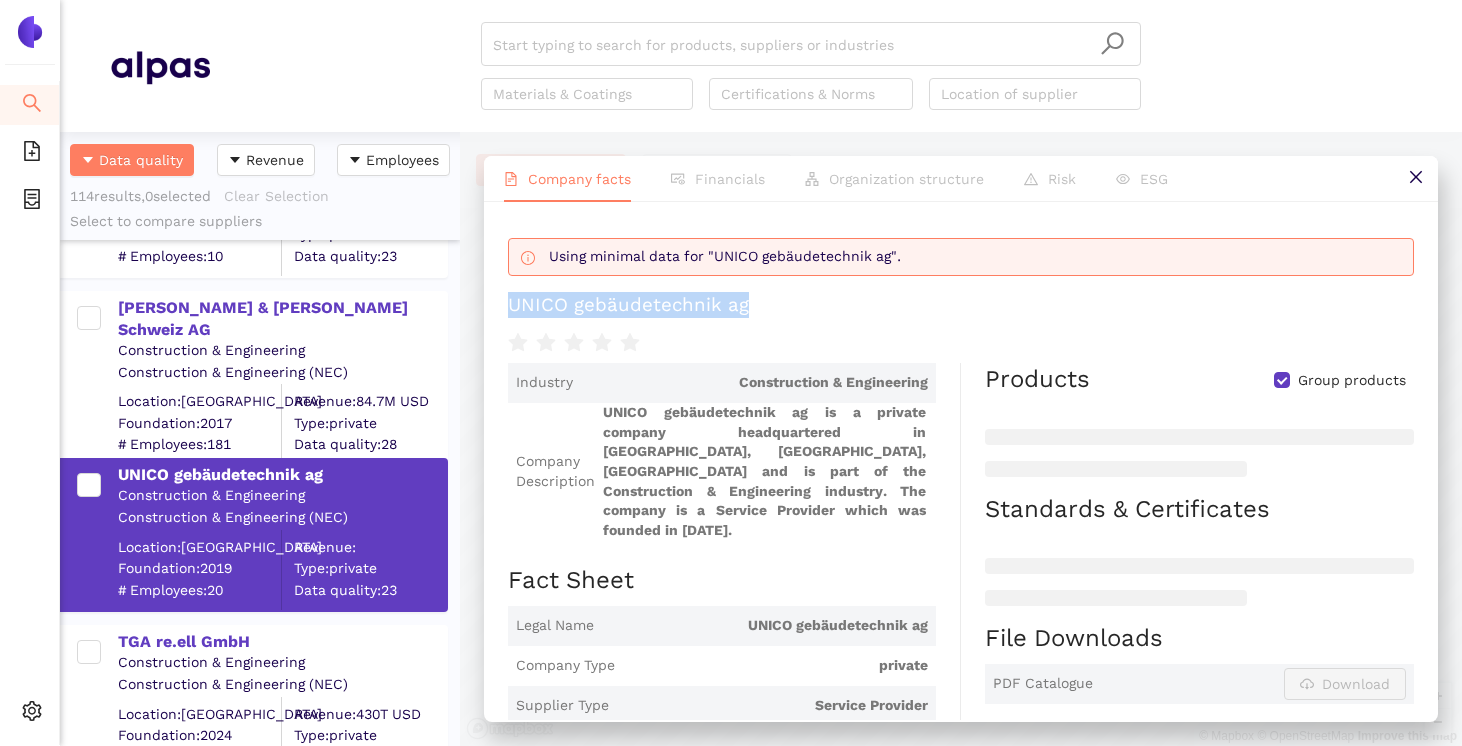 drag, startPoint x: 759, startPoint y: 309, endPoint x: 495, endPoint y: 303, distance: 264.06818 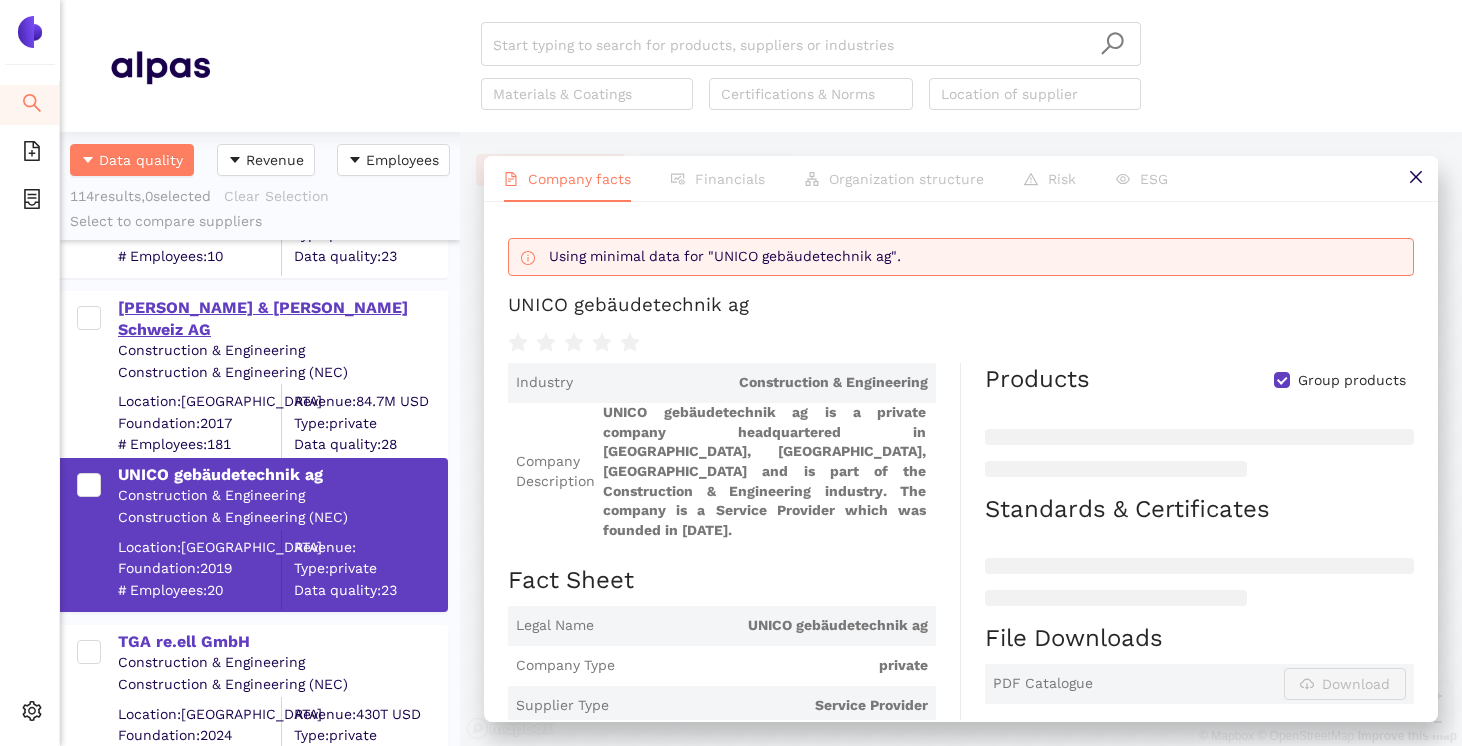 click on "[PERSON_NAME] & [PERSON_NAME] Schweiz AG" at bounding box center [282, 317] 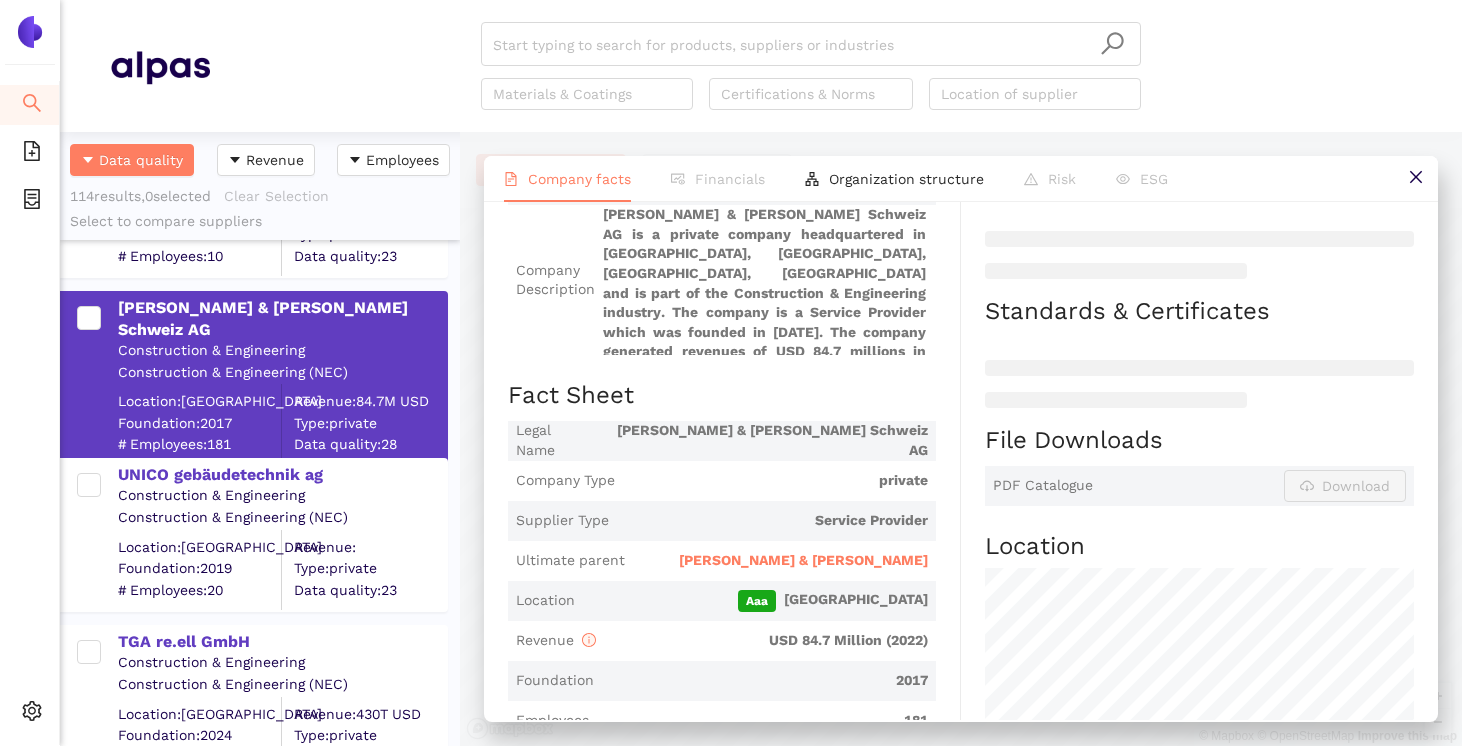 scroll, scrollTop: 199, scrollLeft: 0, axis: vertical 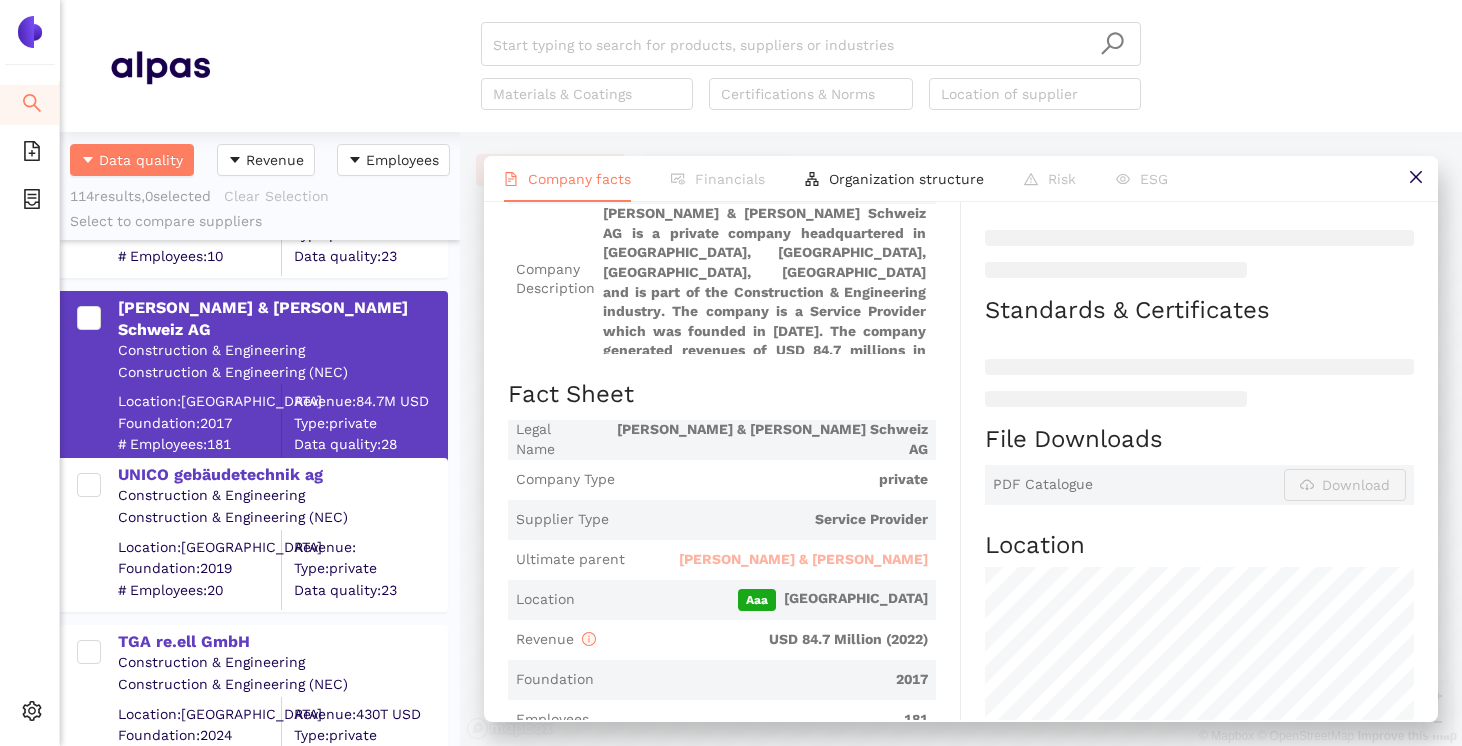 click on "[PERSON_NAME] & [PERSON_NAME]" at bounding box center (803, 560) 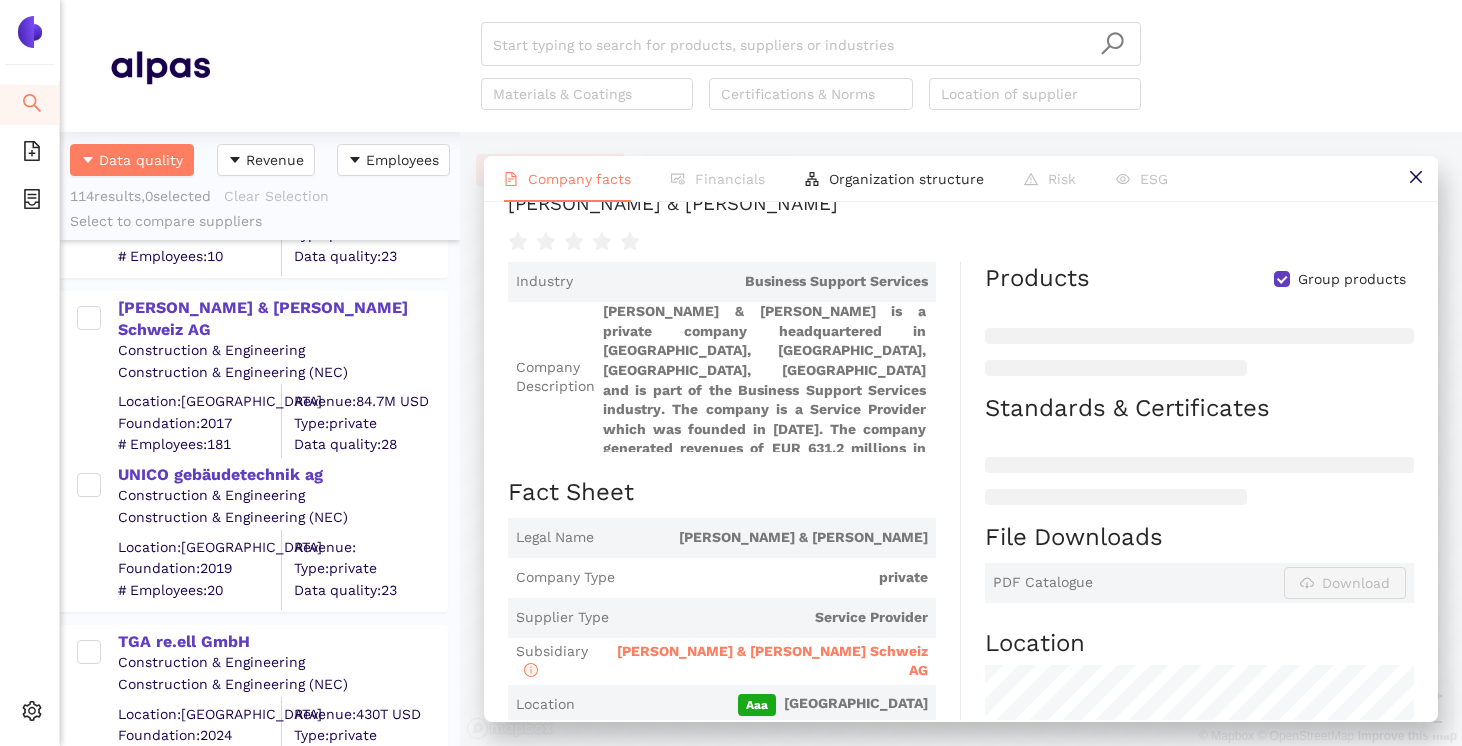 scroll, scrollTop: 140, scrollLeft: 0, axis: vertical 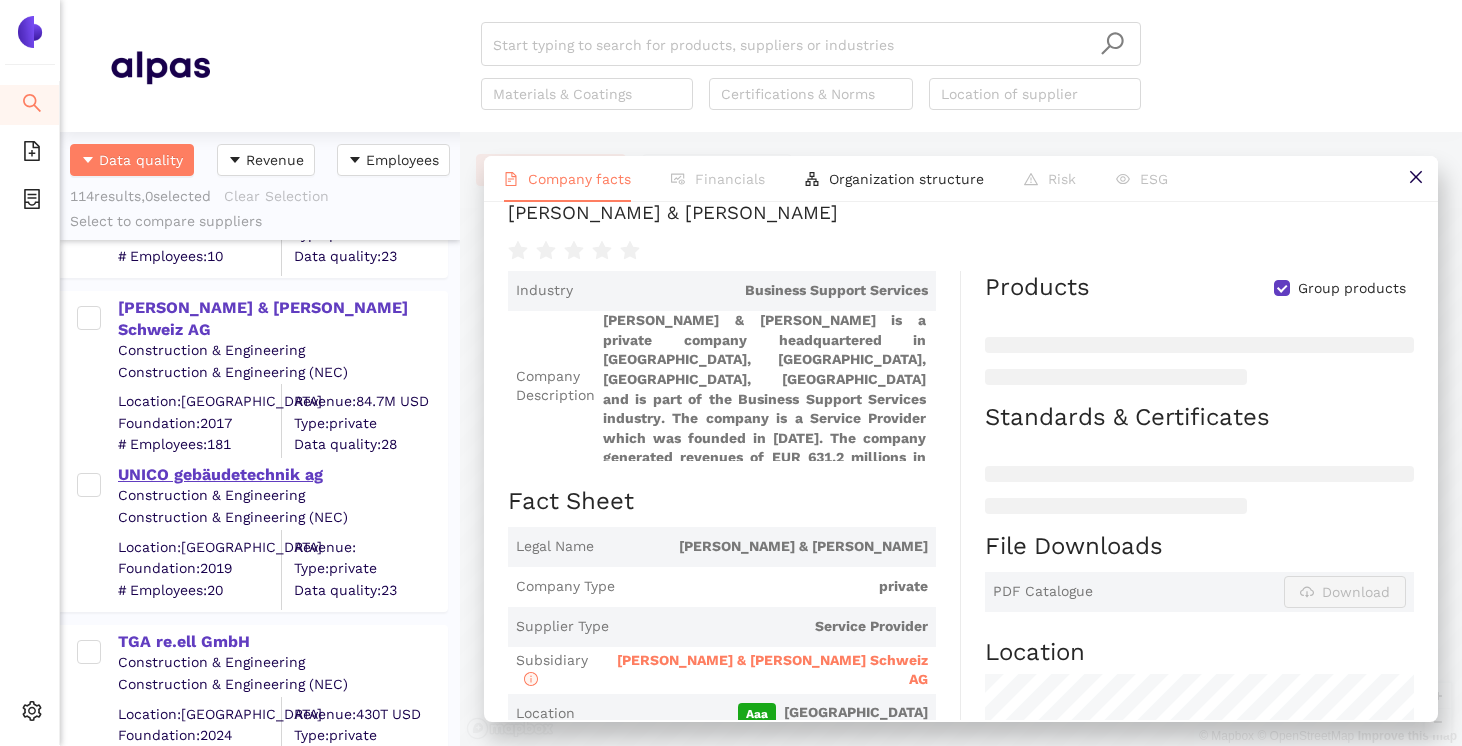 click on "UNICO gebäudetechnik ag" at bounding box center (282, 475) 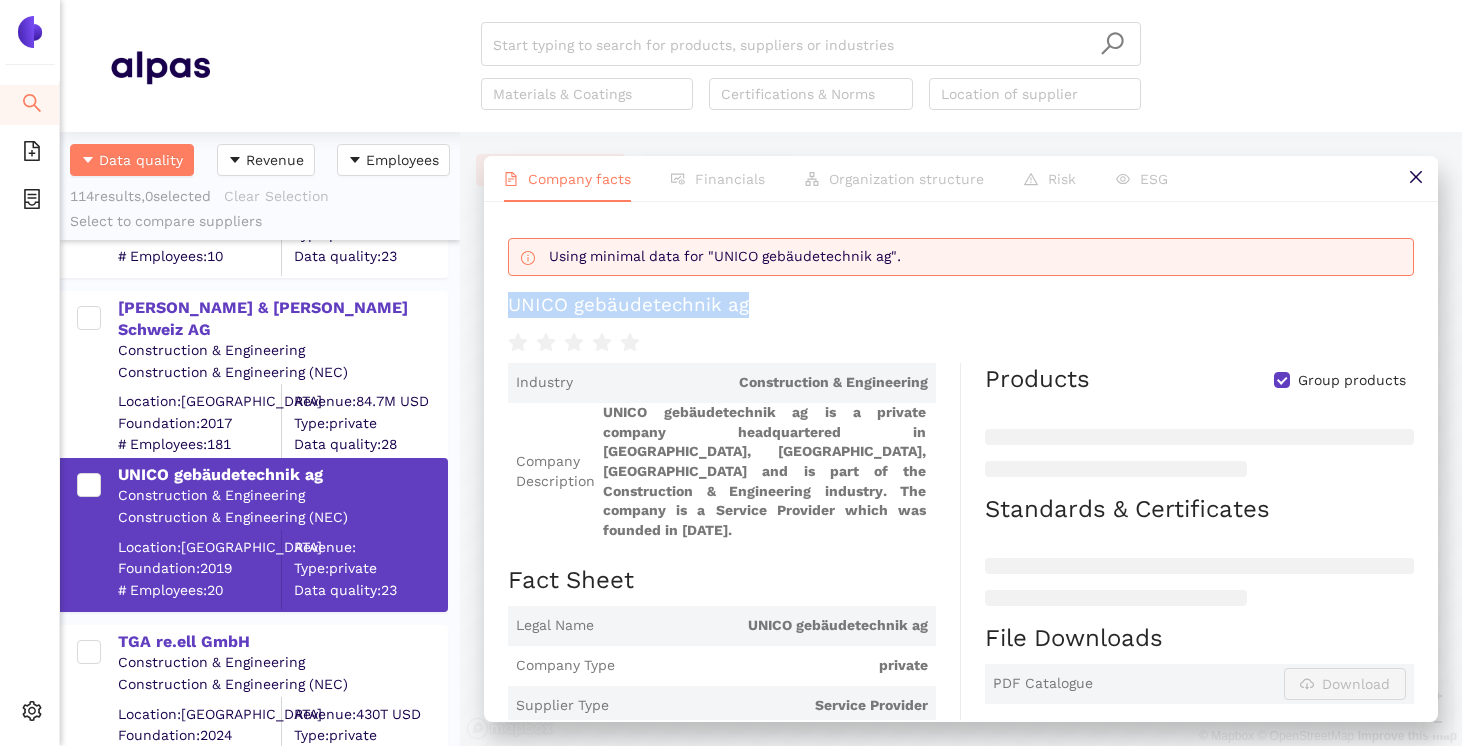 drag, startPoint x: 752, startPoint y: 309, endPoint x: 496, endPoint y: 300, distance: 256.15814 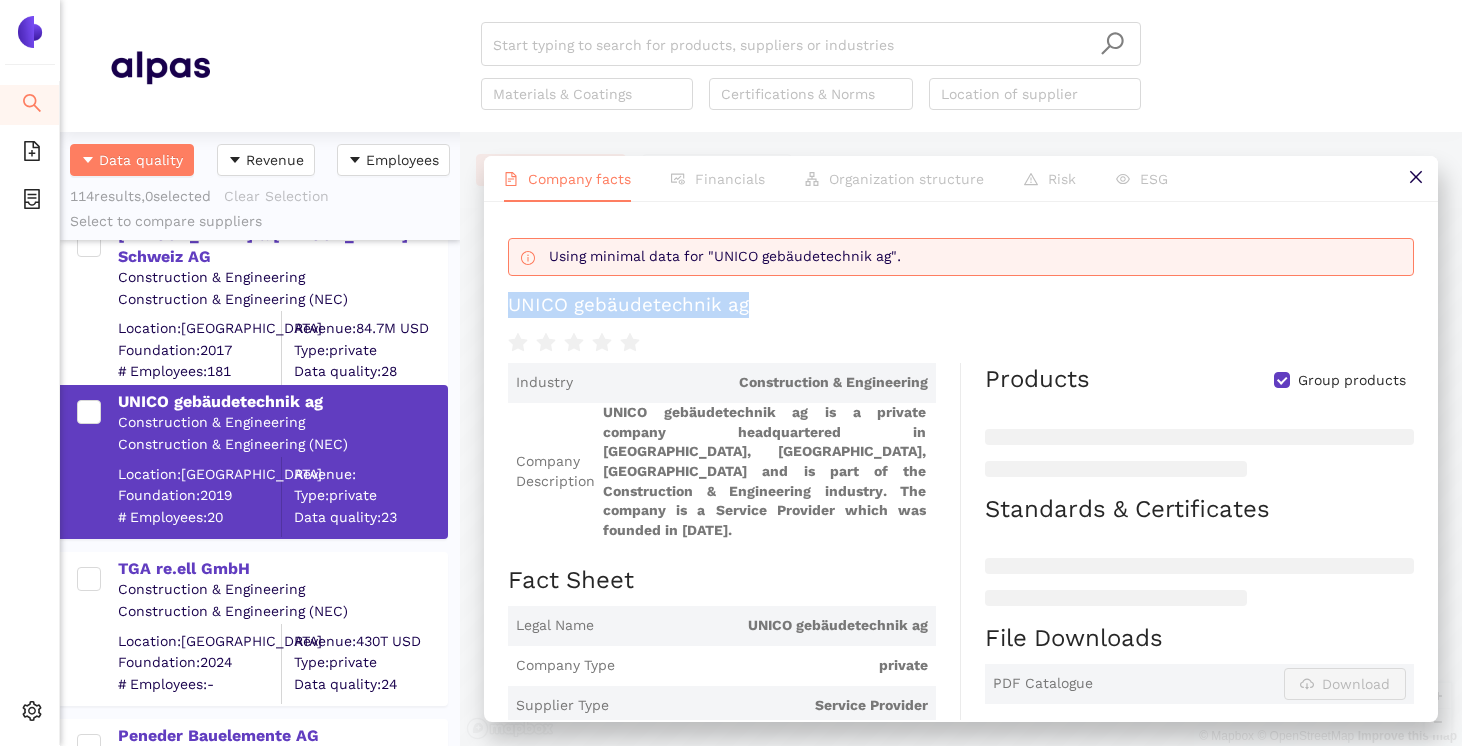 scroll, scrollTop: 3403, scrollLeft: 0, axis: vertical 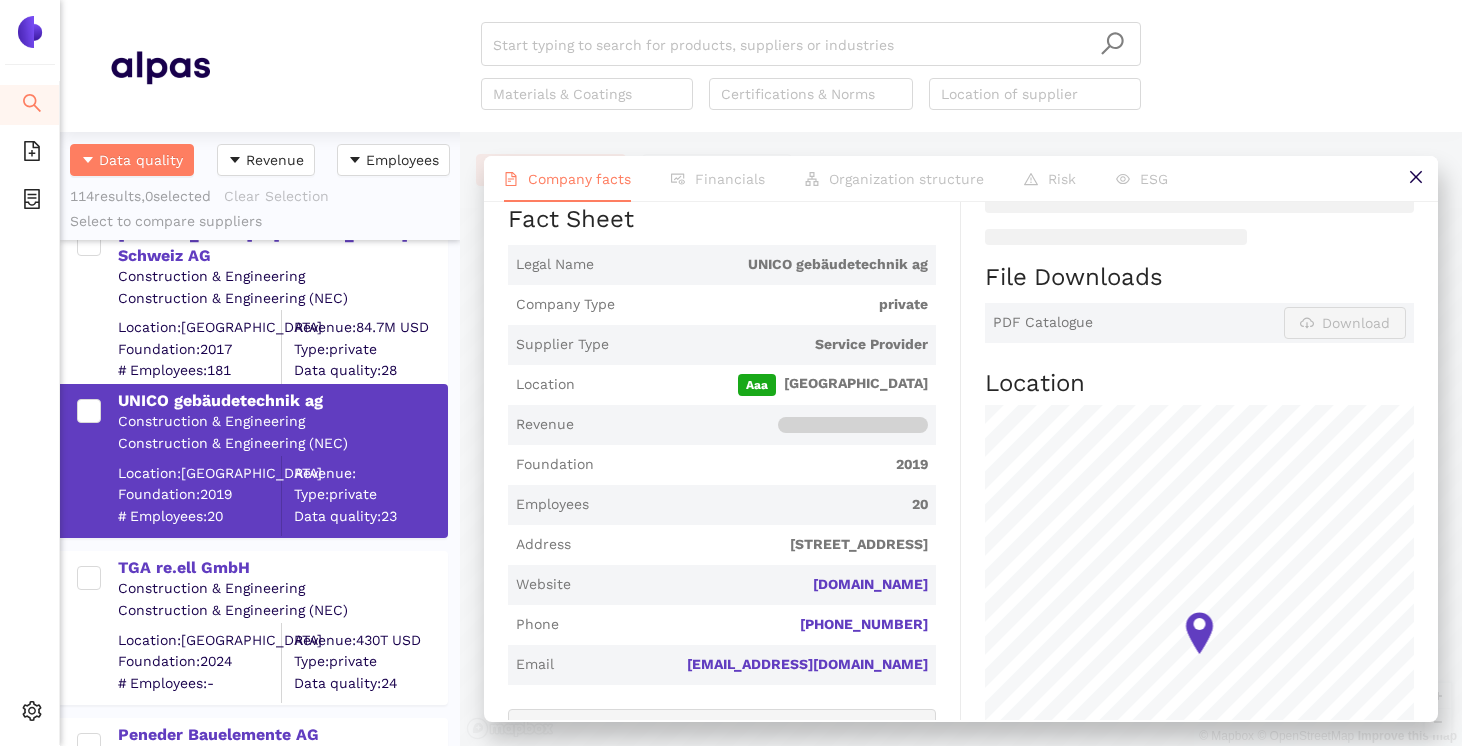 drag, startPoint x: 915, startPoint y: 465, endPoint x: 949, endPoint y: 465, distance: 34 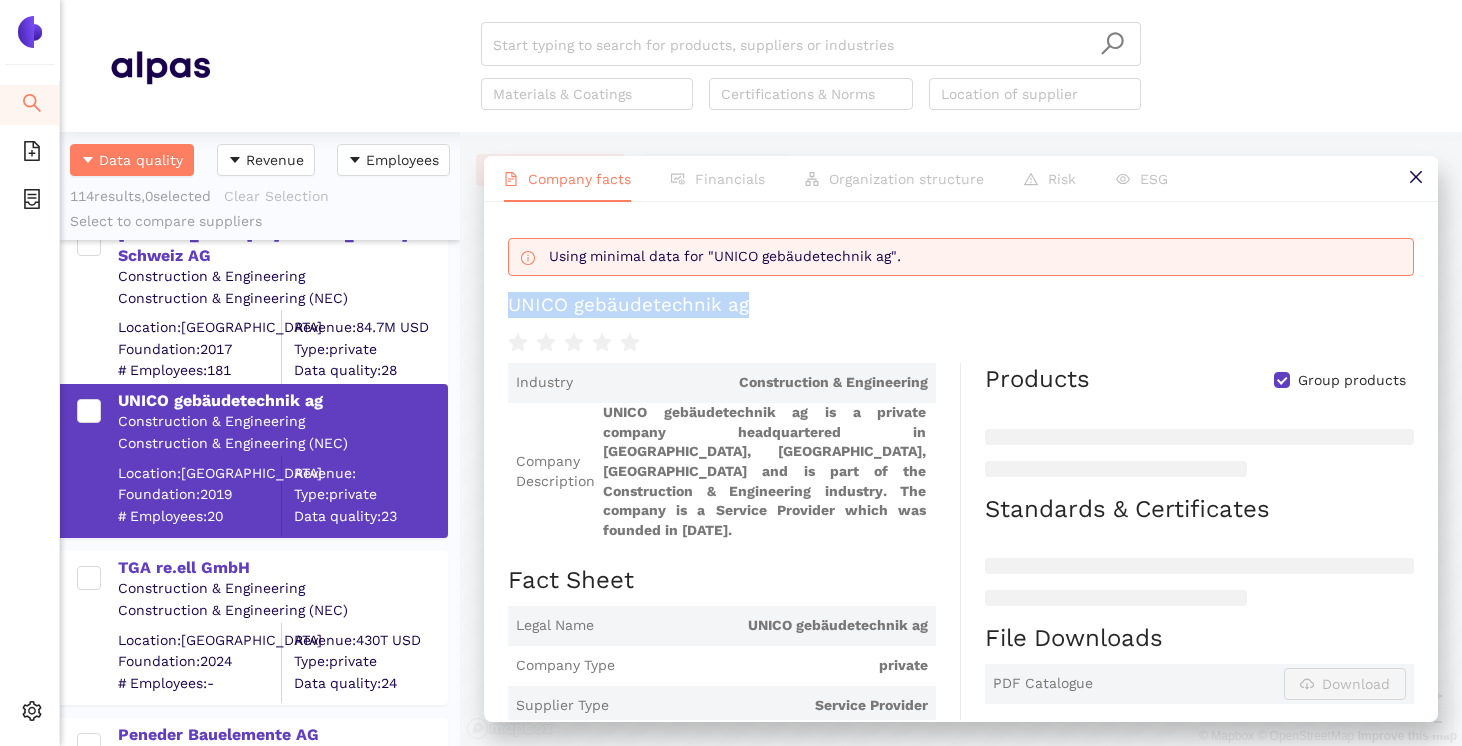 drag, startPoint x: 755, startPoint y: 306, endPoint x: 500, endPoint y: 297, distance: 255.15877 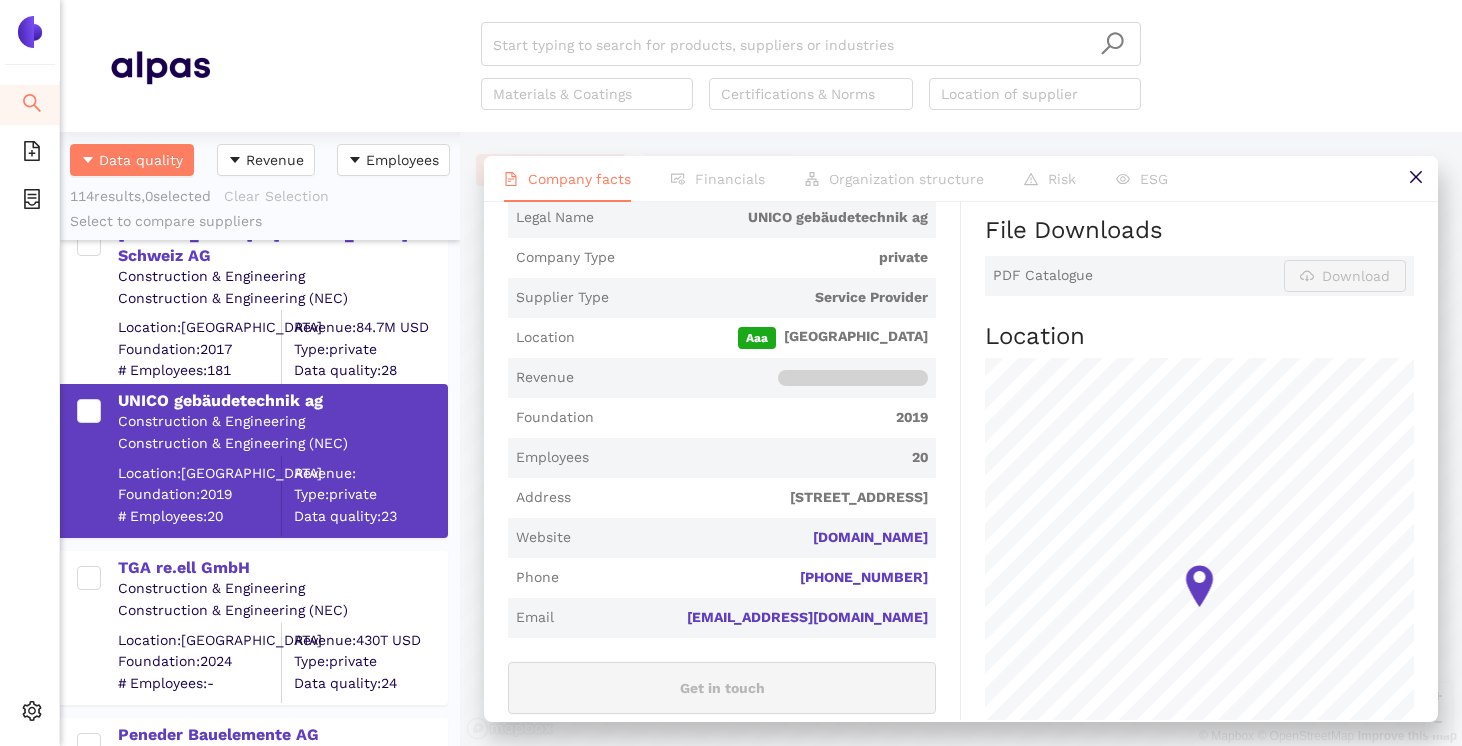 scroll, scrollTop: 411, scrollLeft: 0, axis: vertical 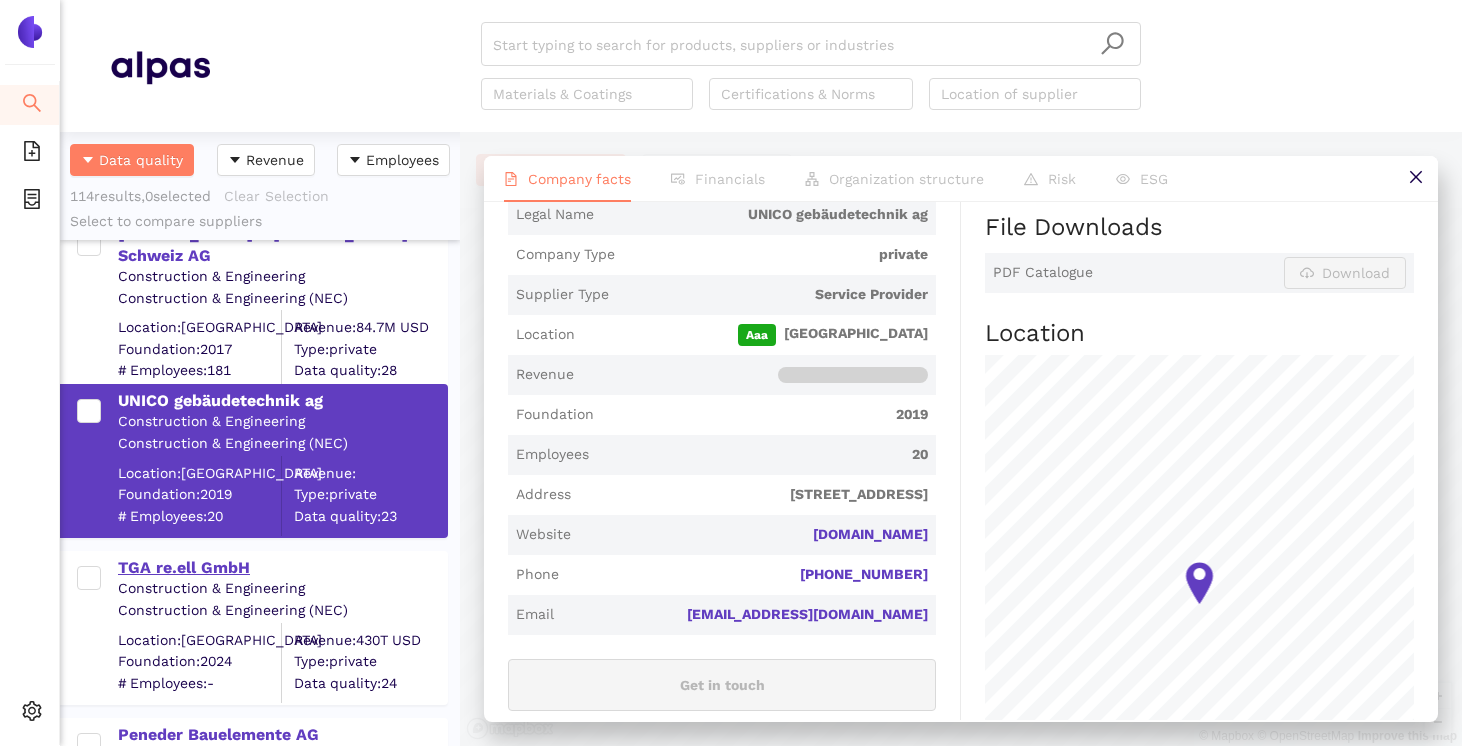 click on "TGA re.ell GmbH" at bounding box center [282, 568] 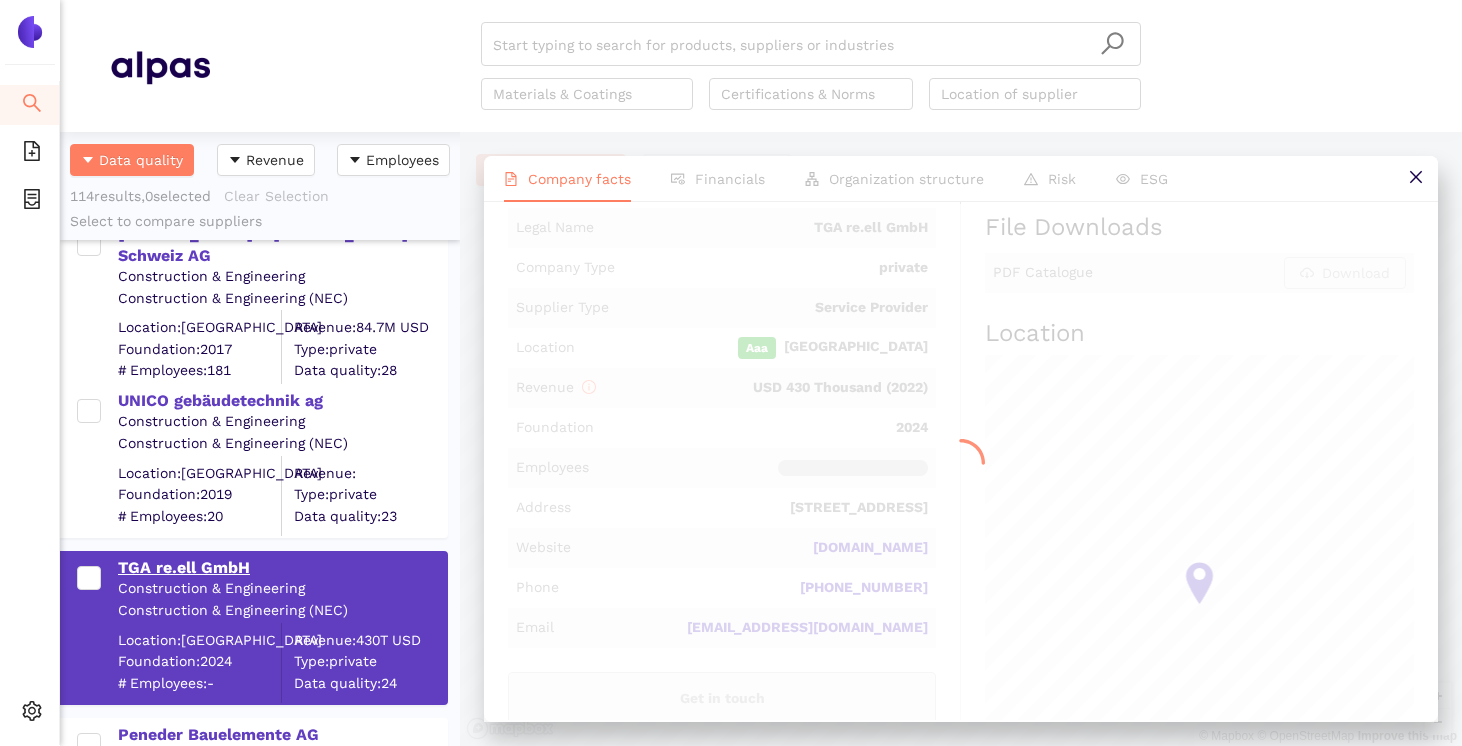 scroll, scrollTop: 0, scrollLeft: 0, axis: both 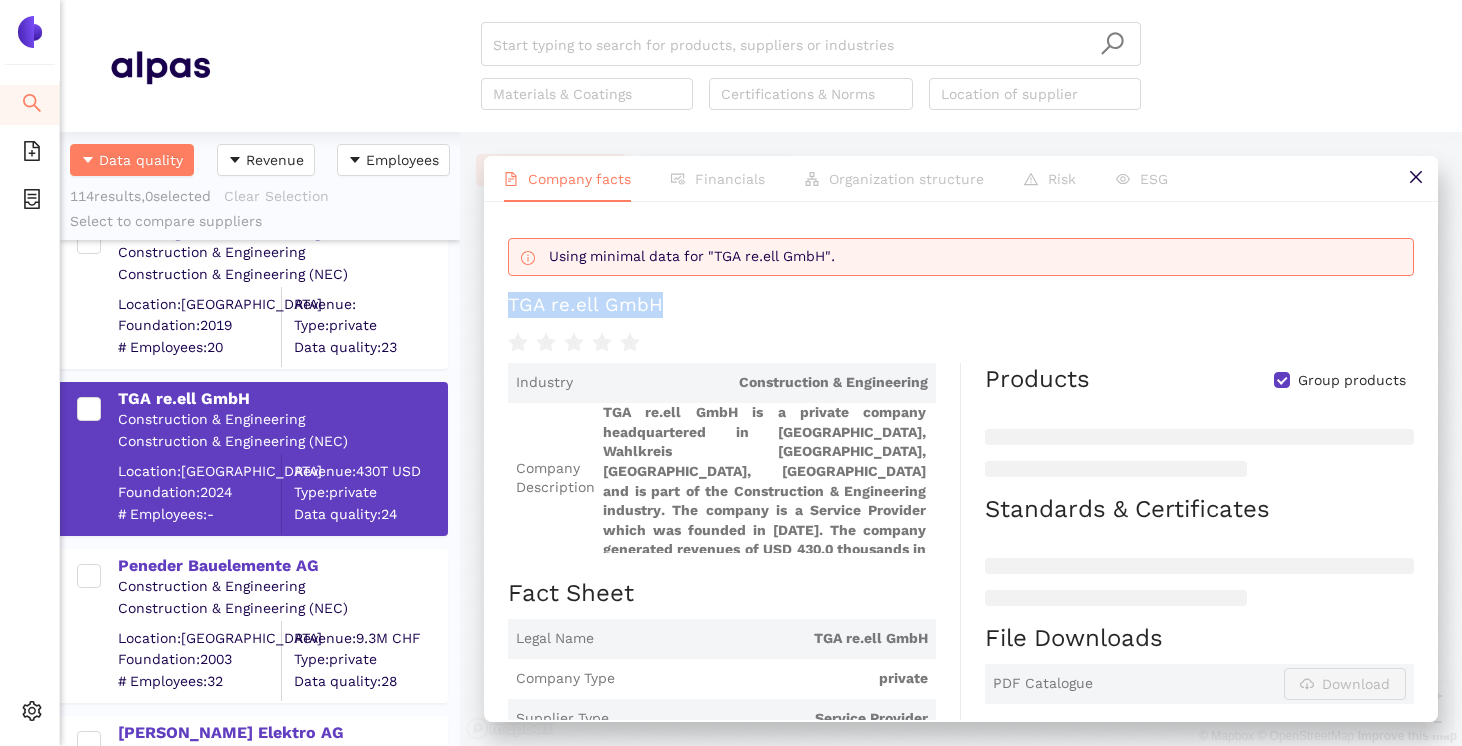 drag, startPoint x: 688, startPoint y: 314, endPoint x: 495, endPoint y: 306, distance: 193.16573 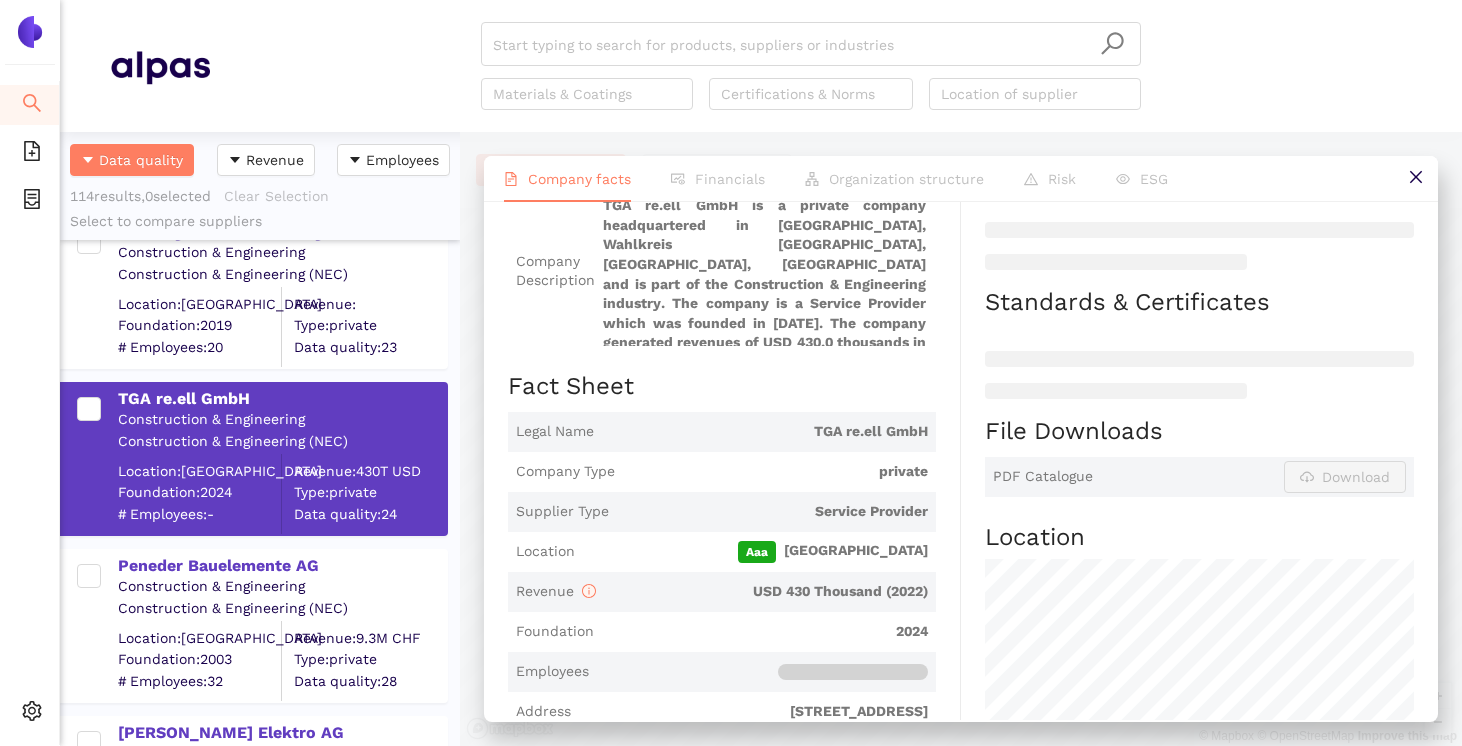 scroll, scrollTop: 210, scrollLeft: 0, axis: vertical 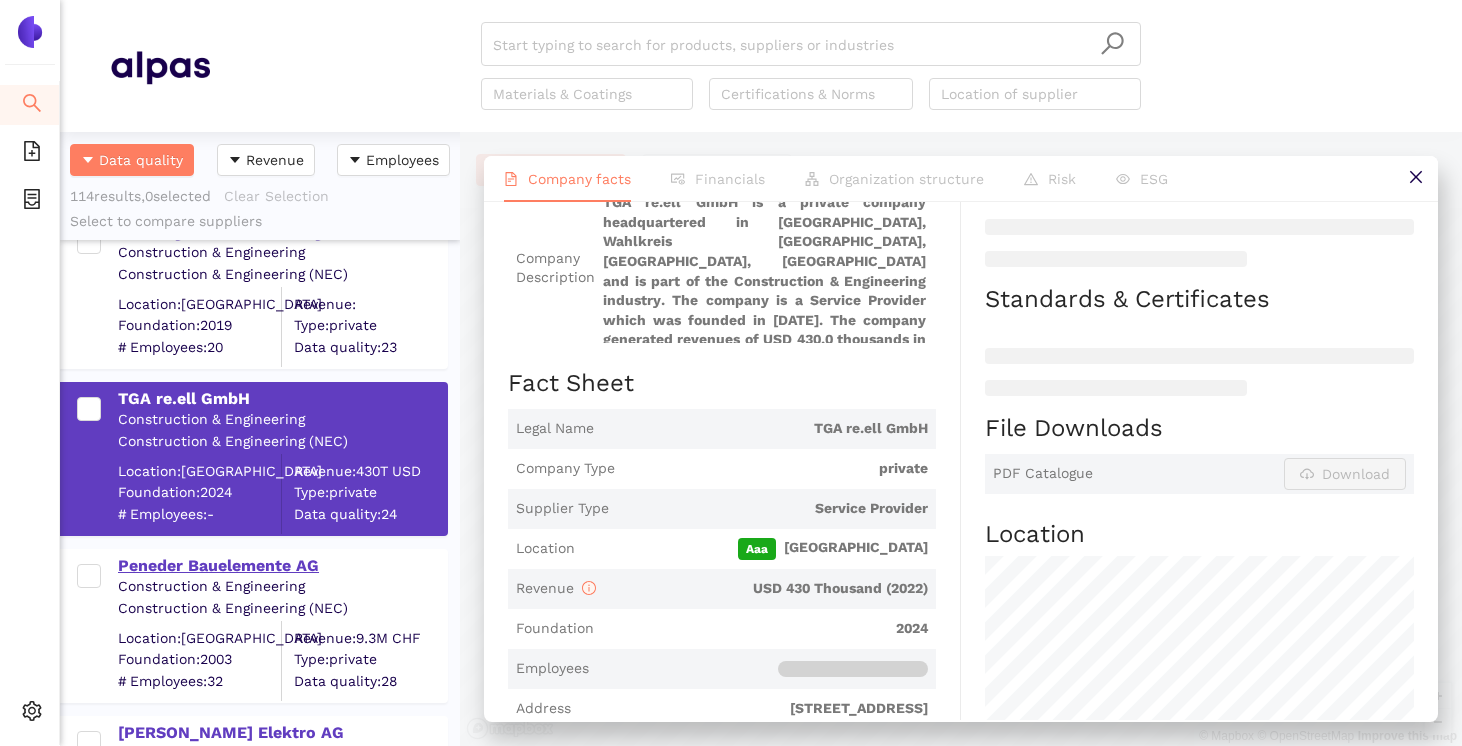 click on "Peneder Bauelemente AG" at bounding box center [282, 566] 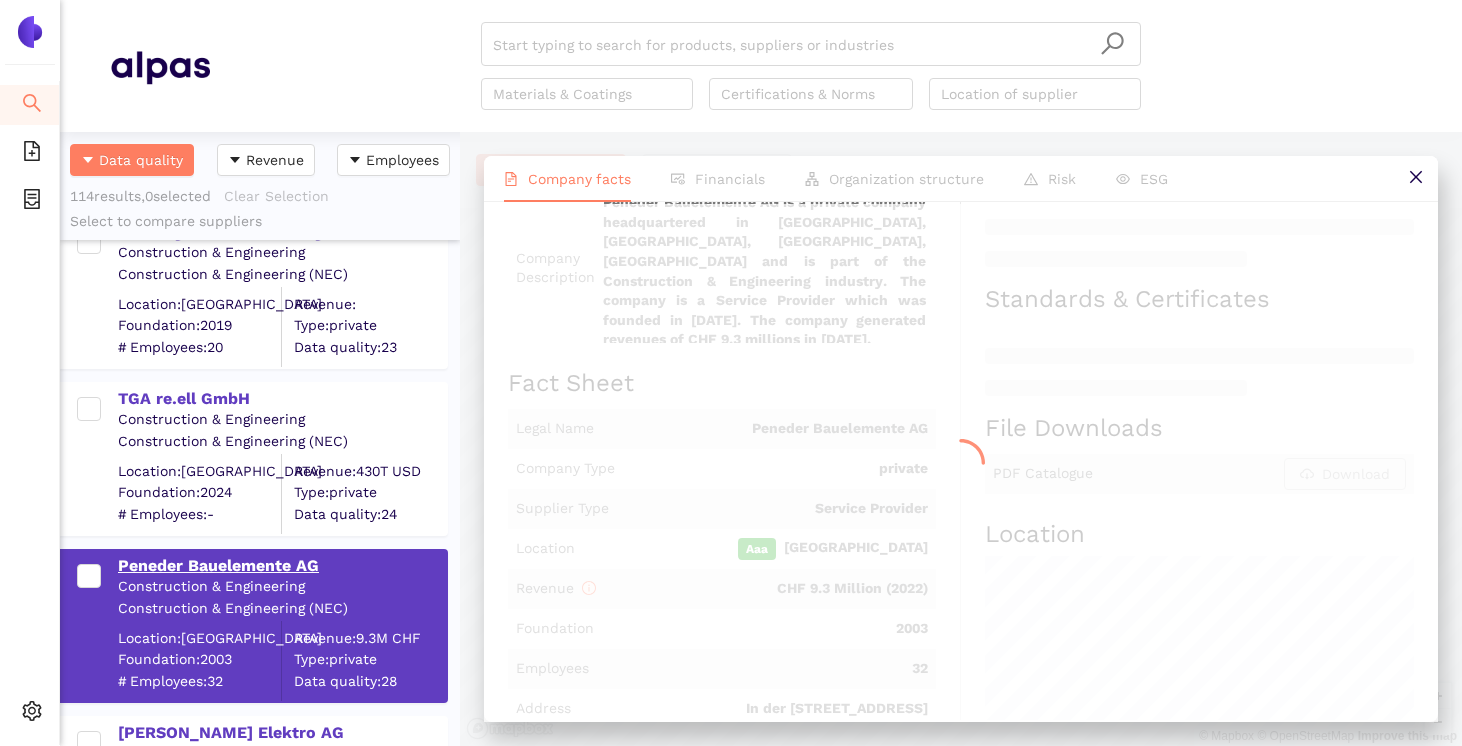 scroll, scrollTop: 0, scrollLeft: 0, axis: both 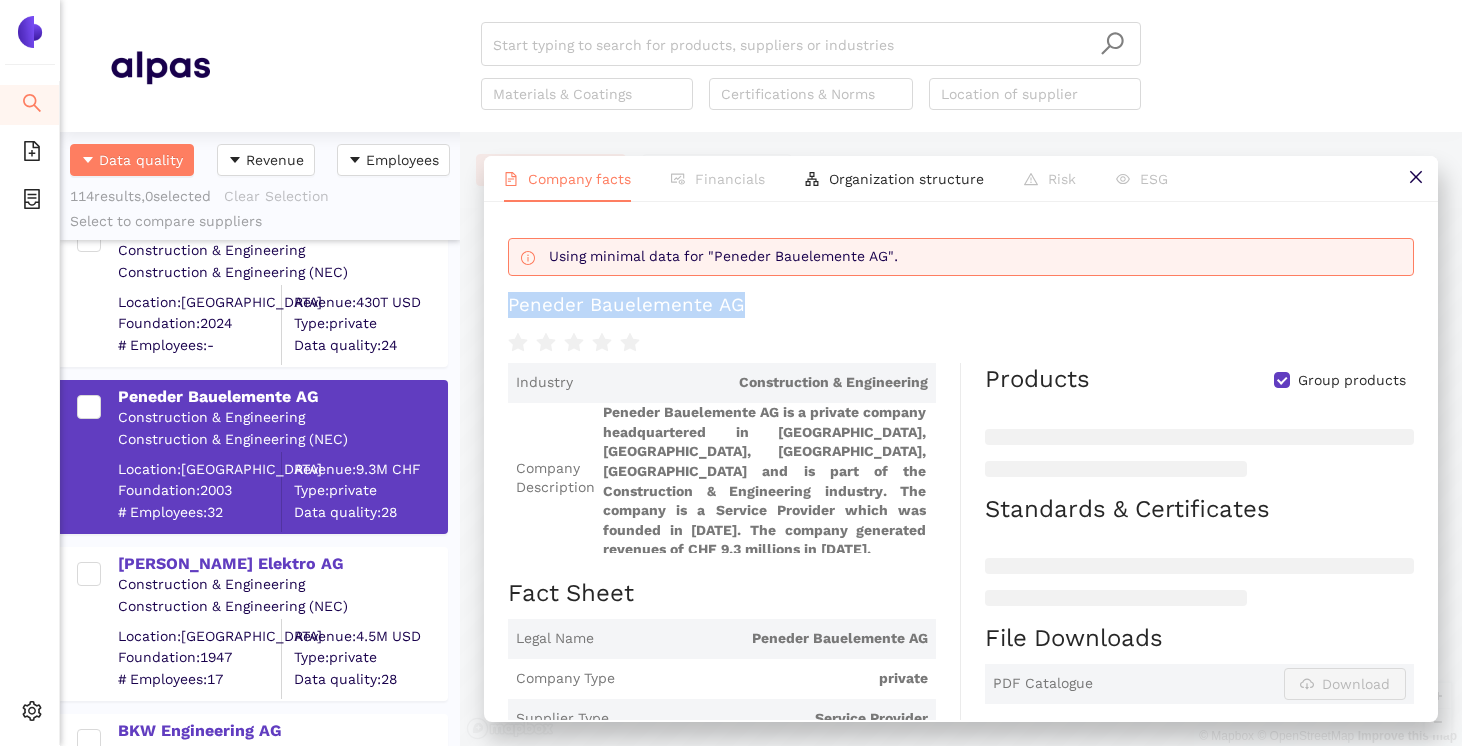 drag, startPoint x: 754, startPoint y: 300, endPoint x: 480, endPoint y: 304, distance: 274.0292 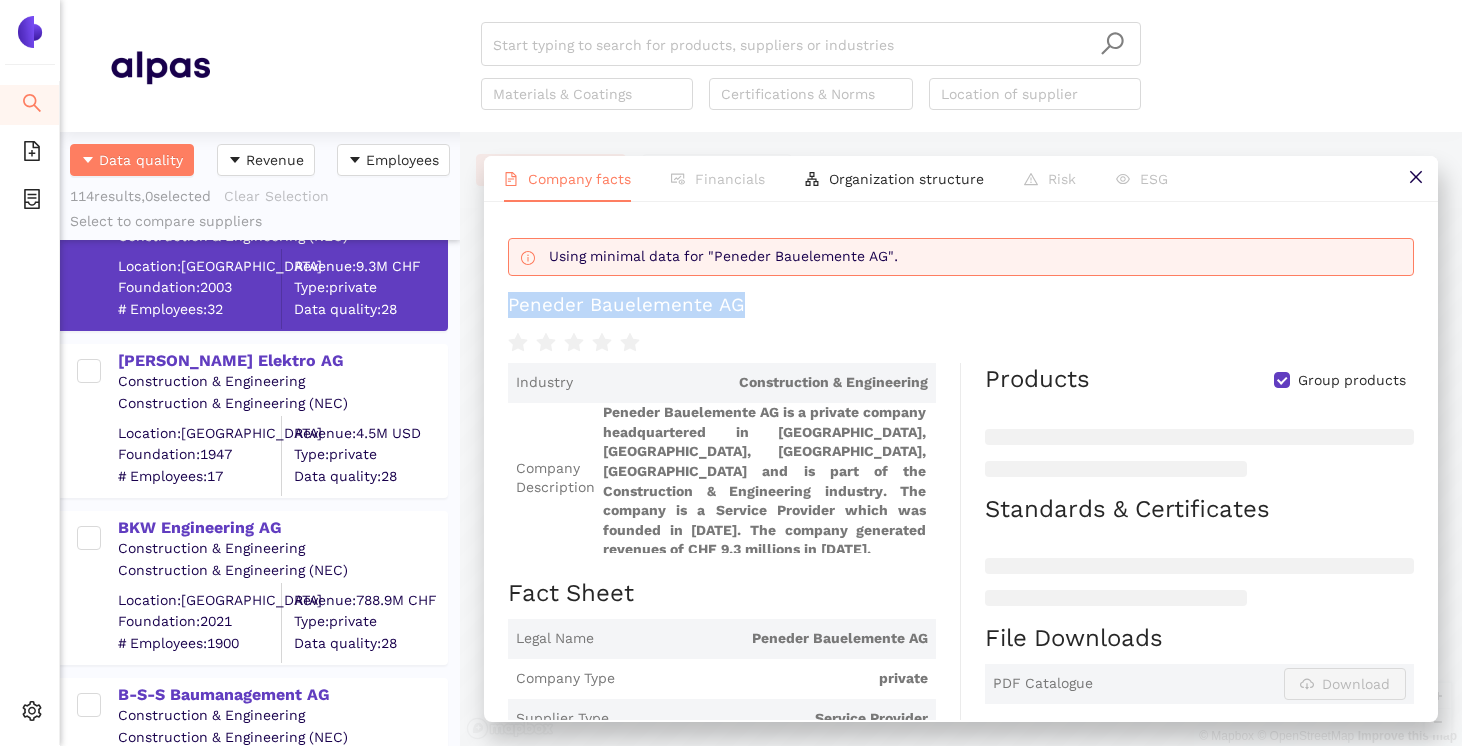 scroll, scrollTop: 3949, scrollLeft: 0, axis: vertical 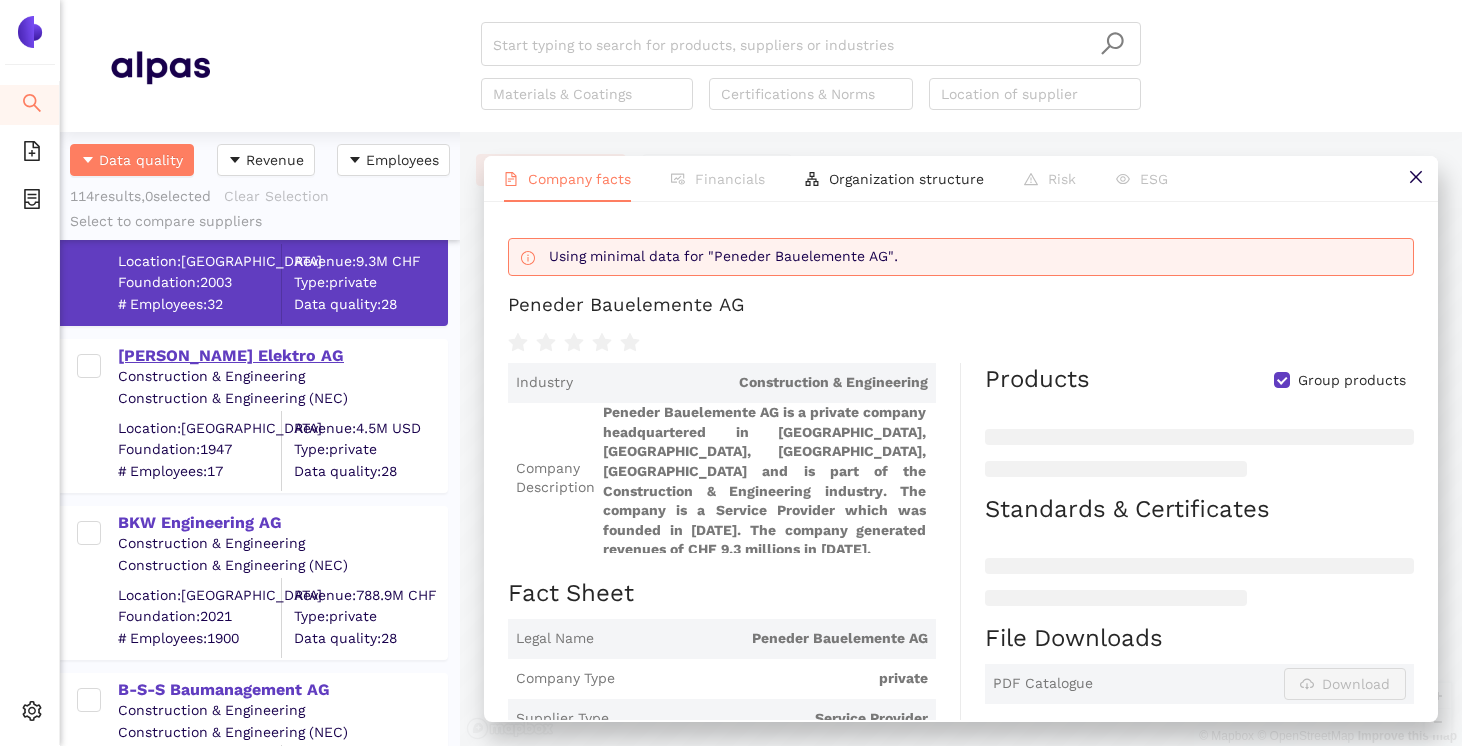 click on "[PERSON_NAME] Elektro AG" at bounding box center (282, 356) 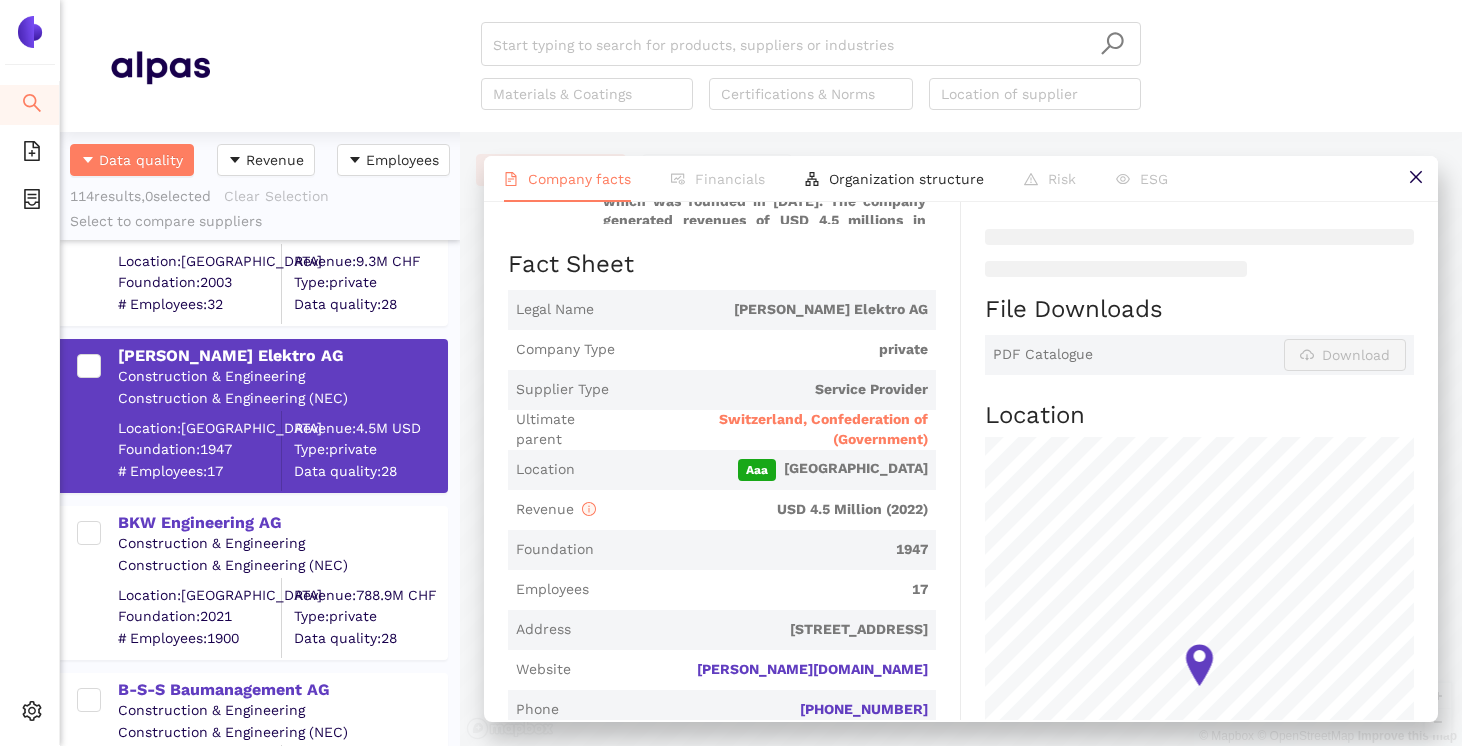 scroll, scrollTop: 343, scrollLeft: 0, axis: vertical 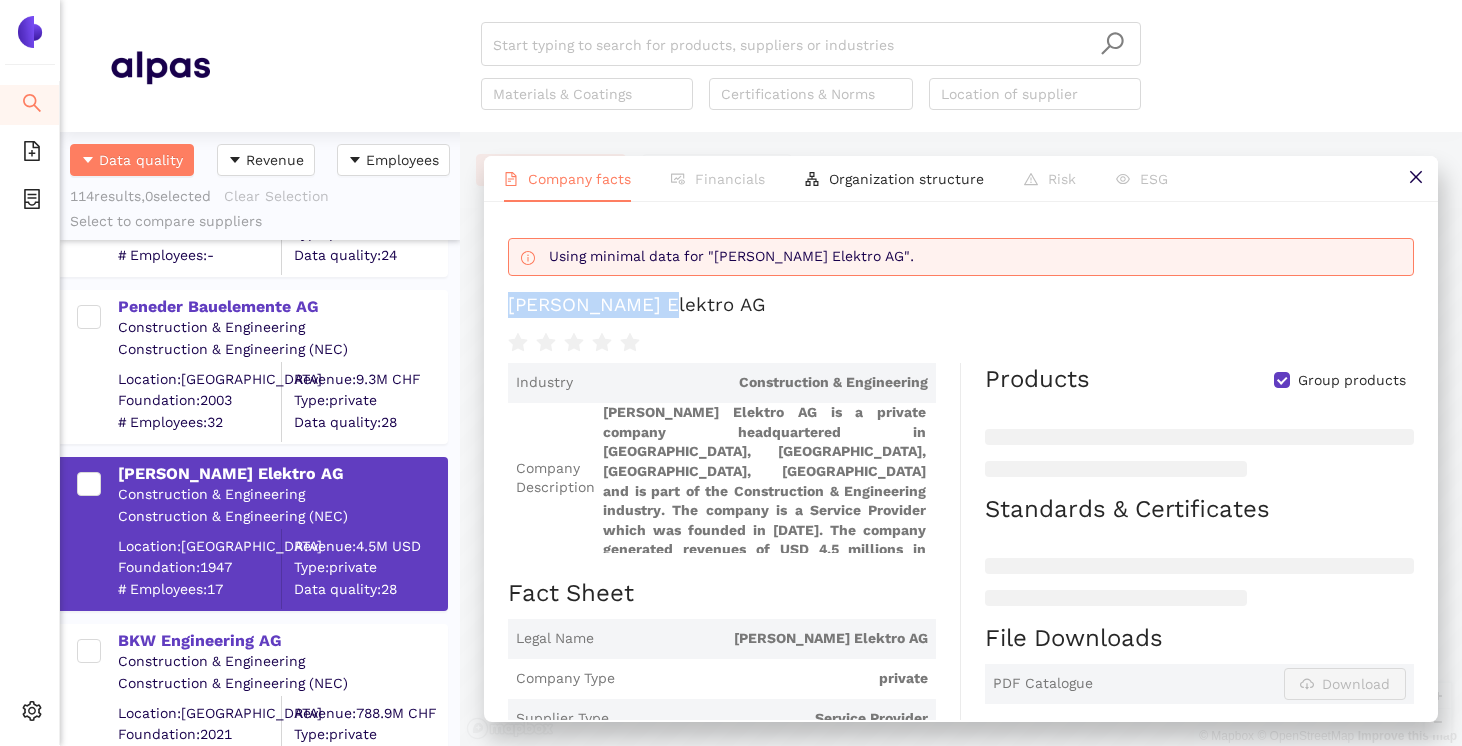 drag, startPoint x: 661, startPoint y: 310, endPoint x: 497, endPoint y: 306, distance: 164.04877 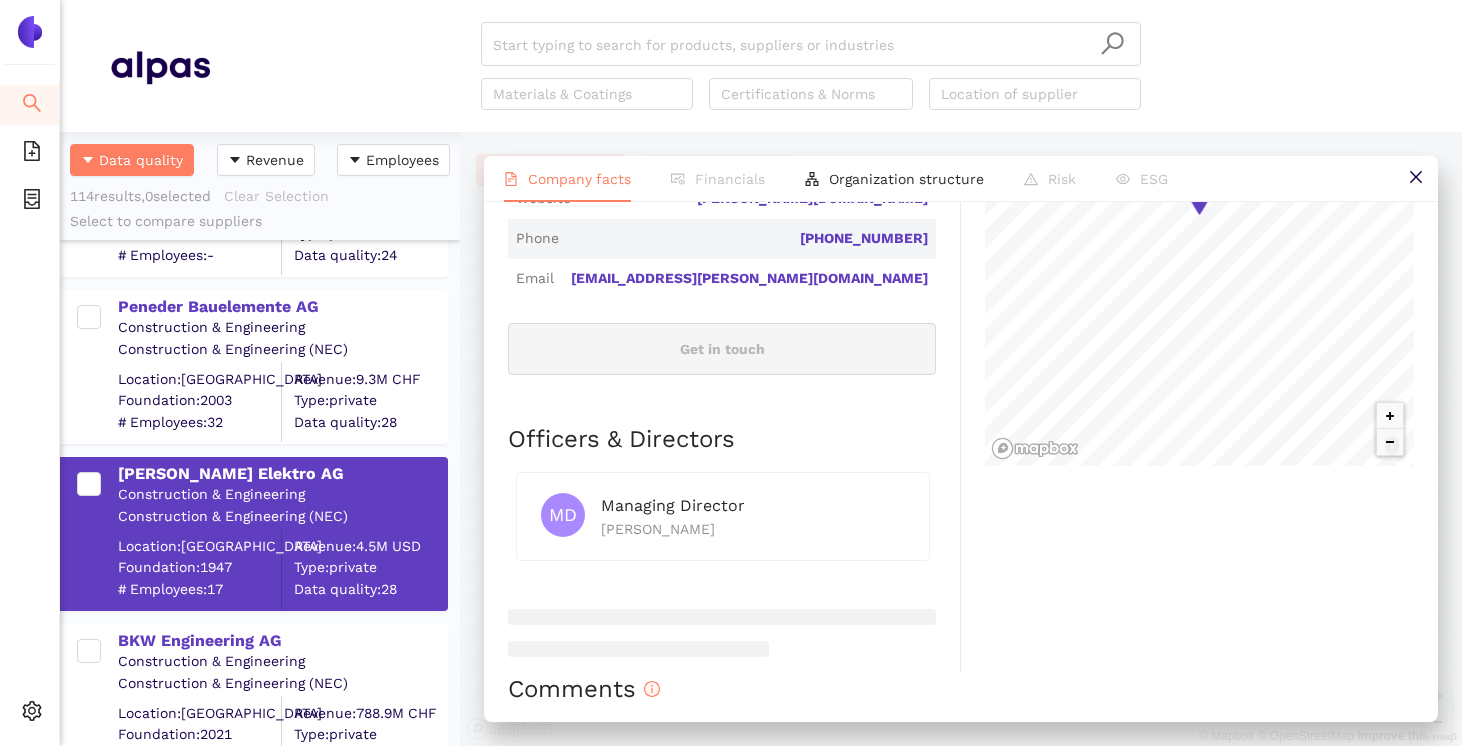 scroll, scrollTop: 0, scrollLeft: 0, axis: both 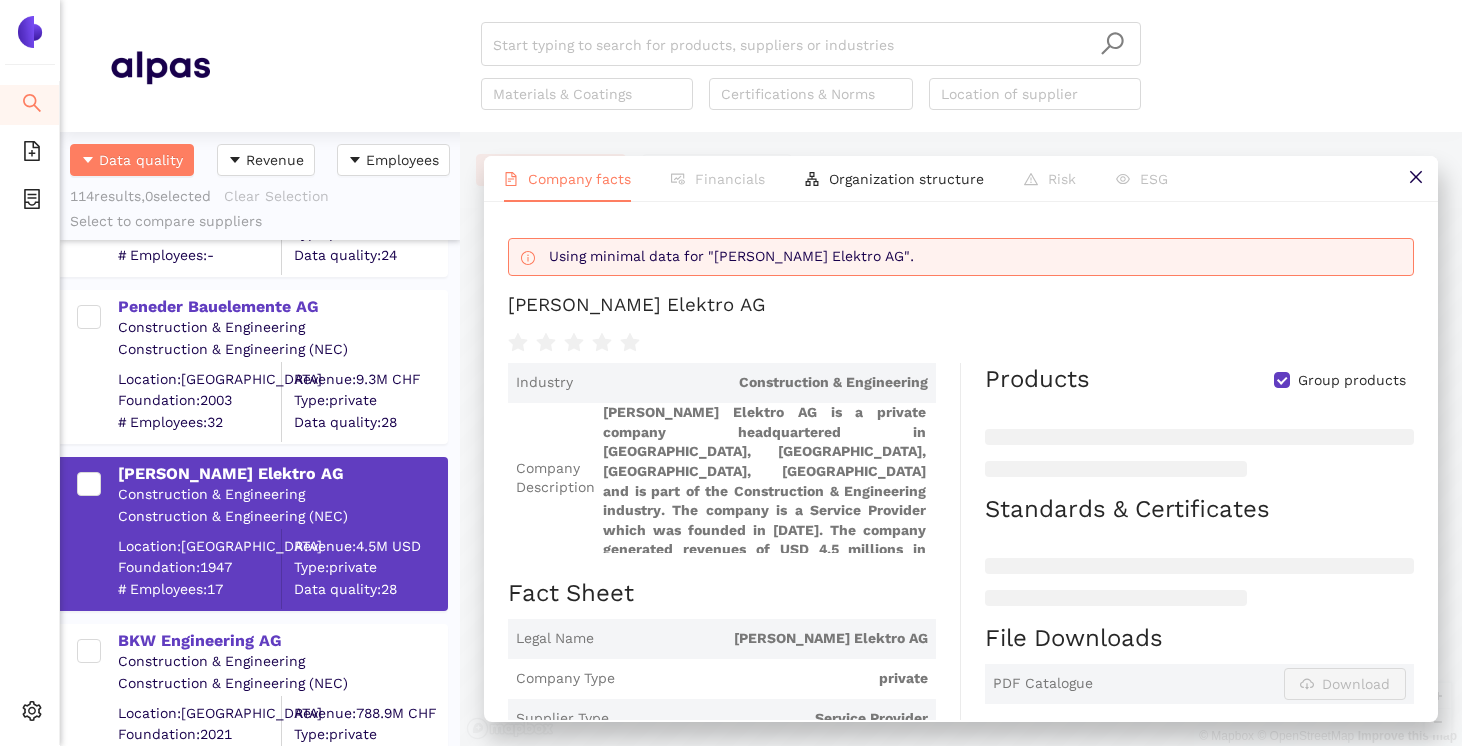 click on "Industry Construction & Engineering Company Description [PERSON_NAME] Elektro AG is a private company headquartered in [GEOGRAPHIC_DATA], [GEOGRAPHIC_DATA], [GEOGRAPHIC_DATA], [GEOGRAPHIC_DATA] and is part of the Construction & Engineering industry. The company is a Service Provider which was founded in [DATE]. The company generated revenues of USD 4.5 millions in [DATE]. Fact Sheet Legal Name [PERSON_NAME] Elektro AG Company Type private Supplier Type Service Provider Ultimate parent [GEOGRAPHIC_DATA], Confederation of (Government) Location [GEOGRAPHIC_DATA] [GEOGRAPHIC_DATA] Revenue USD 4.5 Million  (2022) Foundation 1947 Employees 17 Address [STREET_ADDRESS] Website [PERSON_NAME][DOMAIN_NAME] Phone [PHONE_NUMBER] Email [EMAIL_ADDRESS][PERSON_NAME][DOMAIN_NAME] Get in touch Officers & Directors MD Managing Director [PERSON_NAME]" at bounding box center (734, 918) 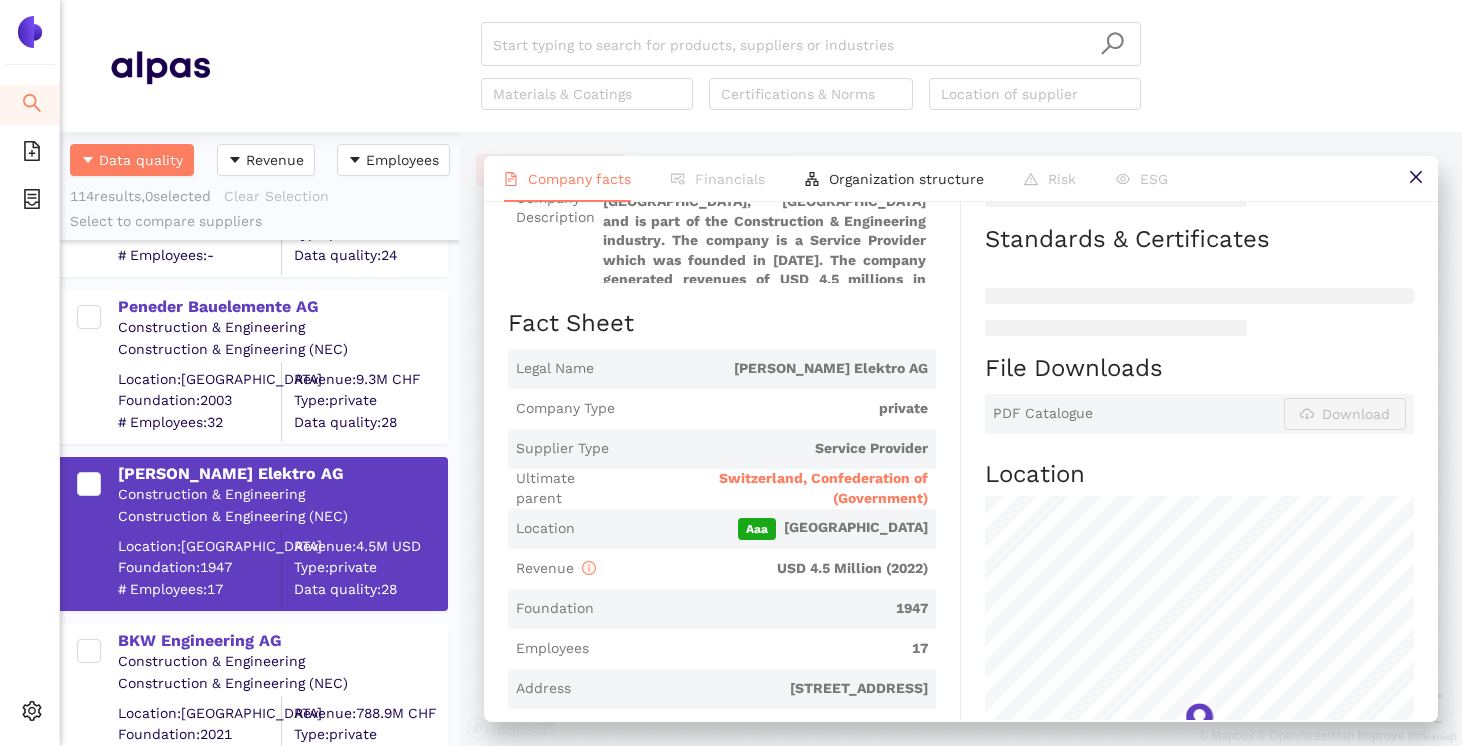 scroll, scrollTop: 272, scrollLeft: 0, axis: vertical 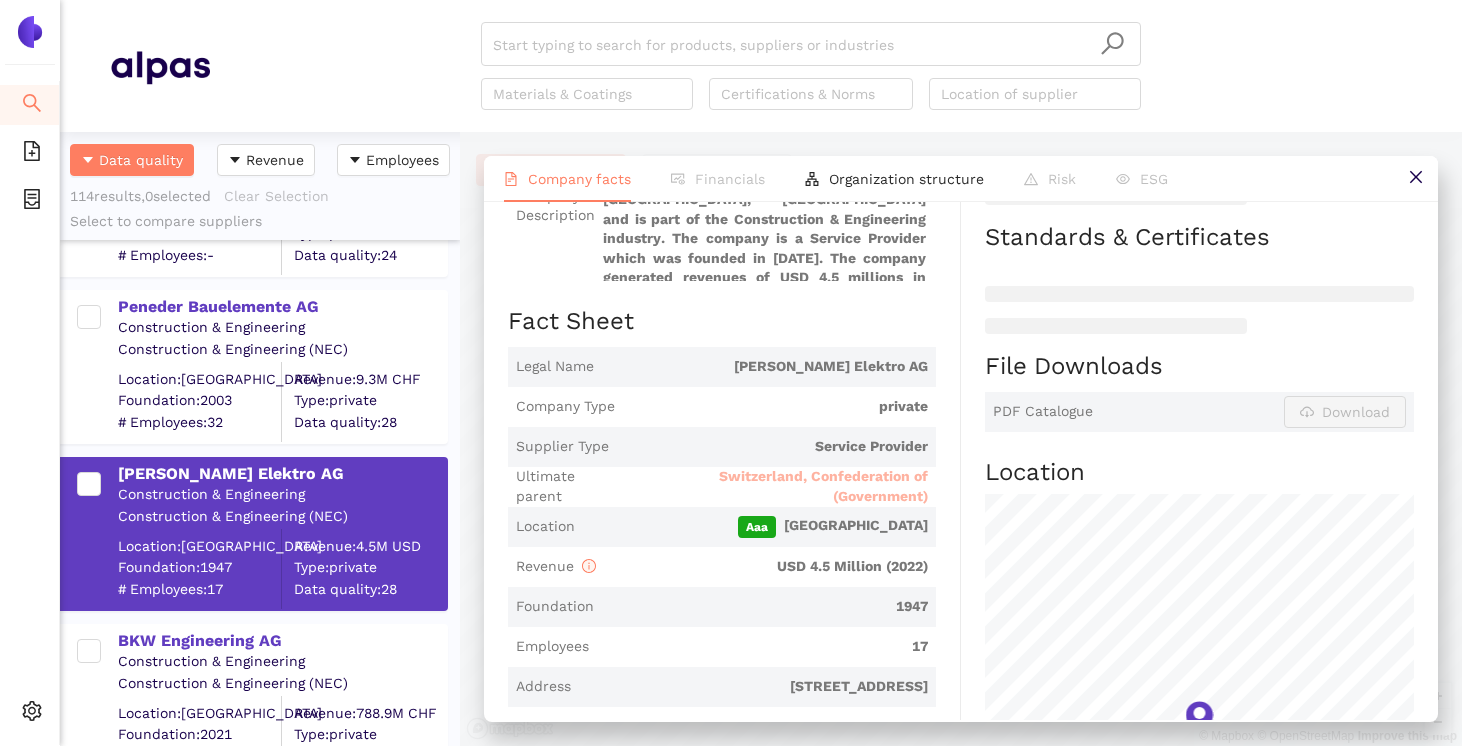 click on "Switzerland, Confederation of (Government)" at bounding box center (779, 486) 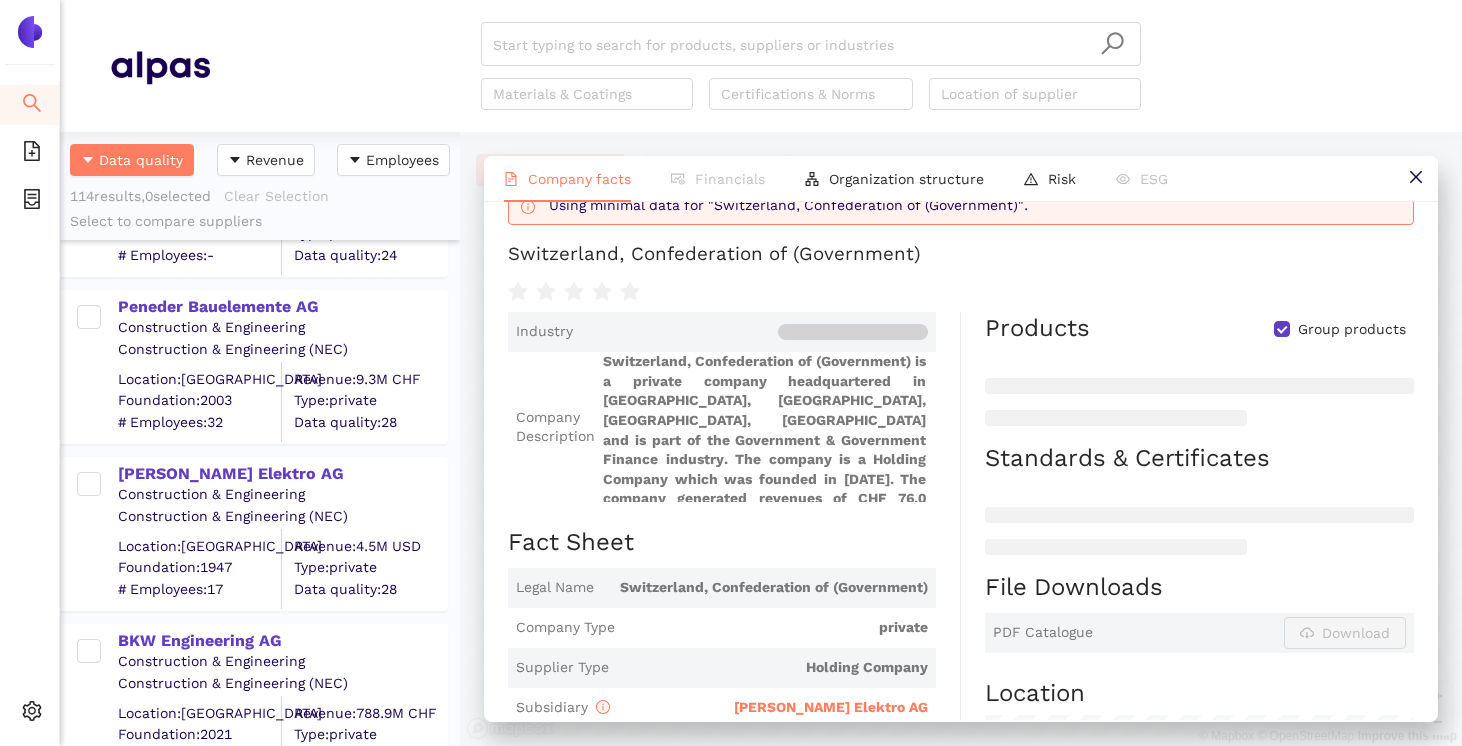scroll, scrollTop: 0, scrollLeft: 0, axis: both 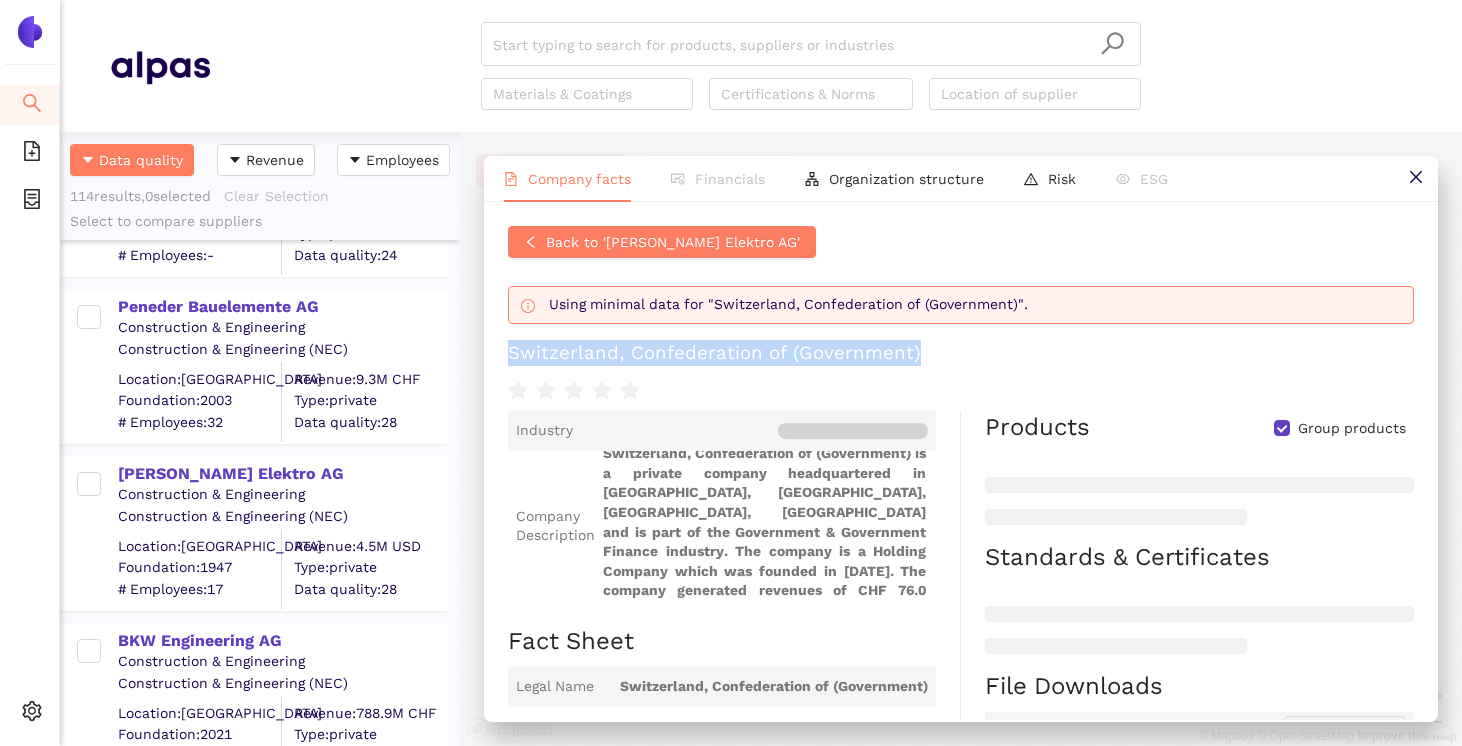 drag, startPoint x: 921, startPoint y: 348, endPoint x: 493, endPoint y: 345, distance: 428.01053 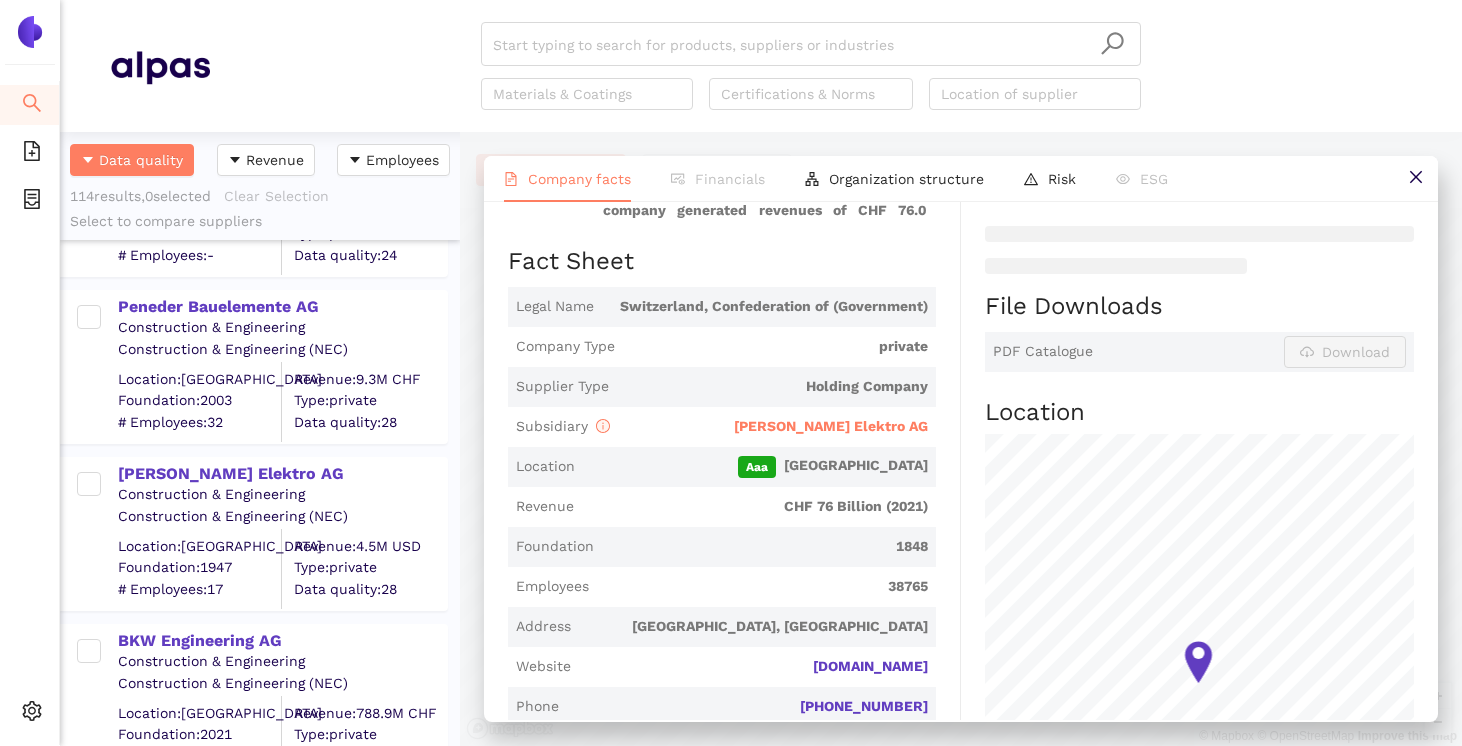 scroll, scrollTop: 378, scrollLeft: 0, axis: vertical 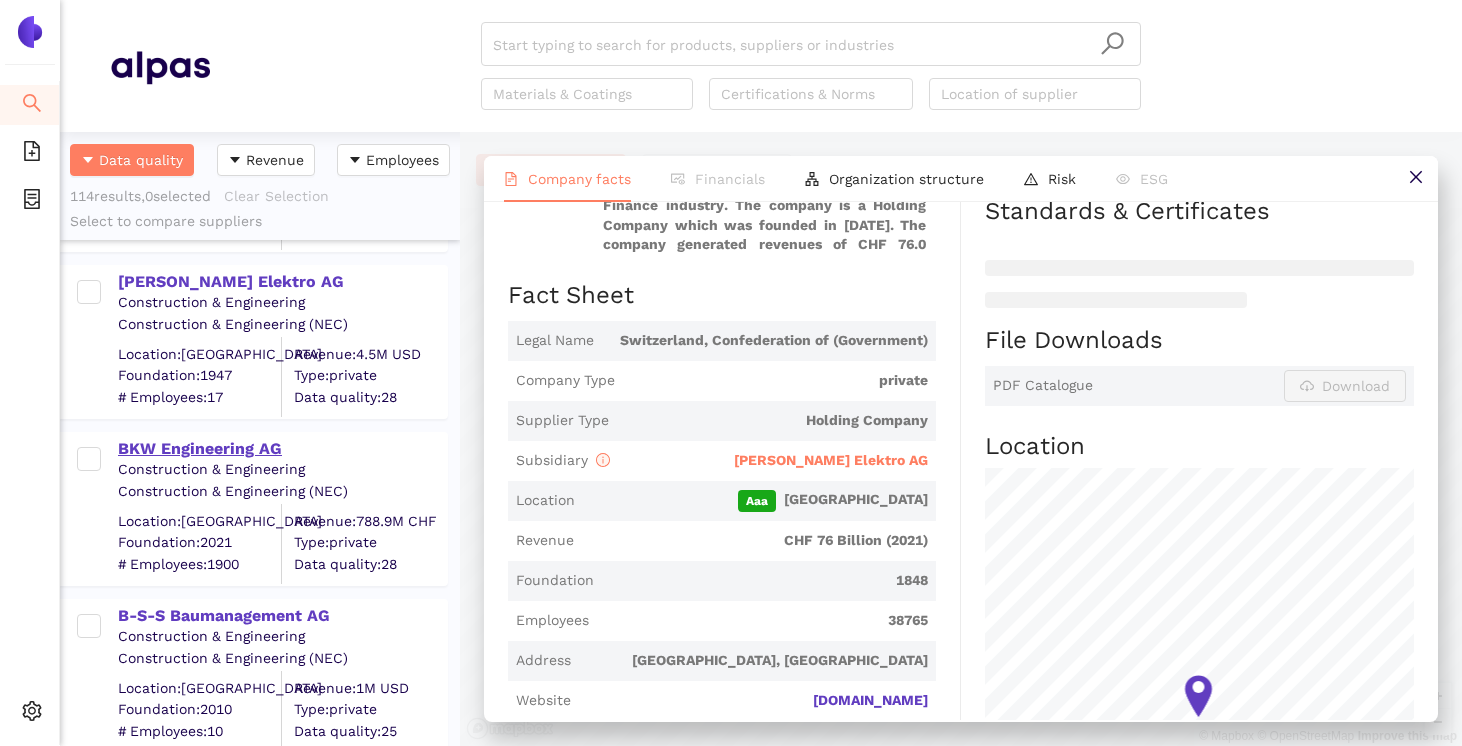 click on "BKW Engineering AG" at bounding box center [282, 449] 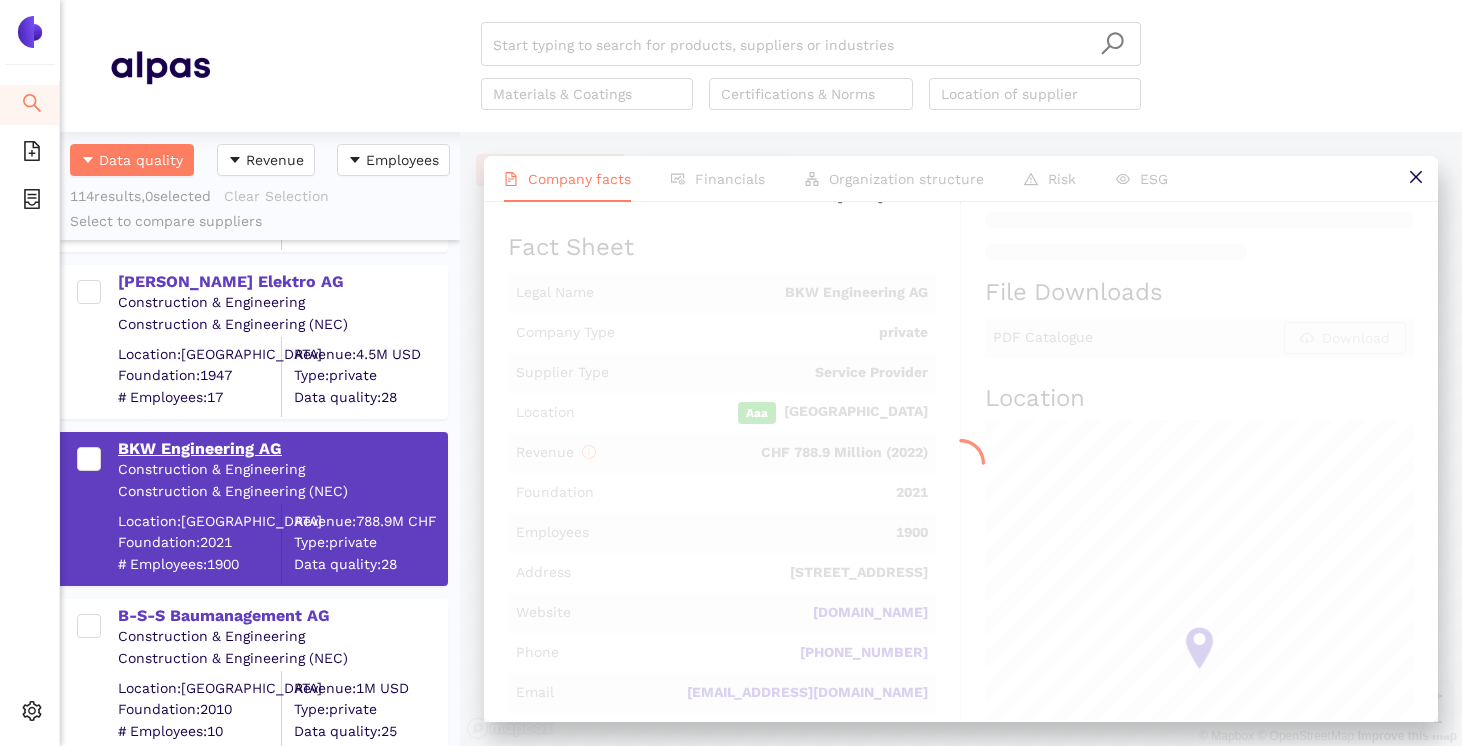scroll, scrollTop: 0, scrollLeft: 0, axis: both 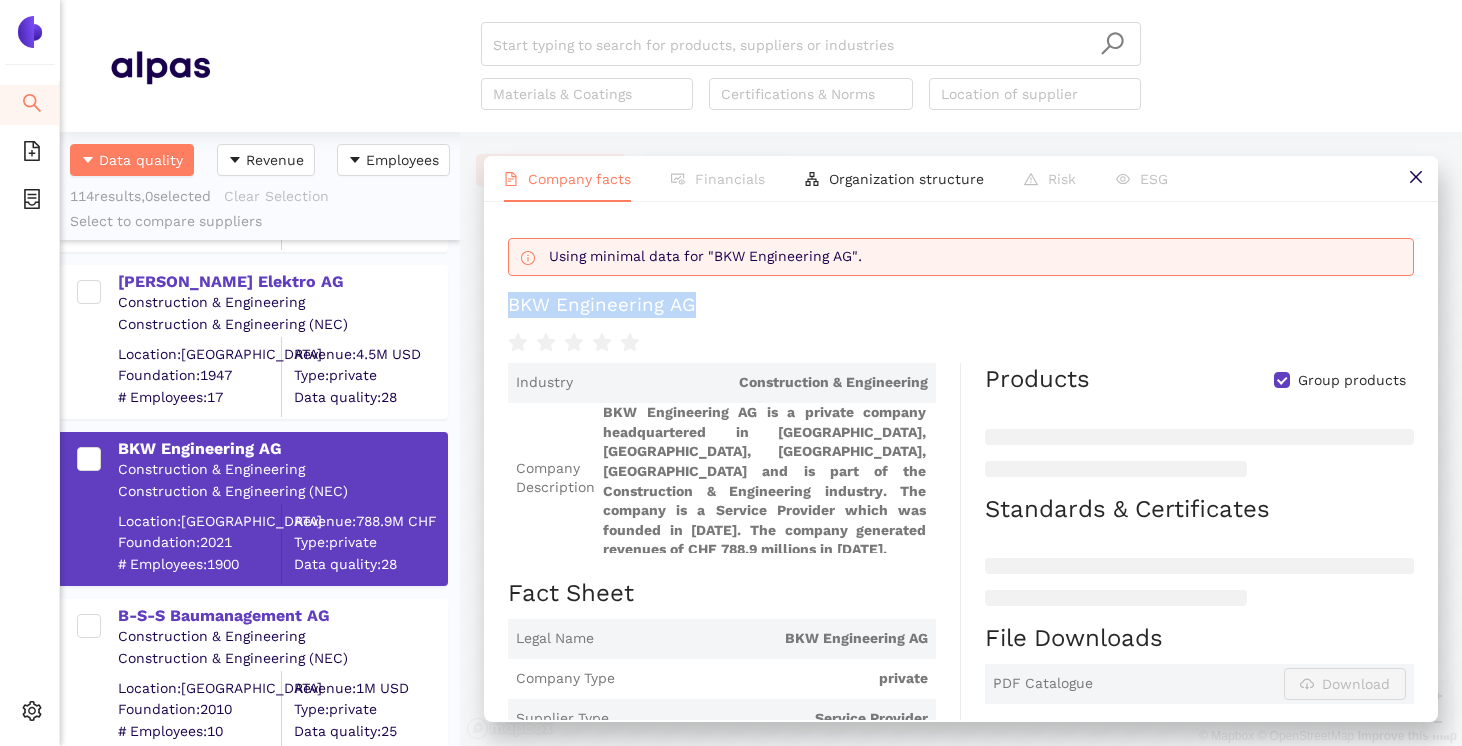 drag, startPoint x: 697, startPoint y: 304, endPoint x: 504, endPoint y: 312, distance: 193.16573 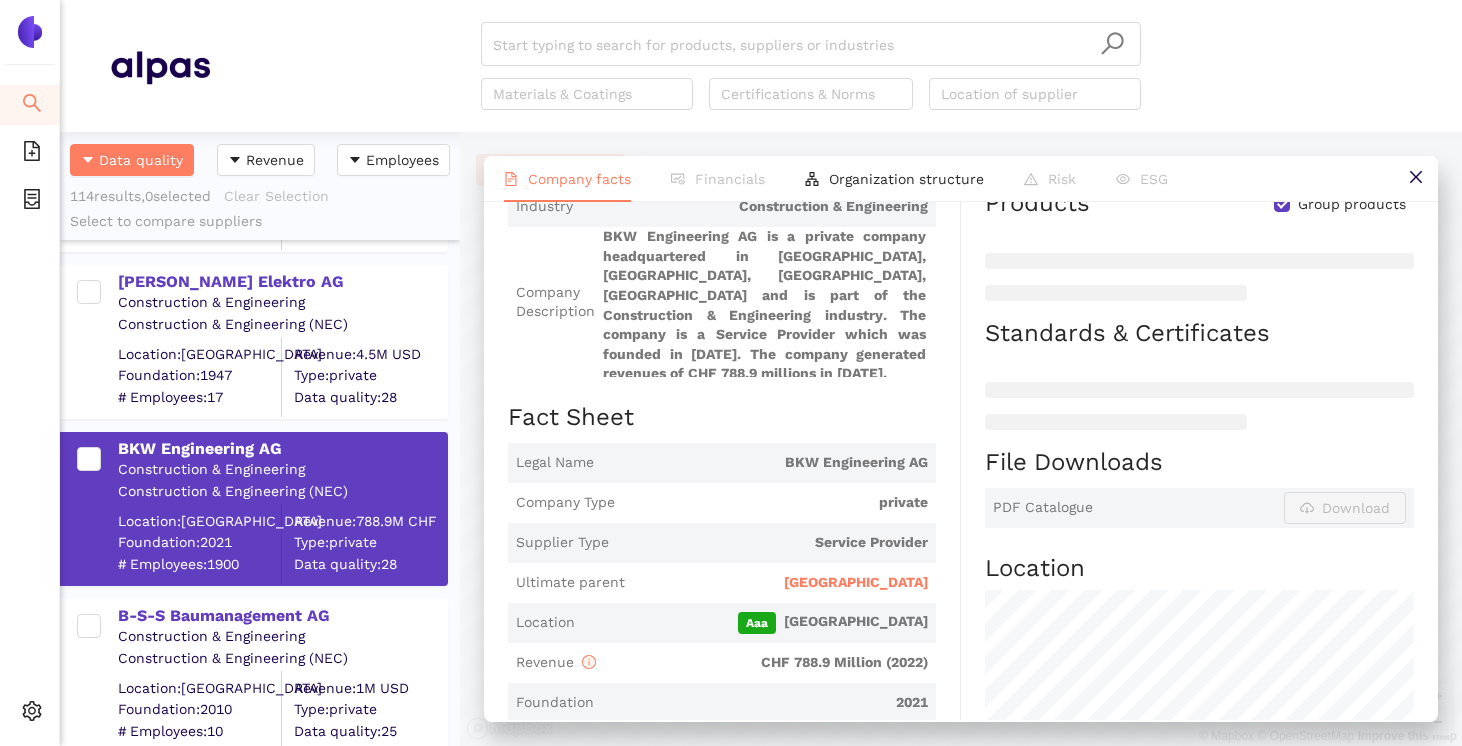 scroll, scrollTop: 199, scrollLeft: 0, axis: vertical 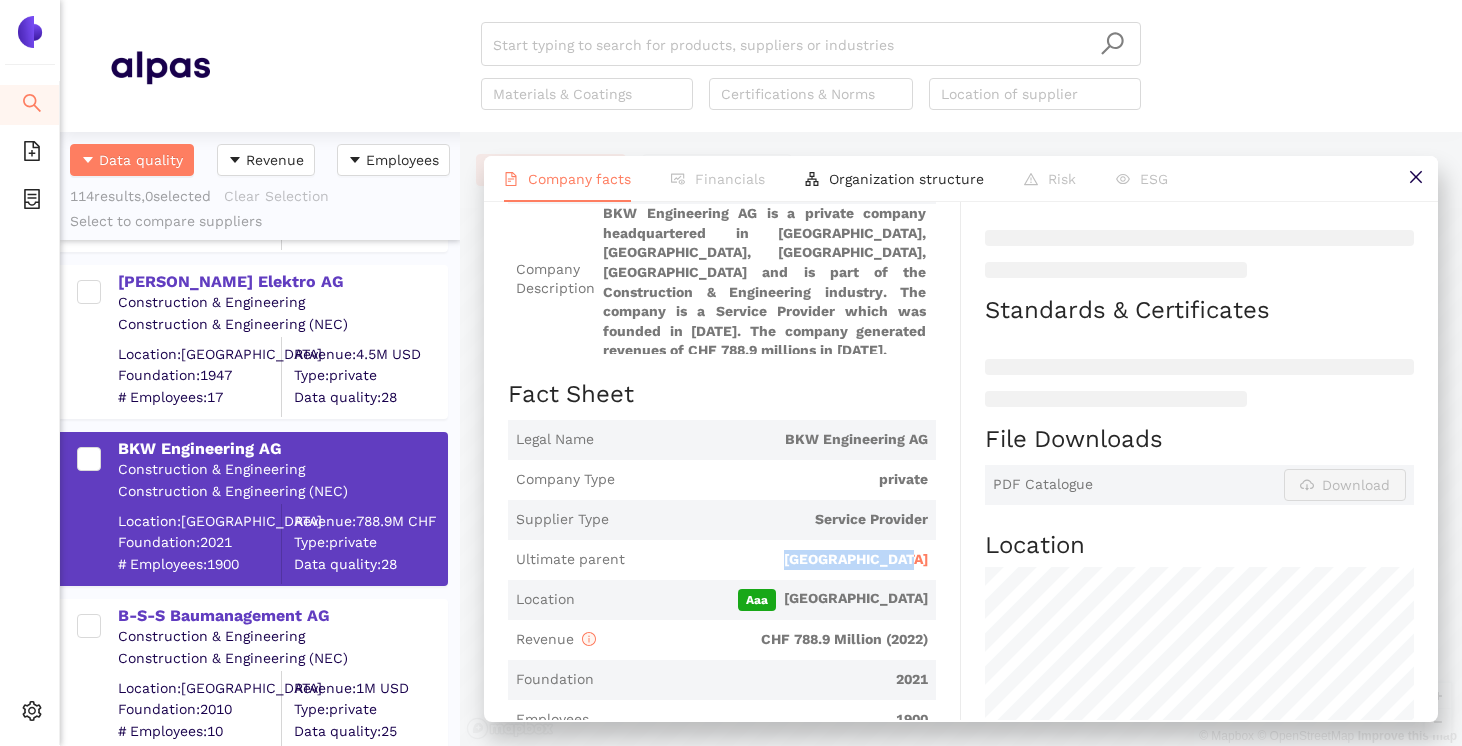 drag, startPoint x: 792, startPoint y: 547, endPoint x: 935, endPoint y: 558, distance: 143.42245 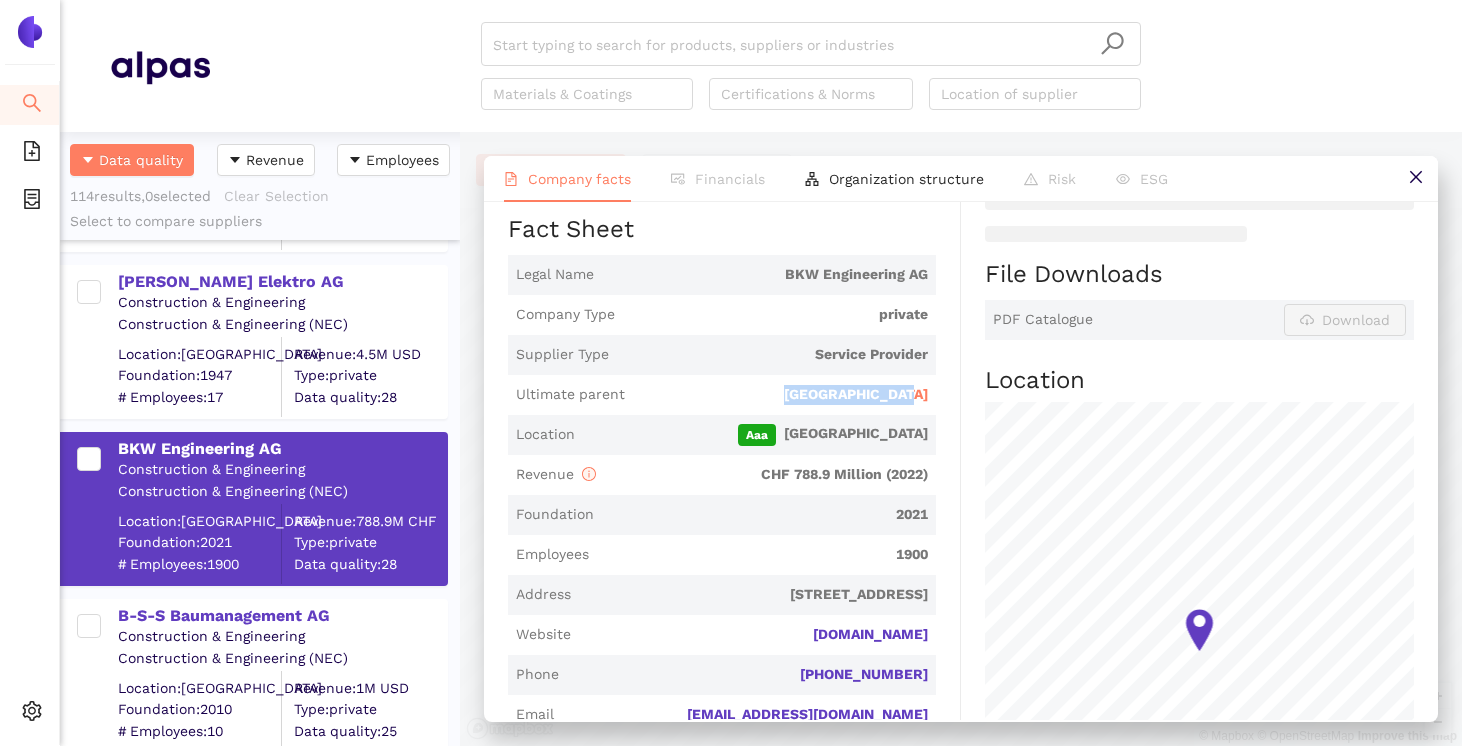 scroll, scrollTop: 354, scrollLeft: 0, axis: vertical 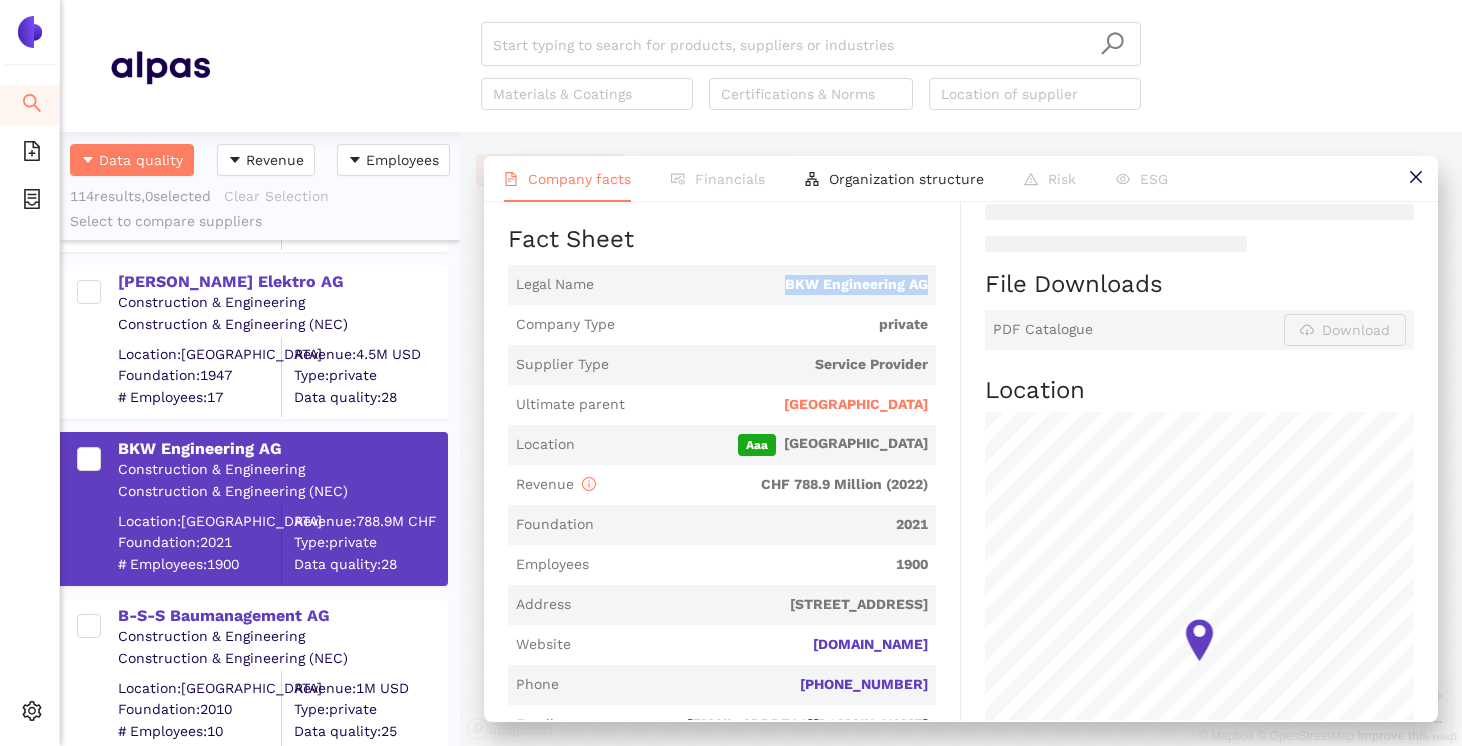 drag, startPoint x: 780, startPoint y: 267, endPoint x: 935, endPoint y: 268, distance: 155.00322 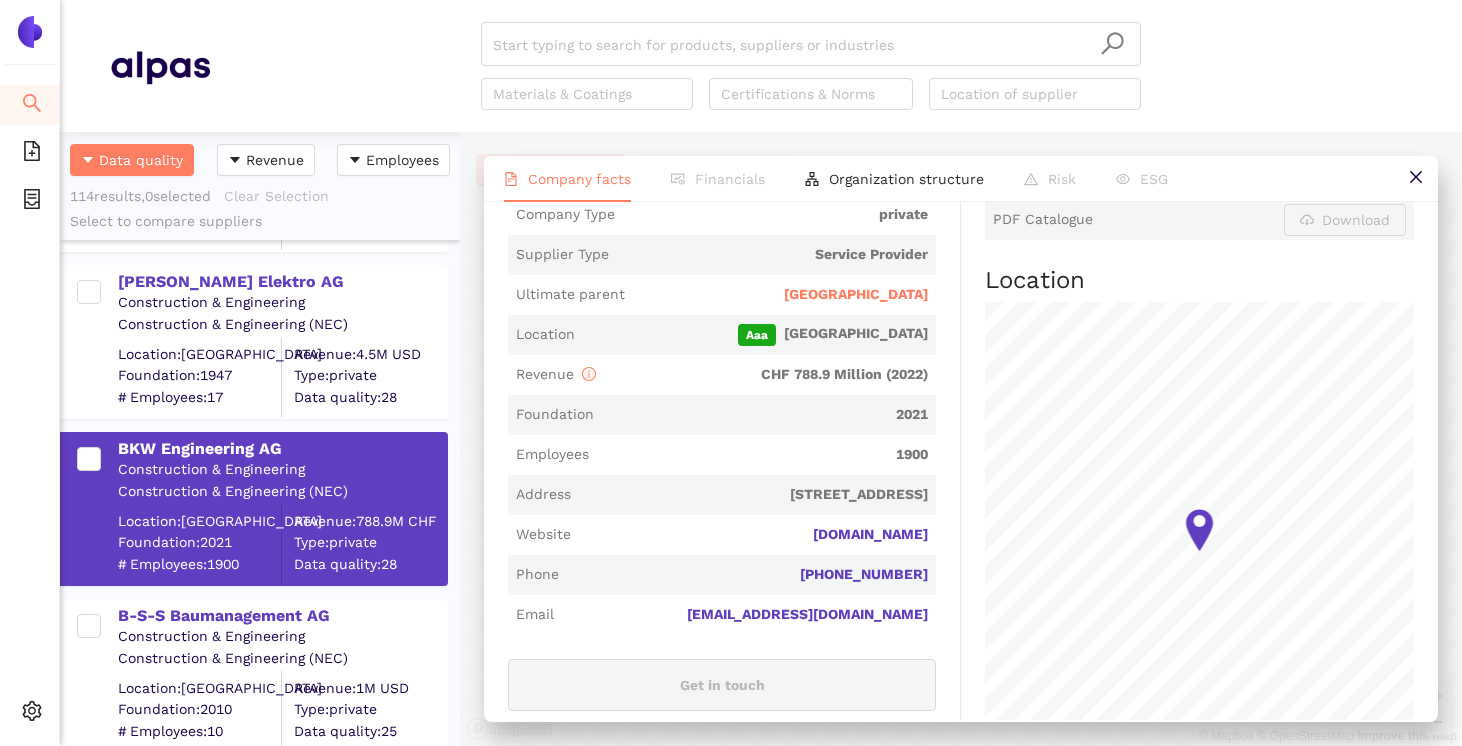 scroll, scrollTop: 497, scrollLeft: 0, axis: vertical 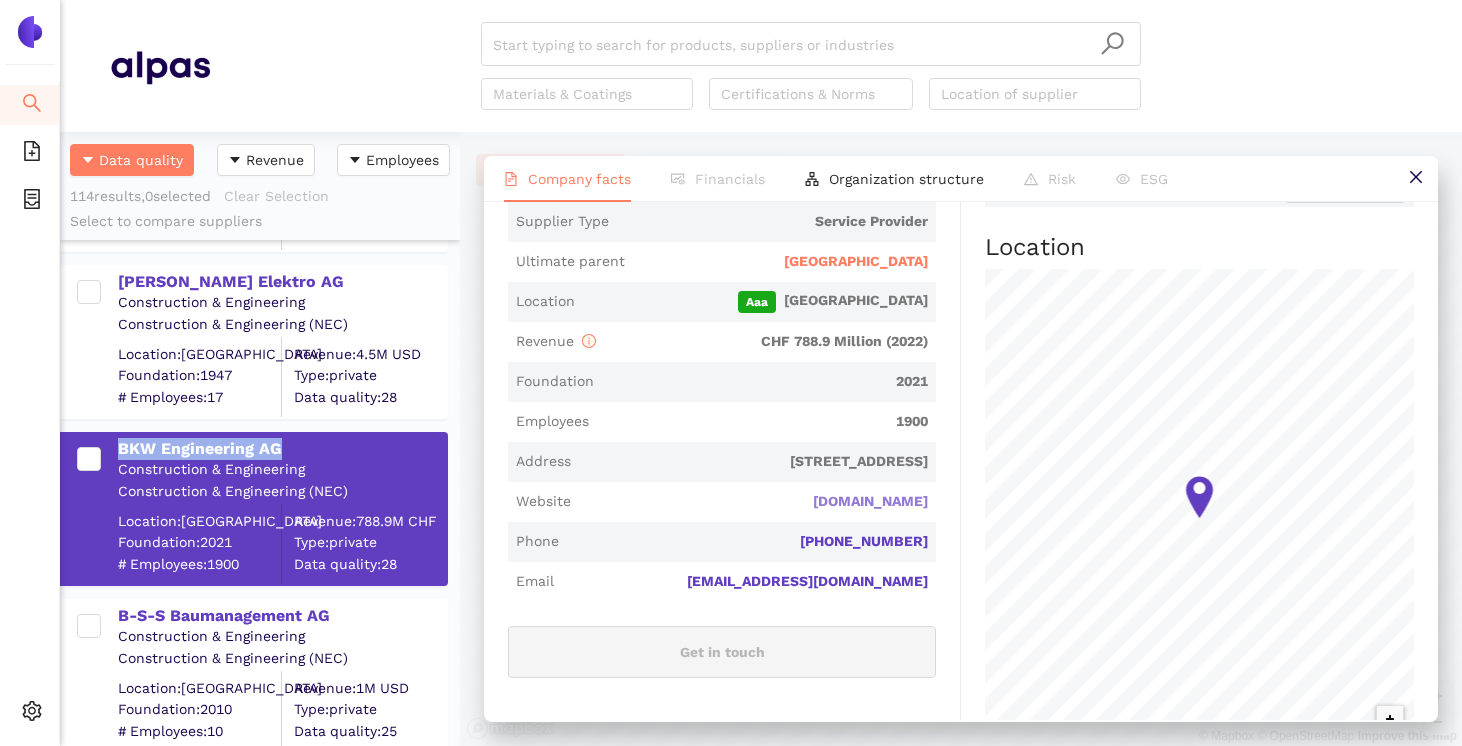 click on "[DOMAIN_NAME]" at bounding box center [0, 0] 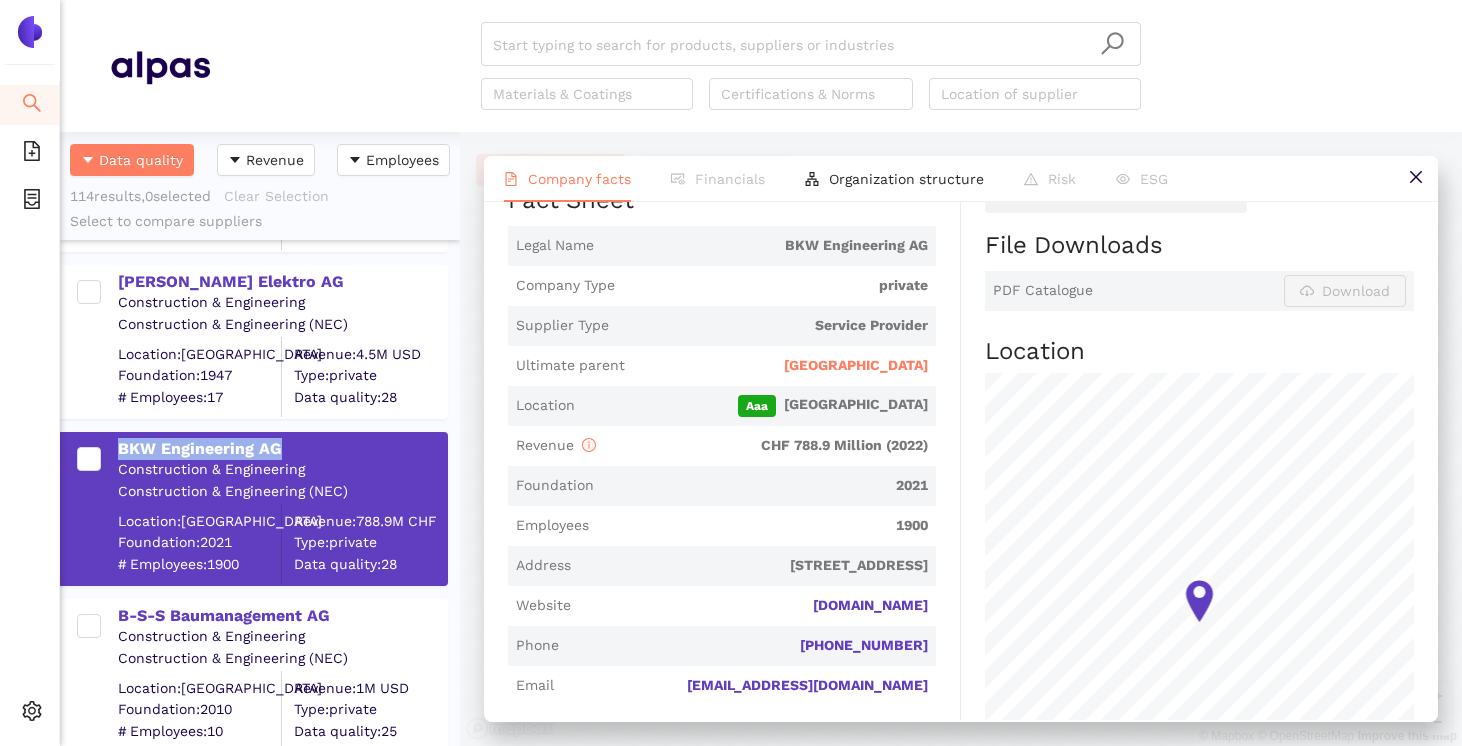 scroll, scrollTop: 387, scrollLeft: 0, axis: vertical 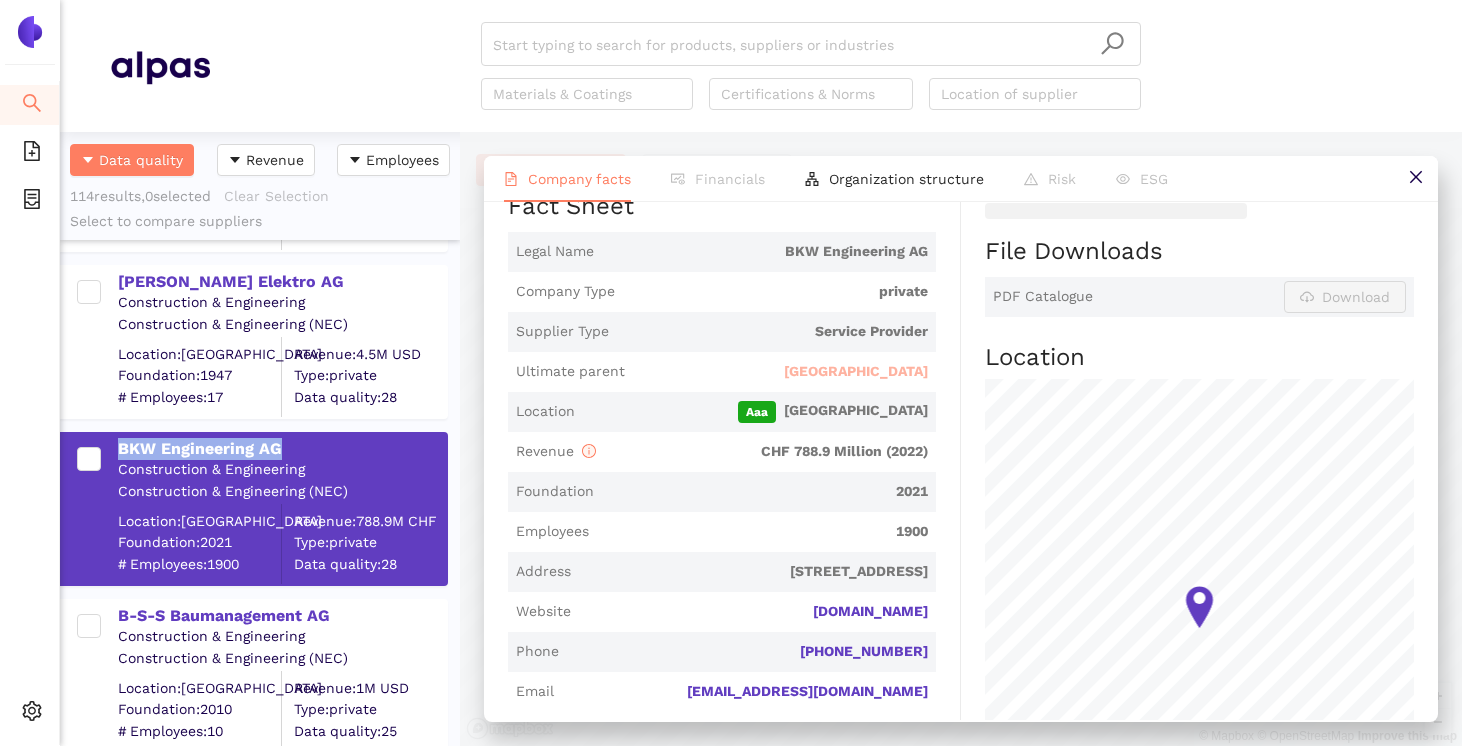 click on "[GEOGRAPHIC_DATA]" at bounding box center [856, 372] 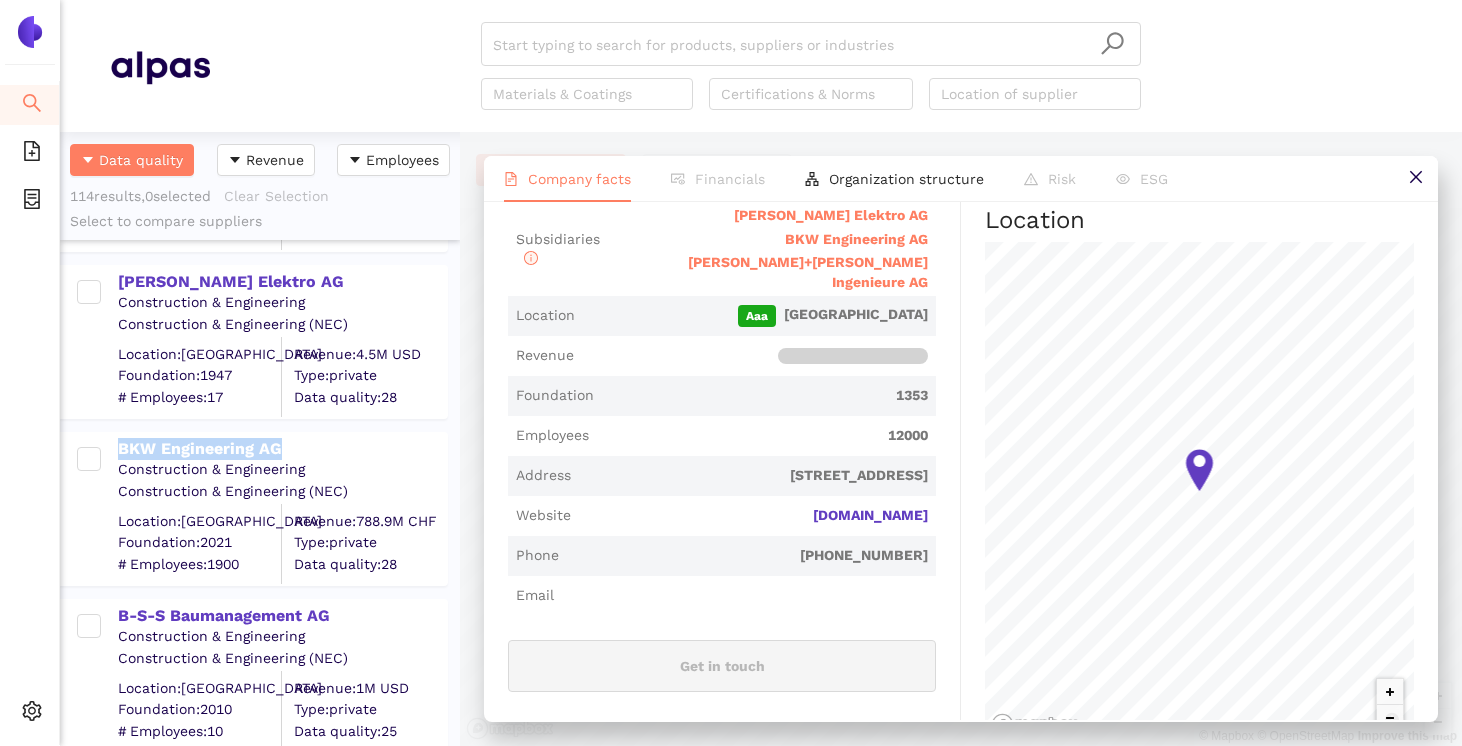 scroll, scrollTop: 573, scrollLeft: 0, axis: vertical 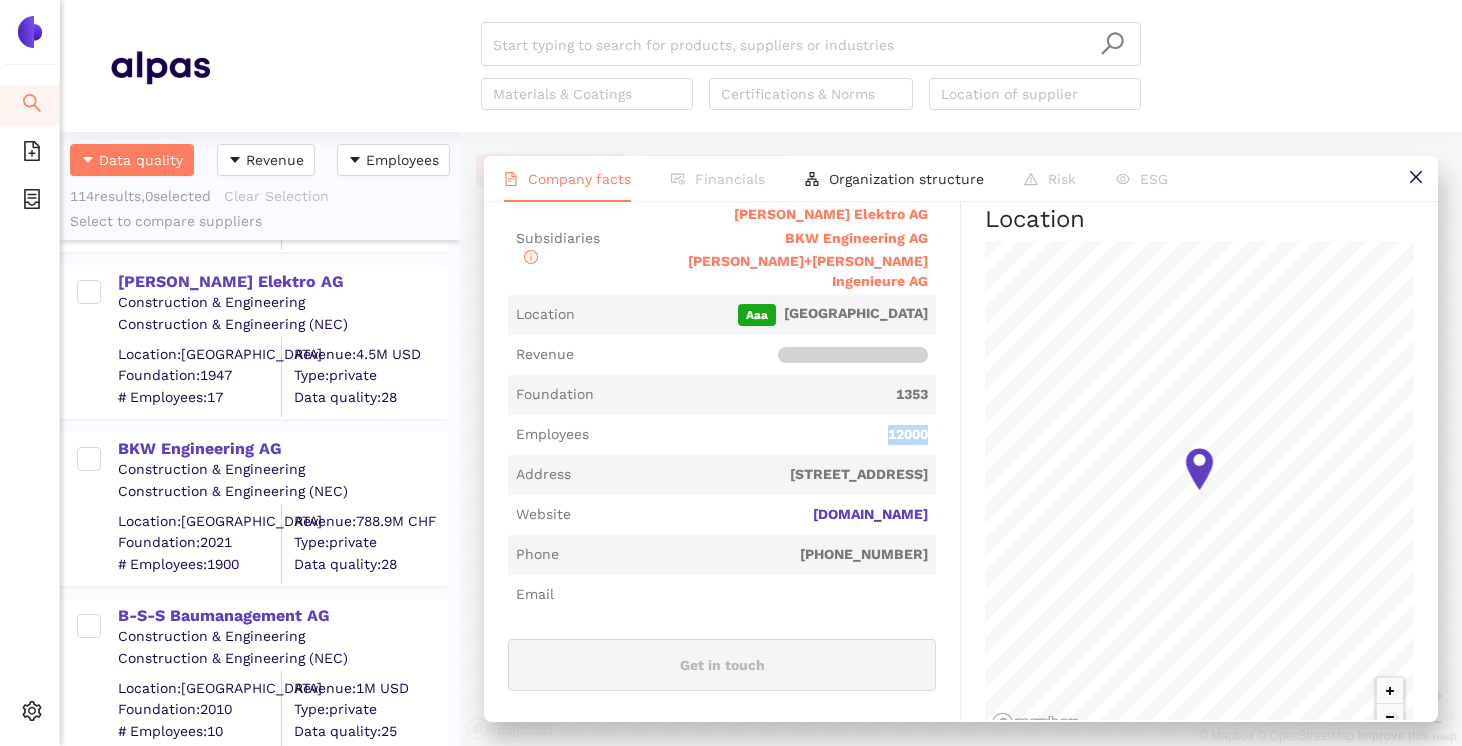 drag, startPoint x: 931, startPoint y: 397, endPoint x: 866, endPoint y: 397, distance: 65 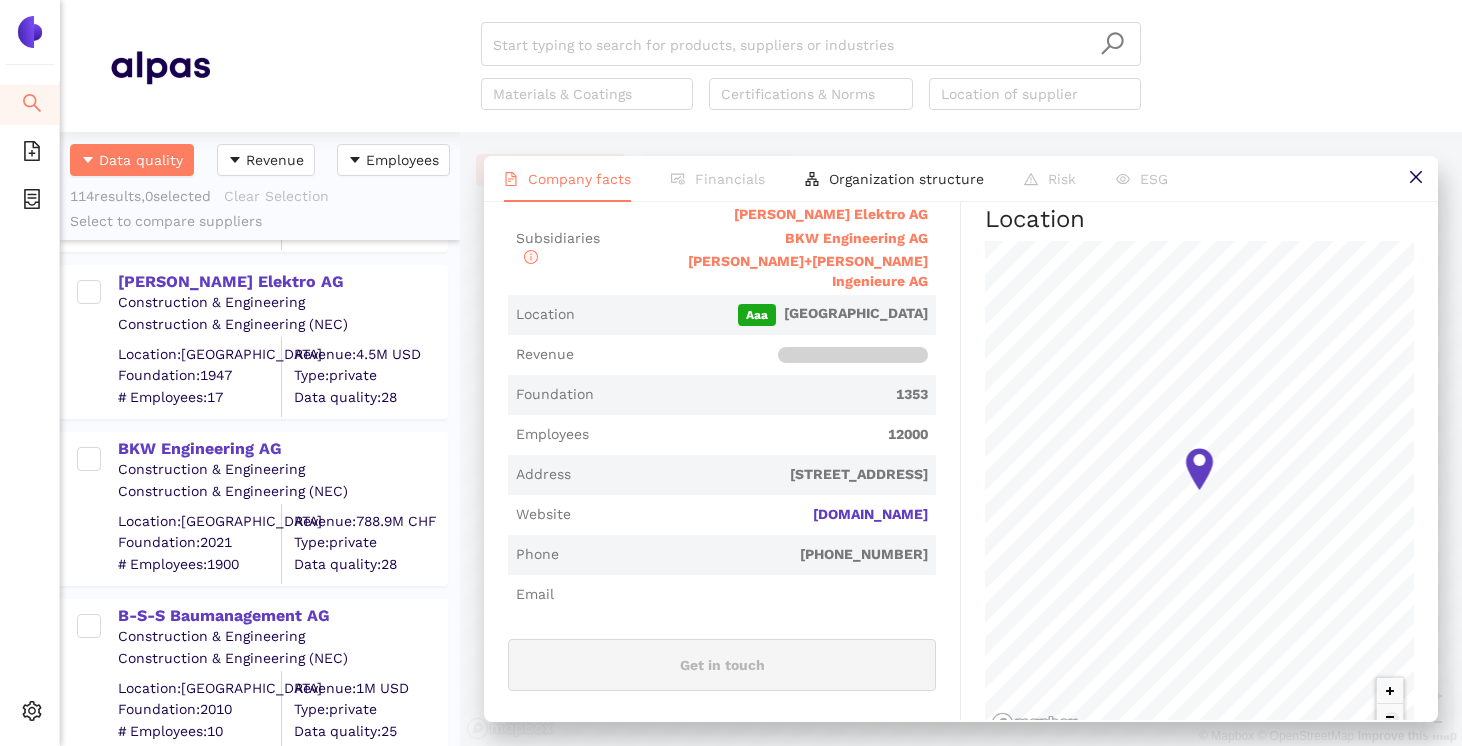click on "1353" at bounding box center [765, 395] 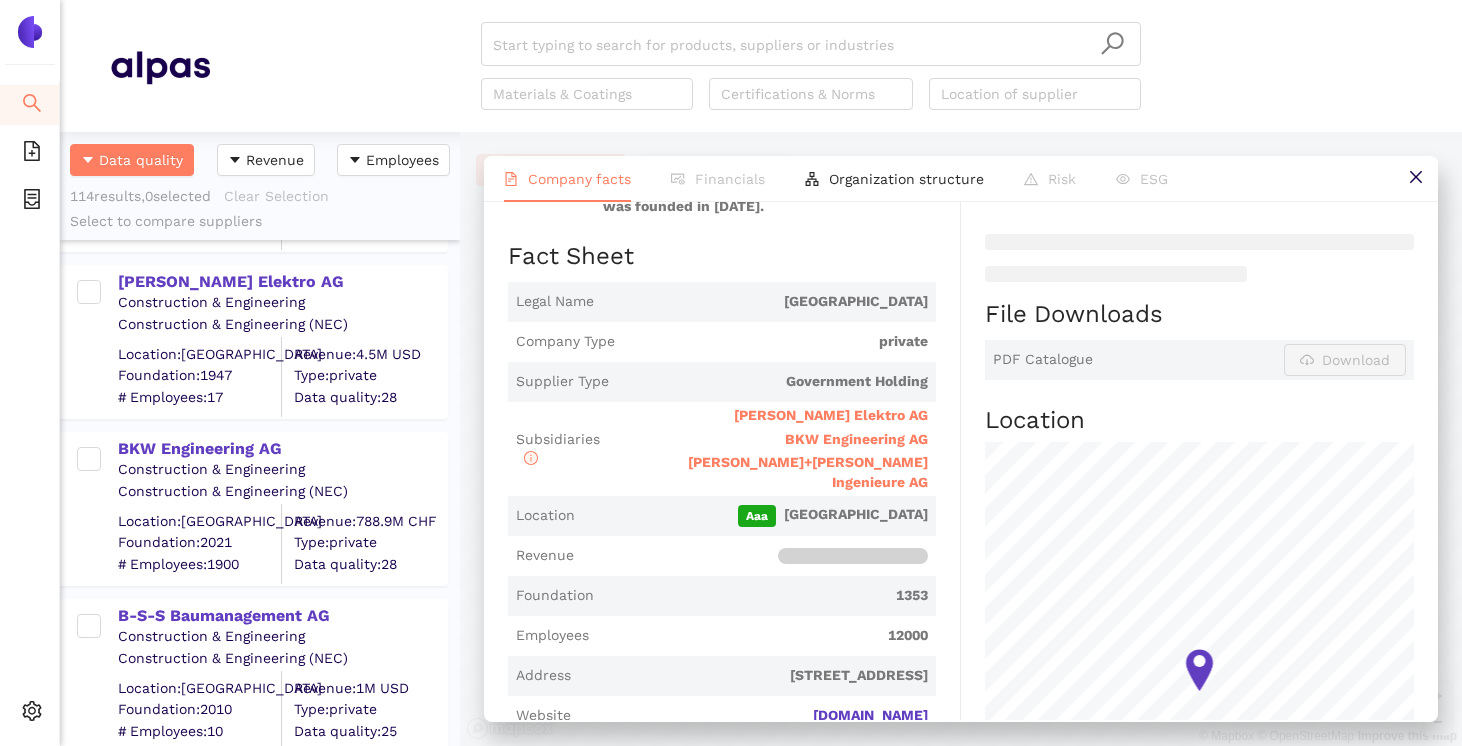 scroll, scrollTop: 375, scrollLeft: 0, axis: vertical 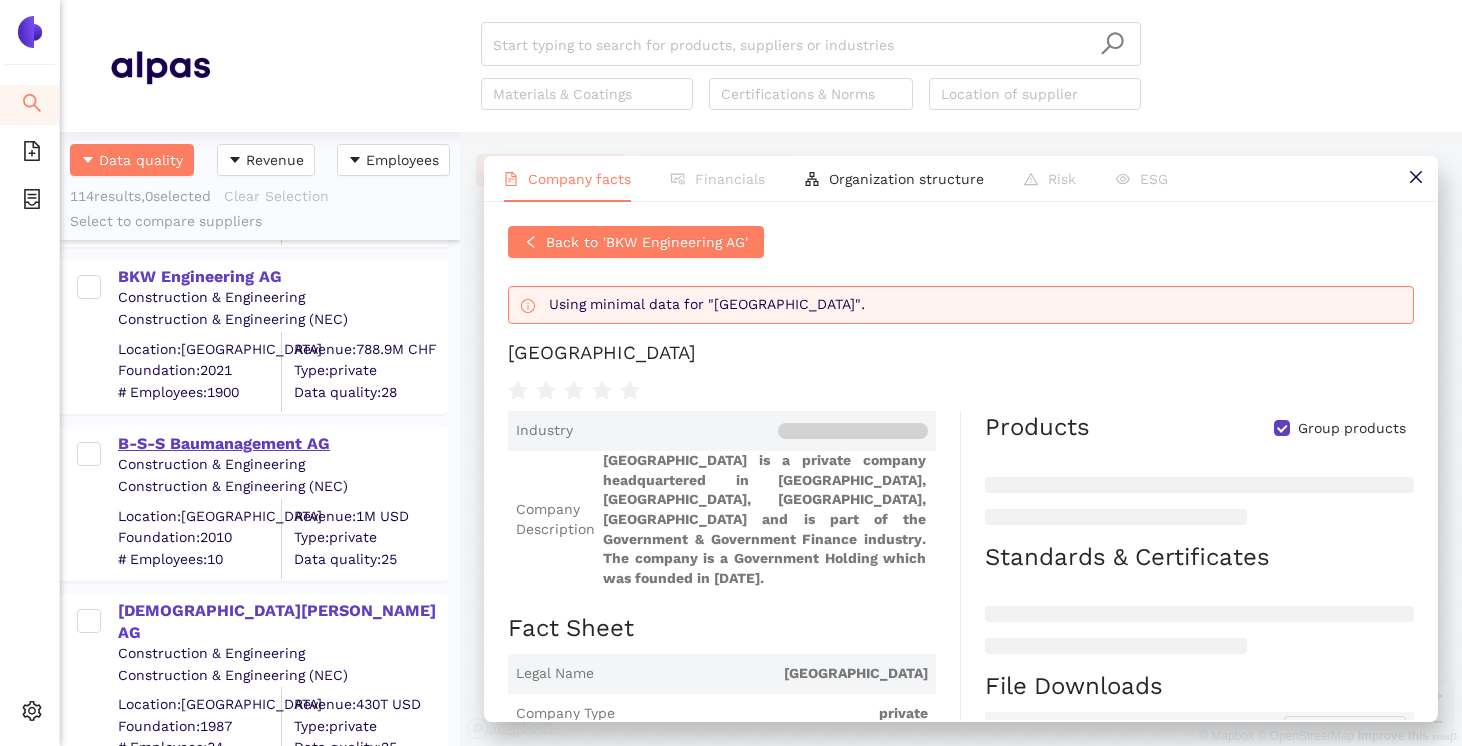 click on "B-S-S Baumanagement AG" at bounding box center [282, 444] 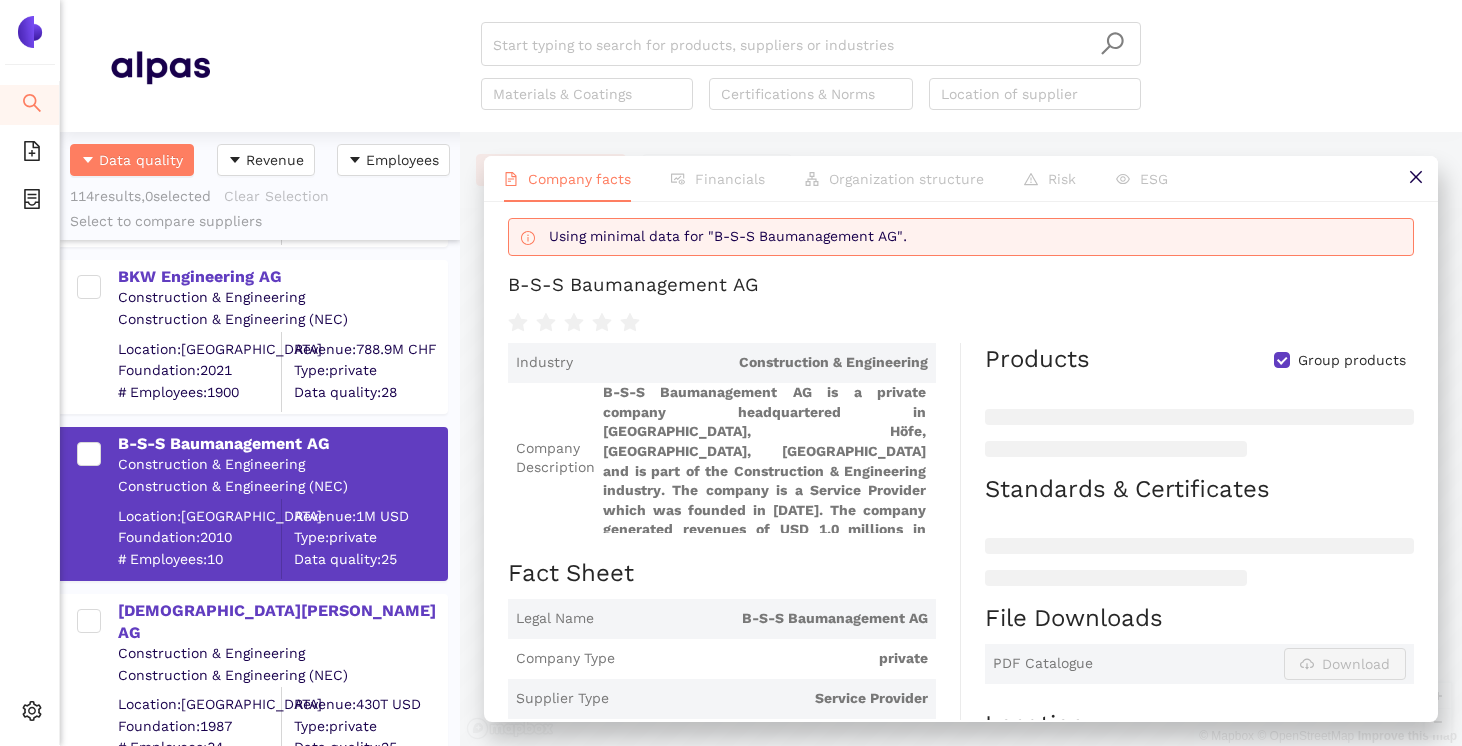 scroll, scrollTop: 0, scrollLeft: 0, axis: both 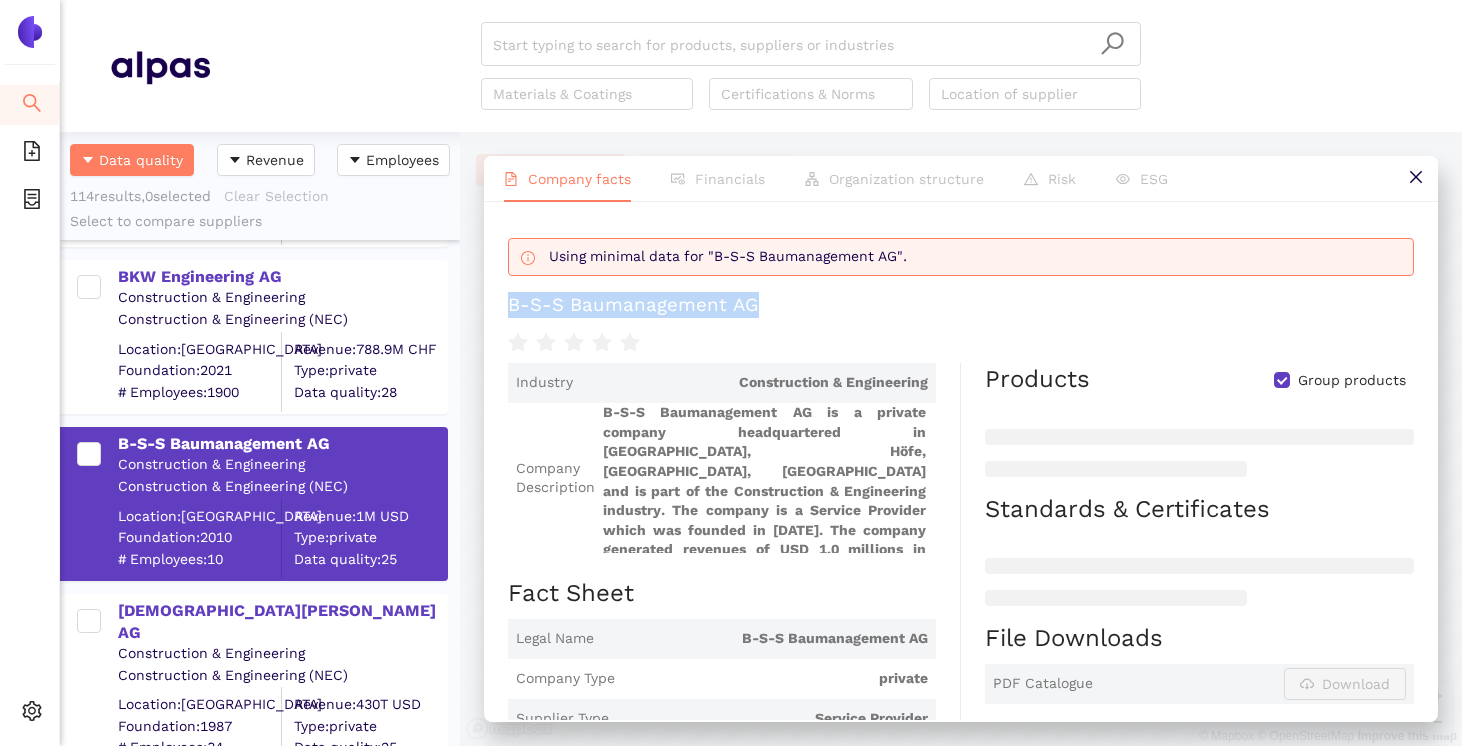 drag, startPoint x: 758, startPoint y: 300, endPoint x: 503, endPoint y: 300, distance: 255 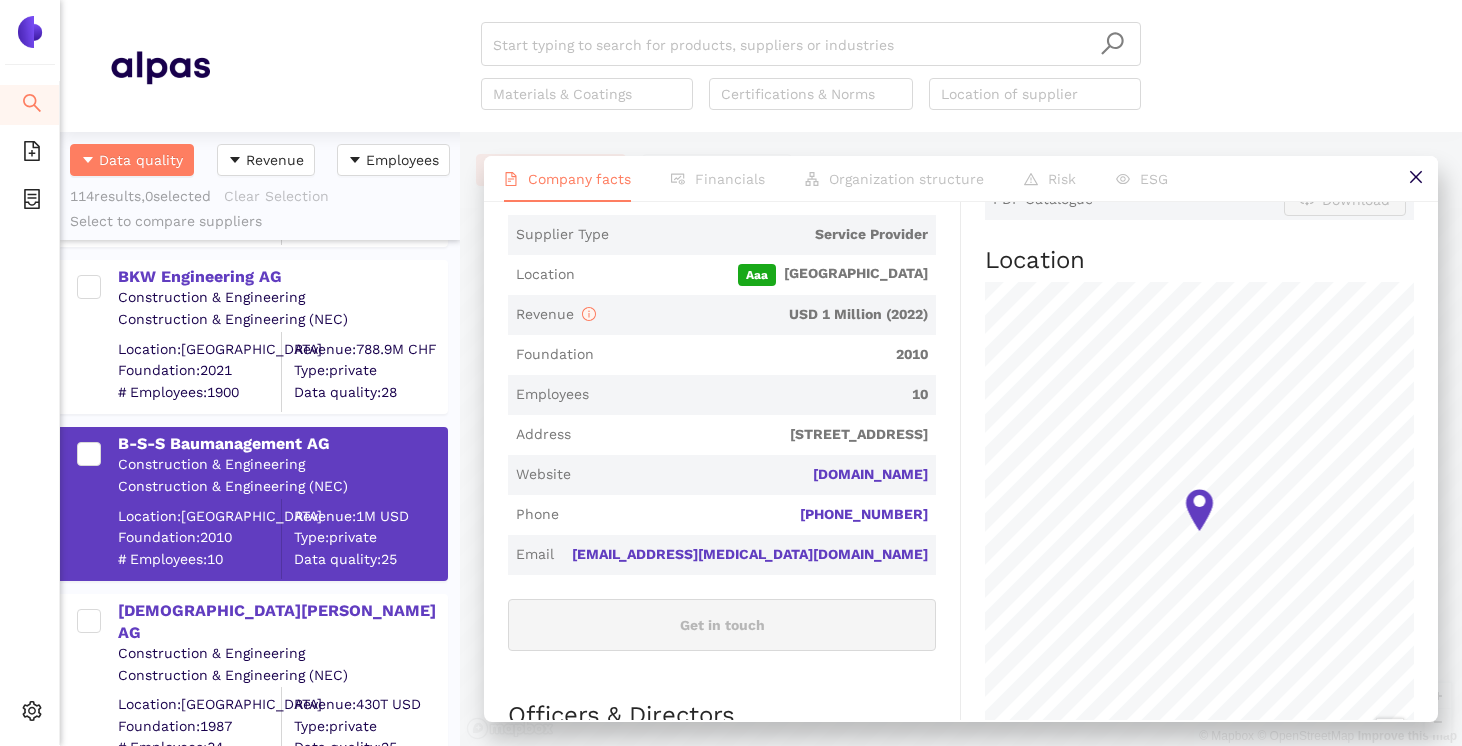 scroll, scrollTop: 501, scrollLeft: 0, axis: vertical 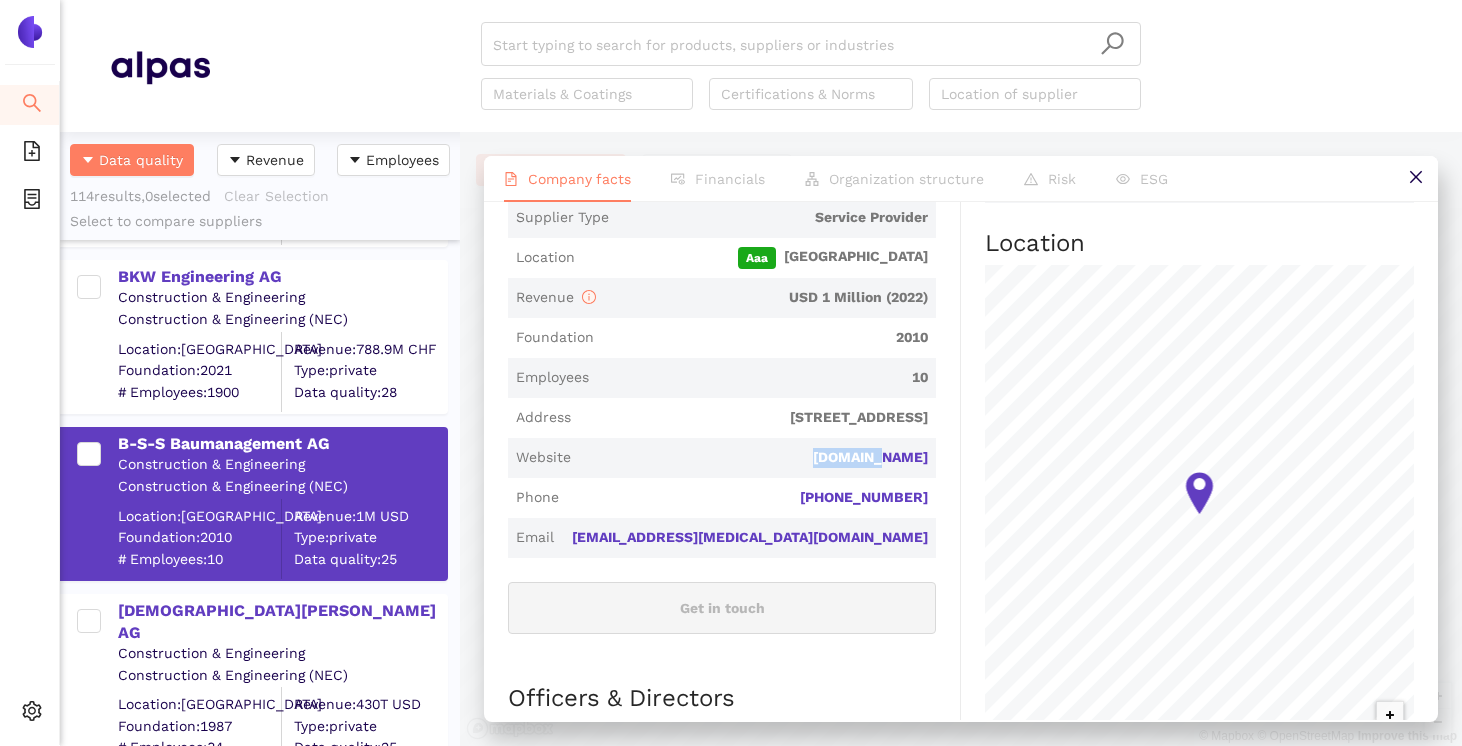 drag, startPoint x: 844, startPoint y: 450, endPoint x: 940, endPoint y: 450, distance: 96 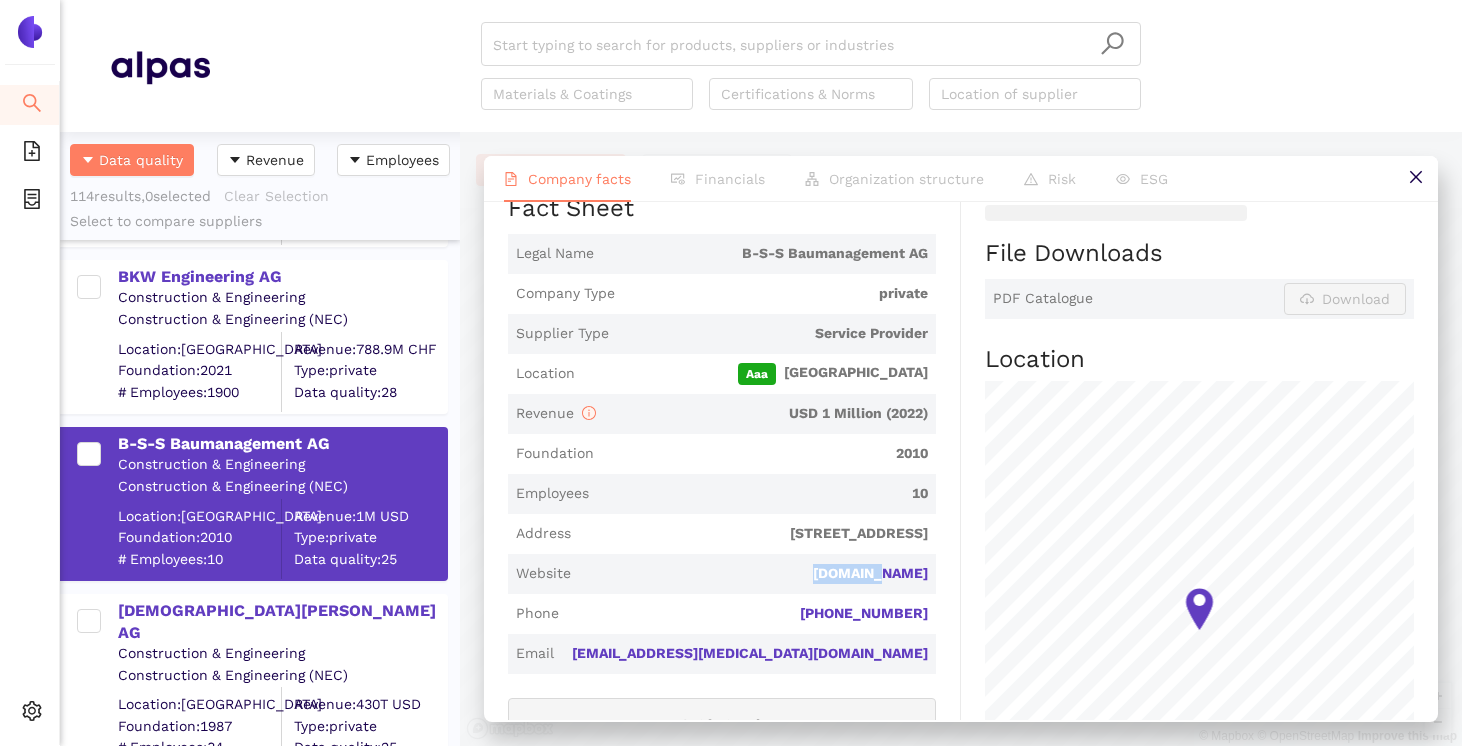 scroll, scrollTop: 368, scrollLeft: 0, axis: vertical 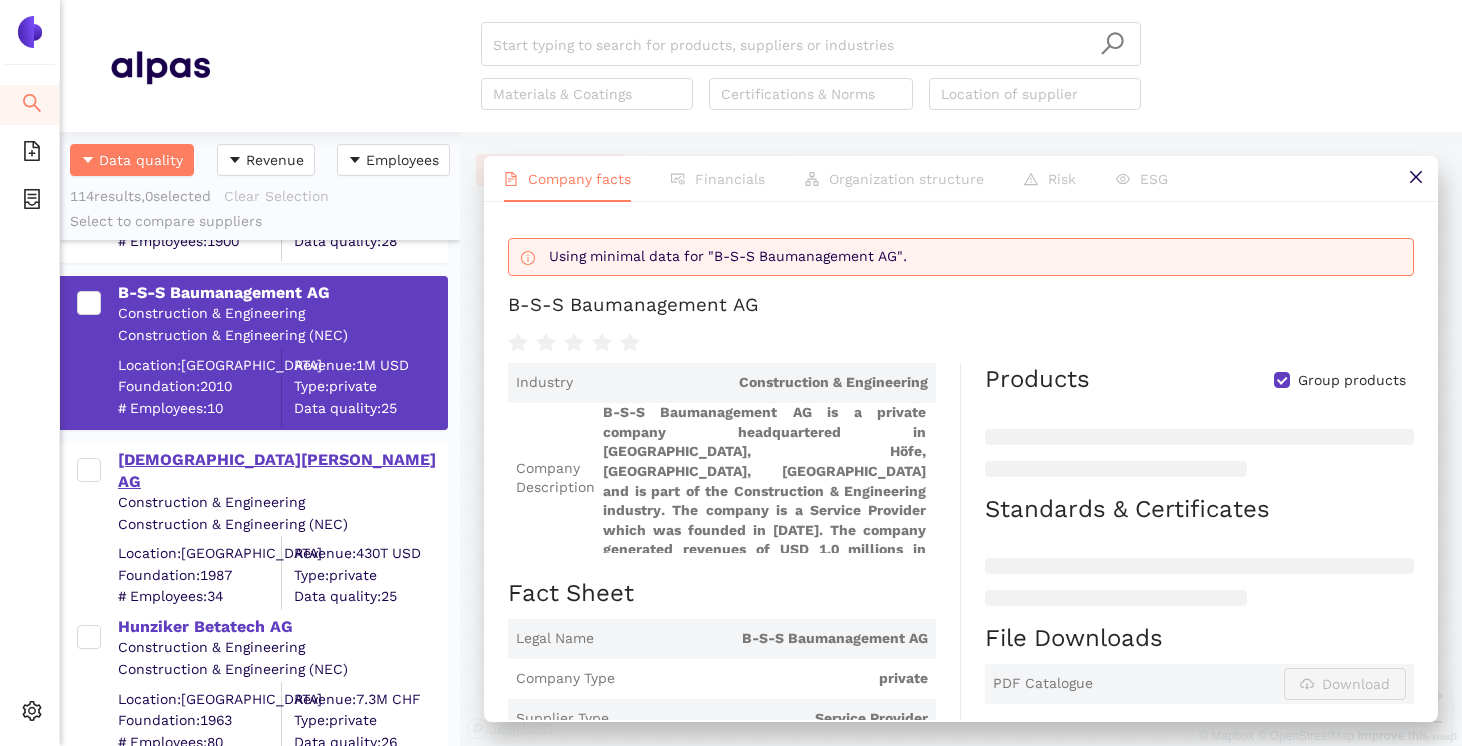 click on "[DEMOGRAPHIC_DATA][PERSON_NAME] AG" at bounding box center (282, 471) 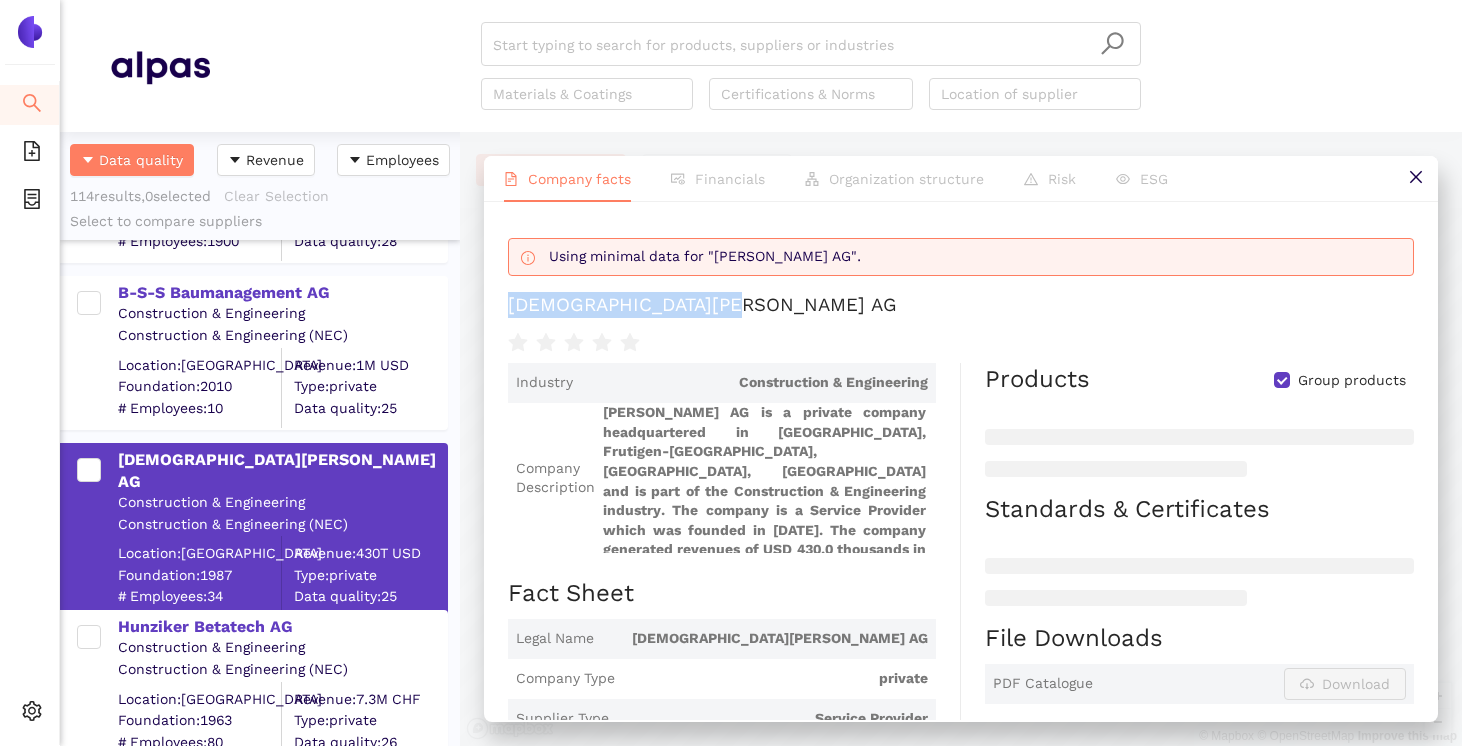 drag, startPoint x: 735, startPoint y: 310, endPoint x: 497, endPoint y: 310, distance: 238 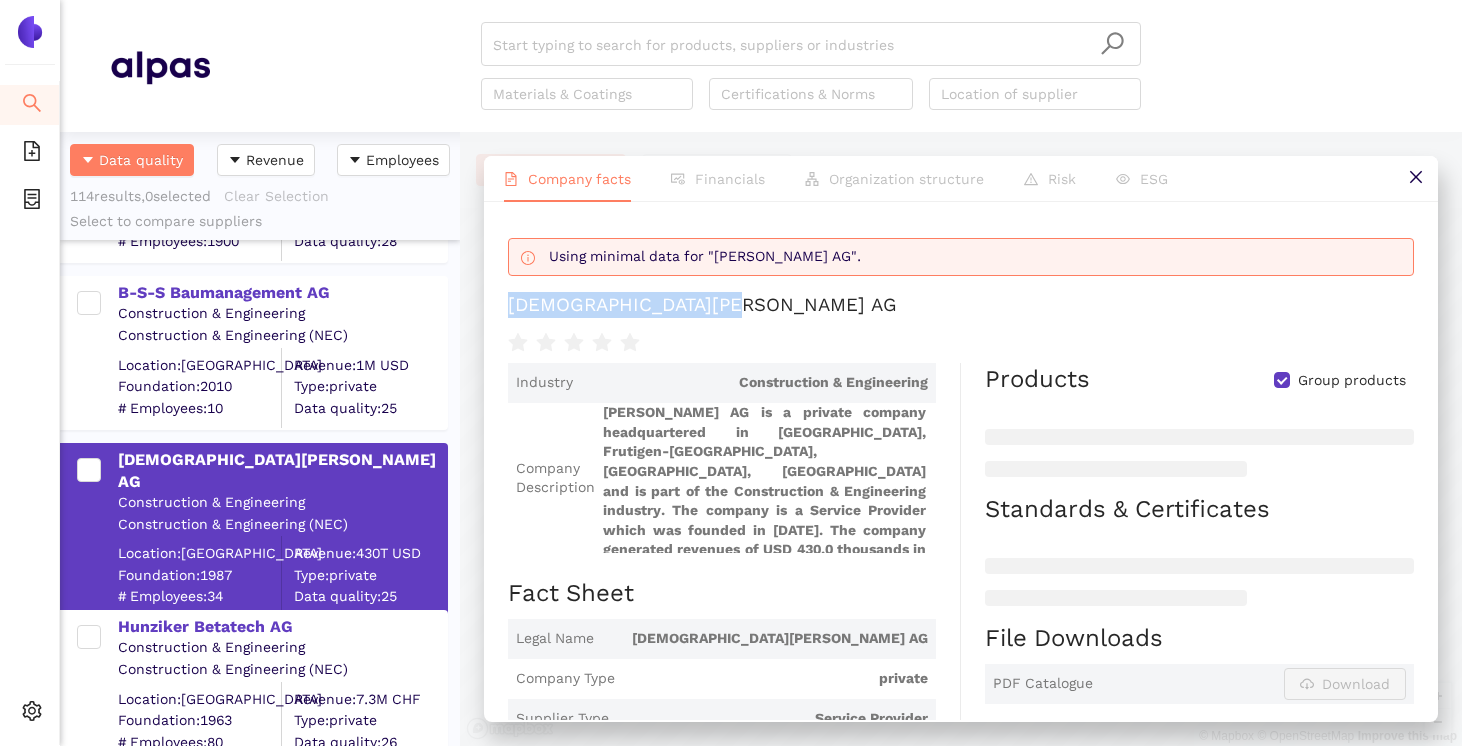scroll, scrollTop: 7, scrollLeft: 0, axis: vertical 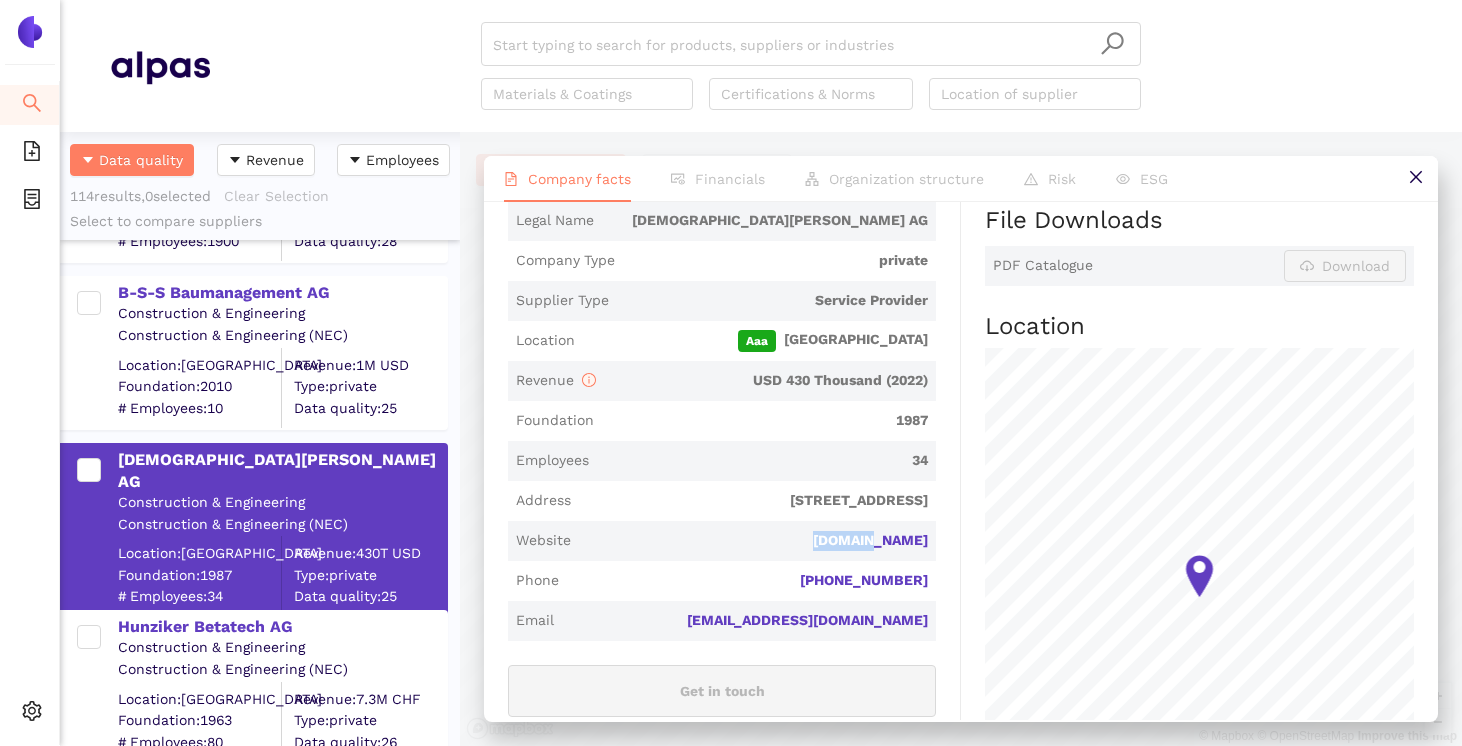 drag, startPoint x: 857, startPoint y: 528, endPoint x: 939, endPoint y: 539, distance: 82.73451 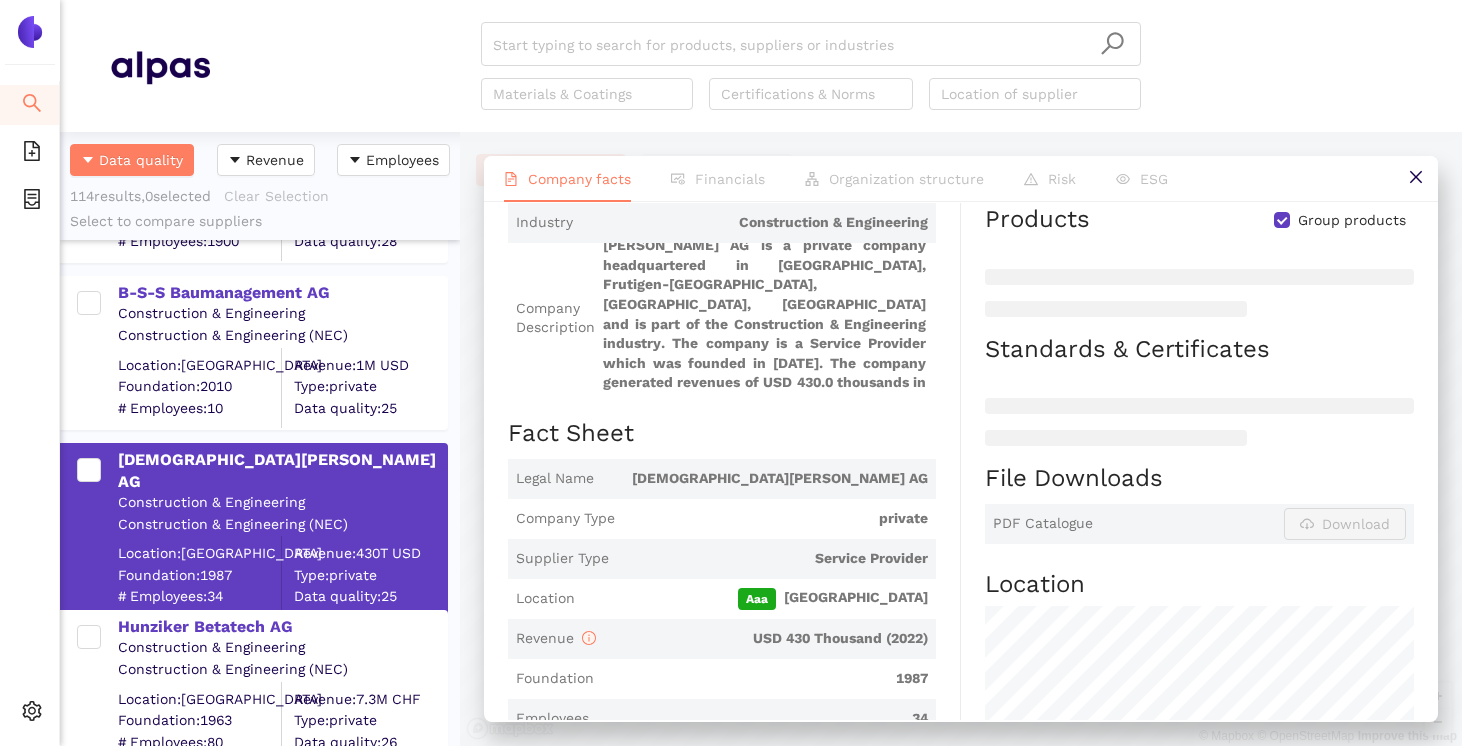 scroll, scrollTop: 0, scrollLeft: 0, axis: both 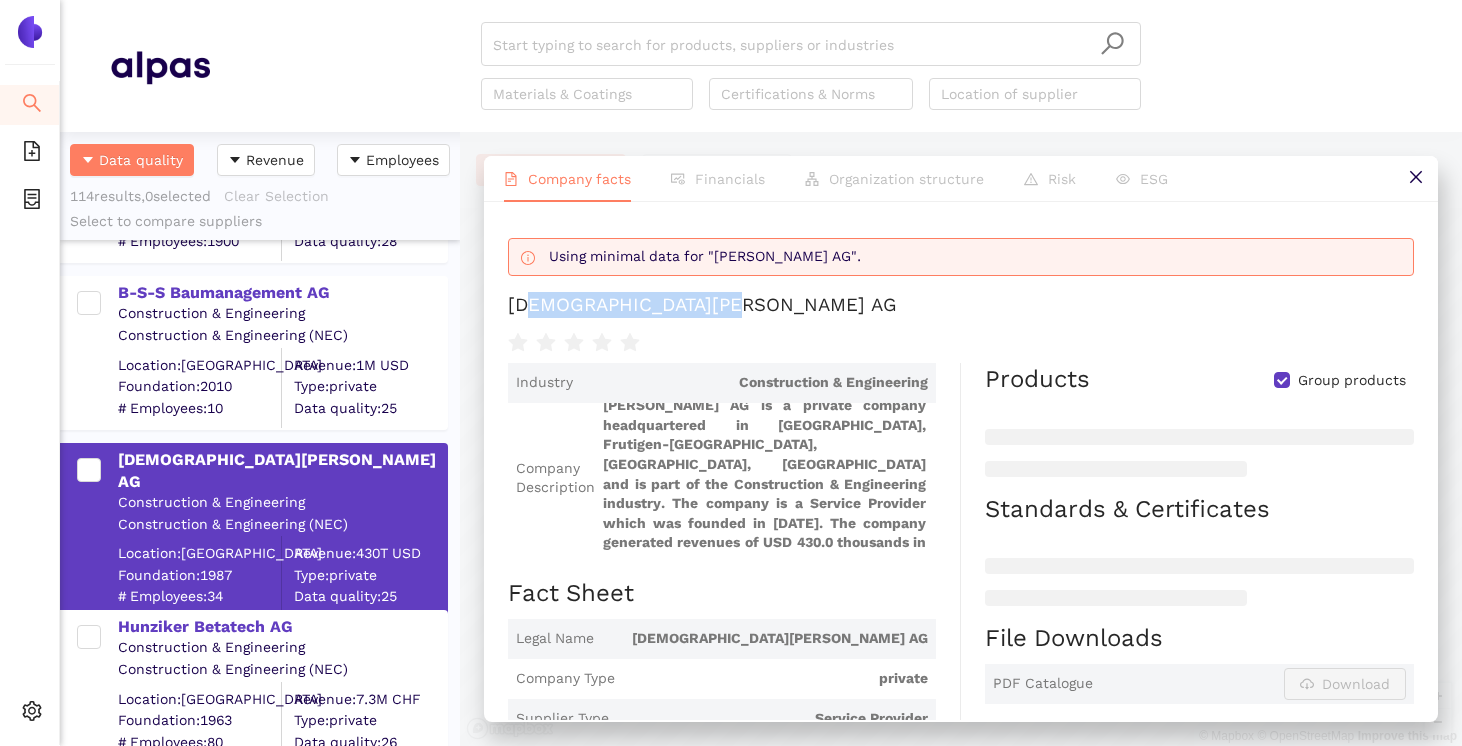 drag, startPoint x: 737, startPoint y: 311, endPoint x: 532, endPoint y: 294, distance: 205.70367 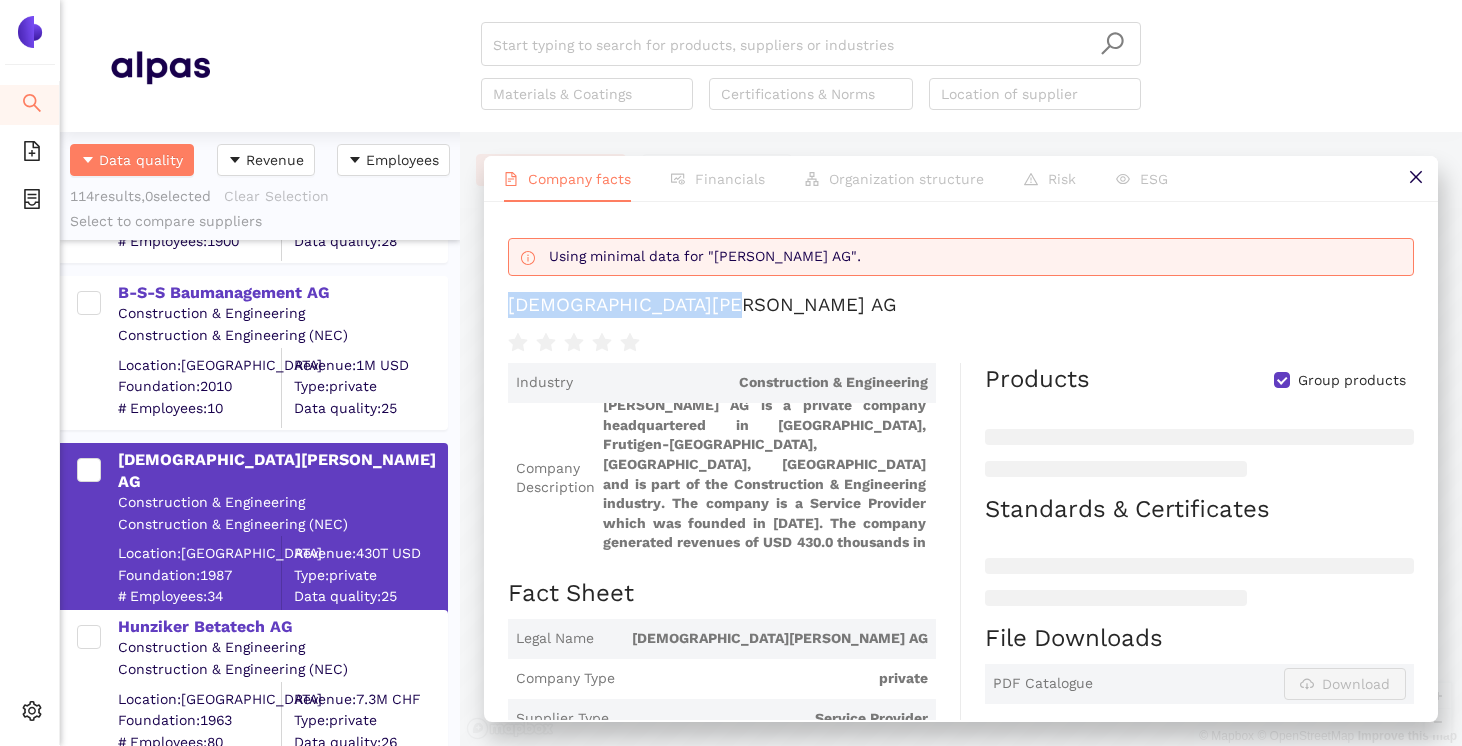 drag, startPoint x: 504, startPoint y: 305, endPoint x: 731, endPoint y: 309, distance: 227.03523 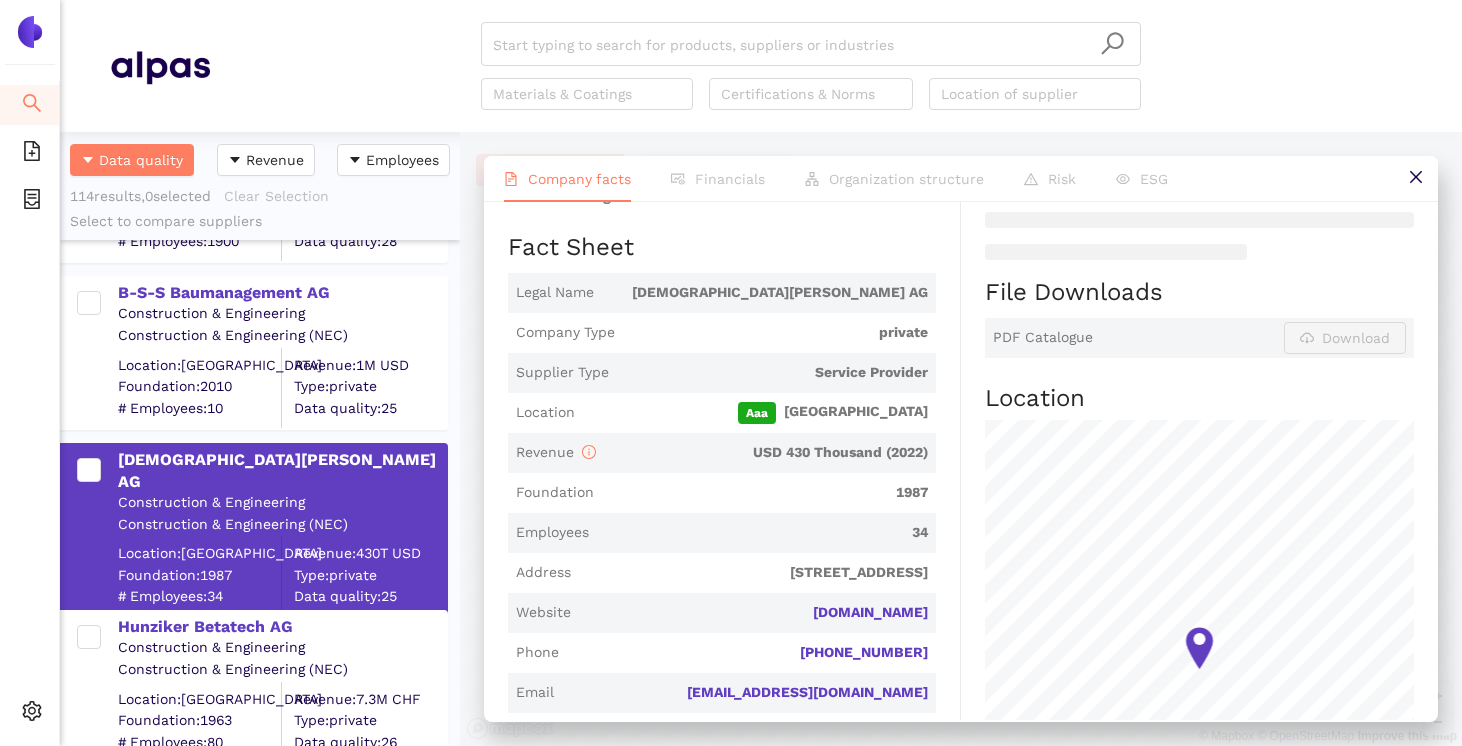 scroll, scrollTop: 342, scrollLeft: 0, axis: vertical 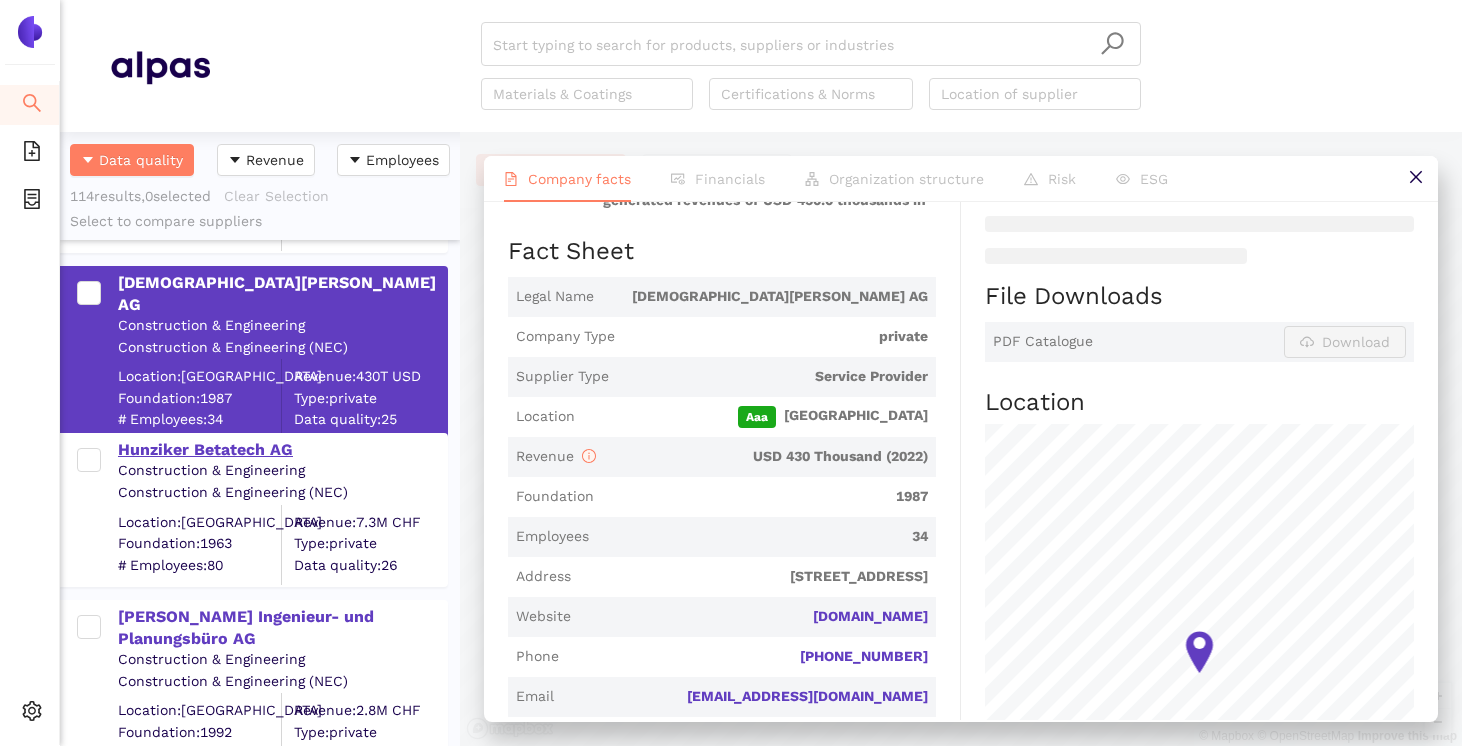 click on "Hunziker Betatech AG" at bounding box center [282, 450] 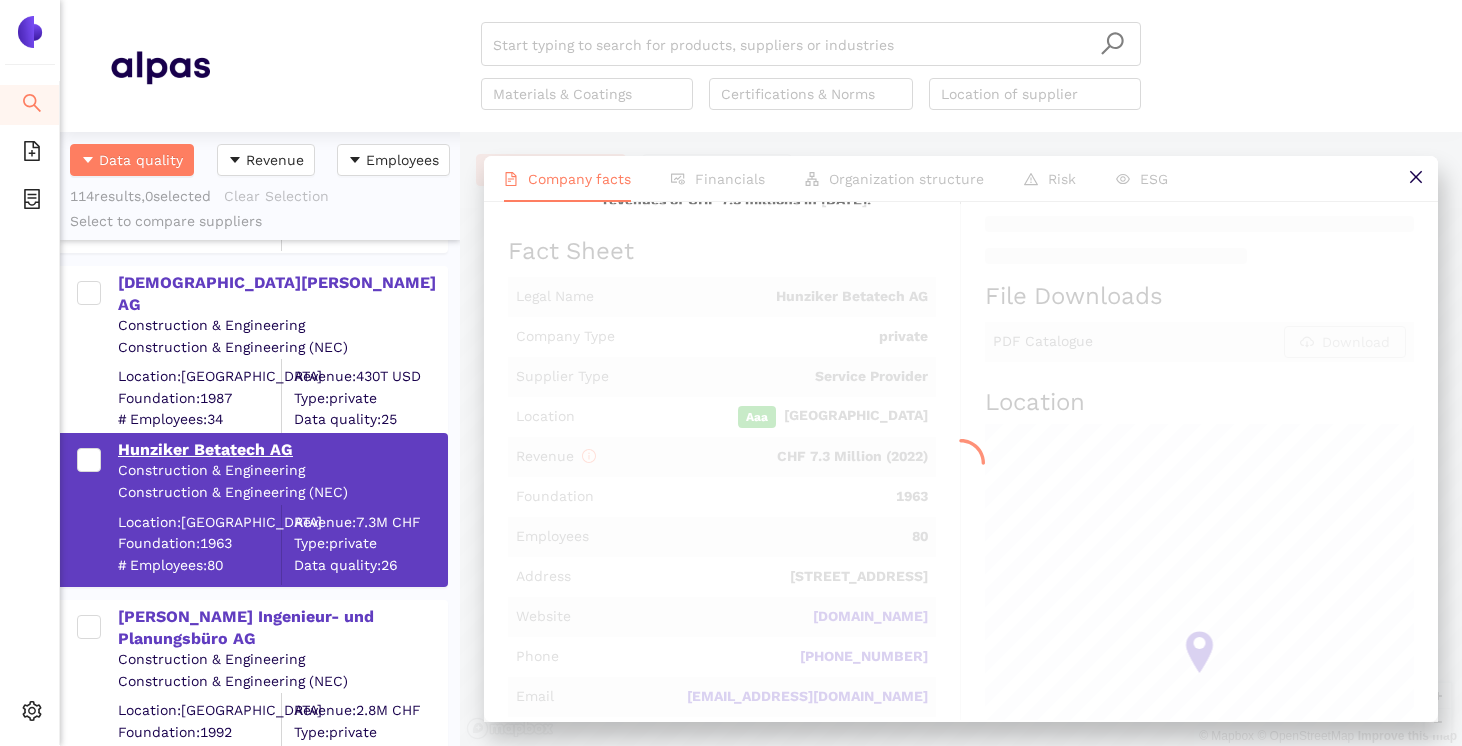 scroll, scrollTop: 0, scrollLeft: 0, axis: both 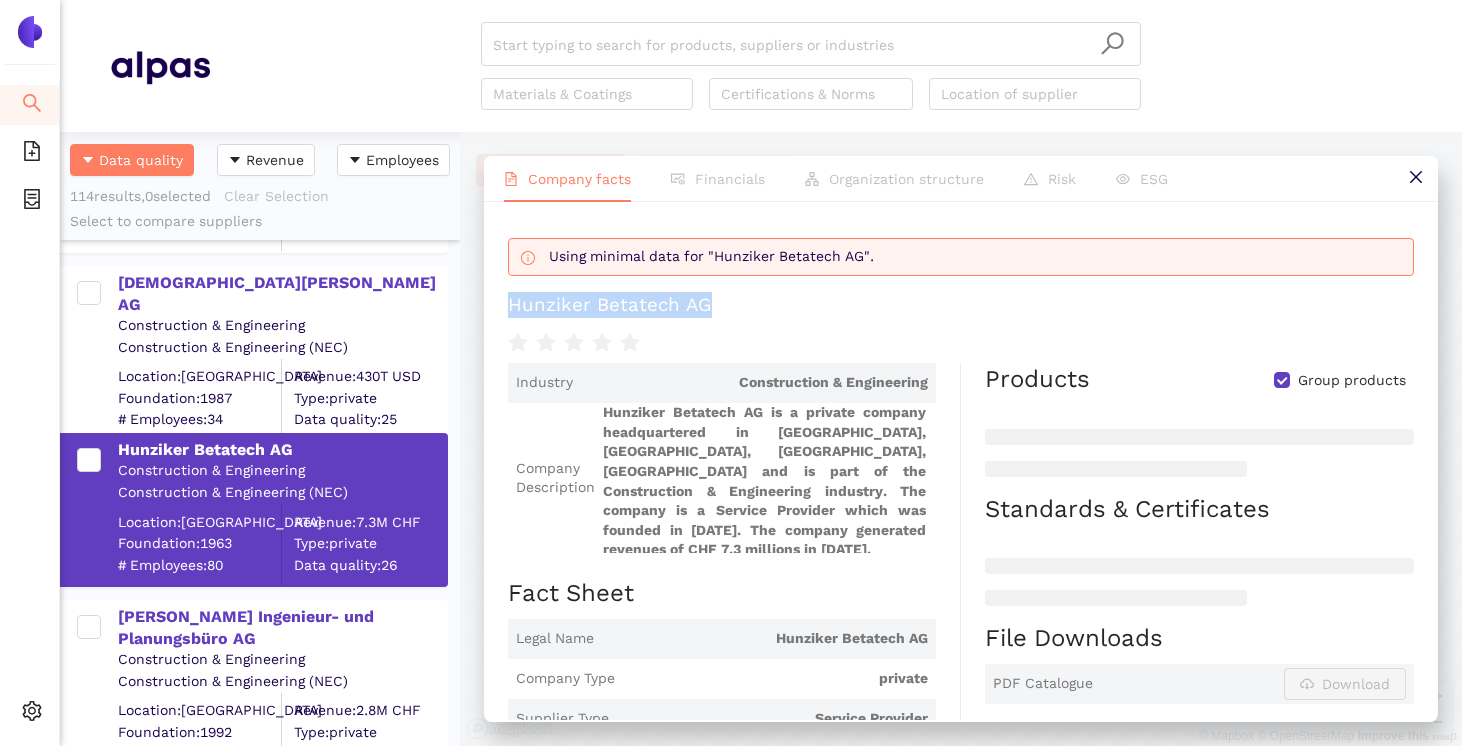 drag, startPoint x: 716, startPoint y: 300, endPoint x: 497, endPoint y: 299, distance: 219.00229 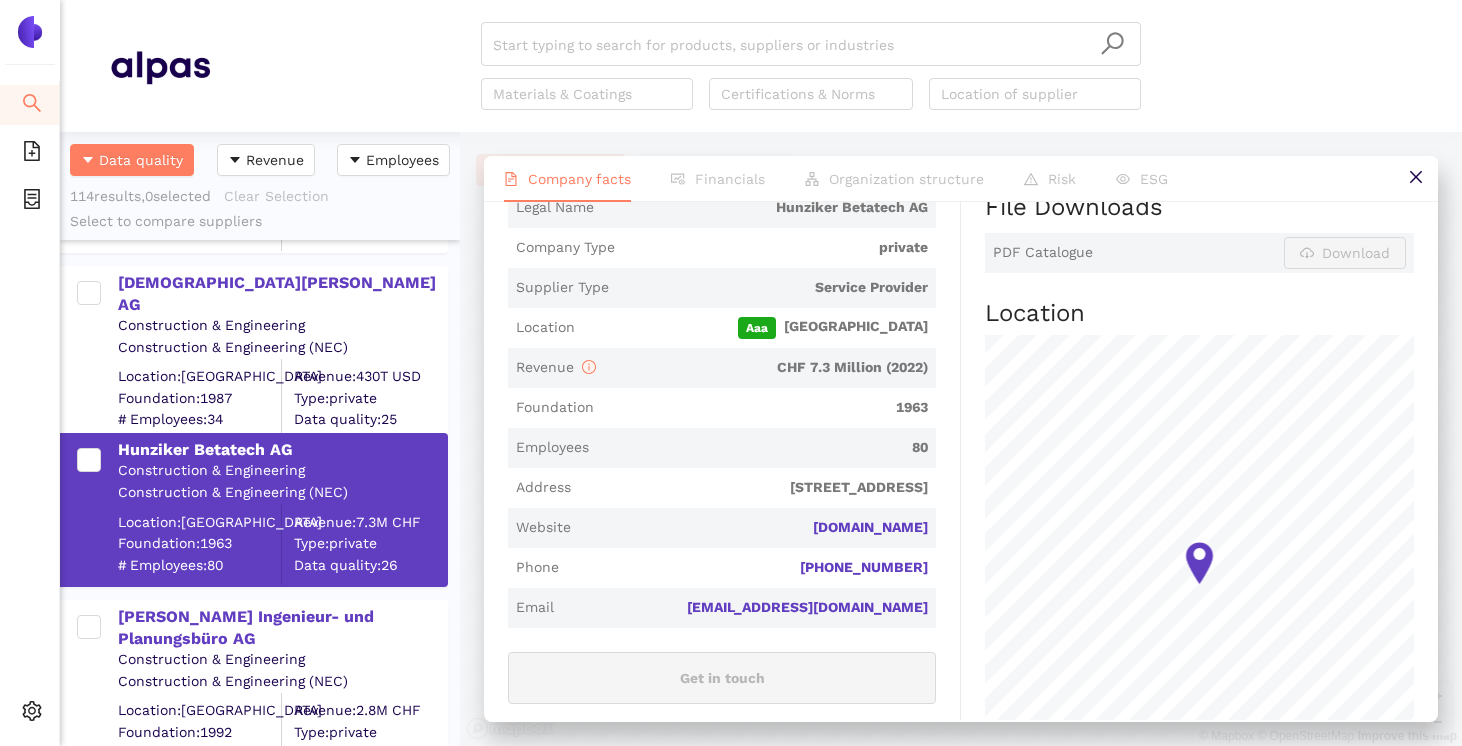 scroll, scrollTop: 464, scrollLeft: 0, axis: vertical 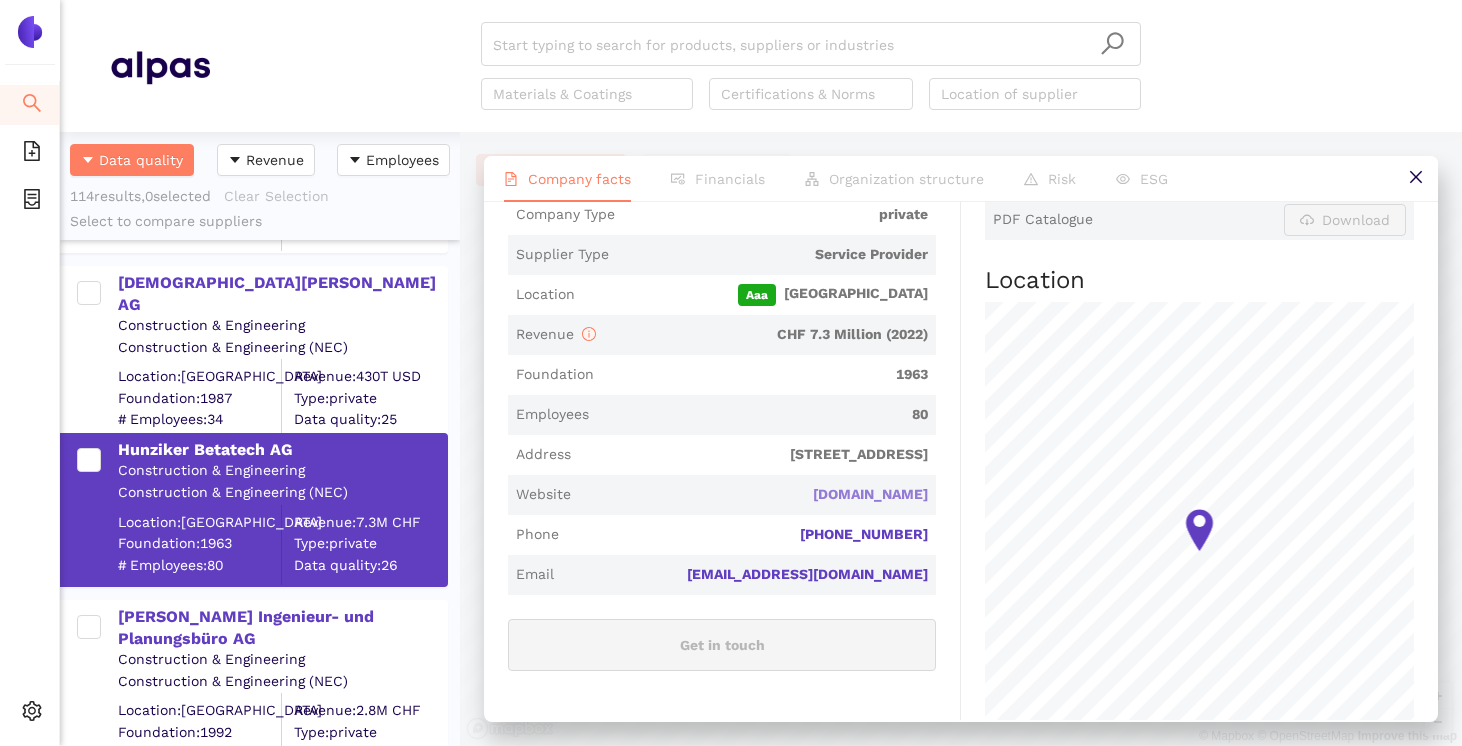 click on "[DOMAIN_NAME]" at bounding box center [0, 0] 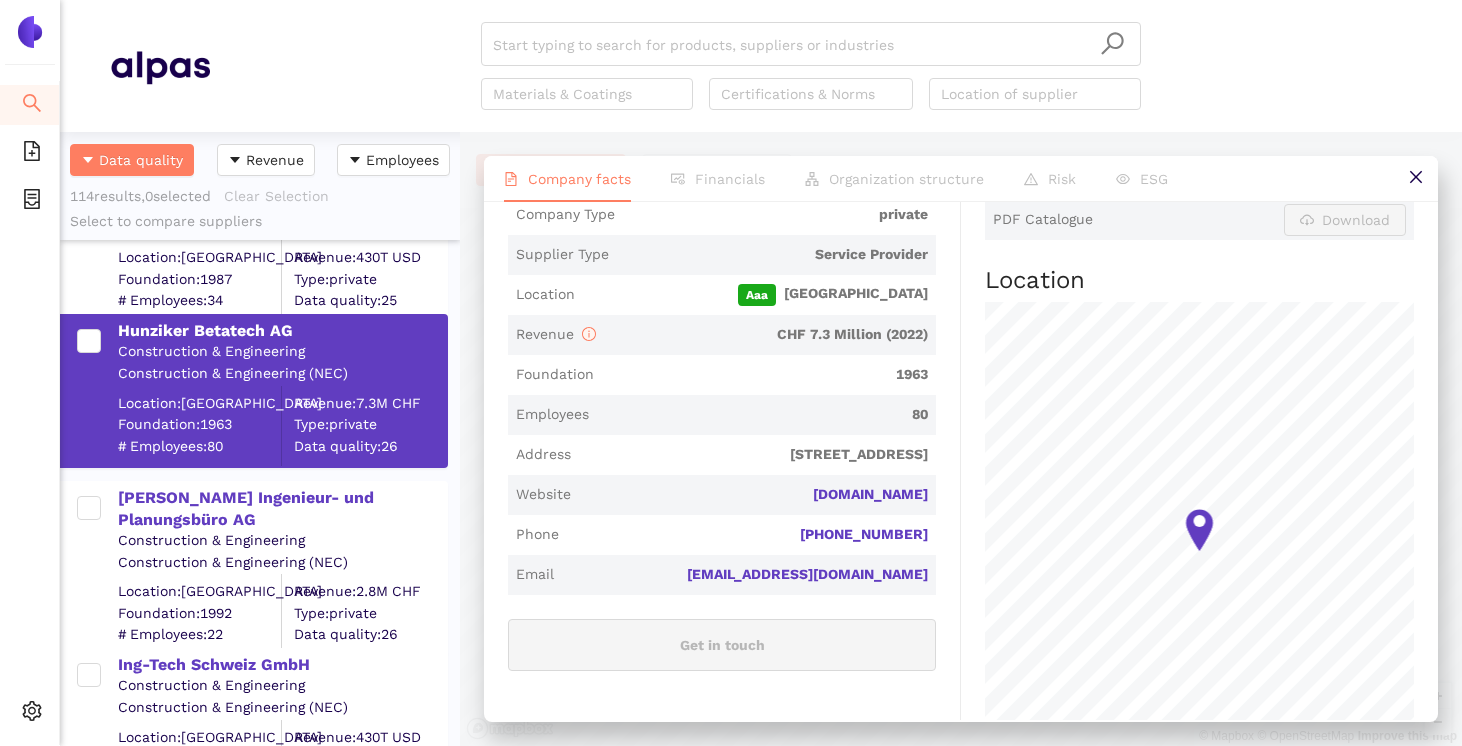 scroll, scrollTop: 4647, scrollLeft: 0, axis: vertical 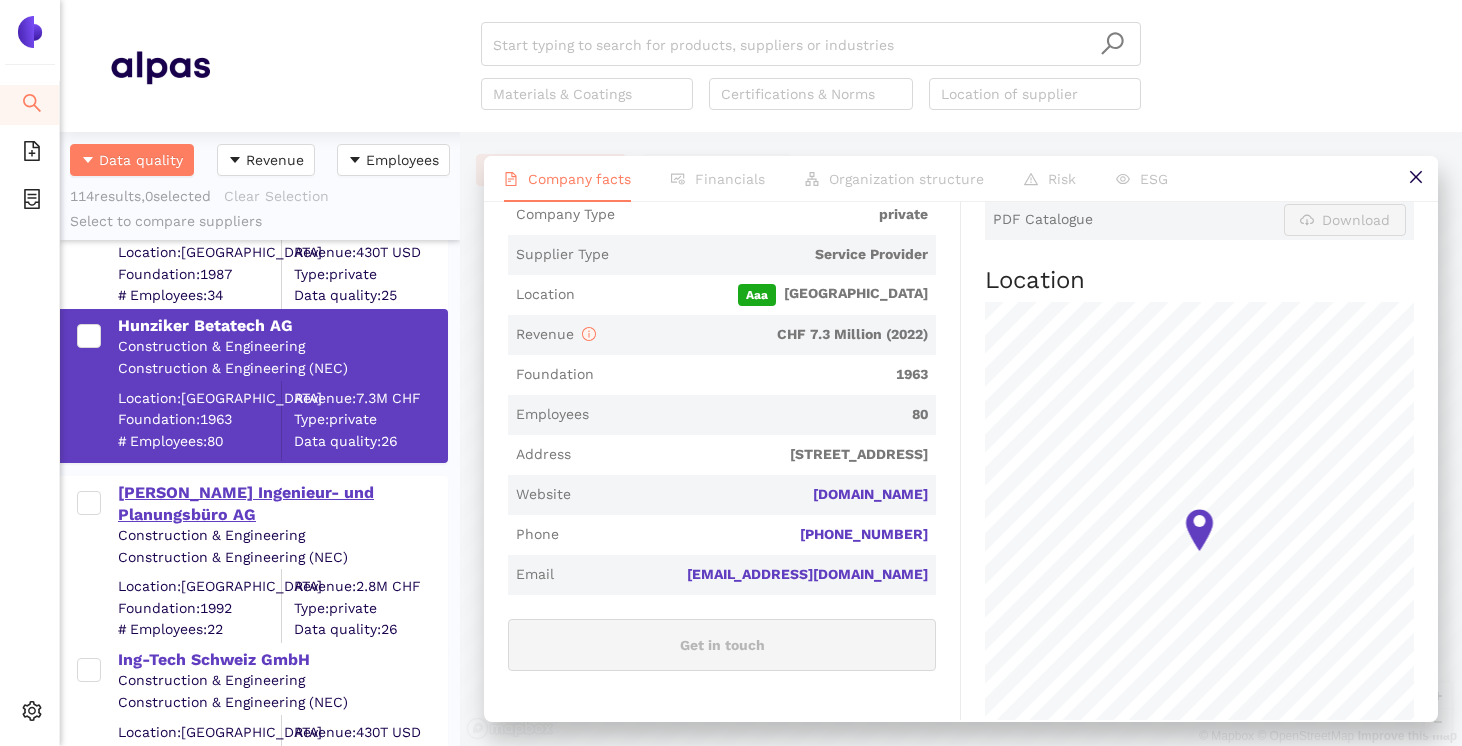 click on "[PERSON_NAME] Ingenieur- und Planungsbüro AG" at bounding box center [282, 504] 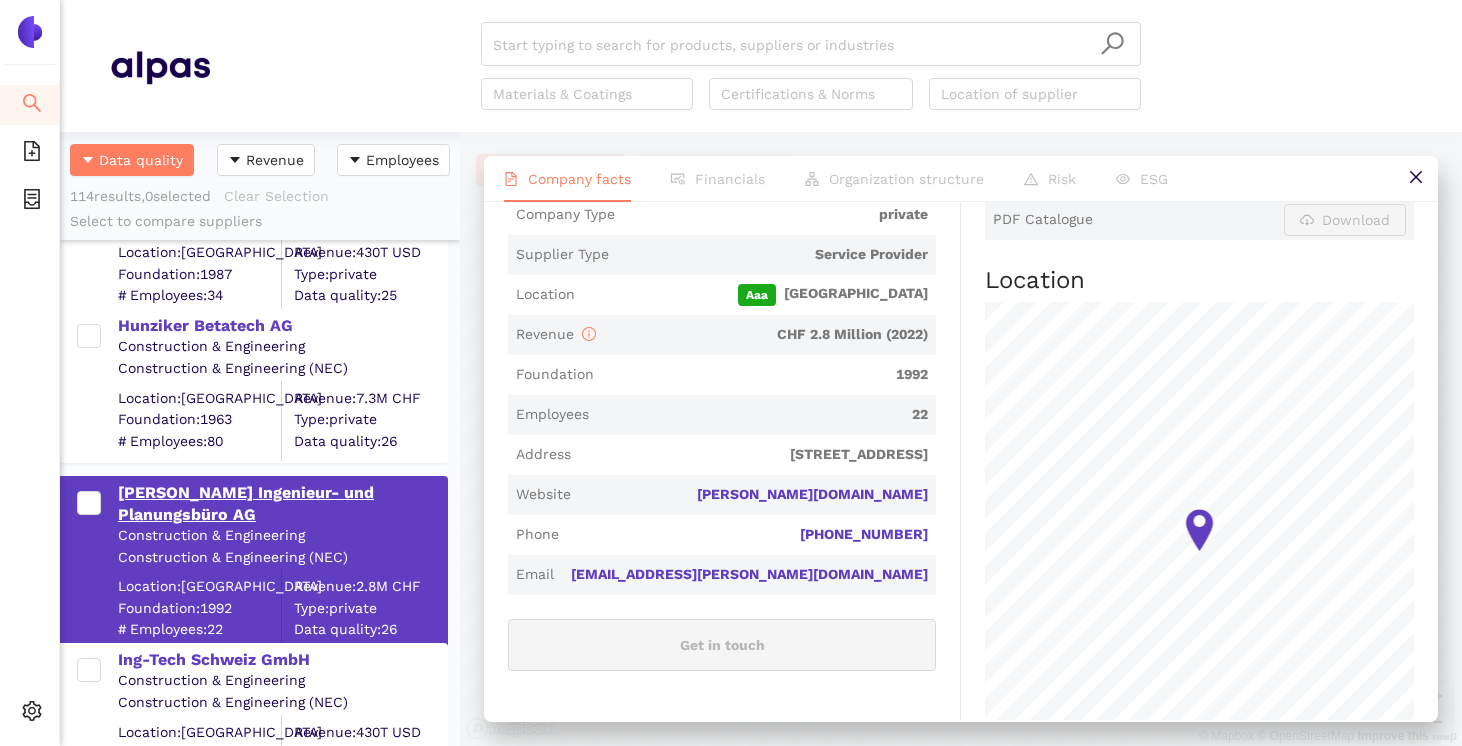 scroll, scrollTop: 0, scrollLeft: 0, axis: both 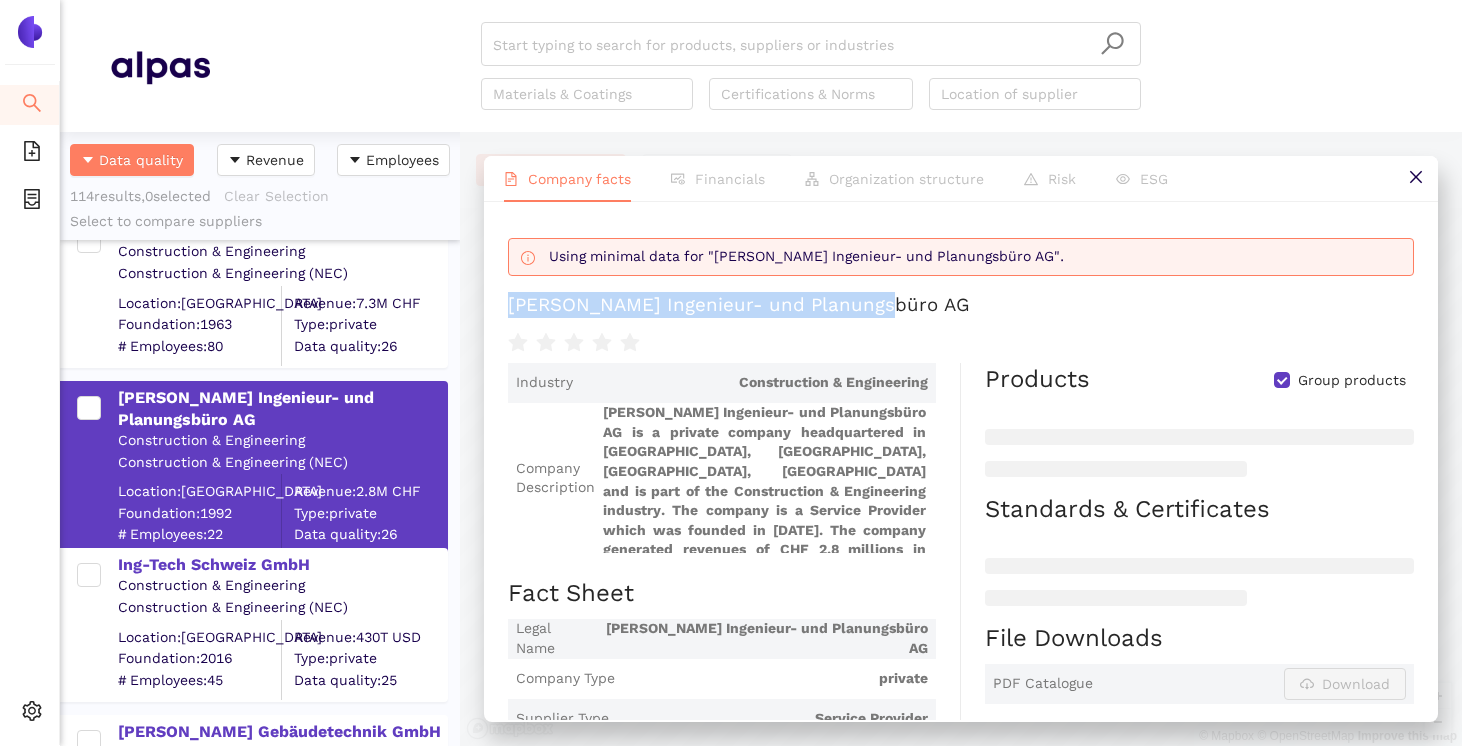 drag, startPoint x: 866, startPoint y: 308, endPoint x: 506, endPoint y: 312, distance: 360.02222 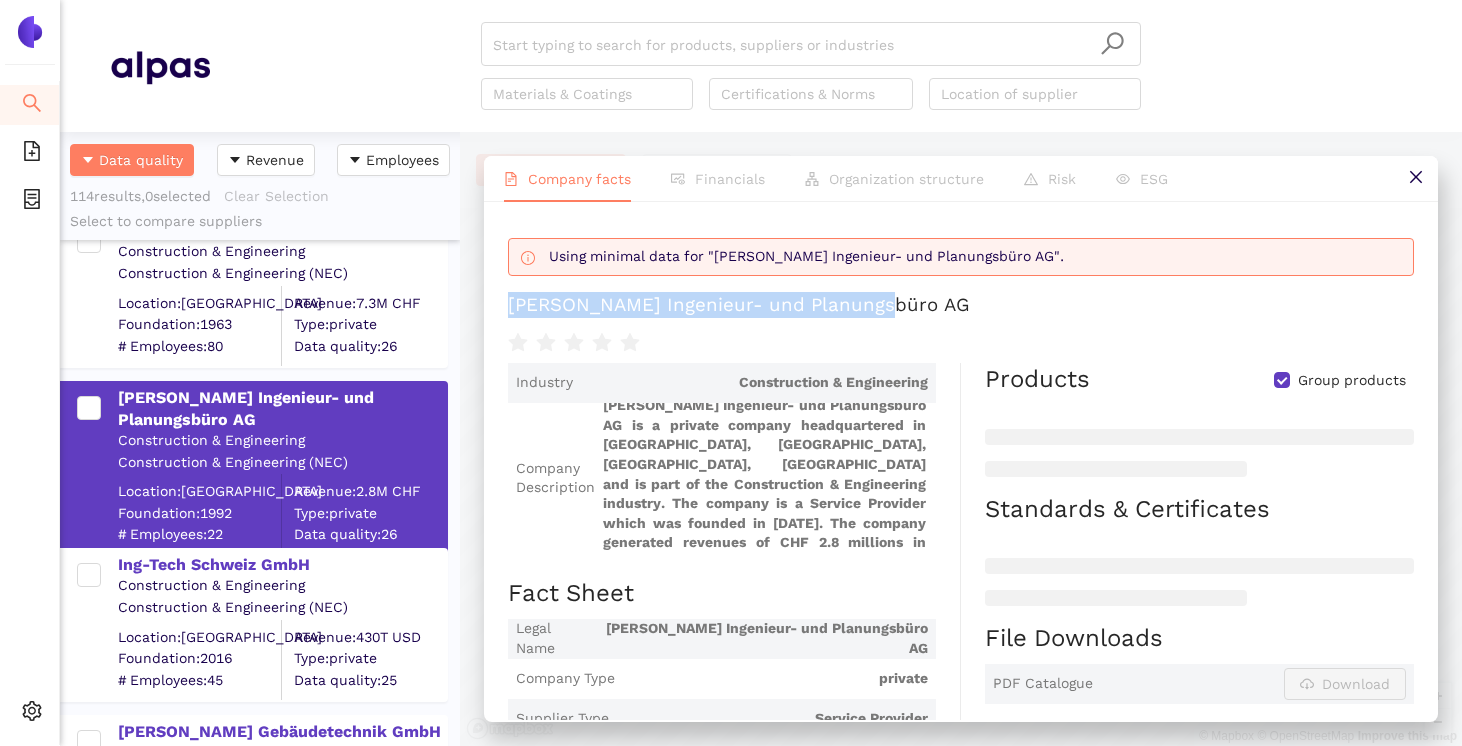 scroll, scrollTop: 0, scrollLeft: 0, axis: both 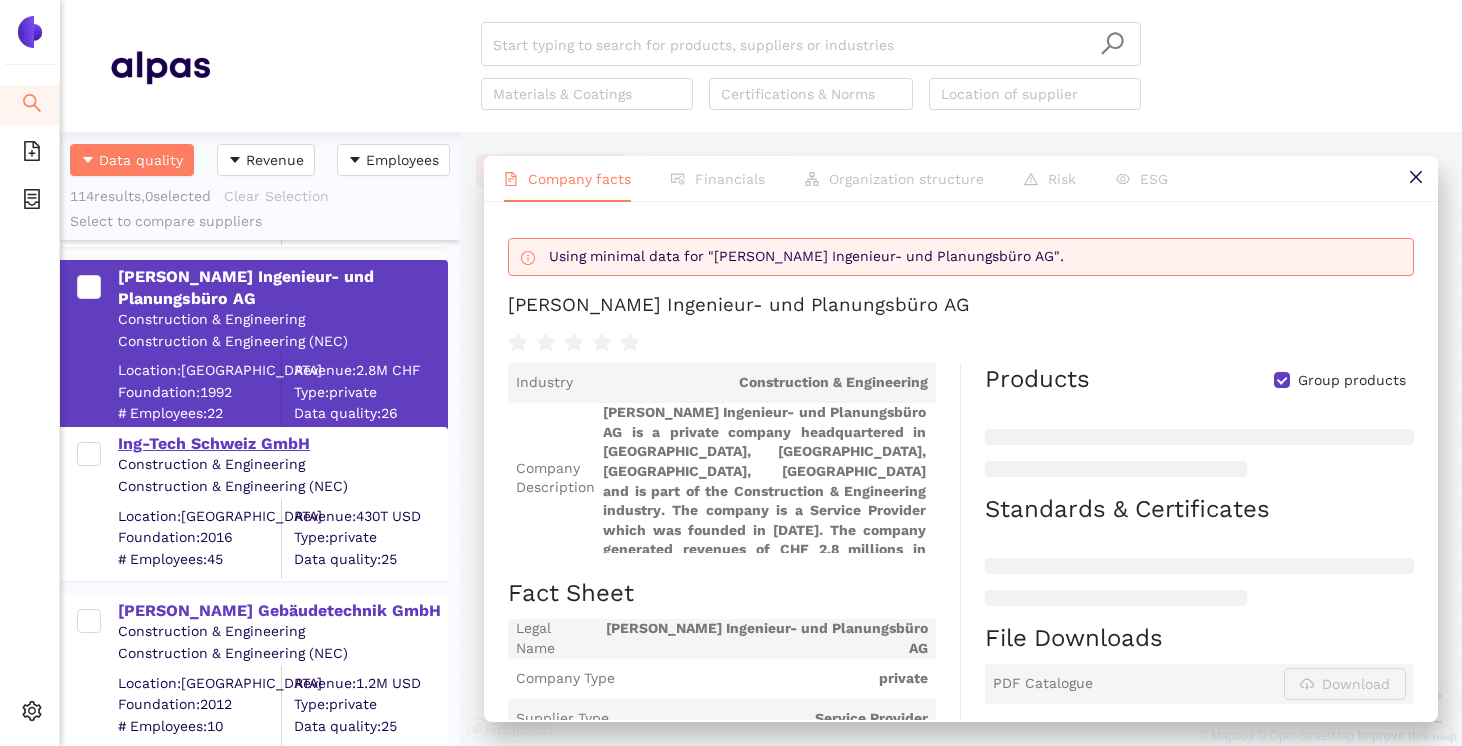click on "Ing-Tech Schweiz GmbH" at bounding box center (282, 444) 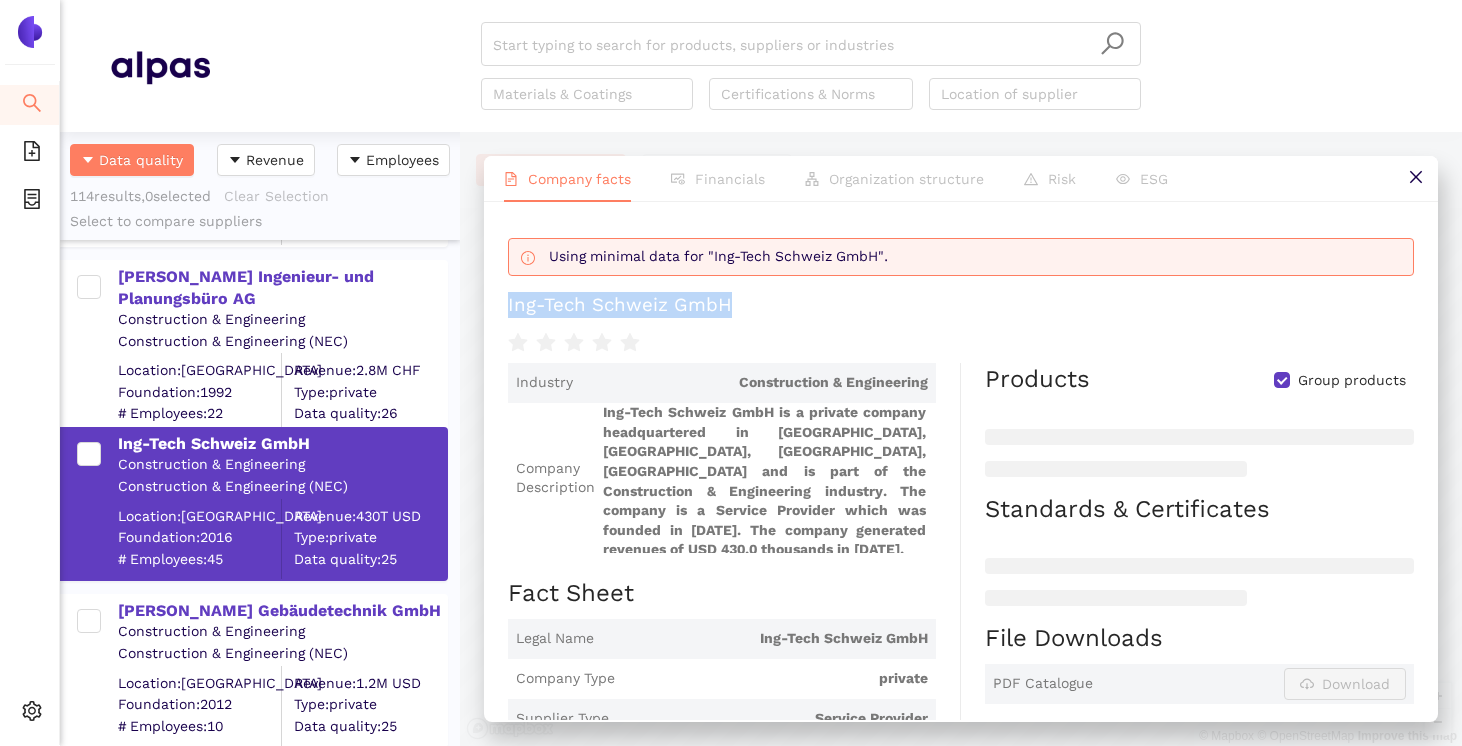 drag, startPoint x: 734, startPoint y: 312, endPoint x: 504, endPoint y: 309, distance: 230.01956 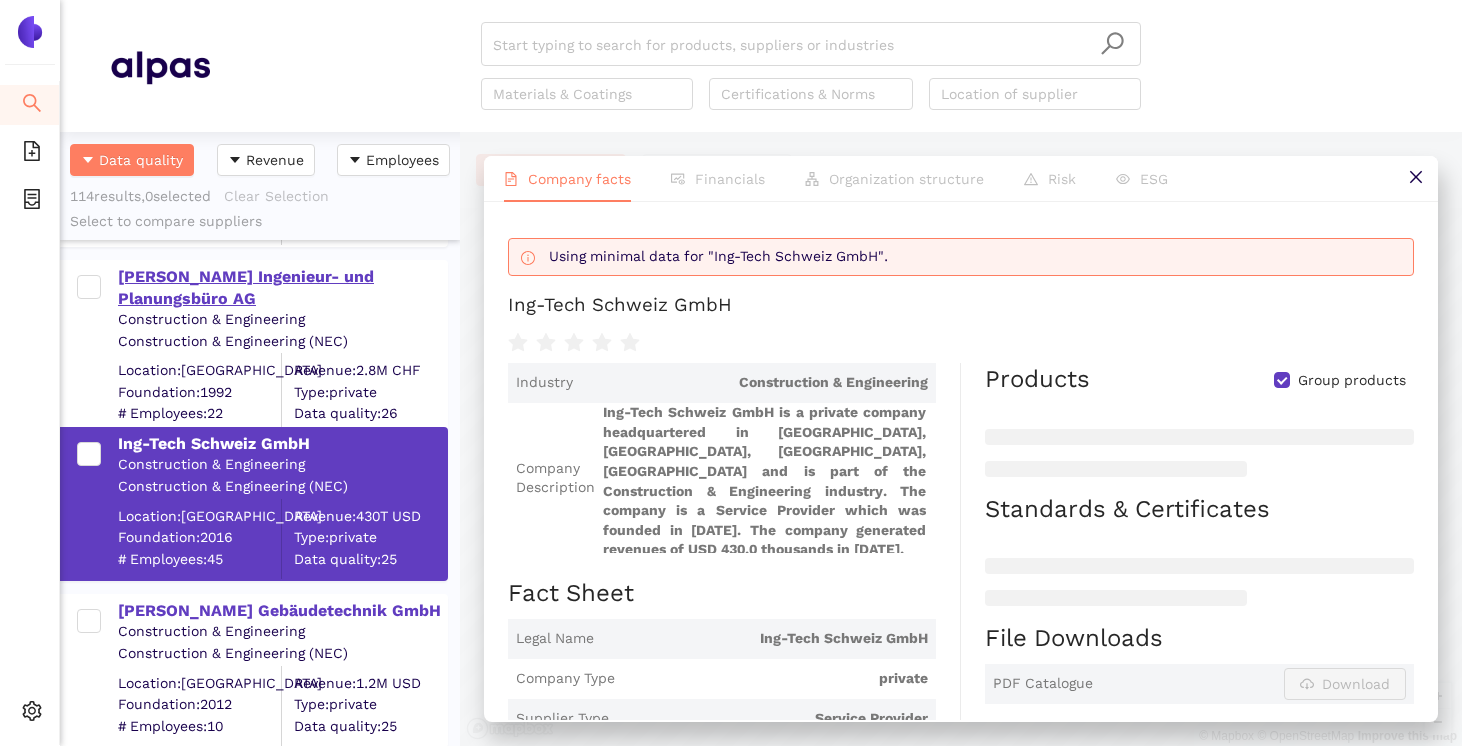 click on "[PERSON_NAME] Ingenieur- und Planungsbüro AG" at bounding box center [282, 288] 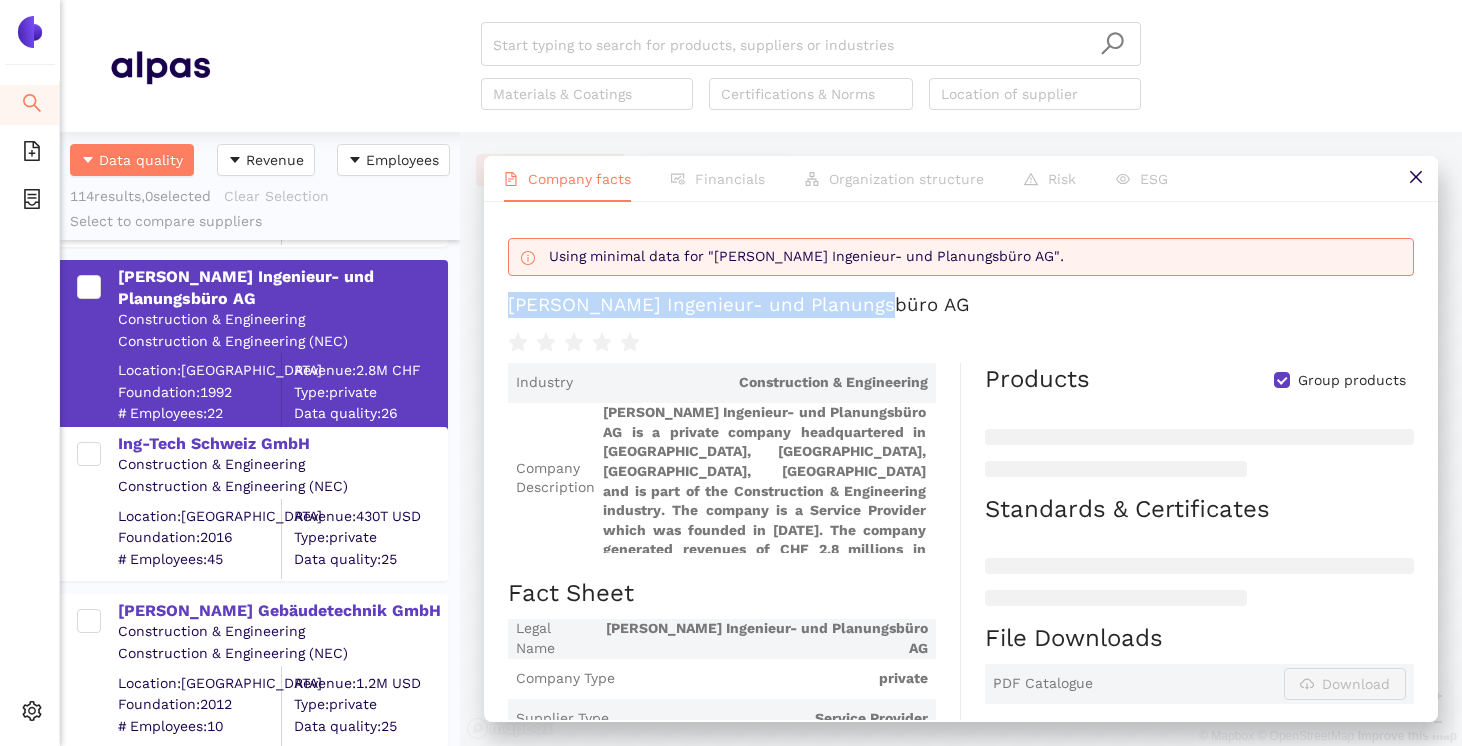 drag, startPoint x: 873, startPoint y: 307, endPoint x: 509, endPoint y: 303, distance: 364.02197 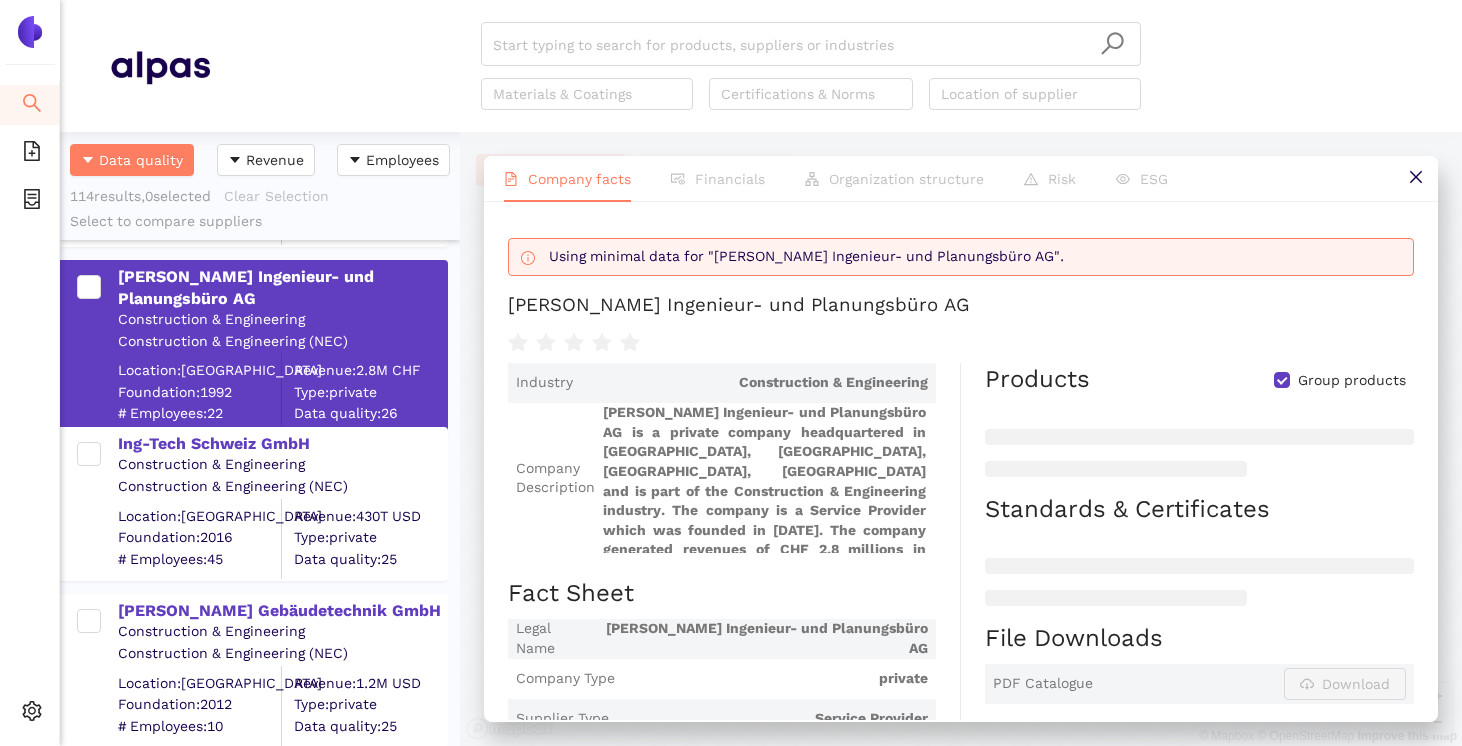 click at bounding box center (961, 341) 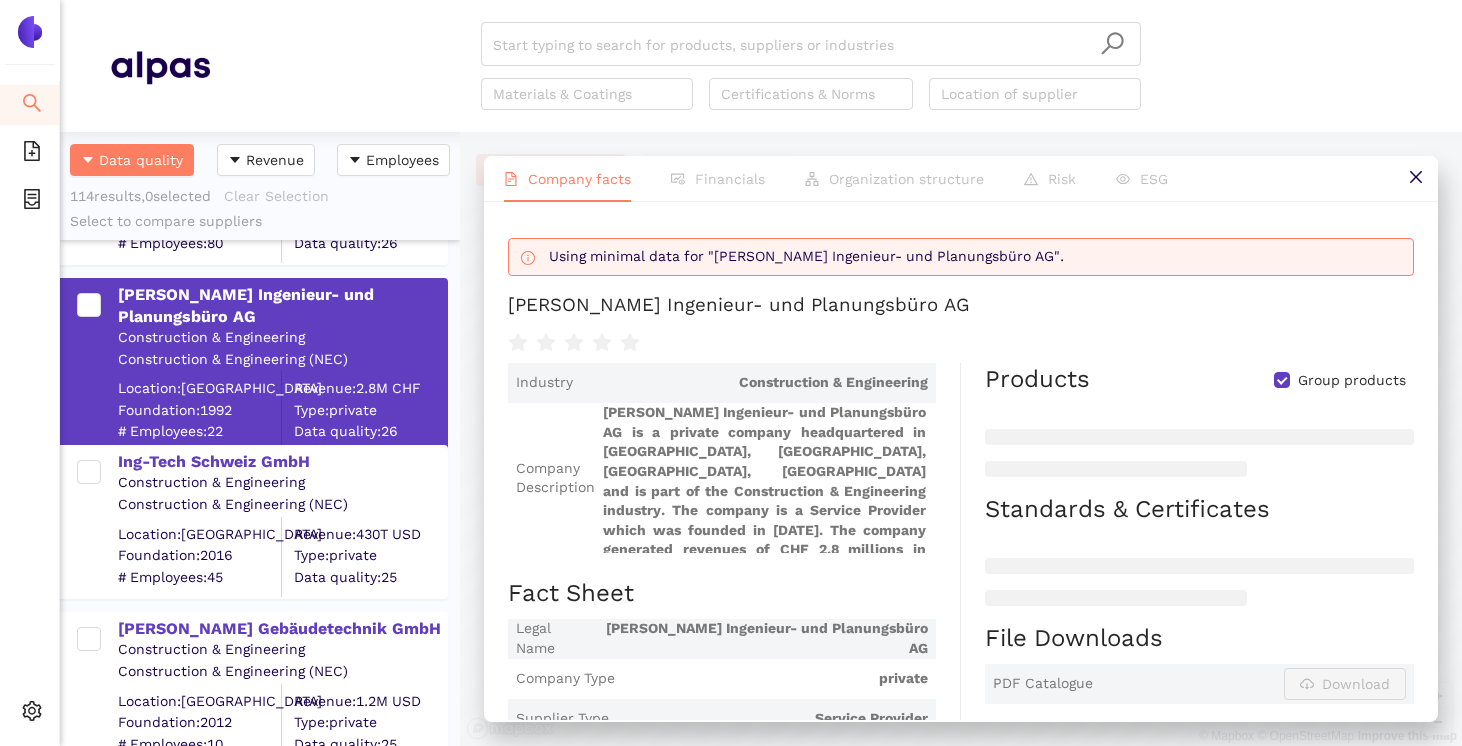 scroll, scrollTop: 4846, scrollLeft: 0, axis: vertical 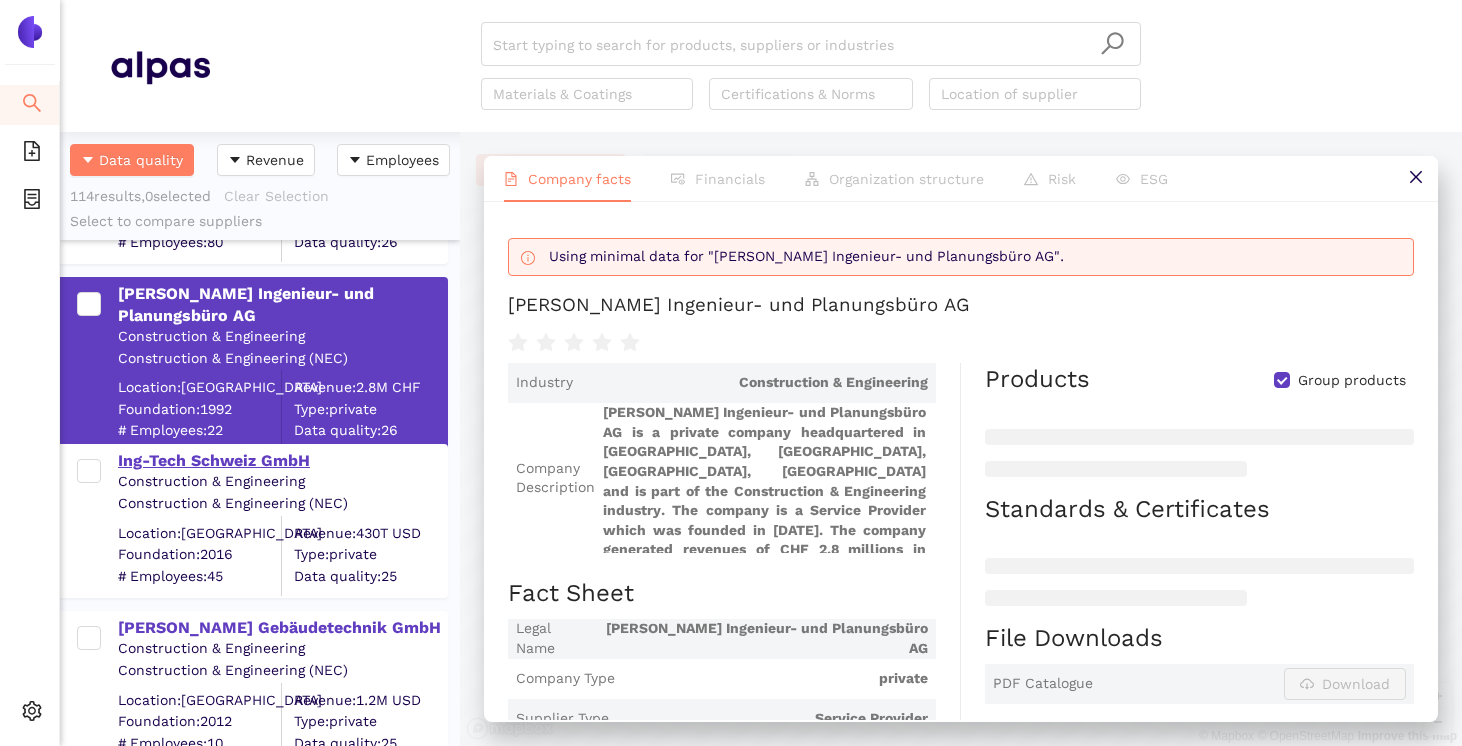 click on "Ing-Tech Schweiz GmbH" at bounding box center [282, 461] 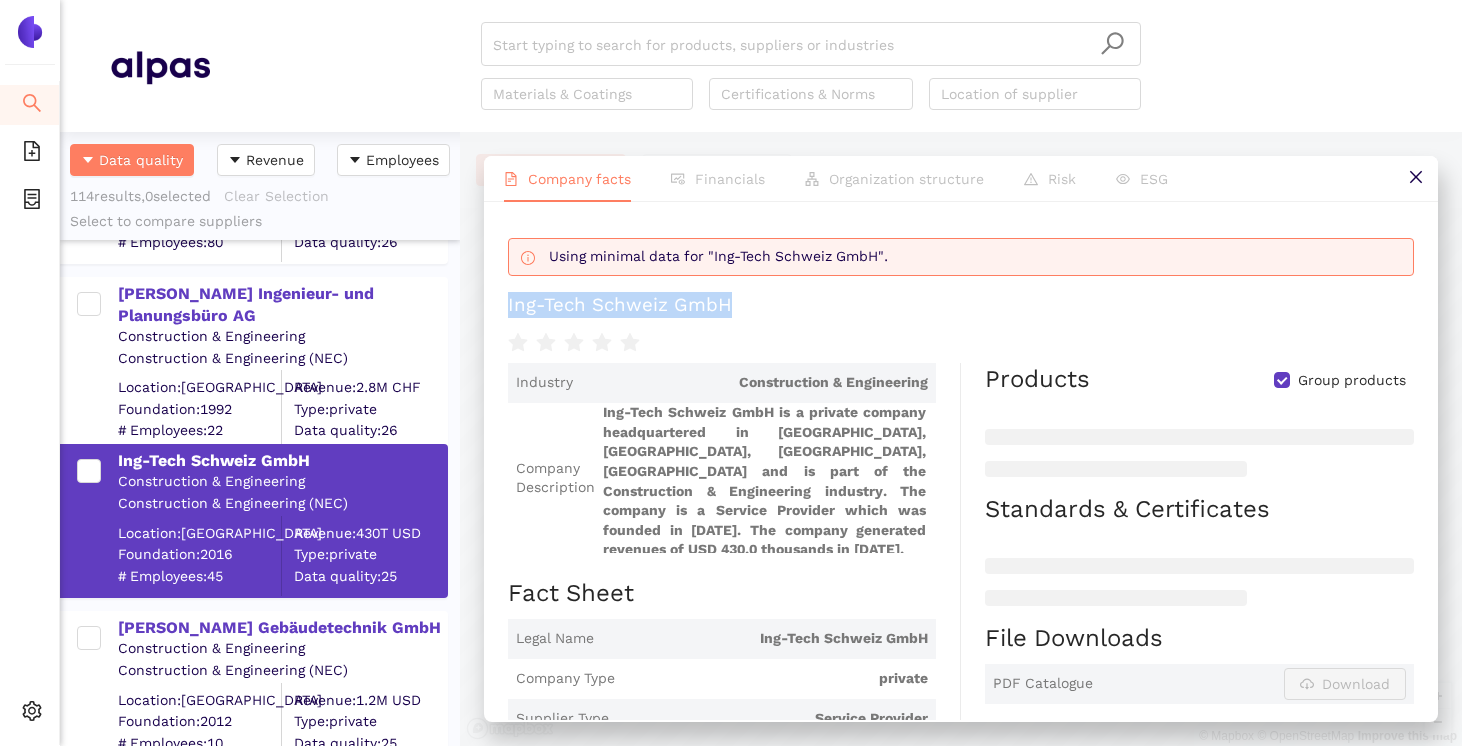 drag, startPoint x: 737, startPoint y: 315, endPoint x: 497, endPoint y: 301, distance: 240.40799 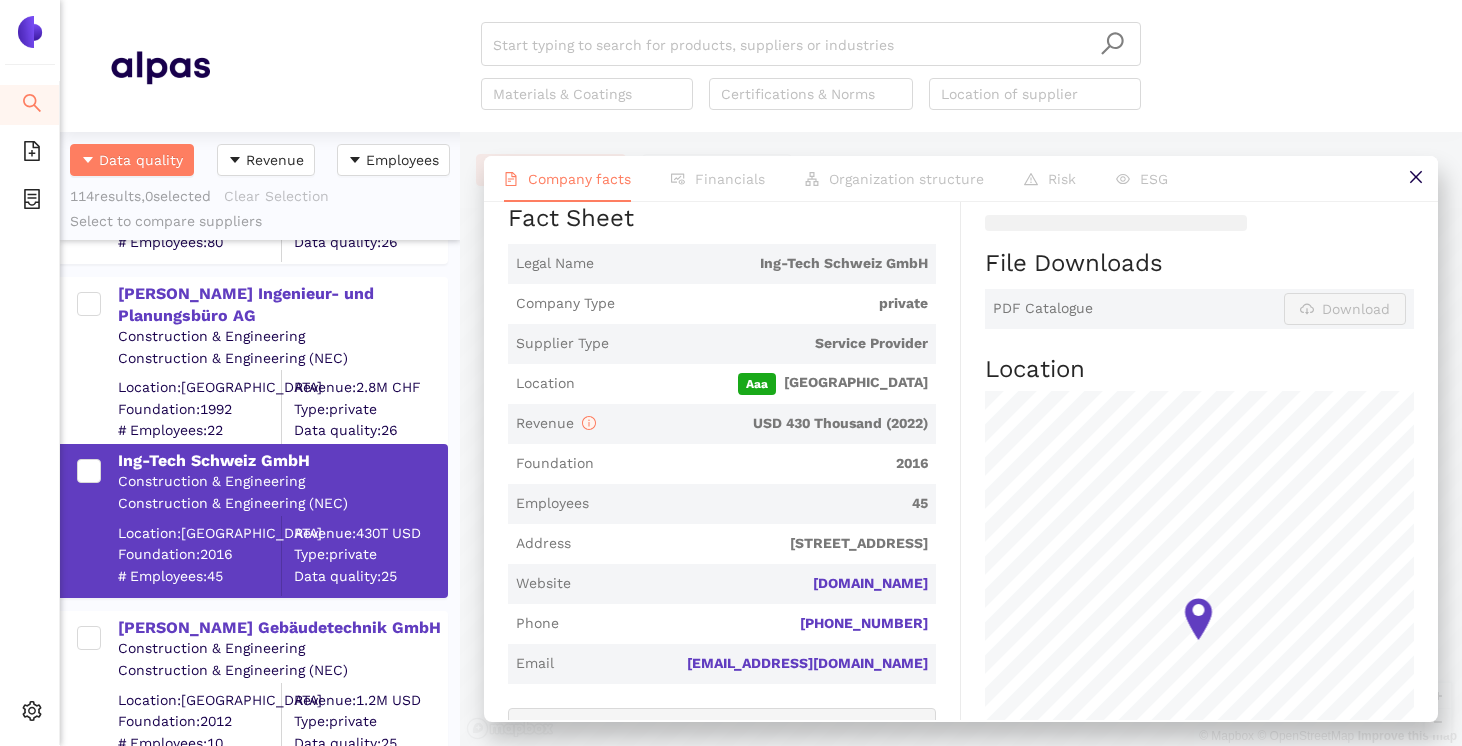 scroll, scrollTop: 378, scrollLeft: 0, axis: vertical 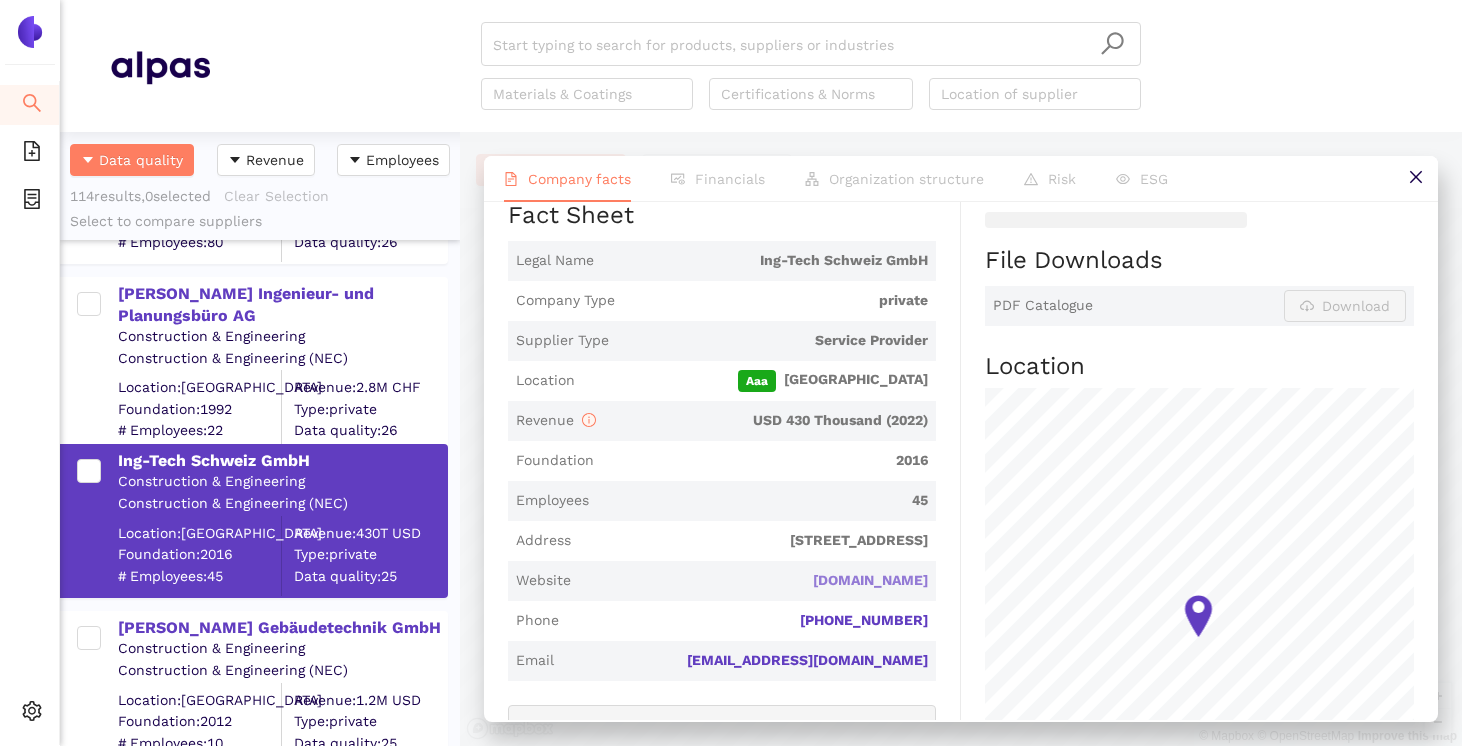 click on "[DOMAIN_NAME]" at bounding box center [0, 0] 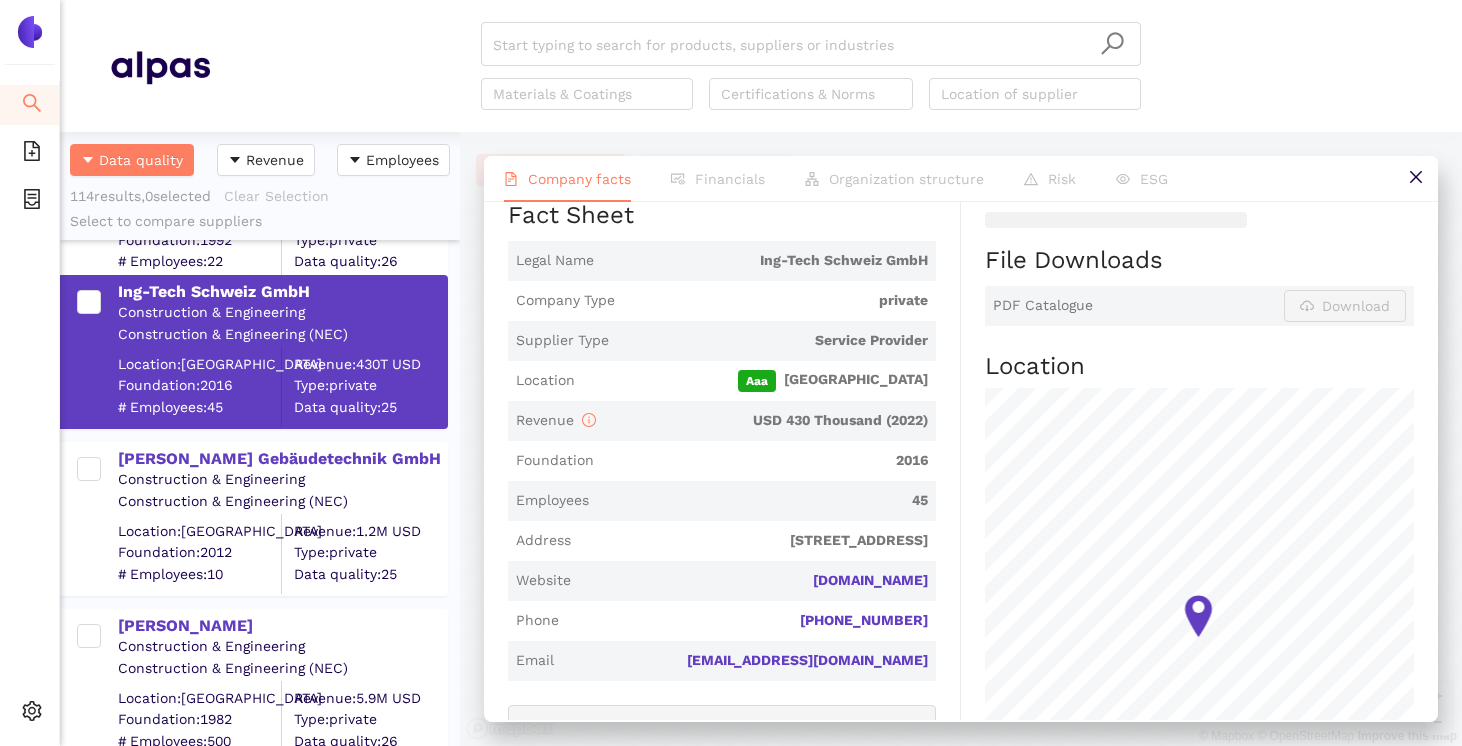 scroll, scrollTop: 5005, scrollLeft: 0, axis: vertical 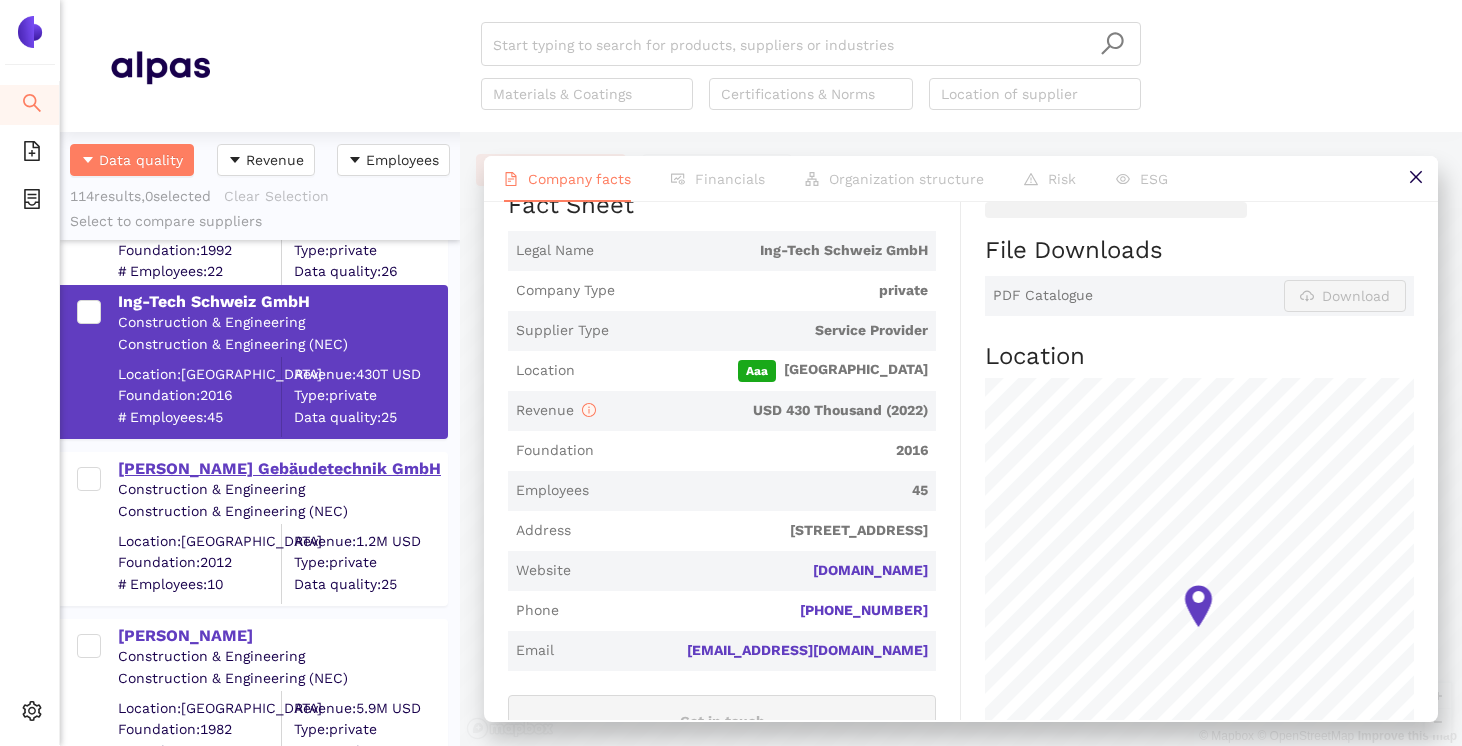click on "[PERSON_NAME] Gebäudetechnik GmbH" at bounding box center [282, 469] 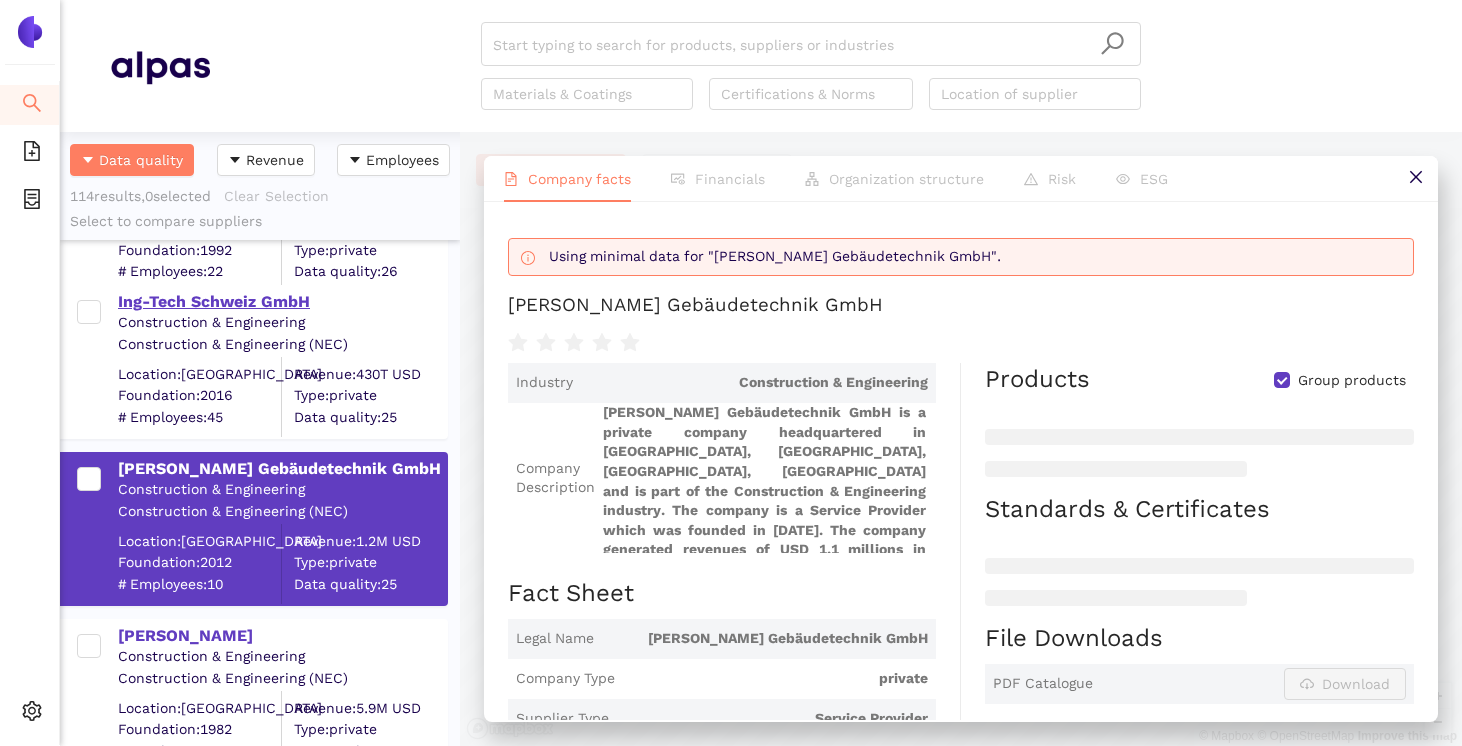 click on "Ing-Tech Schweiz GmbH" at bounding box center (282, 302) 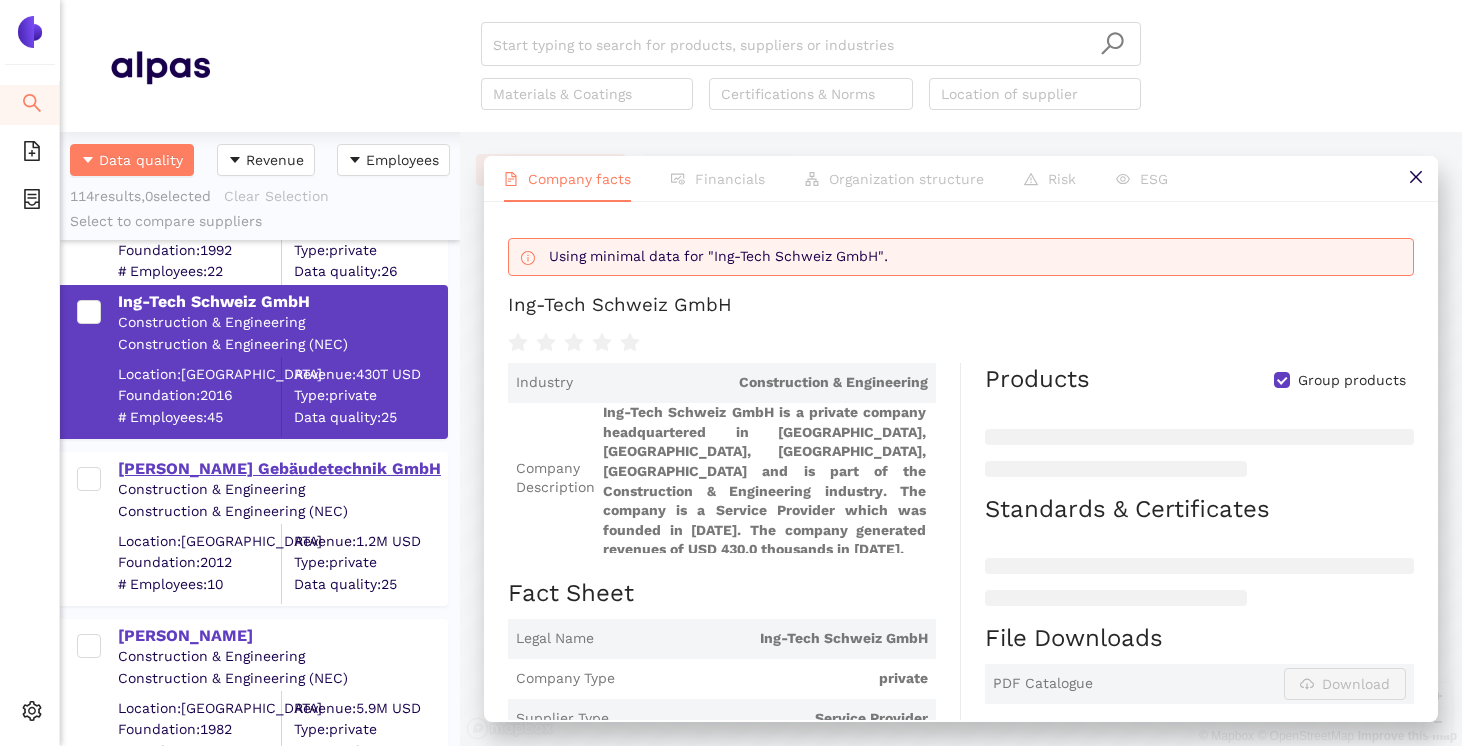 click on "[PERSON_NAME] Gebäudetechnik GmbH" at bounding box center [282, 469] 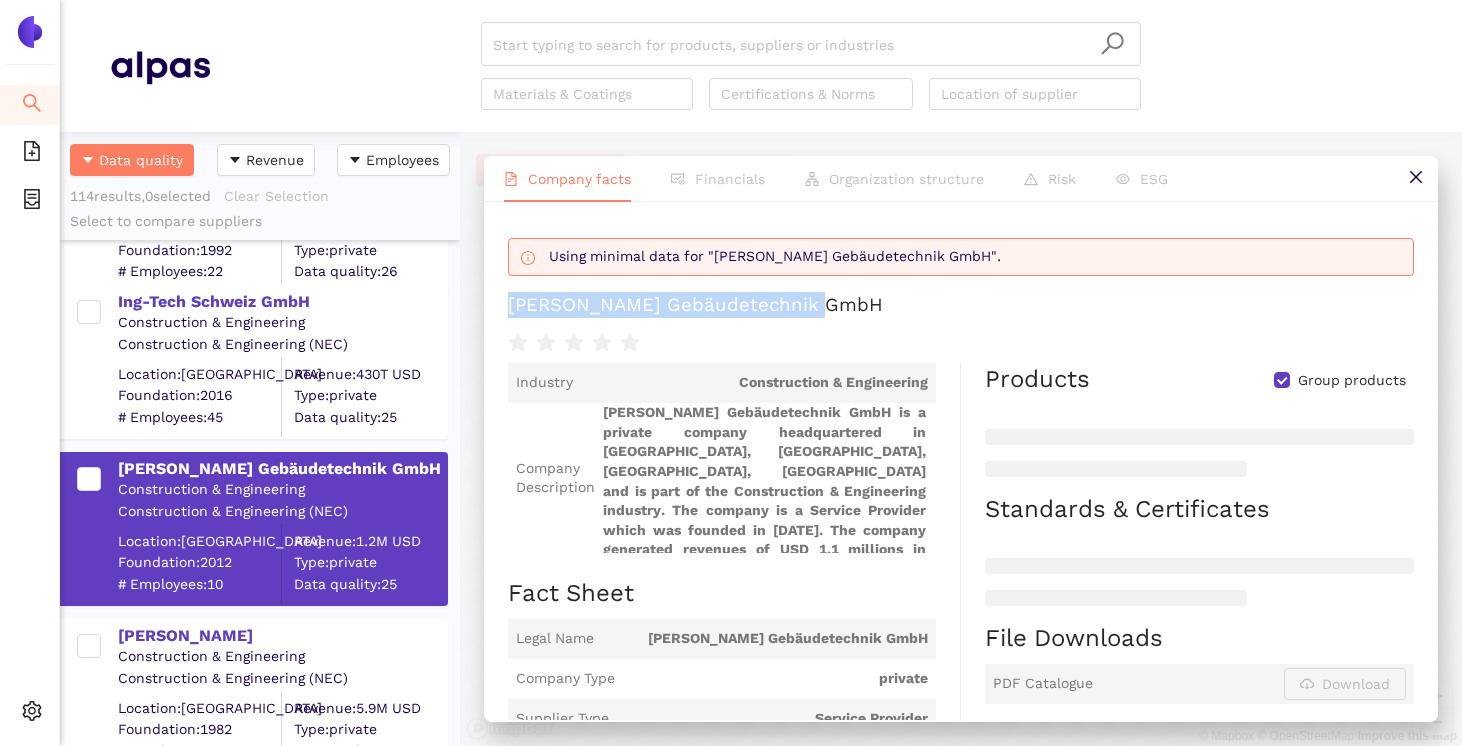 drag, startPoint x: 827, startPoint y: 301, endPoint x: 495, endPoint y: 301, distance: 332 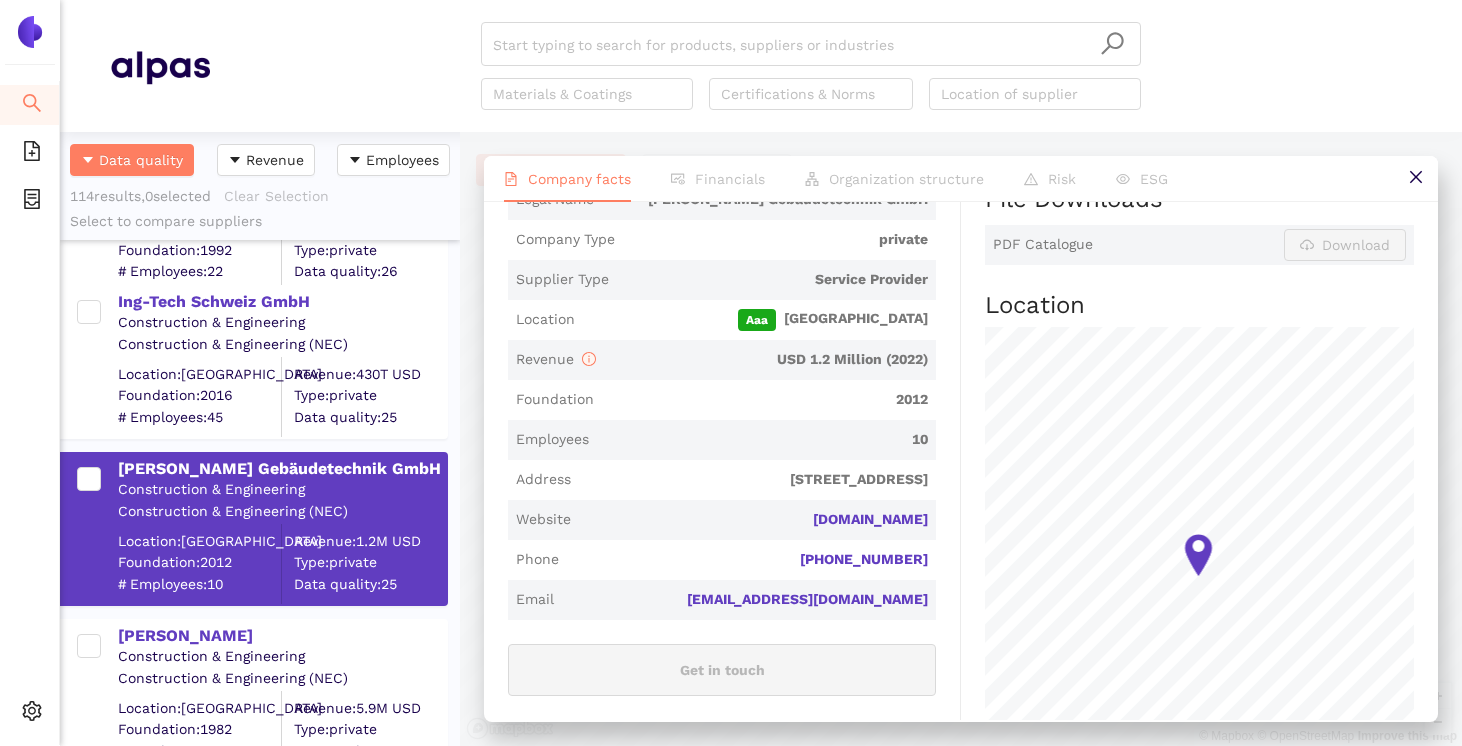 scroll, scrollTop: 474, scrollLeft: 0, axis: vertical 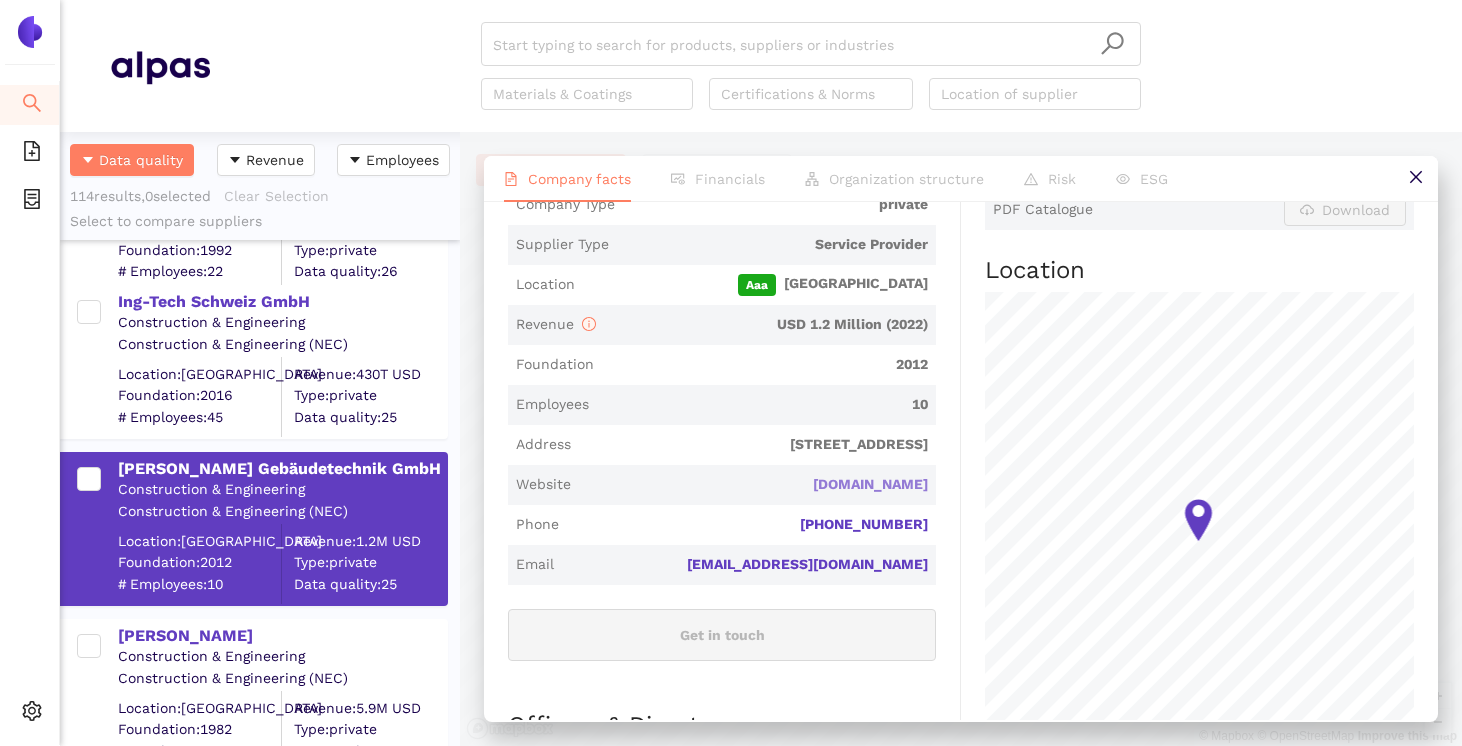click on "[DOMAIN_NAME]" at bounding box center [0, 0] 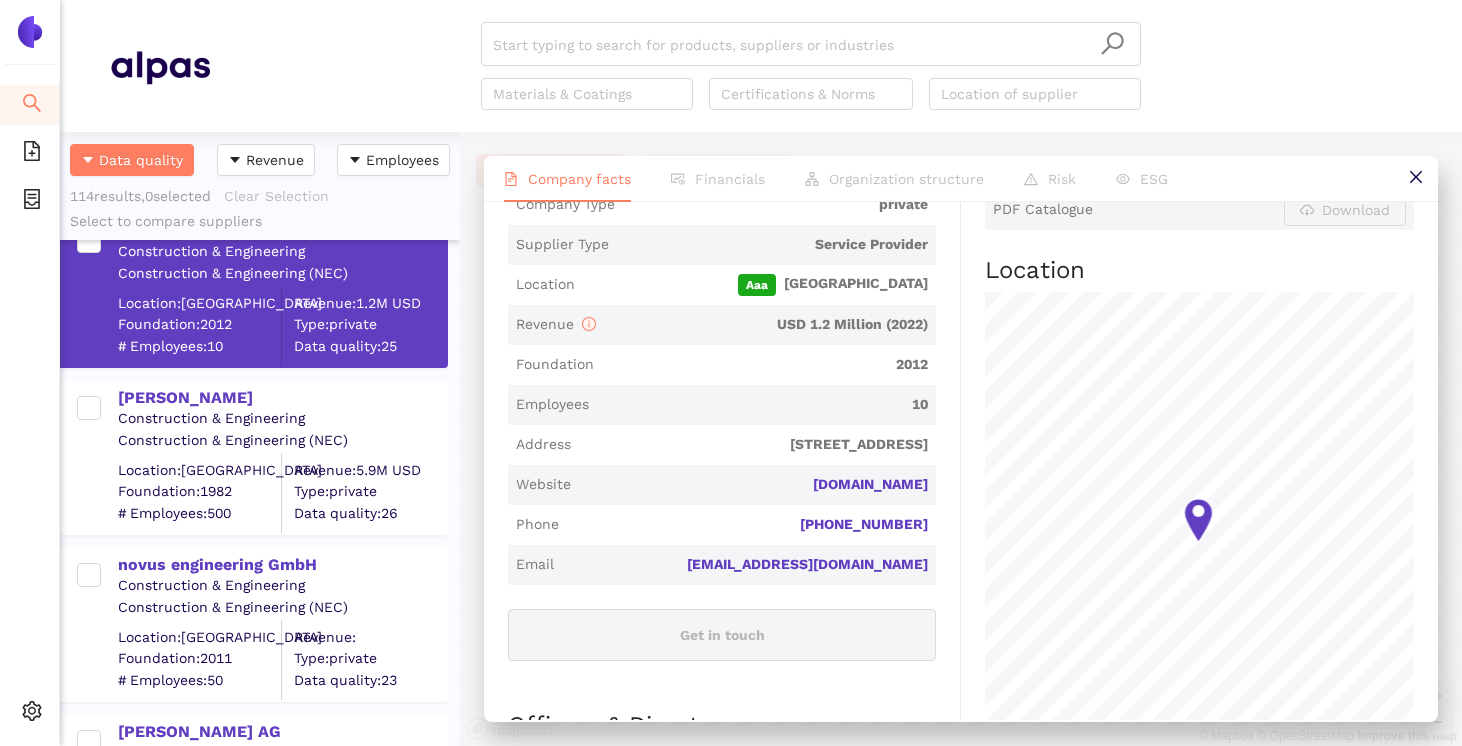 scroll, scrollTop: 5245, scrollLeft: 0, axis: vertical 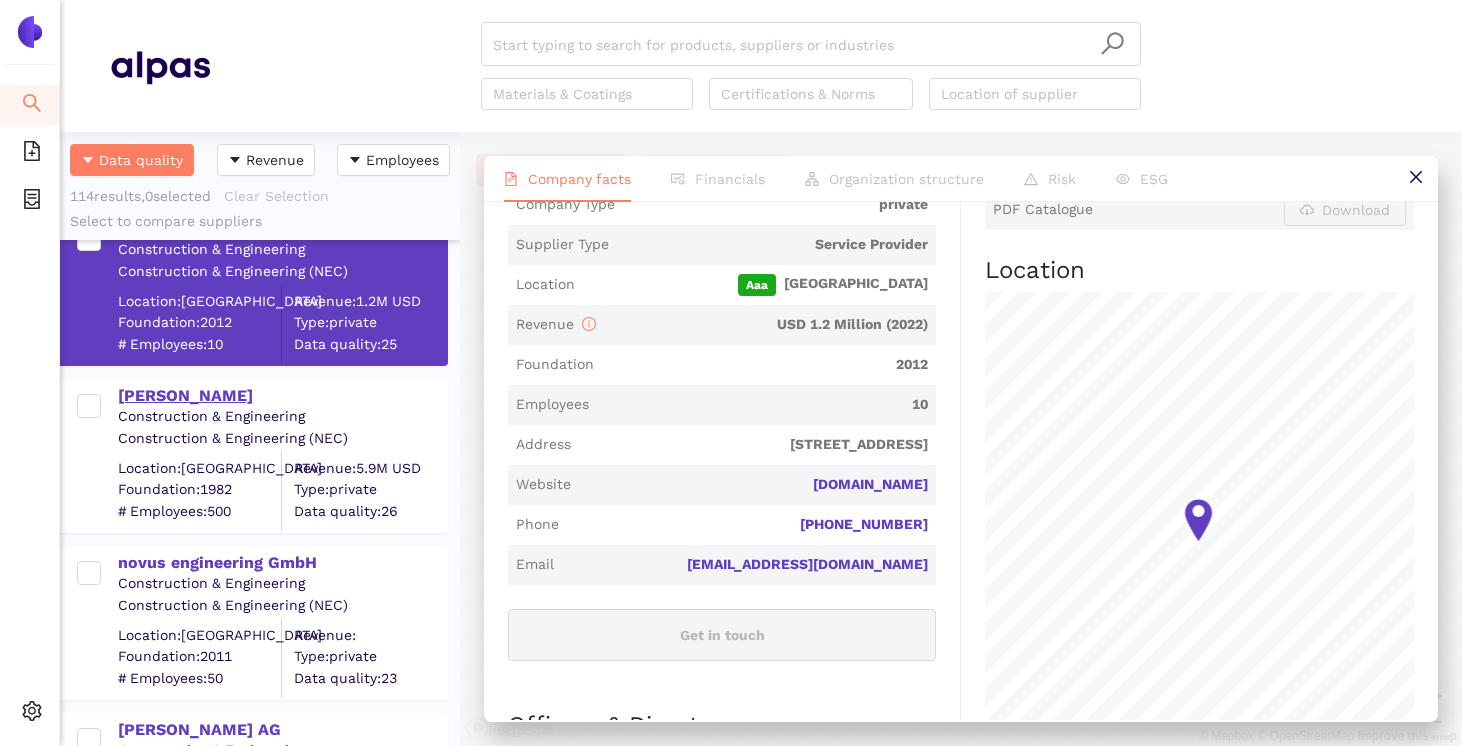 click on "[PERSON_NAME]" at bounding box center [282, 396] 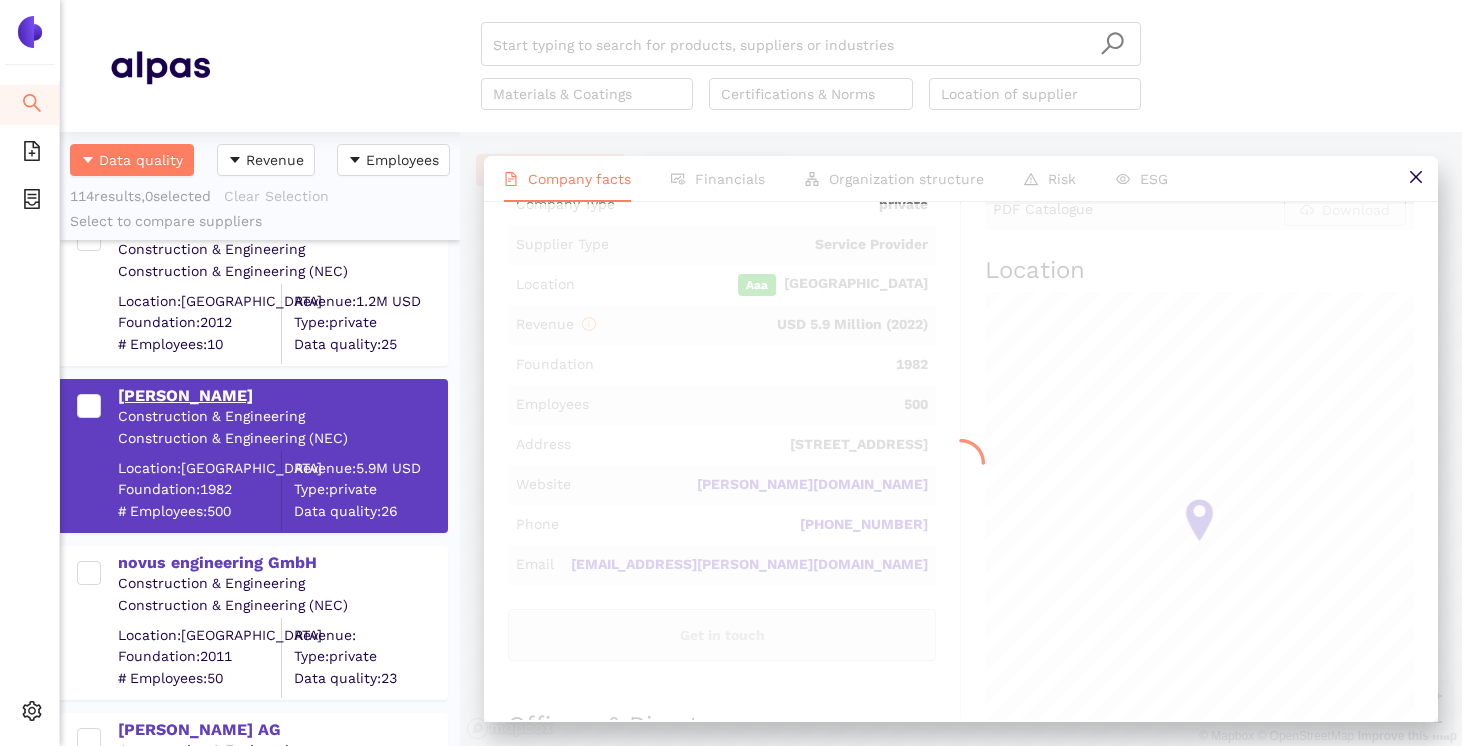 scroll, scrollTop: 0, scrollLeft: 0, axis: both 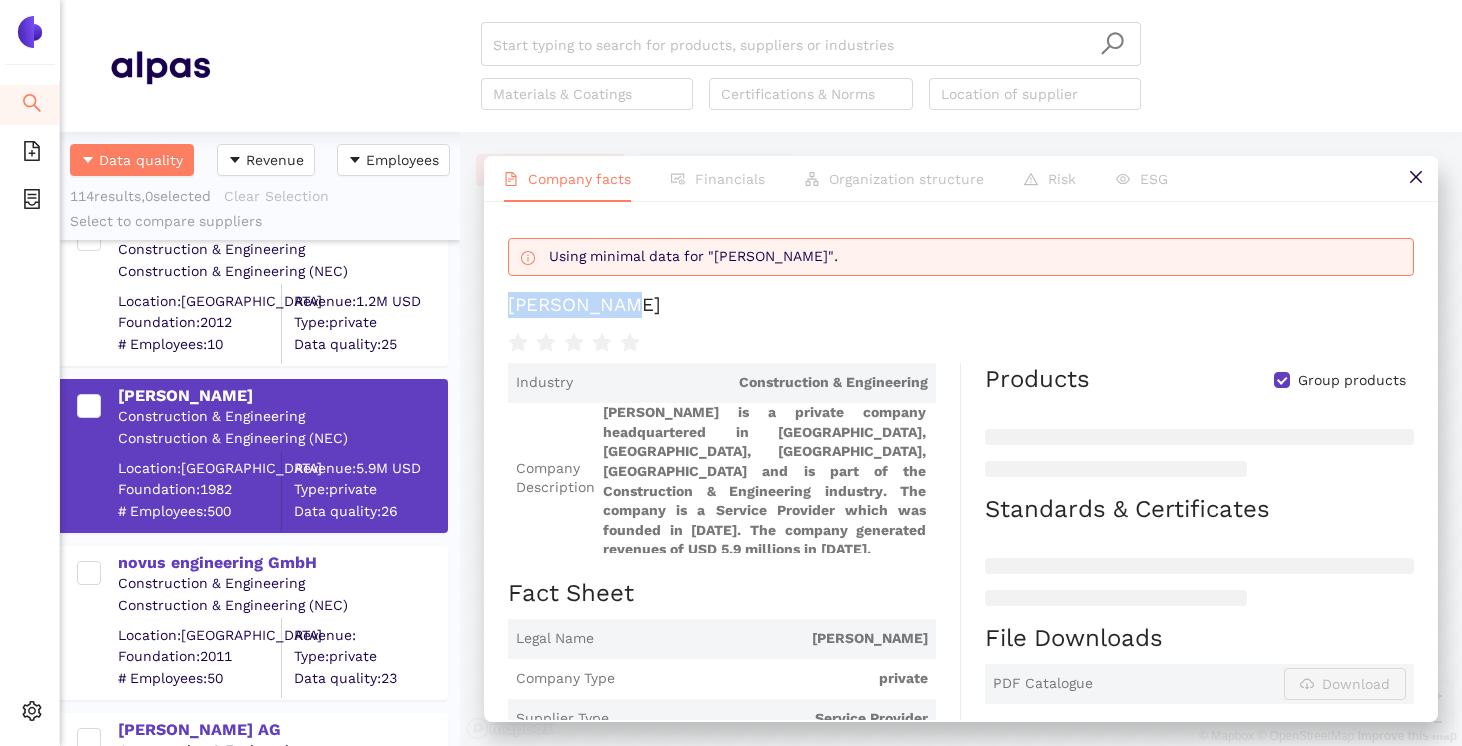 drag, startPoint x: 651, startPoint y: 306, endPoint x: 478, endPoint y: 303, distance: 173.02602 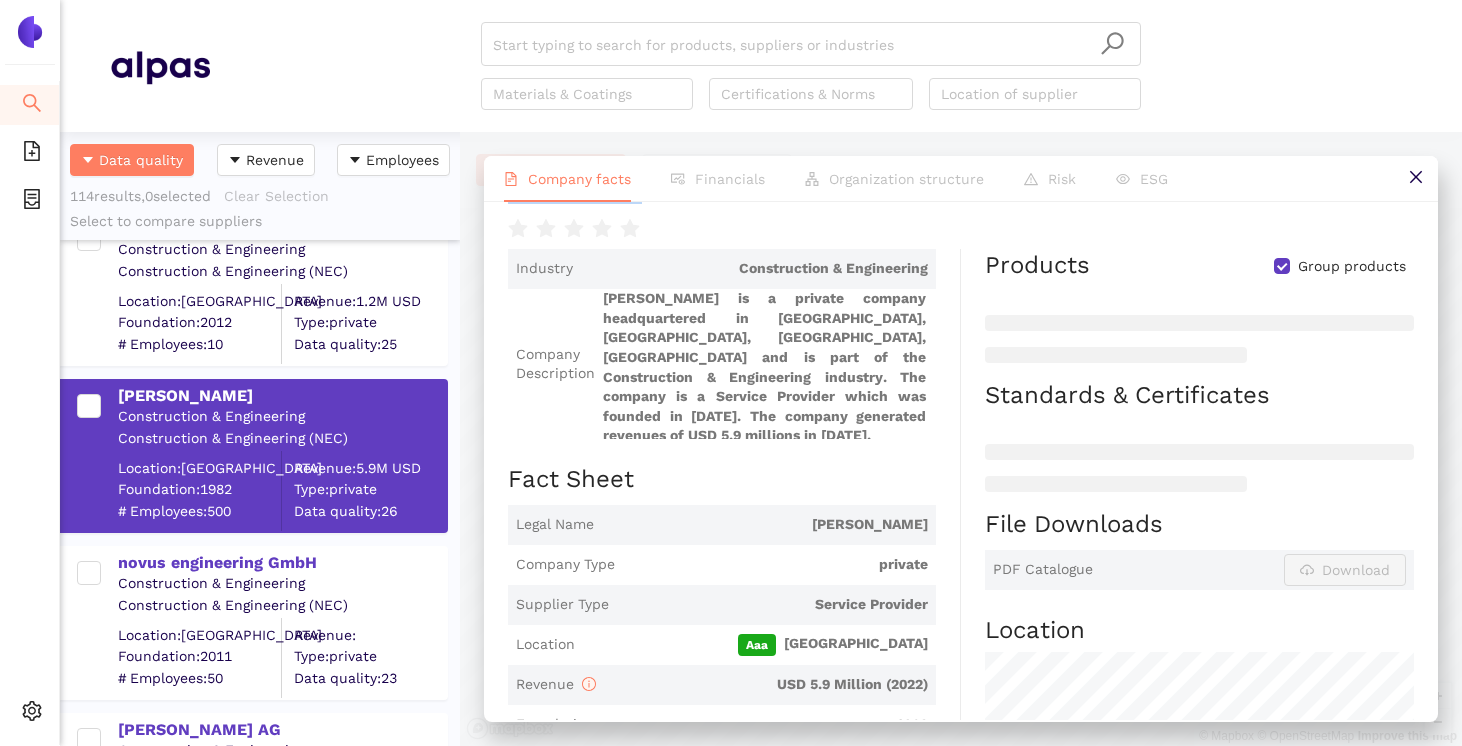 scroll, scrollTop: 15, scrollLeft: 0, axis: vertical 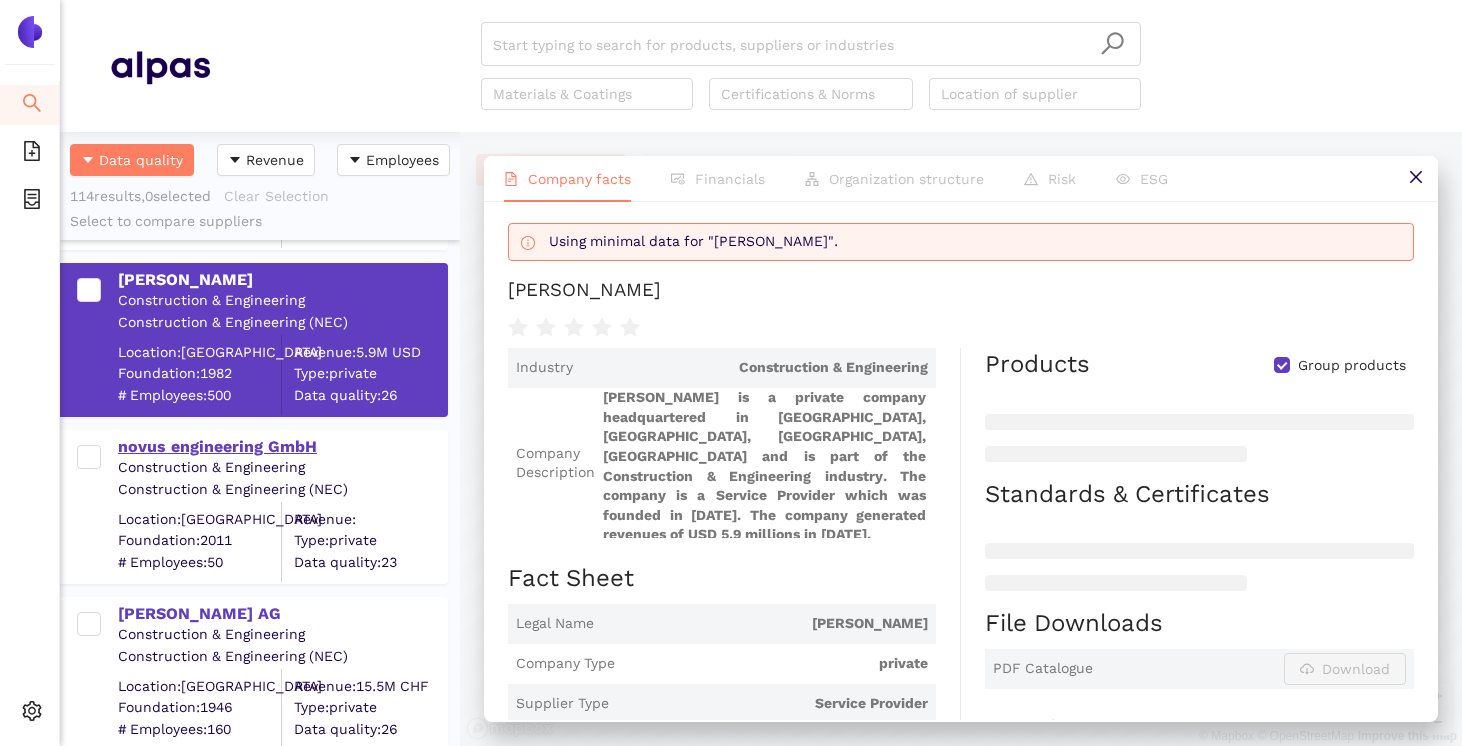 click on "novus engineering GmbH" at bounding box center (282, 447) 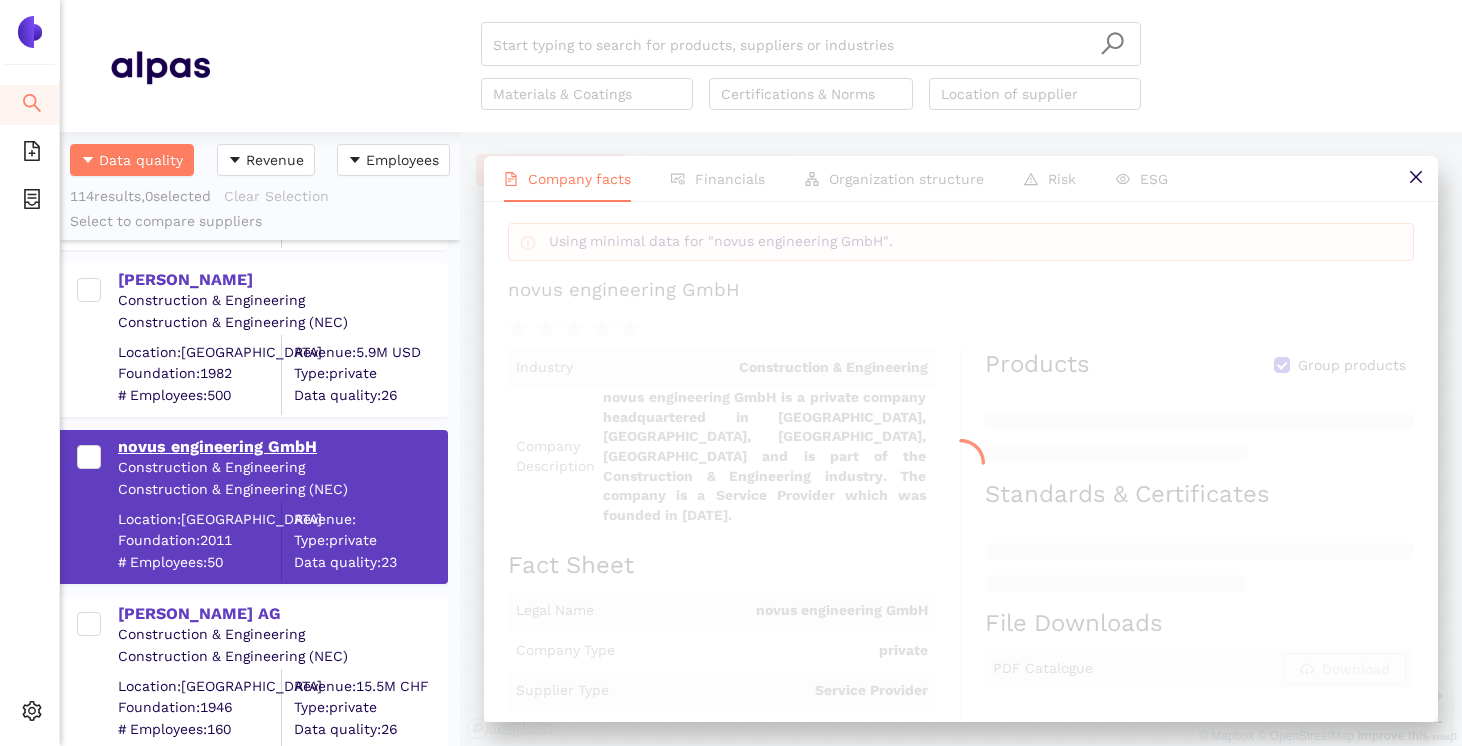 scroll, scrollTop: 0, scrollLeft: 0, axis: both 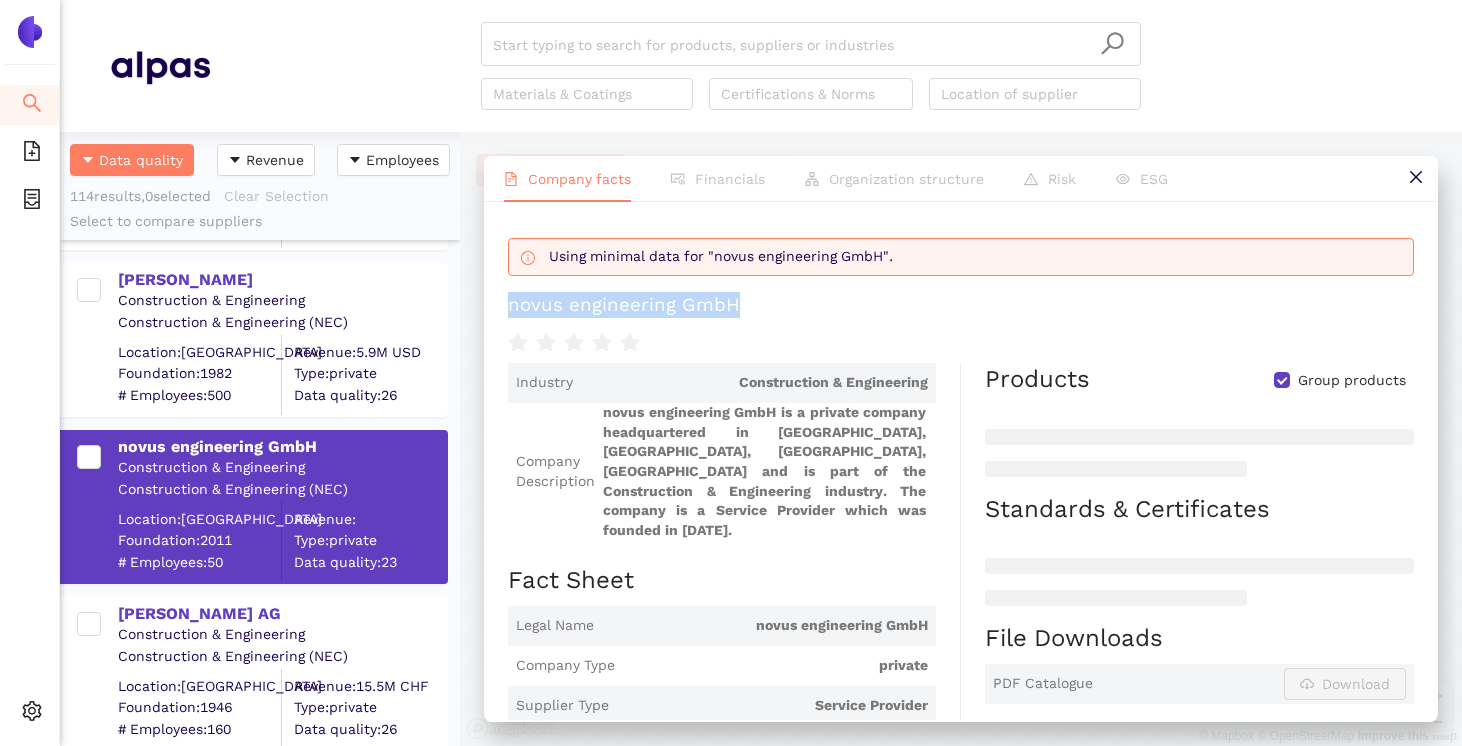 drag, startPoint x: 752, startPoint y: 309, endPoint x: 487, endPoint y: 300, distance: 265.15277 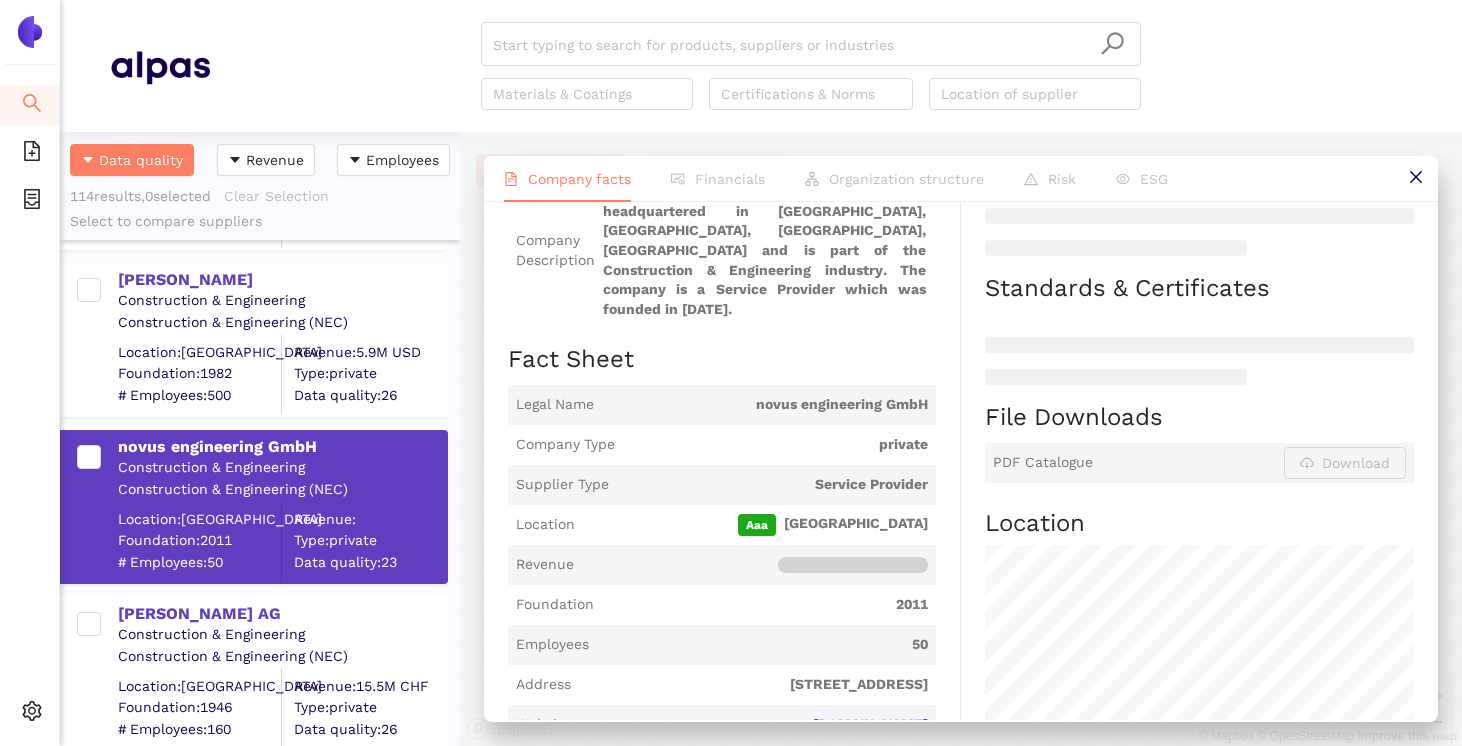 scroll, scrollTop: 236, scrollLeft: 0, axis: vertical 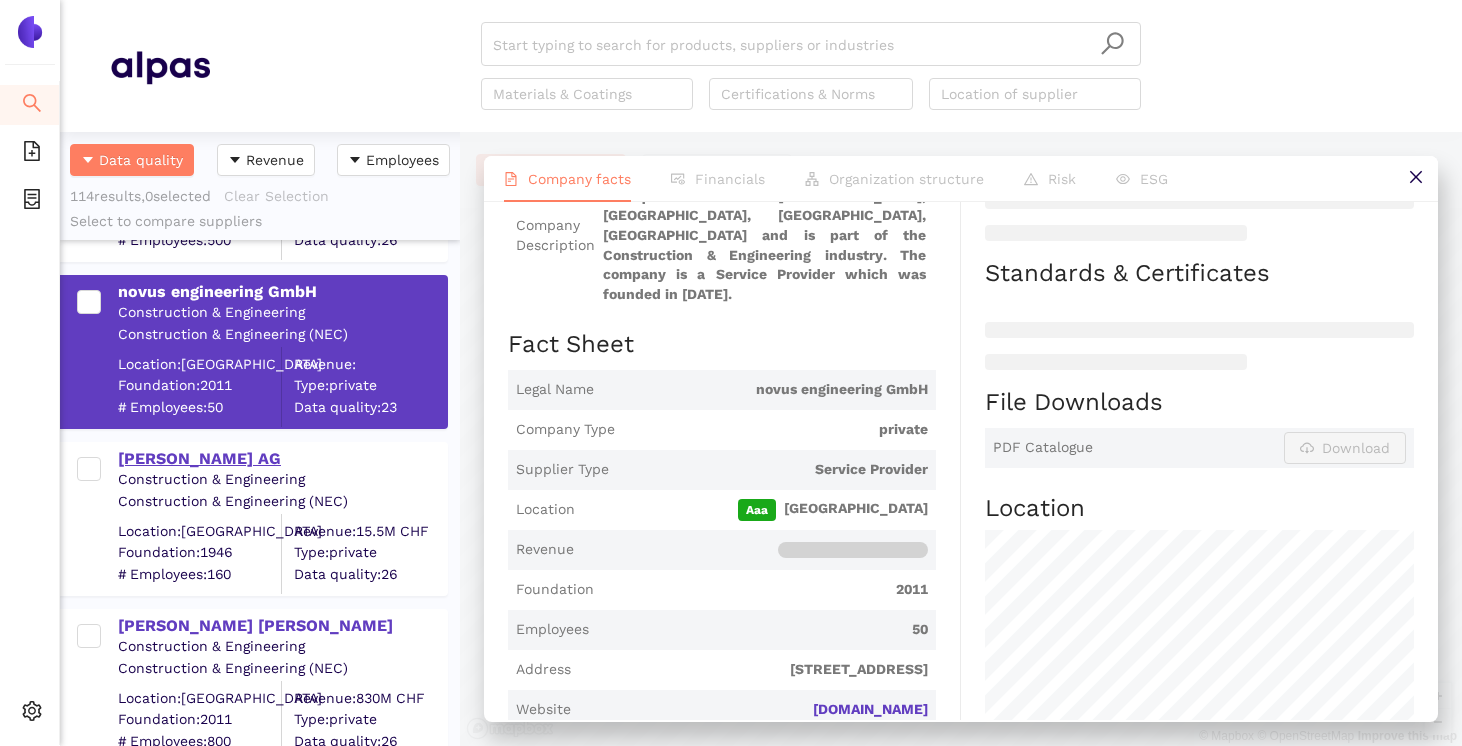 click on "[PERSON_NAME] AG" at bounding box center (282, 459) 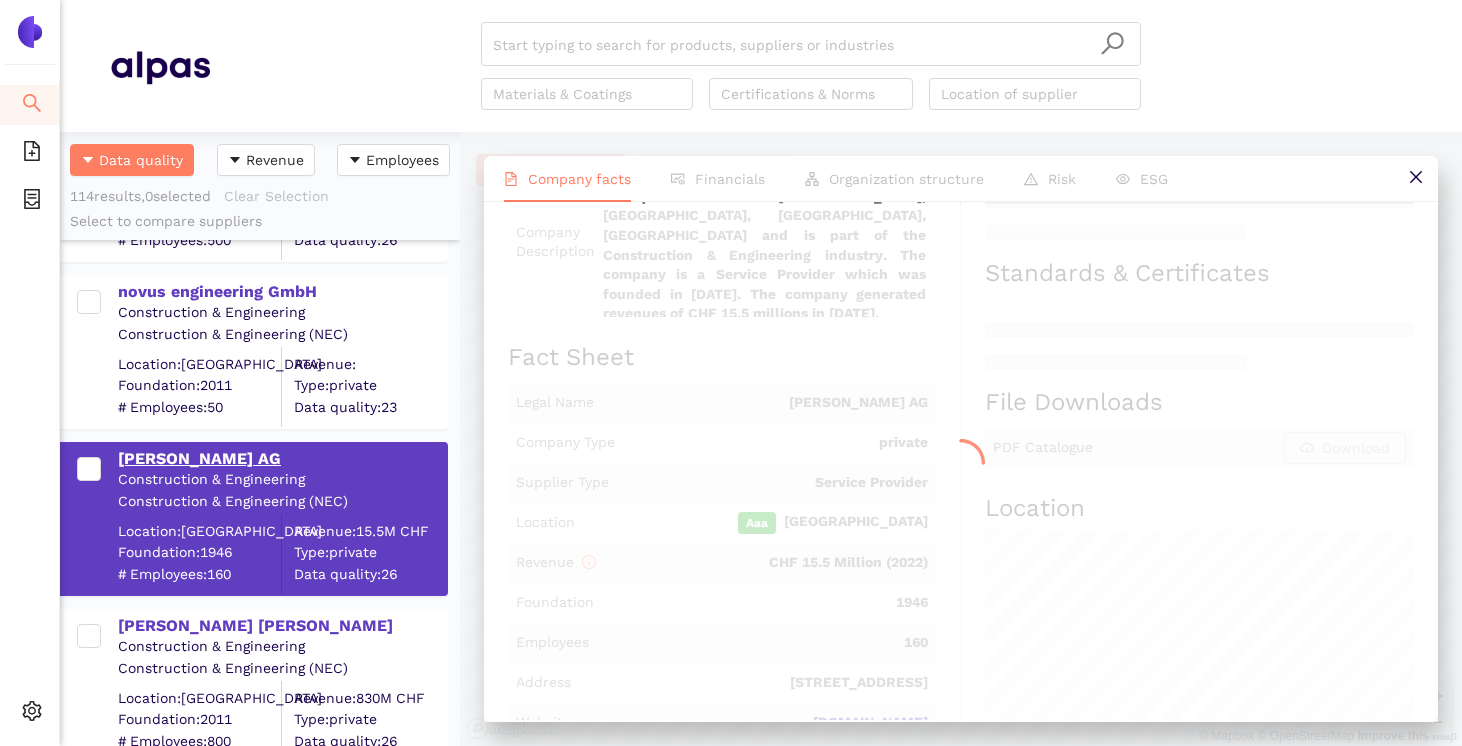 scroll, scrollTop: 0, scrollLeft: 0, axis: both 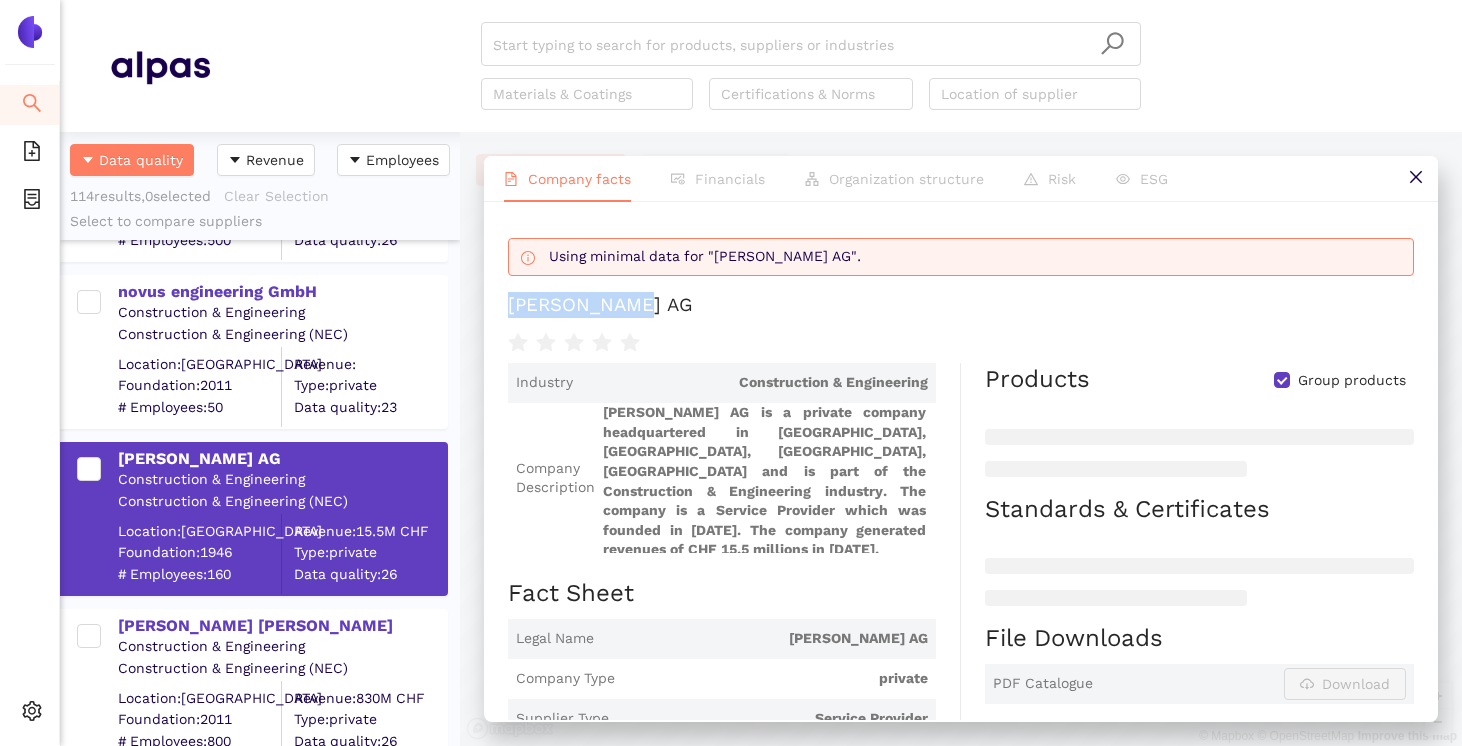 drag, startPoint x: 642, startPoint y: 313, endPoint x: 511, endPoint y: 300, distance: 131.64346 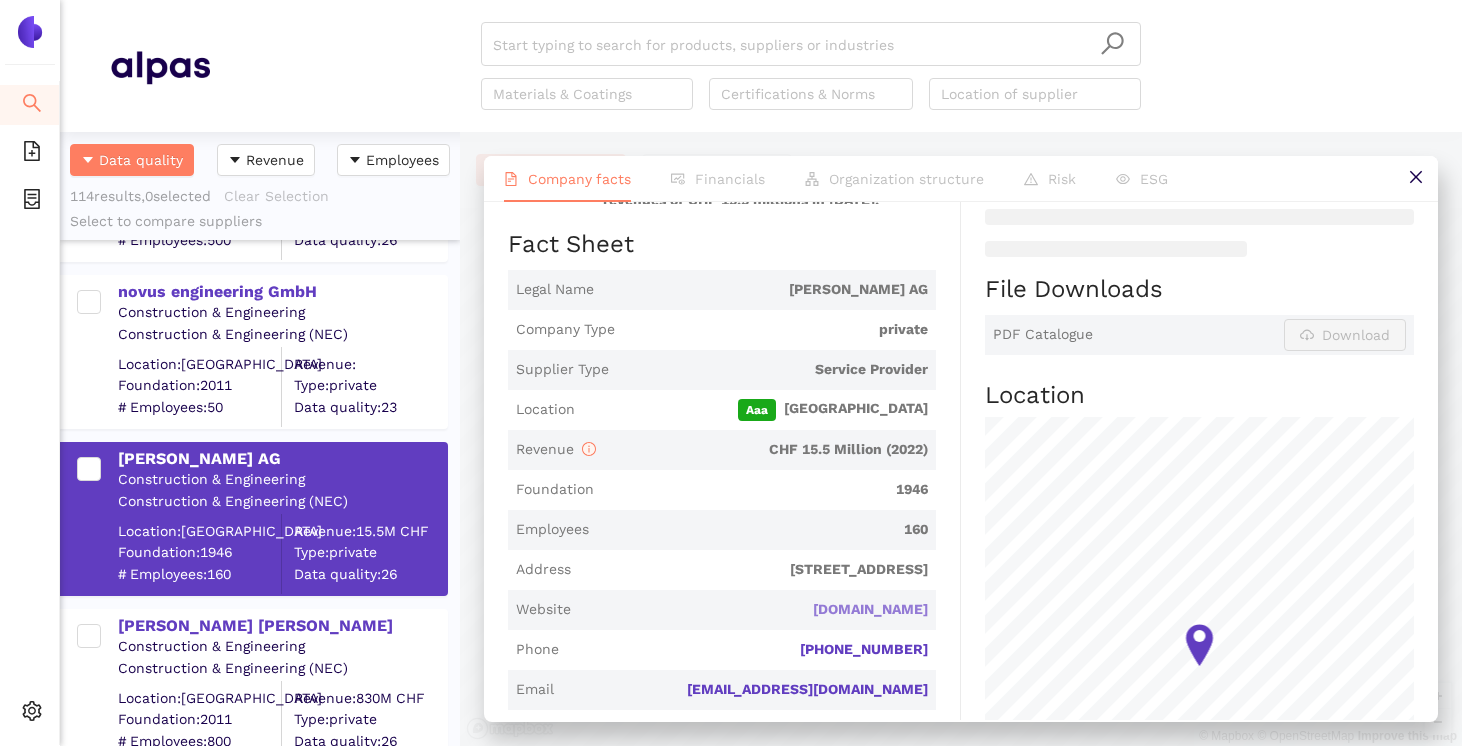 scroll, scrollTop: 350, scrollLeft: 0, axis: vertical 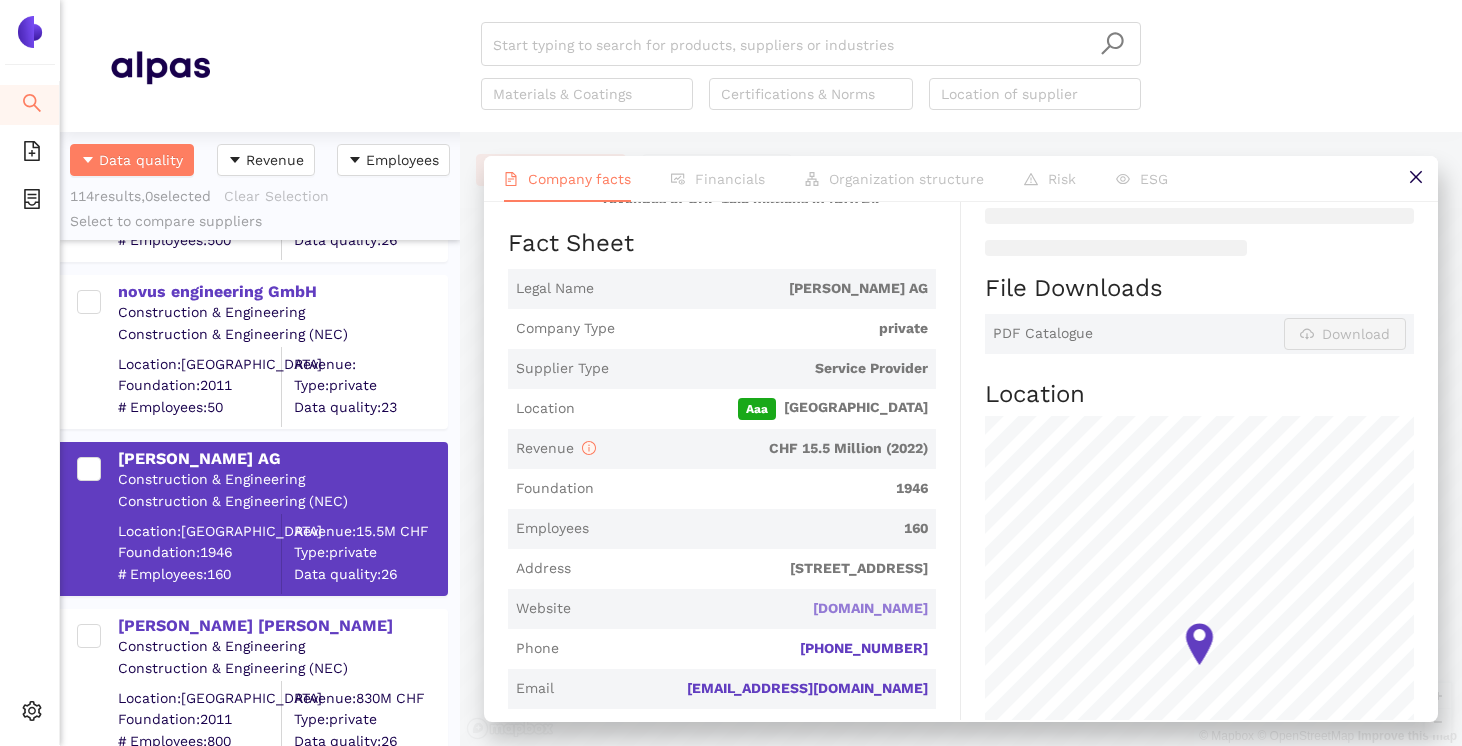 click on "[DOMAIN_NAME]" at bounding box center [0, 0] 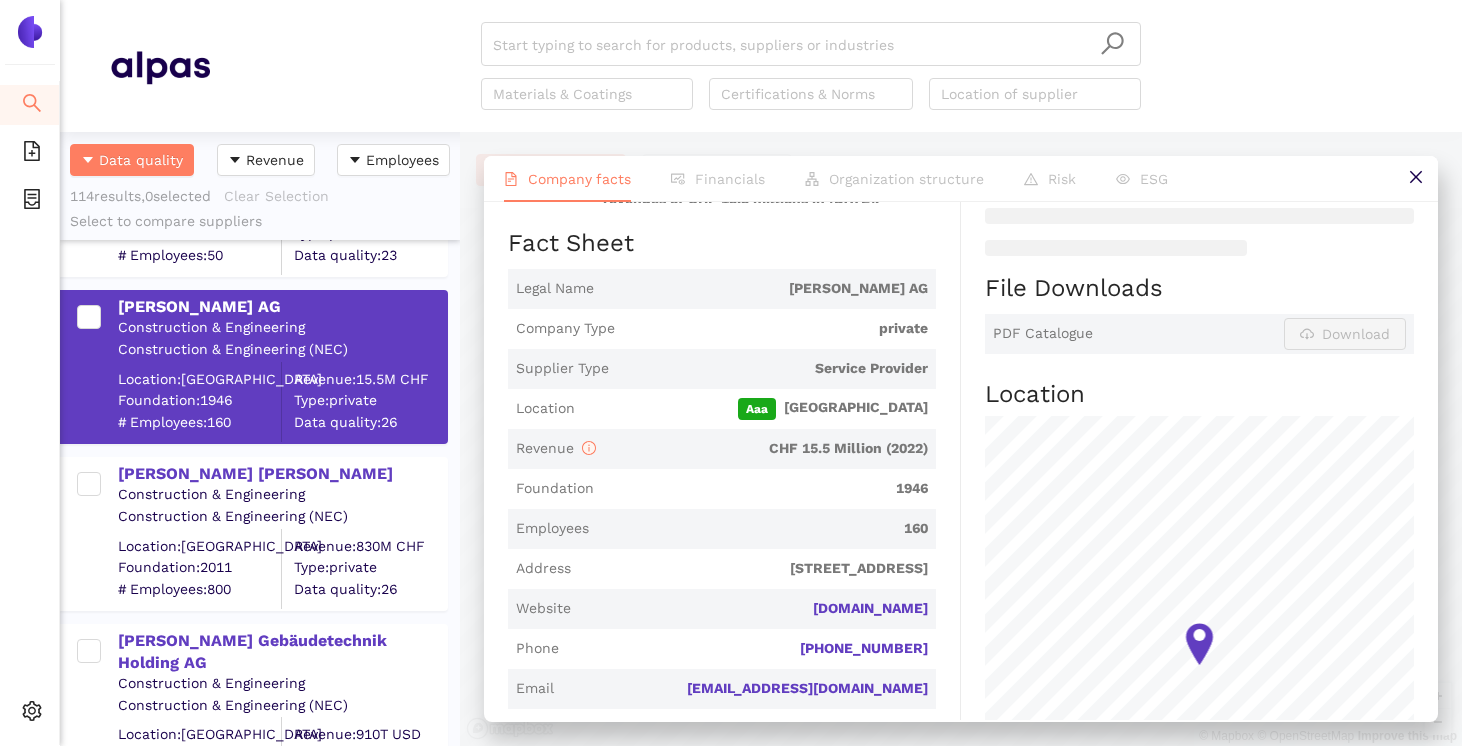scroll, scrollTop: 5671, scrollLeft: 0, axis: vertical 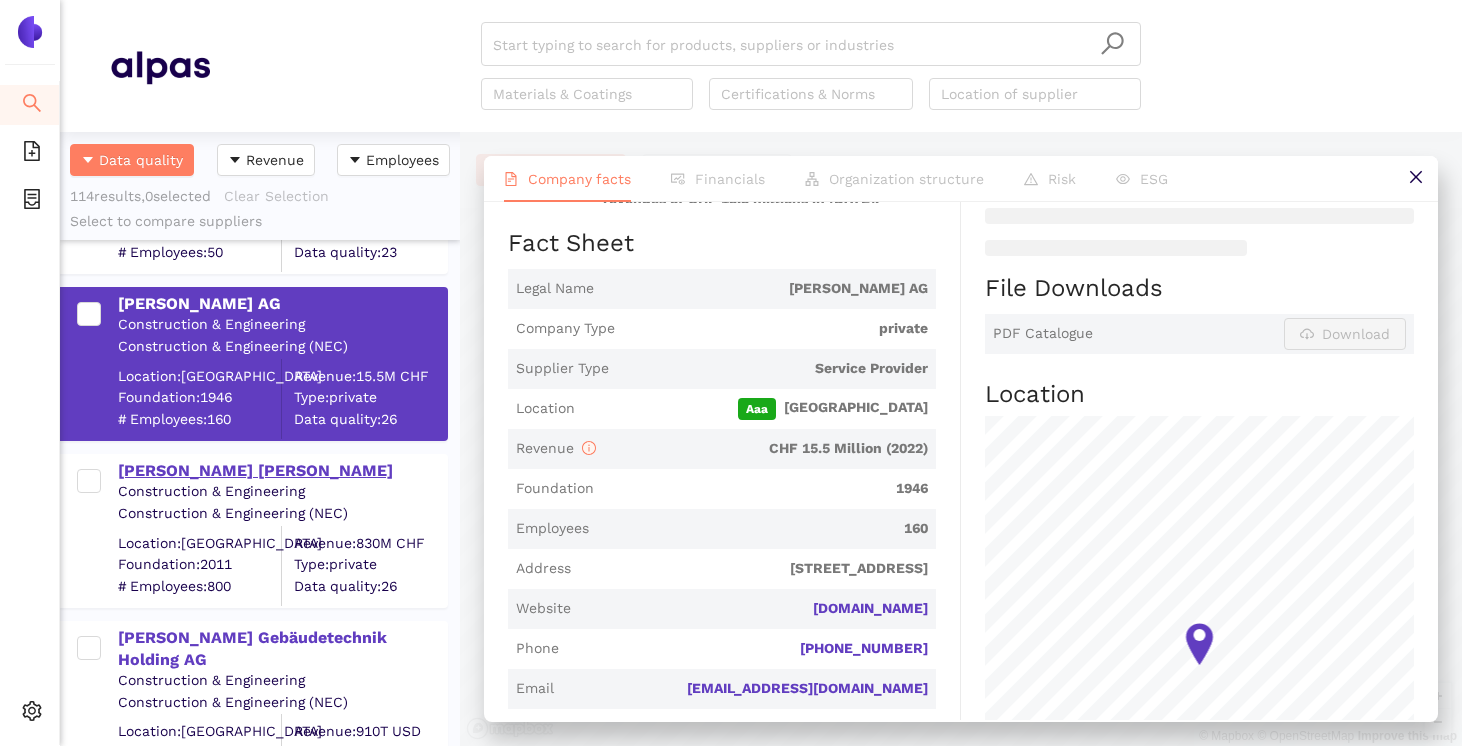 click on "[PERSON_NAME] [PERSON_NAME]" at bounding box center (282, 471) 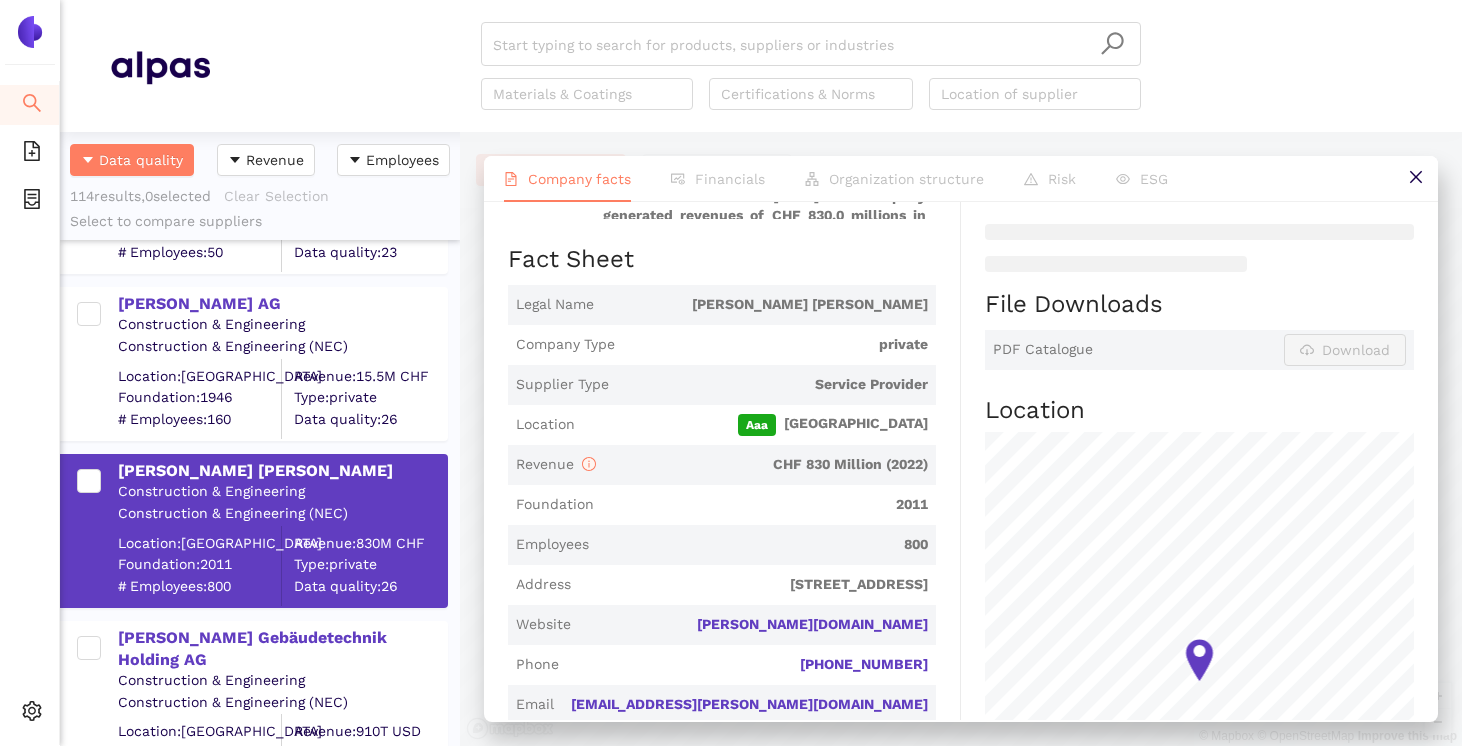 scroll, scrollTop: 331, scrollLeft: 0, axis: vertical 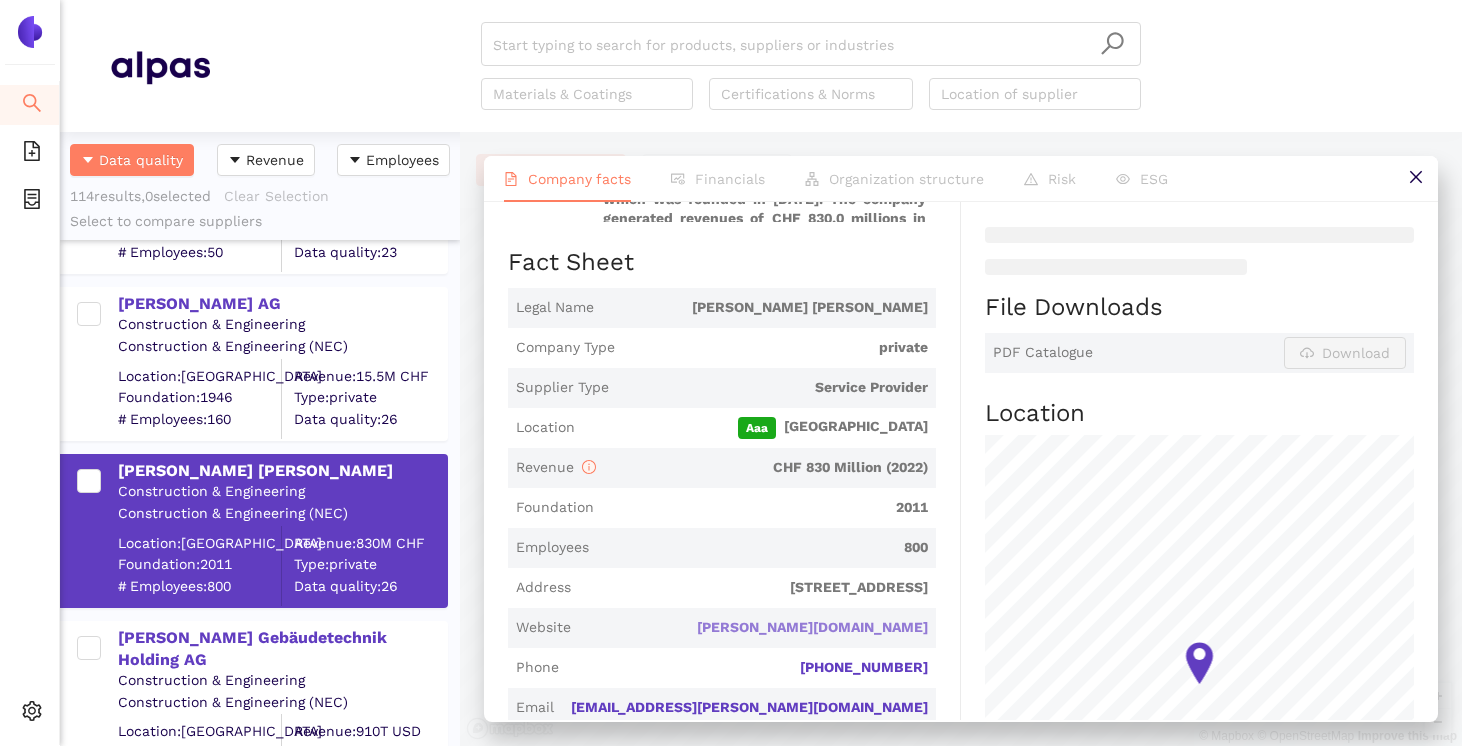 click on "[PERSON_NAME][DOMAIN_NAME]" at bounding box center (0, 0) 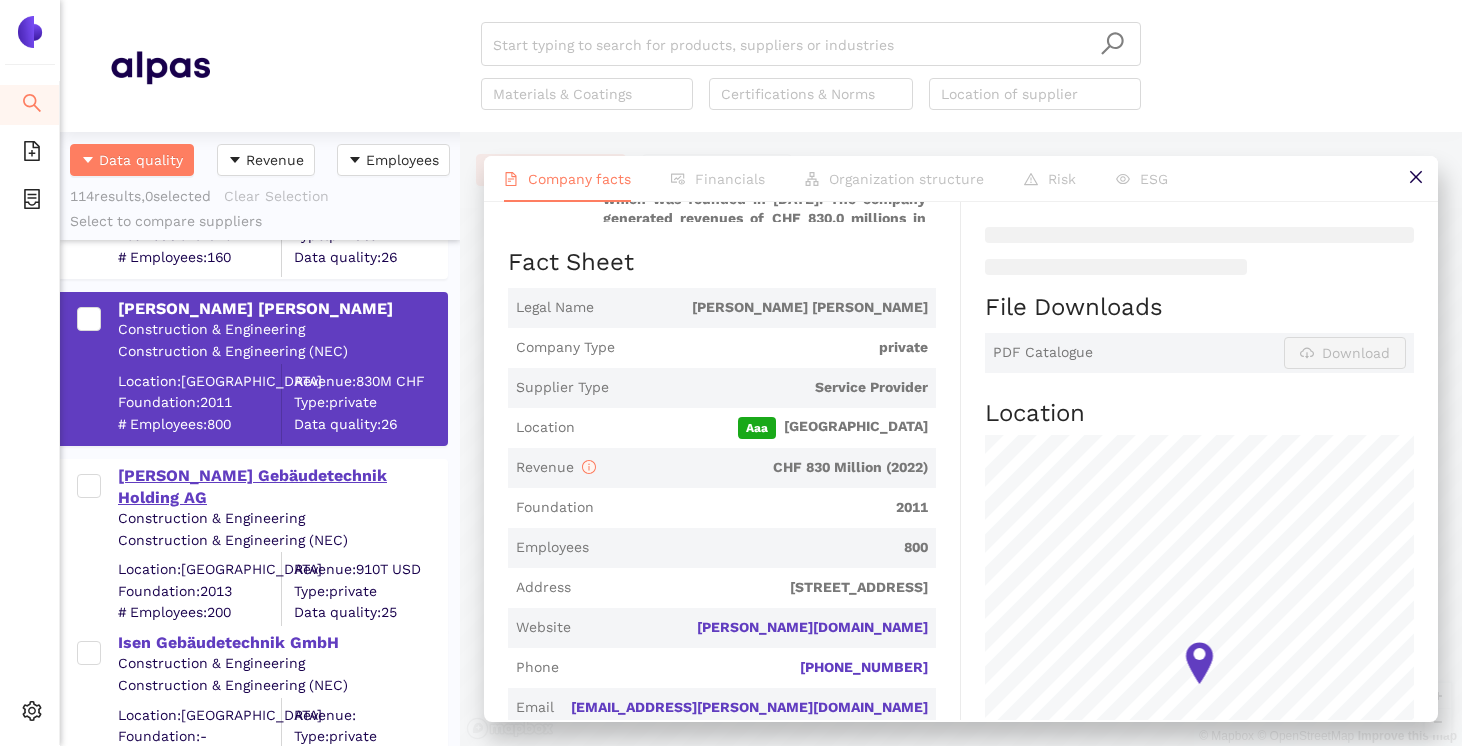 scroll, scrollTop: 5835, scrollLeft: 0, axis: vertical 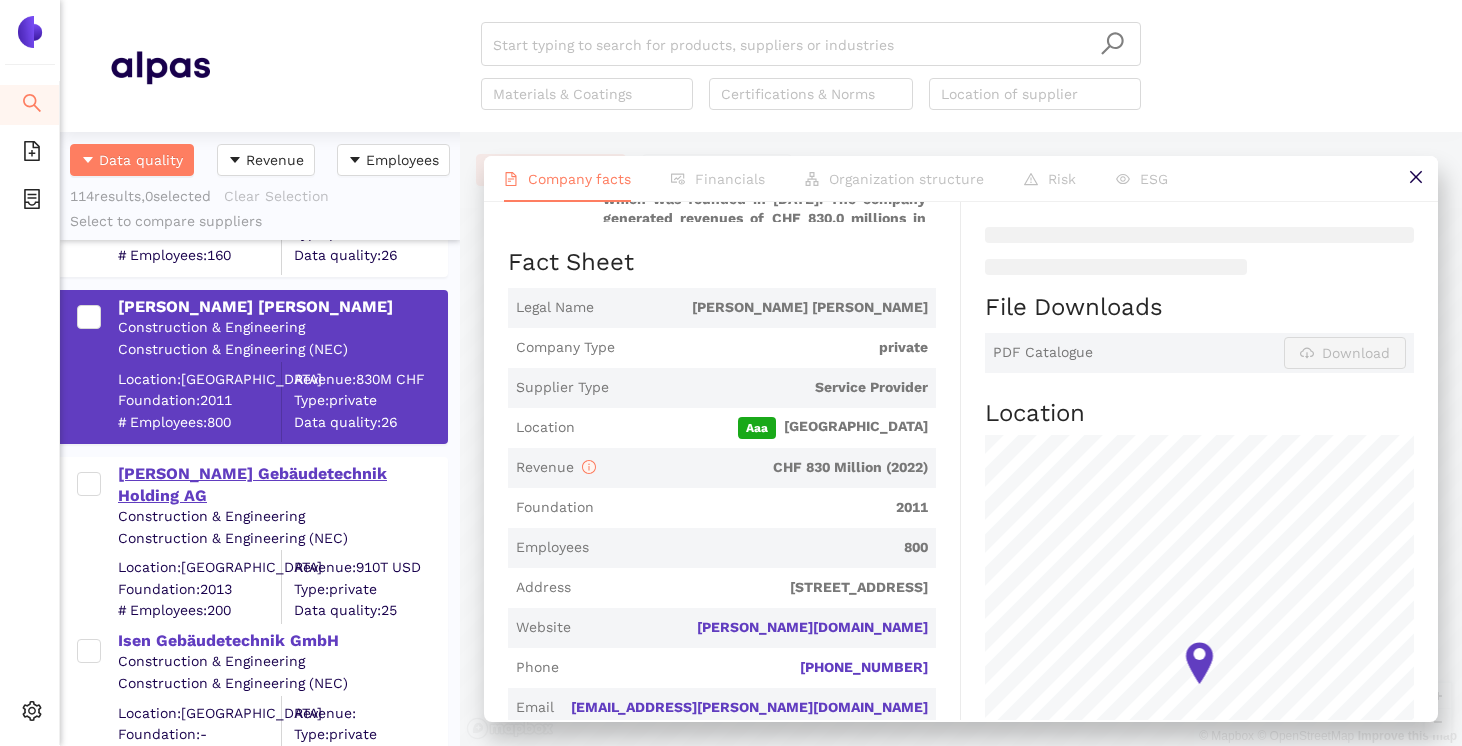 click on "[PERSON_NAME] Gebäudetechnik Holding AG" at bounding box center (282, 485) 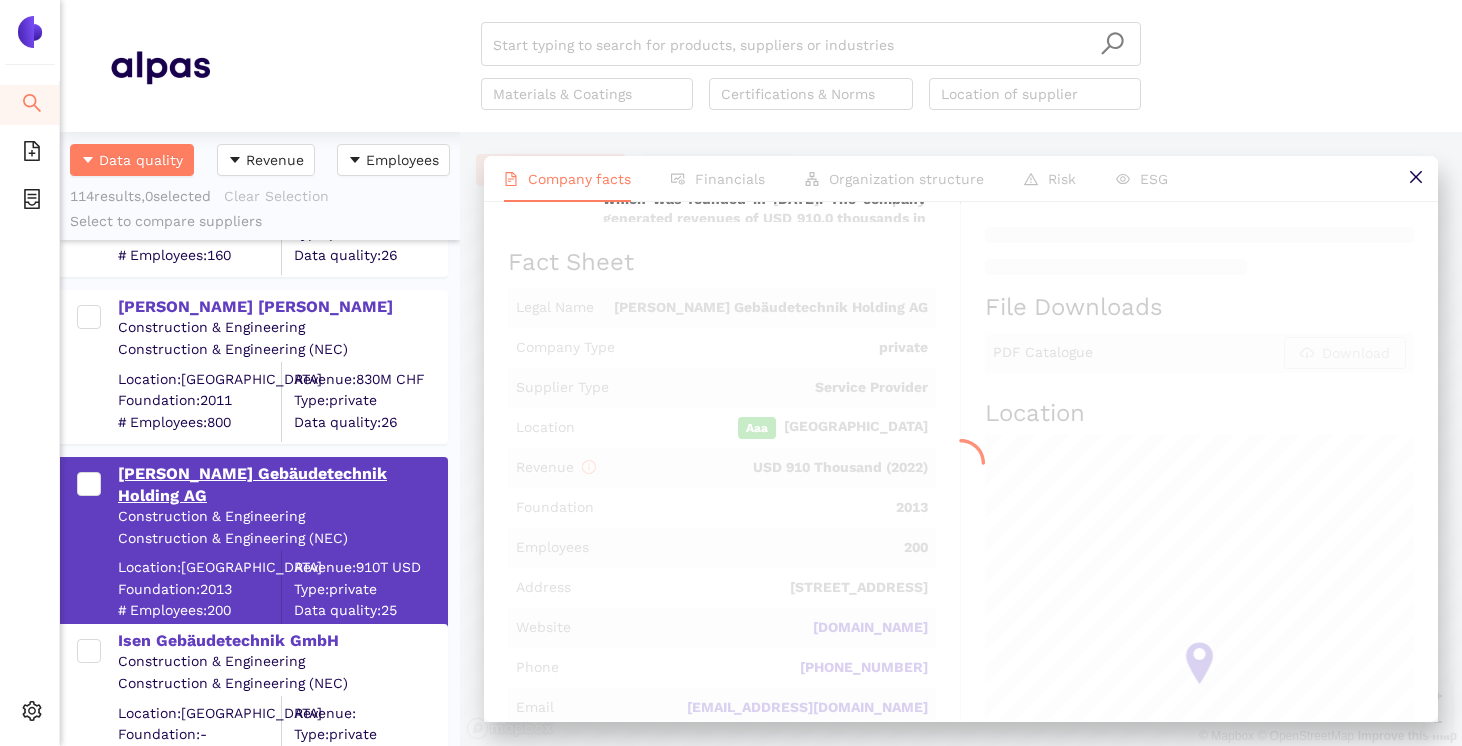 scroll, scrollTop: 0, scrollLeft: 0, axis: both 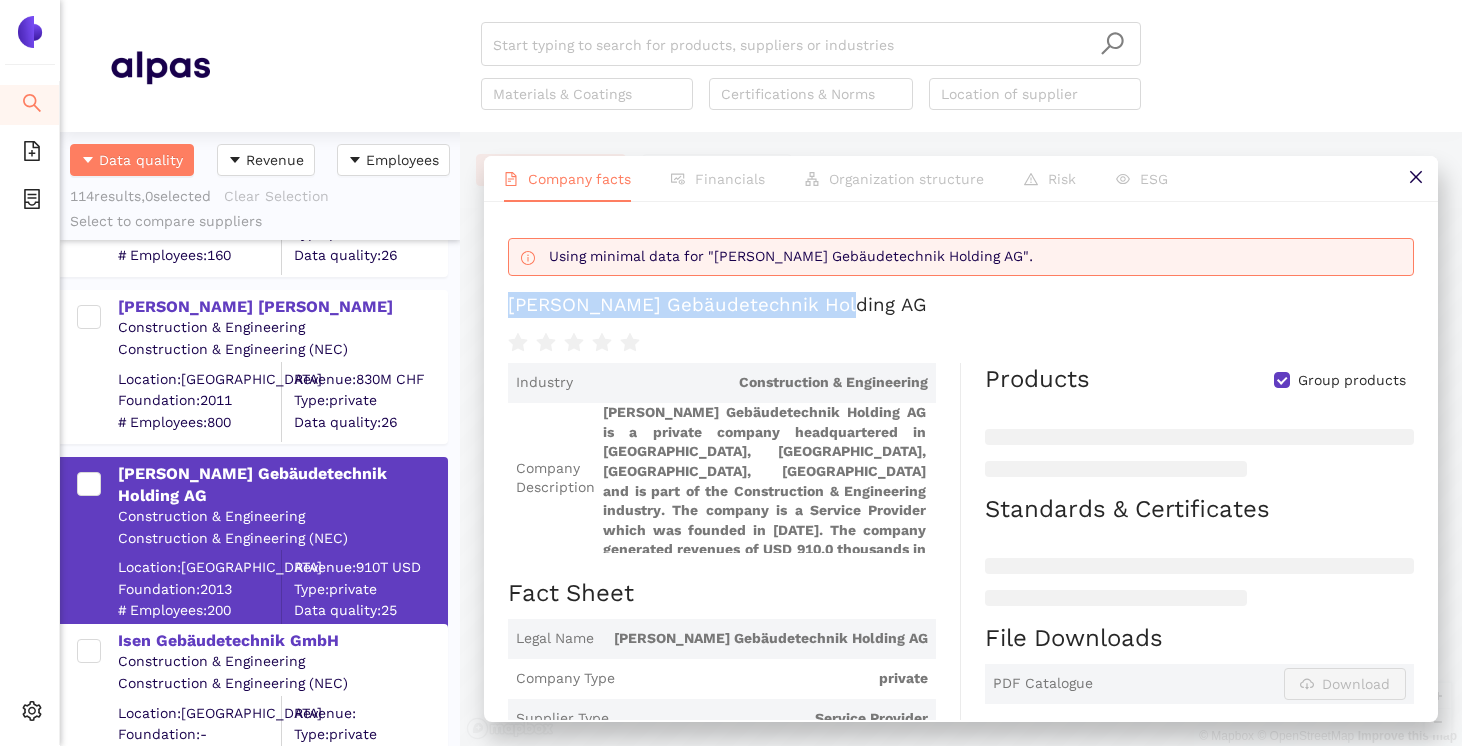 drag, startPoint x: 835, startPoint y: 311, endPoint x: 501, endPoint y: 309, distance: 334.00598 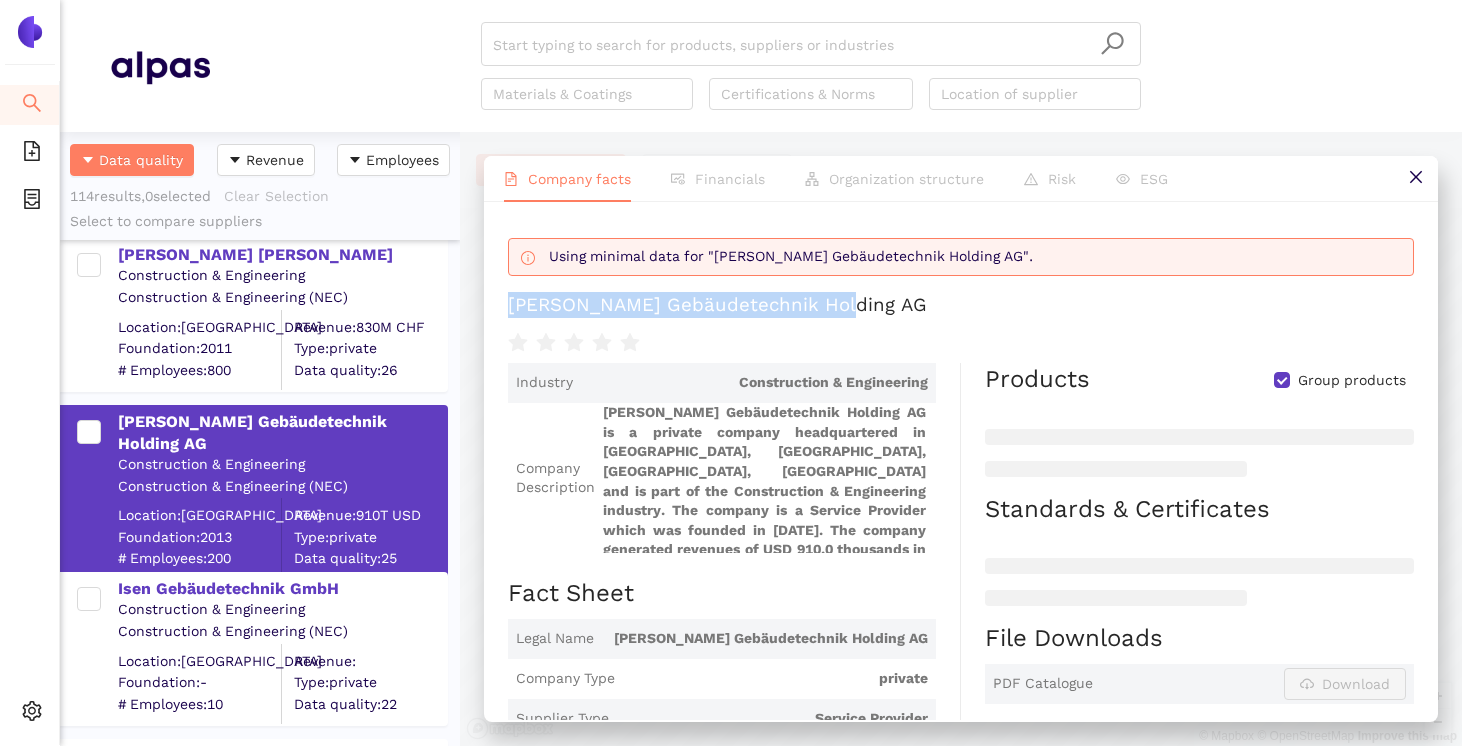 scroll, scrollTop: 5885, scrollLeft: 0, axis: vertical 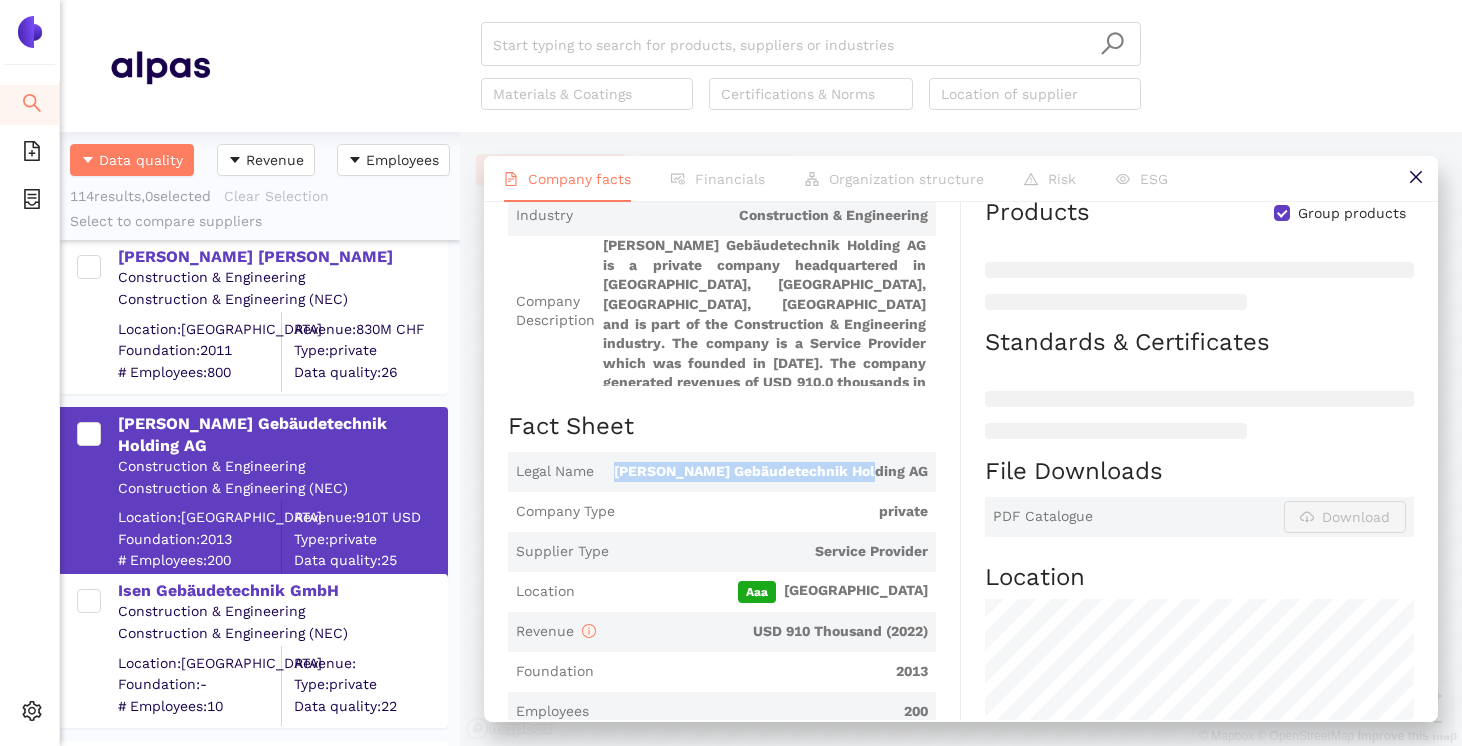 drag, startPoint x: 682, startPoint y: 458, endPoint x: 928, endPoint y: 463, distance: 246.05081 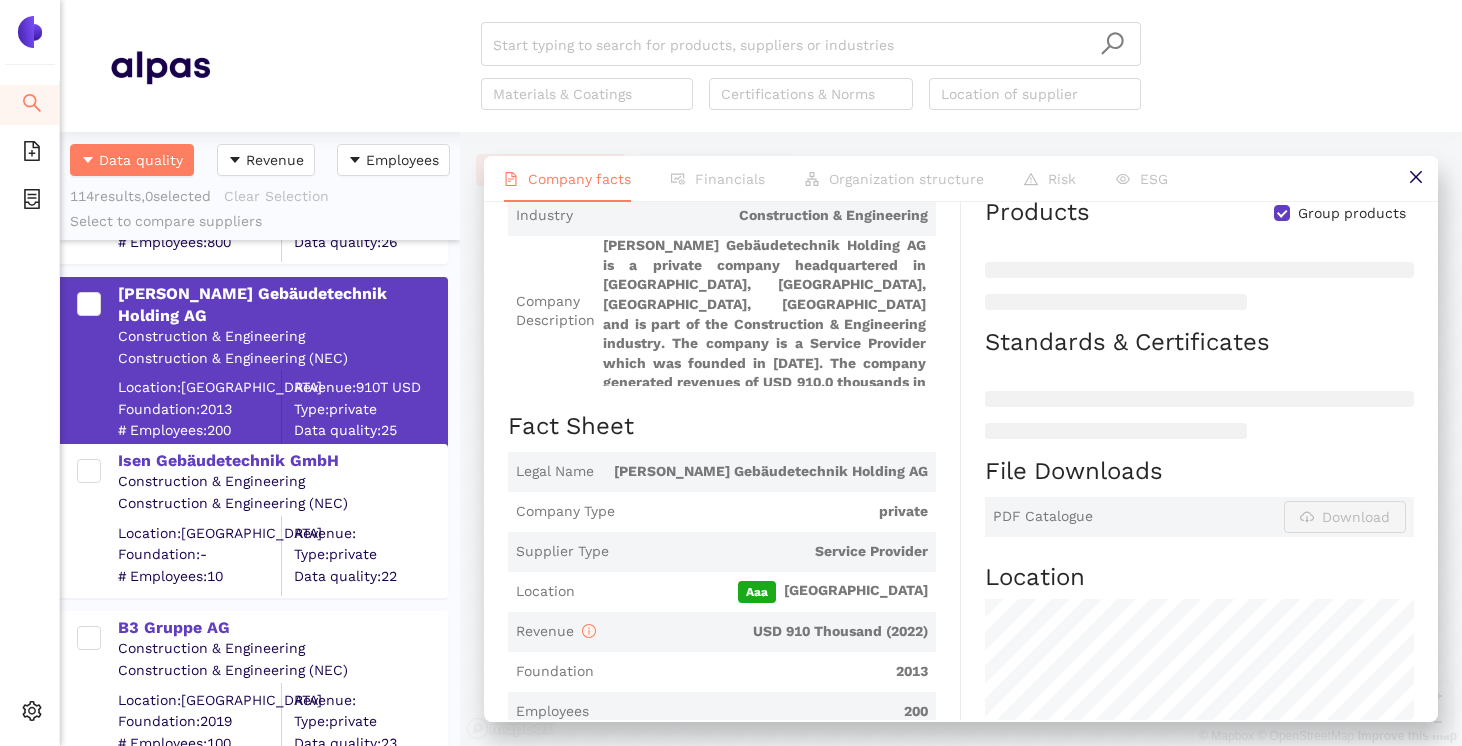 scroll, scrollTop: 6016, scrollLeft: 0, axis: vertical 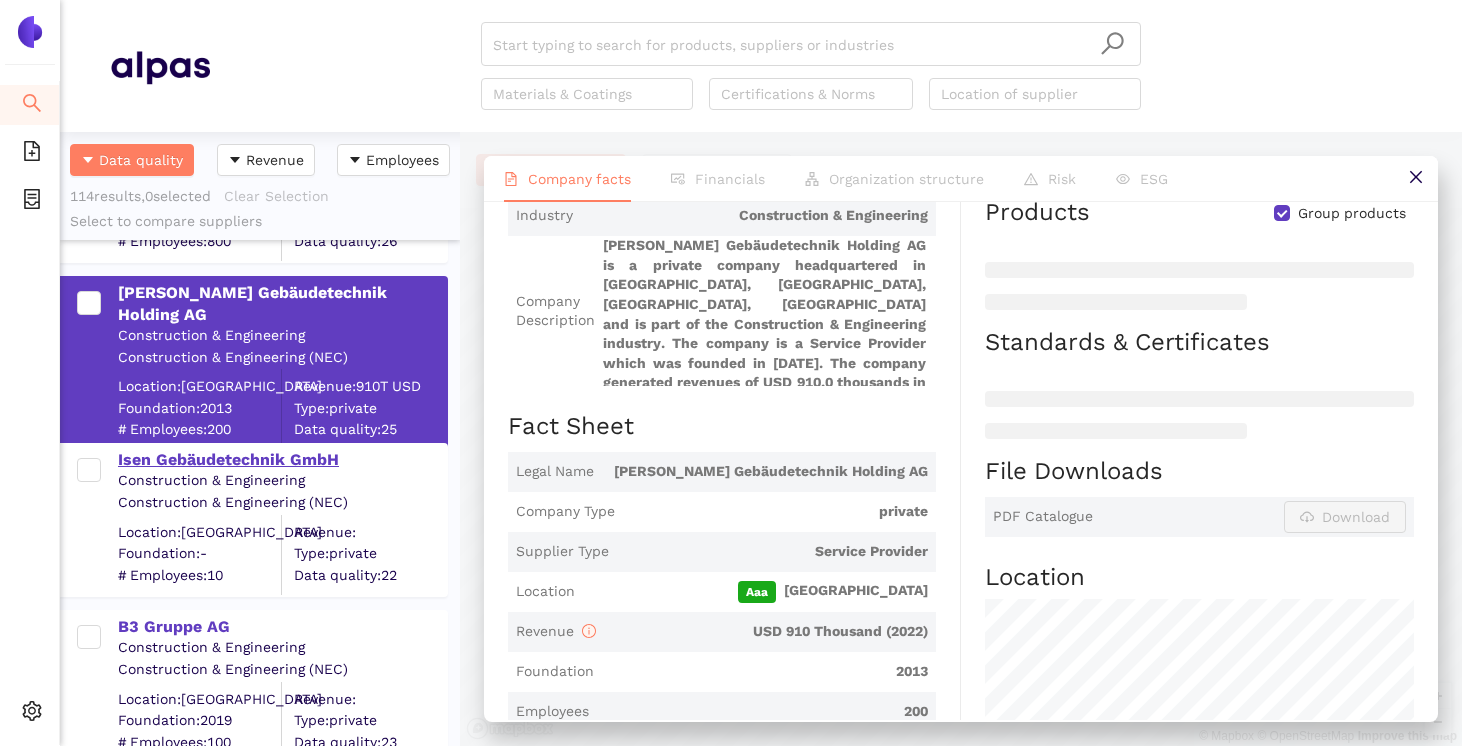 click on "Isen Gebäudetechnik GmbH" at bounding box center [282, 460] 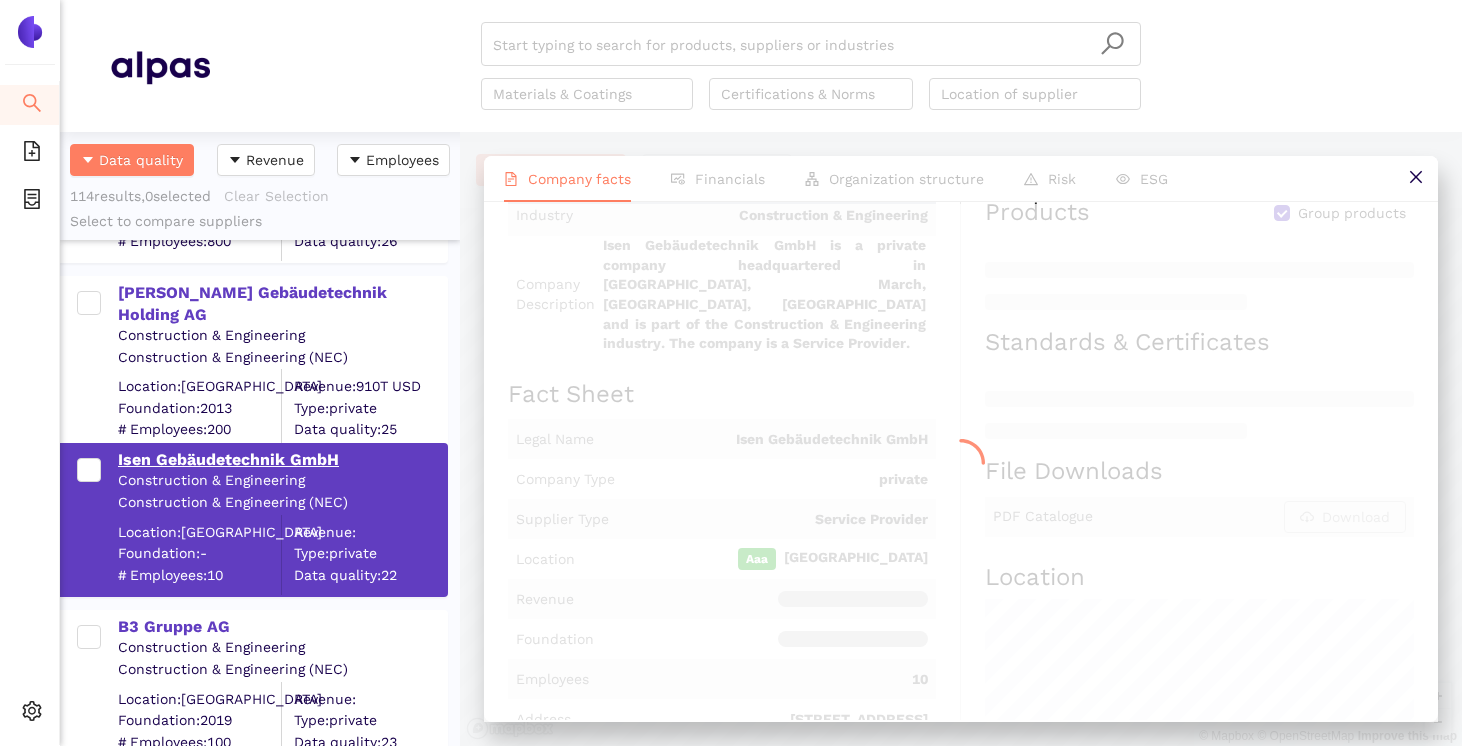 scroll, scrollTop: 0, scrollLeft: 0, axis: both 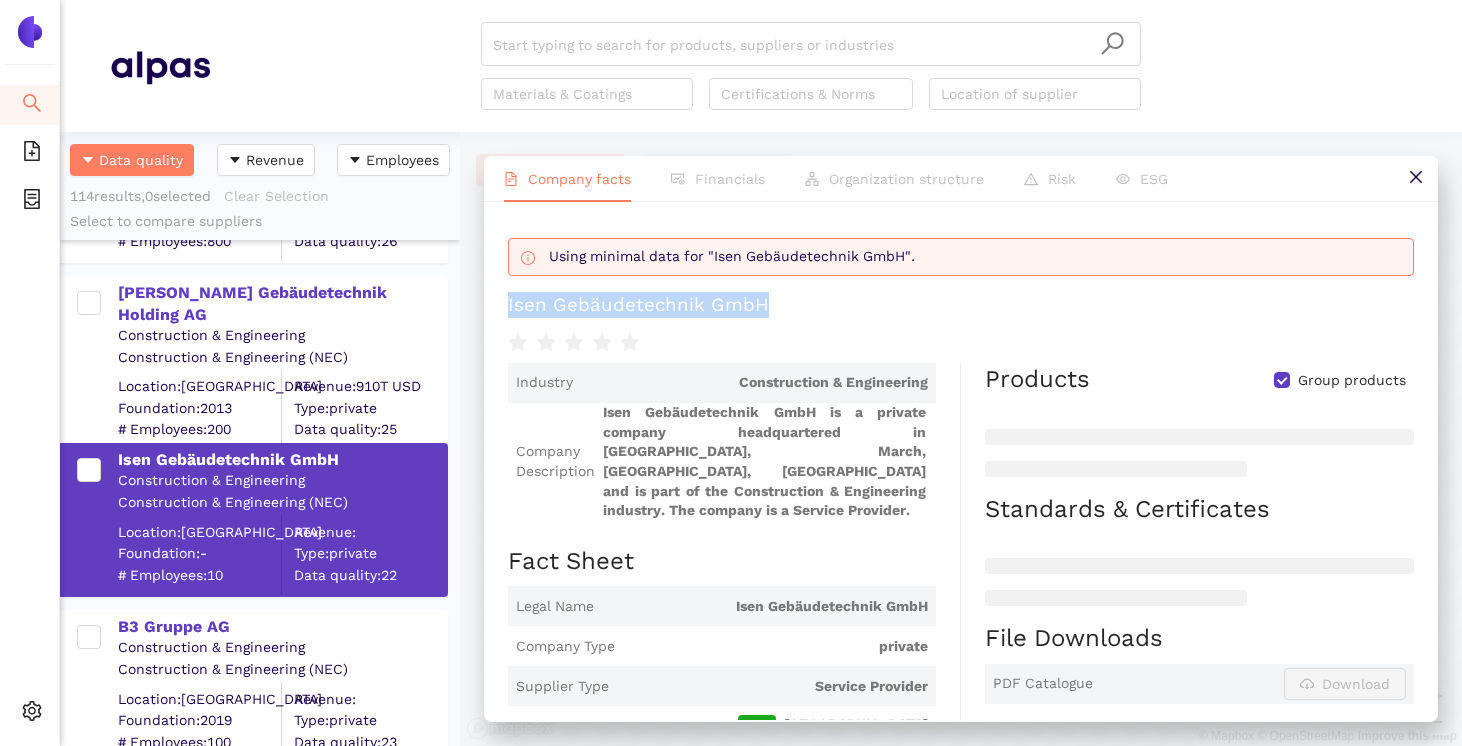 drag, startPoint x: 771, startPoint y: 311, endPoint x: 501, endPoint y: 313, distance: 270.00742 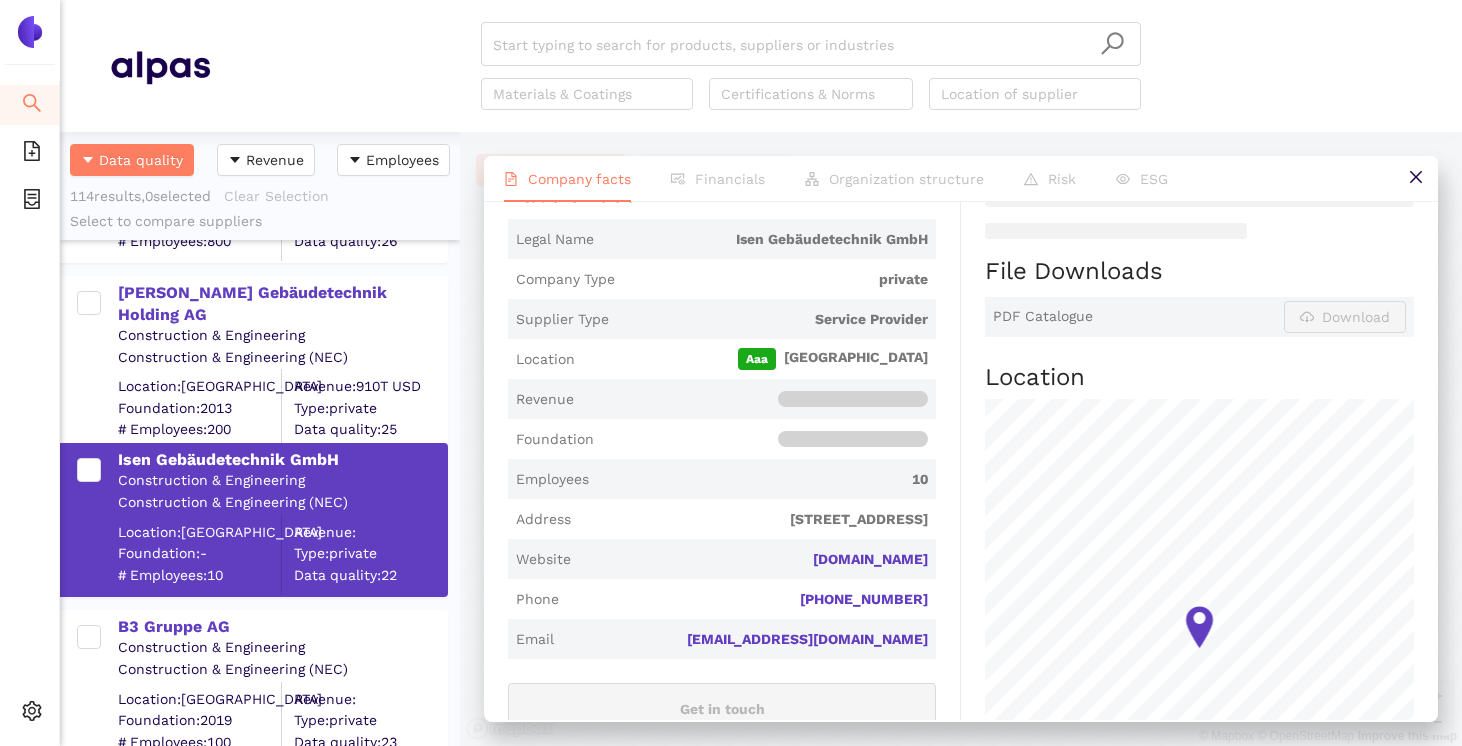 scroll, scrollTop: 388, scrollLeft: 0, axis: vertical 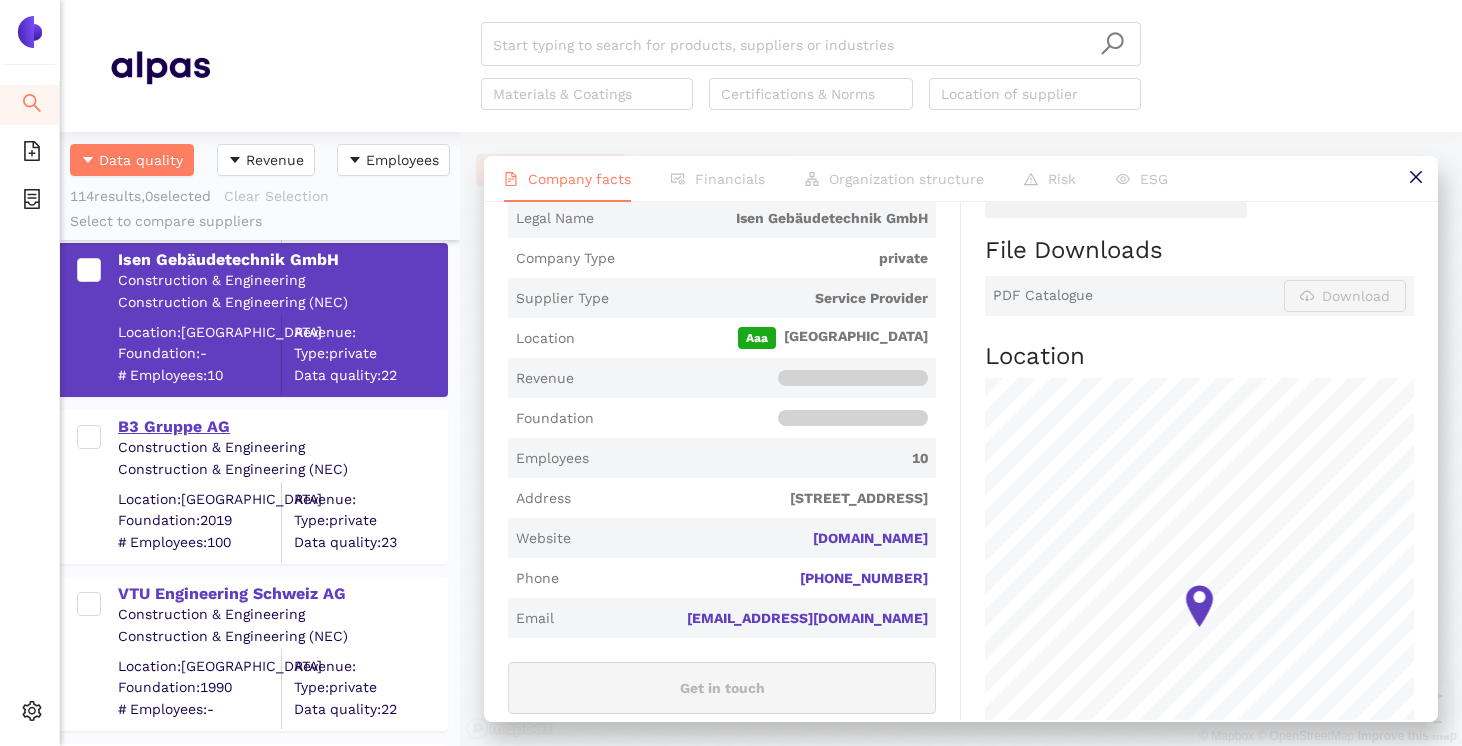 click on "B3 Gruppe AG" at bounding box center [282, 427] 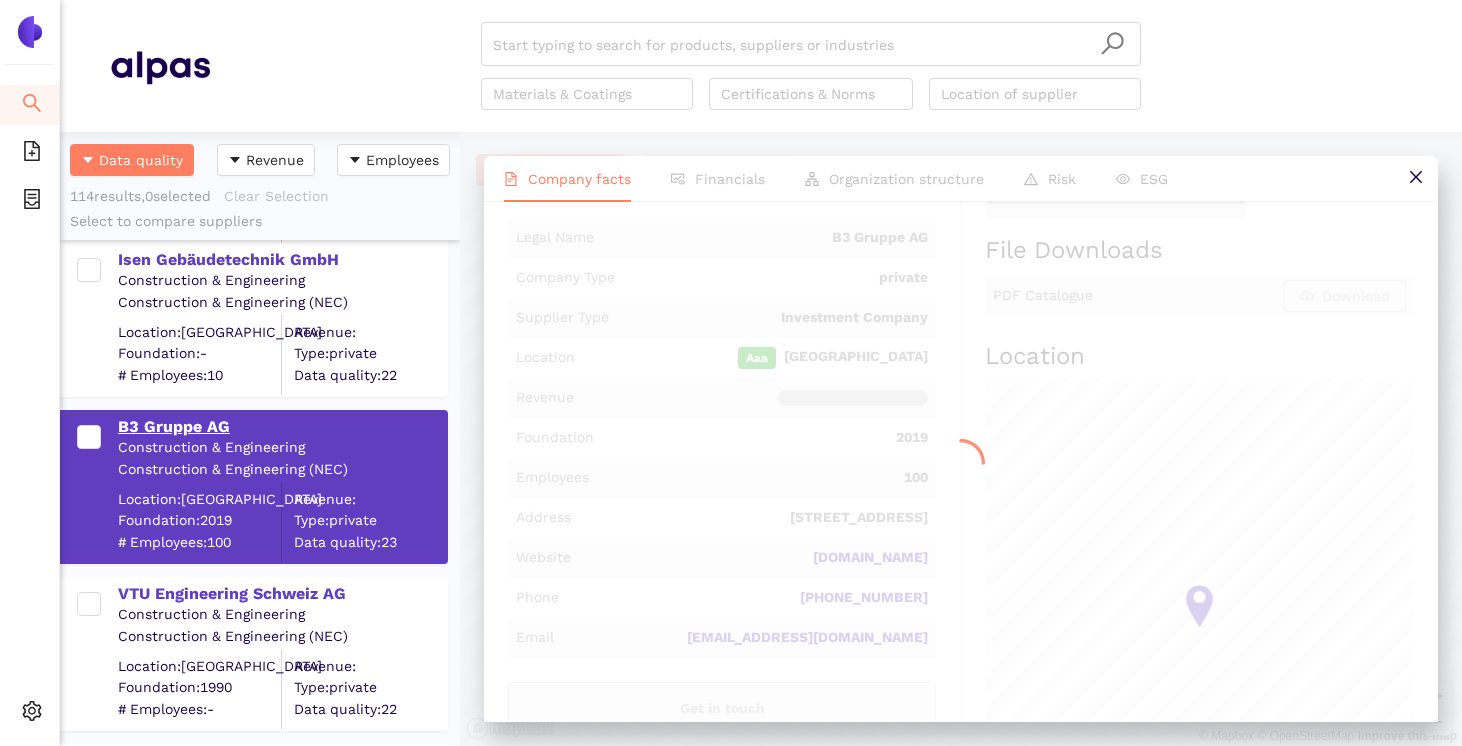 scroll, scrollTop: 0, scrollLeft: 0, axis: both 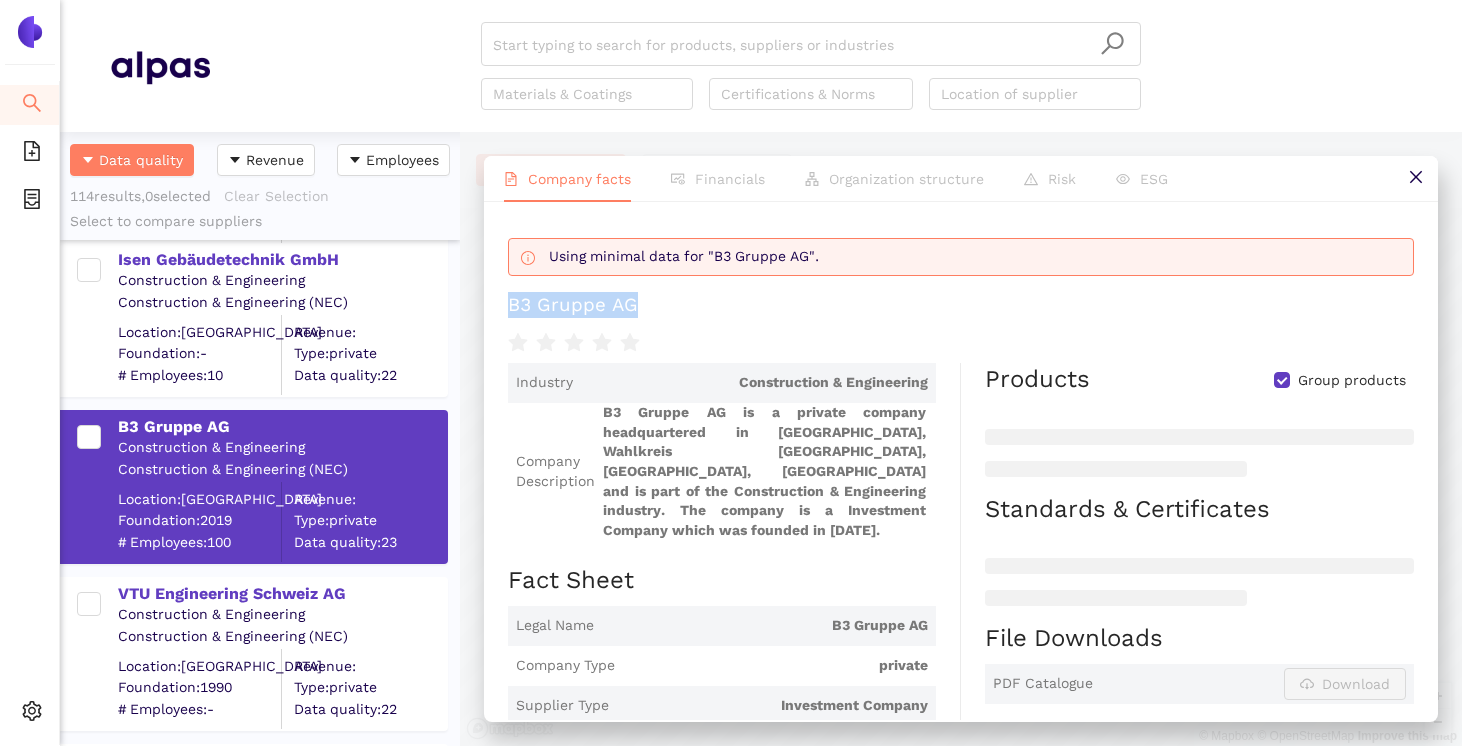 drag, startPoint x: 640, startPoint y: 306, endPoint x: 504, endPoint y: 309, distance: 136.03308 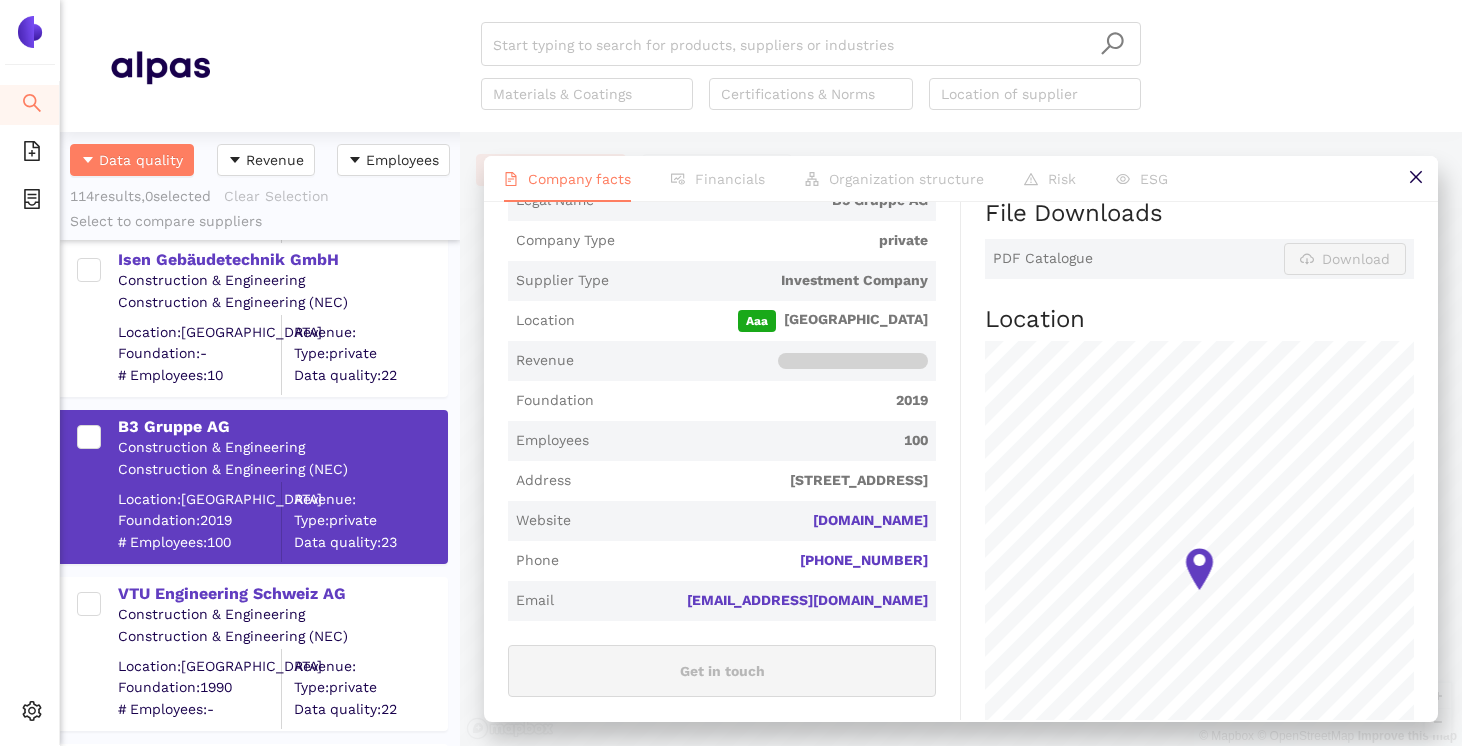 scroll, scrollTop: 435, scrollLeft: 0, axis: vertical 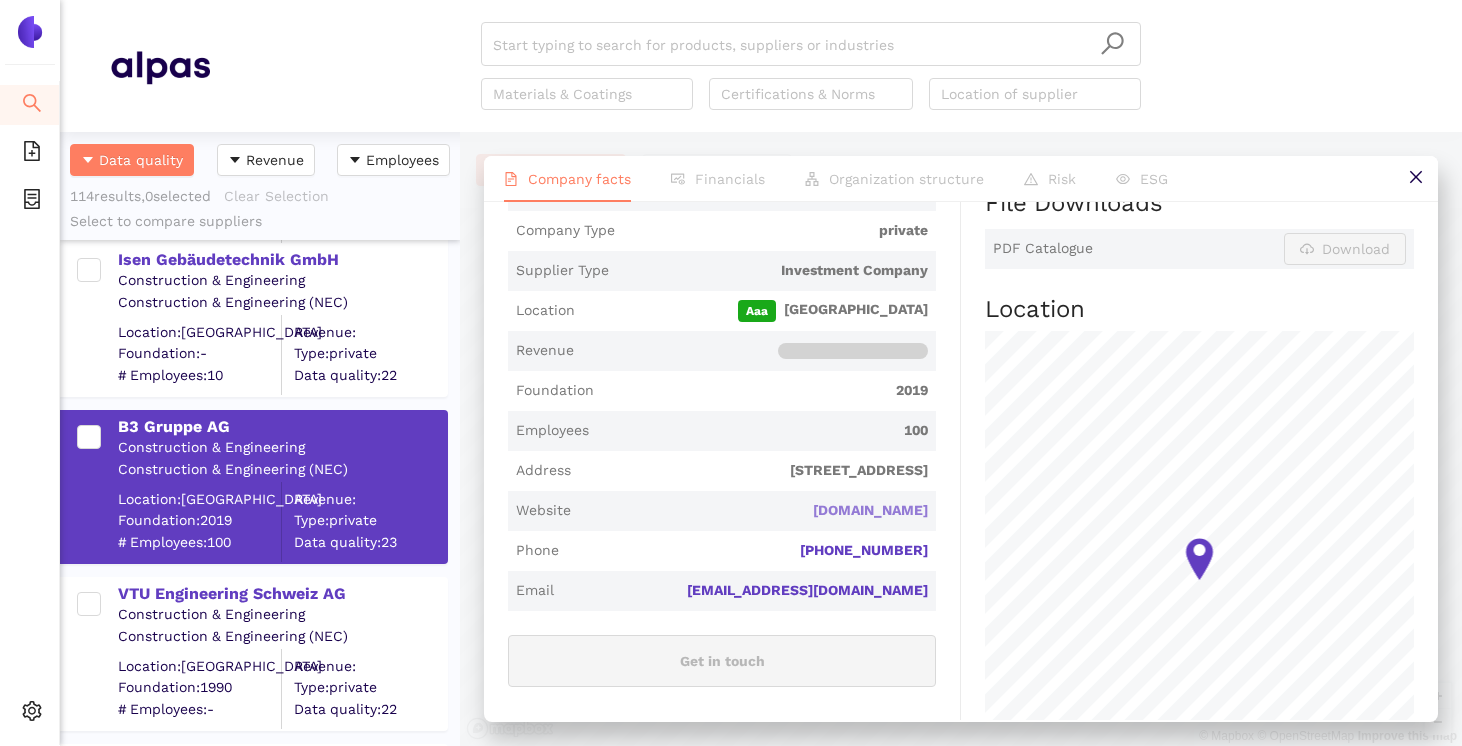click on "[DOMAIN_NAME]" at bounding box center [0, 0] 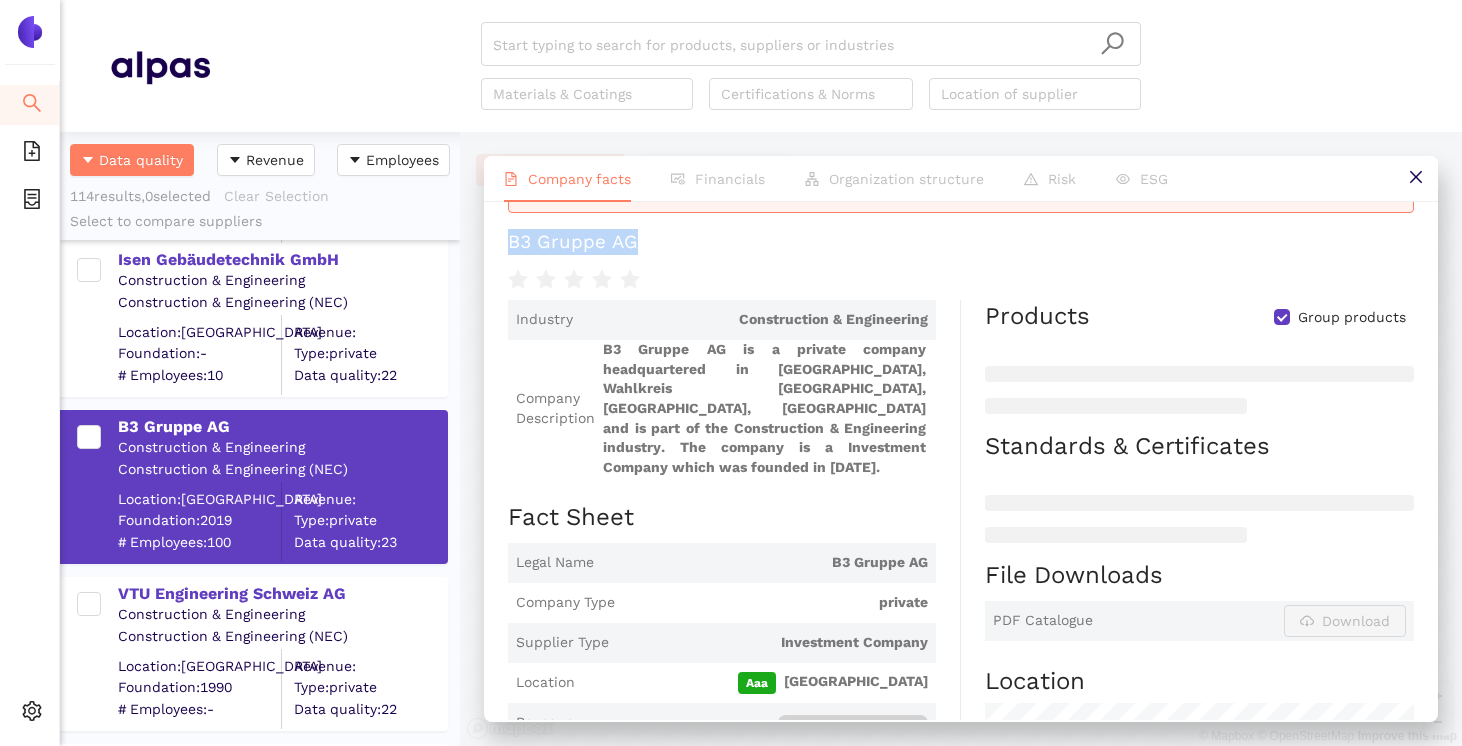 scroll, scrollTop: 35, scrollLeft: 0, axis: vertical 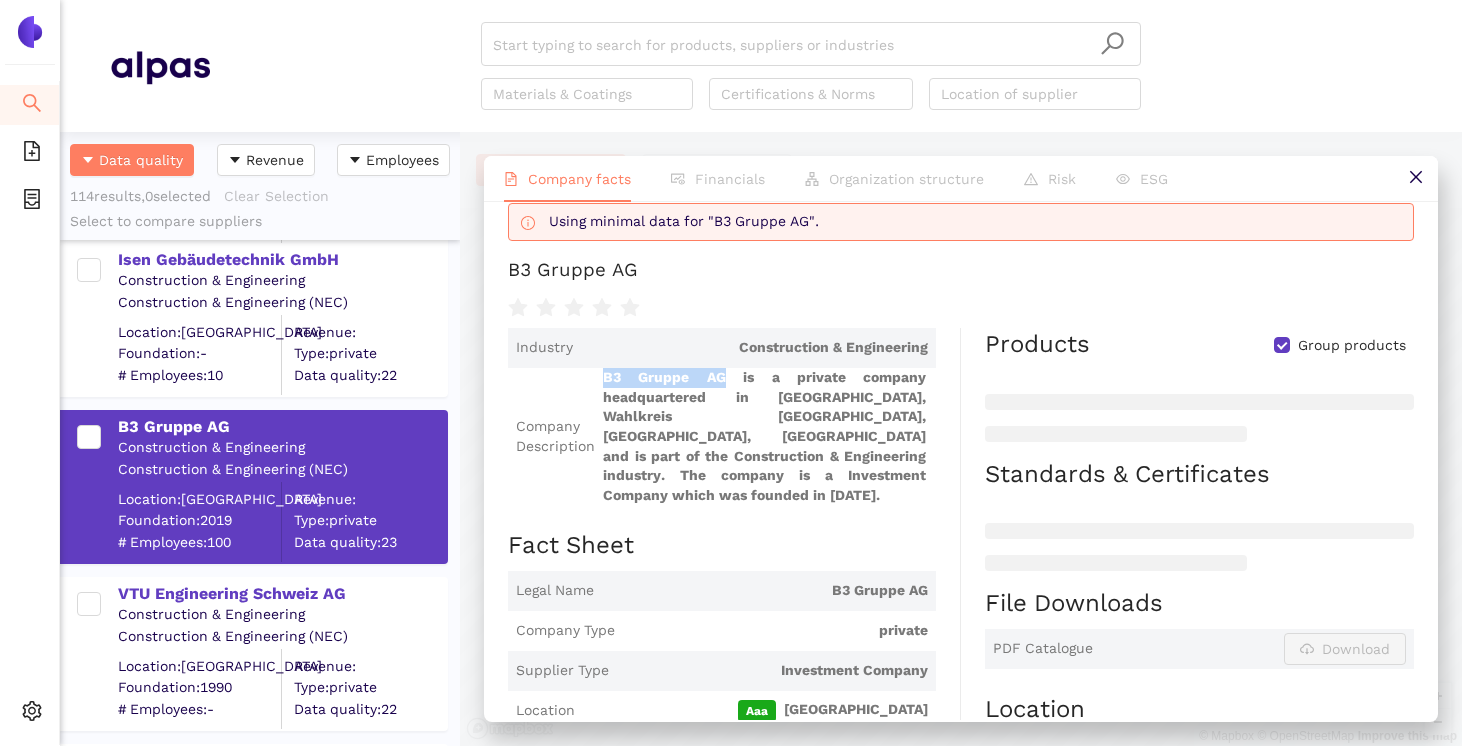 drag, startPoint x: 599, startPoint y: 376, endPoint x: 724, endPoint y: 378, distance: 125.016 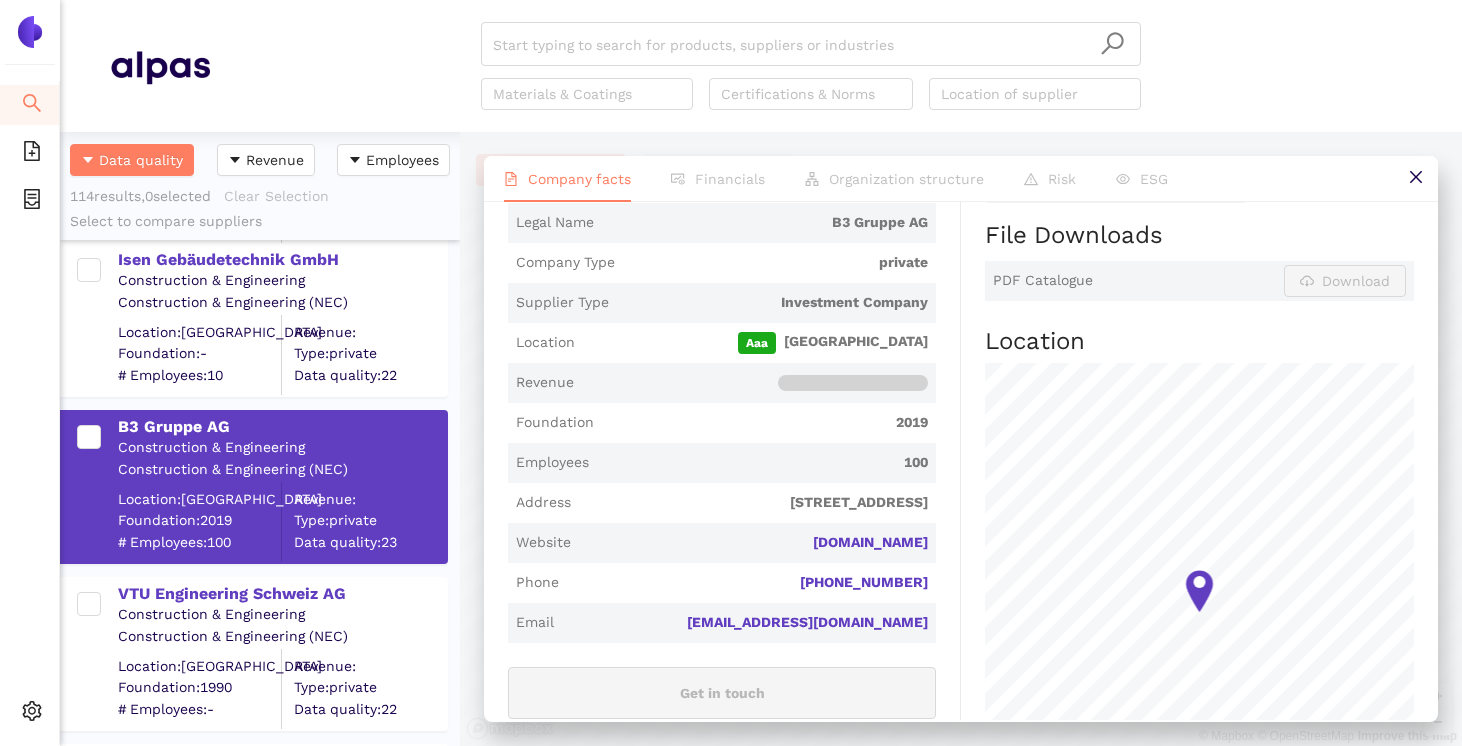 scroll, scrollTop: 404, scrollLeft: 0, axis: vertical 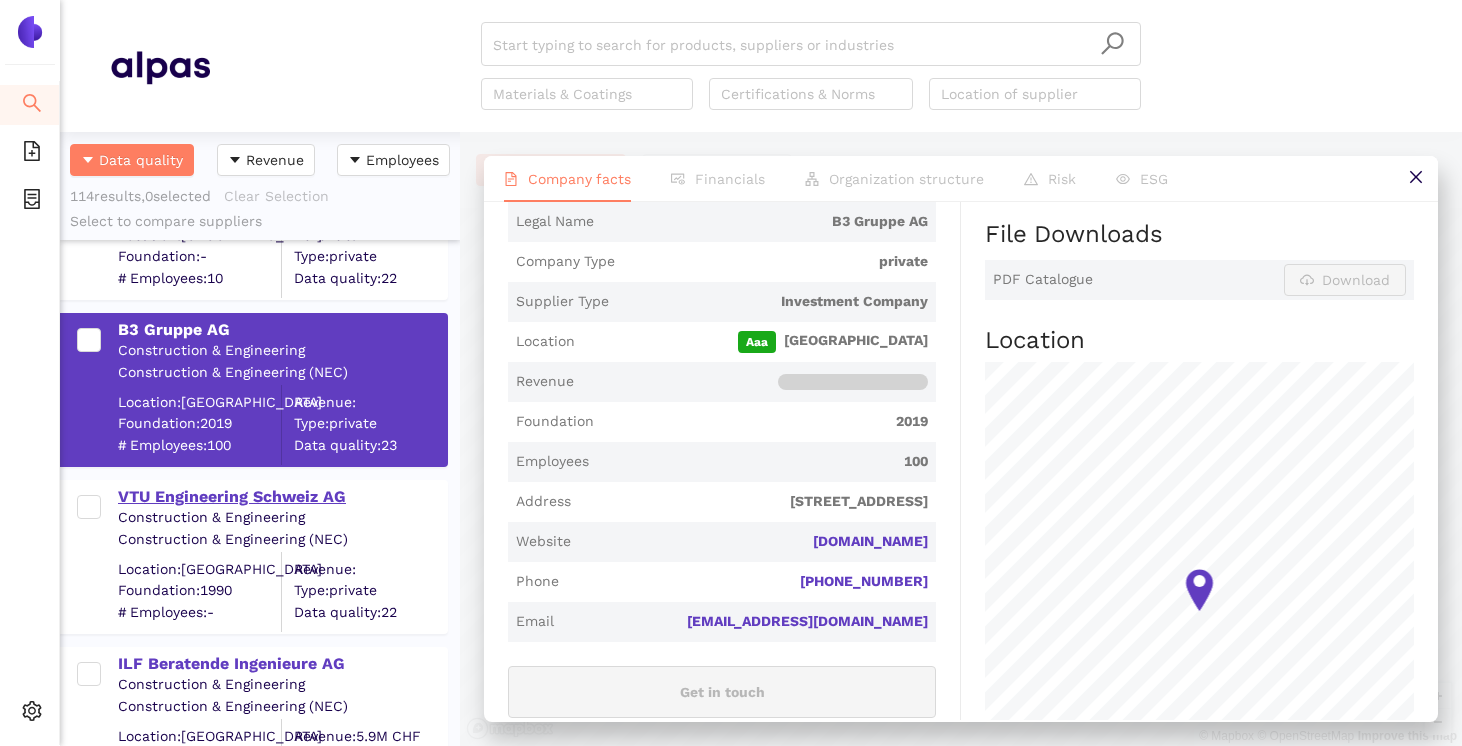 click on "VTU Engineering Schweiz AG" at bounding box center (282, 497) 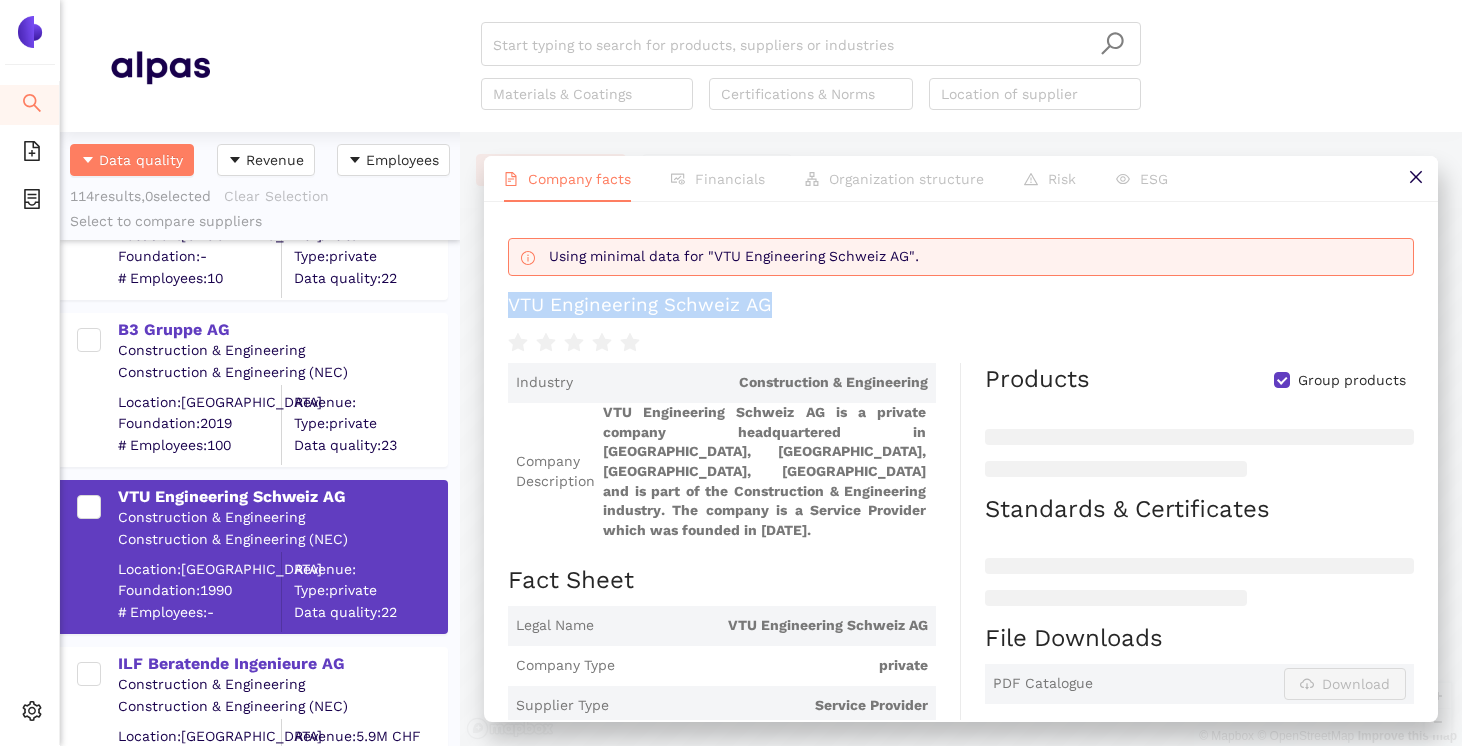 drag, startPoint x: 504, startPoint y: 304, endPoint x: 810, endPoint y: 307, distance: 306.0147 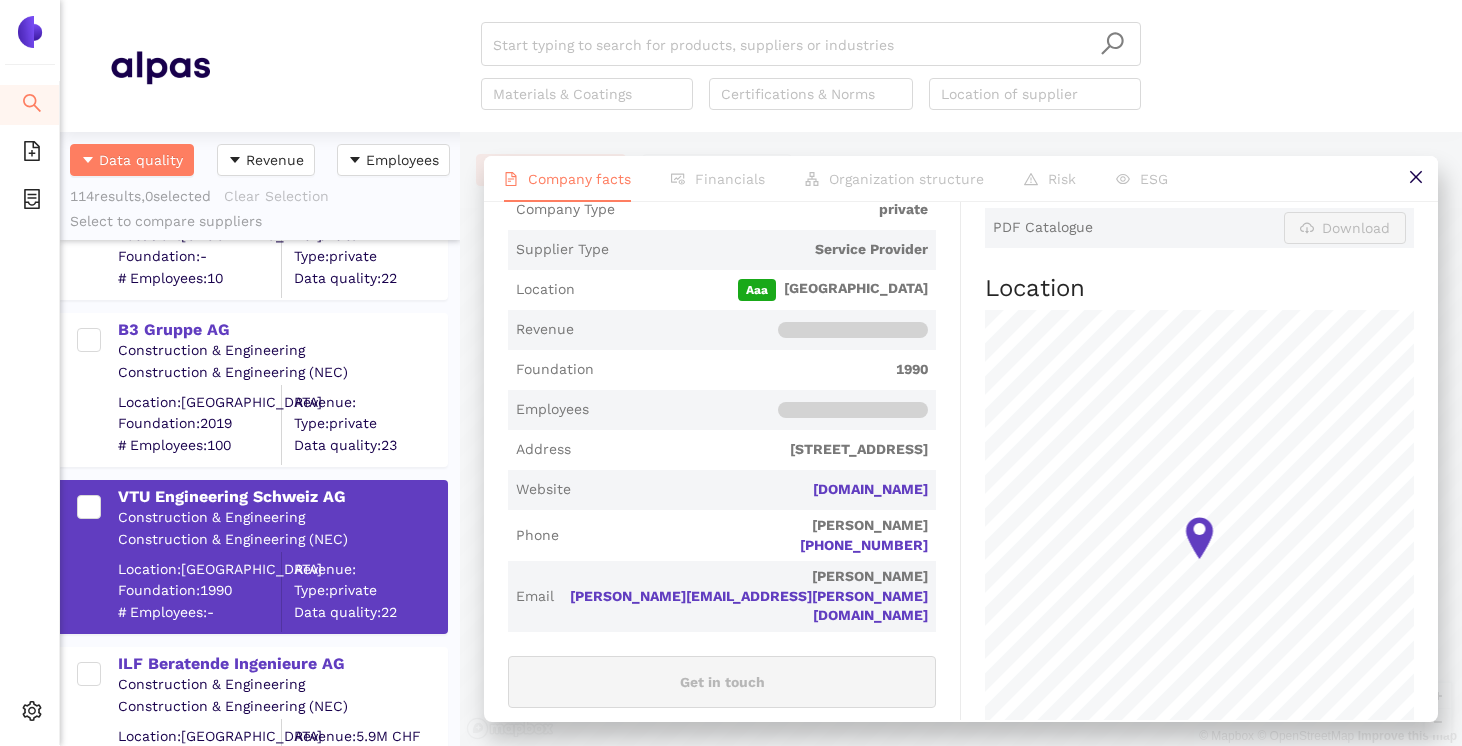 scroll, scrollTop: 465, scrollLeft: 0, axis: vertical 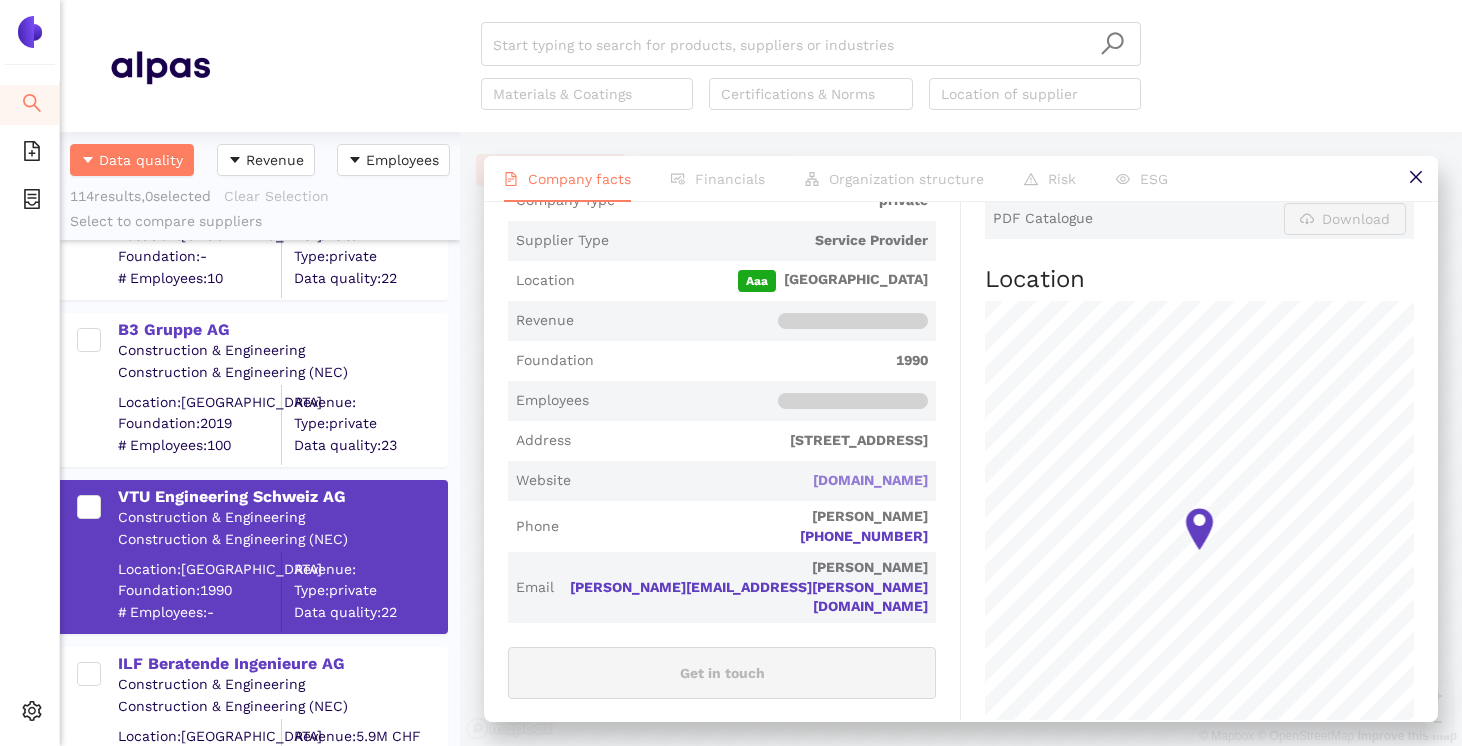 click on "[DOMAIN_NAME]" at bounding box center [0, 0] 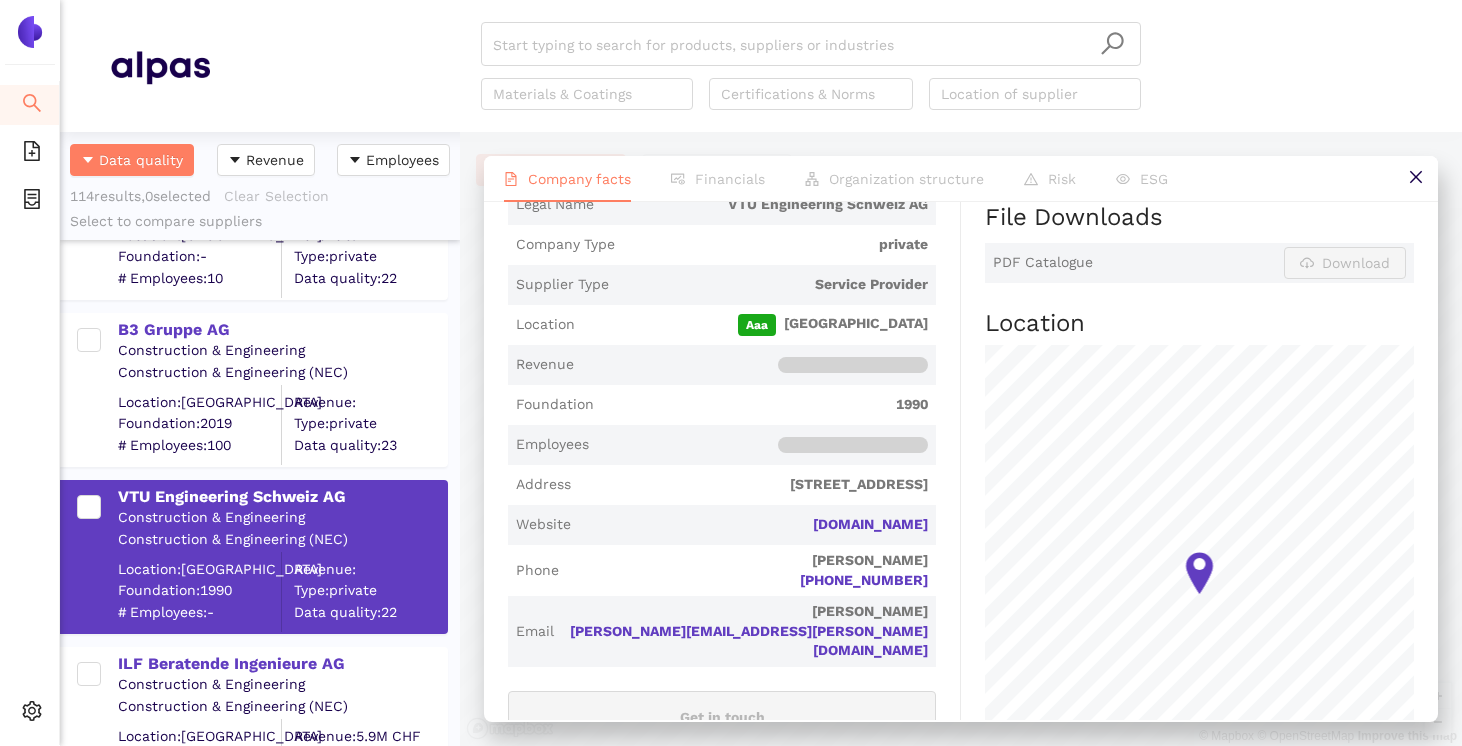 scroll, scrollTop: 422, scrollLeft: 0, axis: vertical 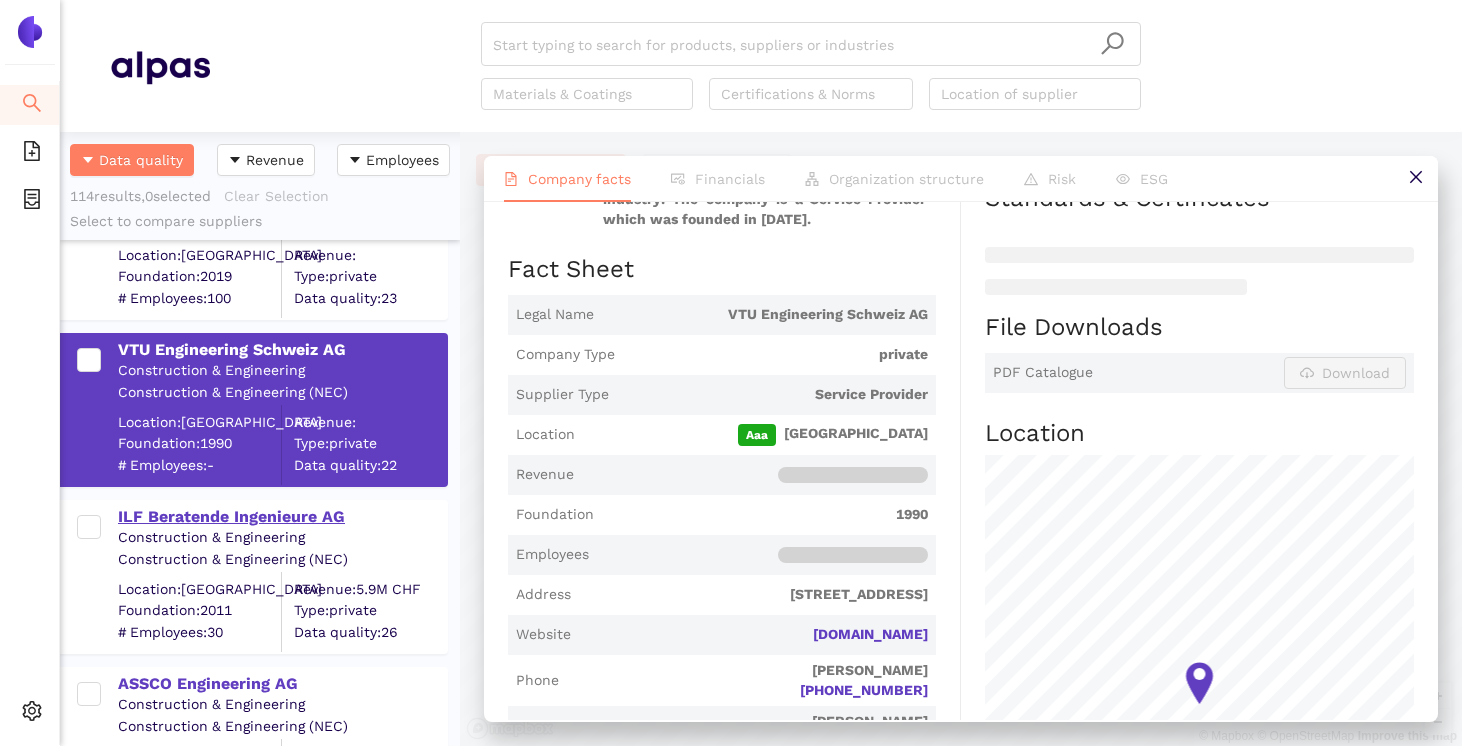 click on "ILF Beratende Ingenieure AG" at bounding box center [282, 517] 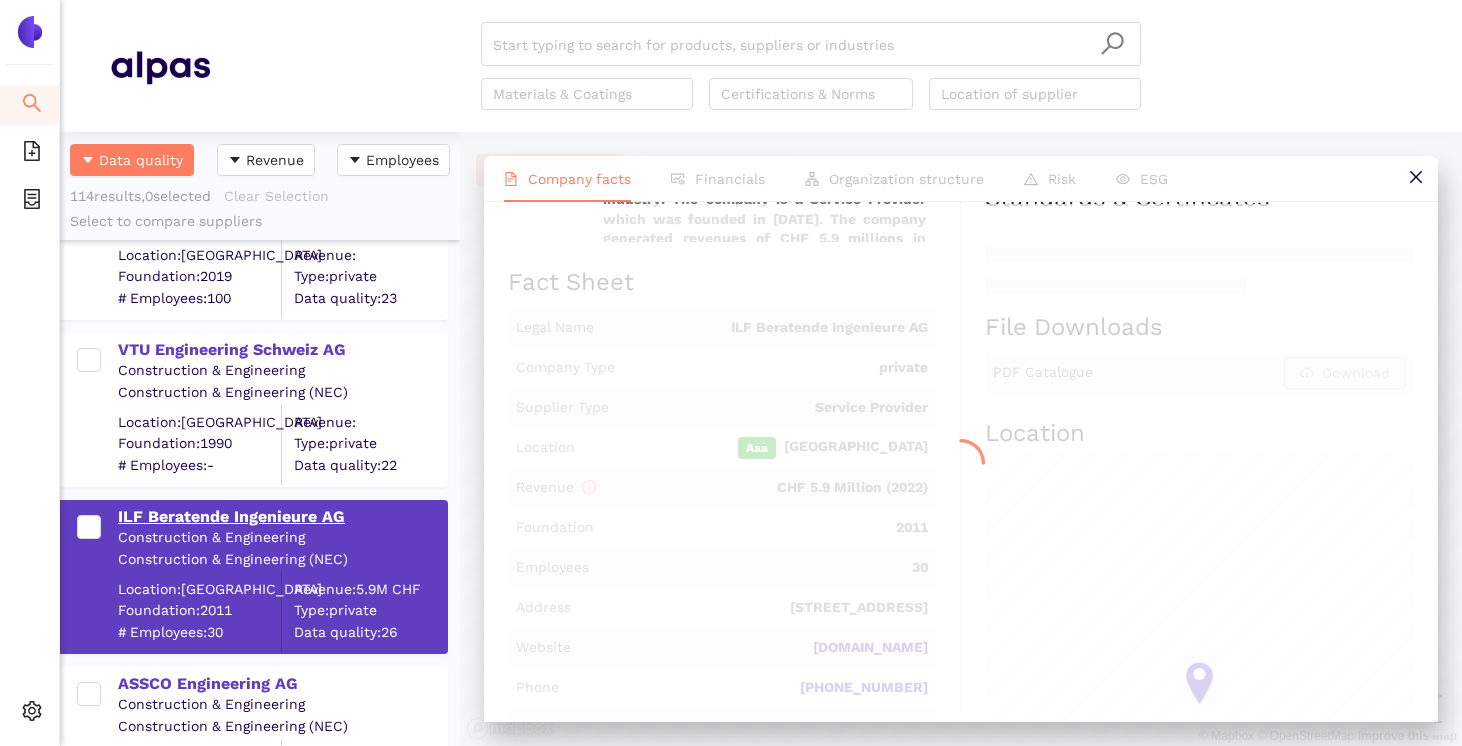 scroll, scrollTop: 0, scrollLeft: 0, axis: both 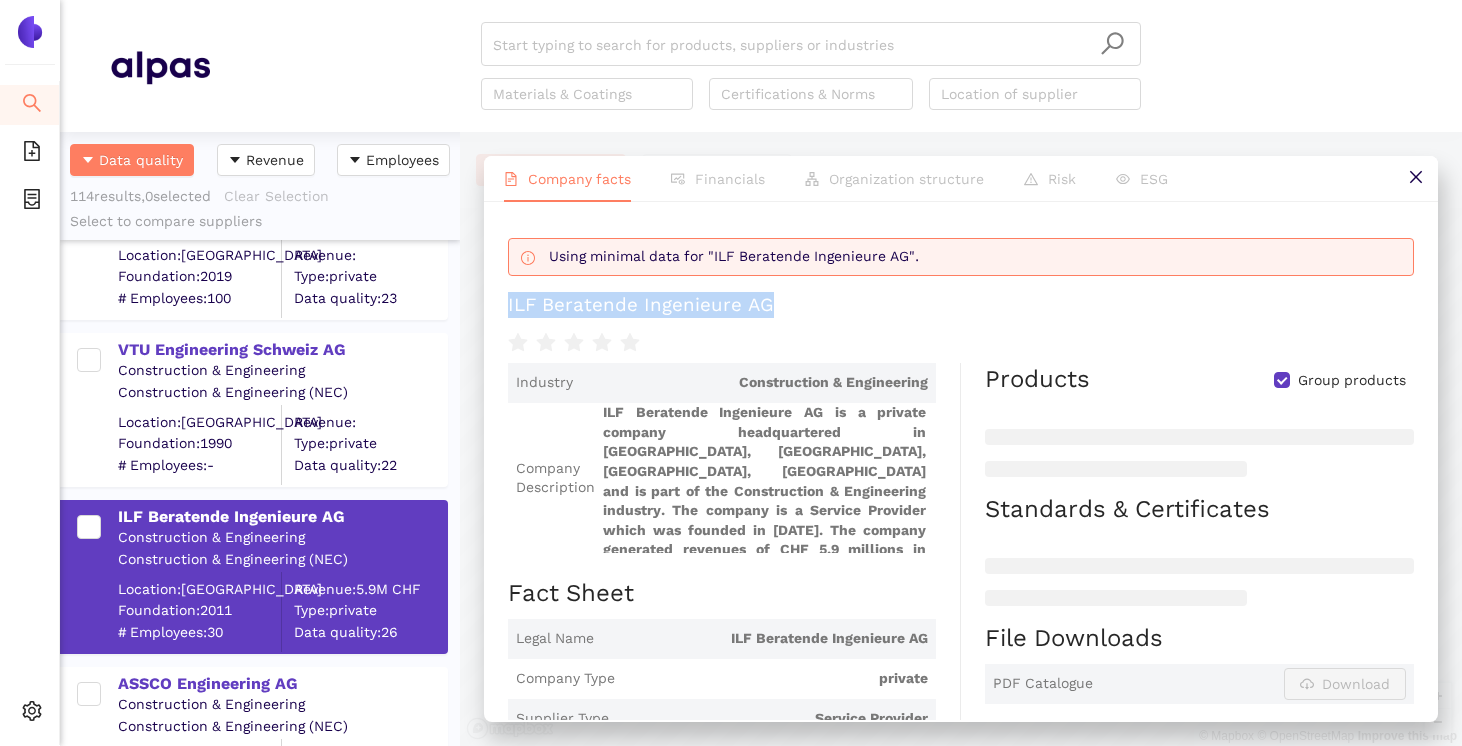 drag, startPoint x: 772, startPoint y: 313, endPoint x: 494, endPoint y: 307, distance: 278.06473 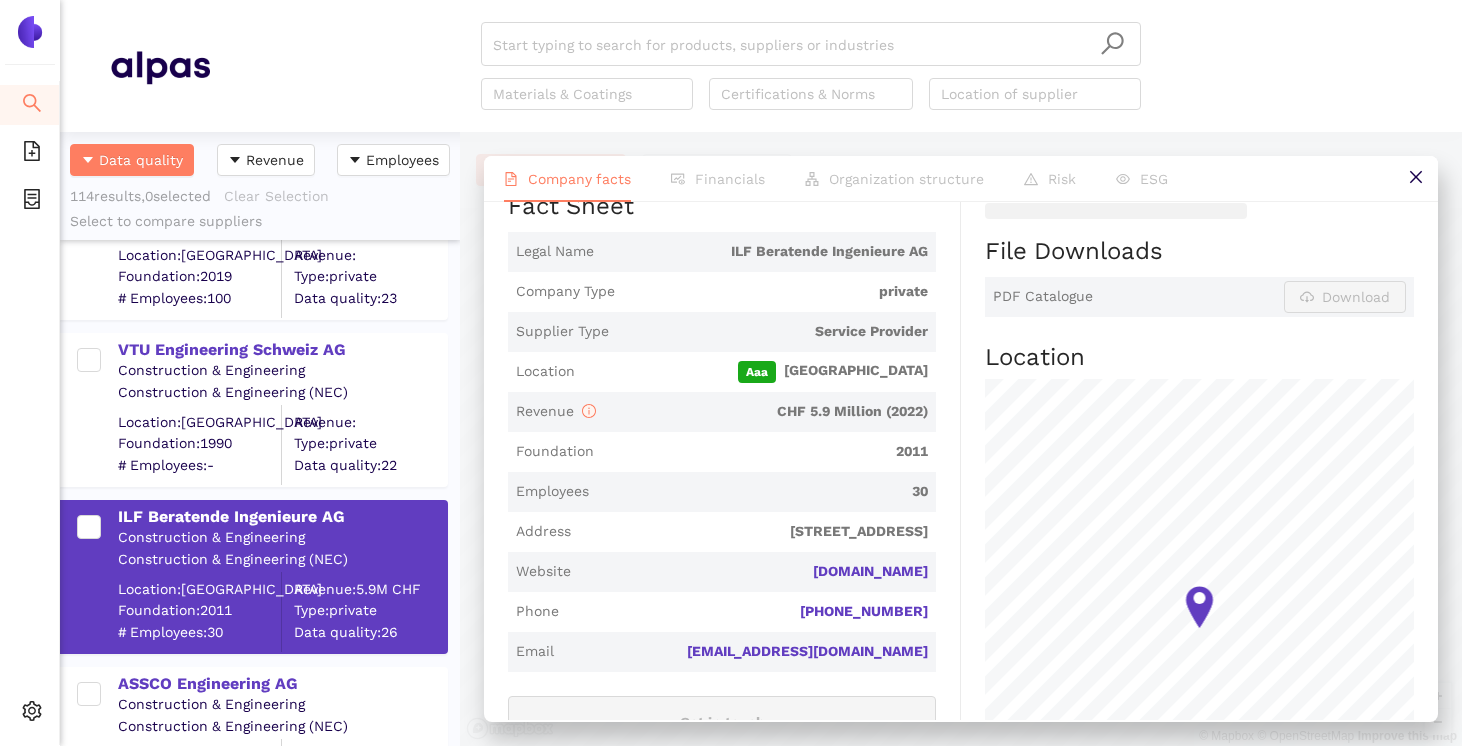scroll, scrollTop: 391, scrollLeft: 0, axis: vertical 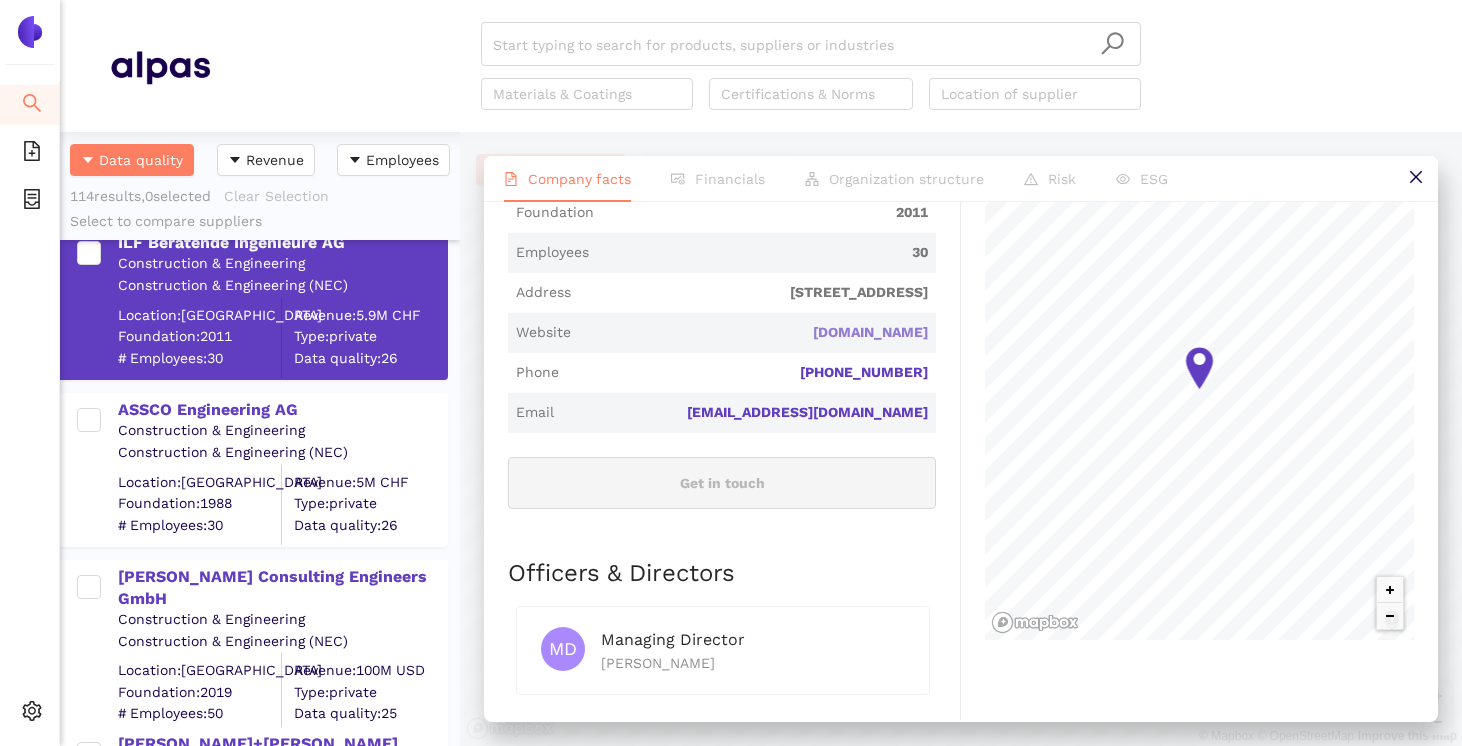 click on "[DOMAIN_NAME]" at bounding box center [0, 0] 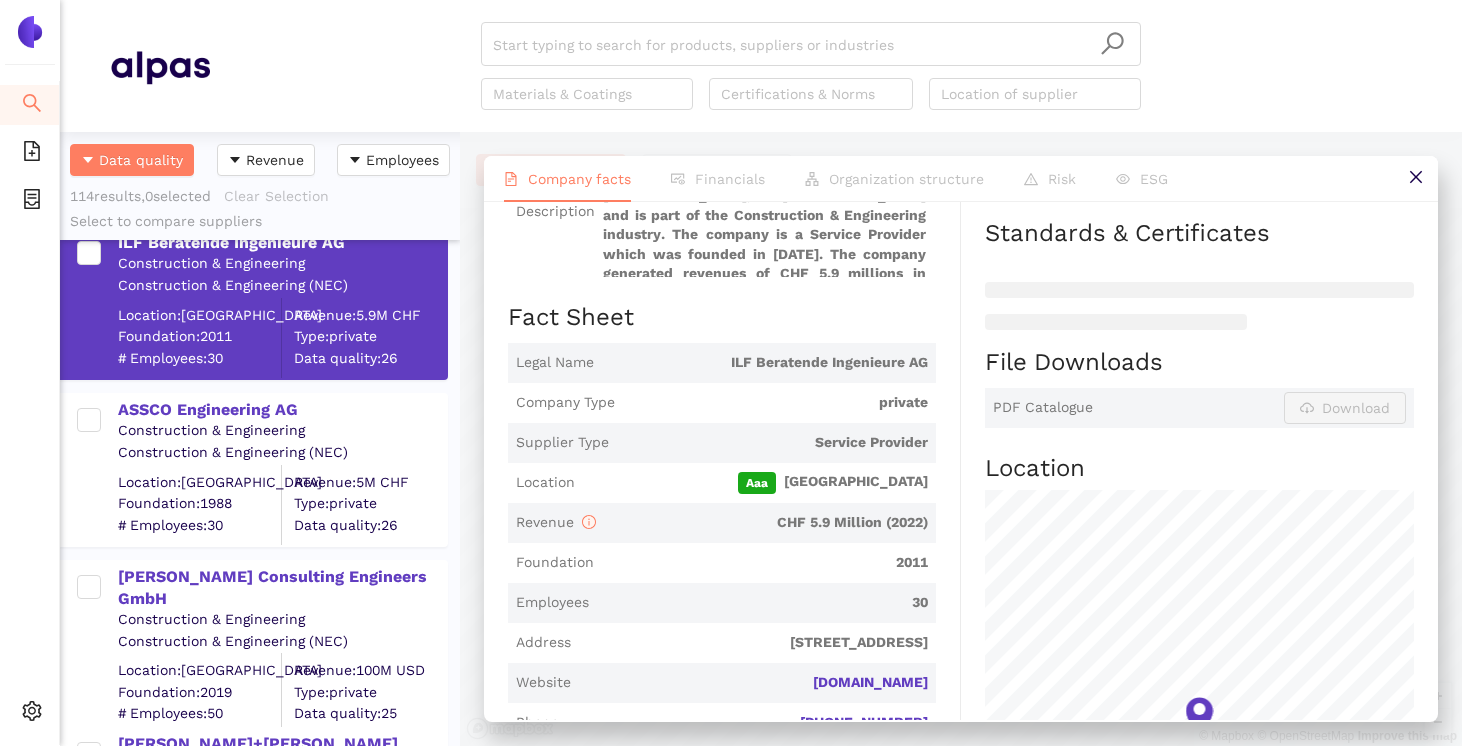 scroll, scrollTop: 348, scrollLeft: 0, axis: vertical 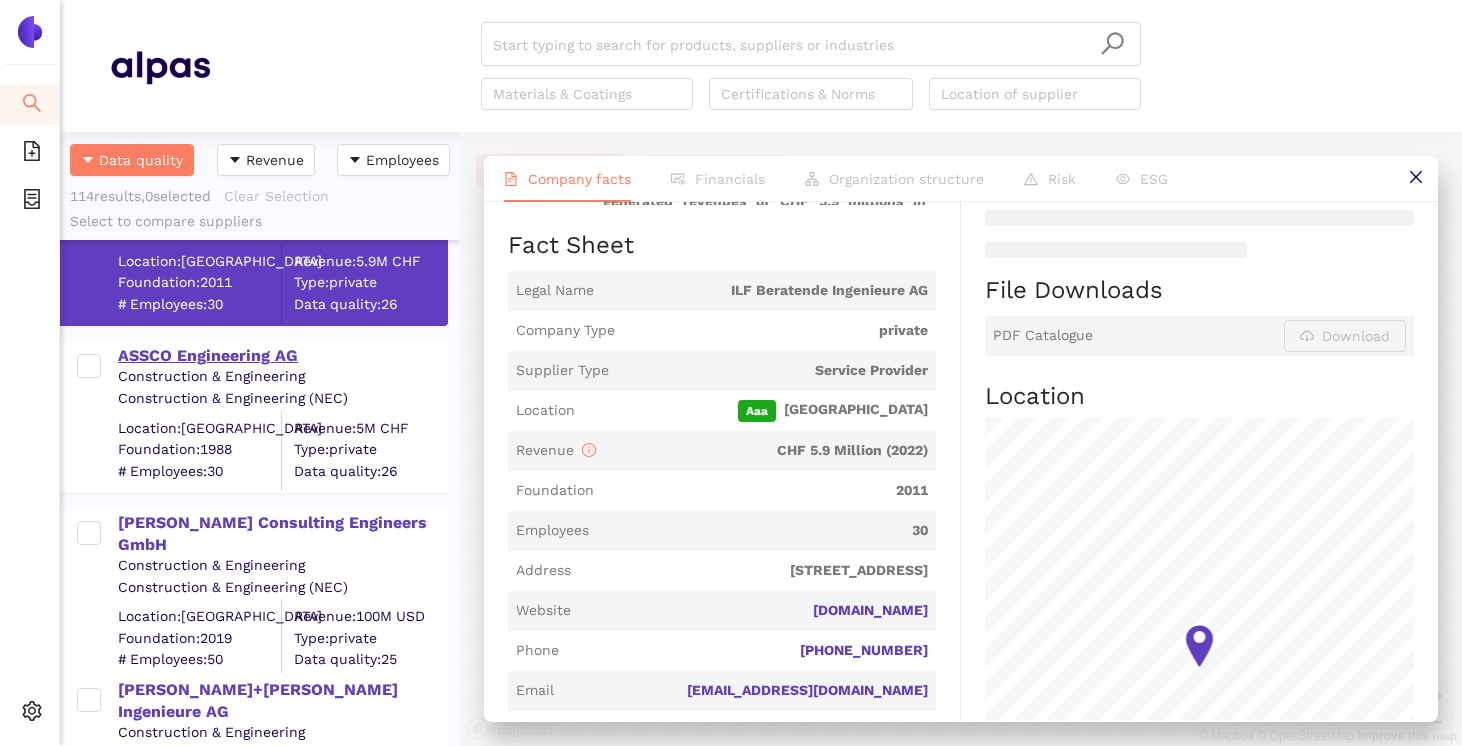 click on "ASSCO Engineering AG" at bounding box center [282, 356] 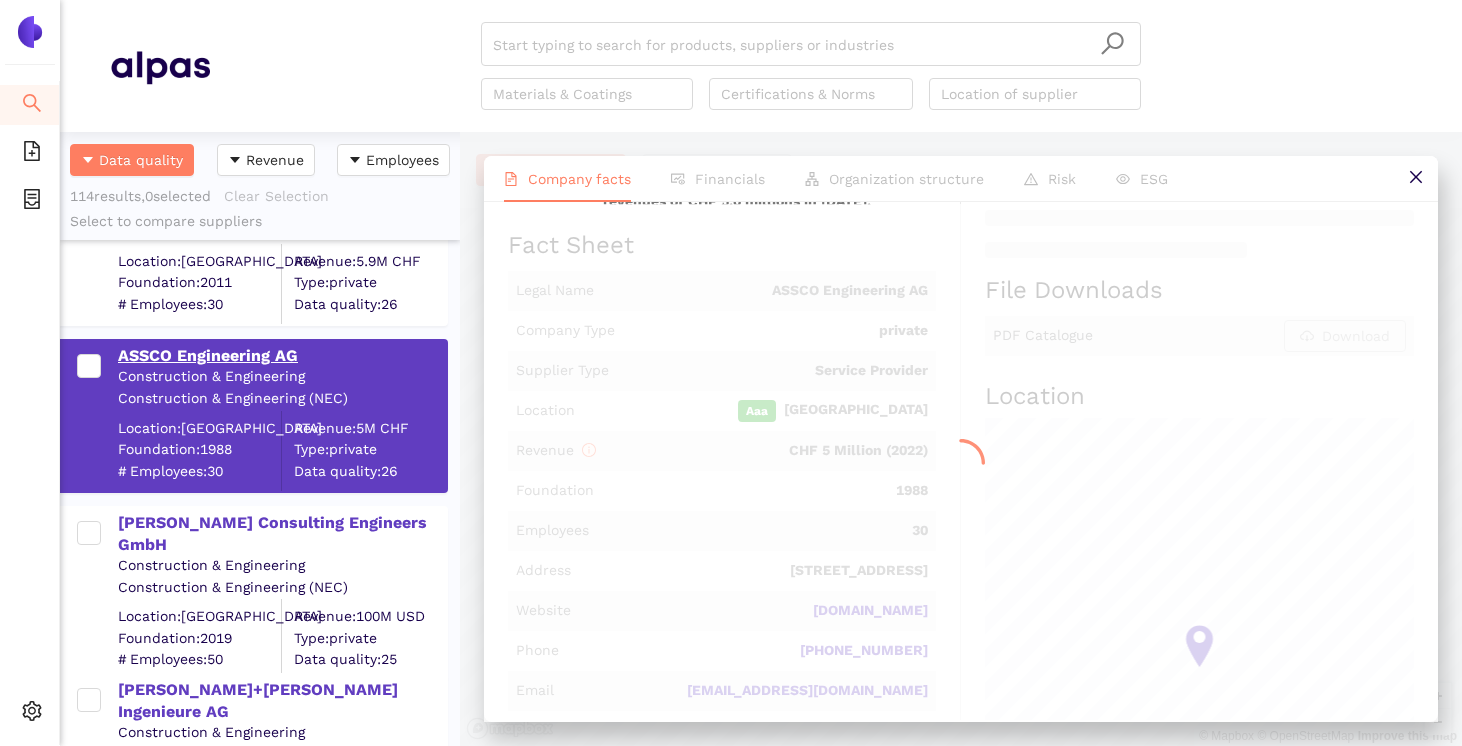 scroll, scrollTop: 0, scrollLeft: 0, axis: both 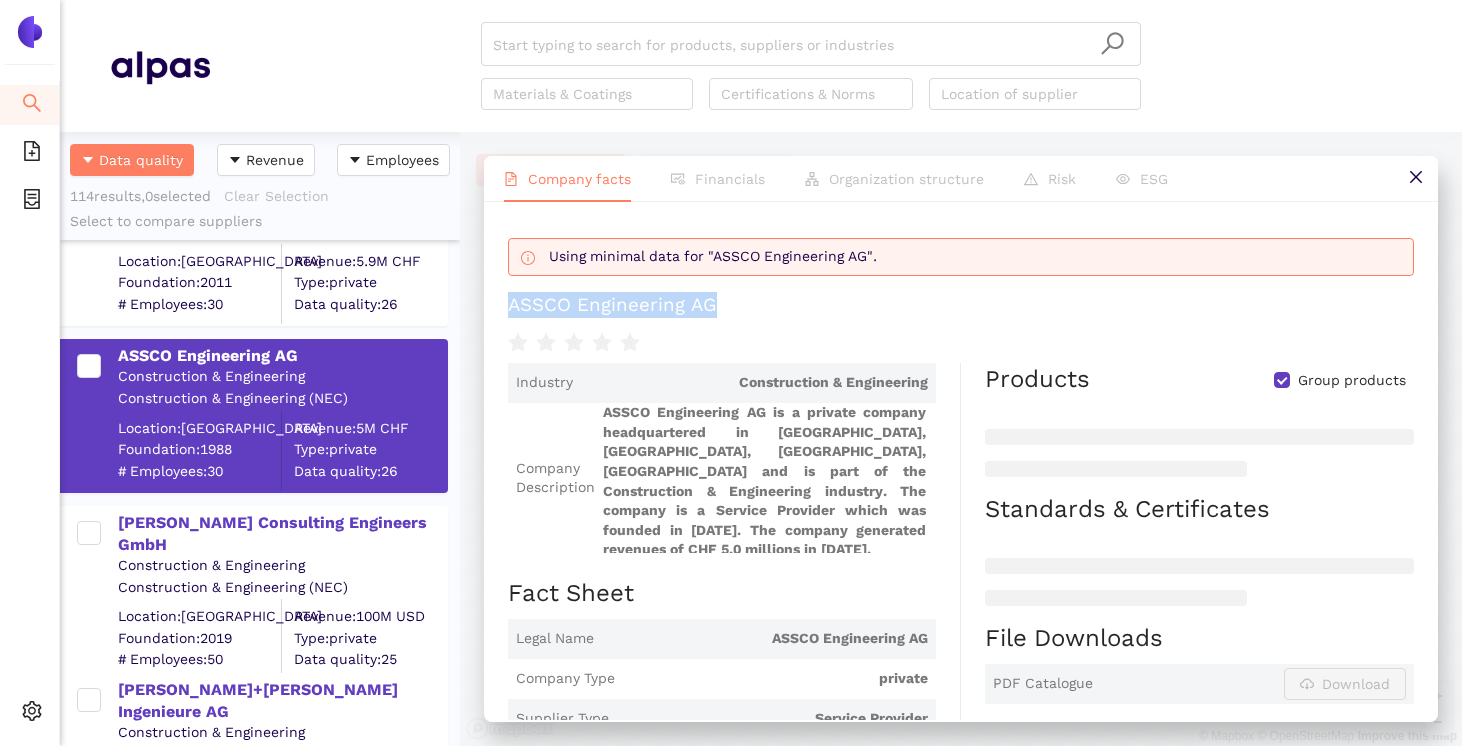 drag, startPoint x: 718, startPoint y: 311, endPoint x: 506, endPoint y: 310, distance: 212.00237 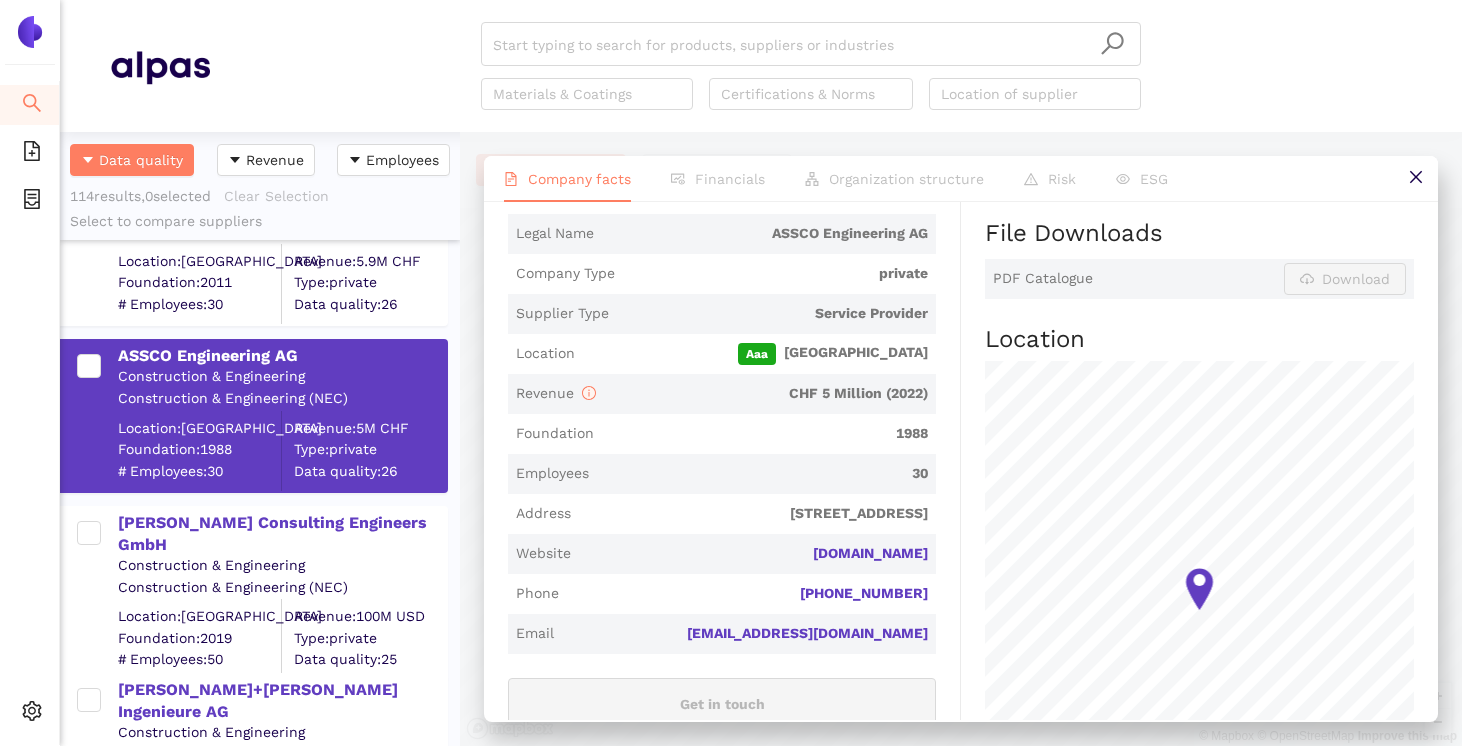 scroll, scrollTop: 412, scrollLeft: 0, axis: vertical 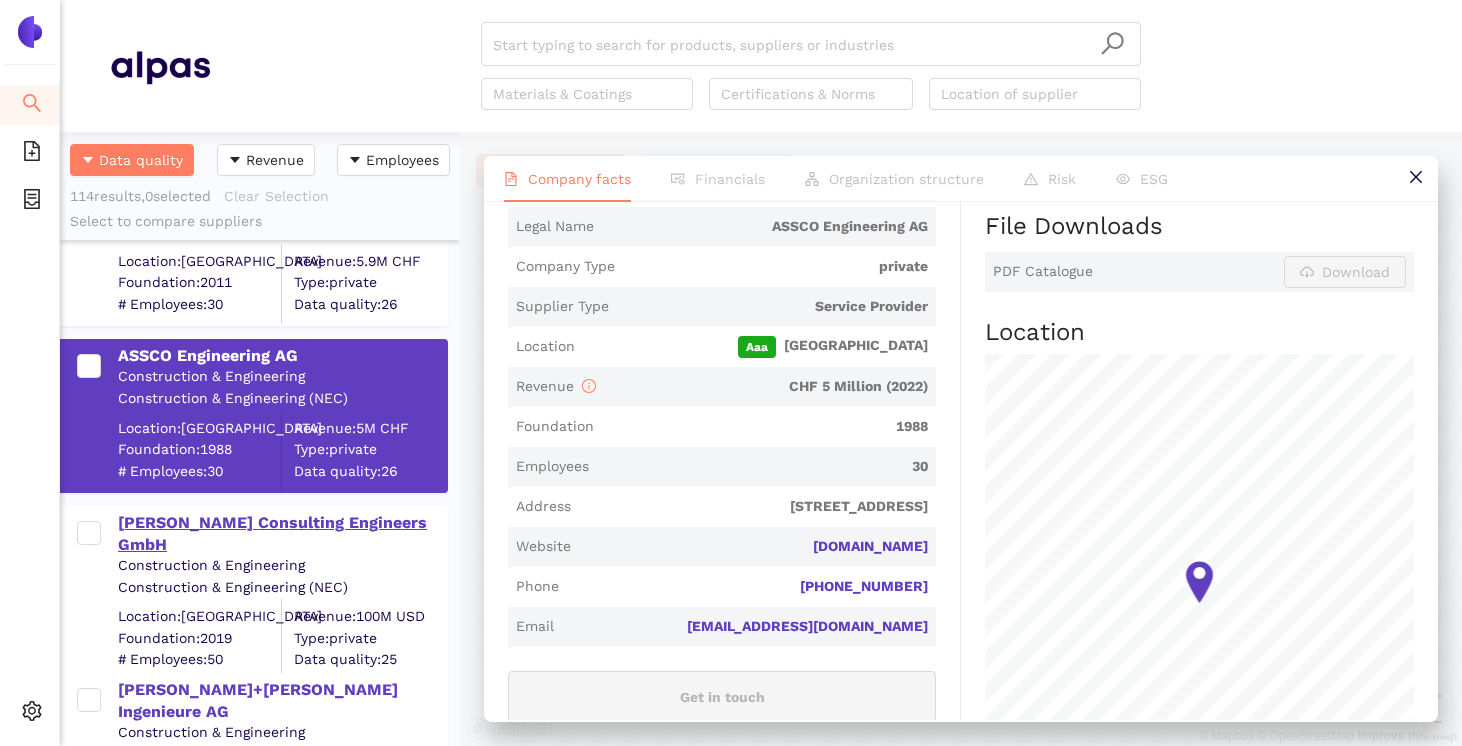 click on "[PERSON_NAME] Consulting Engineers GmbH" at bounding box center (282, 534) 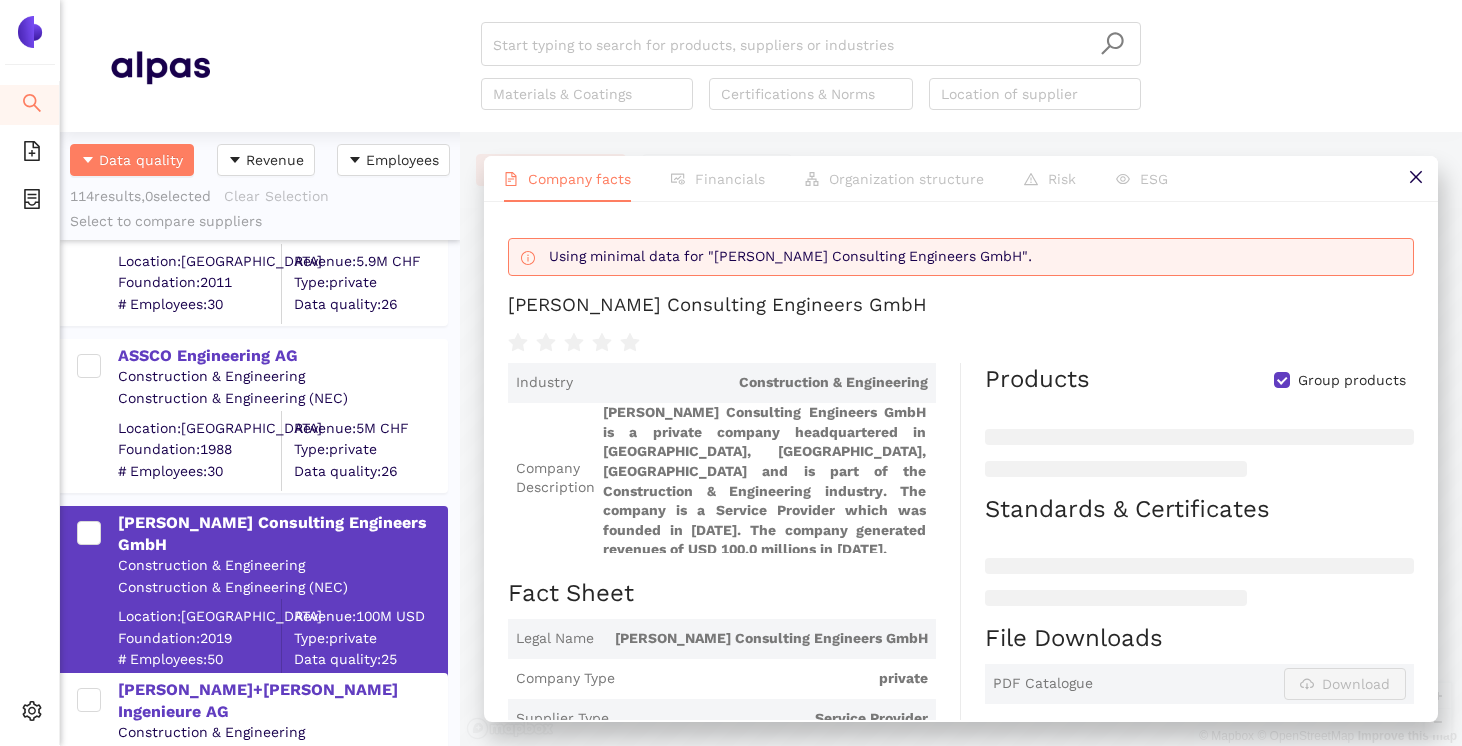 scroll, scrollTop: 0, scrollLeft: 0, axis: both 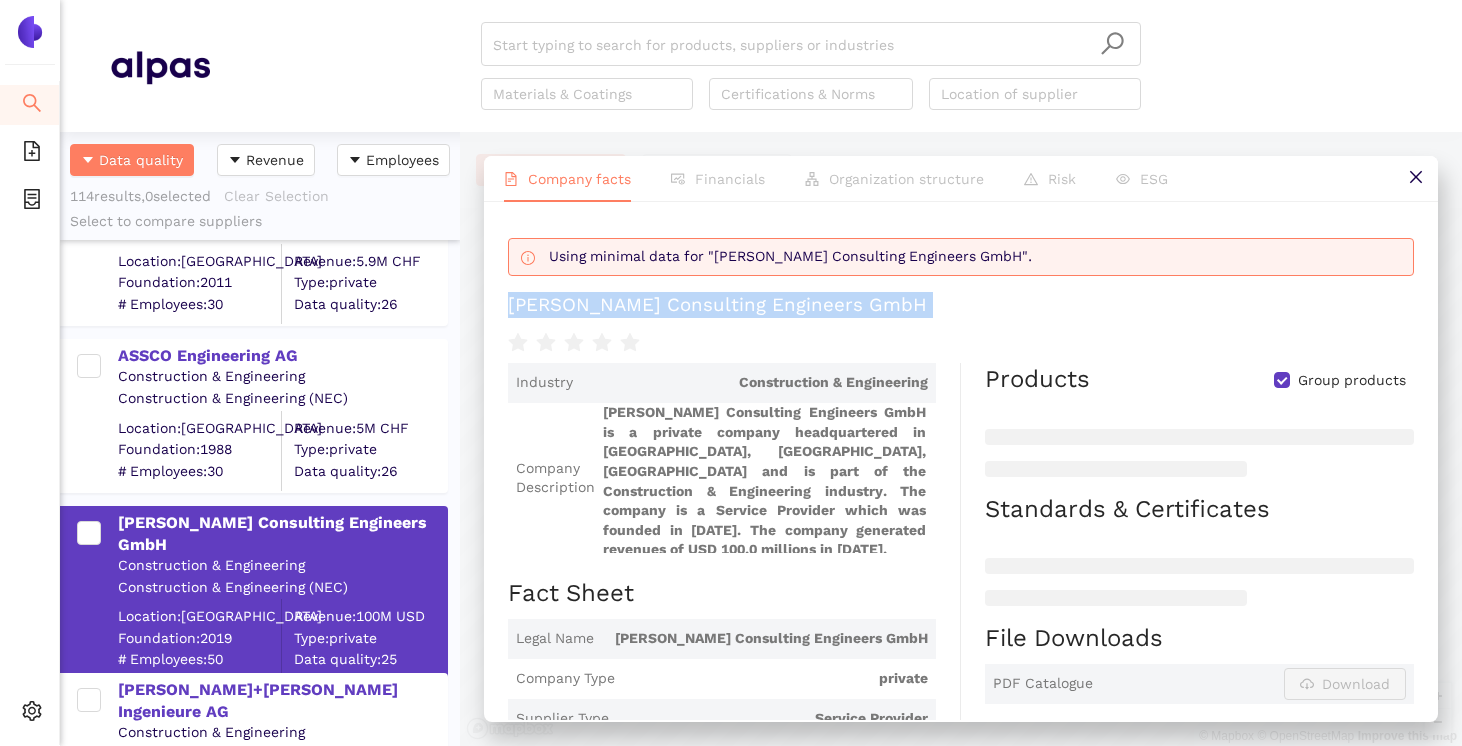 drag, startPoint x: 506, startPoint y: 306, endPoint x: 833, endPoint y: 325, distance: 327.5515 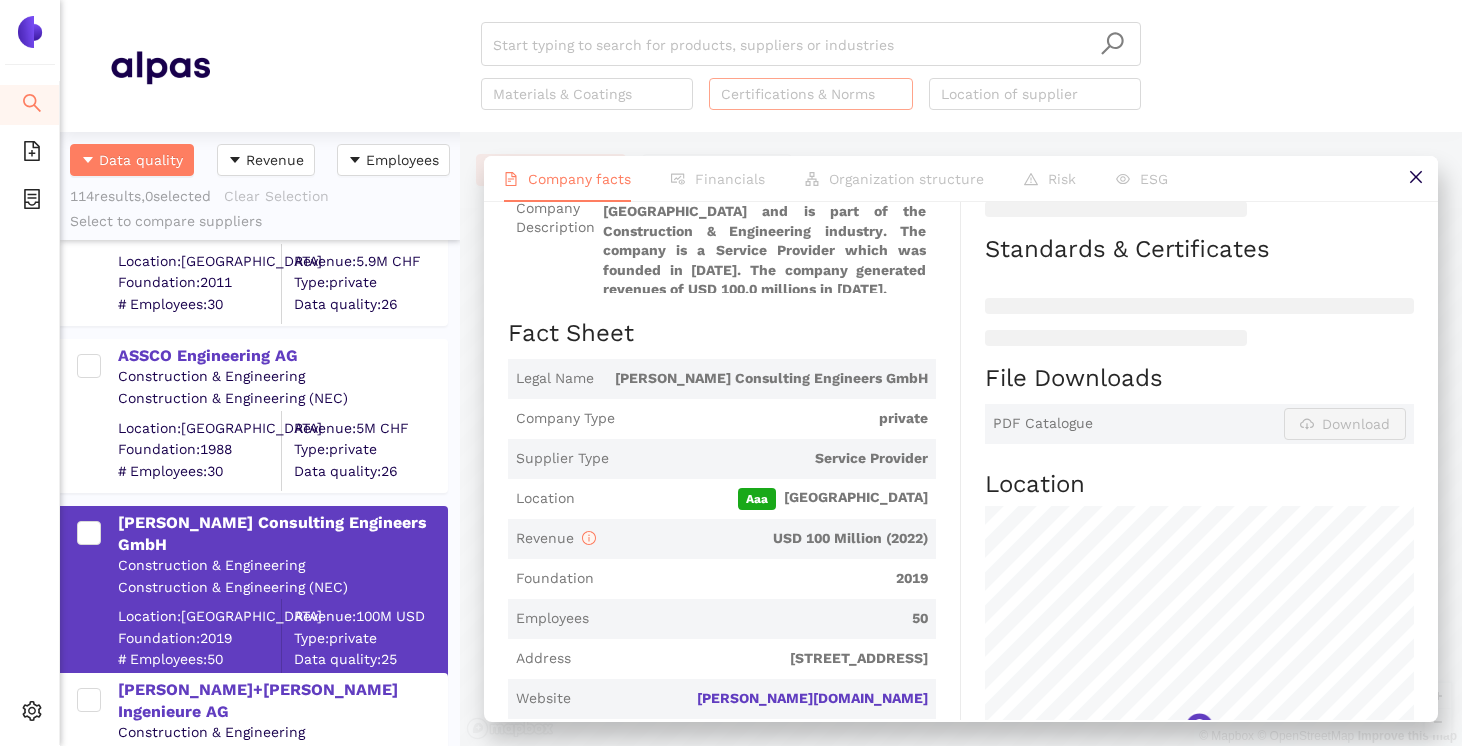 scroll, scrollTop: 253, scrollLeft: 0, axis: vertical 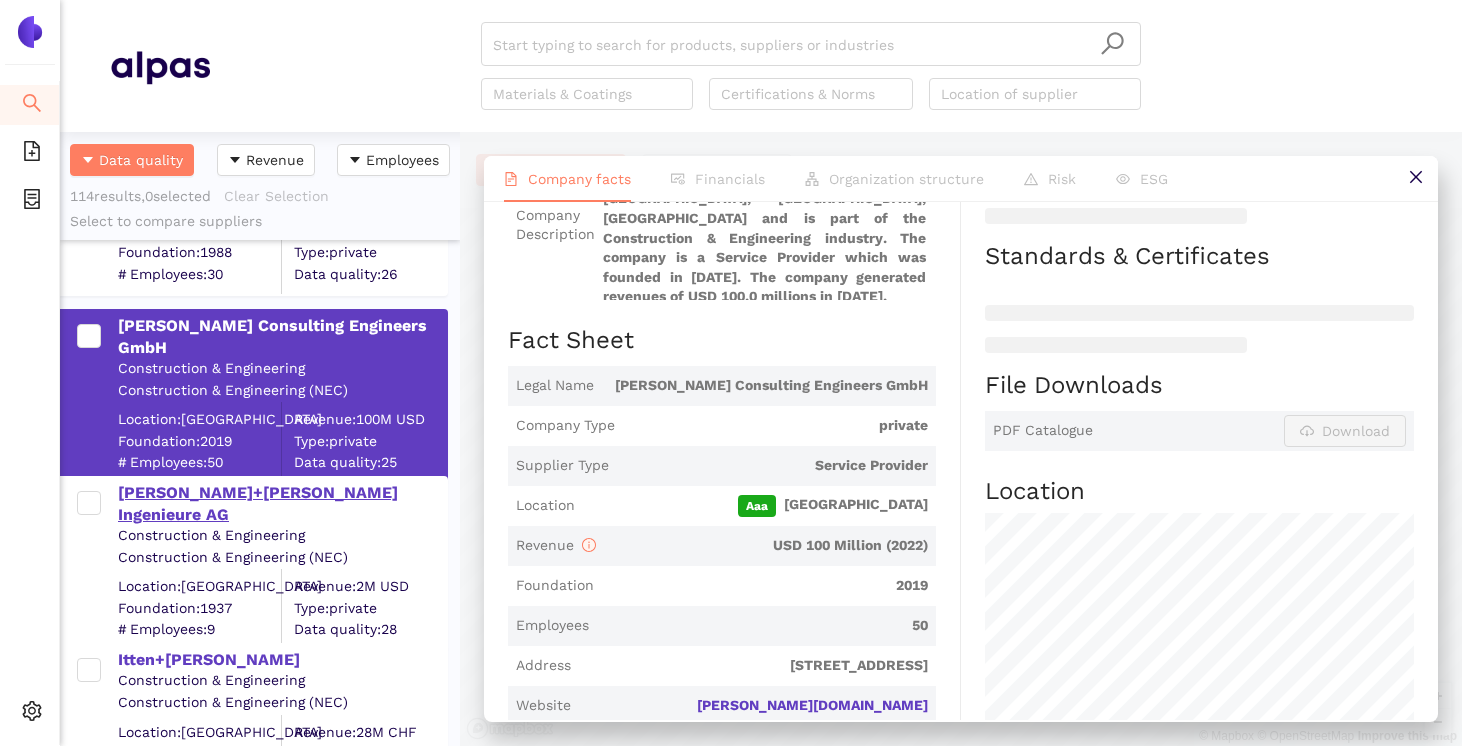 click on "[PERSON_NAME]+[PERSON_NAME] Ingenieure AG" at bounding box center [282, 504] 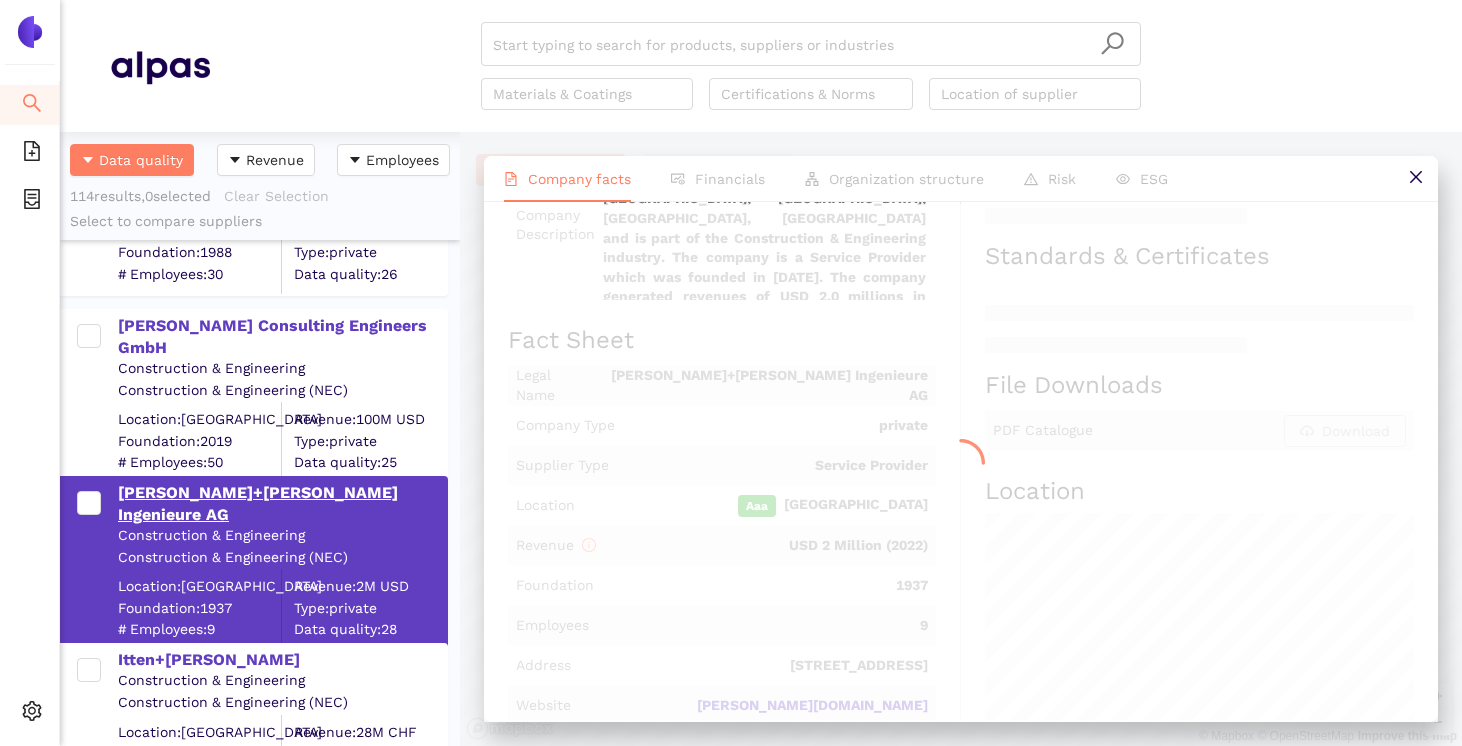 scroll, scrollTop: 0, scrollLeft: 0, axis: both 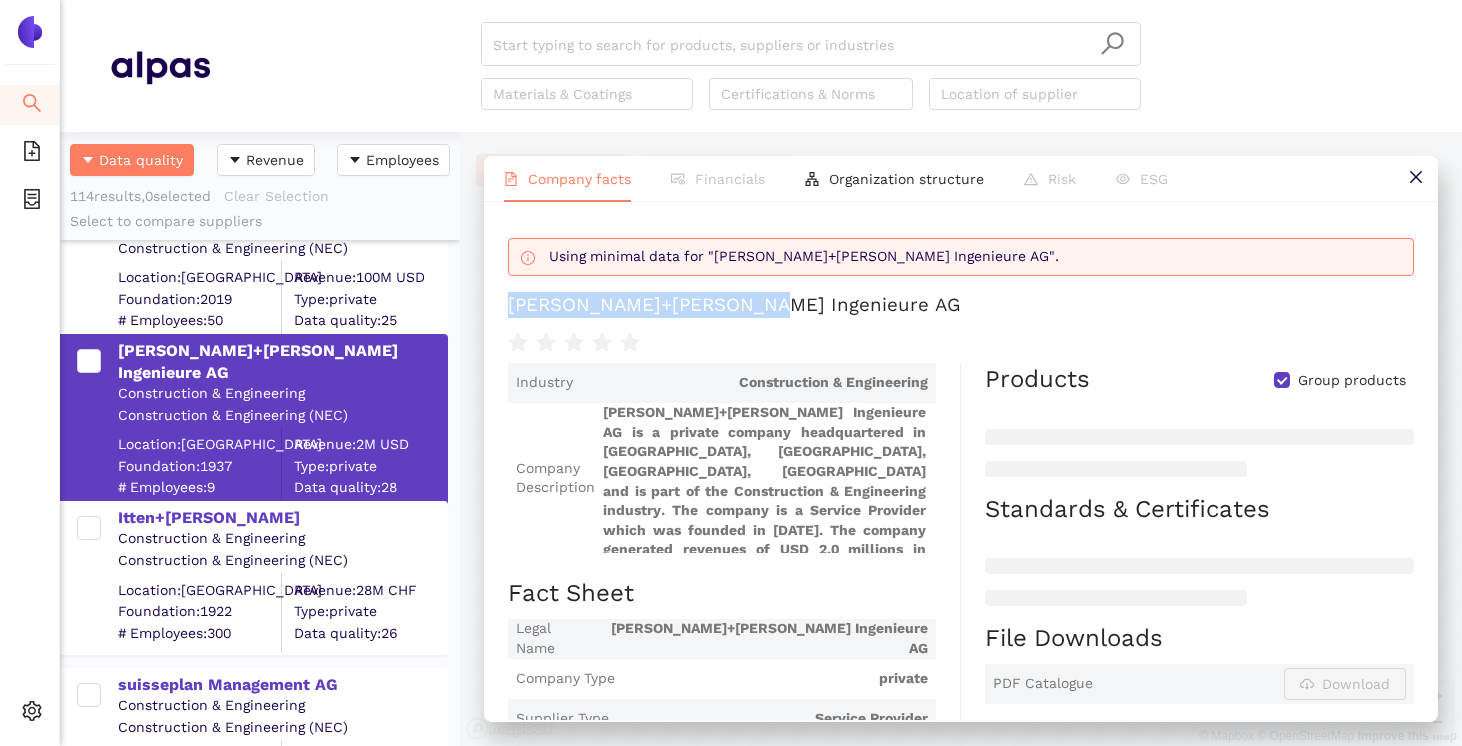 drag, startPoint x: 506, startPoint y: 305, endPoint x: 788, endPoint y: 305, distance: 282 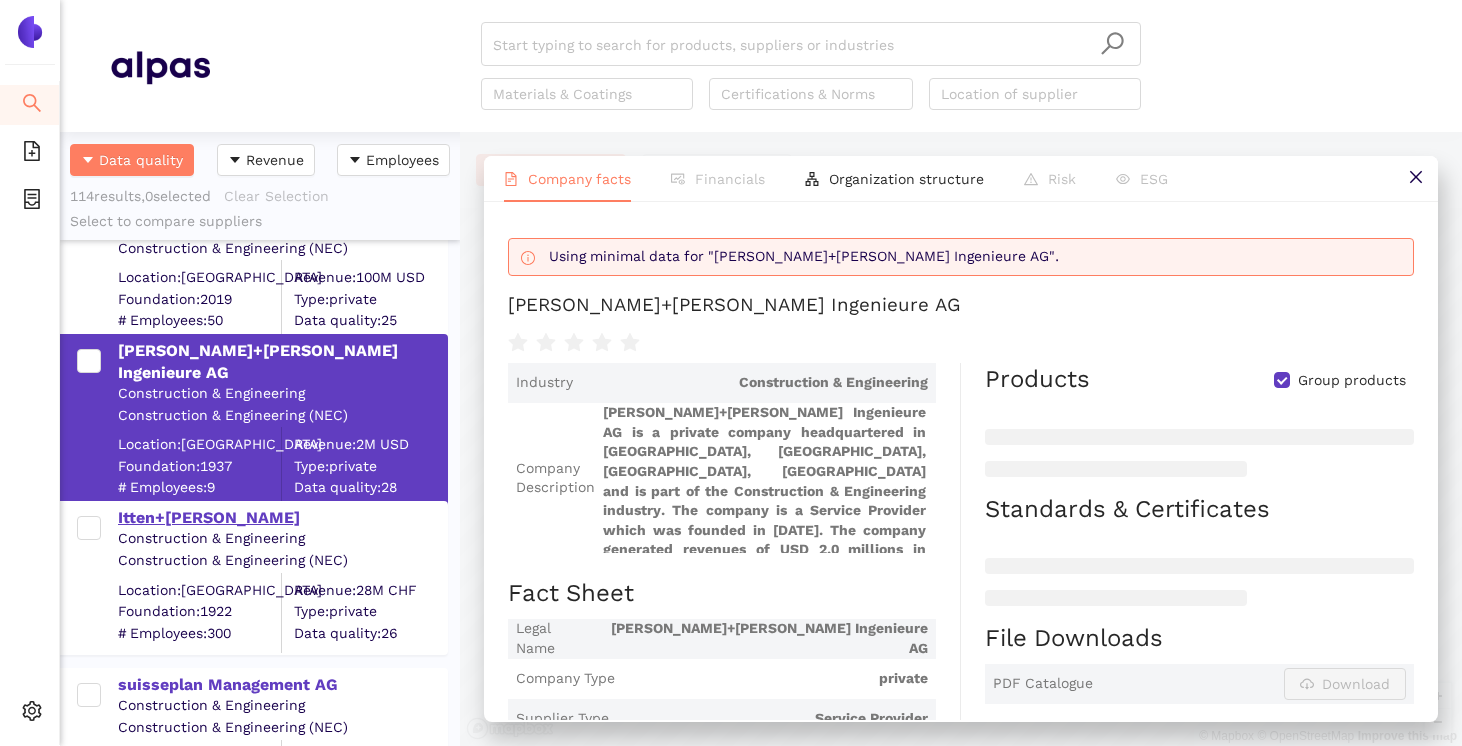 click on "Itten+[PERSON_NAME]" at bounding box center [282, 518] 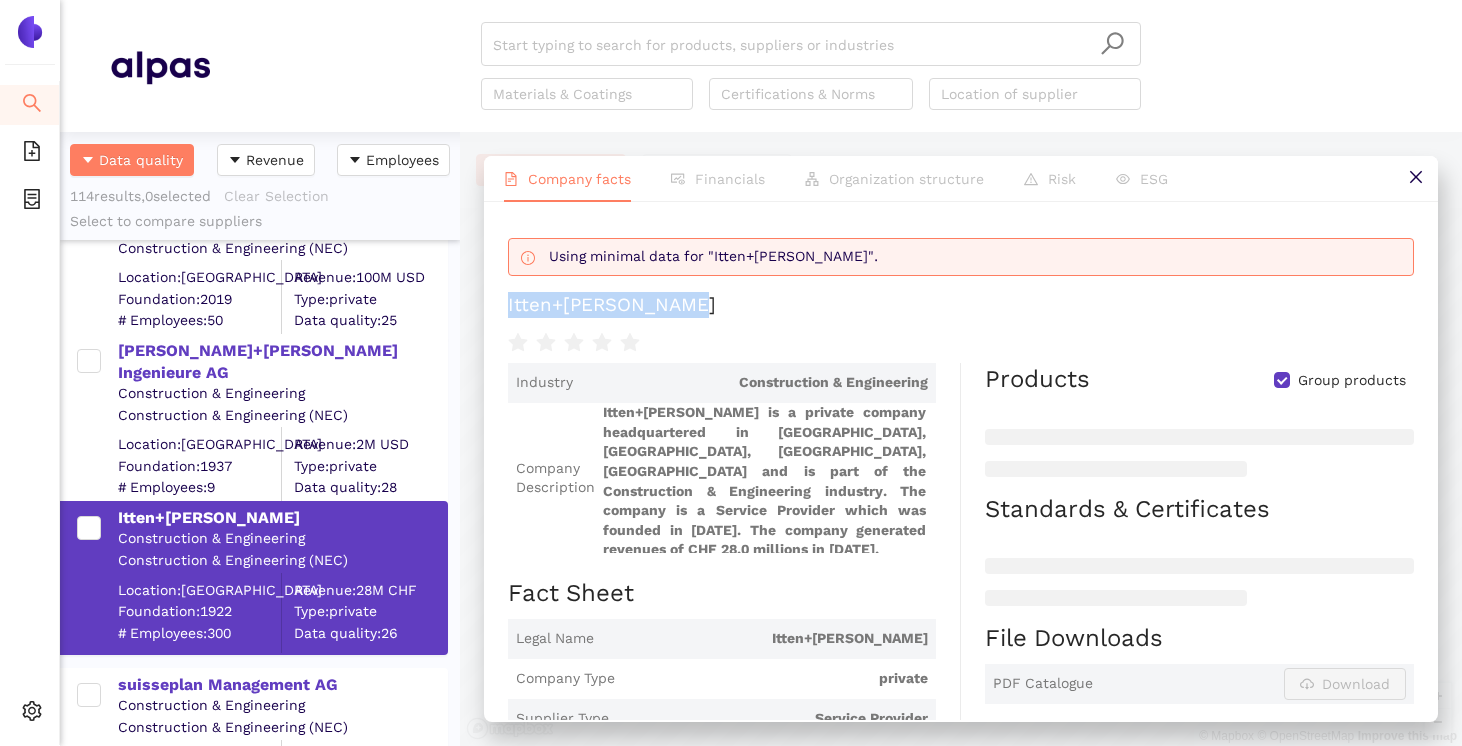 drag, startPoint x: 691, startPoint y: 308, endPoint x: 500, endPoint y: 309, distance: 191.00262 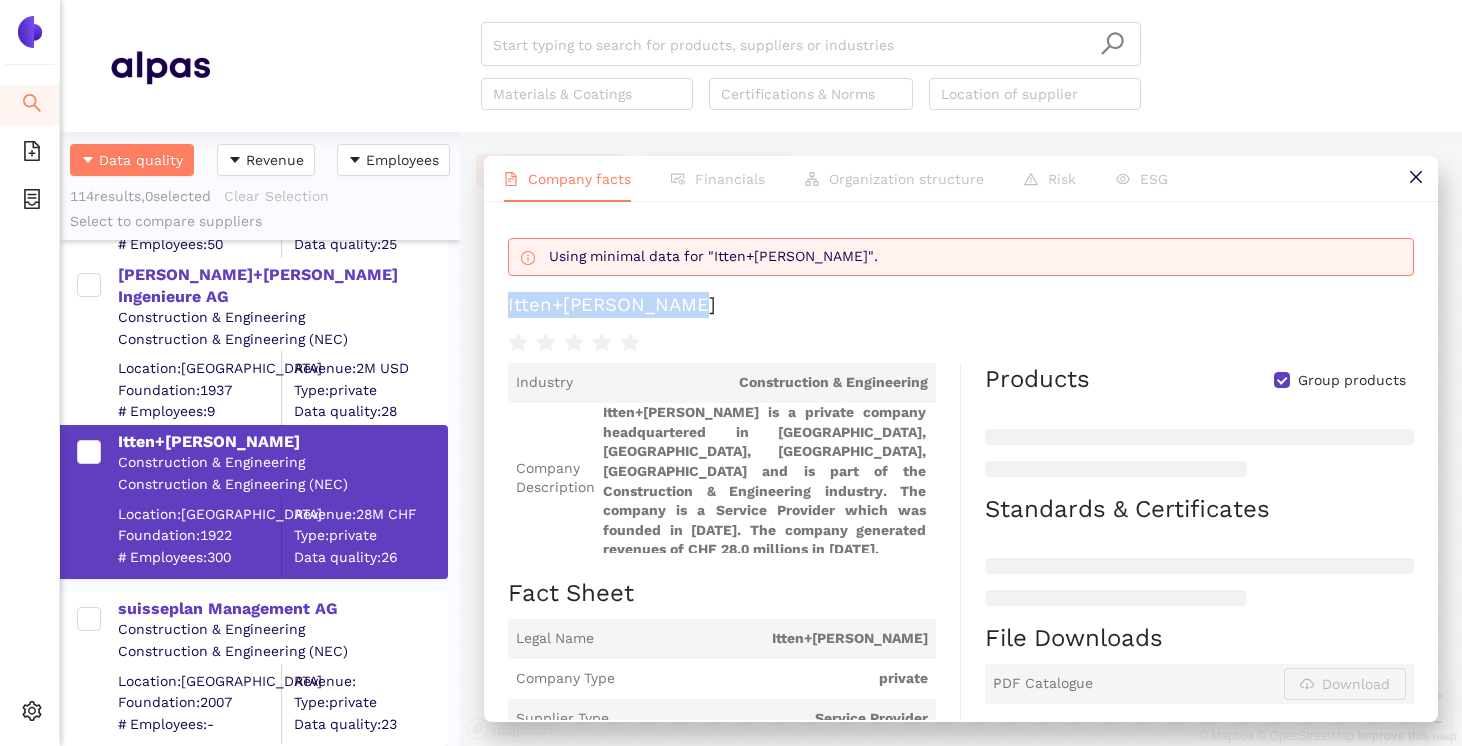 scroll, scrollTop: 7205, scrollLeft: 0, axis: vertical 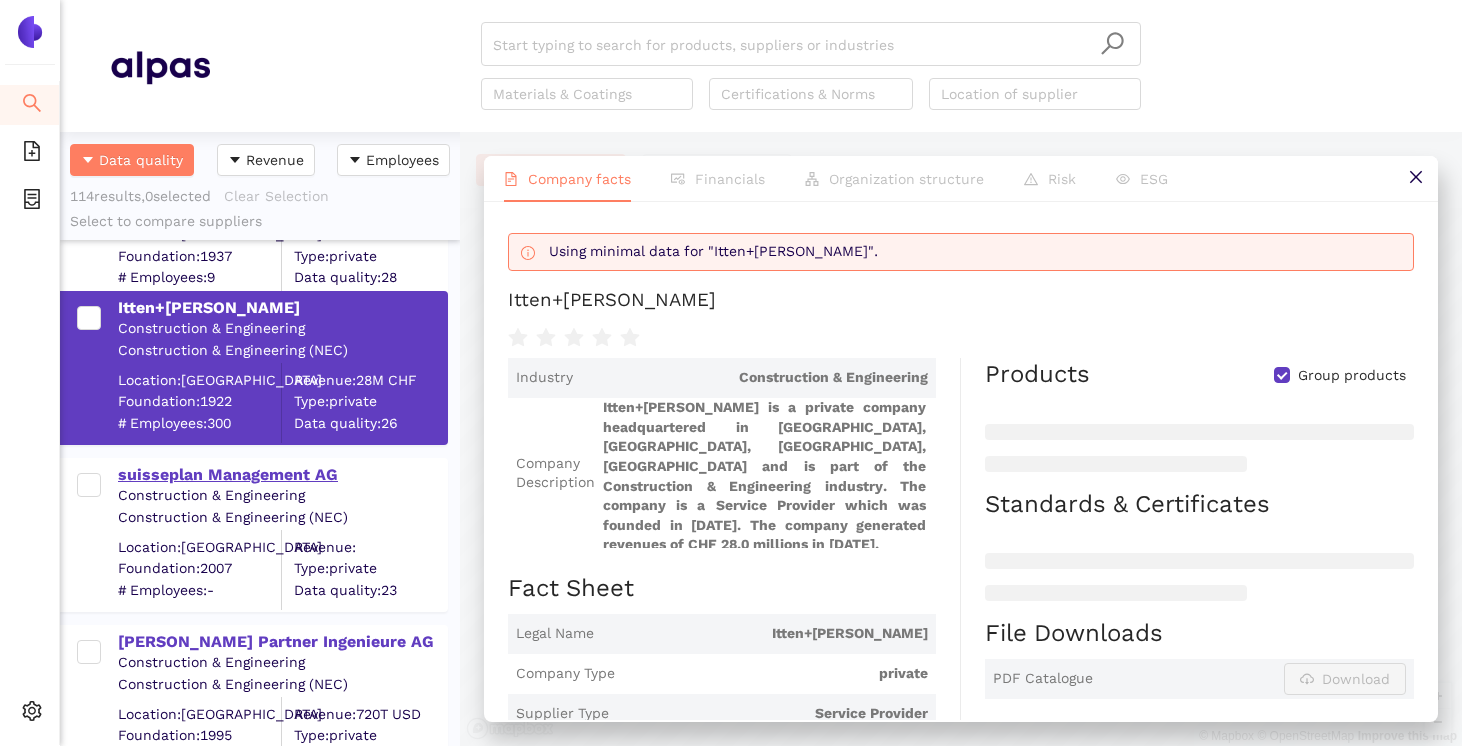 click on "suisseplan Management AG" at bounding box center [282, 475] 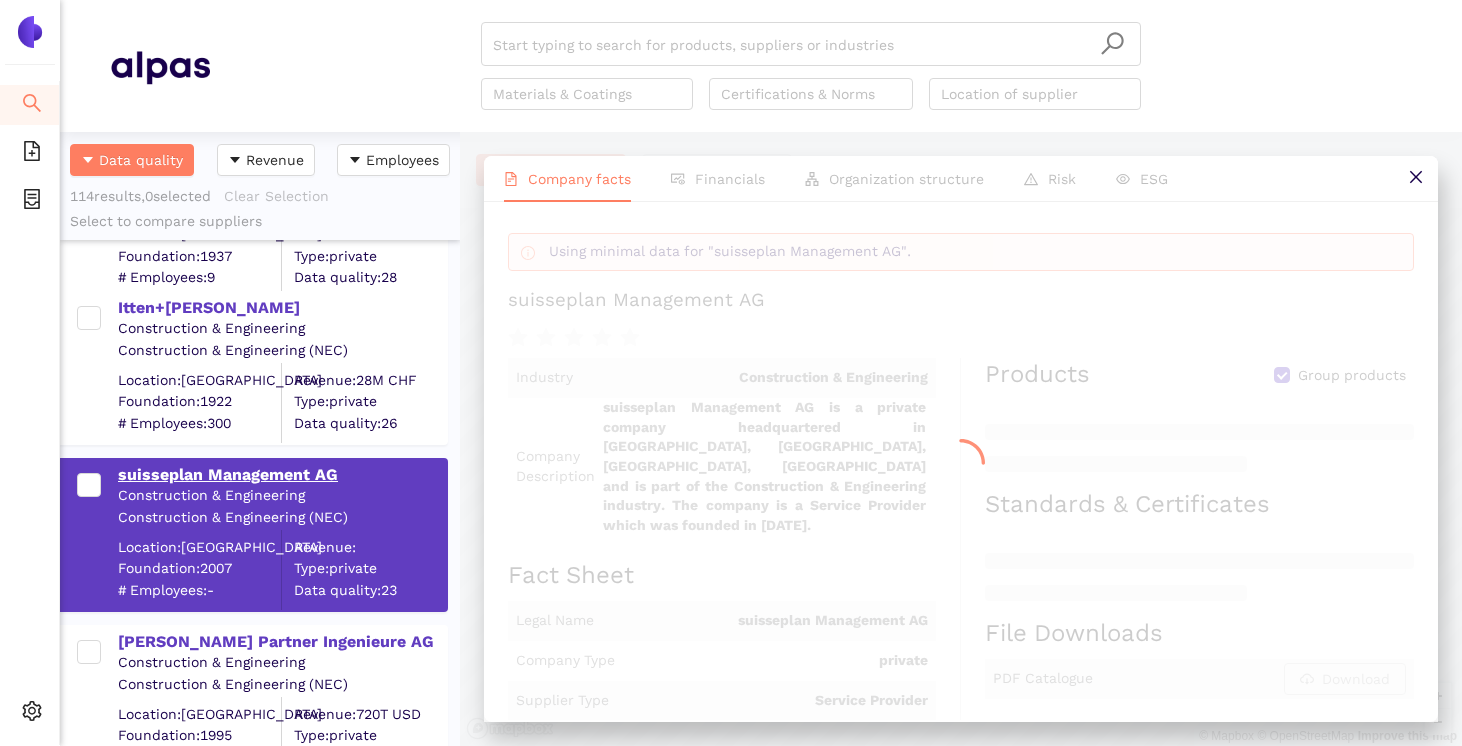 scroll, scrollTop: 0, scrollLeft: 0, axis: both 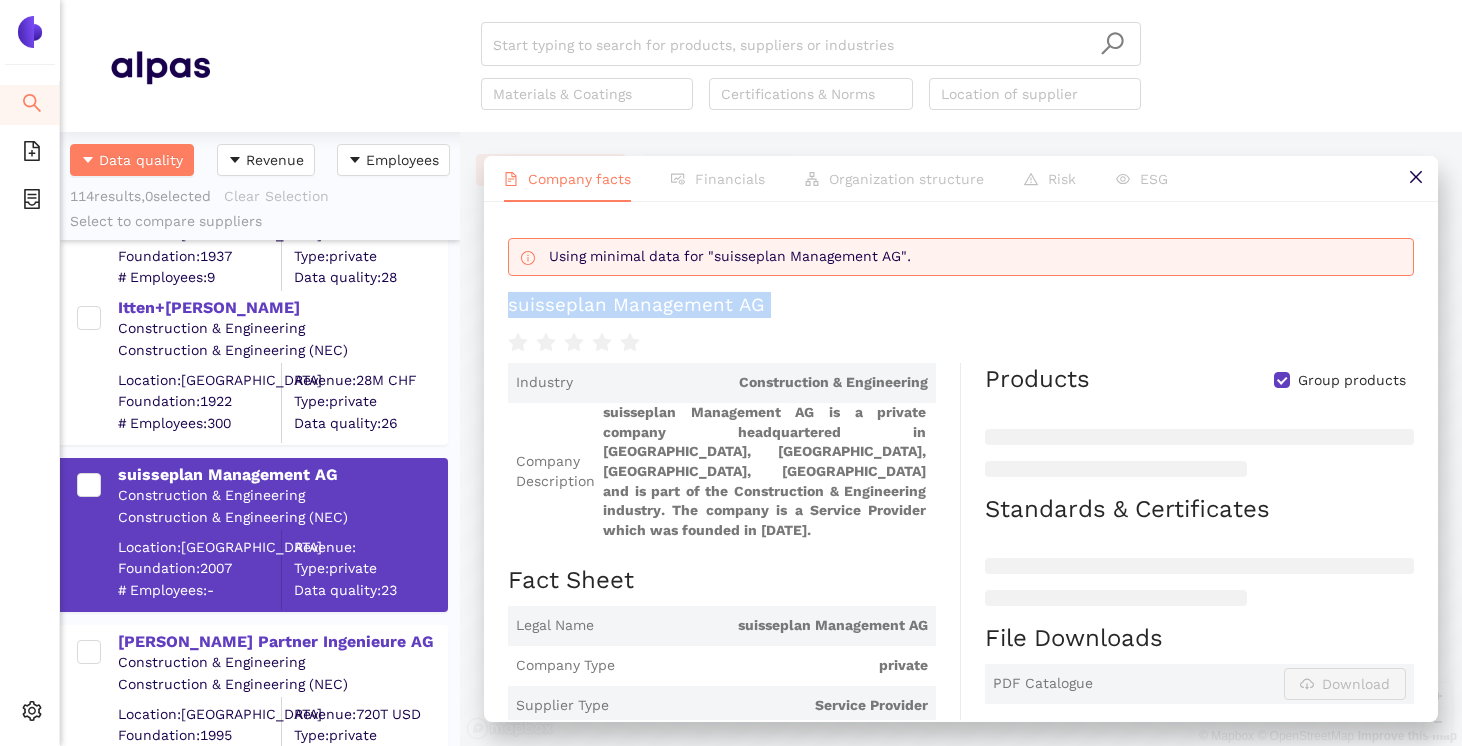 drag, startPoint x: 510, startPoint y: 311, endPoint x: 771, endPoint y: 328, distance: 261.55304 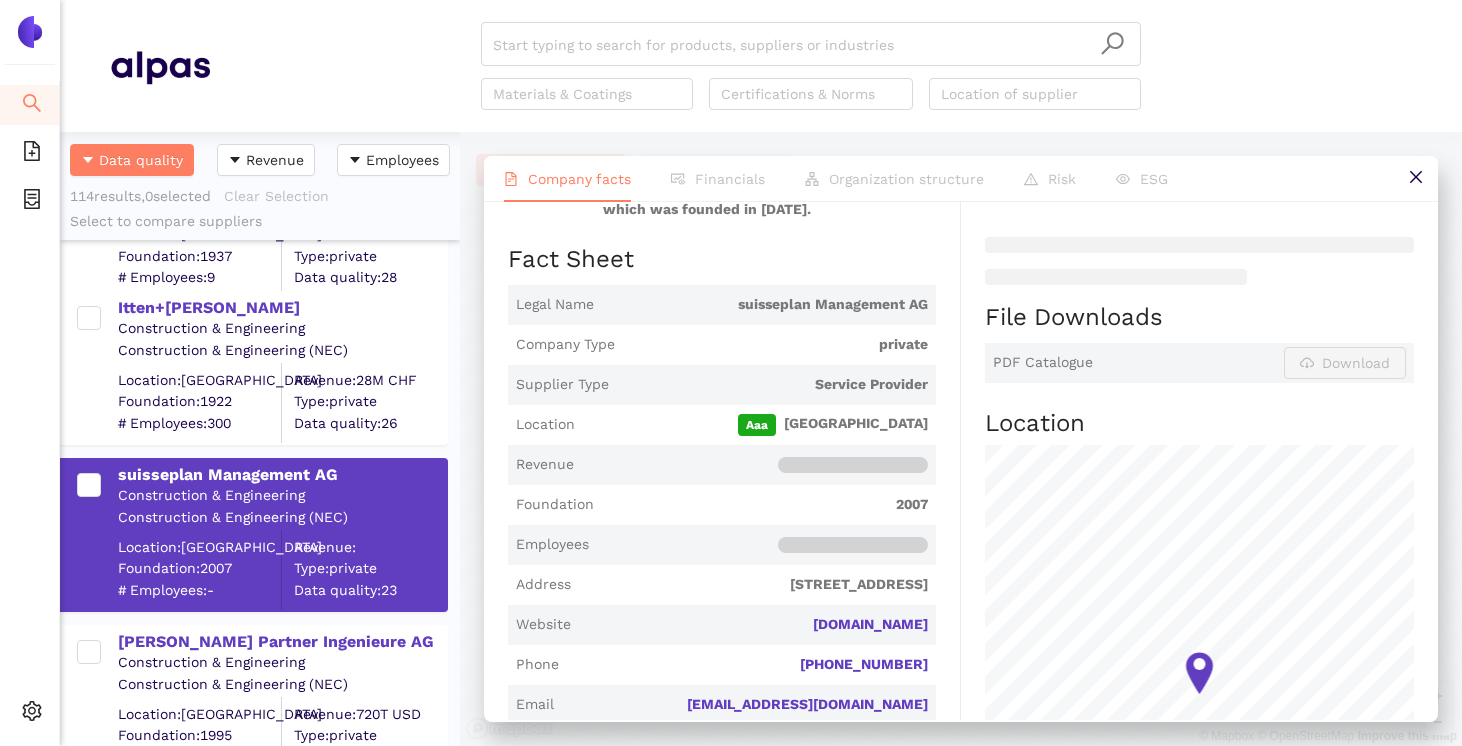 scroll, scrollTop: 353, scrollLeft: 0, axis: vertical 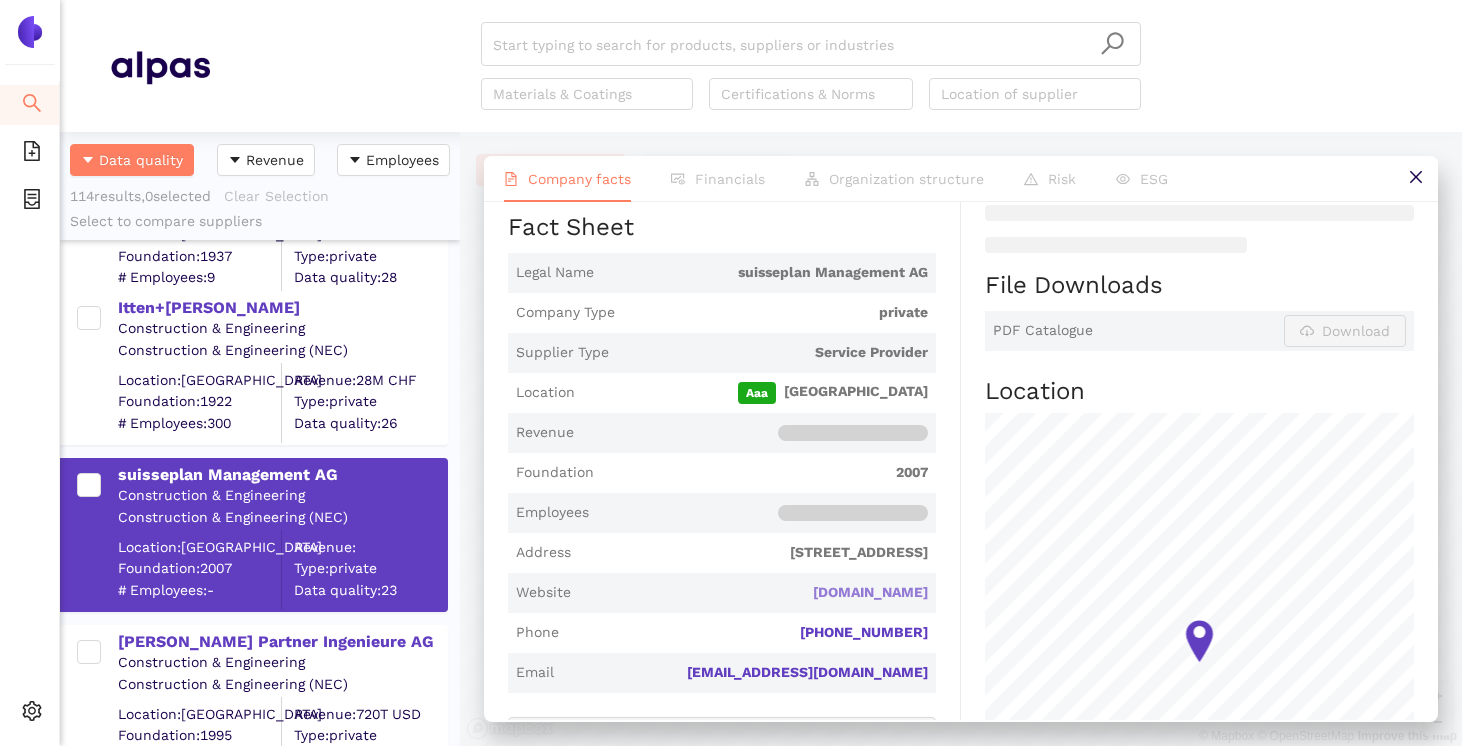 click on "[DOMAIN_NAME]" at bounding box center (0, 0) 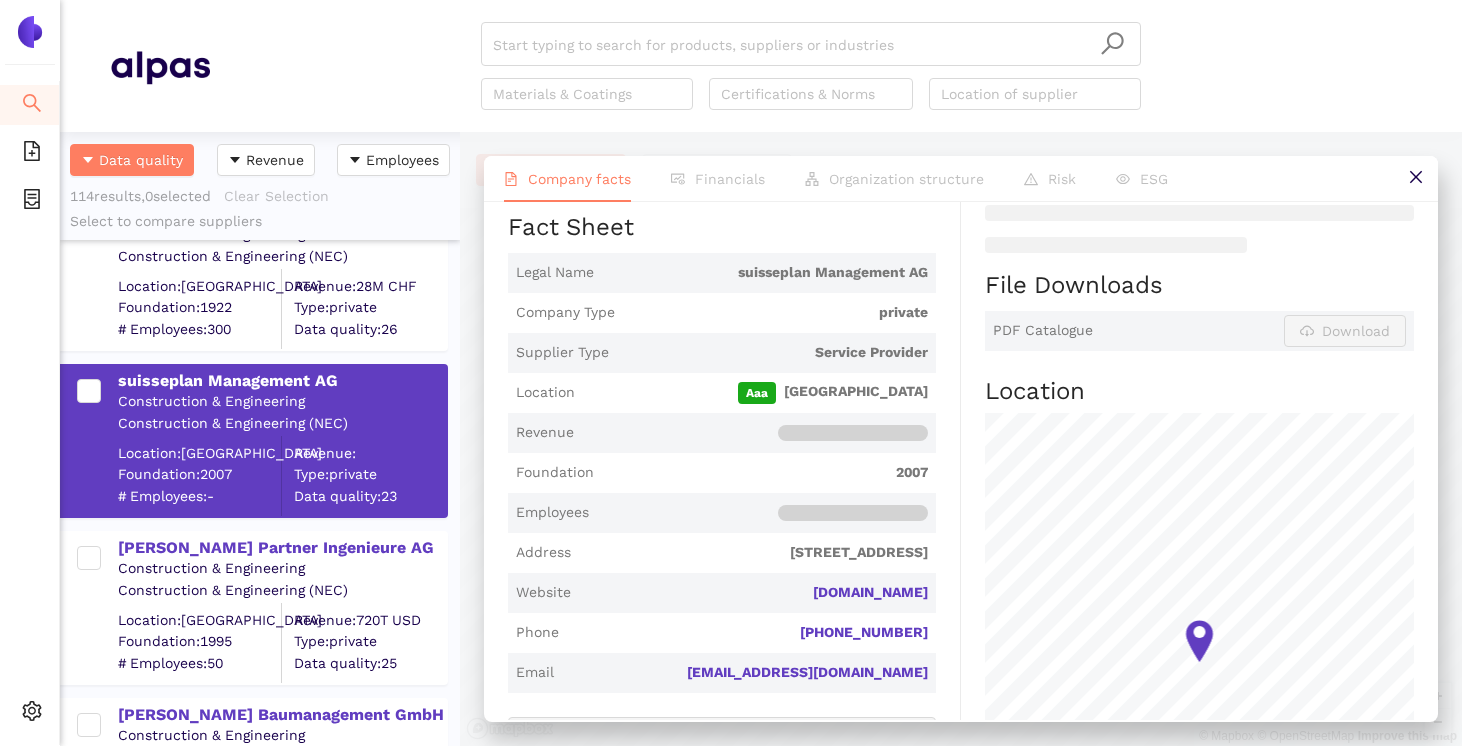 scroll, scrollTop: 7460, scrollLeft: 0, axis: vertical 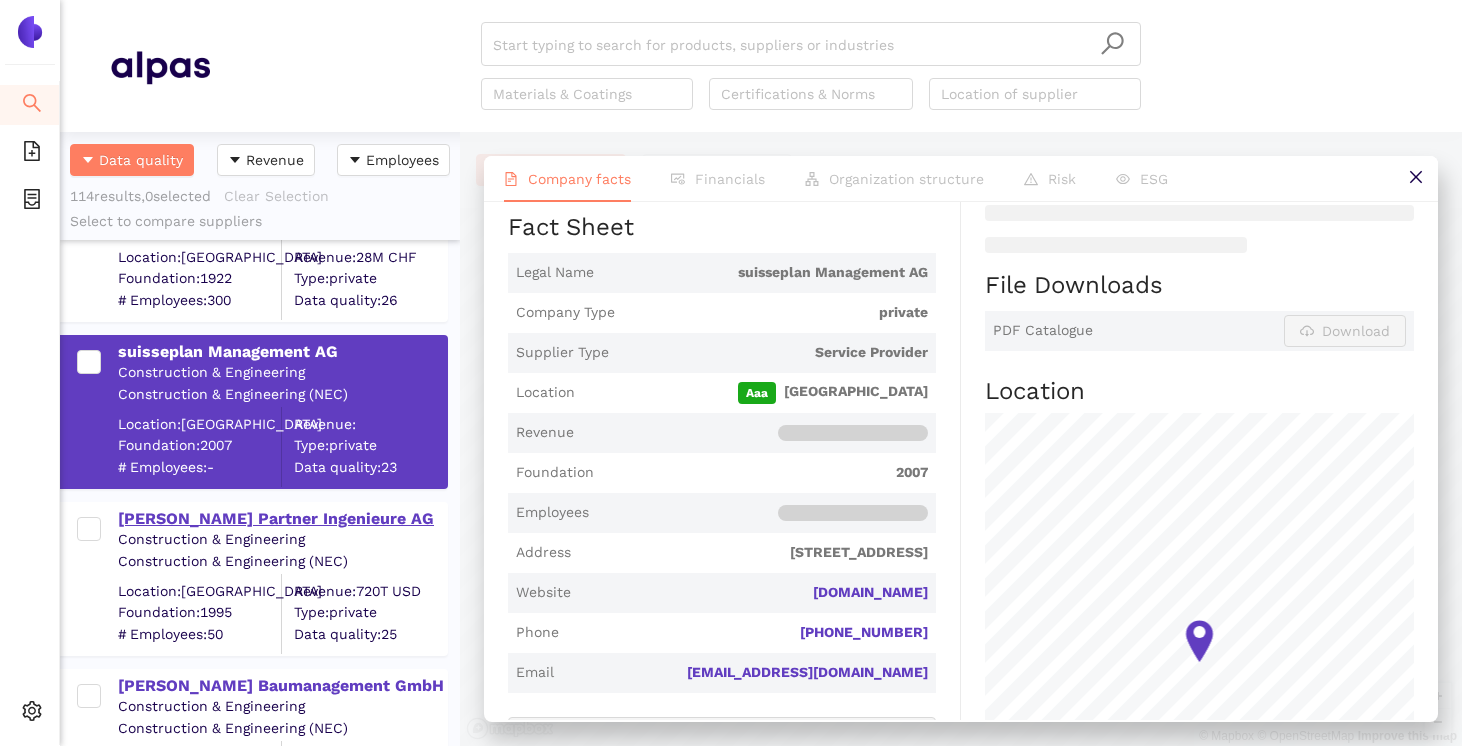 click on "[PERSON_NAME] Partner Ingenieure AG" at bounding box center (282, 519) 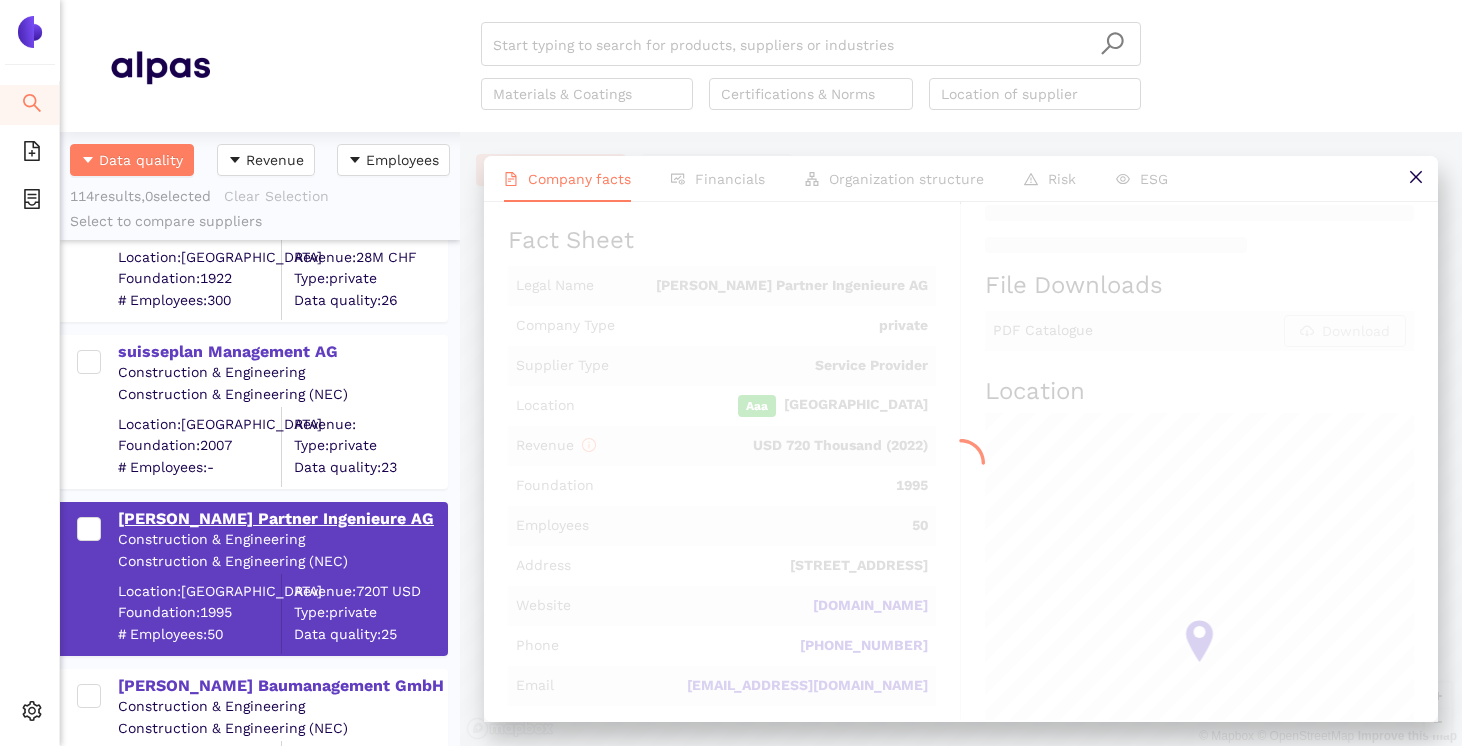 scroll, scrollTop: 0, scrollLeft: 0, axis: both 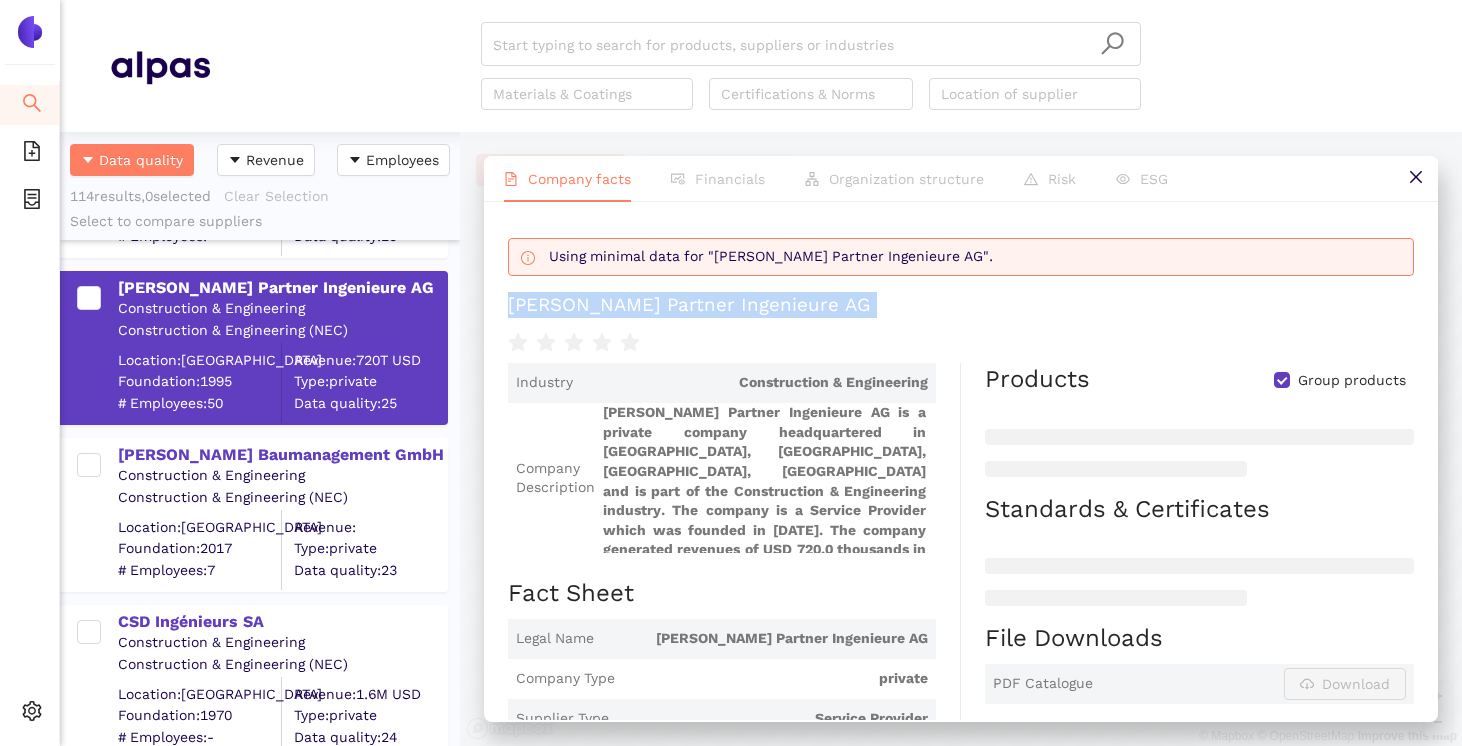 drag, startPoint x: 502, startPoint y: 301, endPoint x: 882, endPoint y: 322, distance: 380.57983 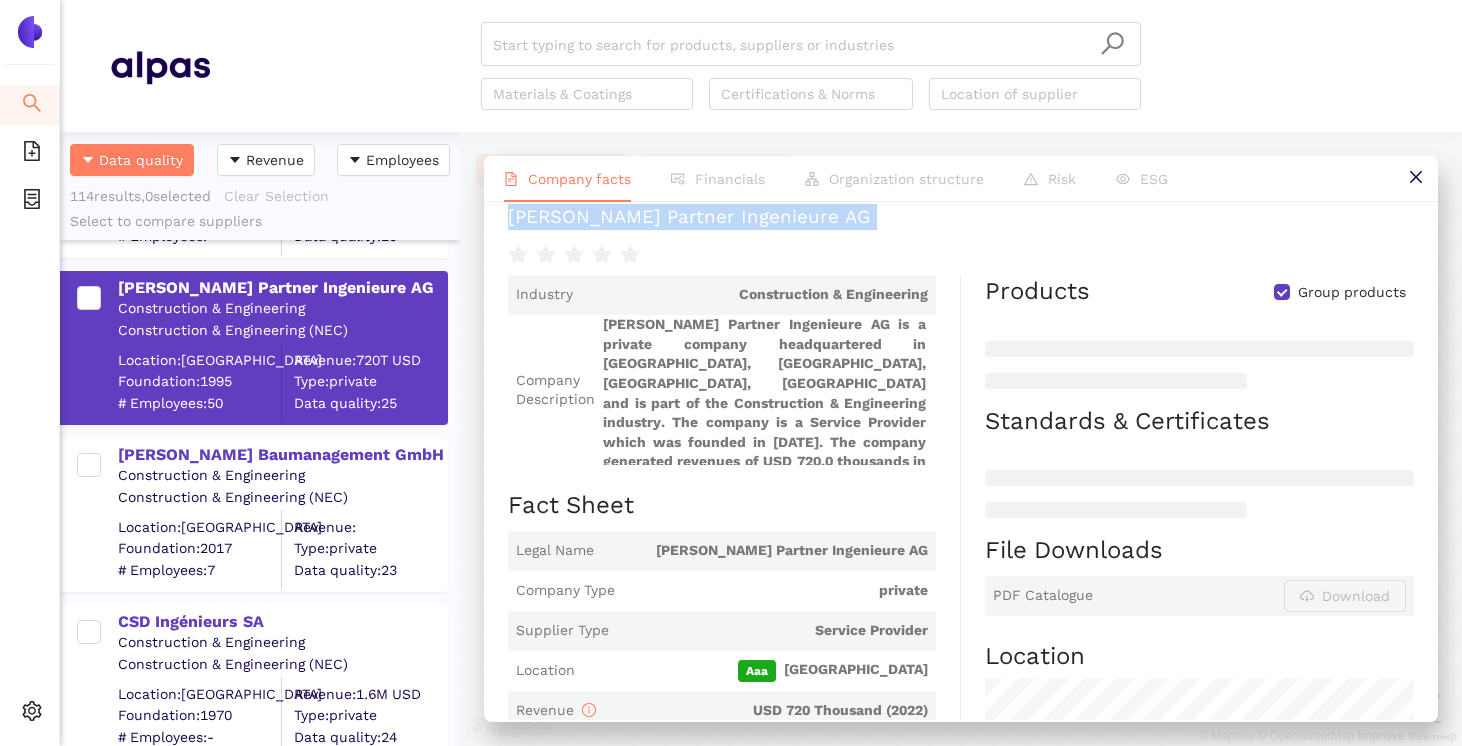 scroll, scrollTop: 92, scrollLeft: 0, axis: vertical 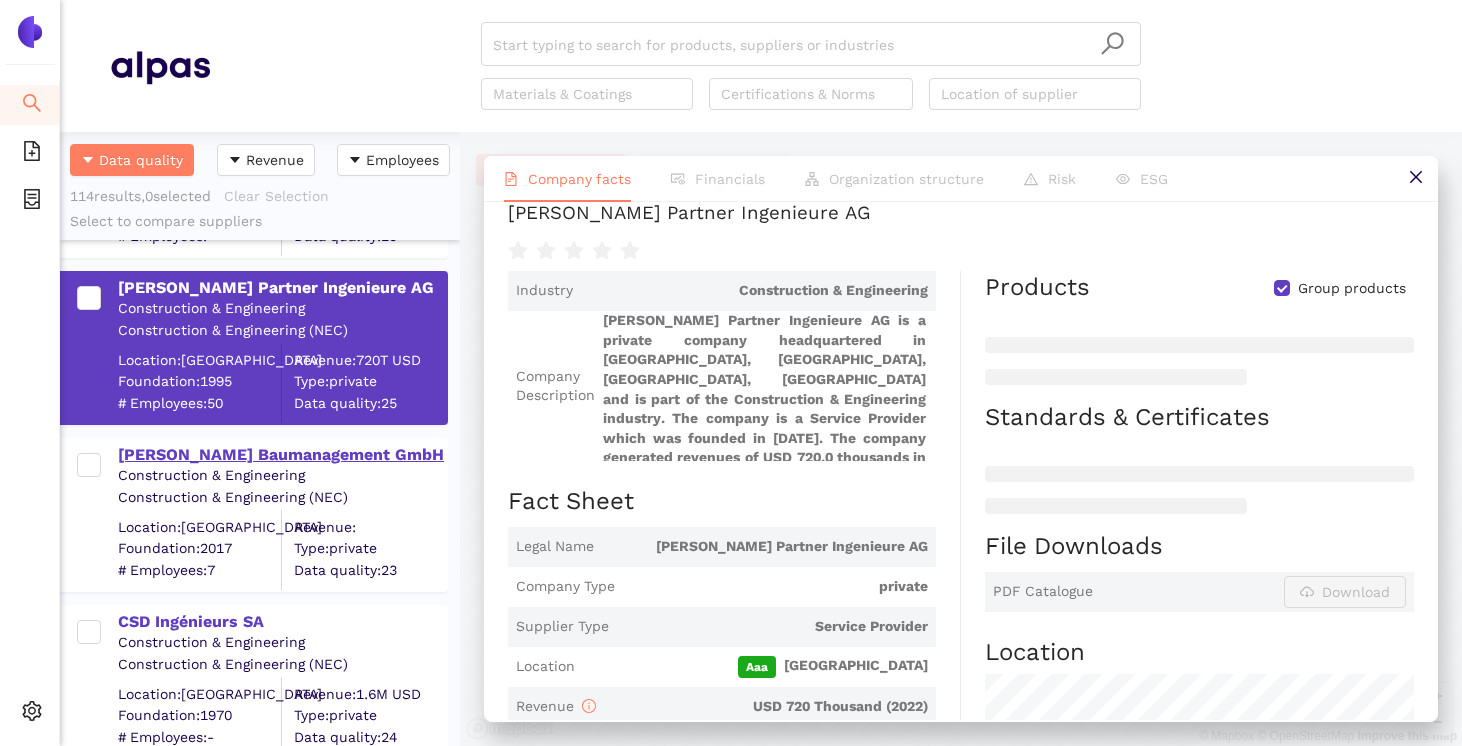 click on "[PERSON_NAME] Baumanagement GmbH" at bounding box center (282, 455) 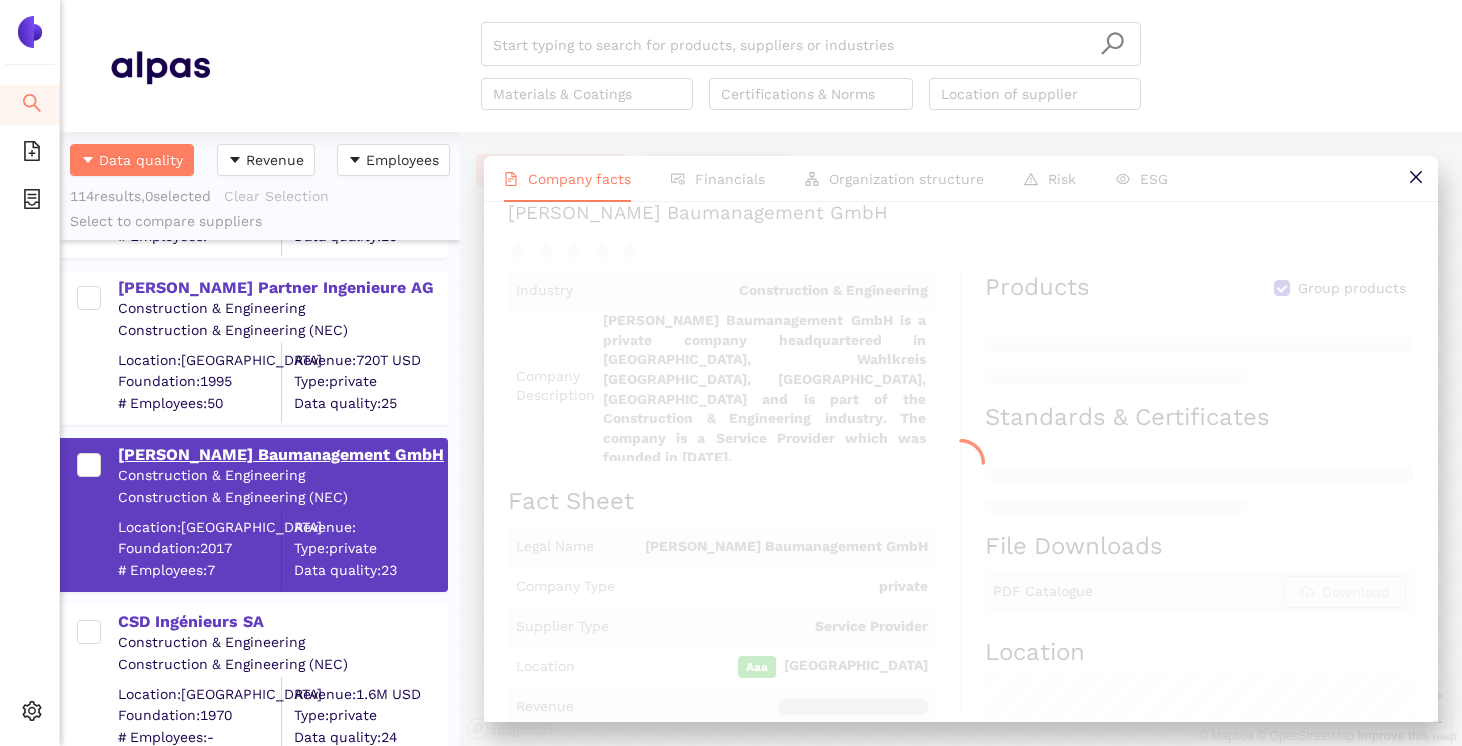 scroll, scrollTop: 0, scrollLeft: 0, axis: both 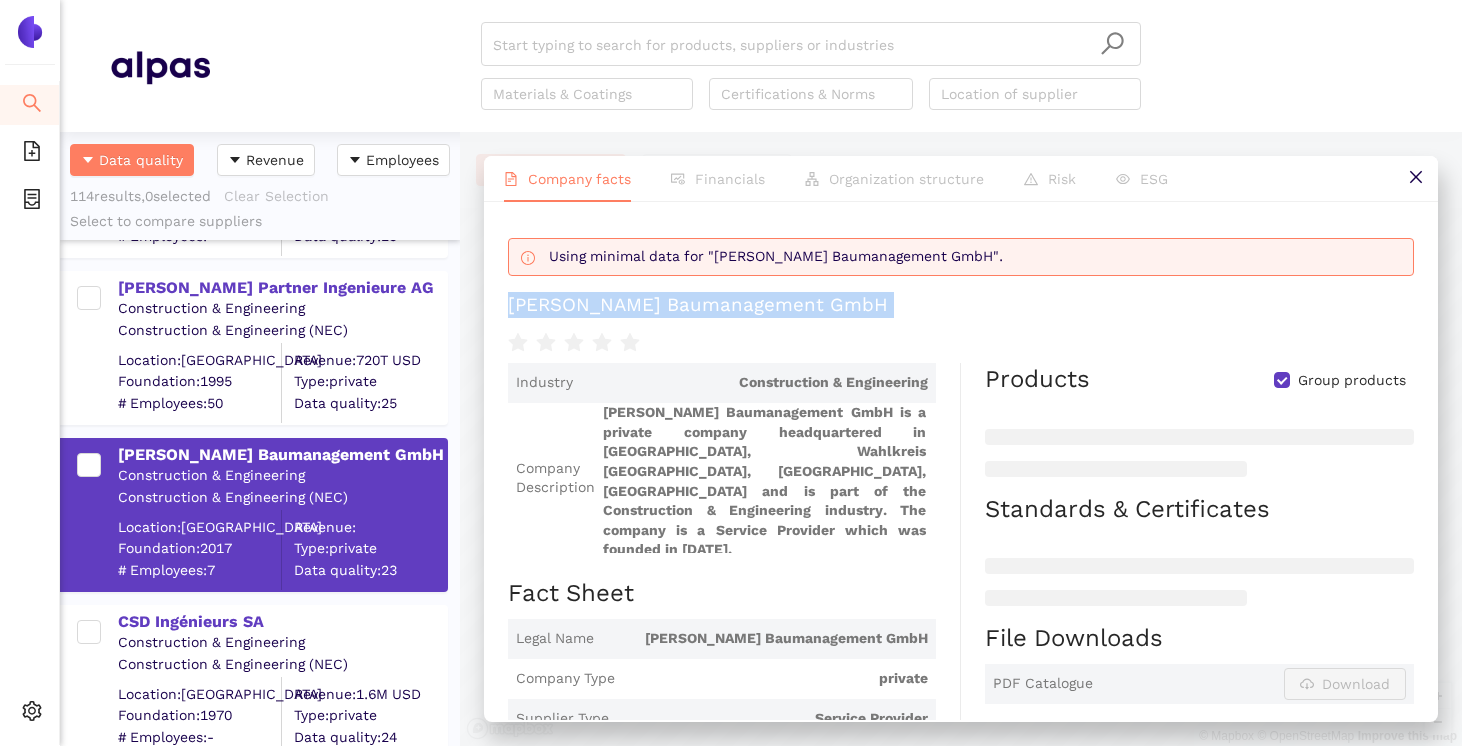 drag, startPoint x: 507, startPoint y: 307, endPoint x: 726, endPoint y: 322, distance: 219.51309 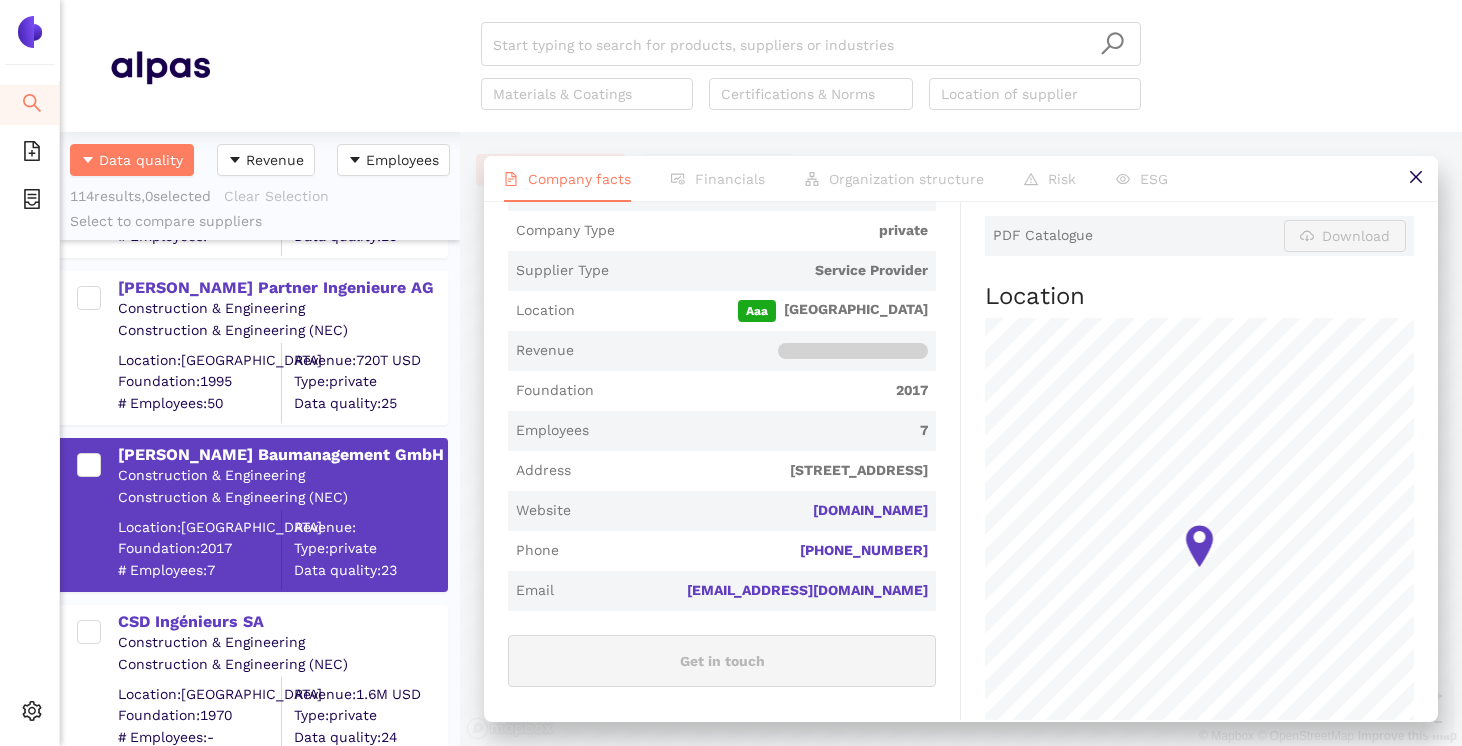 scroll, scrollTop: 520, scrollLeft: 0, axis: vertical 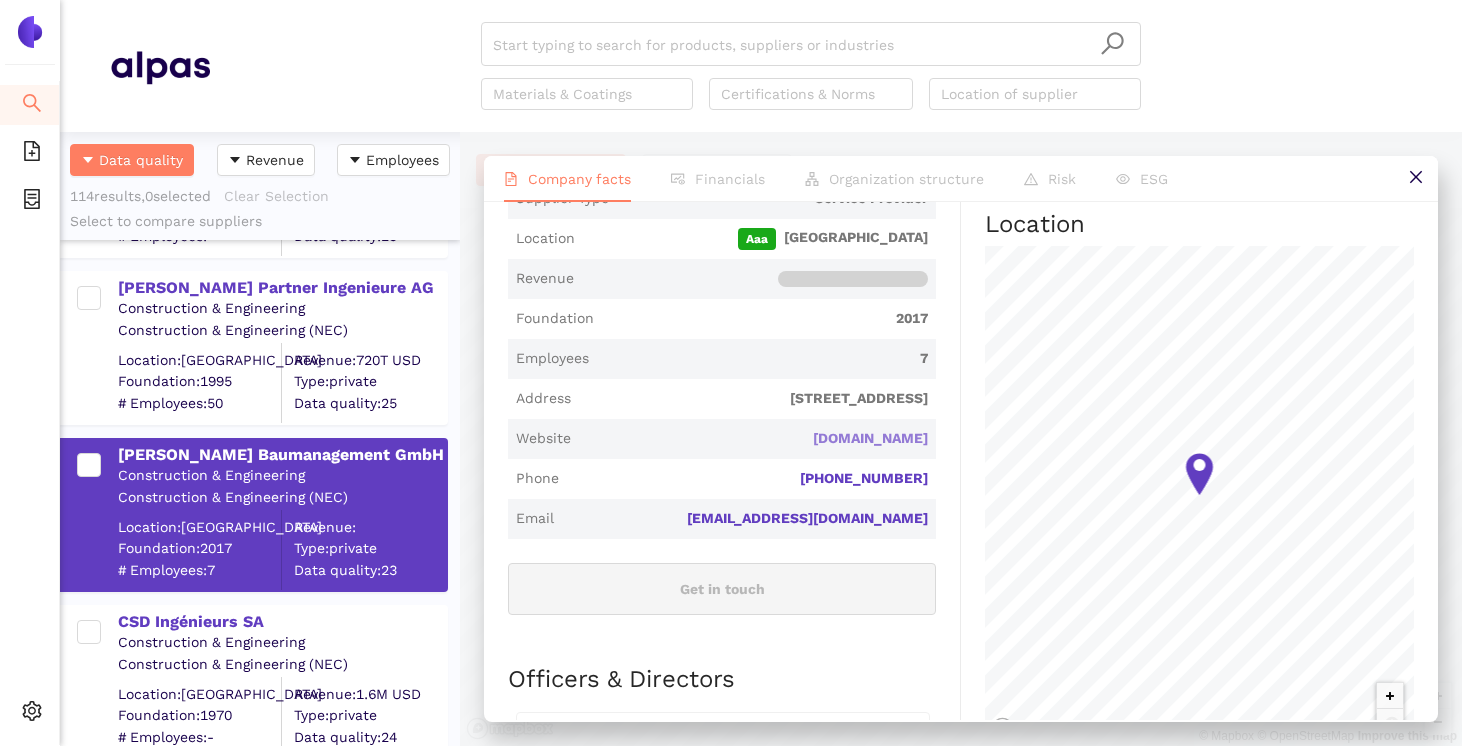 click on "[DOMAIN_NAME]" at bounding box center [0, 0] 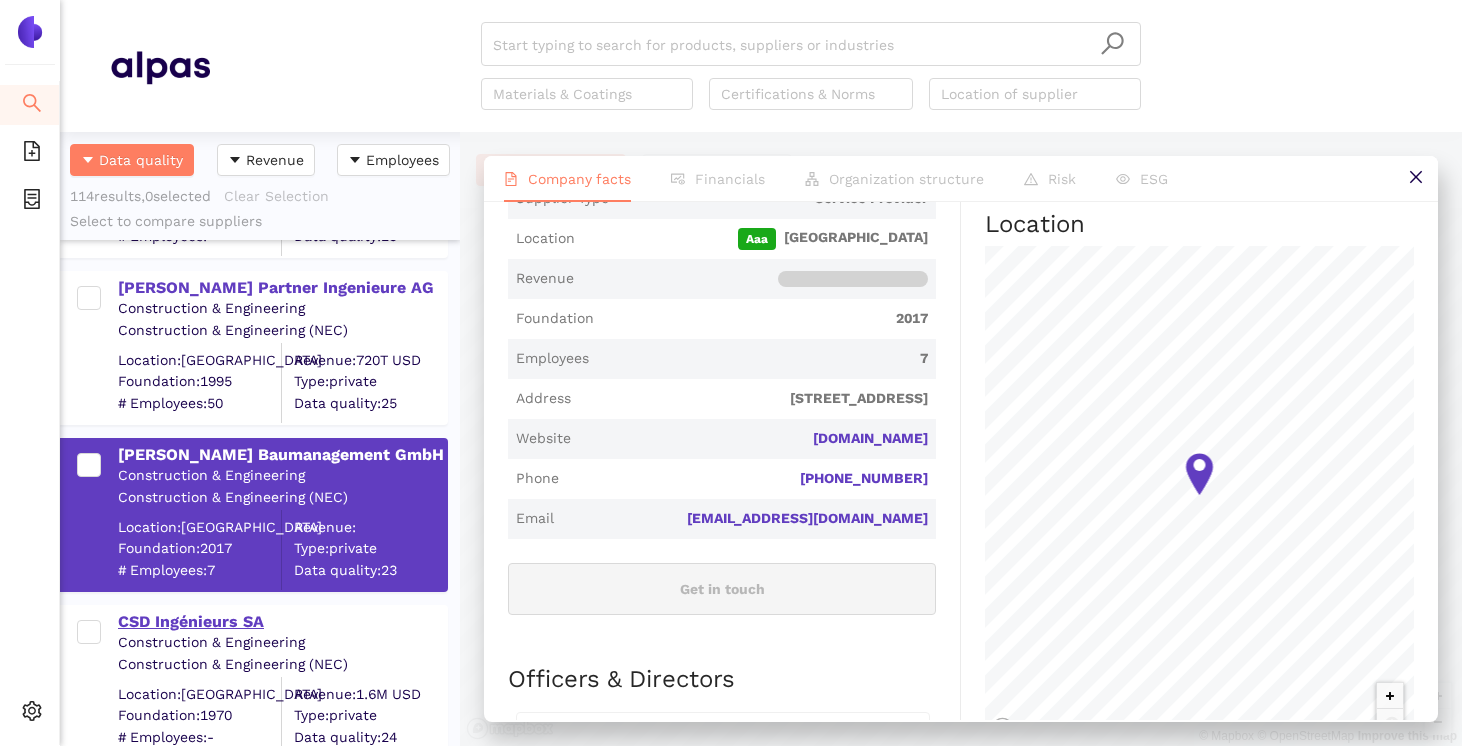 click on "CSD Ingénieurs SA" at bounding box center (282, 622) 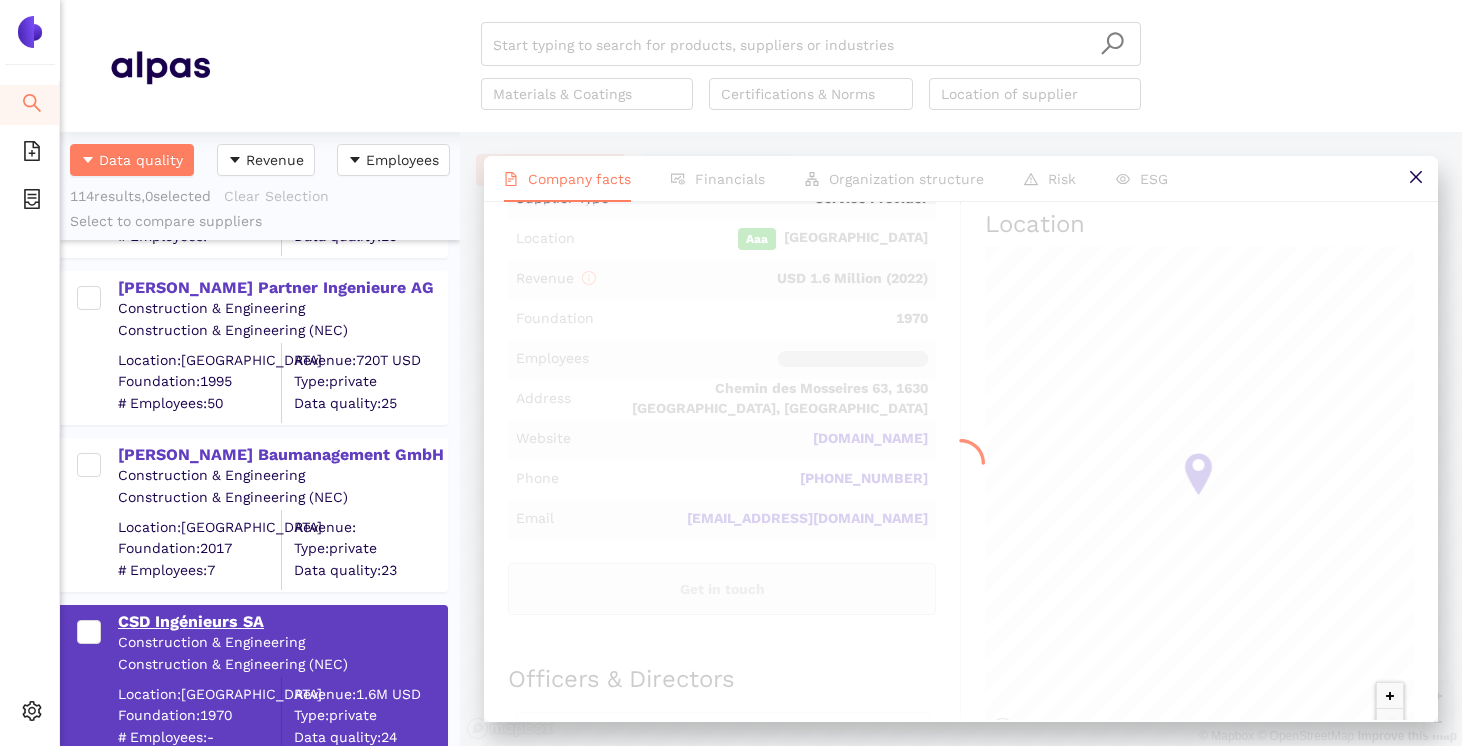 scroll, scrollTop: 0, scrollLeft: 0, axis: both 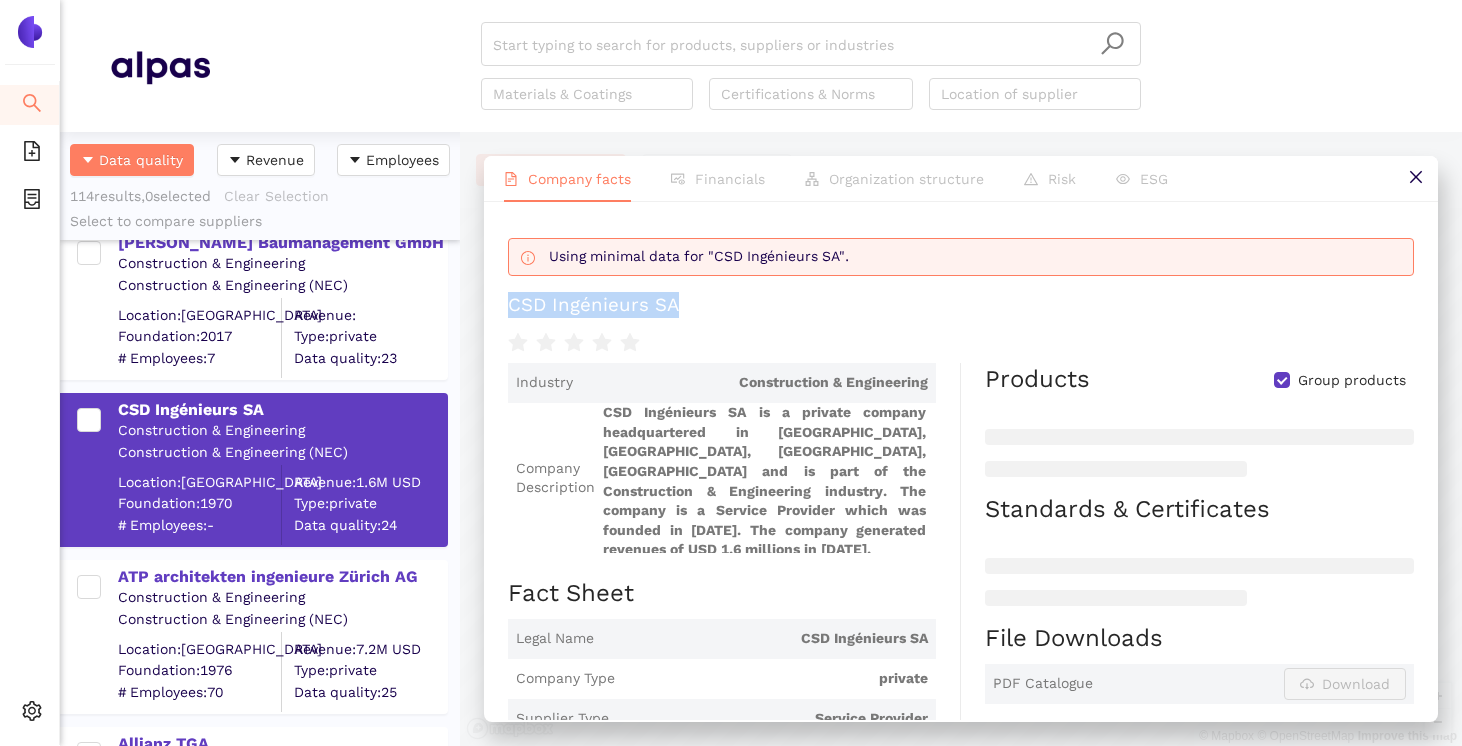 drag, startPoint x: 504, startPoint y: 300, endPoint x: 701, endPoint y: 302, distance: 197.01015 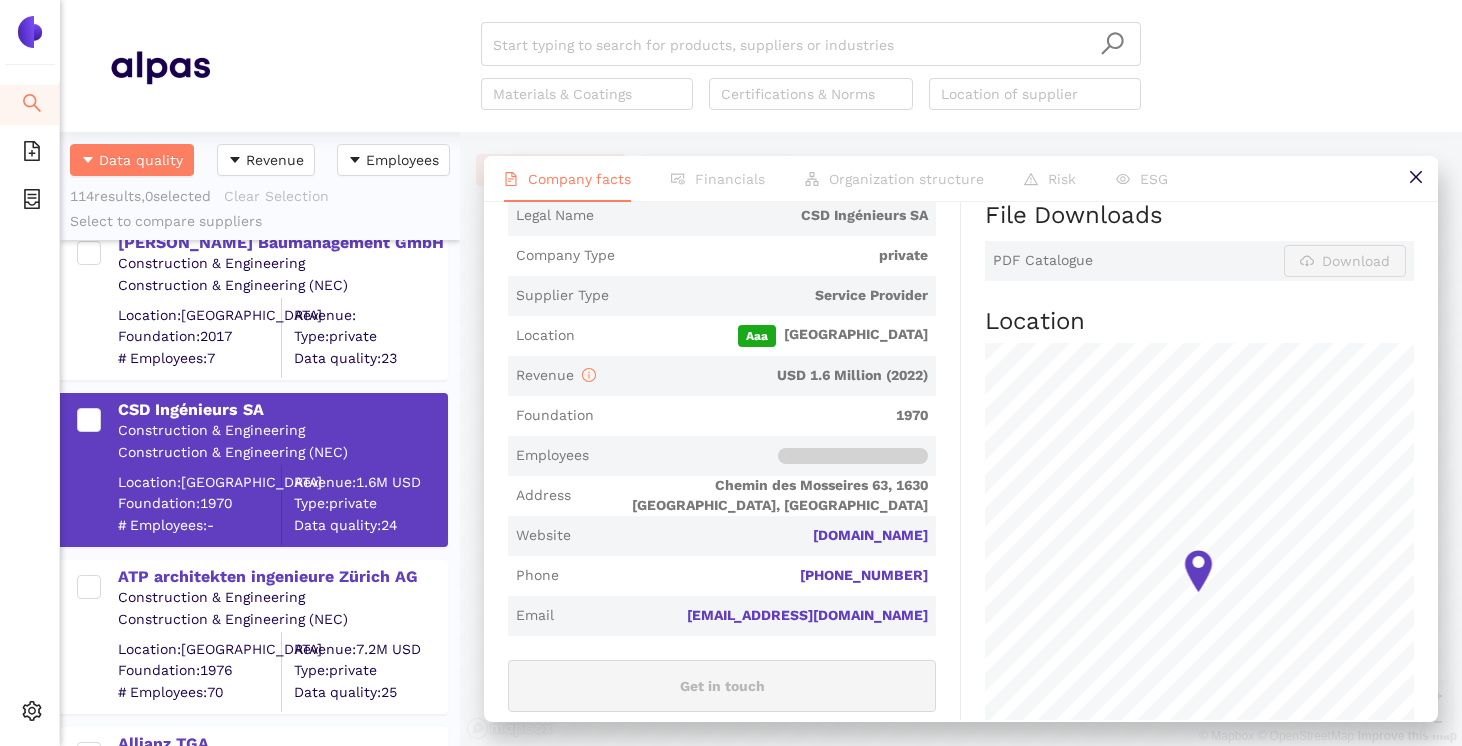 scroll, scrollTop: 487, scrollLeft: 0, axis: vertical 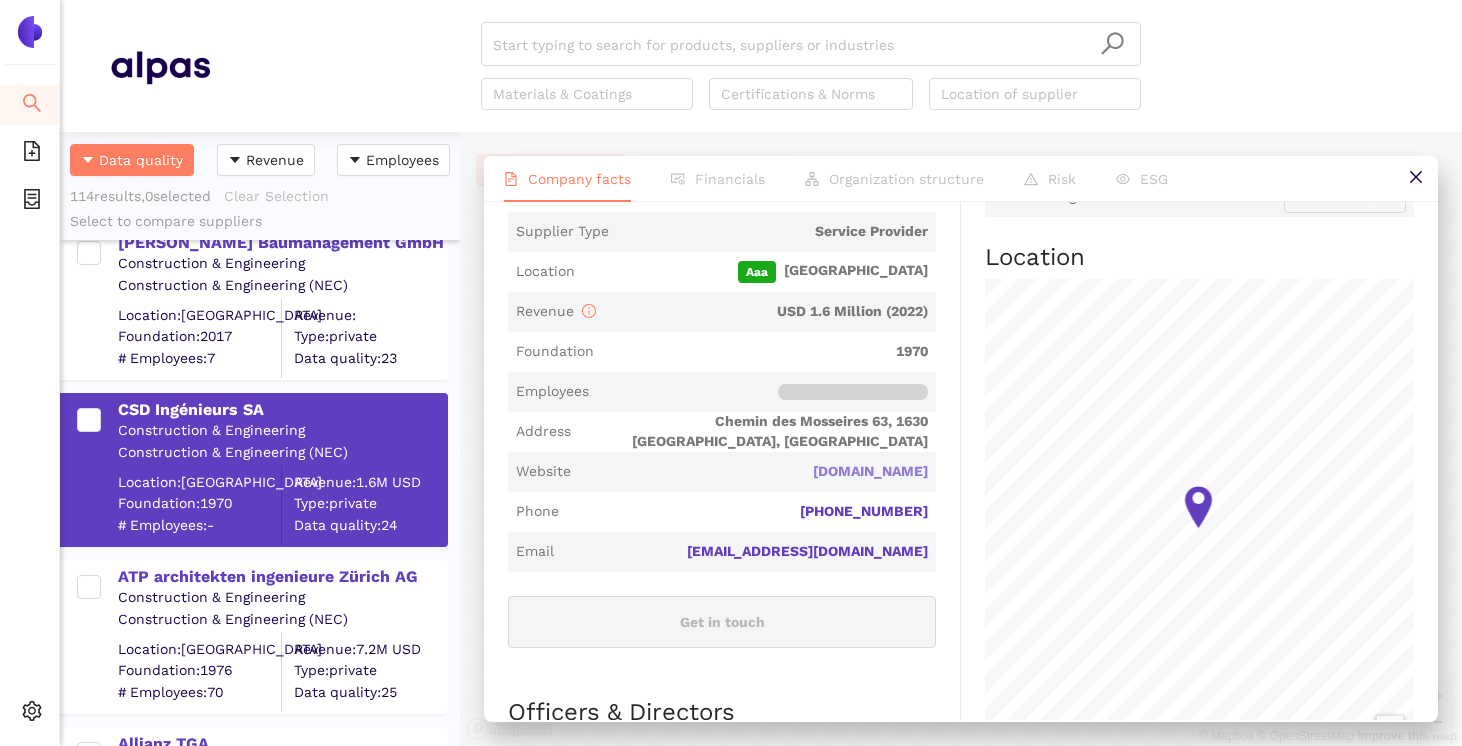 click on "[DOMAIN_NAME]" at bounding box center (0, 0) 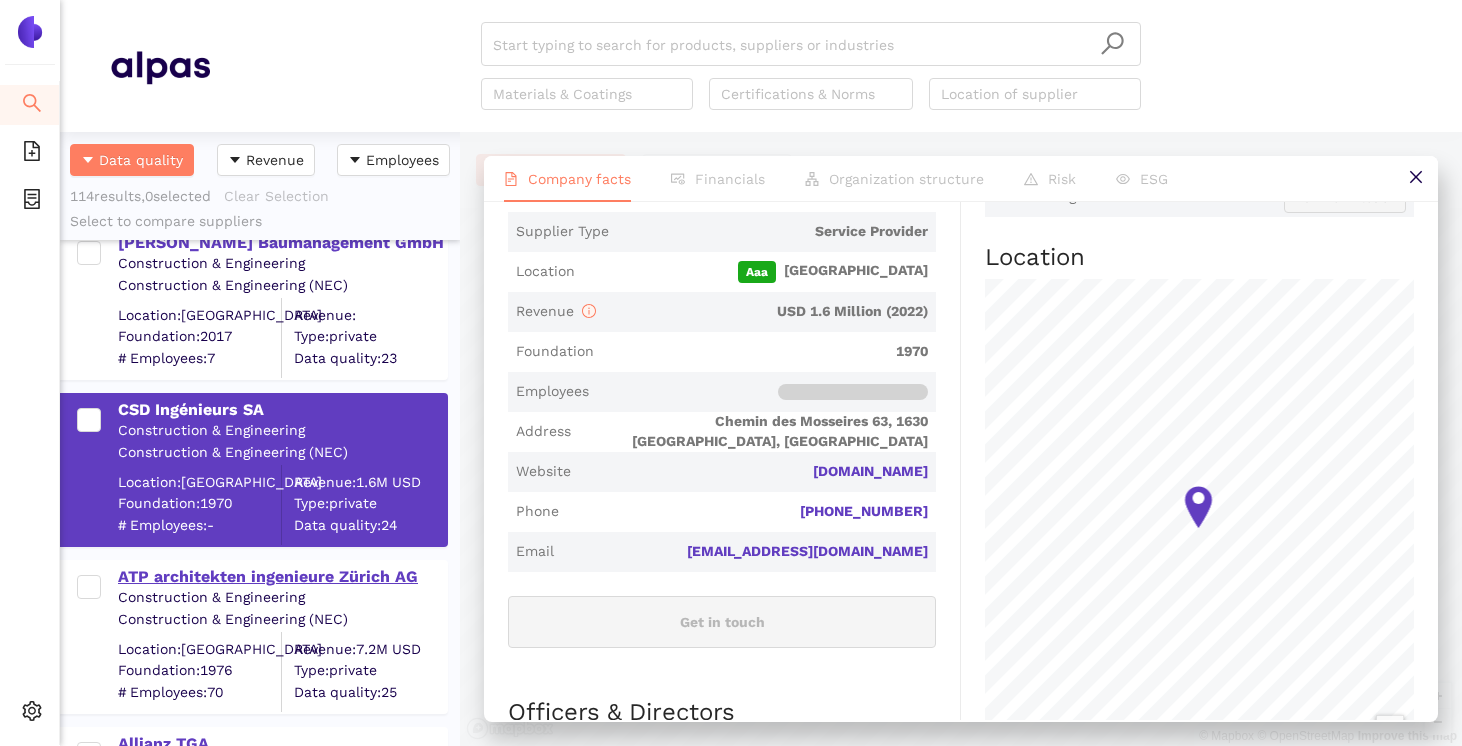 click on "ATP architekten ingenieure Zürich AG" at bounding box center (282, 577) 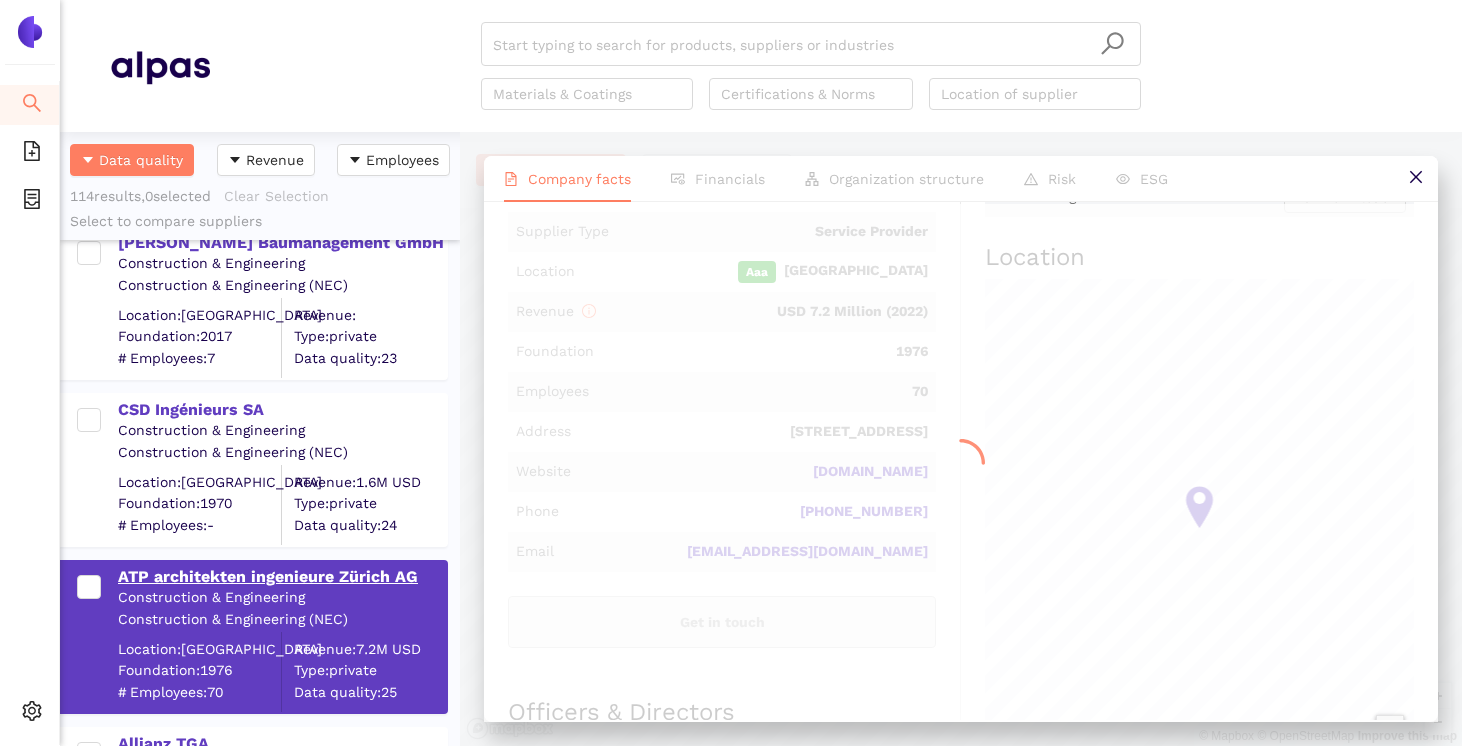 scroll, scrollTop: 0, scrollLeft: 0, axis: both 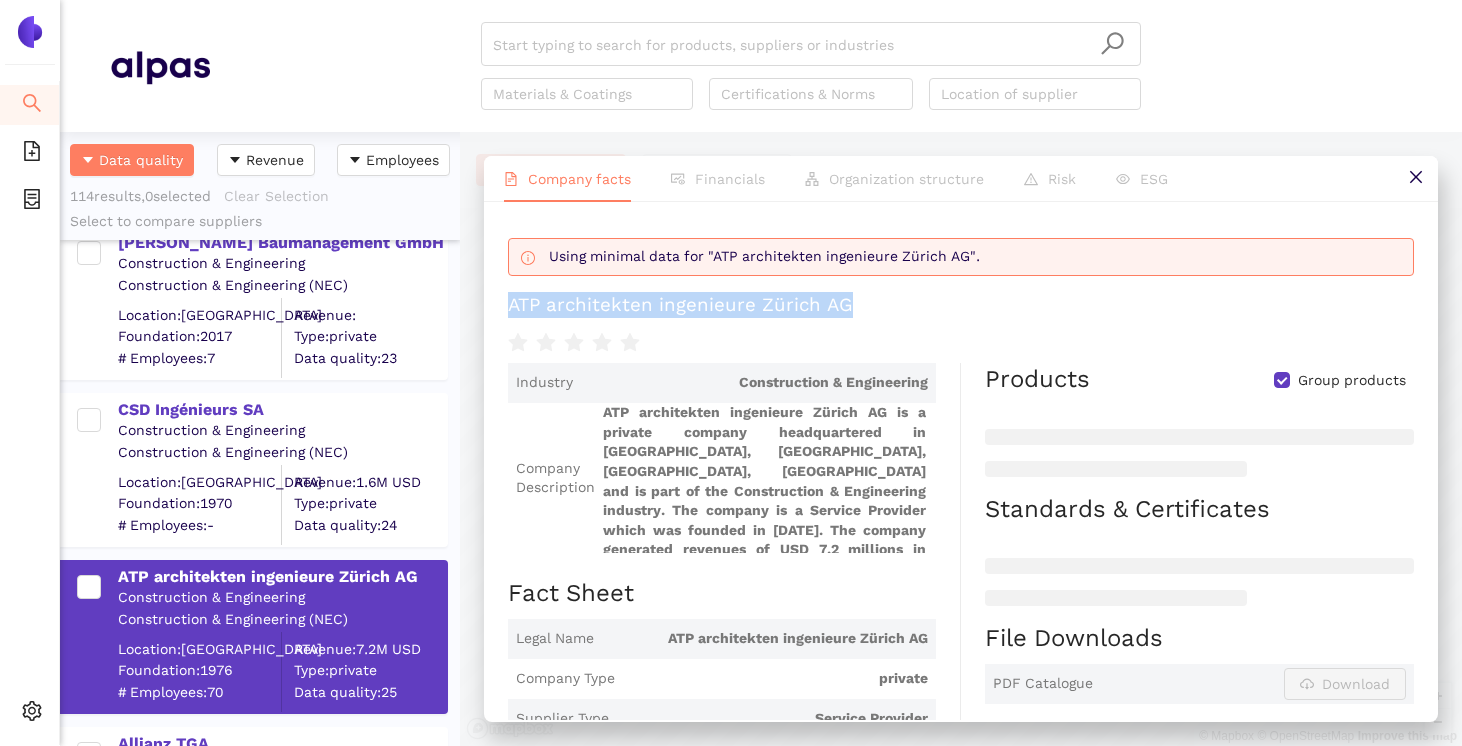 drag, startPoint x: 507, startPoint y: 302, endPoint x: 843, endPoint y: 313, distance: 336.18002 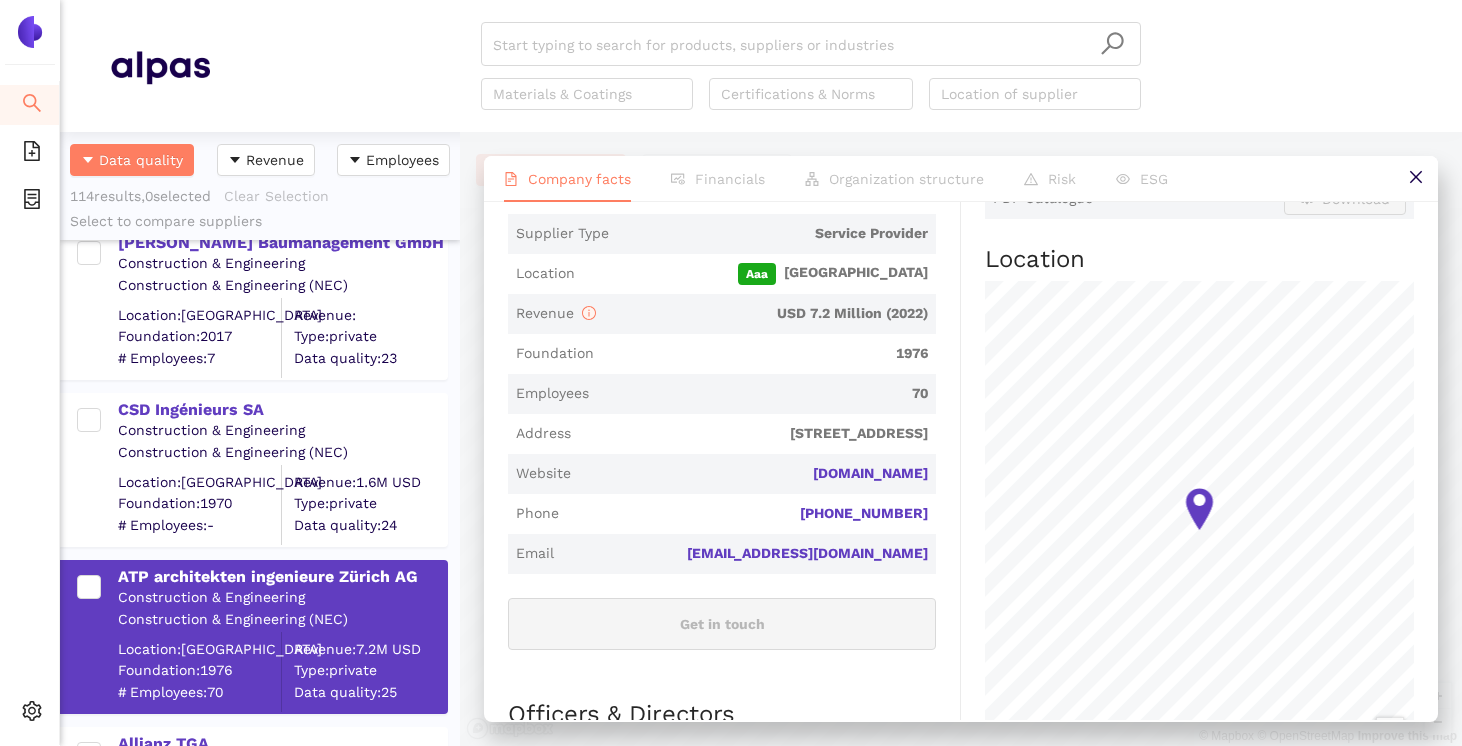 scroll, scrollTop: 484, scrollLeft: 0, axis: vertical 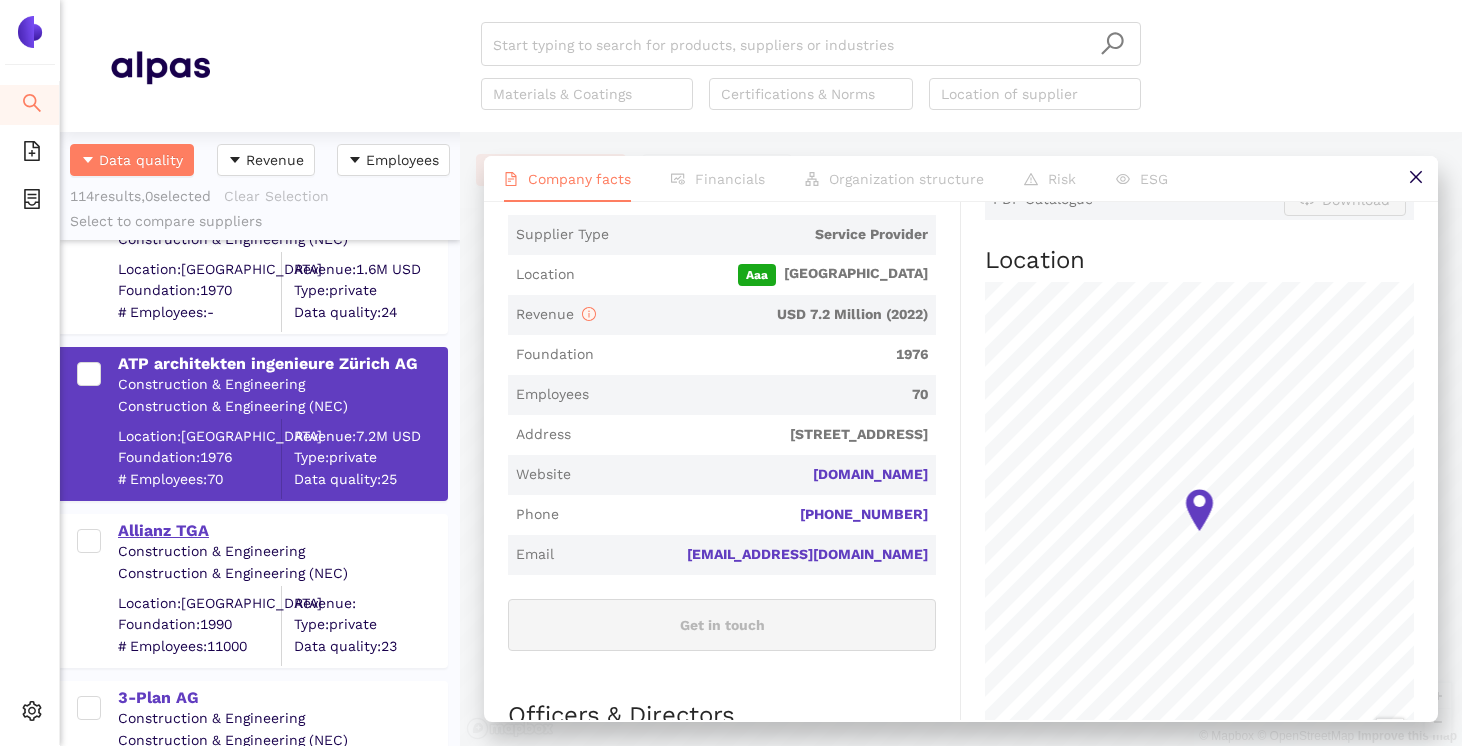 click on "Allianz TGA" at bounding box center [282, 531] 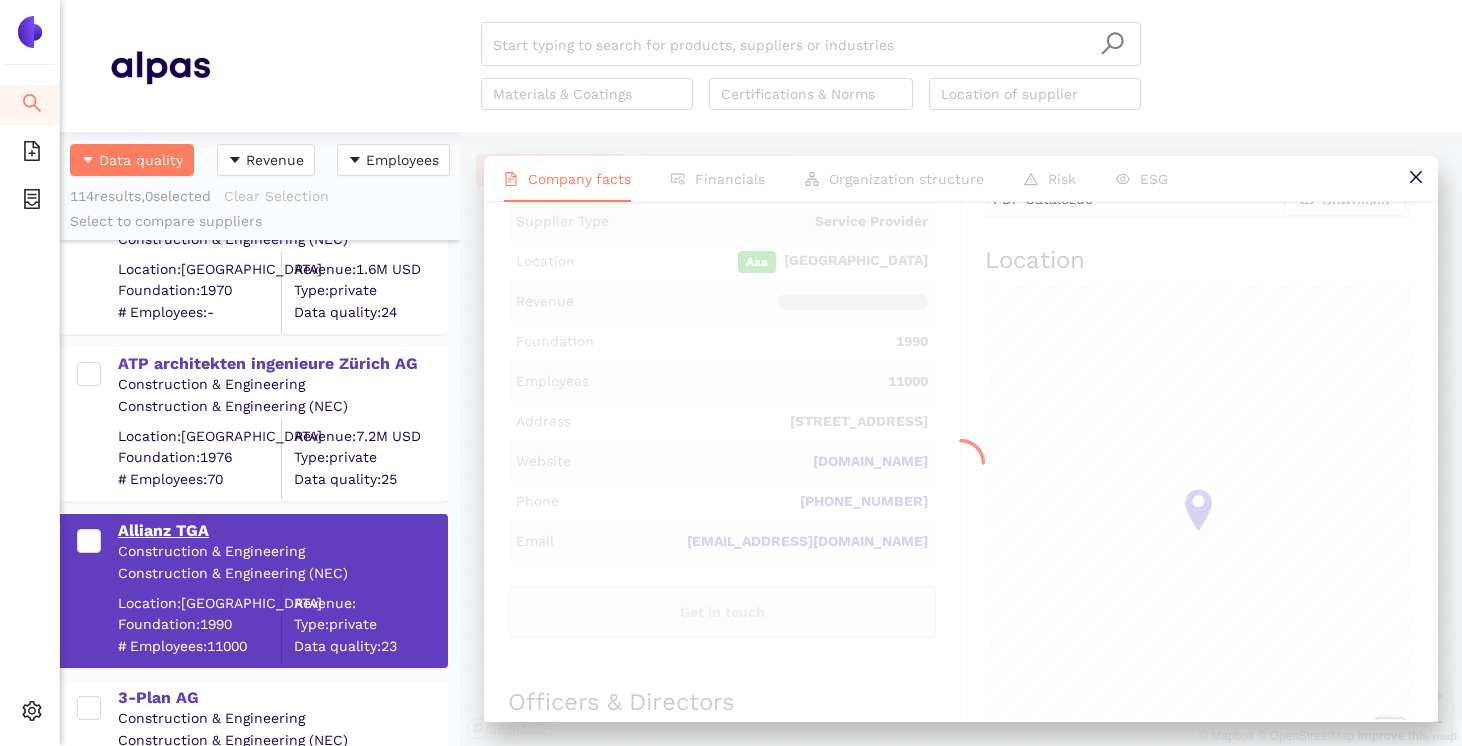 scroll, scrollTop: 0, scrollLeft: 0, axis: both 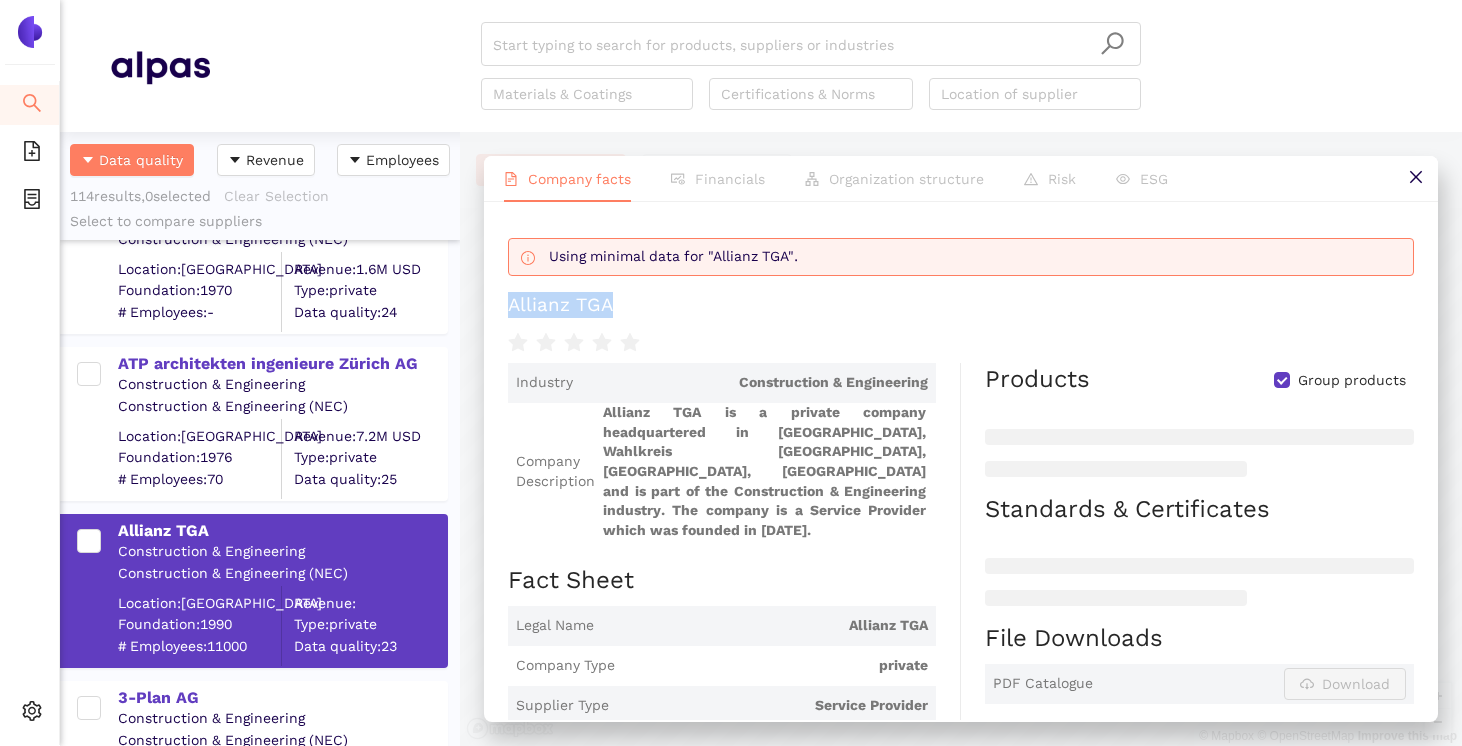 drag, startPoint x: 623, startPoint y: 307, endPoint x: 502, endPoint y: 307, distance: 121 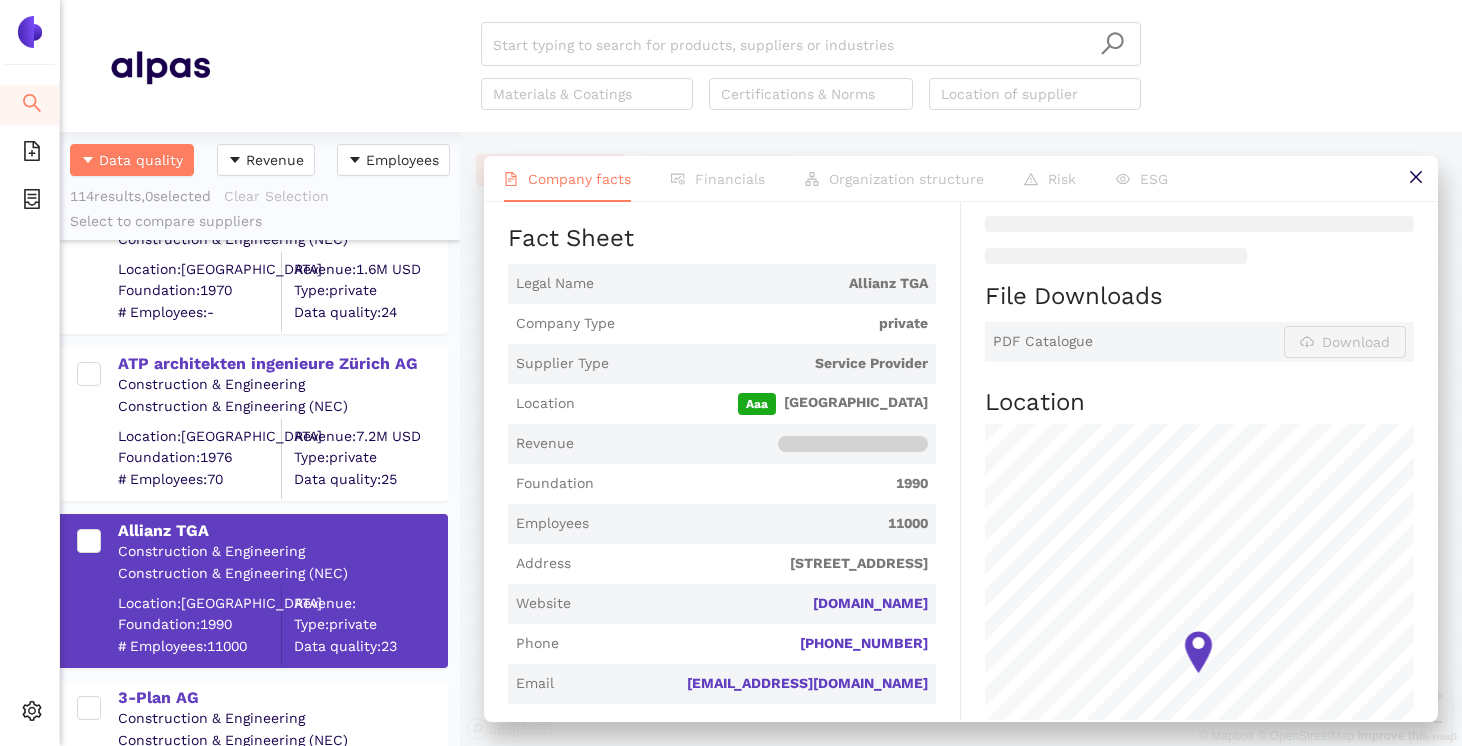 scroll, scrollTop: 343, scrollLeft: 0, axis: vertical 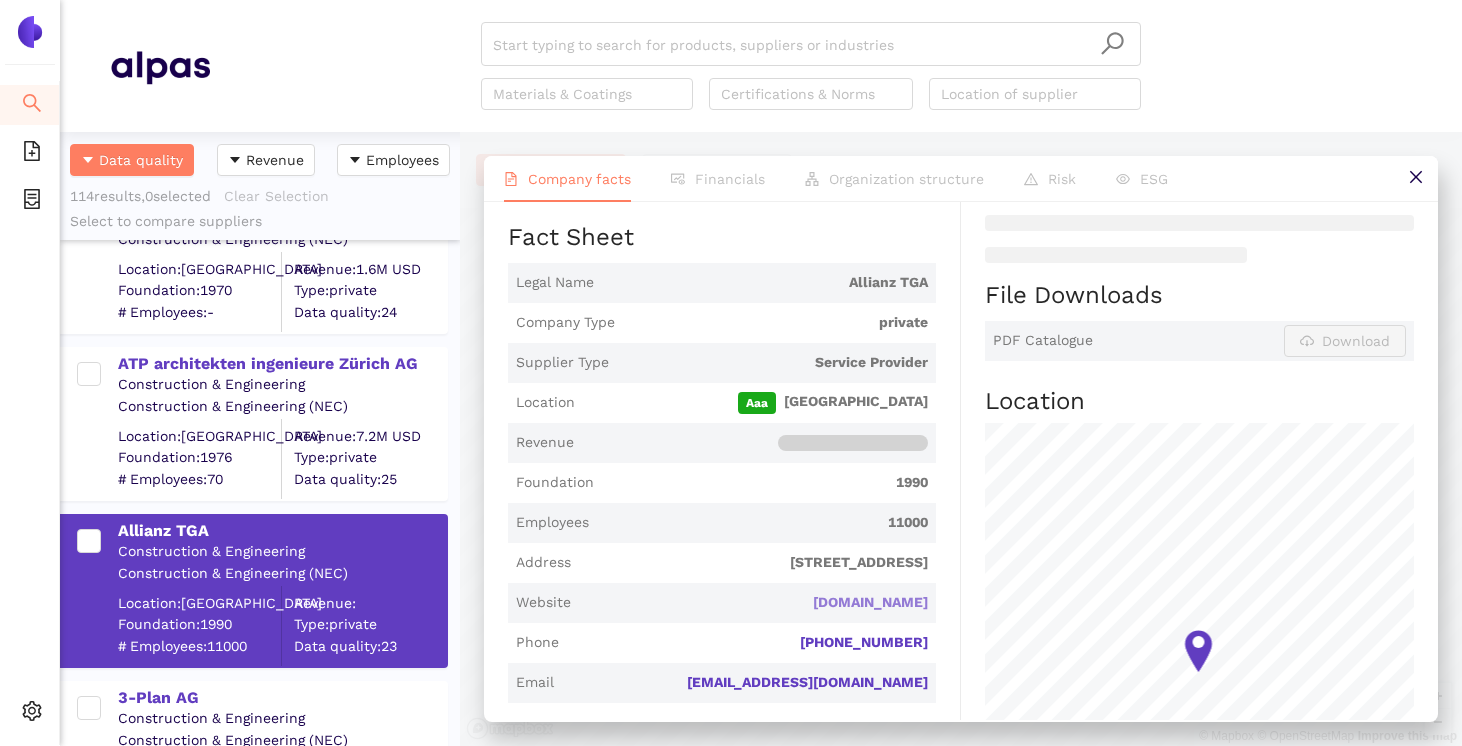 click on "[DOMAIN_NAME]" at bounding box center (0, 0) 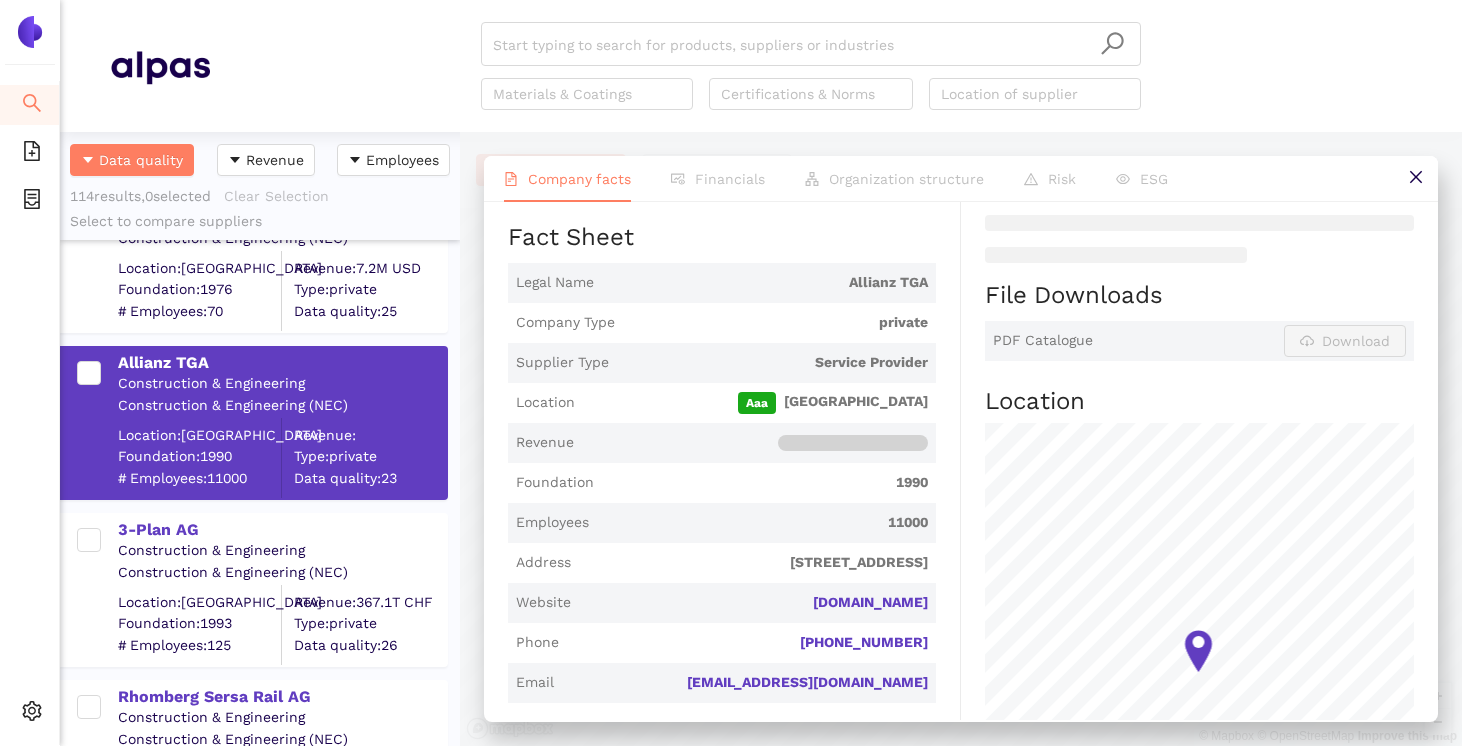 scroll, scrollTop: 8290, scrollLeft: 0, axis: vertical 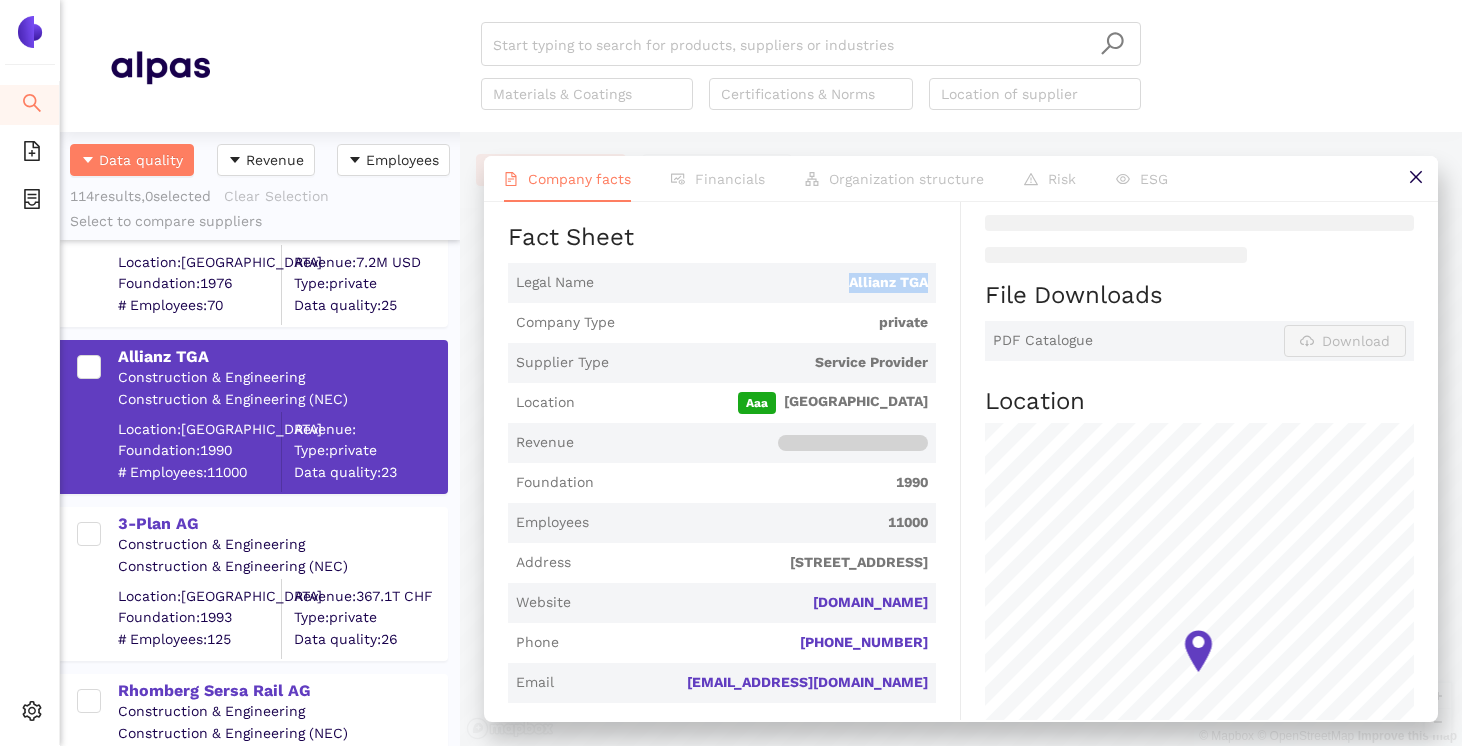 drag, startPoint x: 841, startPoint y: 262, endPoint x: 938, endPoint y: 262, distance: 97 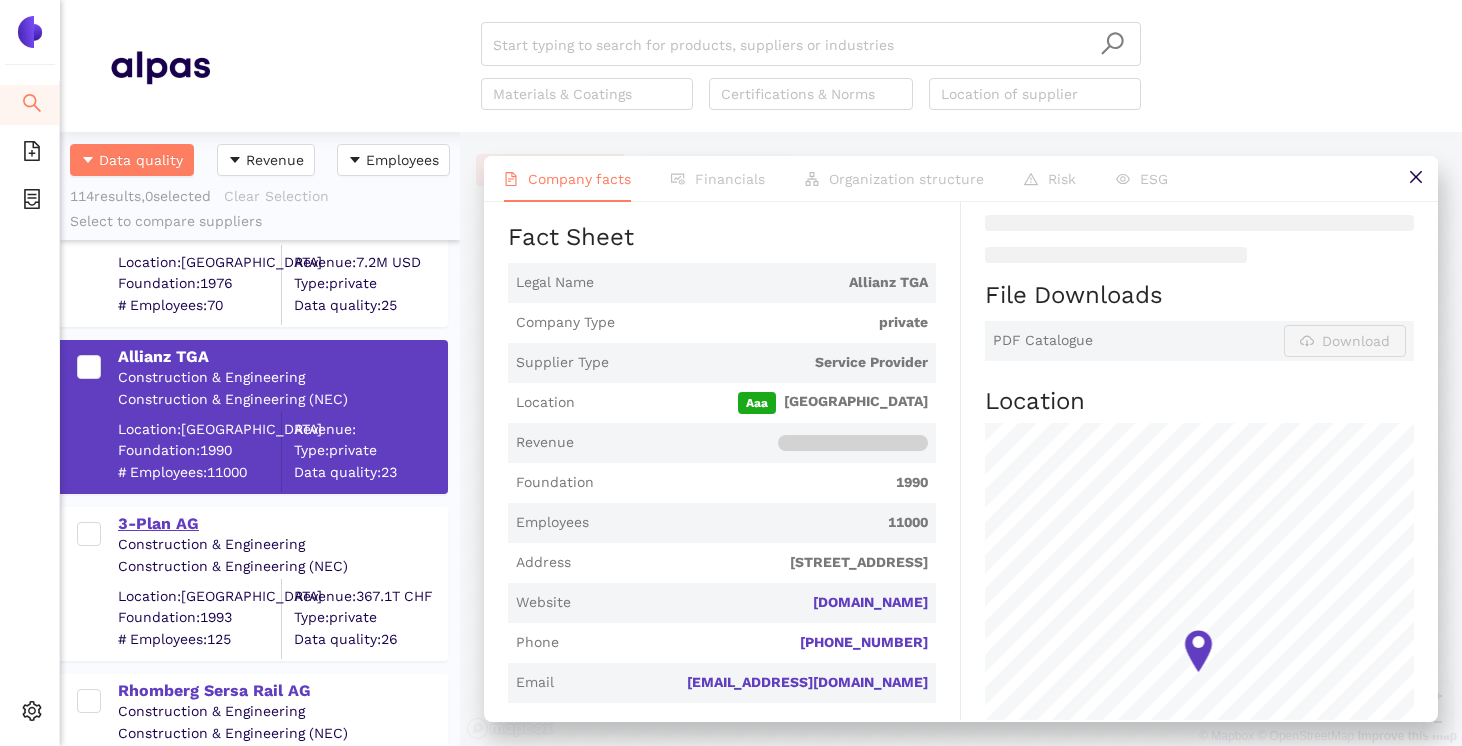 click on "3-Plan AG" at bounding box center (282, 524) 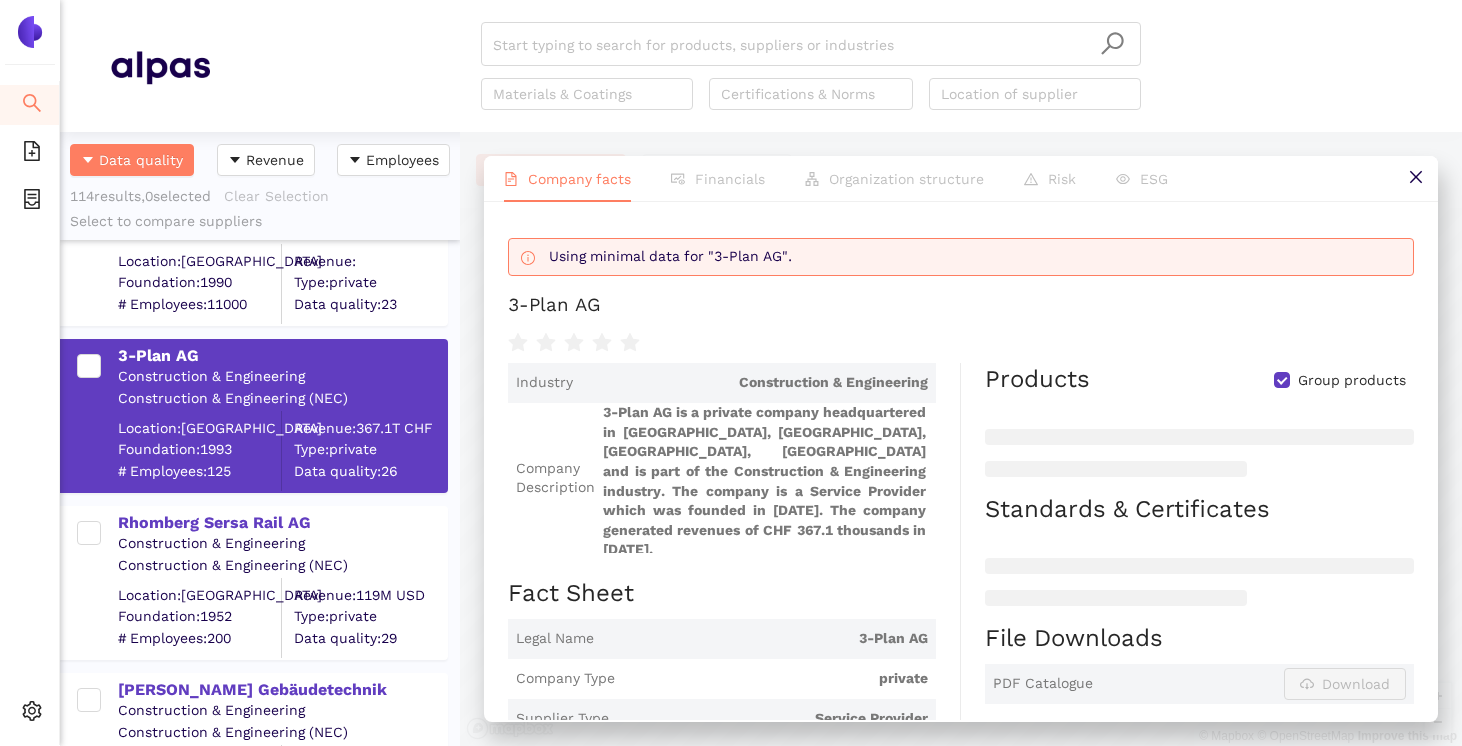 scroll, scrollTop: 8504, scrollLeft: 0, axis: vertical 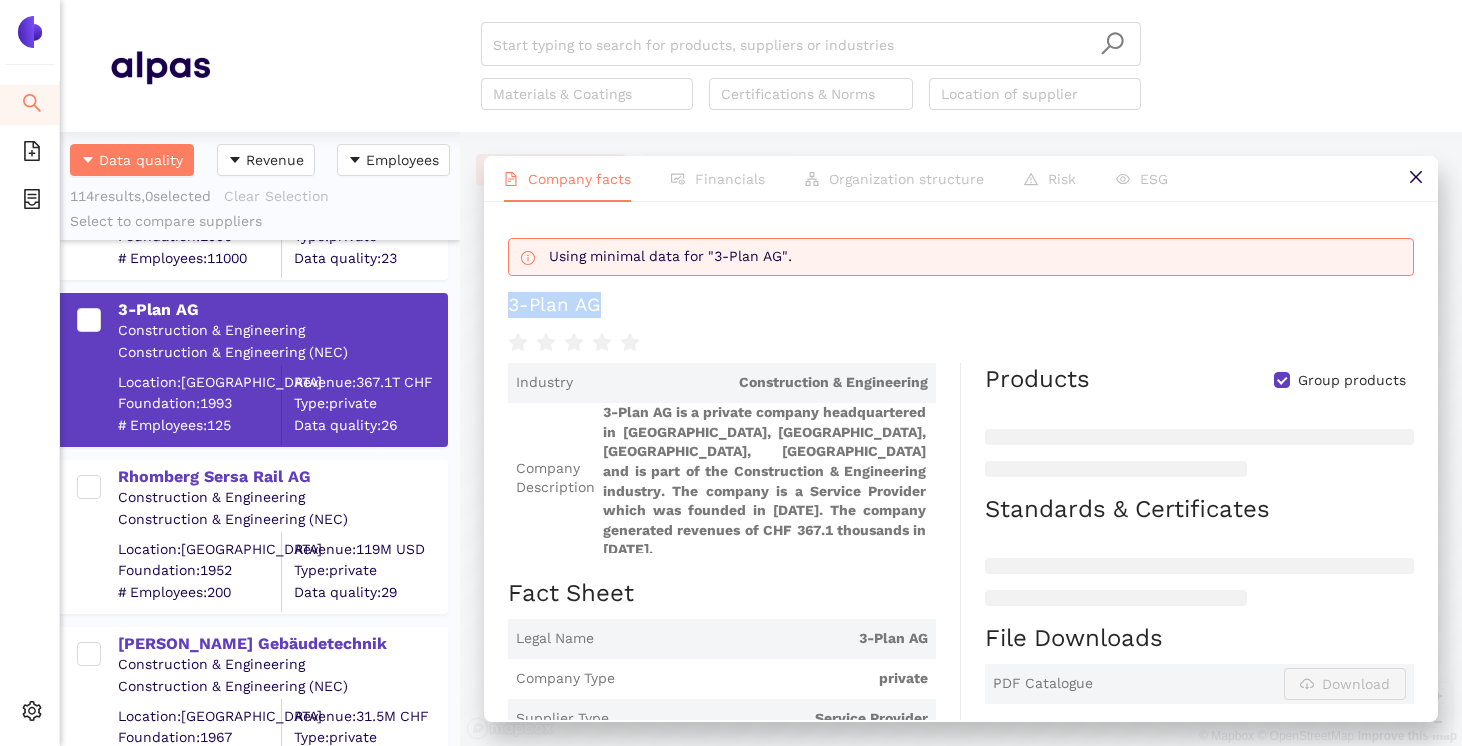 drag, startPoint x: 612, startPoint y: 310, endPoint x: 503, endPoint y: 310, distance: 109 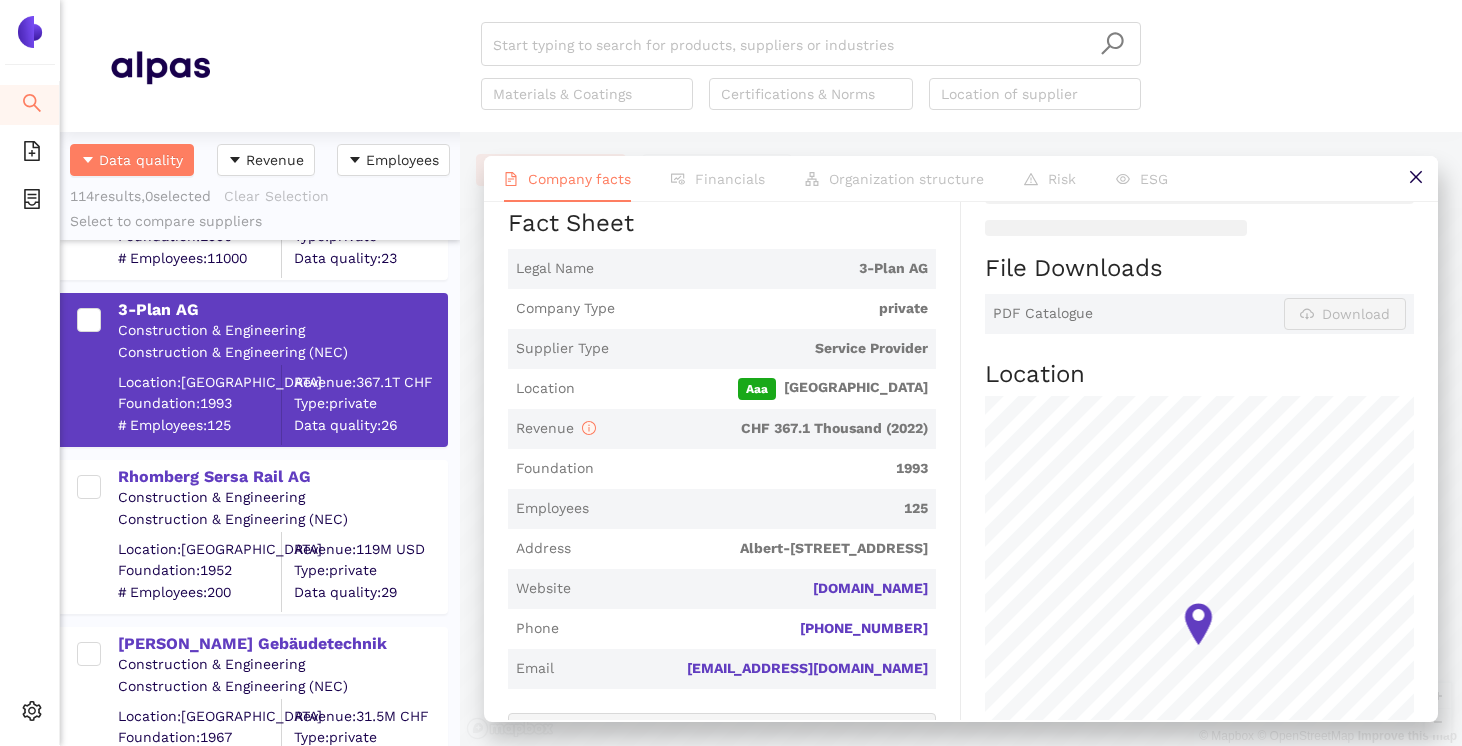 scroll, scrollTop: 372, scrollLeft: 0, axis: vertical 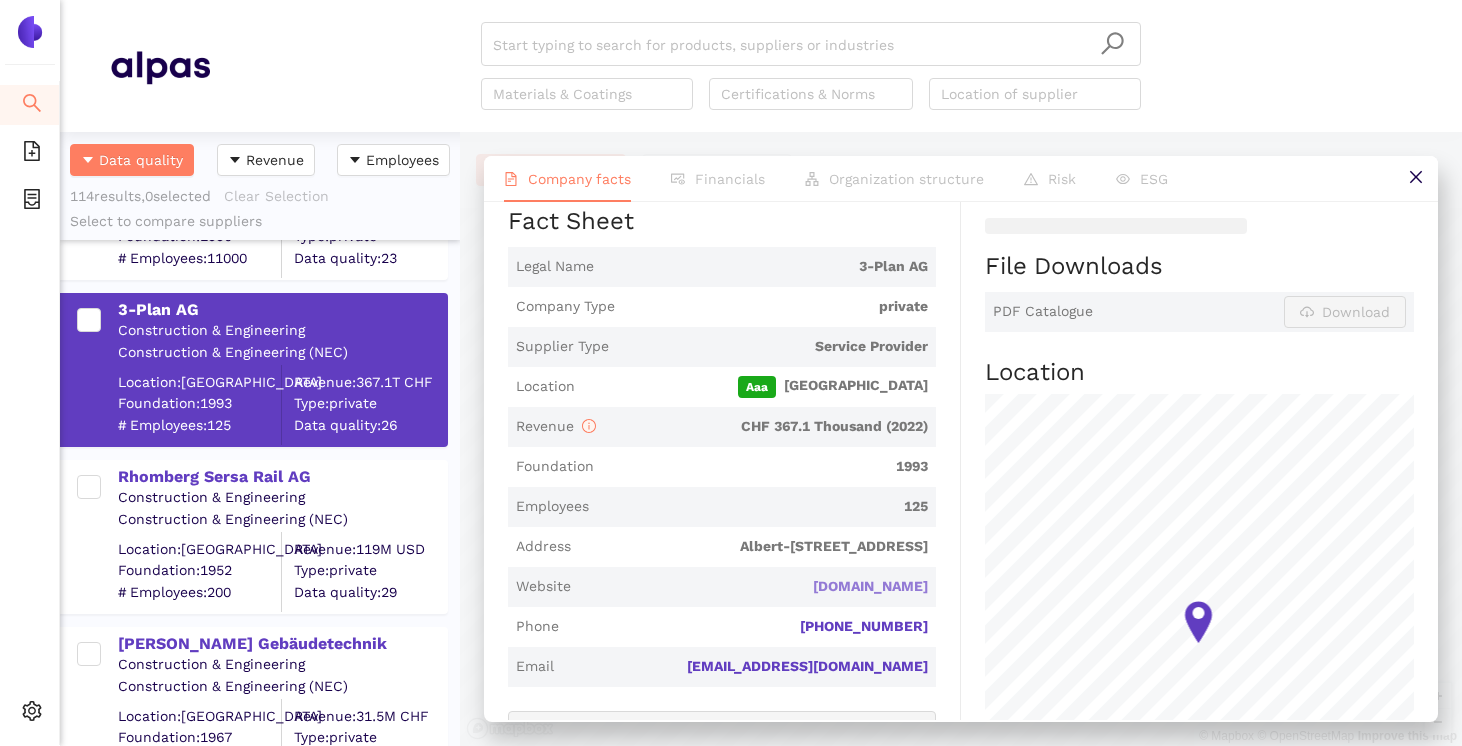 click on "[DOMAIN_NAME]" at bounding box center (0, 0) 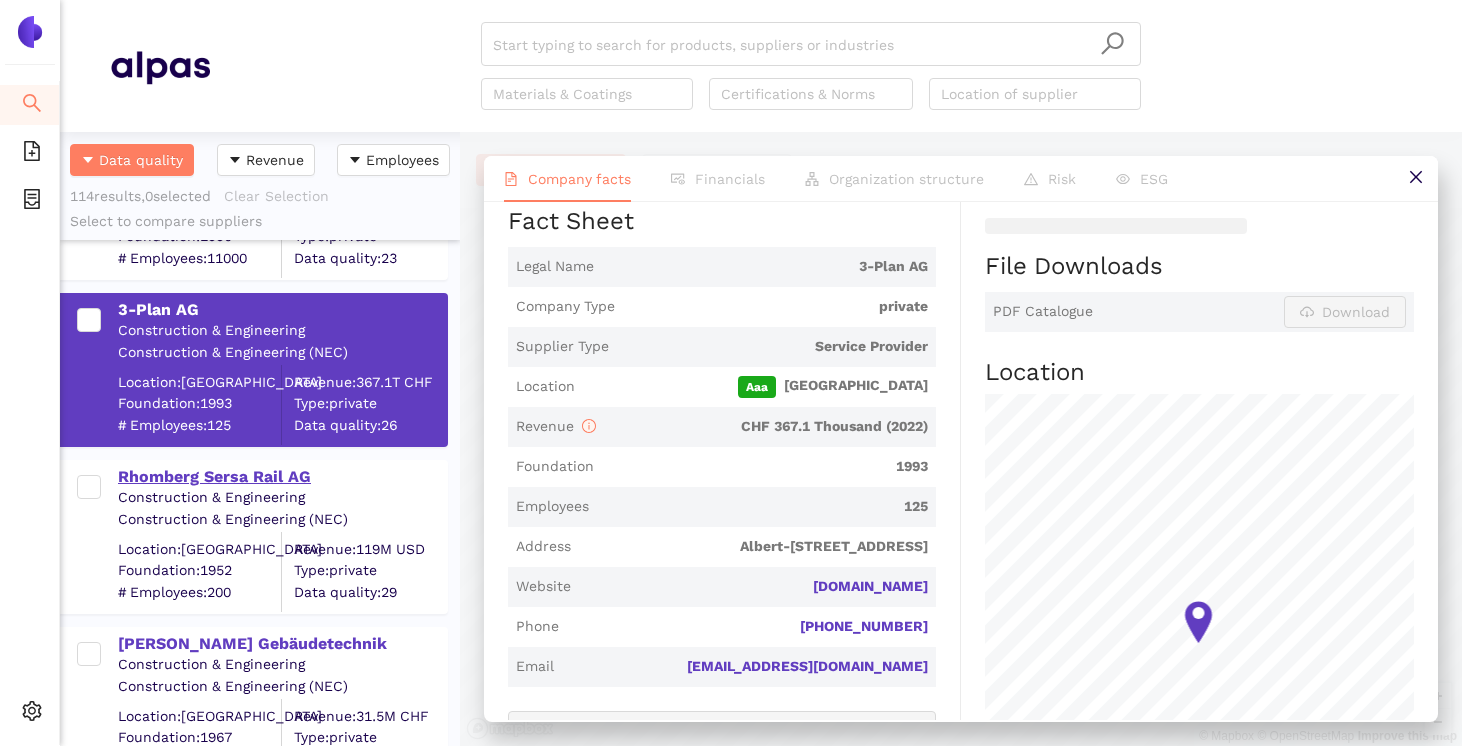 click on "Rhomberg Sersa Rail AG" at bounding box center (282, 477) 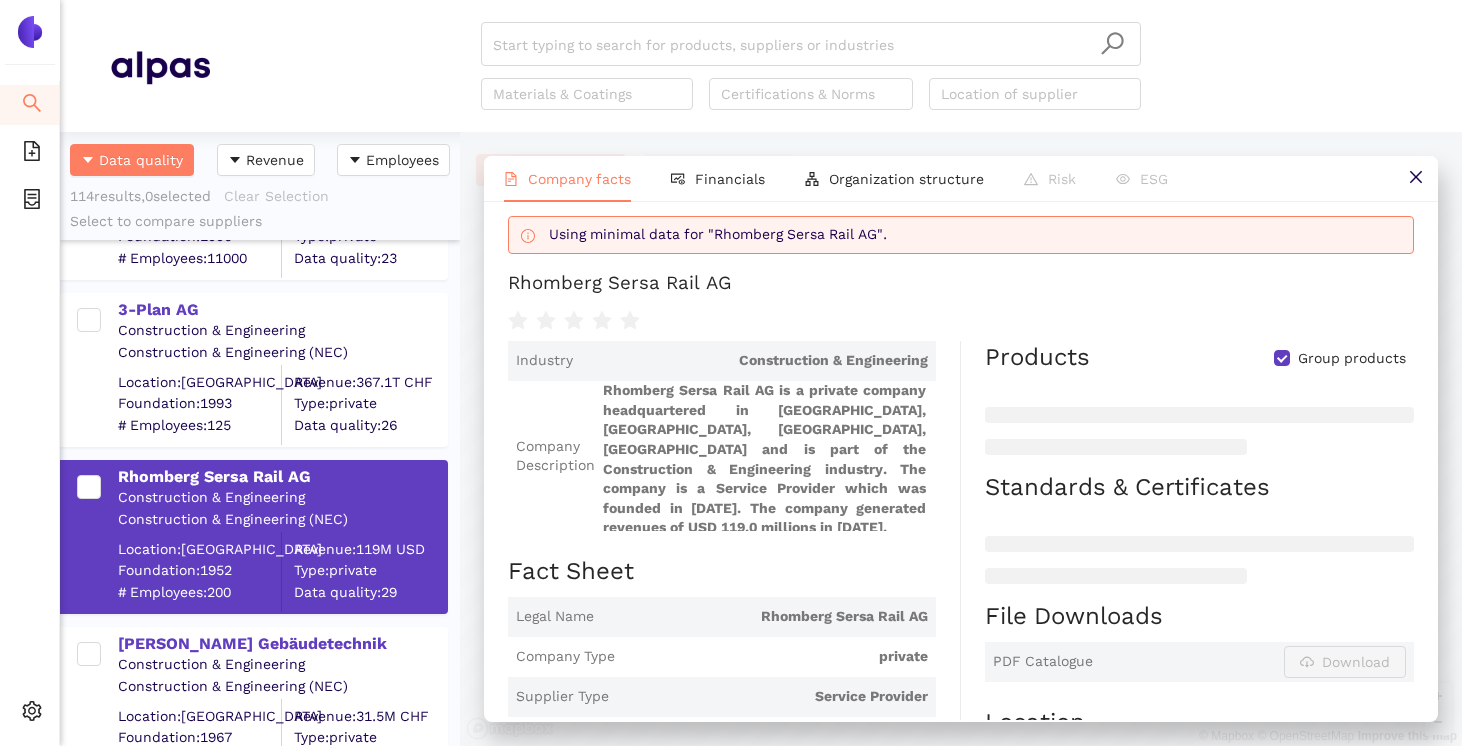 scroll, scrollTop: 0, scrollLeft: 0, axis: both 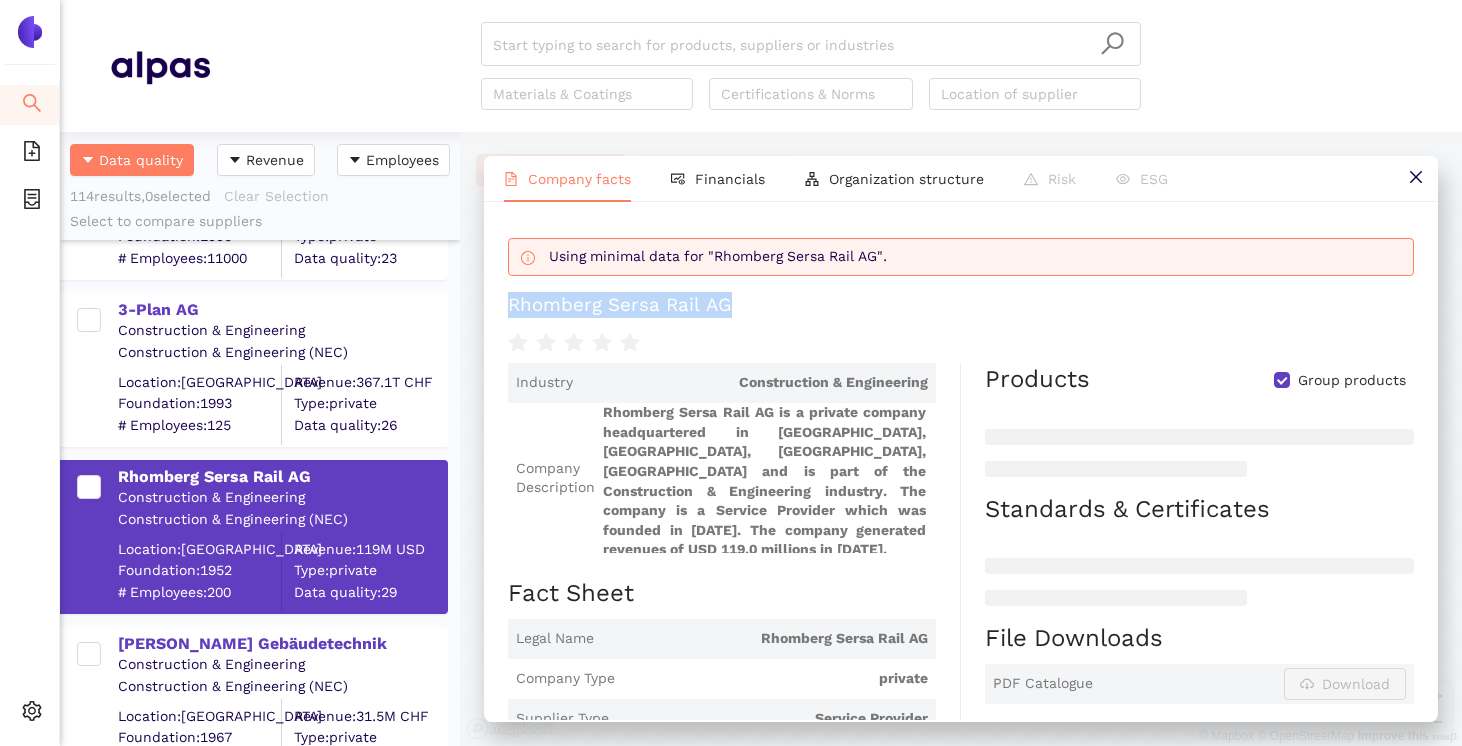 drag, startPoint x: 741, startPoint y: 308, endPoint x: 511, endPoint y: 300, distance: 230.13908 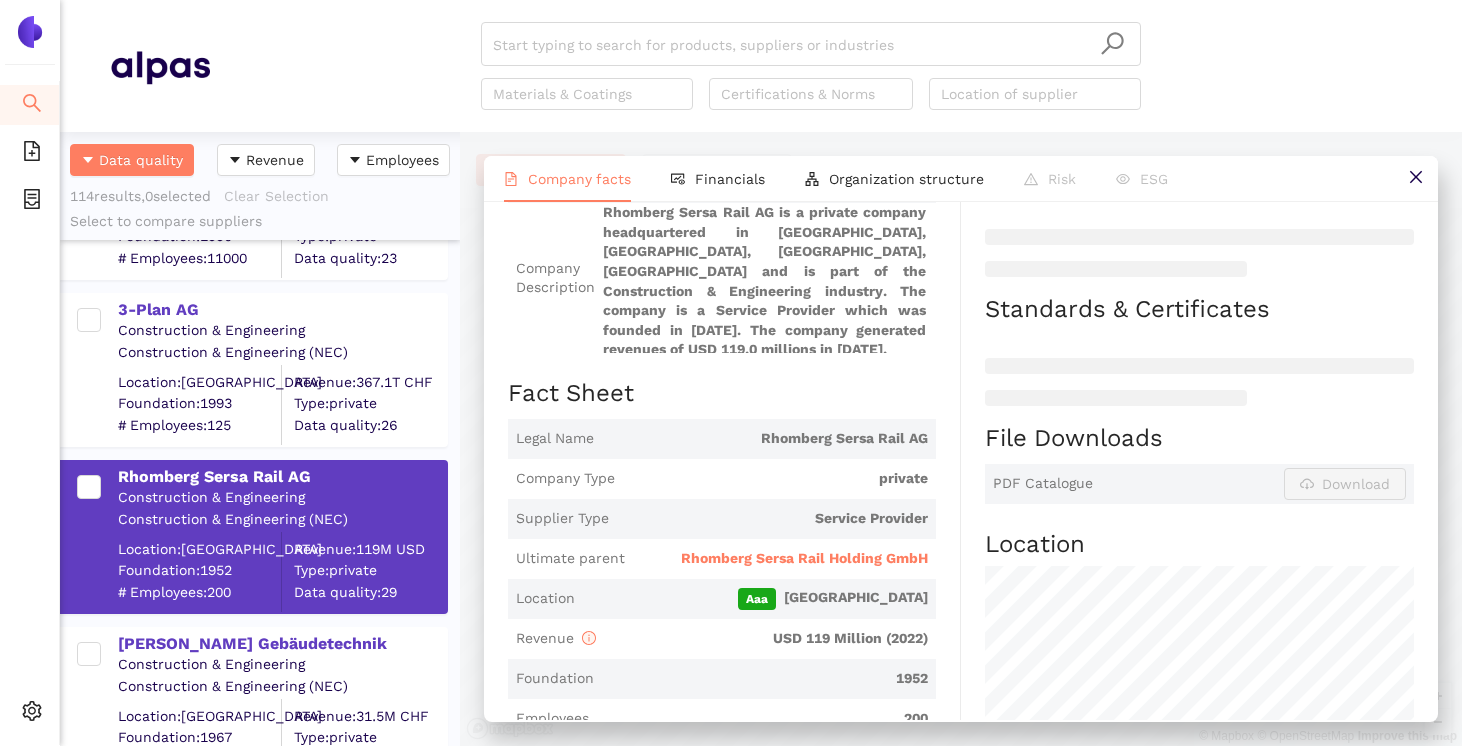 scroll, scrollTop: 203, scrollLeft: 0, axis: vertical 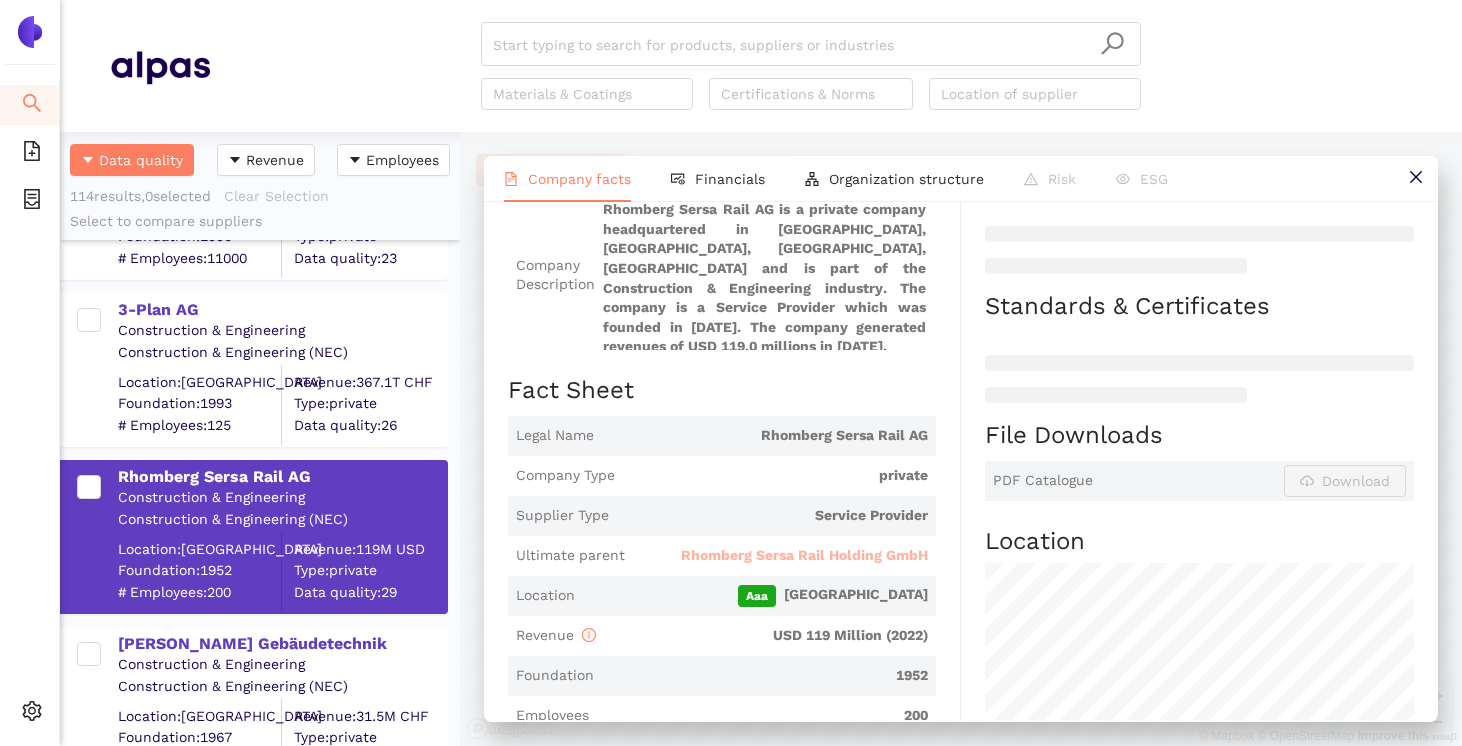 click on "Rhomberg Sersa Rail Holding GmbH" at bounding box center [804, 556] 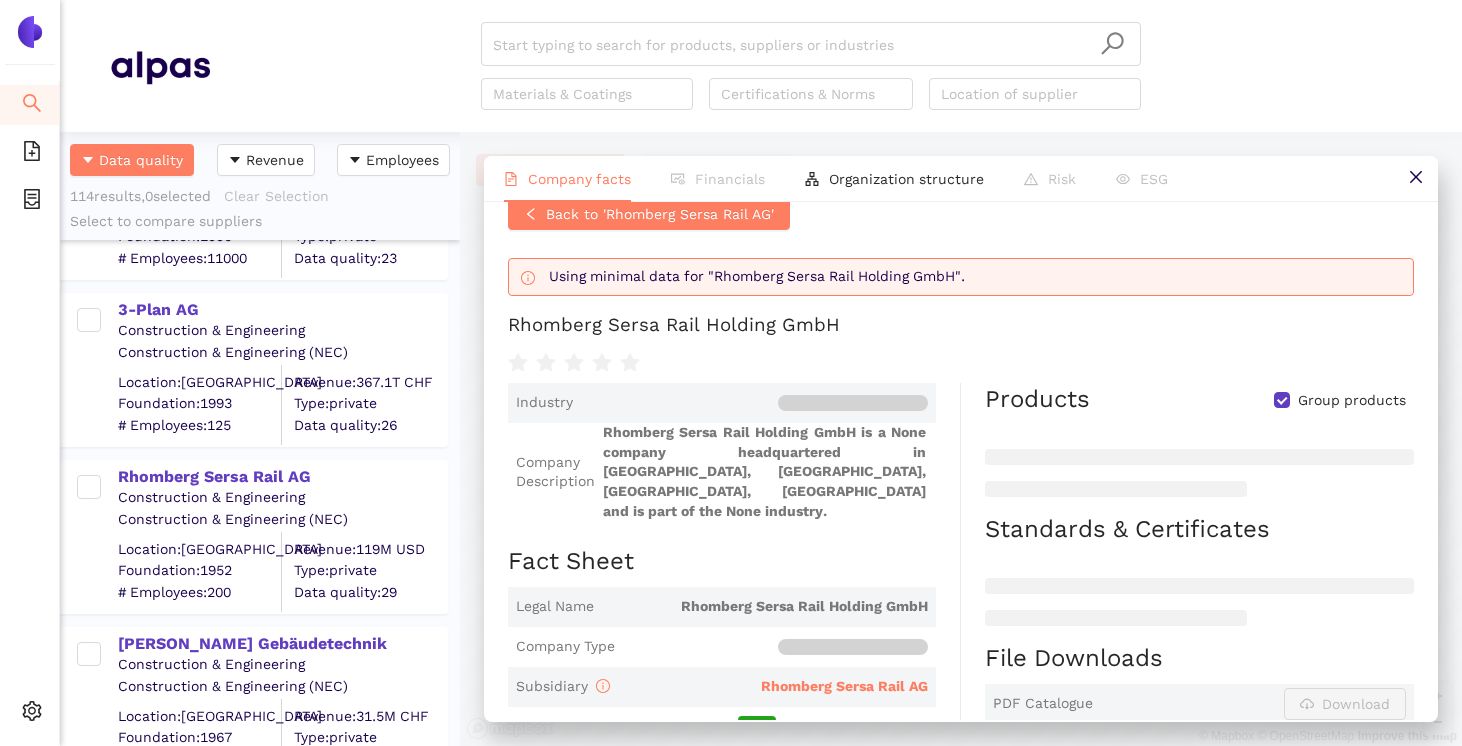 scroll, scrollTop: 0, scrollLeft: 0, axis: both 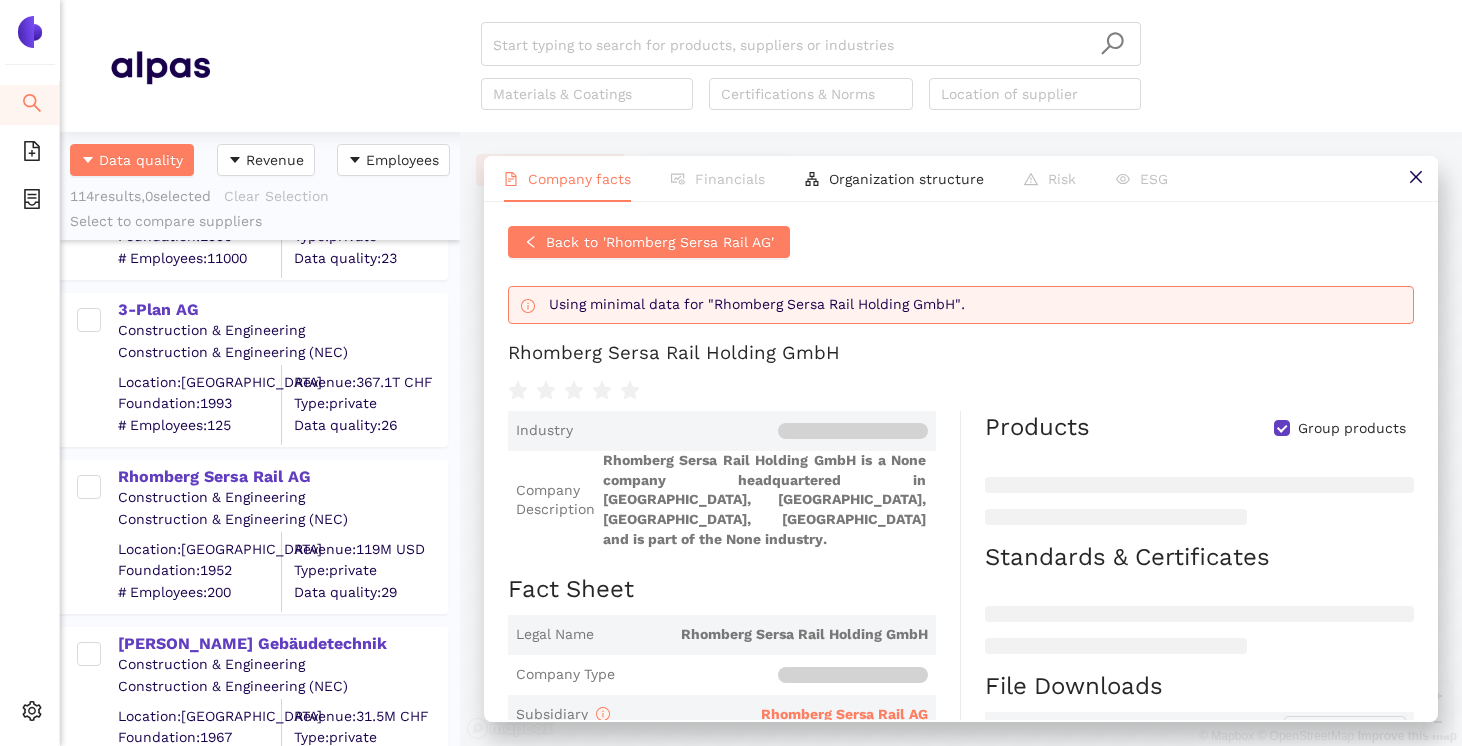 drag, startPoint x: 841, startPoint y: 360, endPoint x: 852, endPoint y: 370, distance: 14.866069 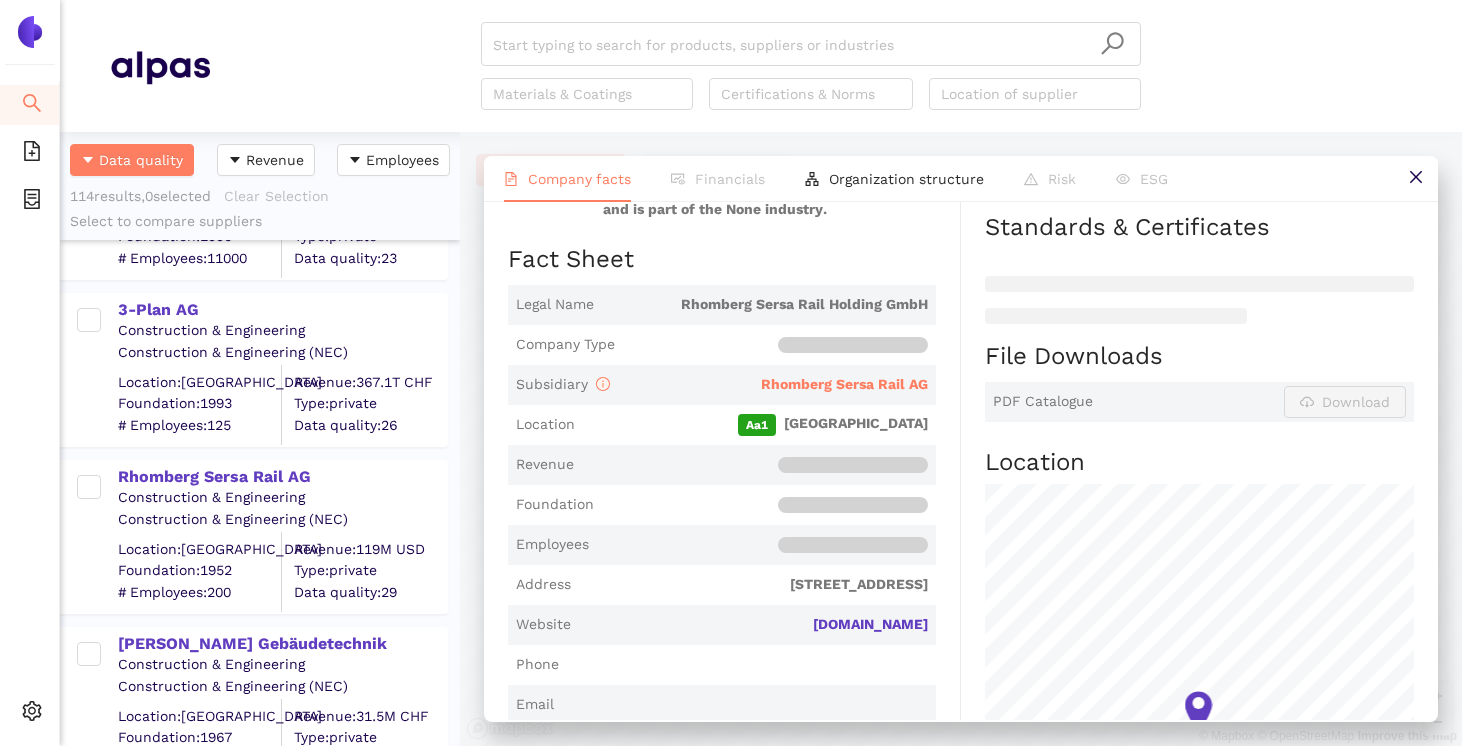 scroll, scrollTop: 345, scrollLeft: 0, axis: vertical 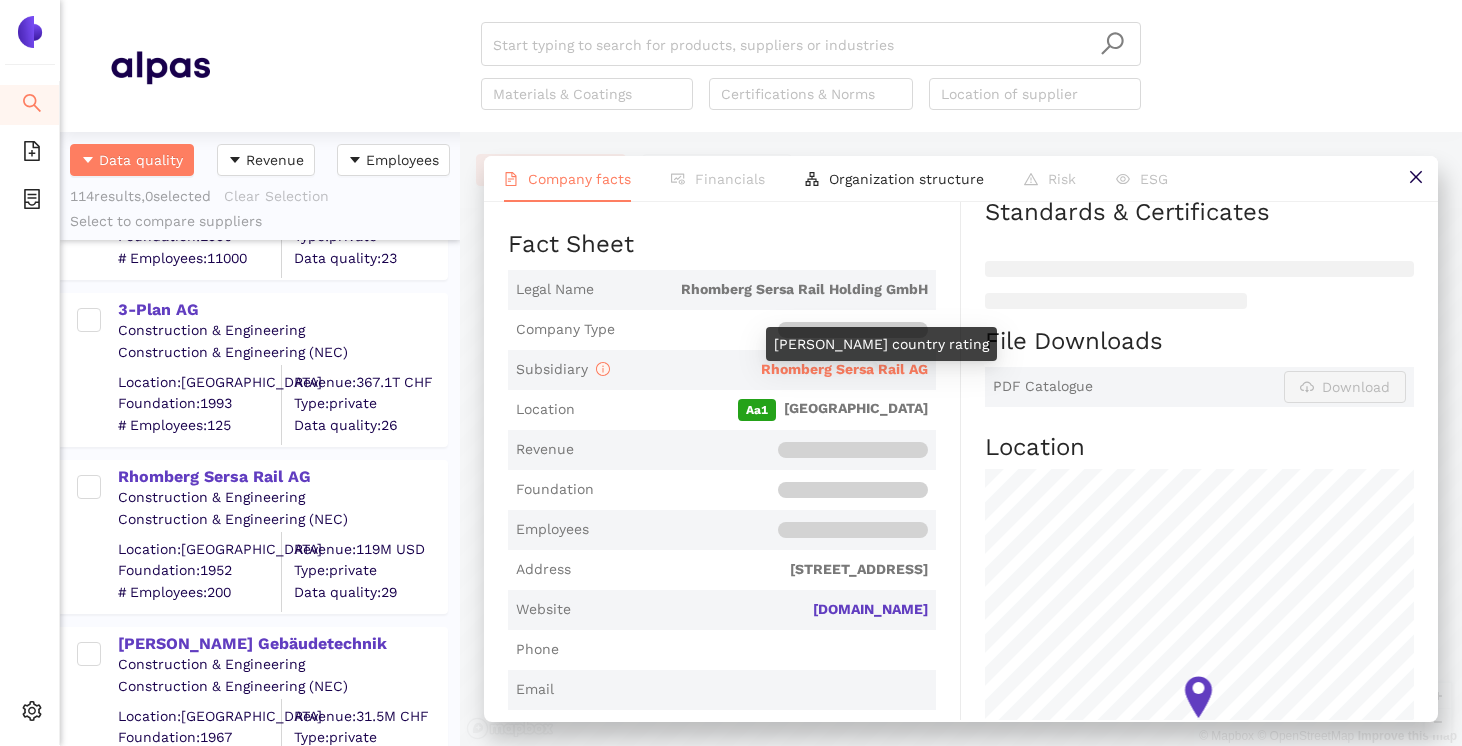 click on "[PERSON_NAME] country rating" at bounding box center [881, 344] 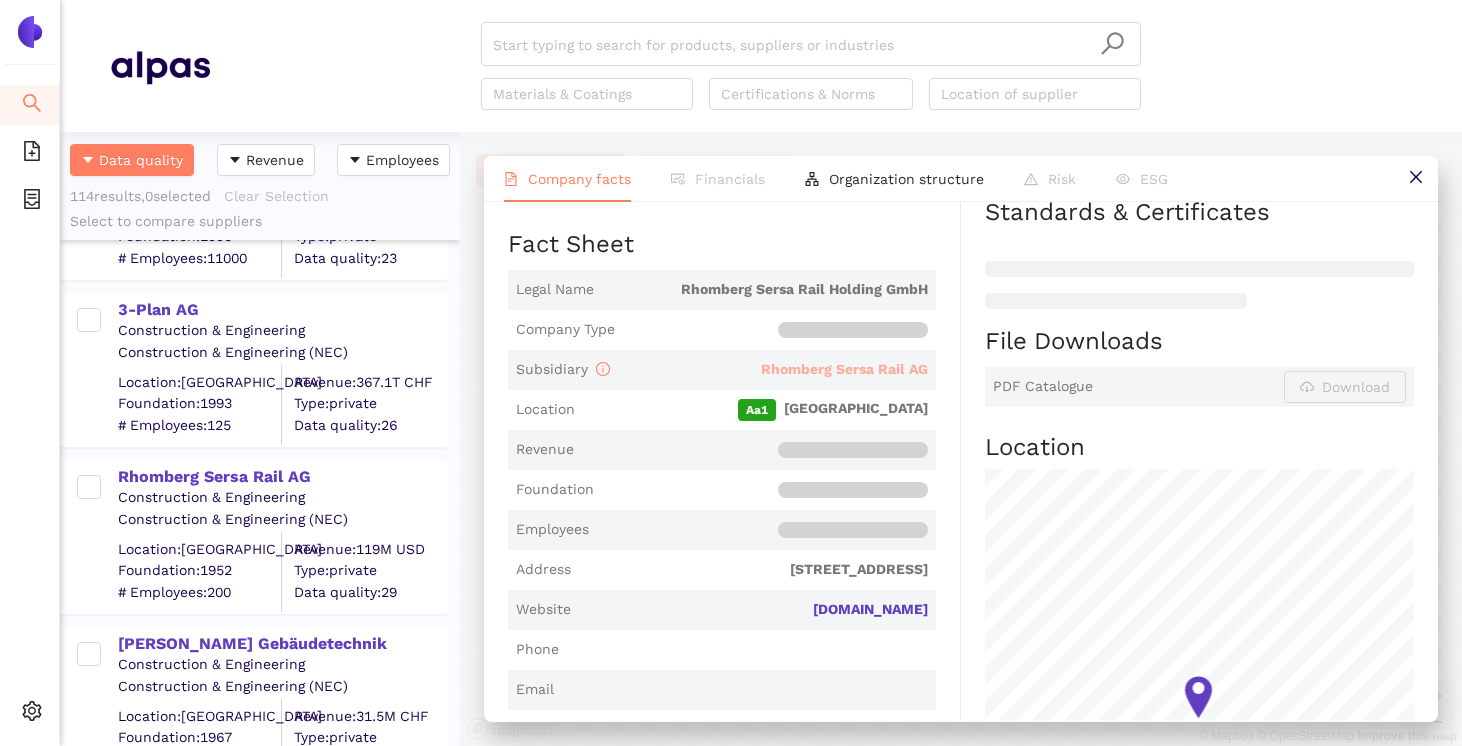 click on "Rhomberg Sersa Rail AG" at bounding box center [844, 369] 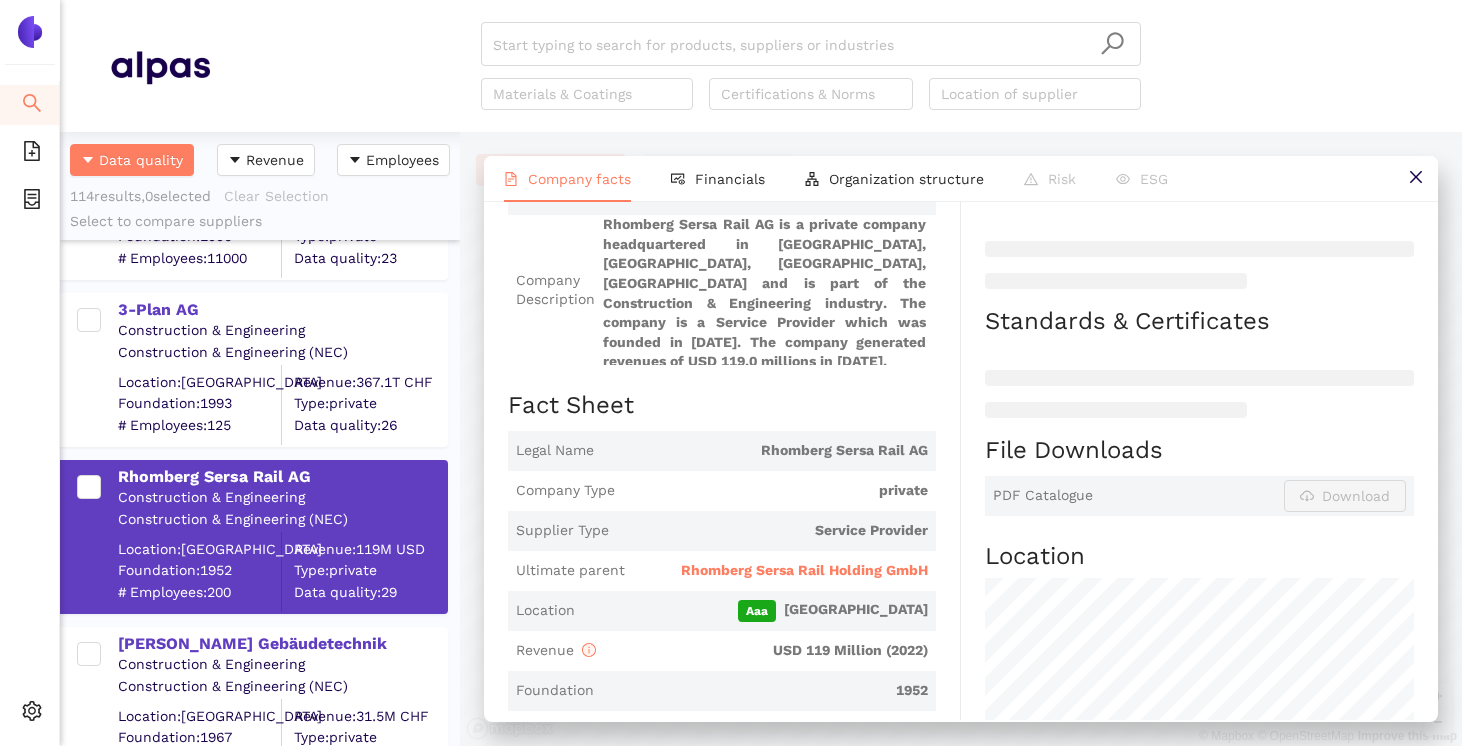 scroll, scrollTop: 250, scrollLeft: 0, axis: vertical 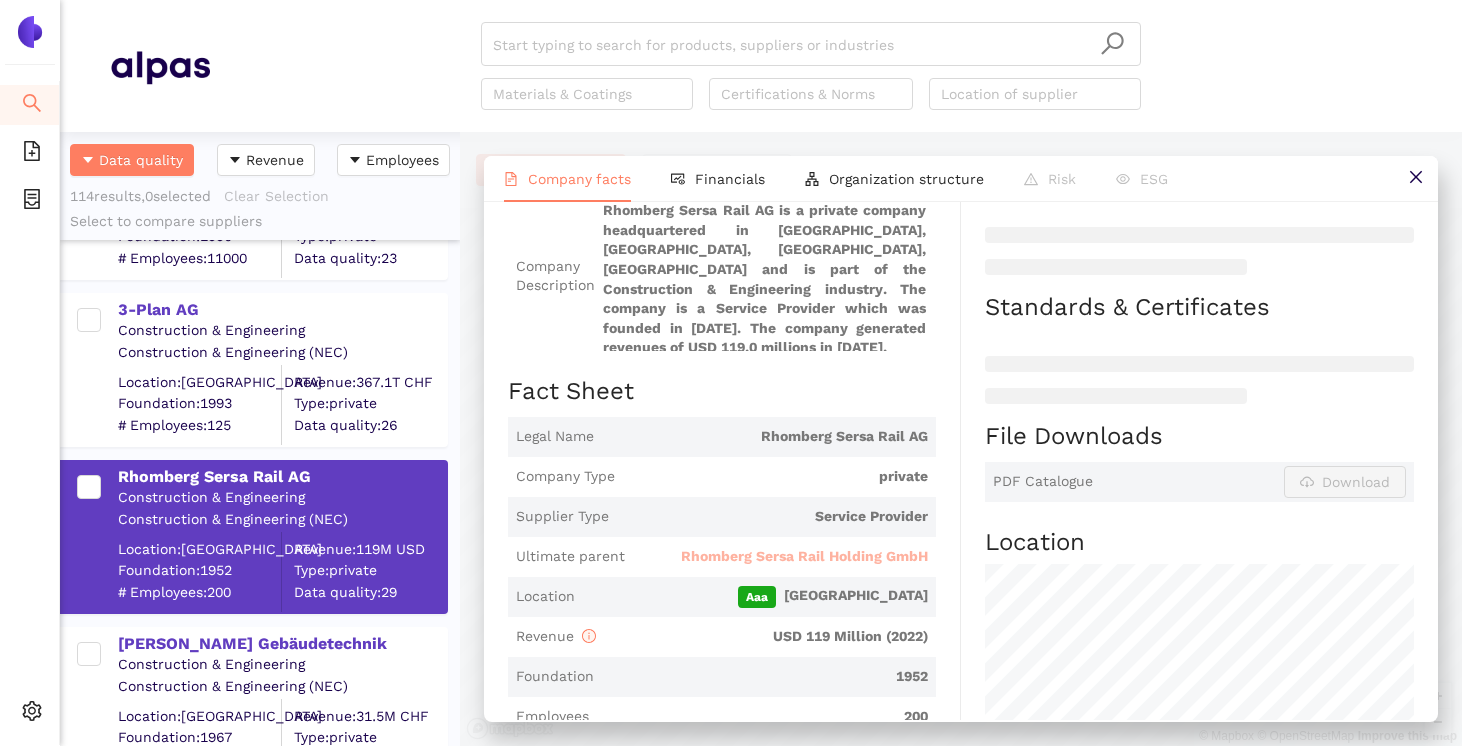 click on "Rhomberg Sersa Rail Holding GmbH" at bounding box center [804, 557] 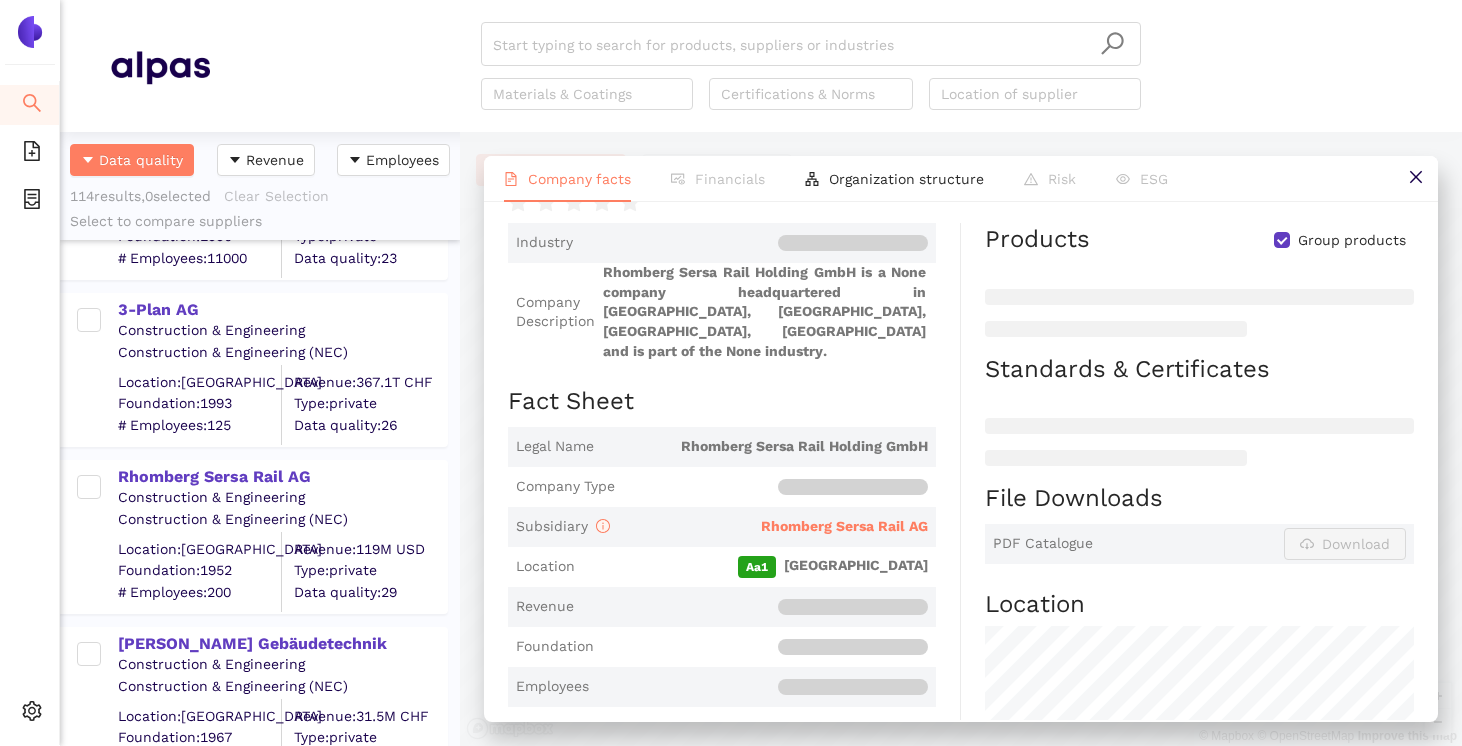 scroll, scrollTop: 198, scrollLeft: 0, axis: vertical 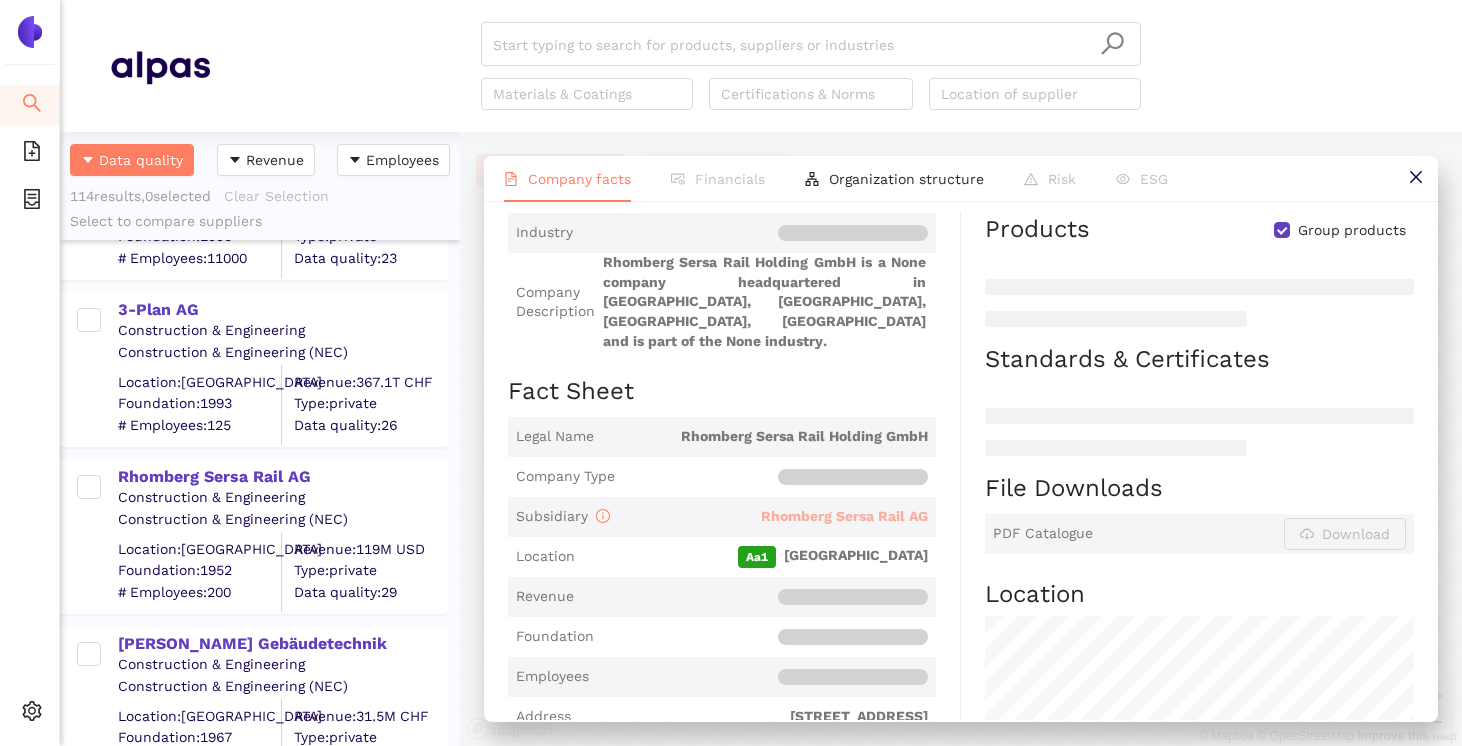 click on "Rhomberg Sersa Rail AG" at bounding box center [844, 516] 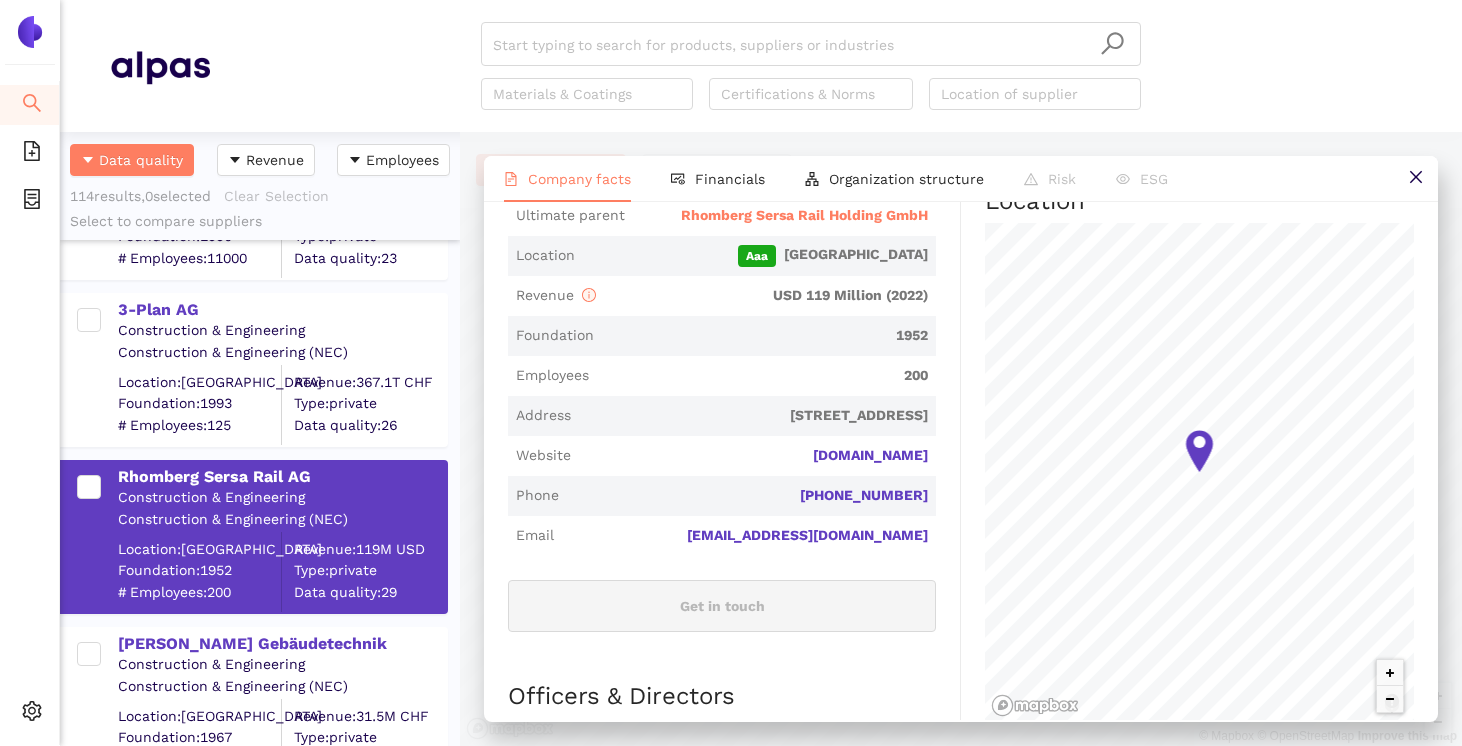 scroll, scrollTop: 0, scrollLeft: 0, axis: both 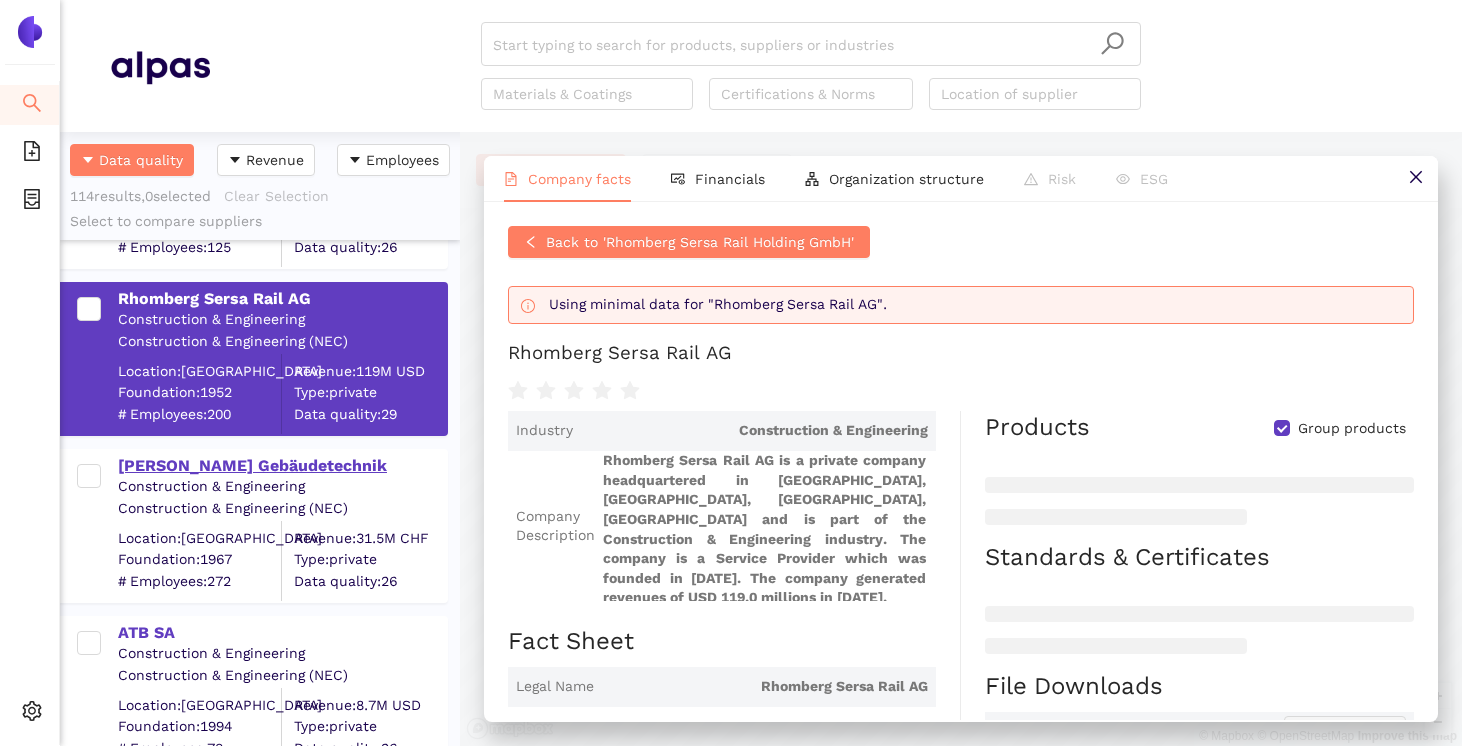 click on "[PERSON_NAME] Gebäudetechnik" at bounding box center (282, 466) 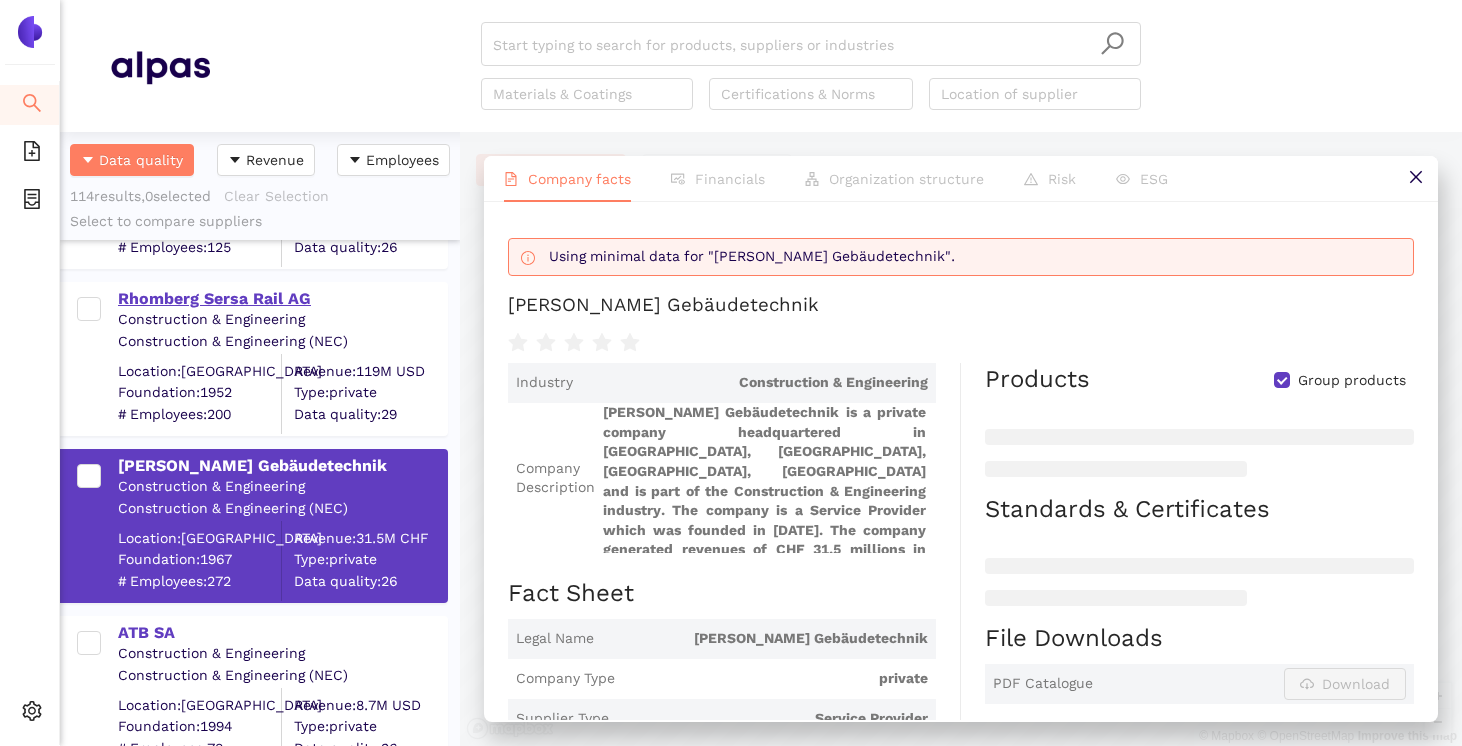 click on "Rhomberg Sersa Rail AG" at bounding box center [282, 299] 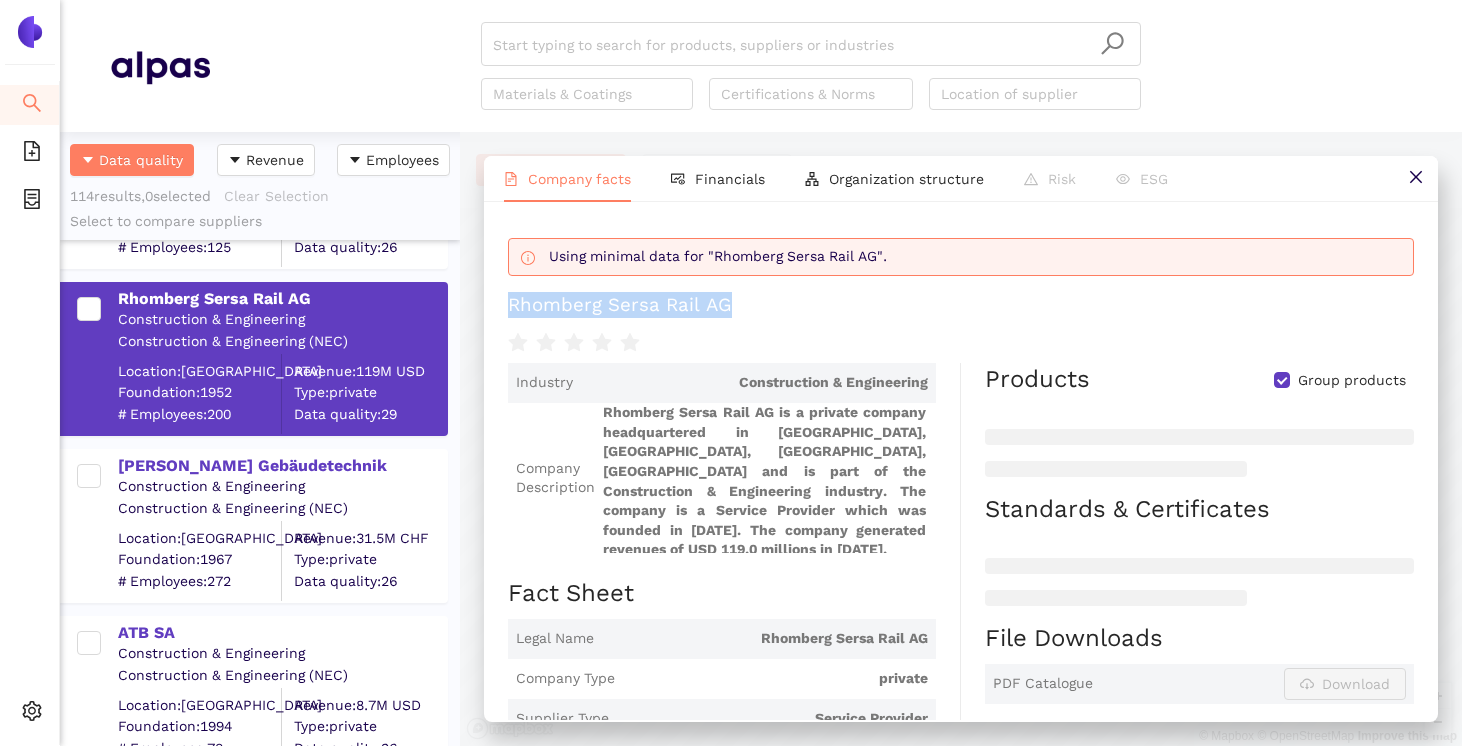 drag, startPoint x: 735, startPoint y: 305, endPoint x: 495, endPoint y: 296, distance: 240.16869 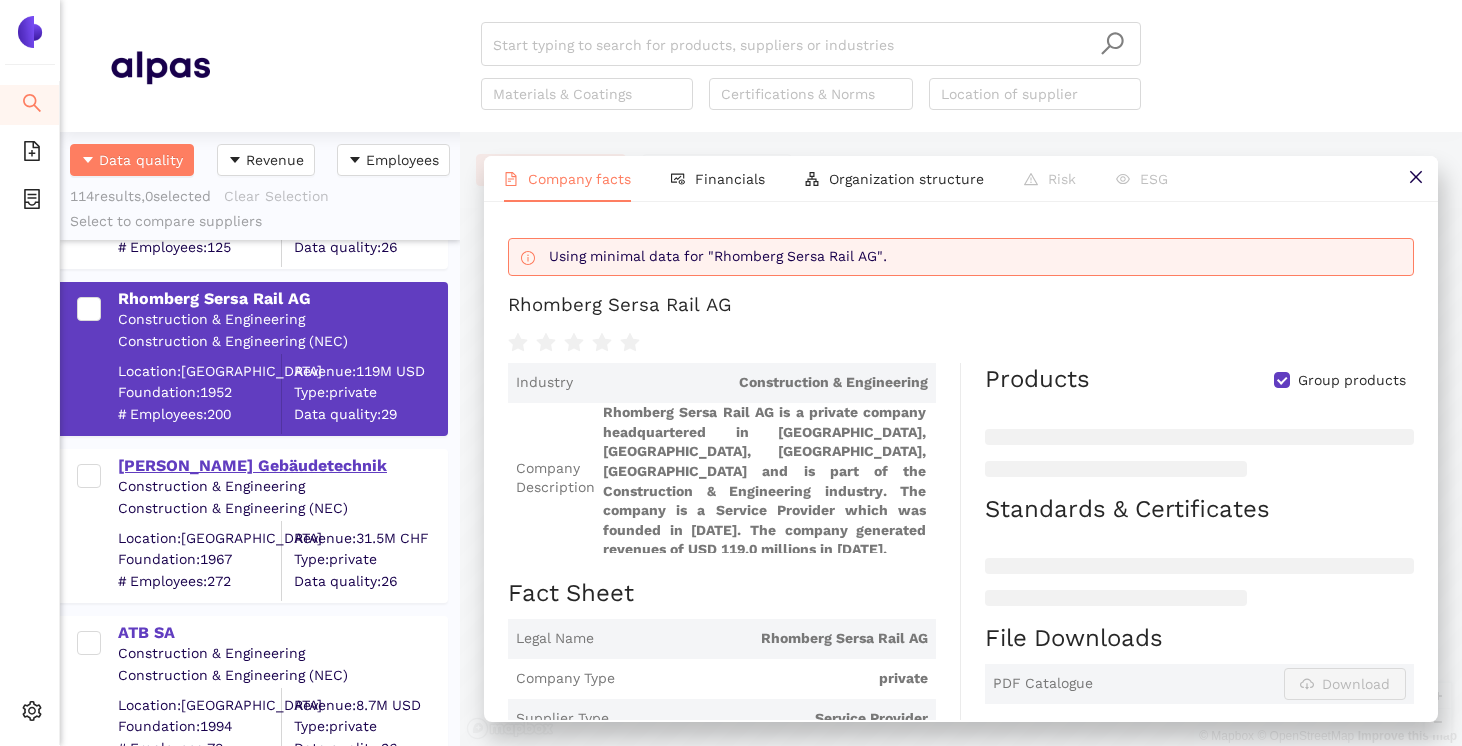 click on "[PERSON_NAME] Gebäudetechnik" at bounding box center [282, 466] 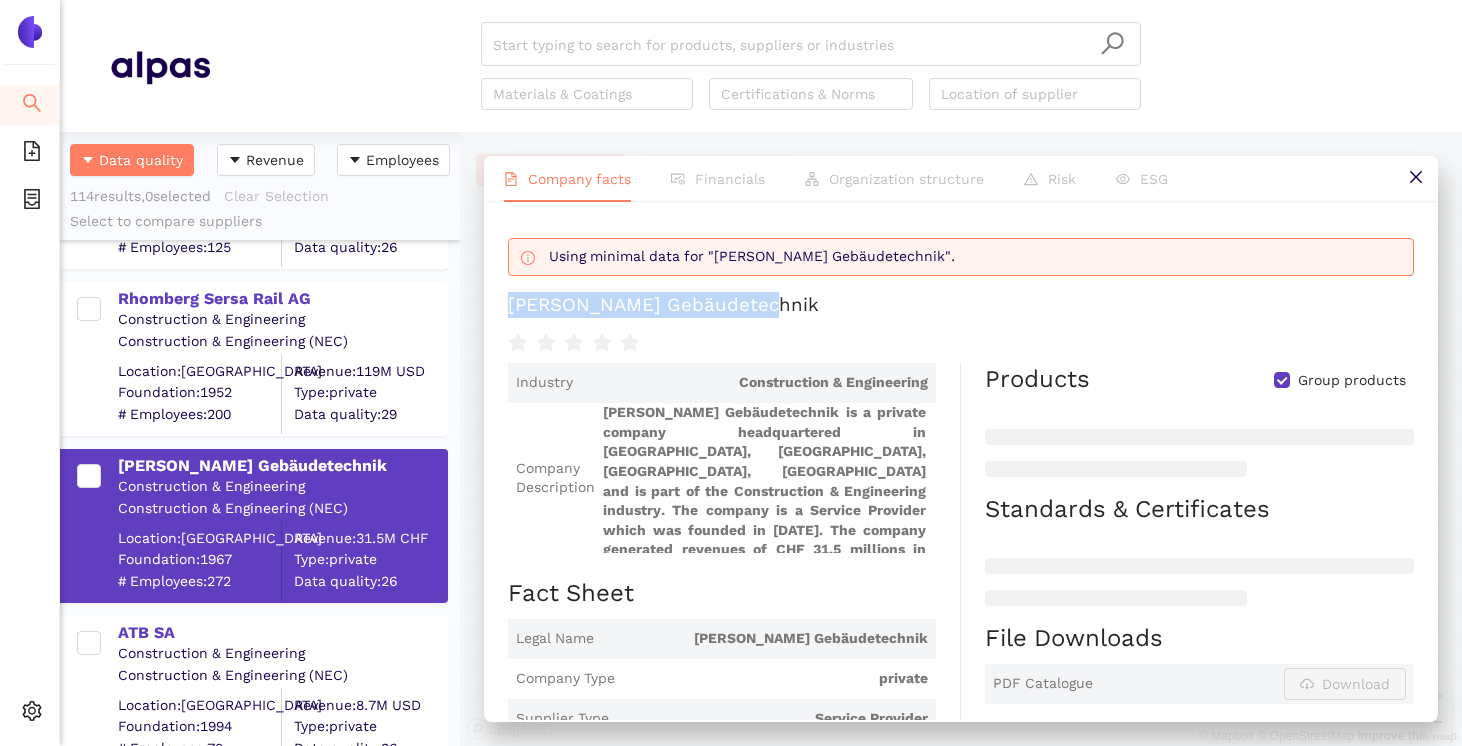 drag, startPoint x: 510, startPoint y: 304, endPoint x: 752, endPoint y: 307, distance: 242.0186 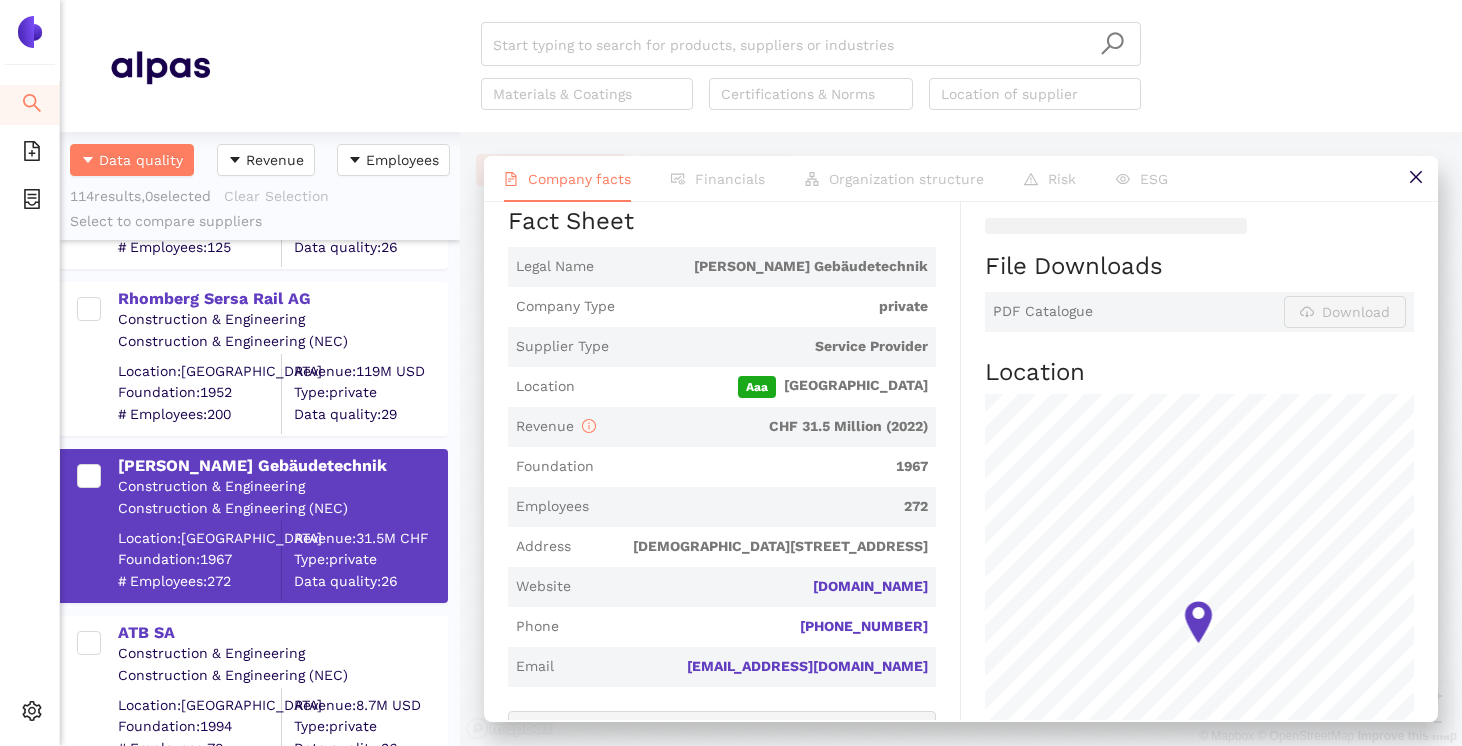 scroll, scrollTop: 379, scrollLeft: 0, axis: vertical 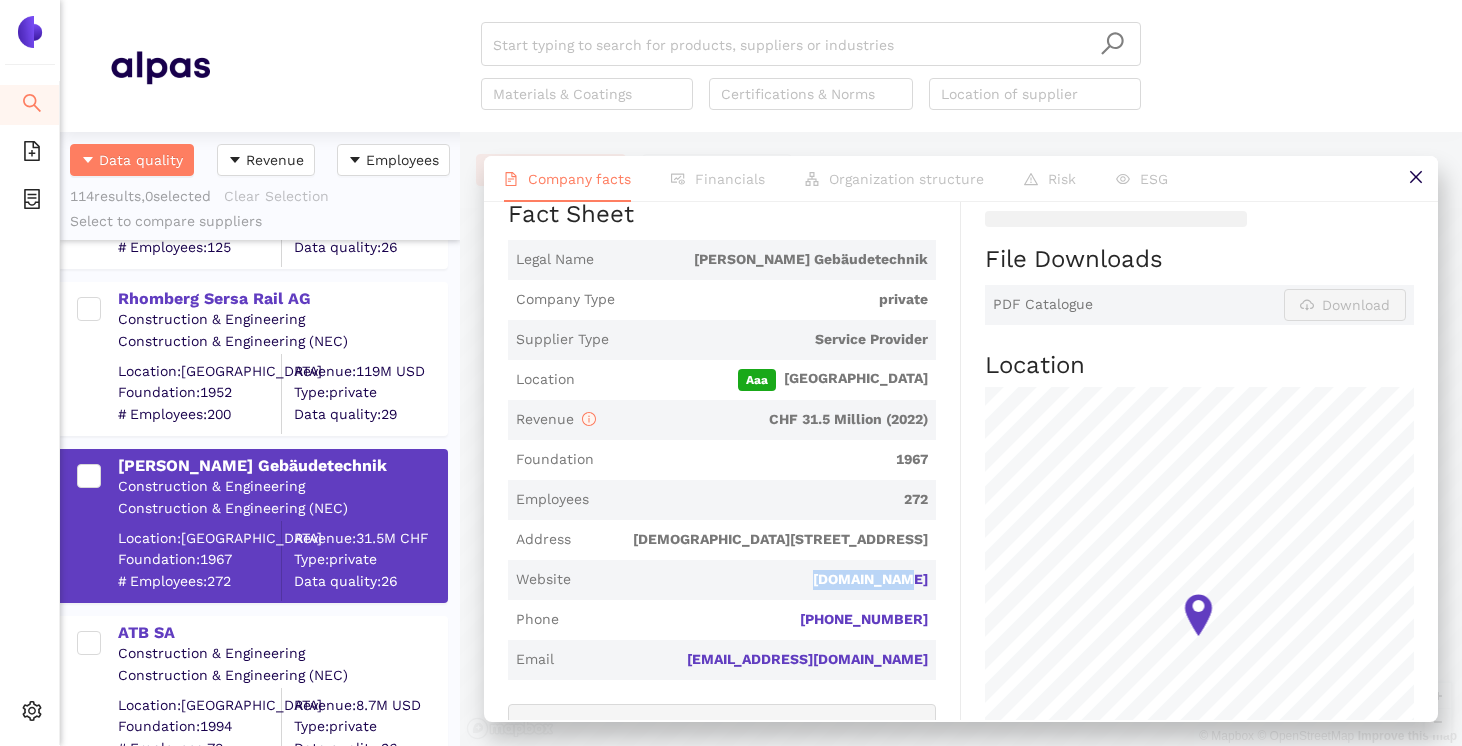drag, startPoint x: 828, startPoint y: 562, endPoint x: 940, endPoint y: 561, distance: 112.00446 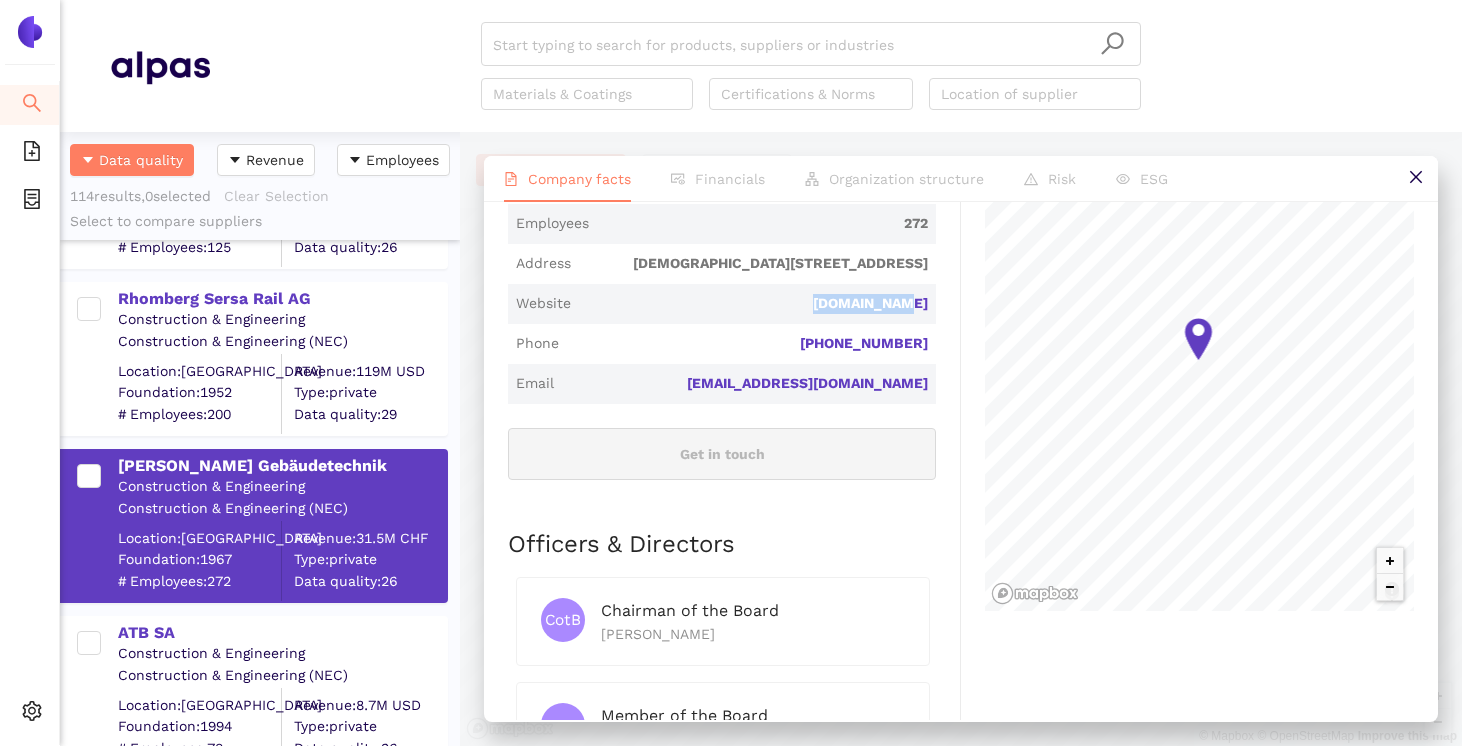 scroll, scrollTop: 659, scrollLeft: 0, axis: vertical 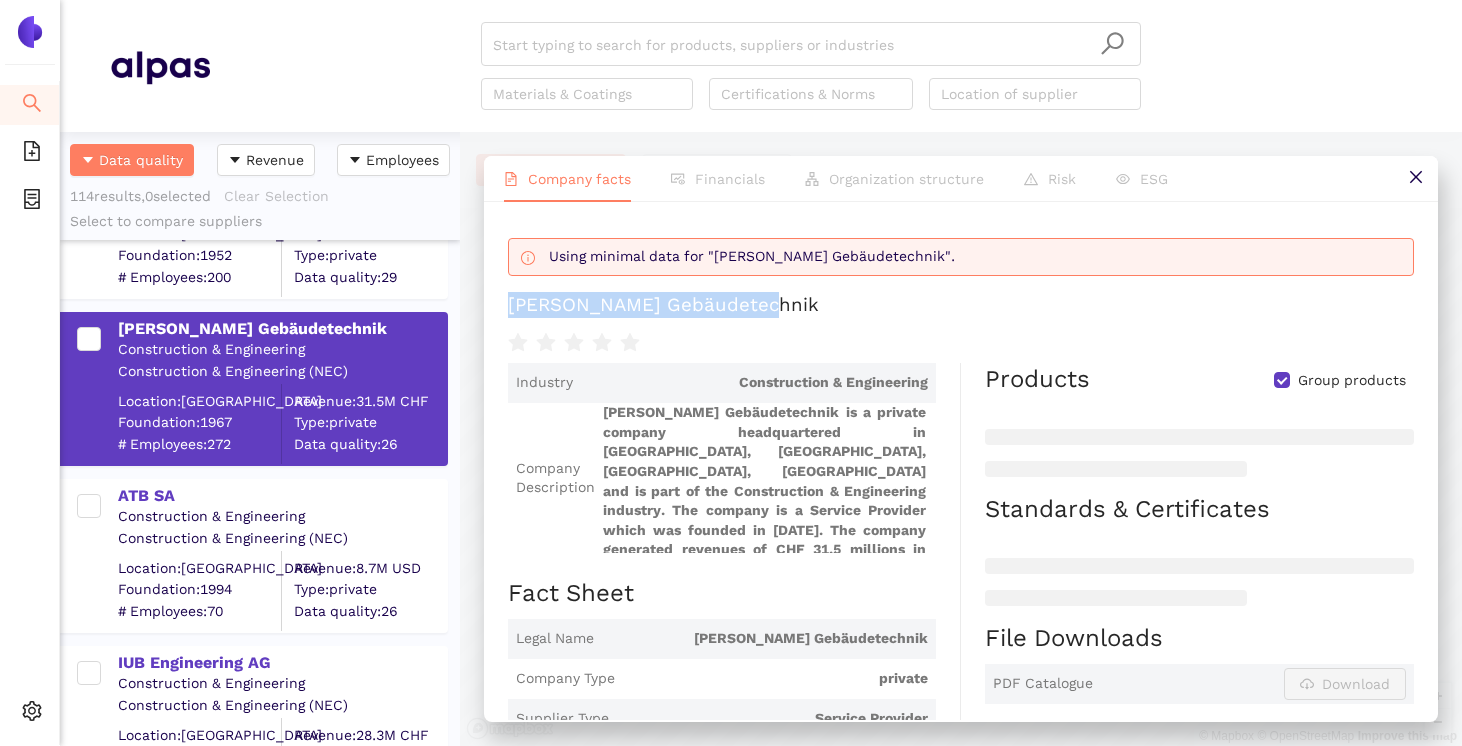 drag, startPoint x: 773, startPoint y: 313, endPoint x: 492, endPoint y: 313, distance: 281 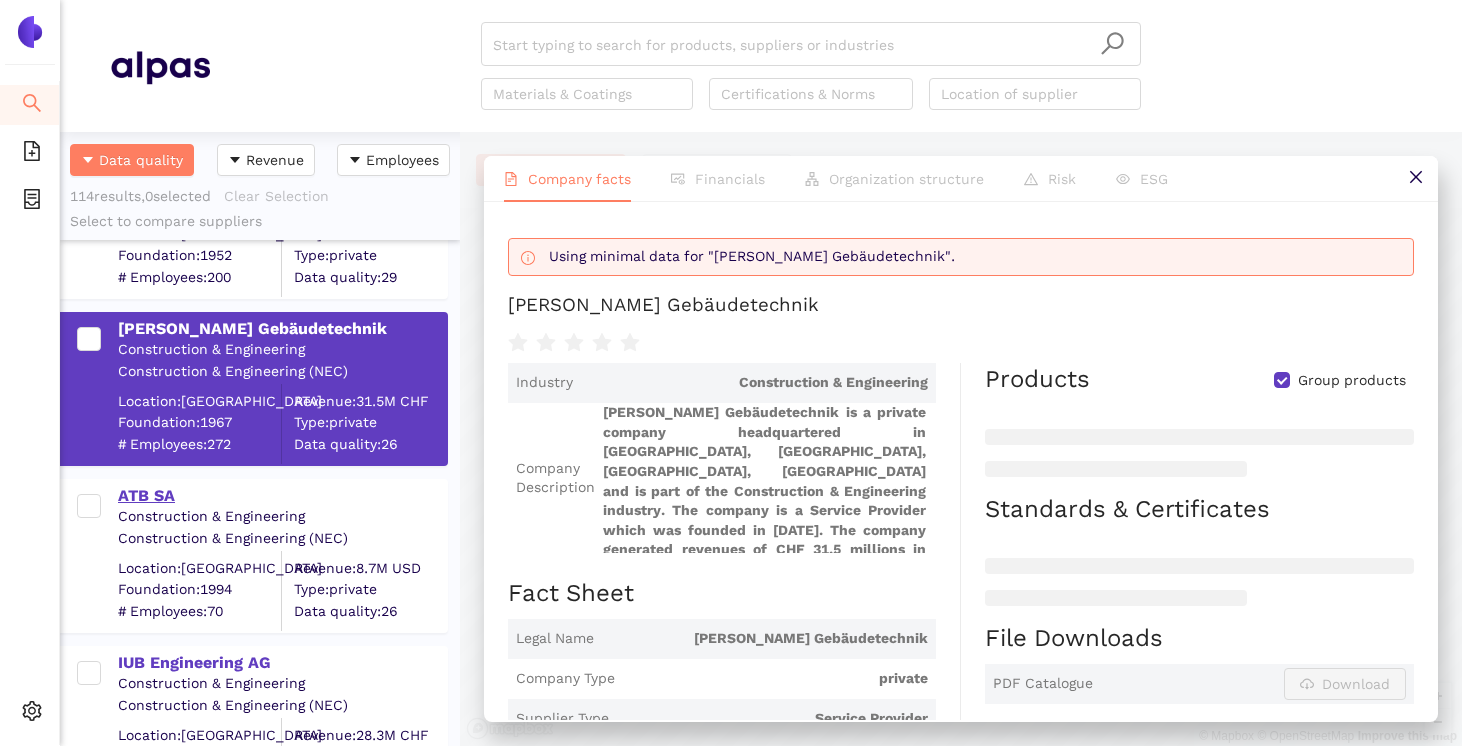 click on "ATB SA" at bounding box center [282, 496] 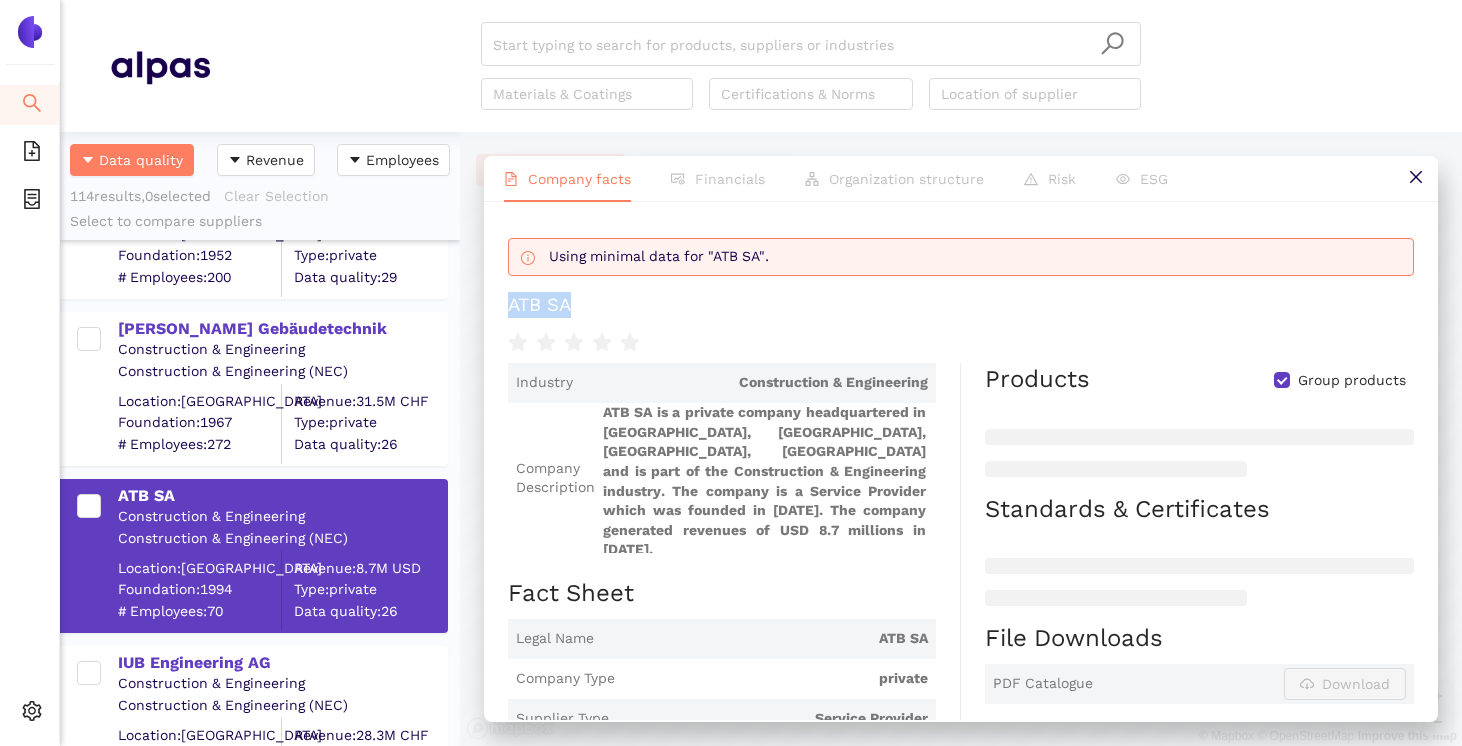 drag, startPoint x: 584, startPoint y: 302, endPoint x: 495, endPoint y: 301, distance: 89.005615 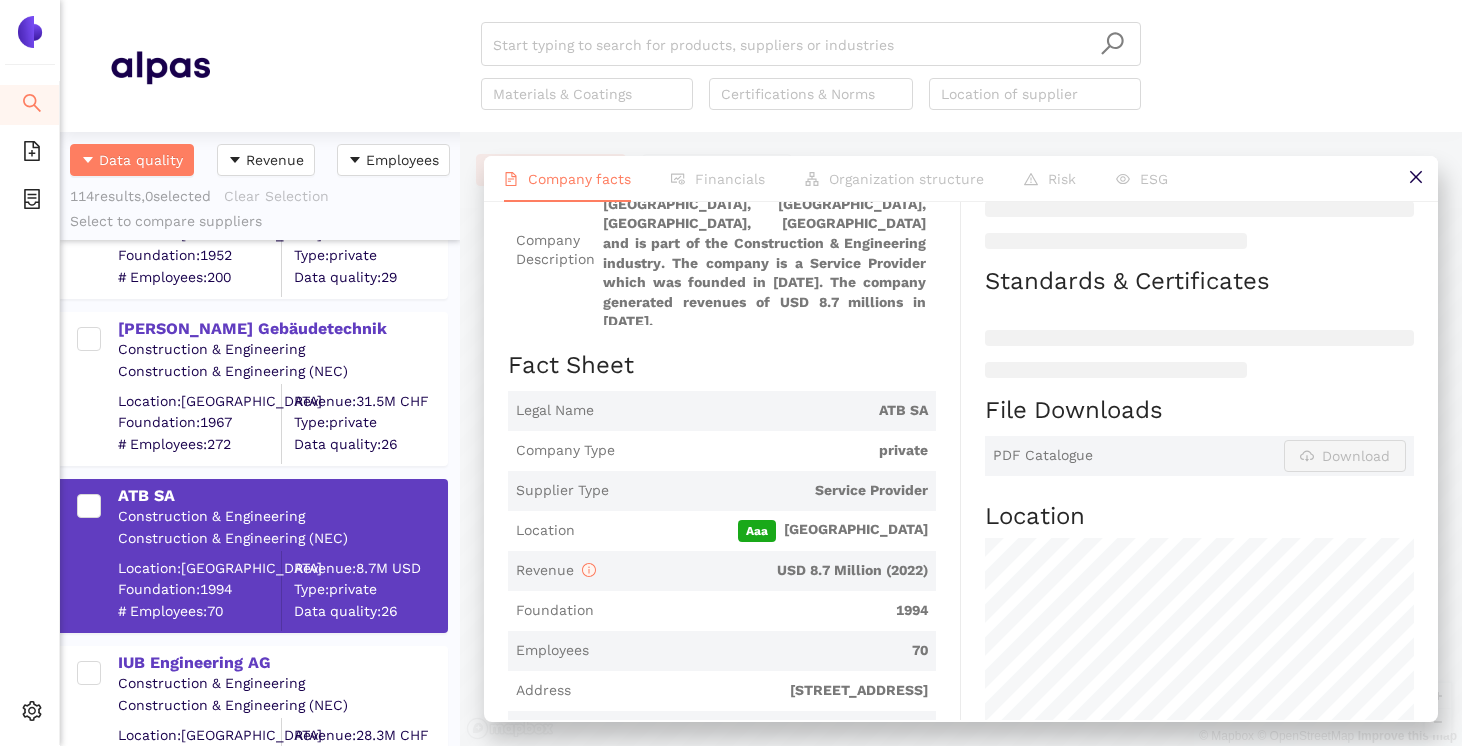 scroll, scrollTop: 280, scrollLeft: 0, axis: vertical 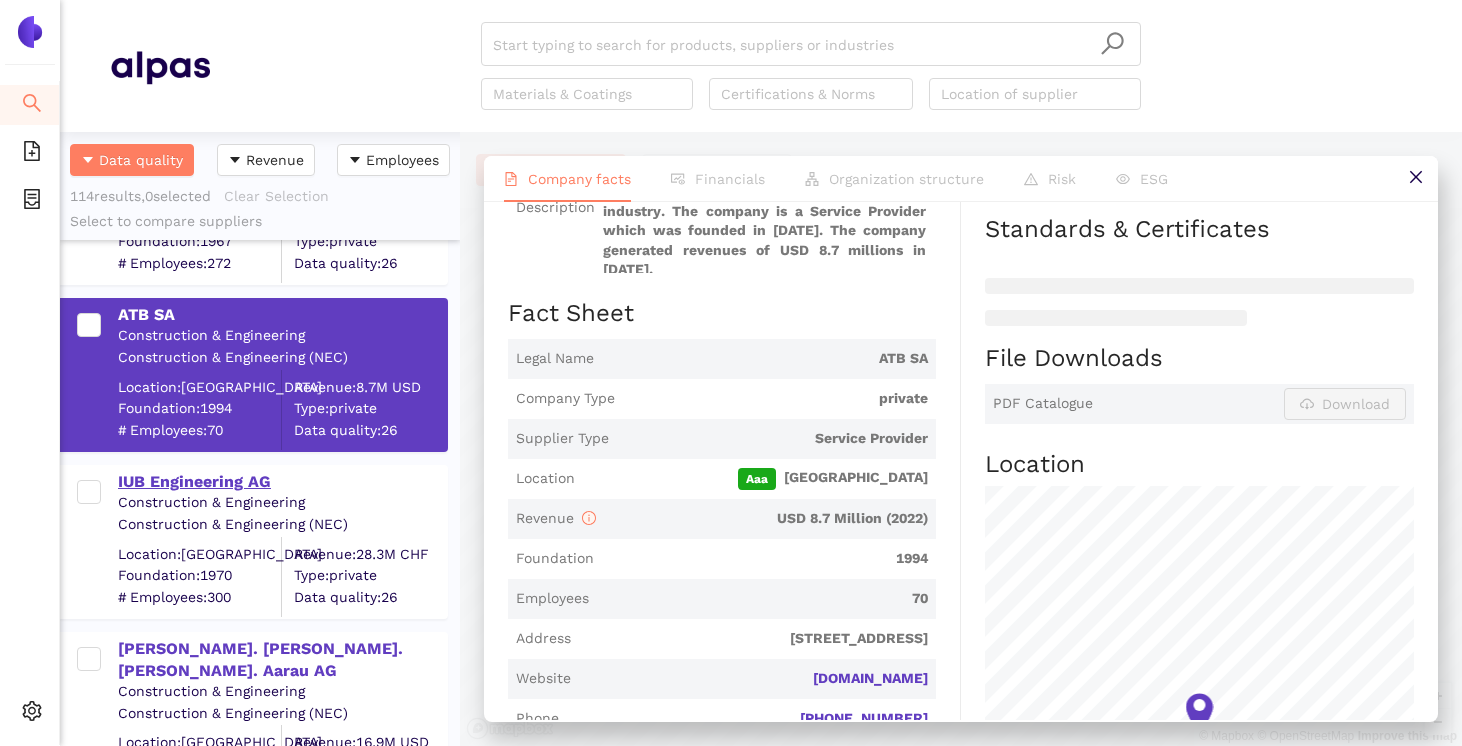 click on "IUB Engineering AG" at bounding box center (282, 482) 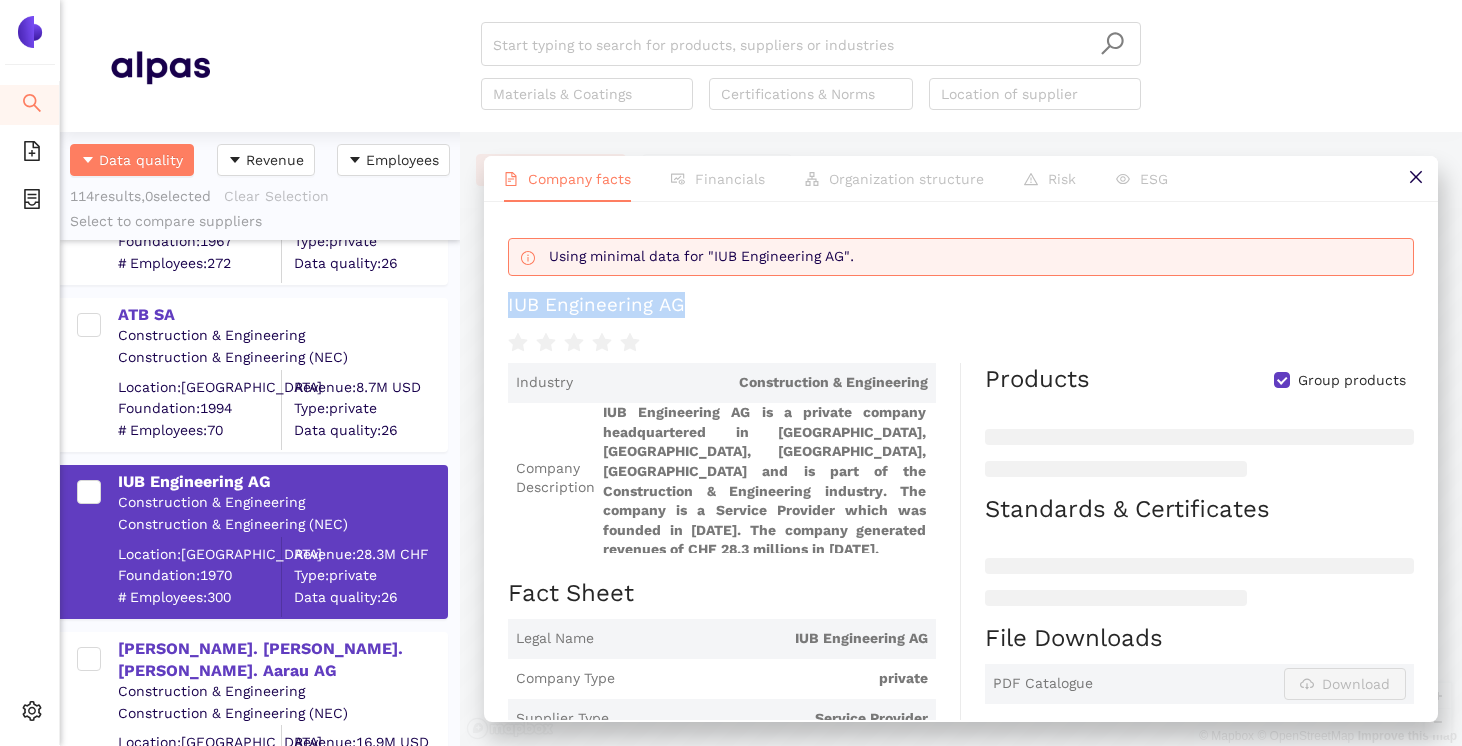 drag, startPoint x: 703, startPoint y: 302, endPoint x: 499, endPoint y: 302, distance: 204 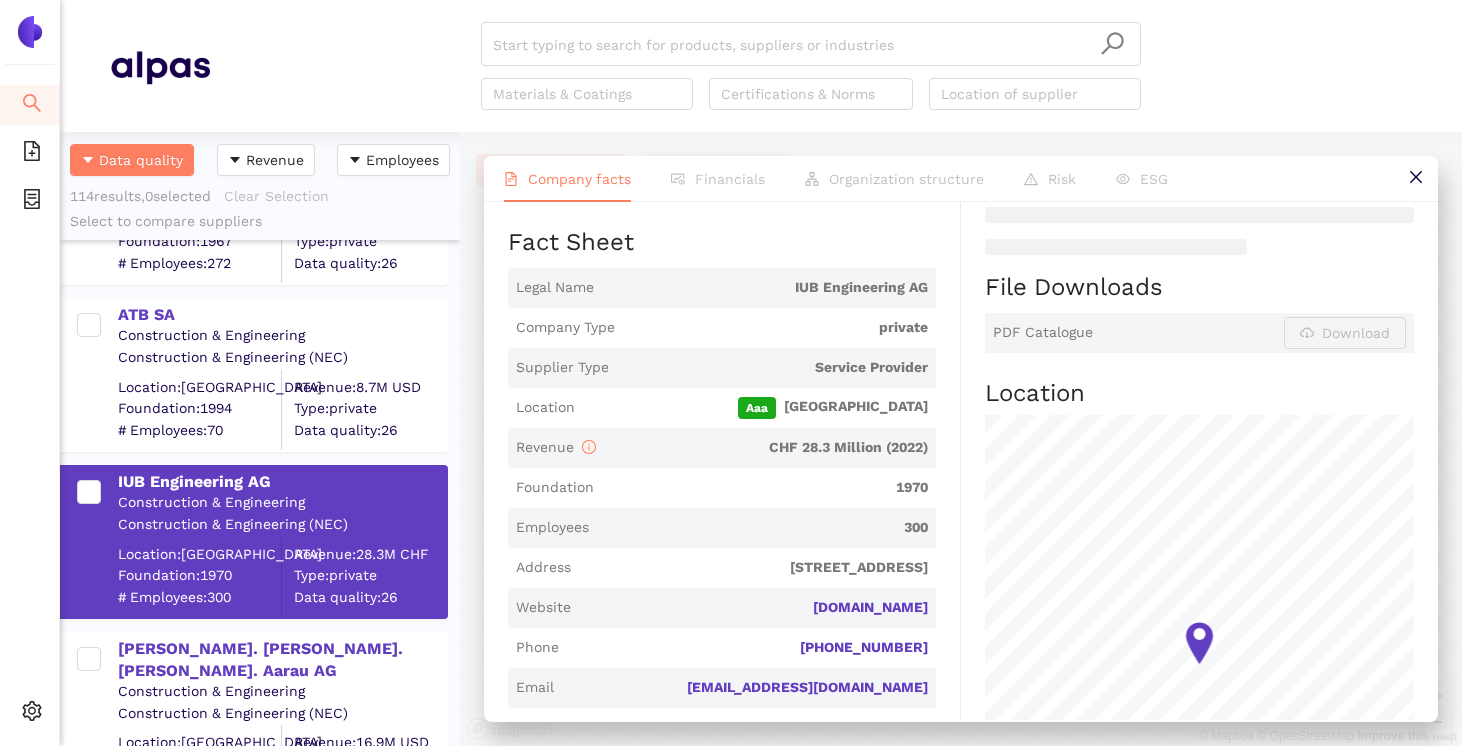 scroll, scrollTop: 352, scrollLeft: 0, axis: vertical 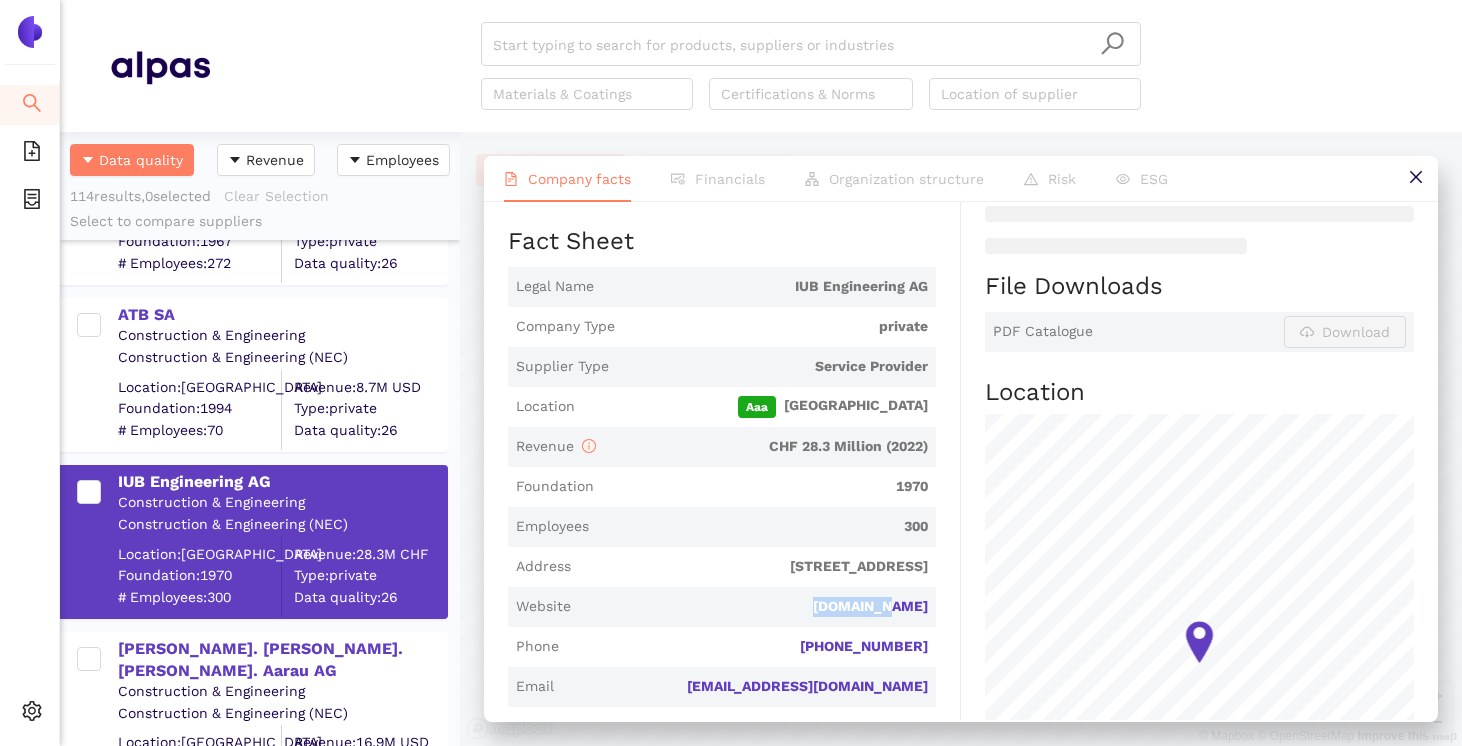 drag, startPoint x: 847, startPoint y: 600, endPoint x: 941, endPoint y: 596, distance: 94.08507 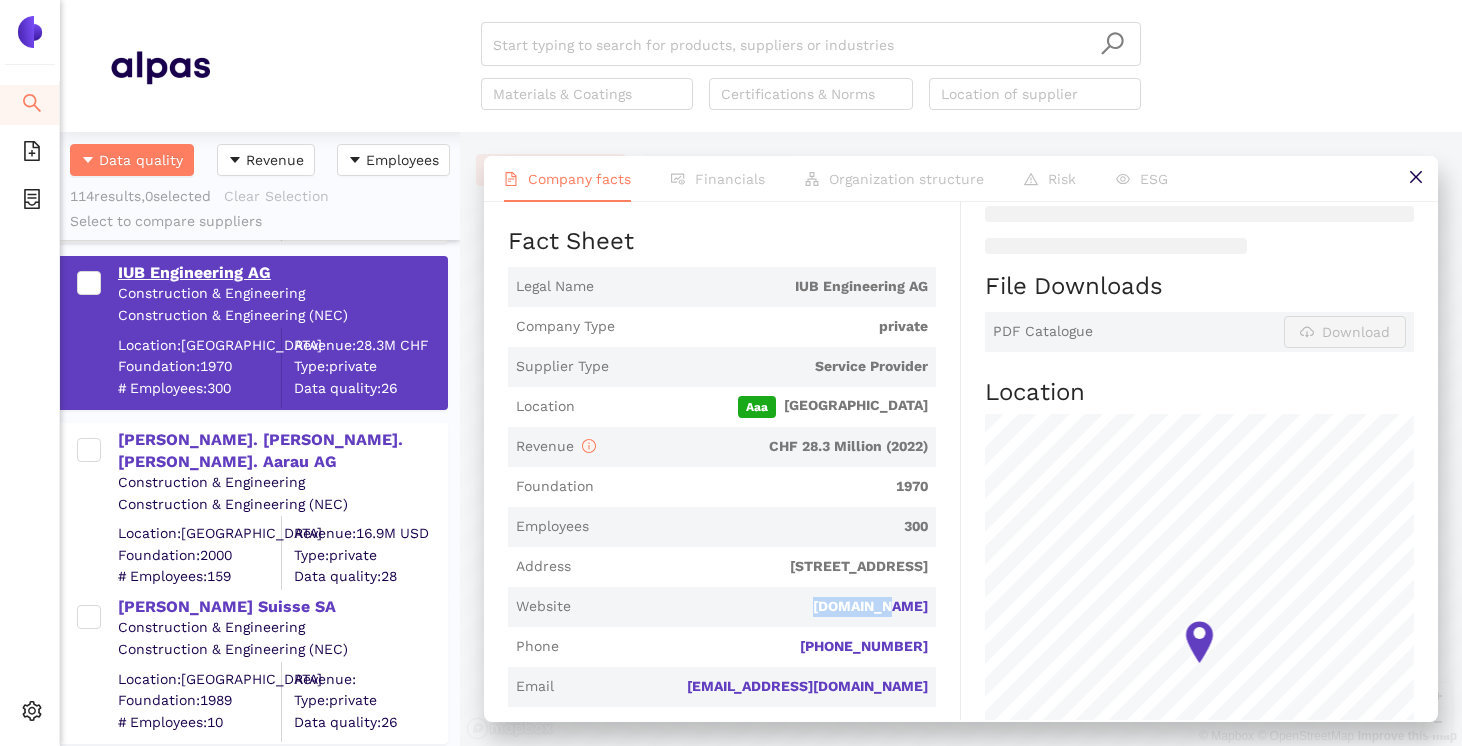 scroll, scrollTop: 9209, scrollLeft: 0, axis: vertical 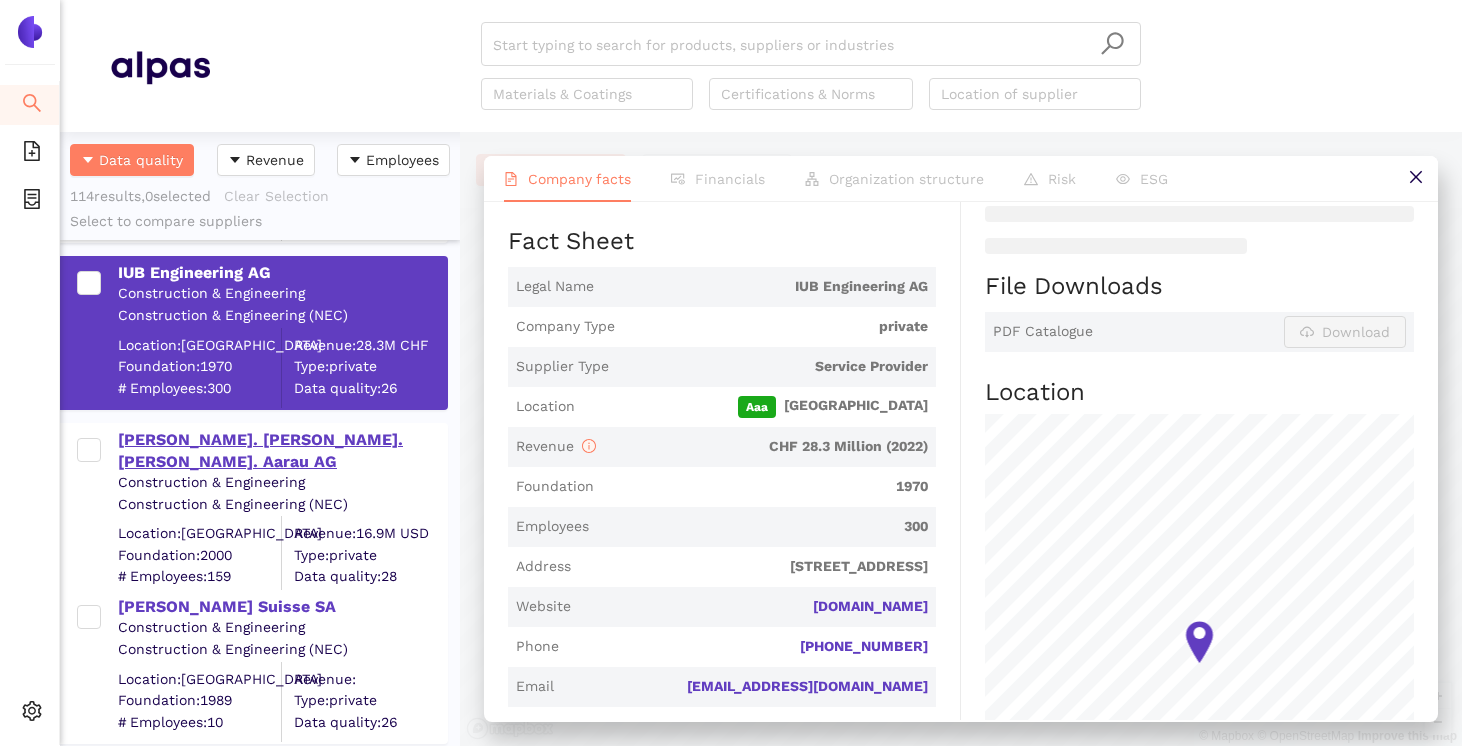 click on "[PERSON_NAME]. [PERSON_NAME]. [PERSON_NAME]. Aarau AG" at bounding box center (282, 451) 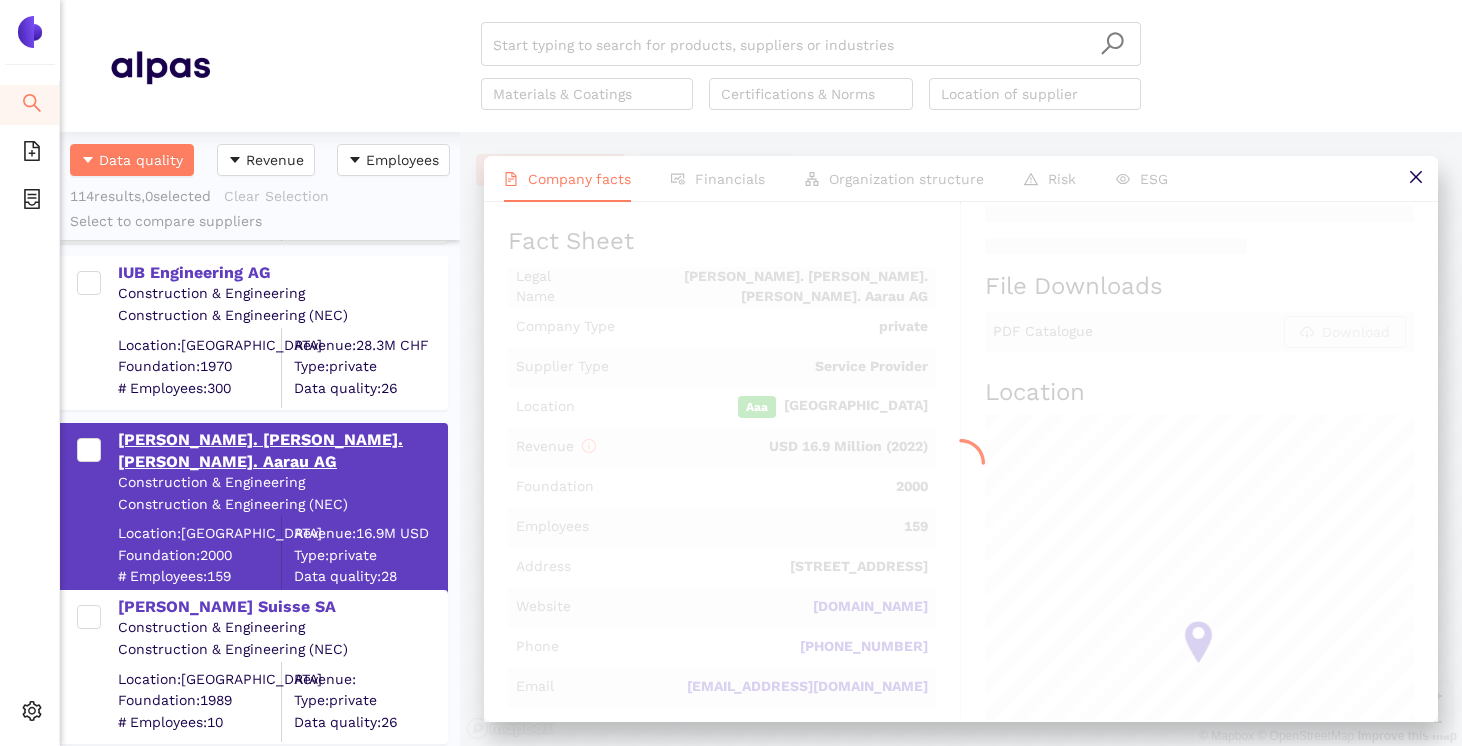 scroll, scrollTop: 0, scrollLeft: 0, axis: both 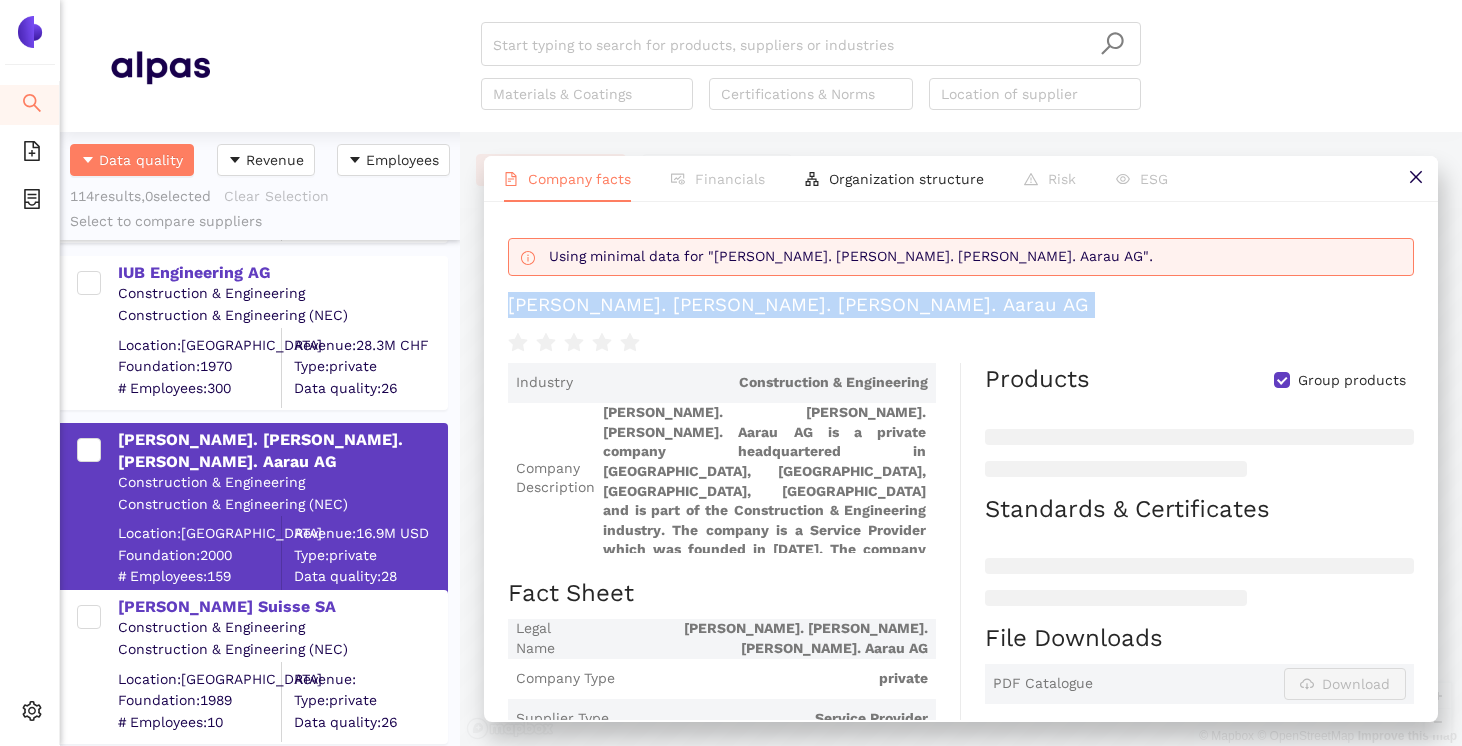 drag, startPoint x: 503, startPoint y: 304, endPoint x: 806, endPoint y: 322, distance: 303.53418 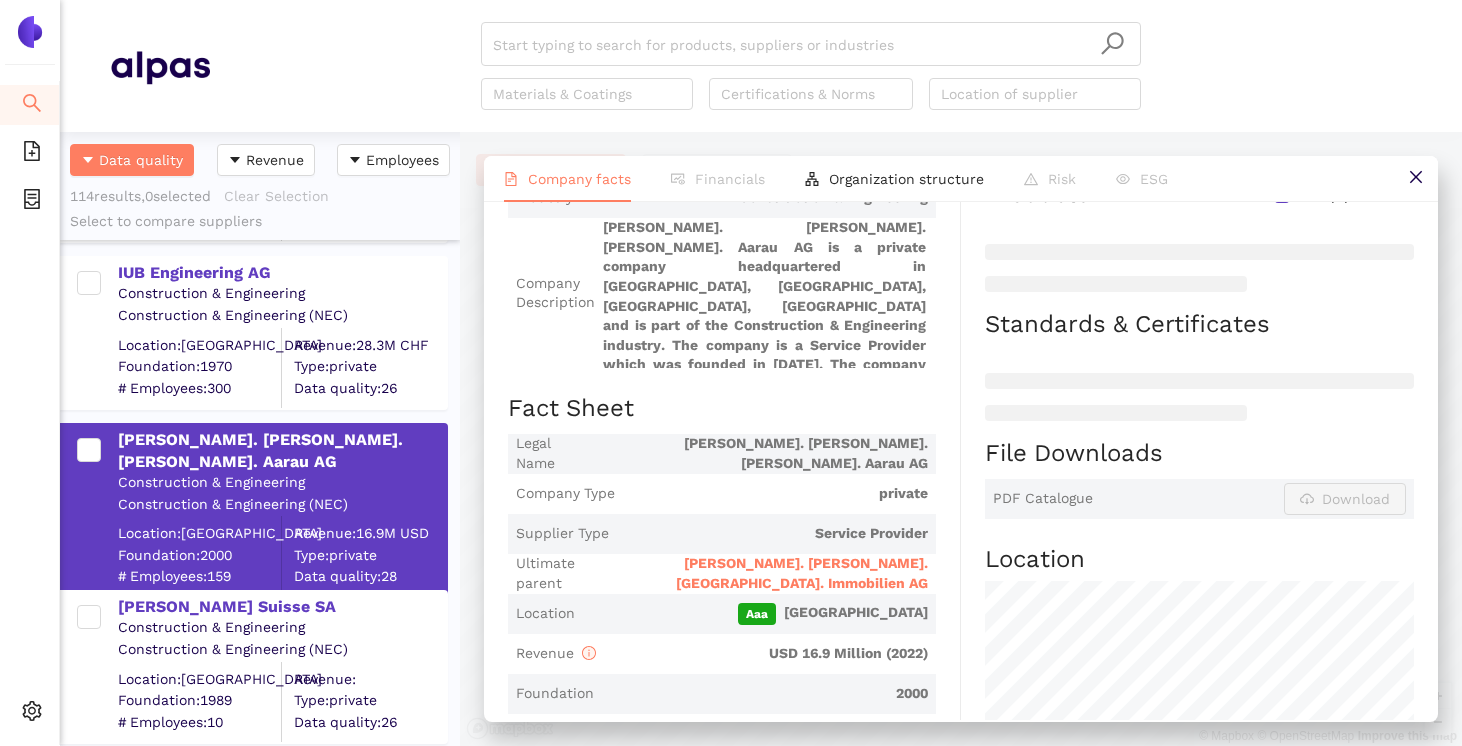 scroll, scrollTop: 239, scrollLeft: 0, axis: vertical 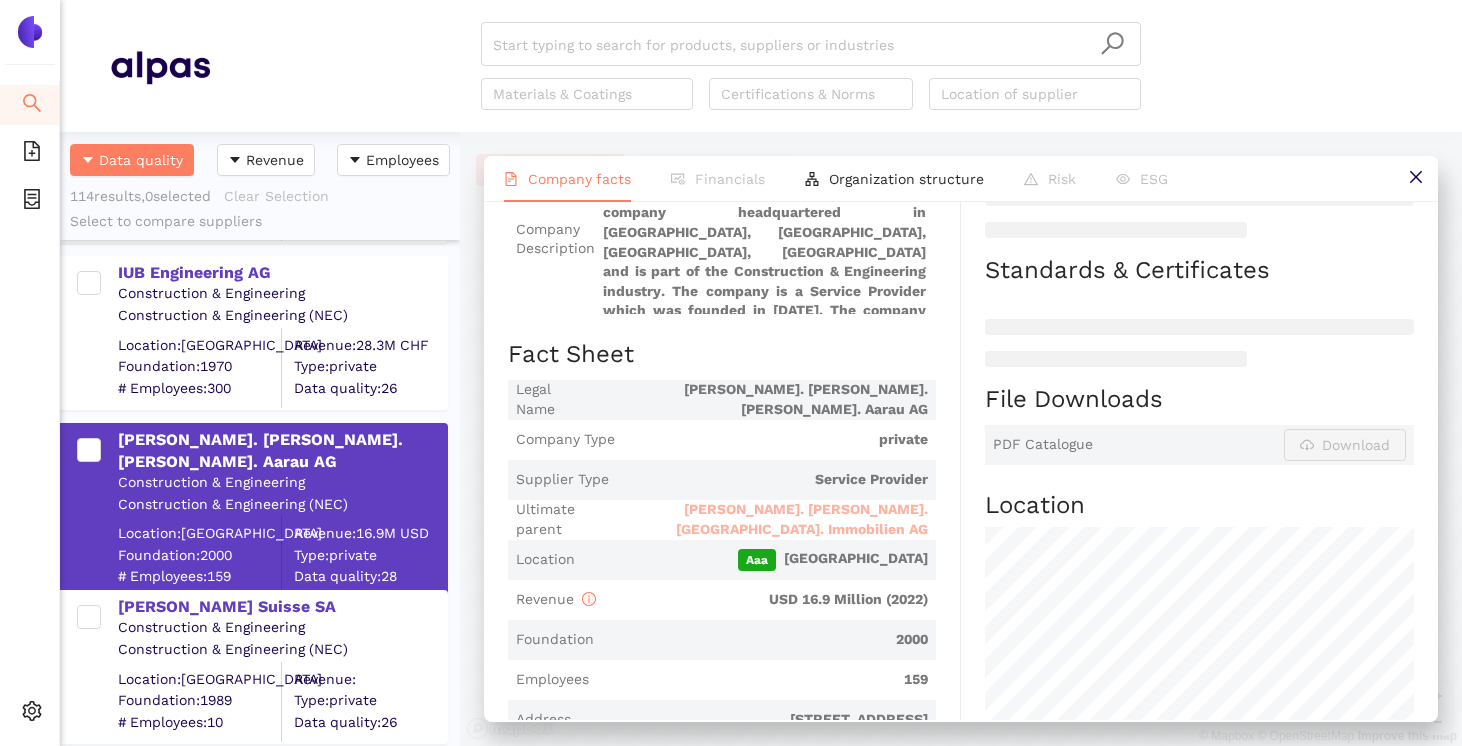 click on "[PERSON_NAME]. [PERSON_NAME]. [GEOGRAPHIC_DATA]. Immobilien AG" at bounding box center (762, 519) 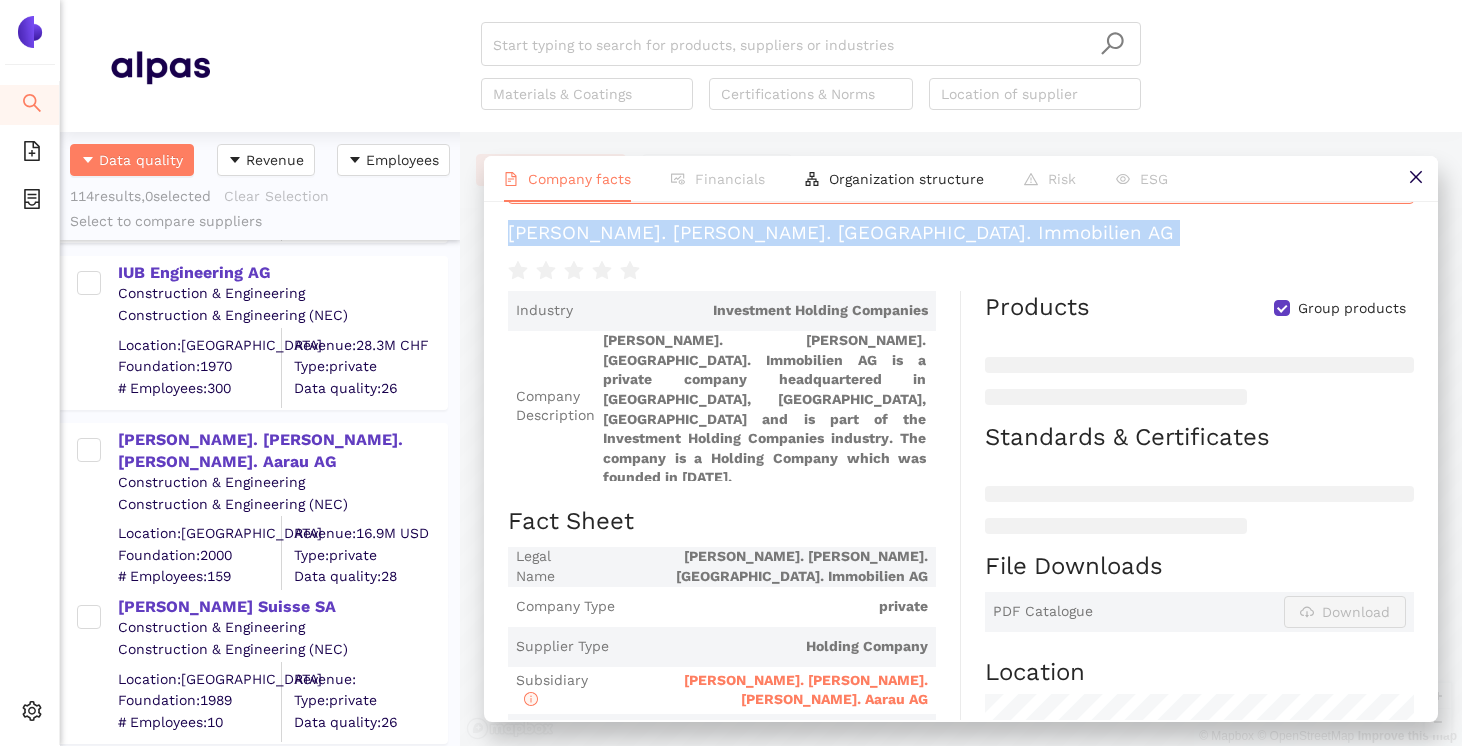 scroll, scrollTop: 0, scrollLeft: 0, axis: both 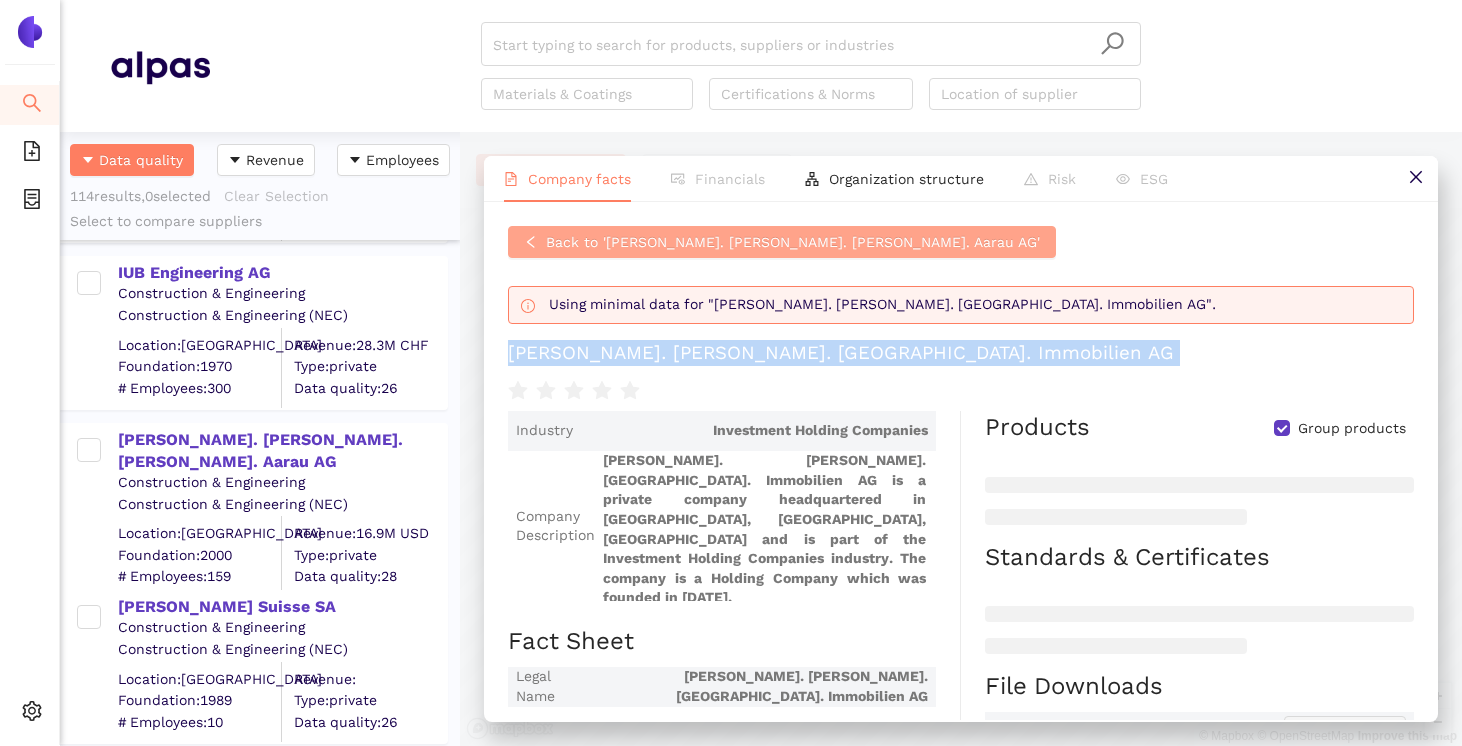 click 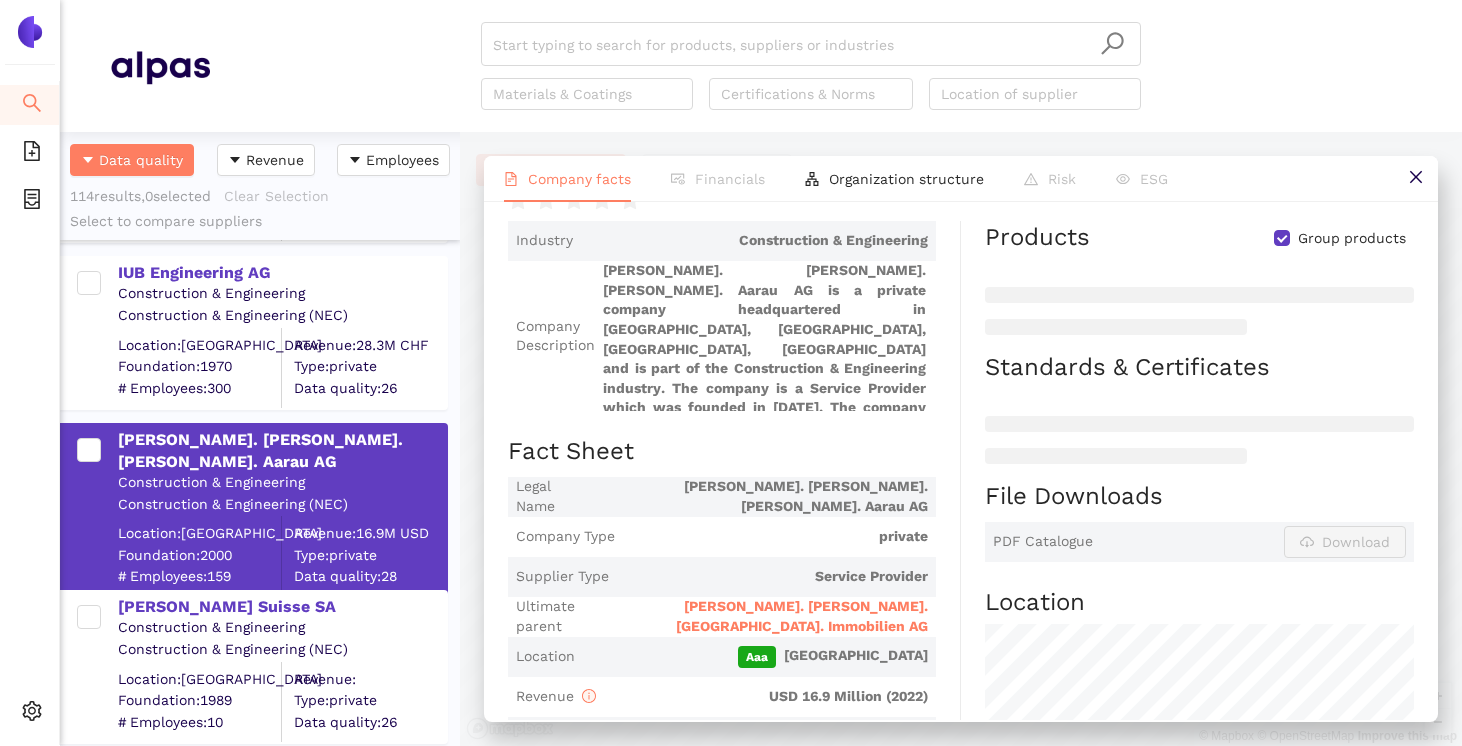 scroll, scrollTop: 0, scrollLeft: 0, axis: both 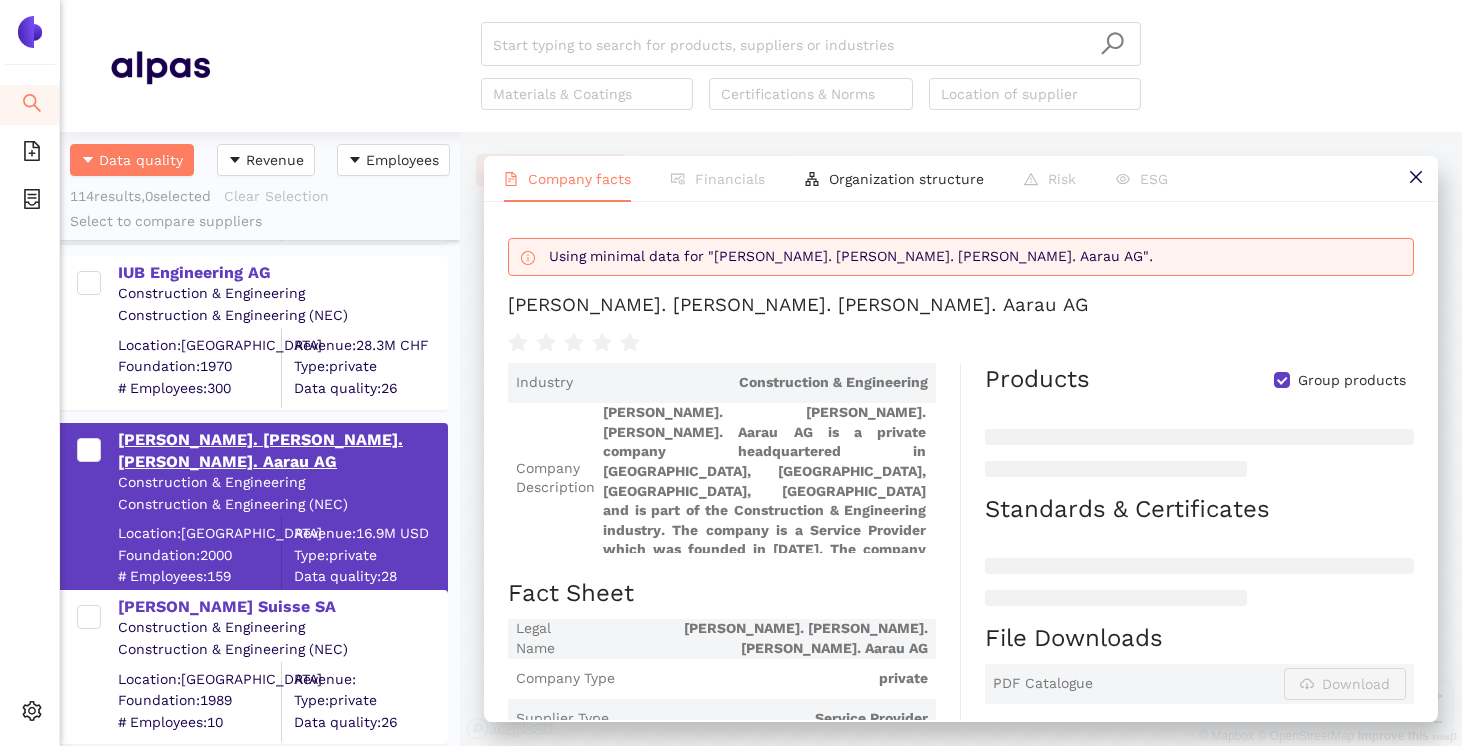 click on "[PERSON_NAME]. [PERSON_NAME]. [PERSON_NAME]. Aarau AG" at bounding box center (282, 451) 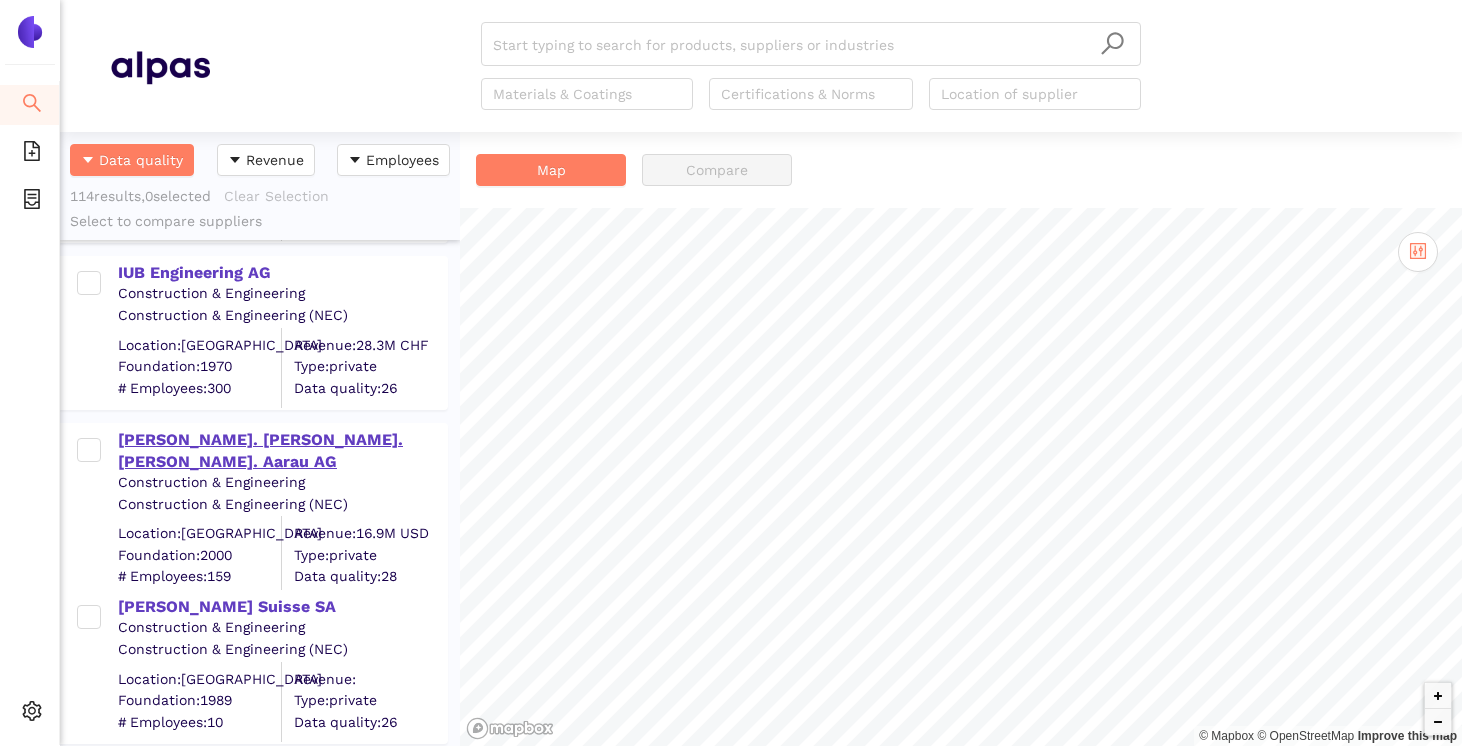 click on "[PERSON_NAME]. [PERSON_NAME]. [PERSON_NAME]. Aarau AG" at bounding box center [282, 451] 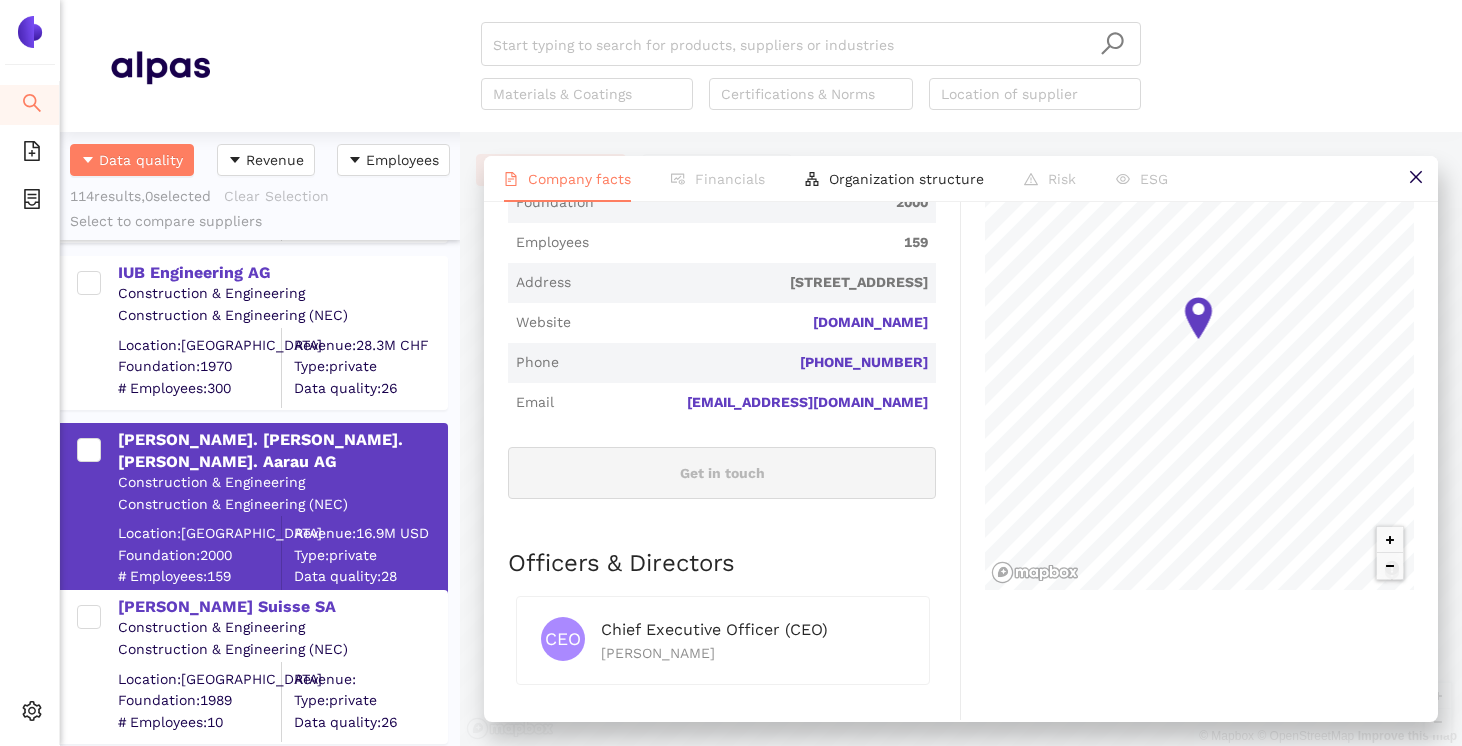 scroll, scrollTop: 624, scrollLeft: 0, axis: vertical 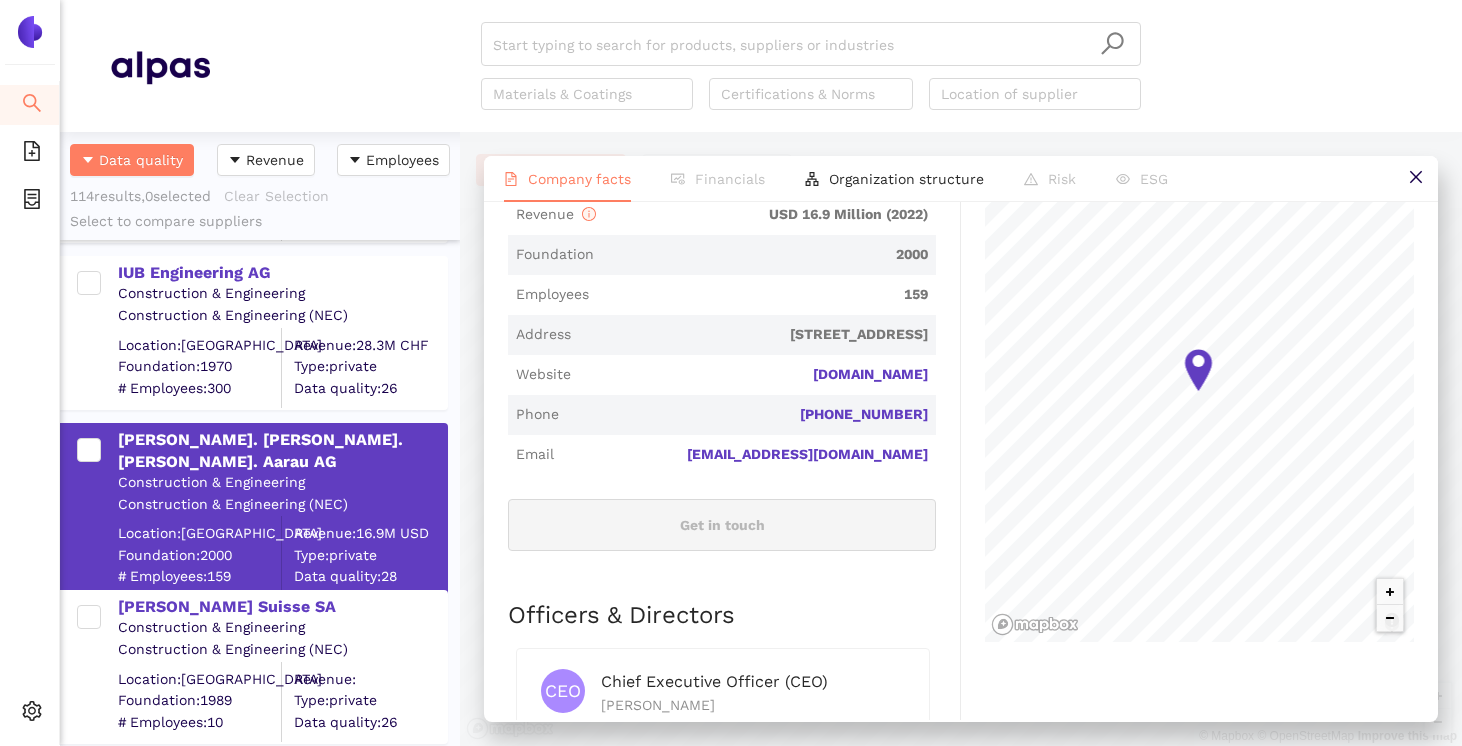 click on "Website [DOMAIN_NAME]" at bounding box center [722, 375] 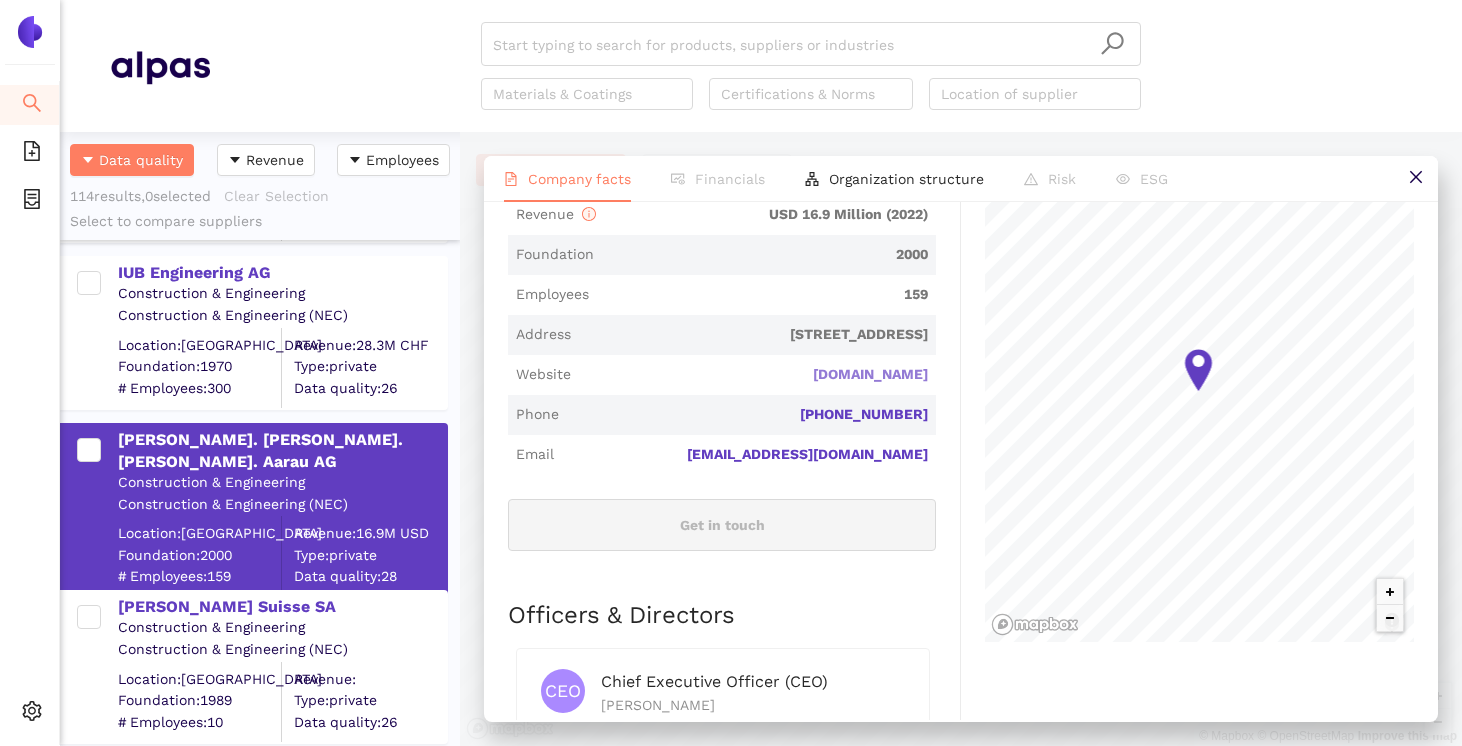 click on "[DOMAIN_NAME]" at bounding box center (0, 0) 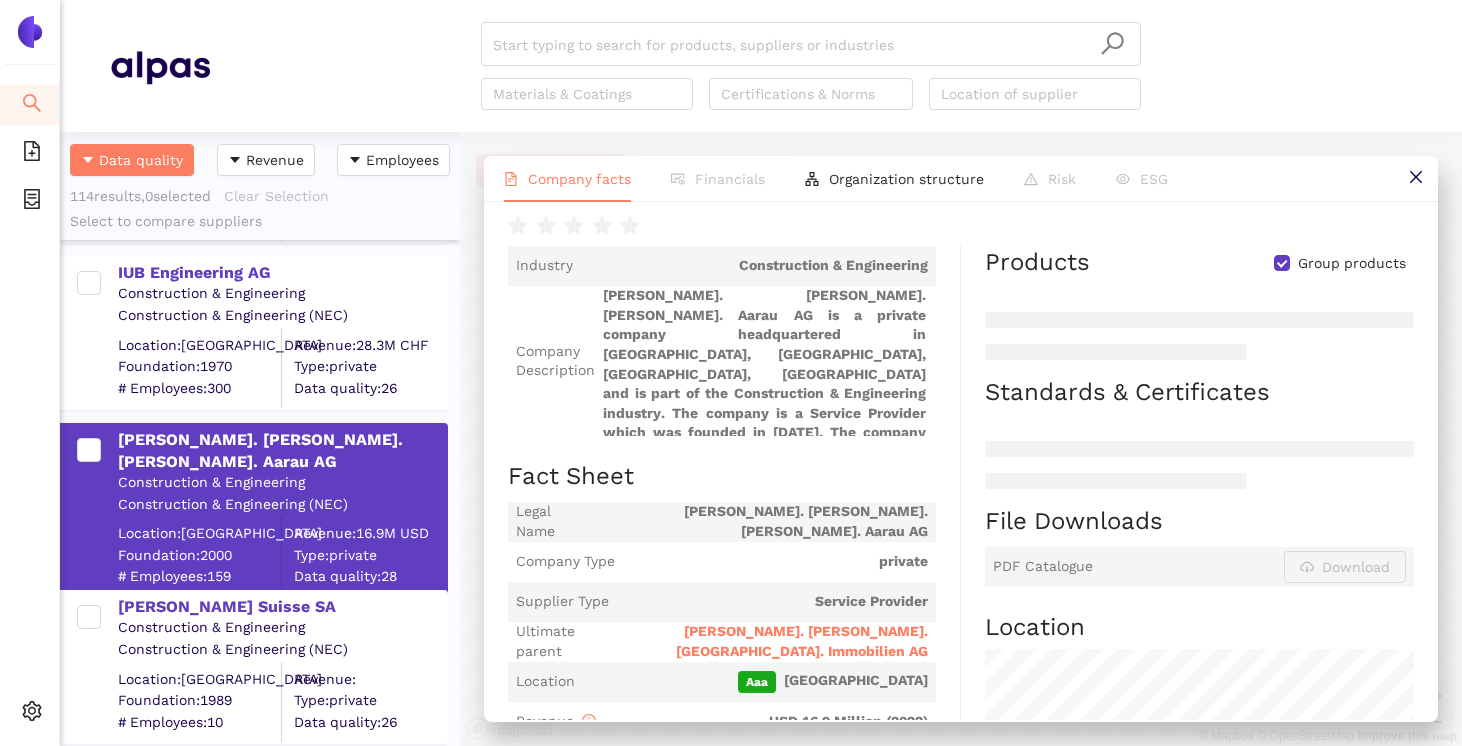 scroll, scrollTop: 0, scrollLeft: 0, axis: both 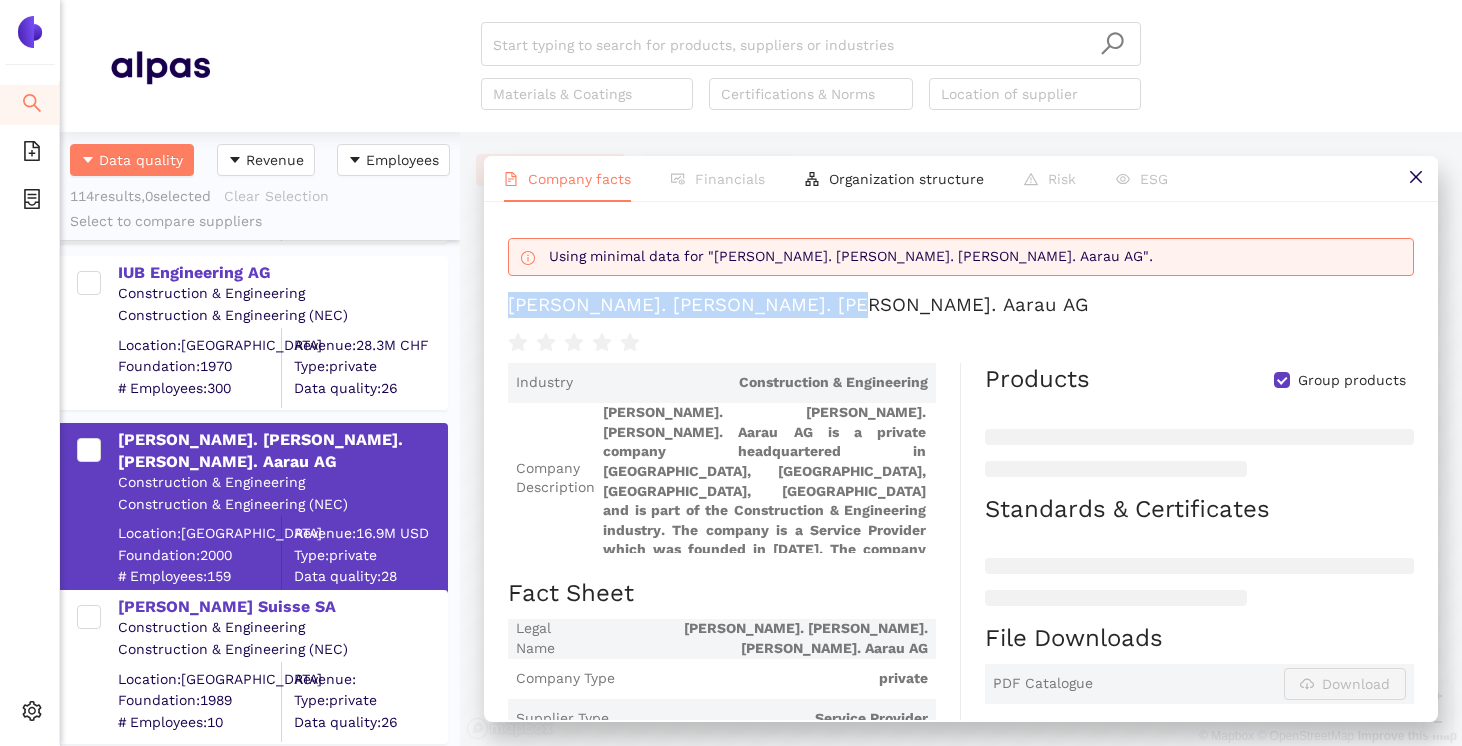 drag, startPoint x: 821, startPoint y: 312, endPoint x: 474, endPoint y: 305, distance: 347.0706 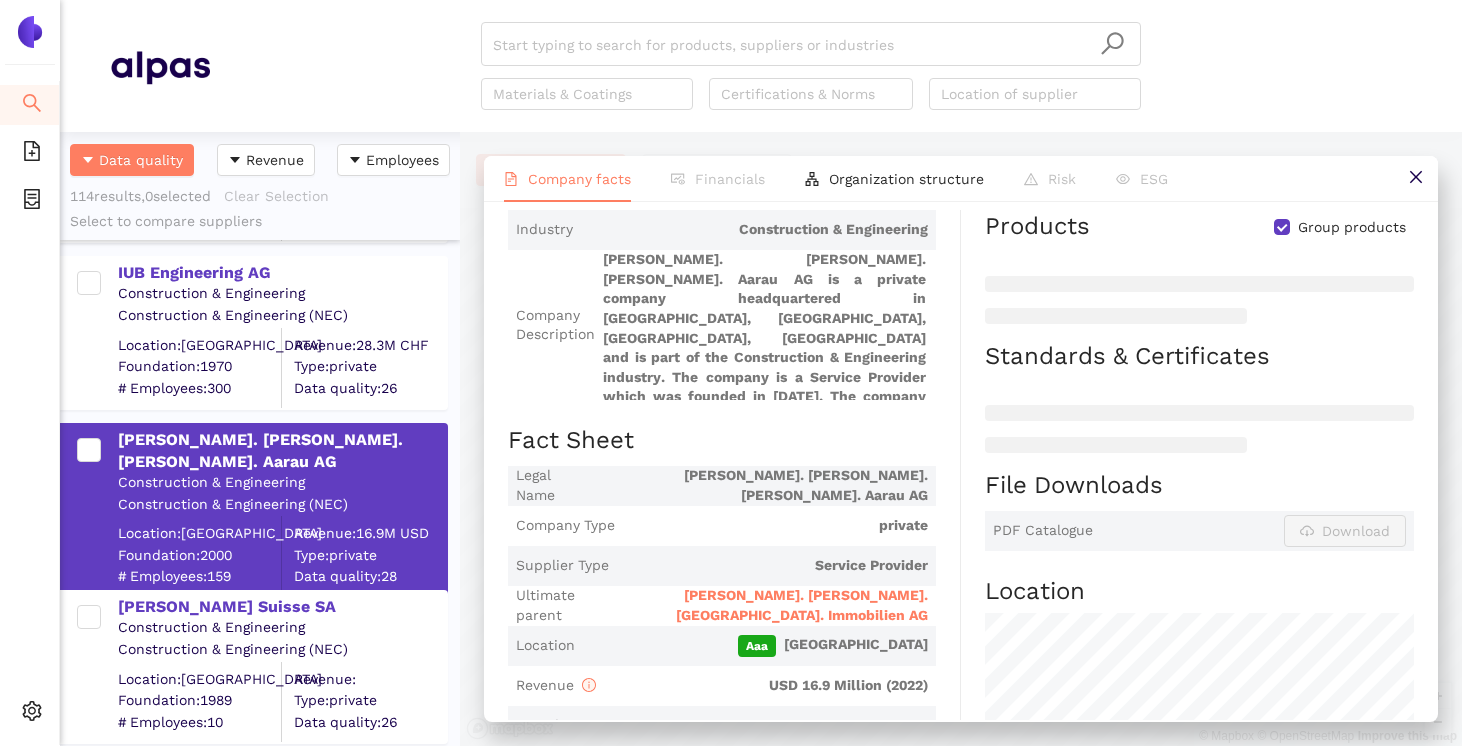 scroll, scrollTop: 218, scrollLeft: 0, axis: vertical 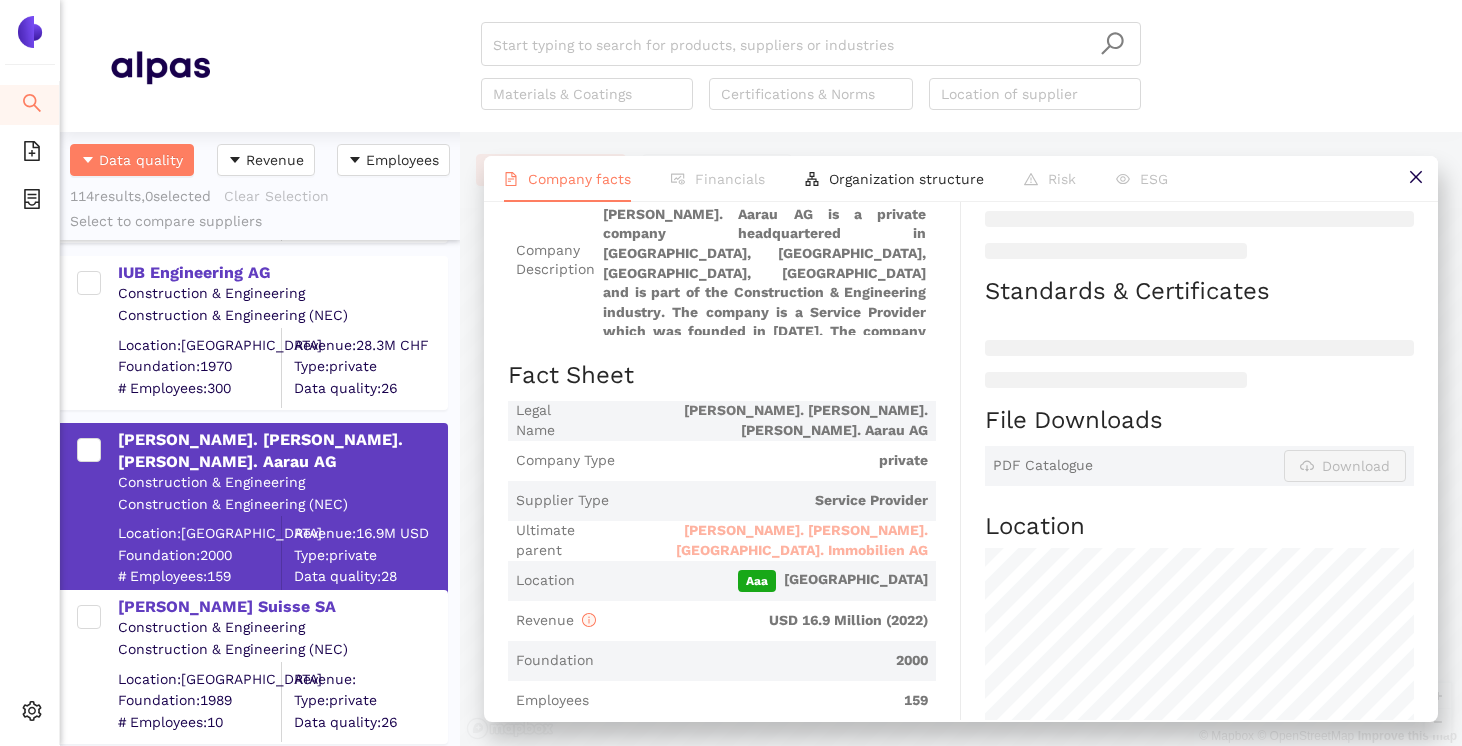 click on "[PERSON_NAME]. [PERSON_NAME]. [GEOGRAPHIC_DATA]. Immobilien AG" at bounding box center (762, 540) 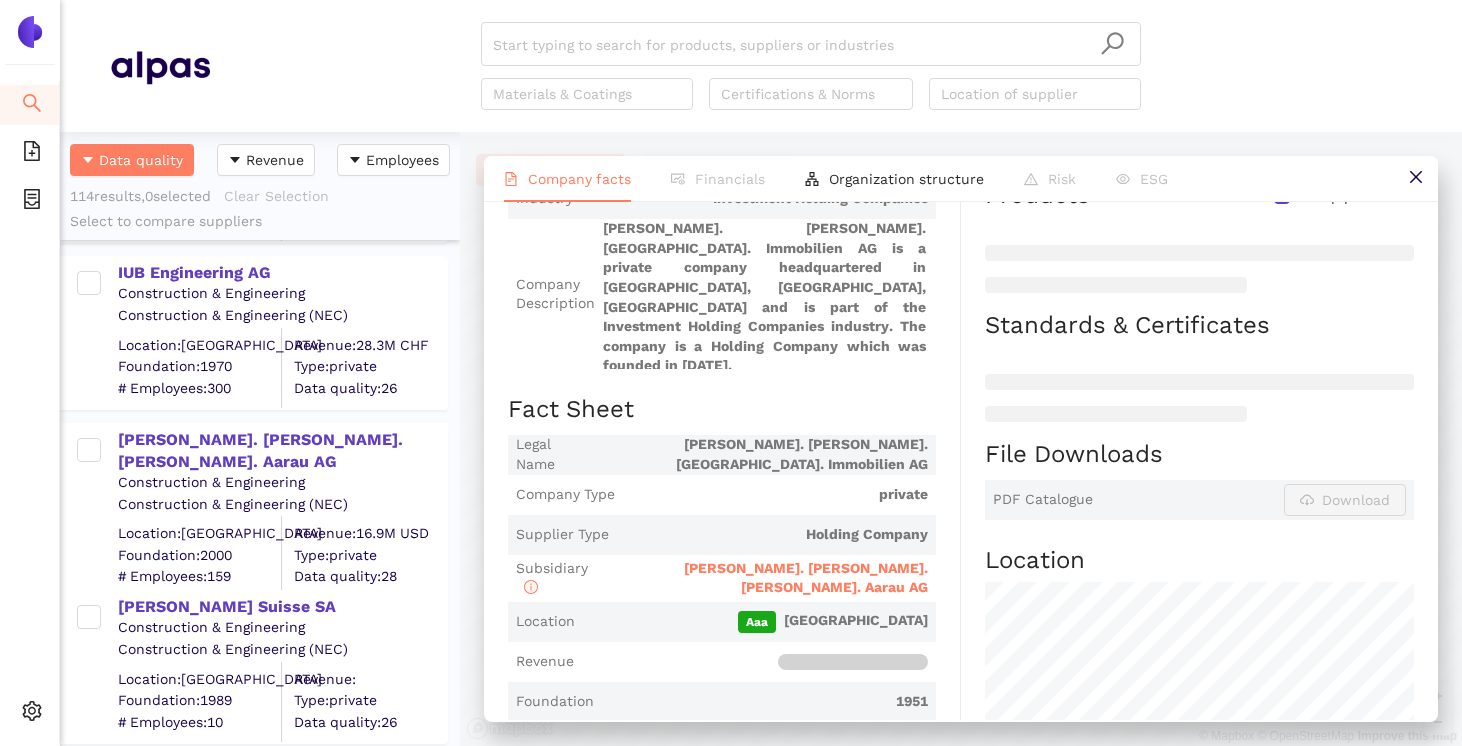 scroll, scrollTop: 238, scrollLeft: 0, axis: vertical 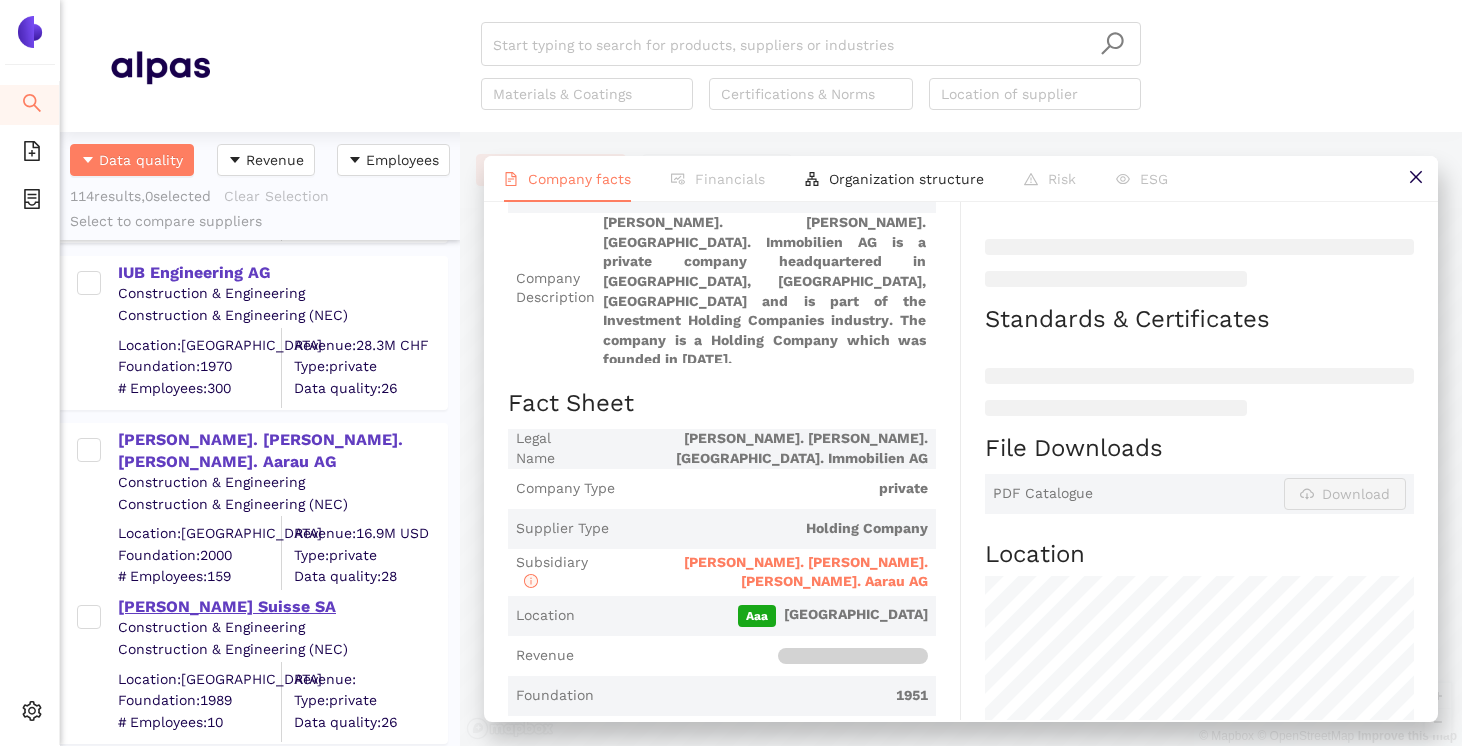 click on "[PERSON_NAME] Suisse SA" at bounding box center [282, 607] 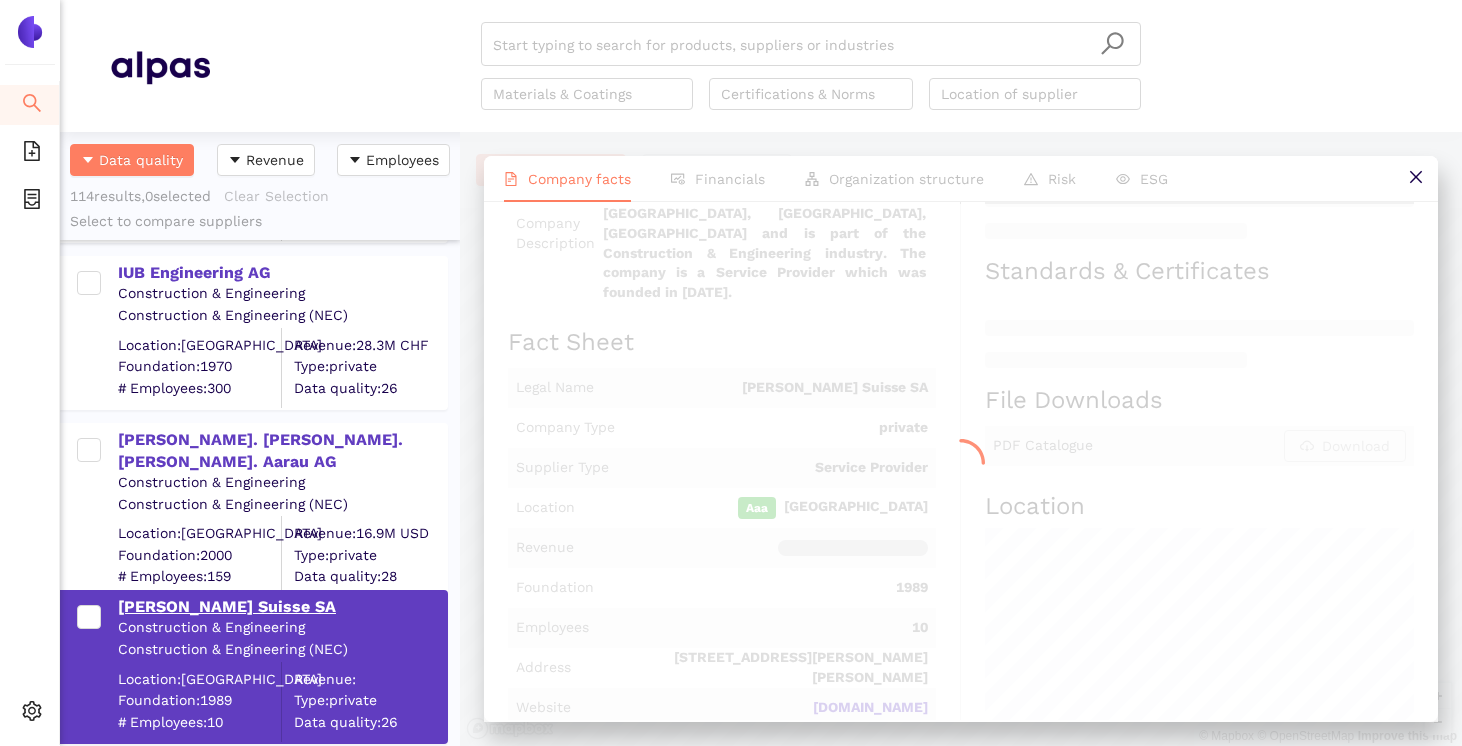 scroll, scrollTop: 0, scrollLeft: 0, axis: both 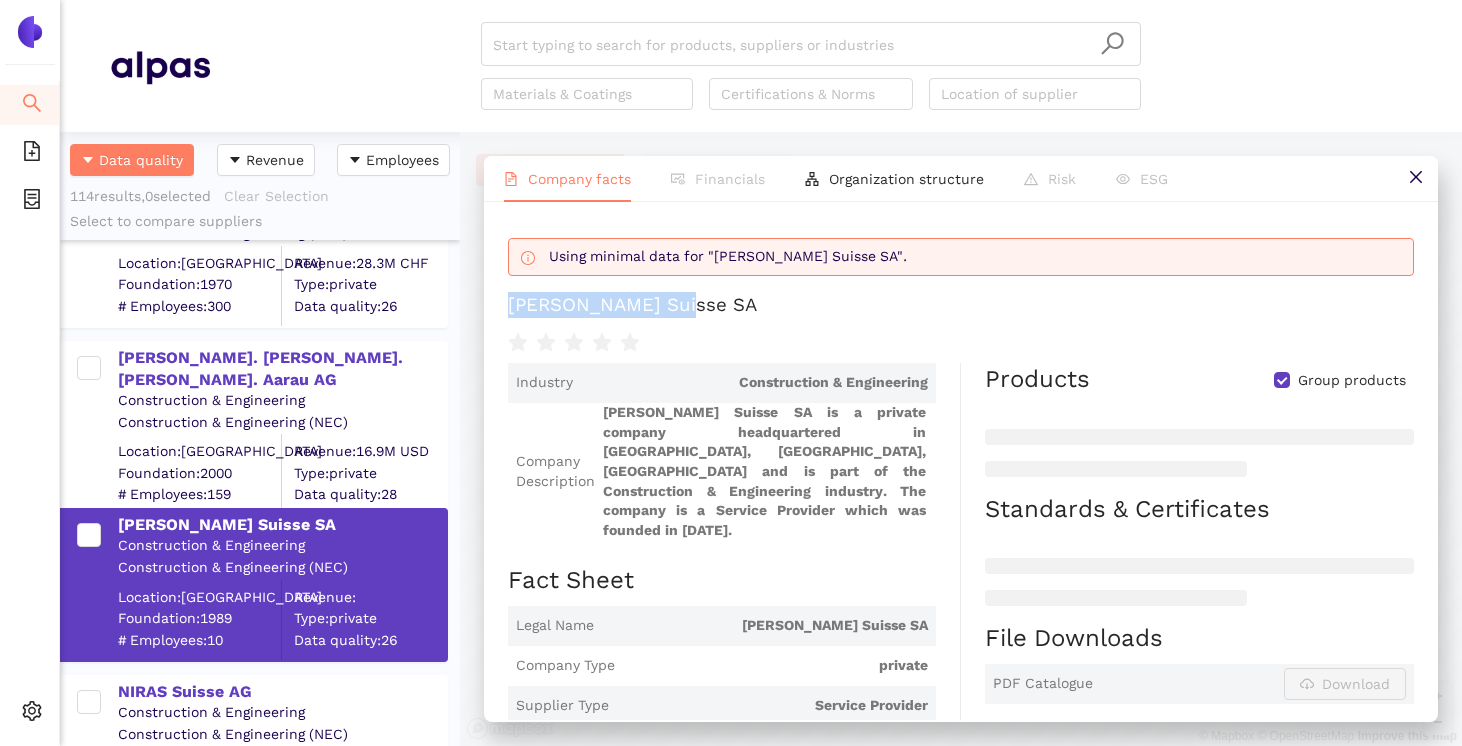 drag, startPoint x: 698, startPoint y: 298, endPoint x: 490, endPoint y: 298, distance: 208 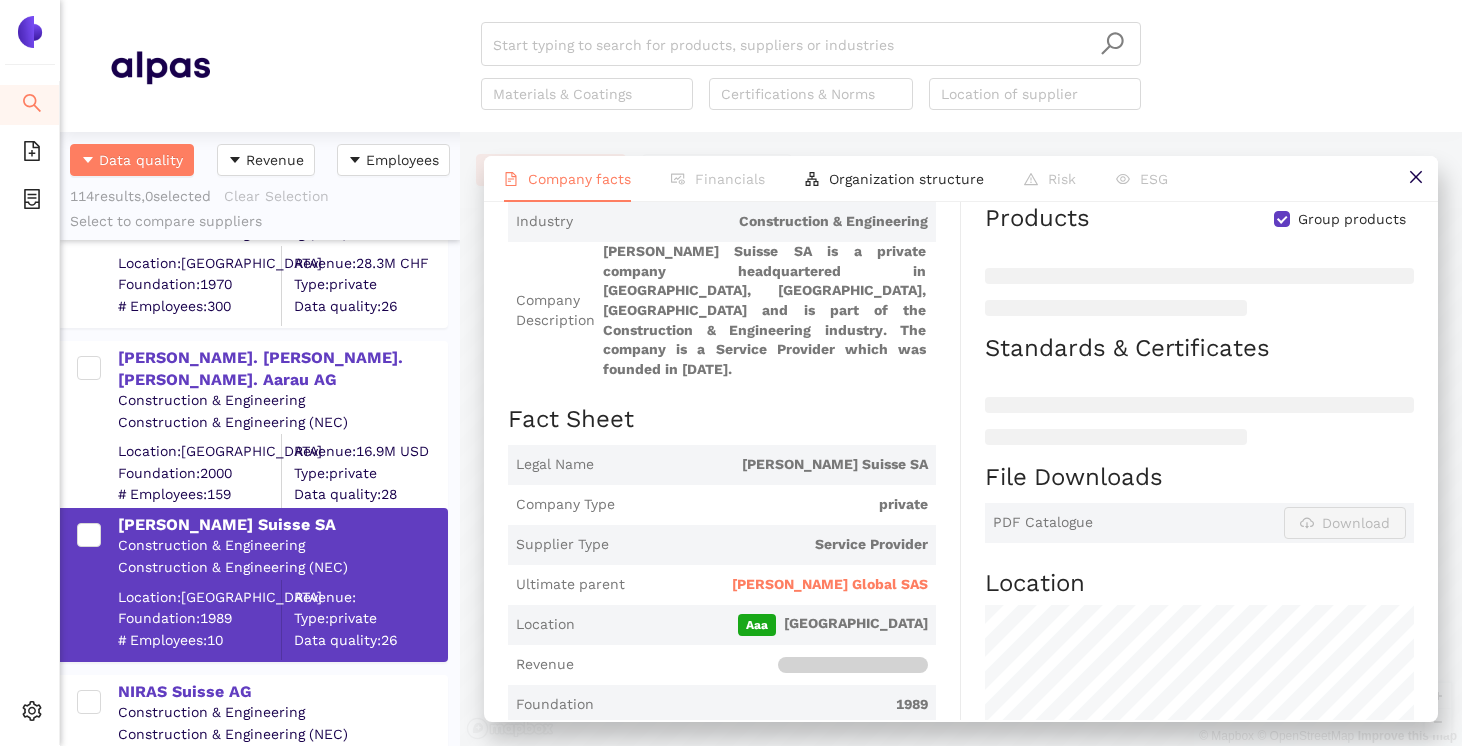 scroll, scrollTop: 165, scrollLeft: 0, axis: vertical 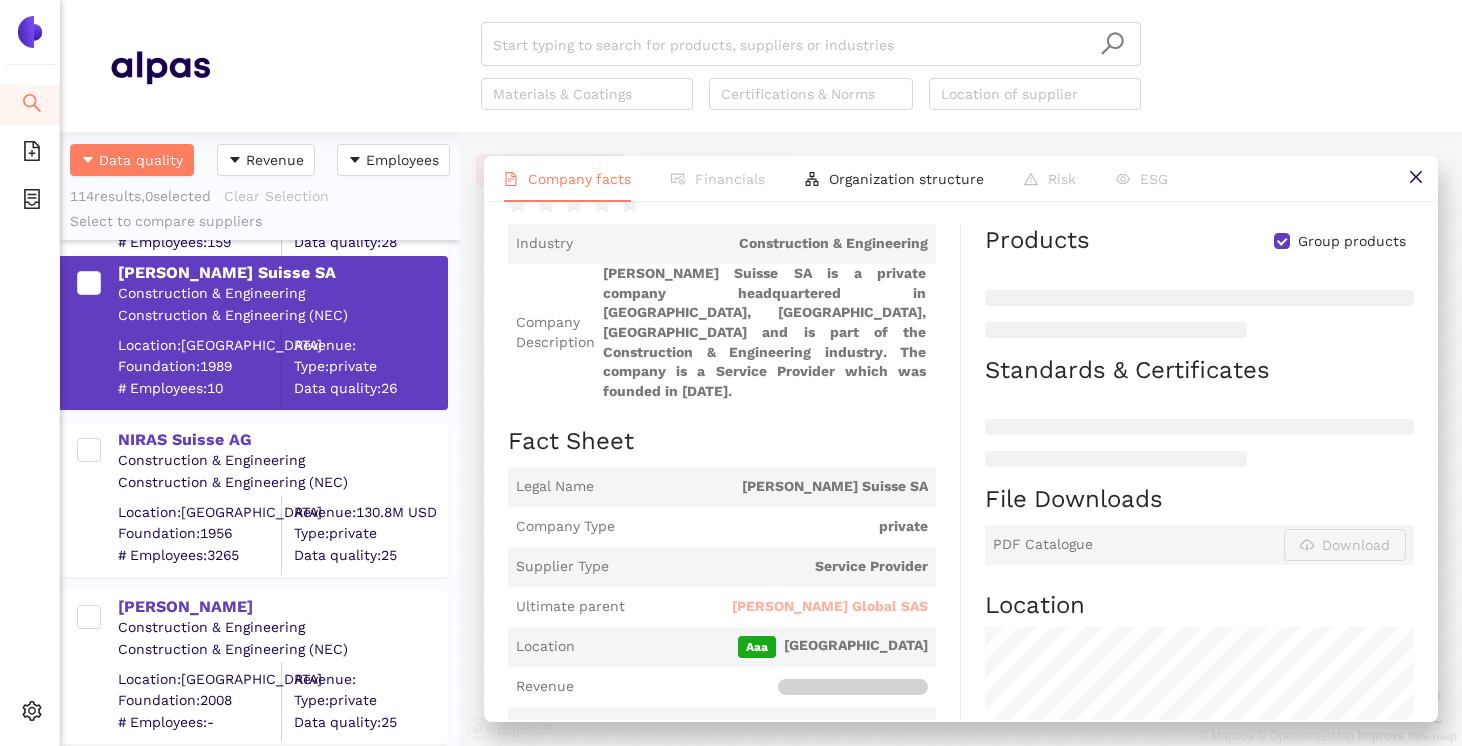 click on "[PERSON_NAME] Global SAS" at bounding box center [830, 607] 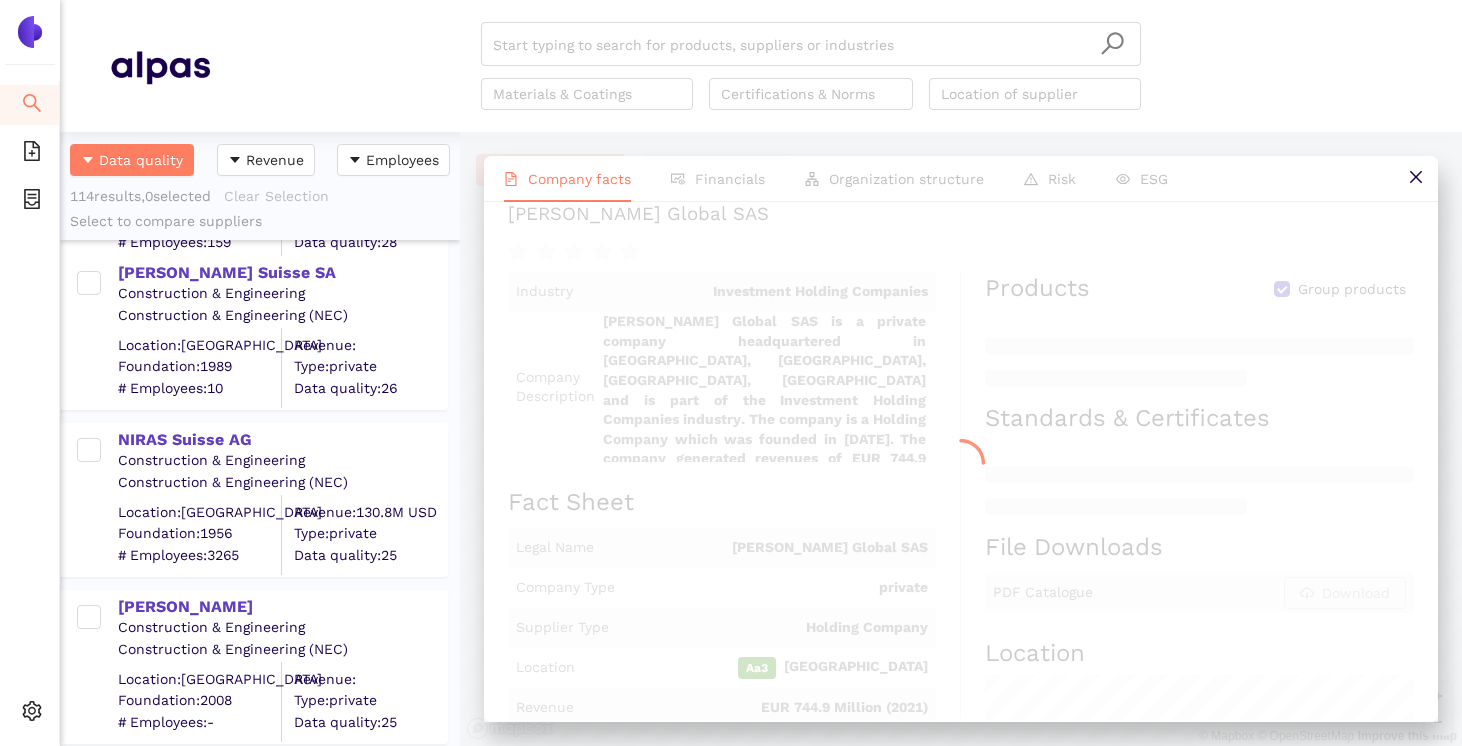 scroll, scrollTop: 0, scrollLeft: 0, axis: both 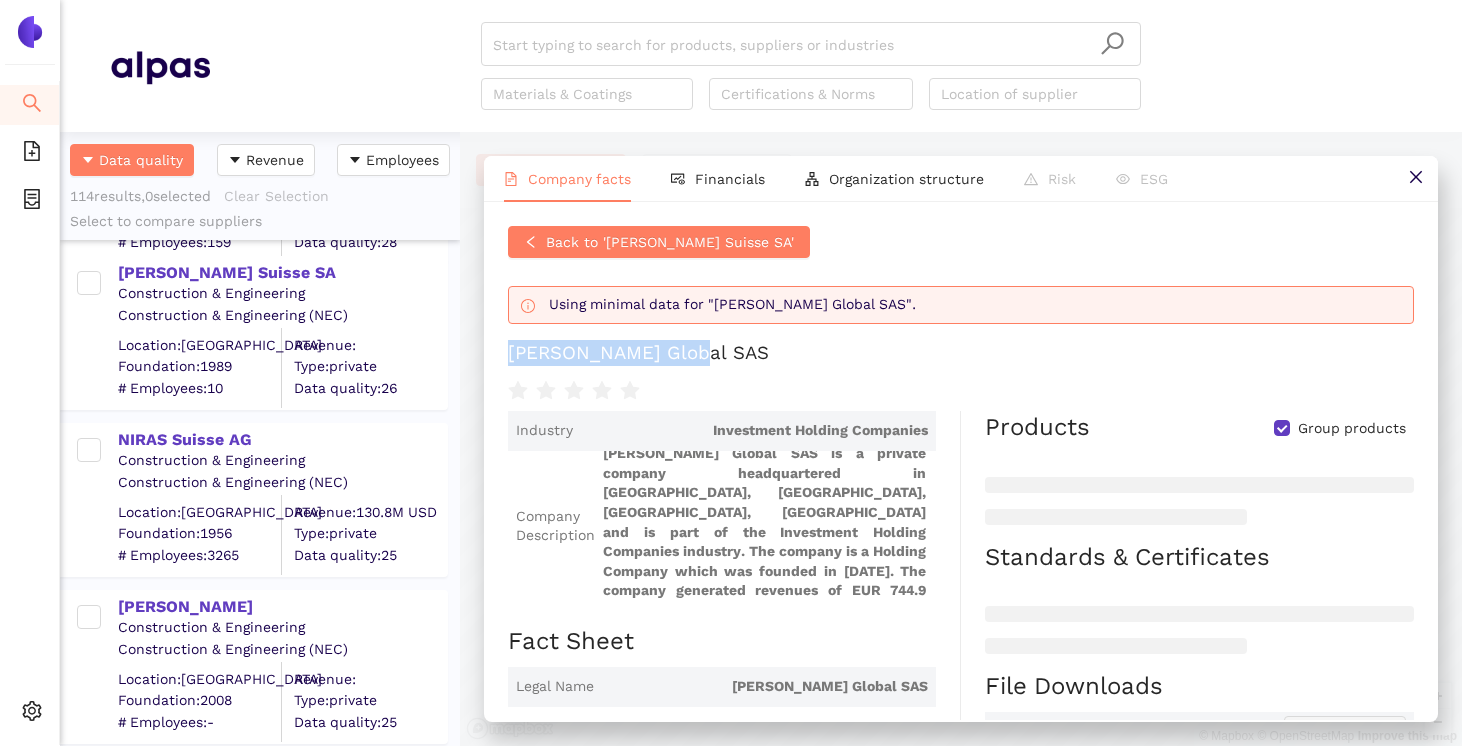 drag, startPoint x: 682, startPoint y: 355, endPoint x: 501, endPoint y: 353, distance: 181.01105 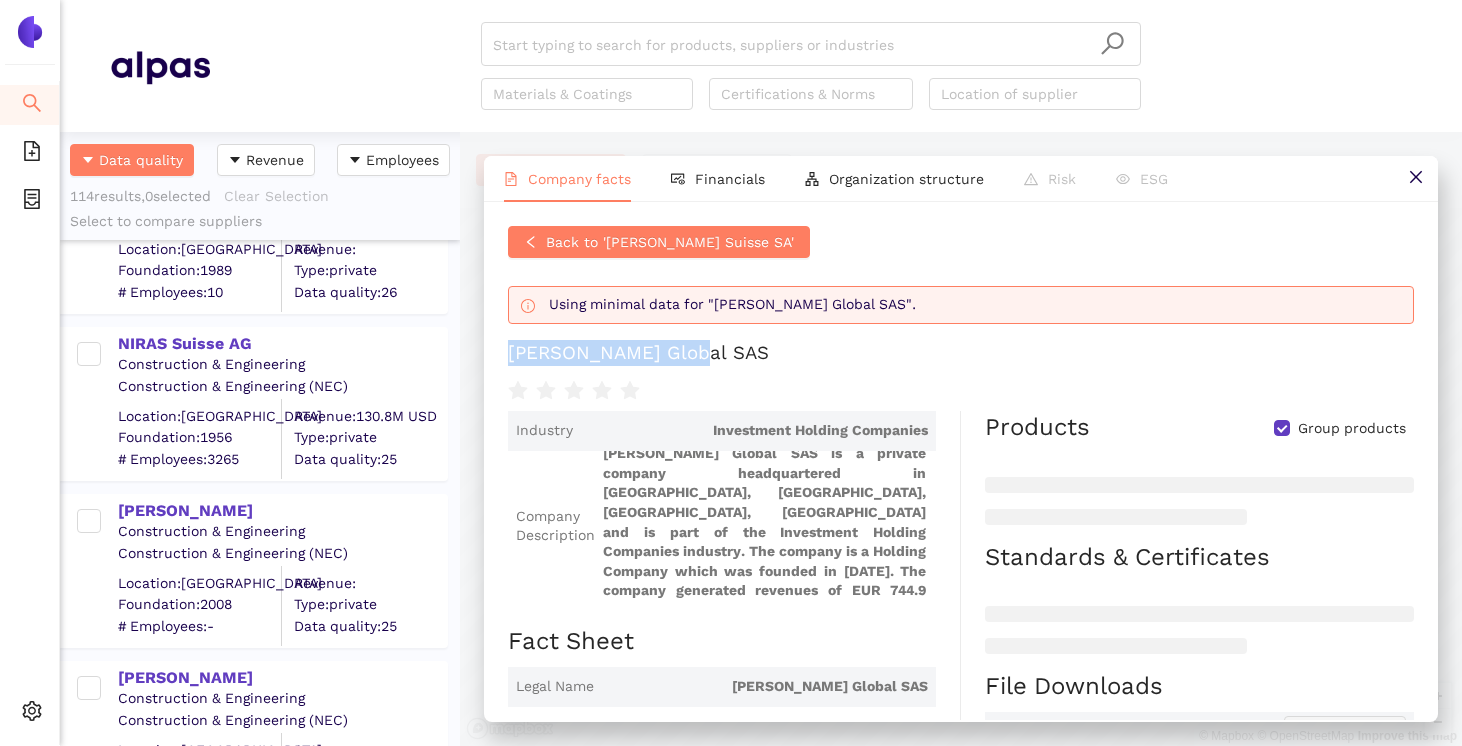 scroll, scrollTop: 9631, scrollLeft: 0, axis: vertical 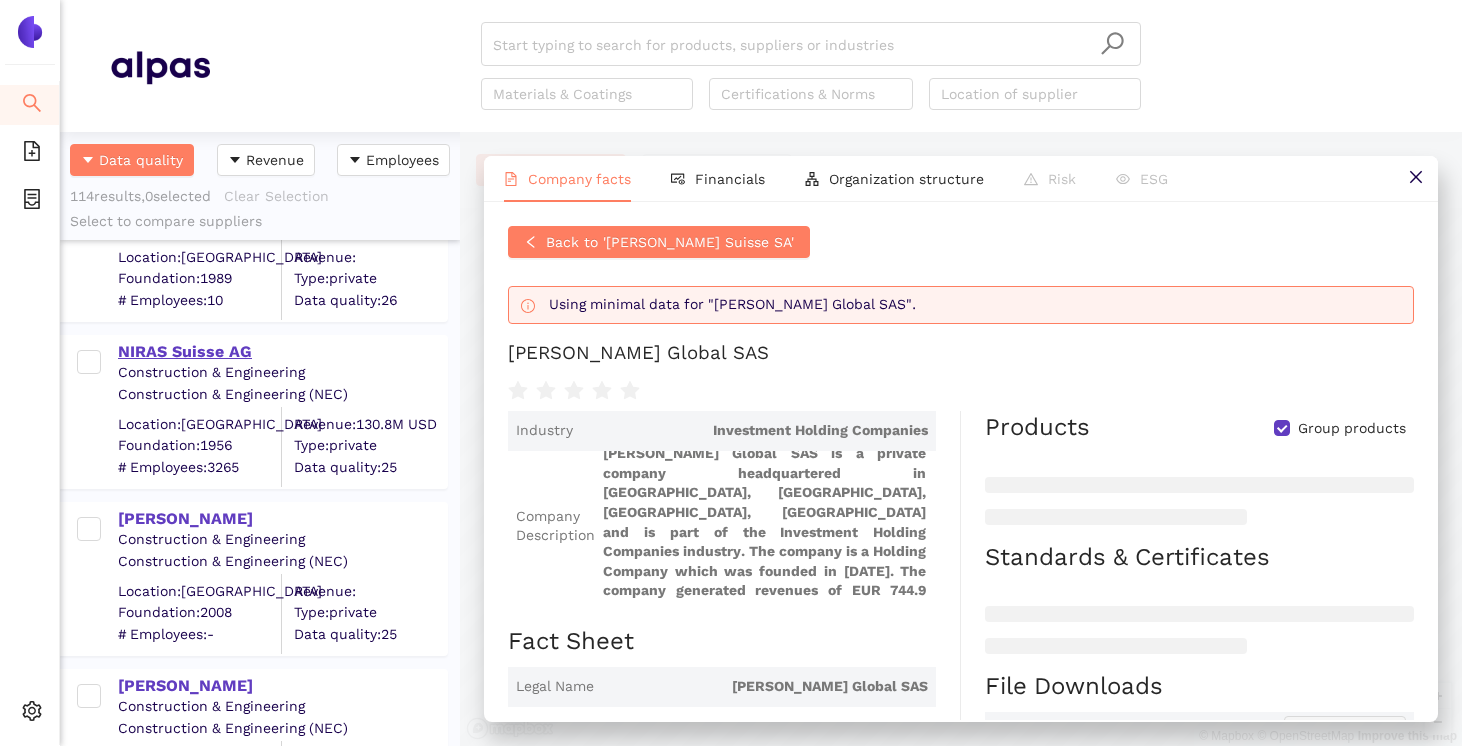 click on "NIRAS Suisse AG" at bounding box center (282, 352) 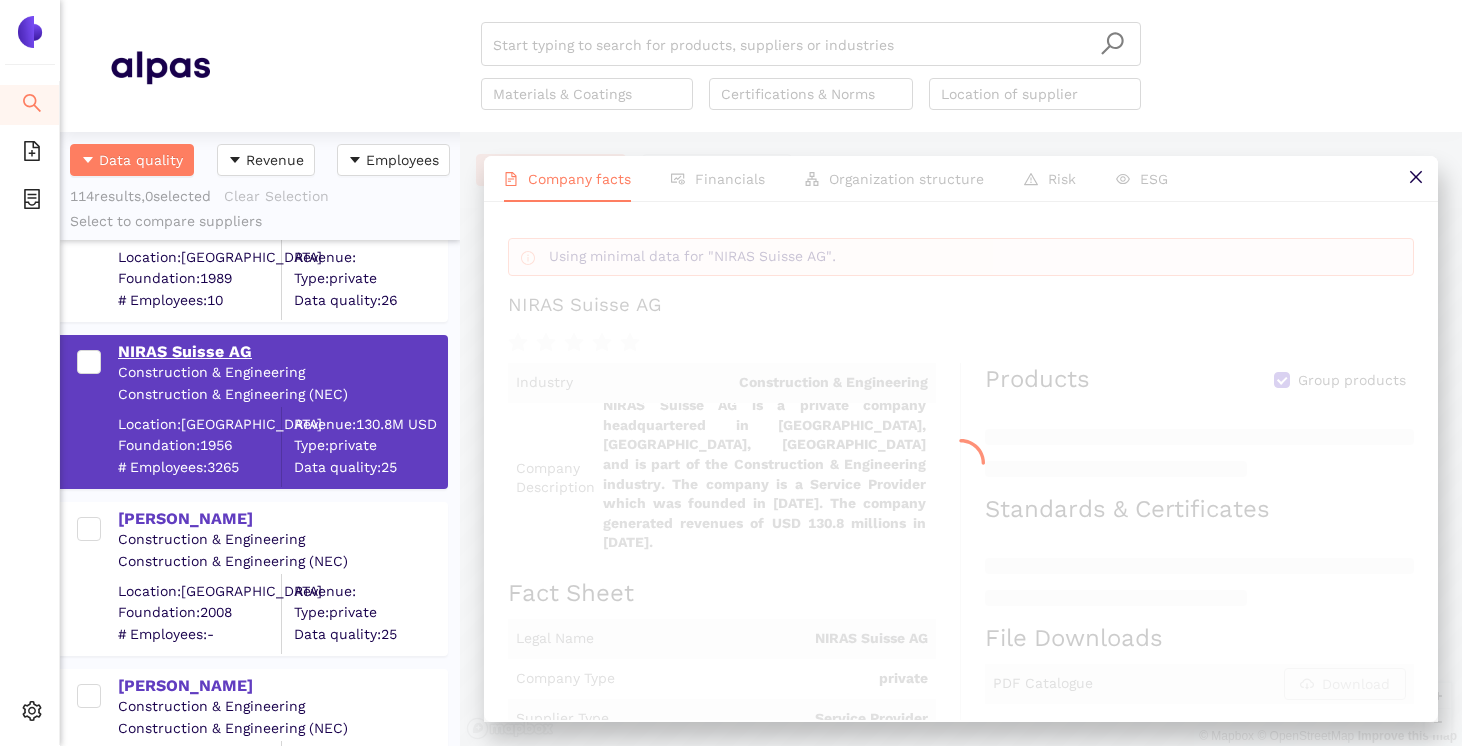 scroll, scrollTop: 0, scrollLeft: 0, axis: both 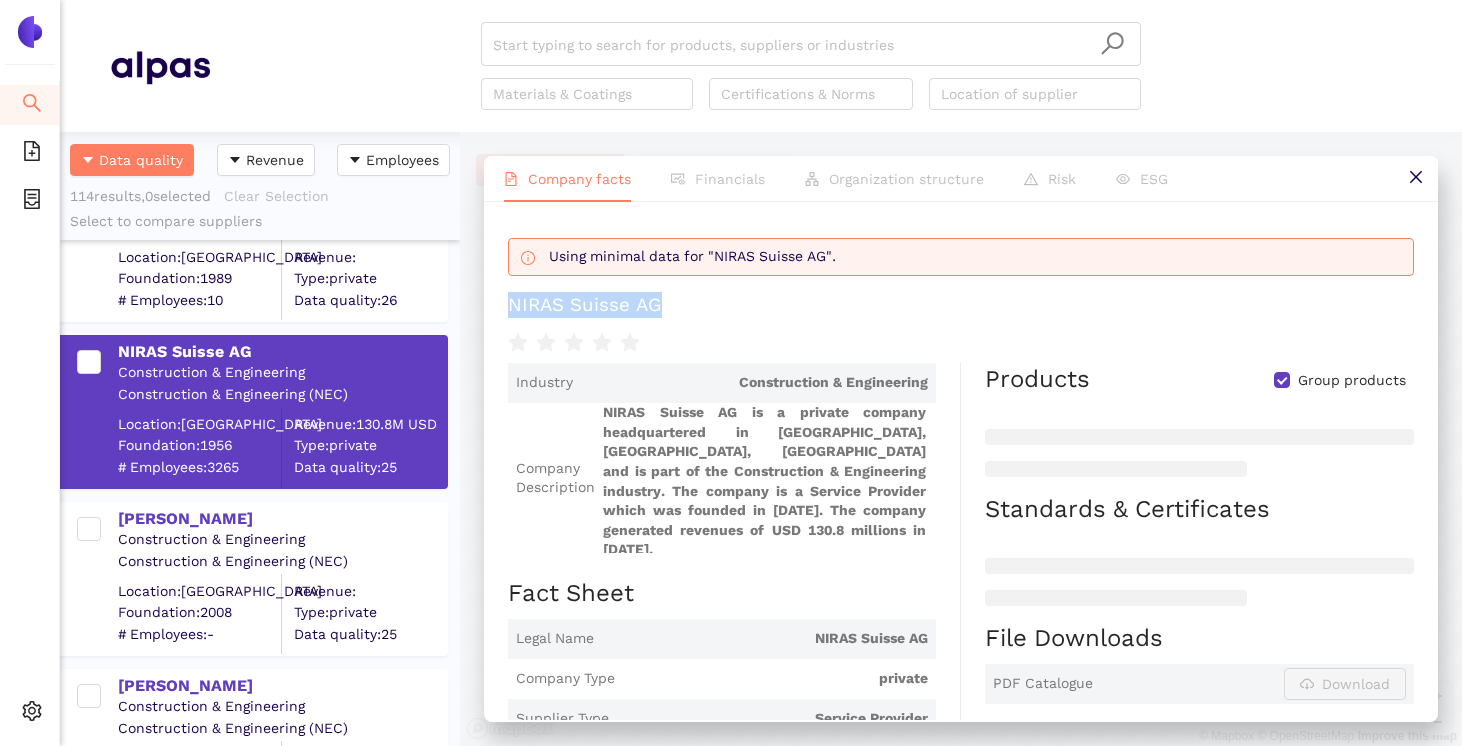 drag, startPoint x: 672, startPoint y: 311, endPoint x: 501, endPoint y: 311, distance: 171 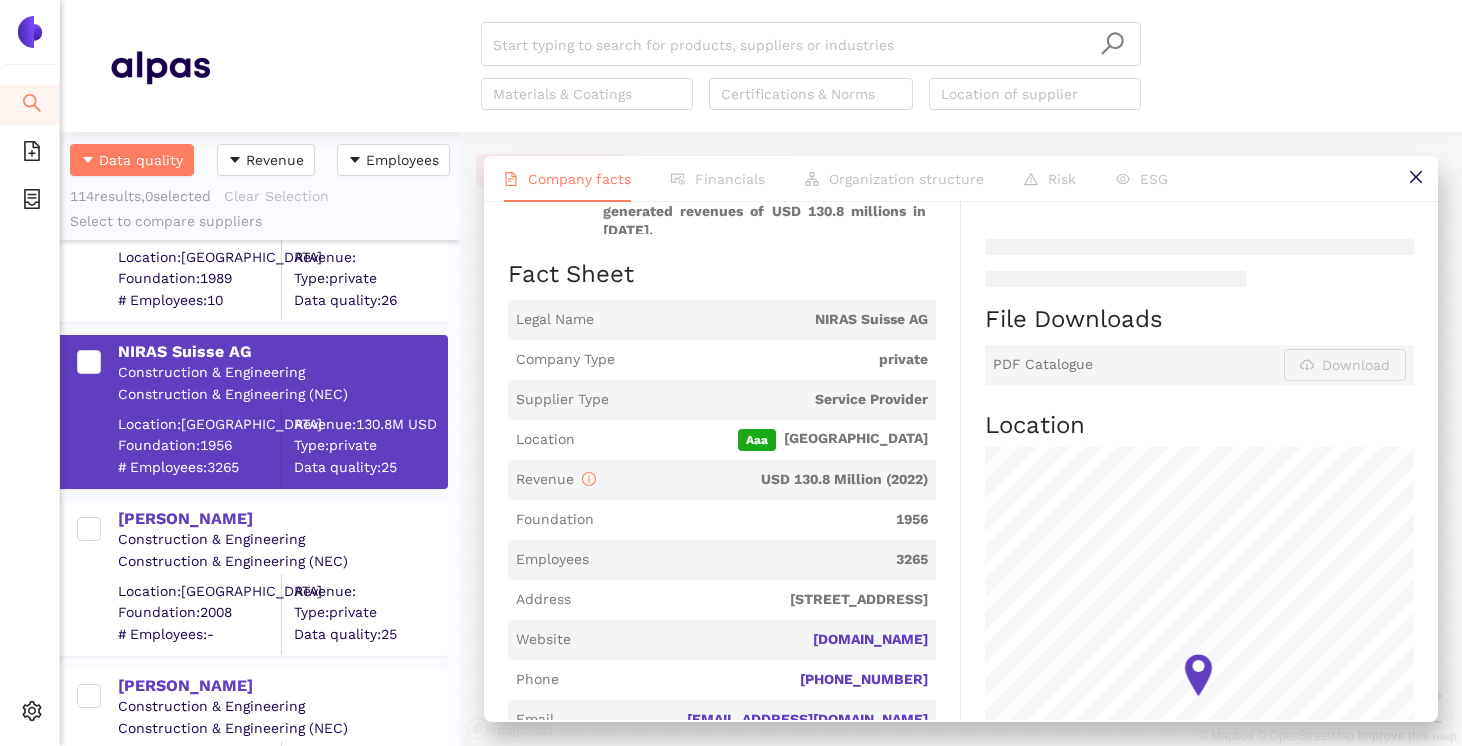 scroll, scrollTop: 349, scrollLeft: 0, axis: vertical 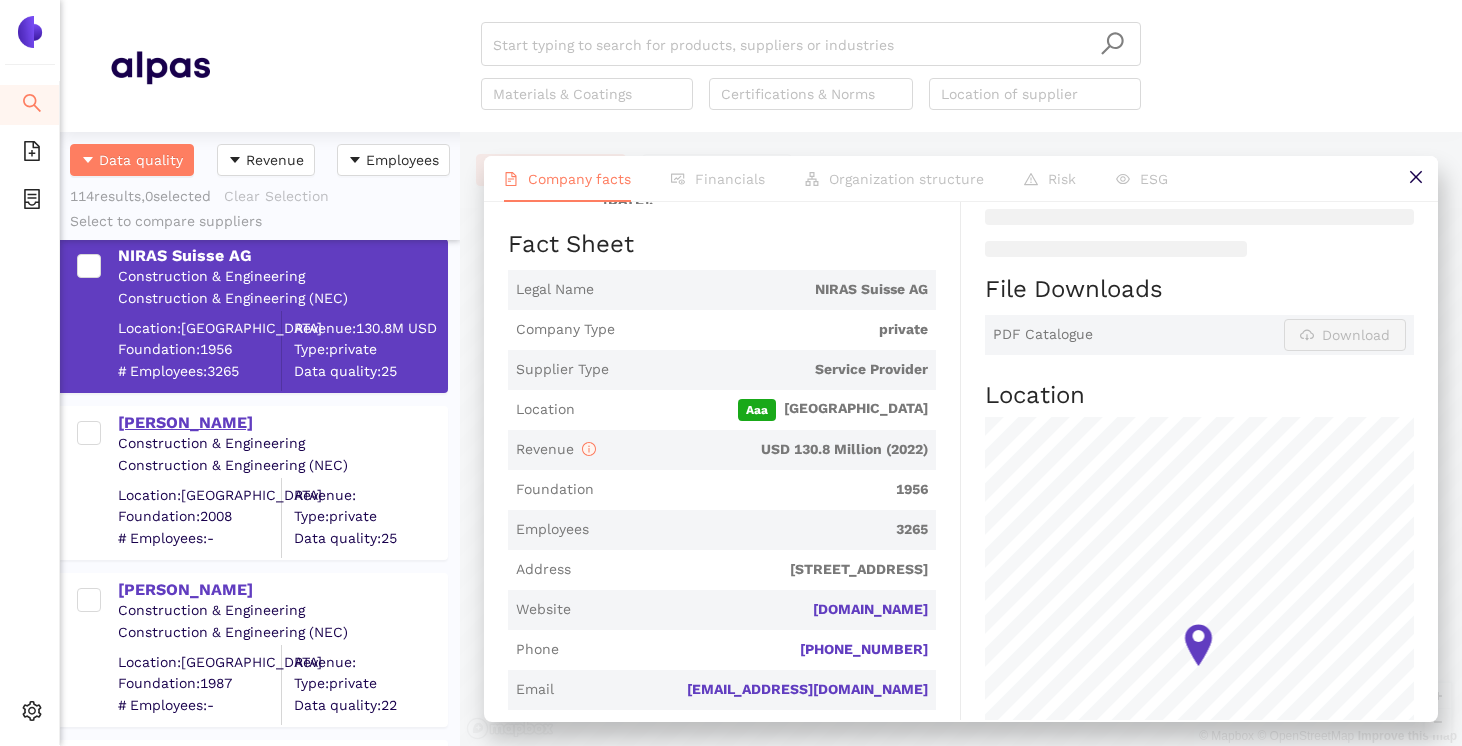 click on "[PERSON_NAME]" at bounding box center (282, 423) 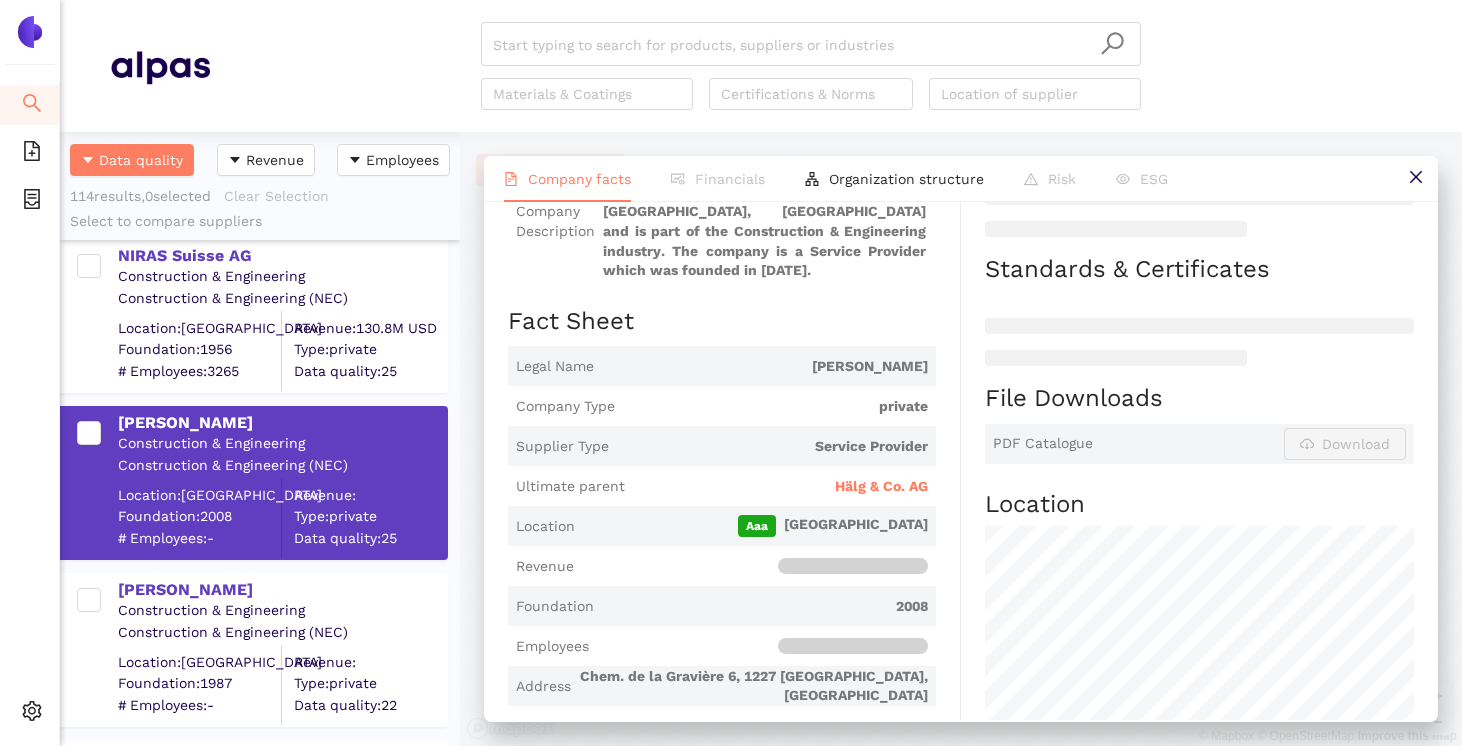 scroll, scrollTop: 238, scrollLeft: 0, axis: vertical 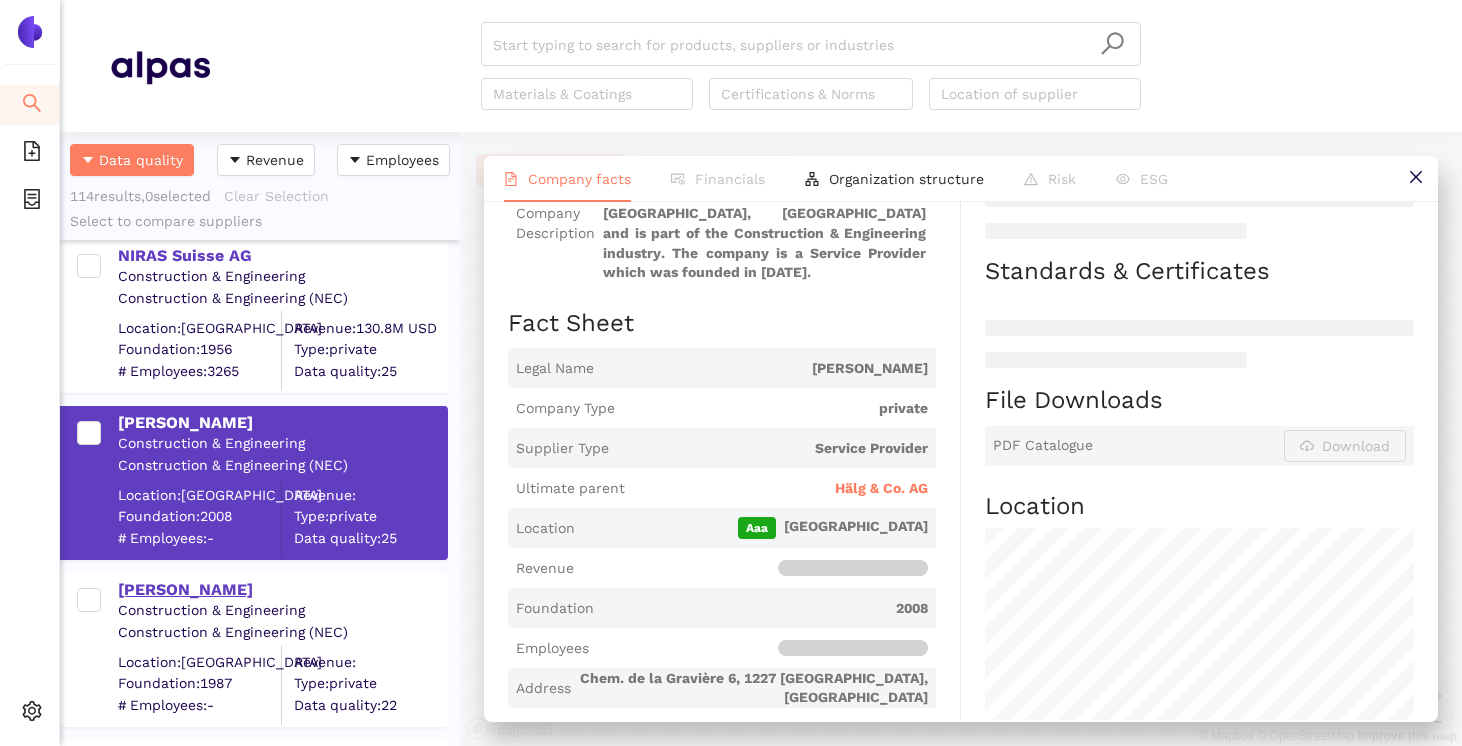 click on "[PERSON_NAME]" at bounding box center (282, 590) 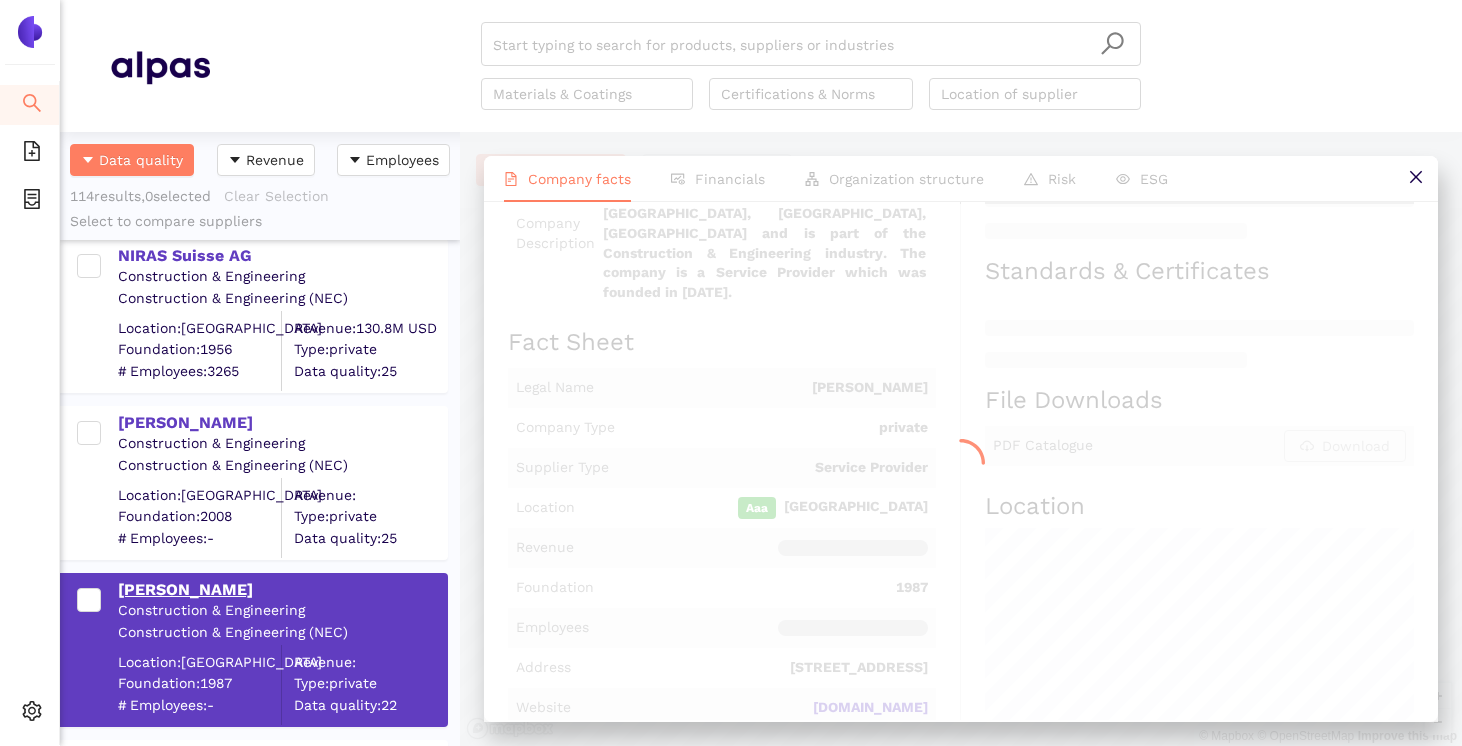 scroll, scrollTop: 0, scrollLeft: 0, axis: both 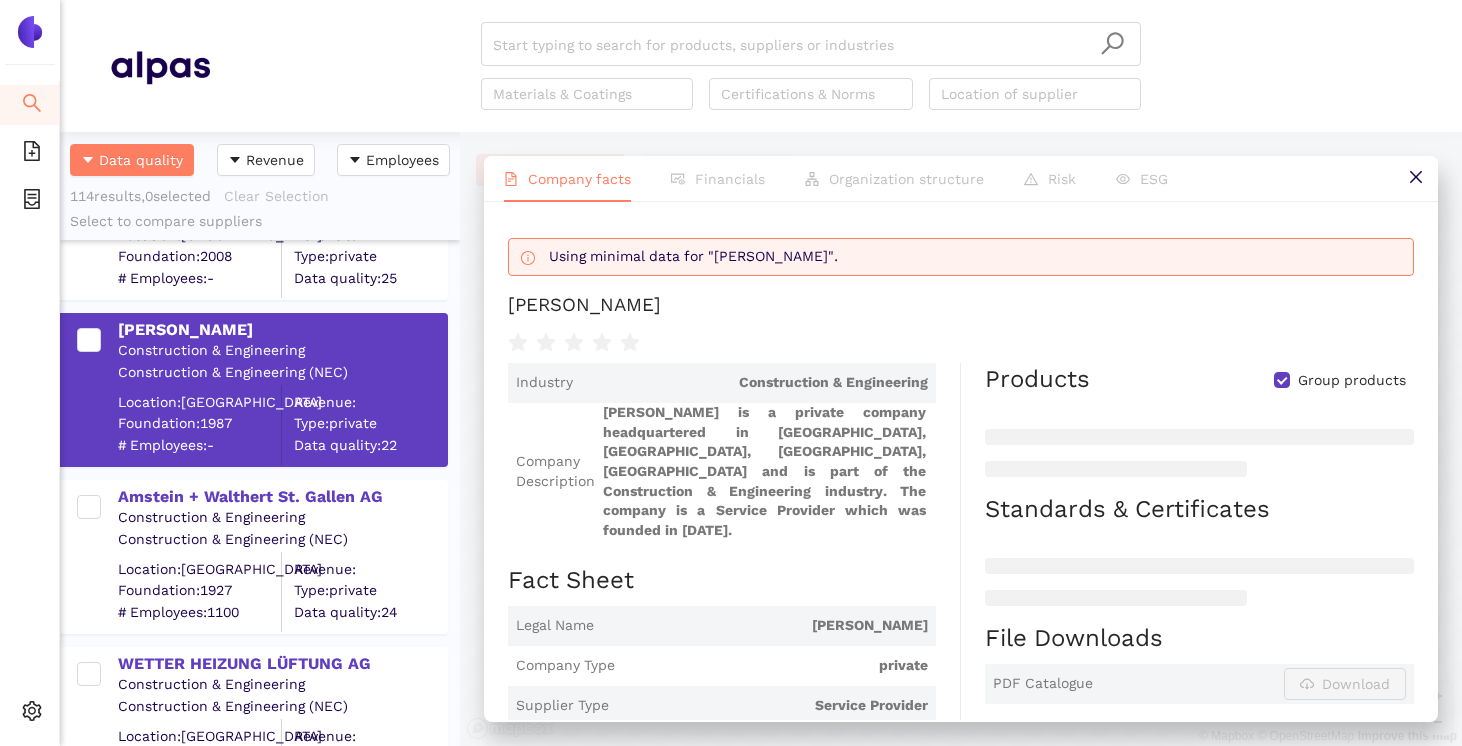 drag, startPoint x: 751, startPoint y: 315, endPoint x: 514, endPoint y: 300, distance: 237.47421 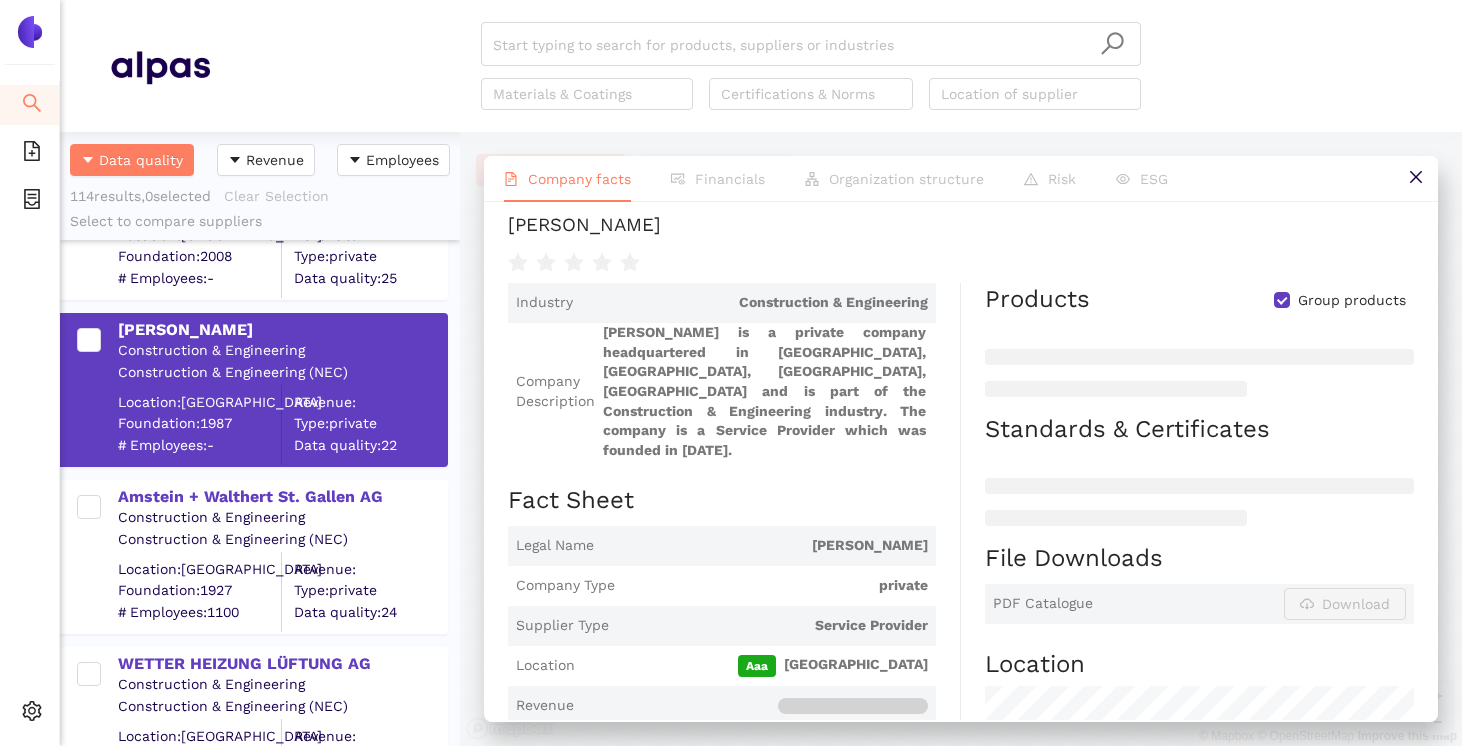 scroll, scrollTop: 0, scrollLeft: 0, axis: both 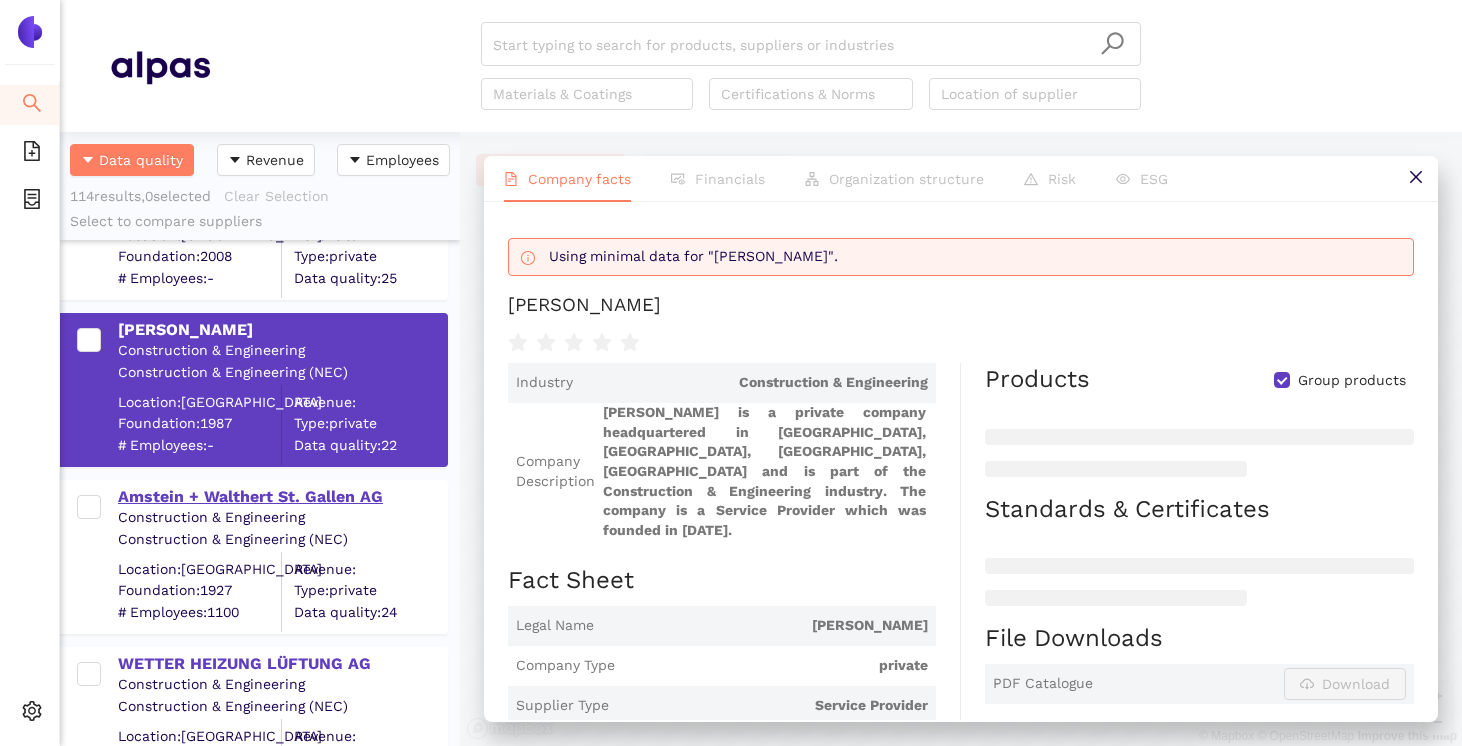 click on "Amstein + Walthert St. Gallen AG" at bounding box center (282, 497) 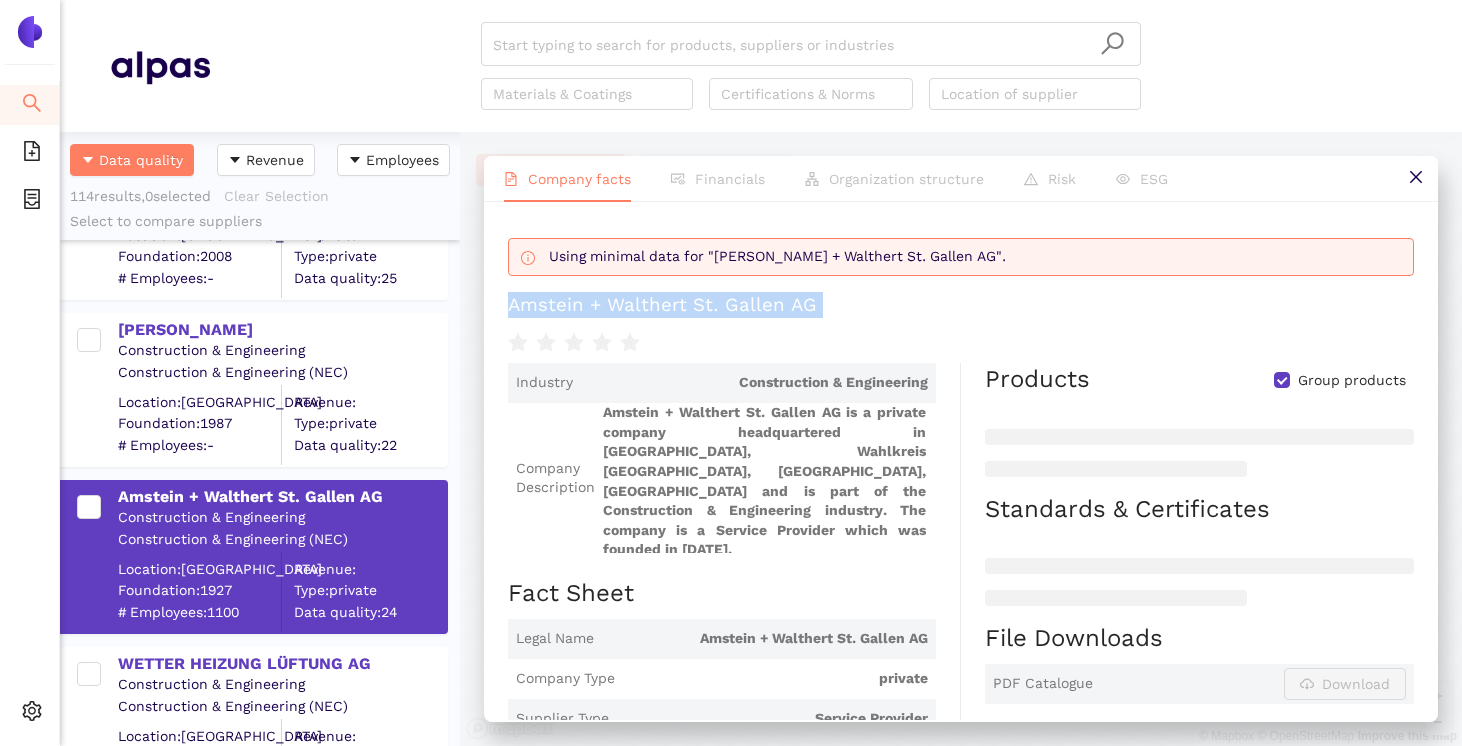 drag, startPoint x: 507, startPoint y: 308, endPoint x: 910, endPoint y: 318, distance: 403.12405 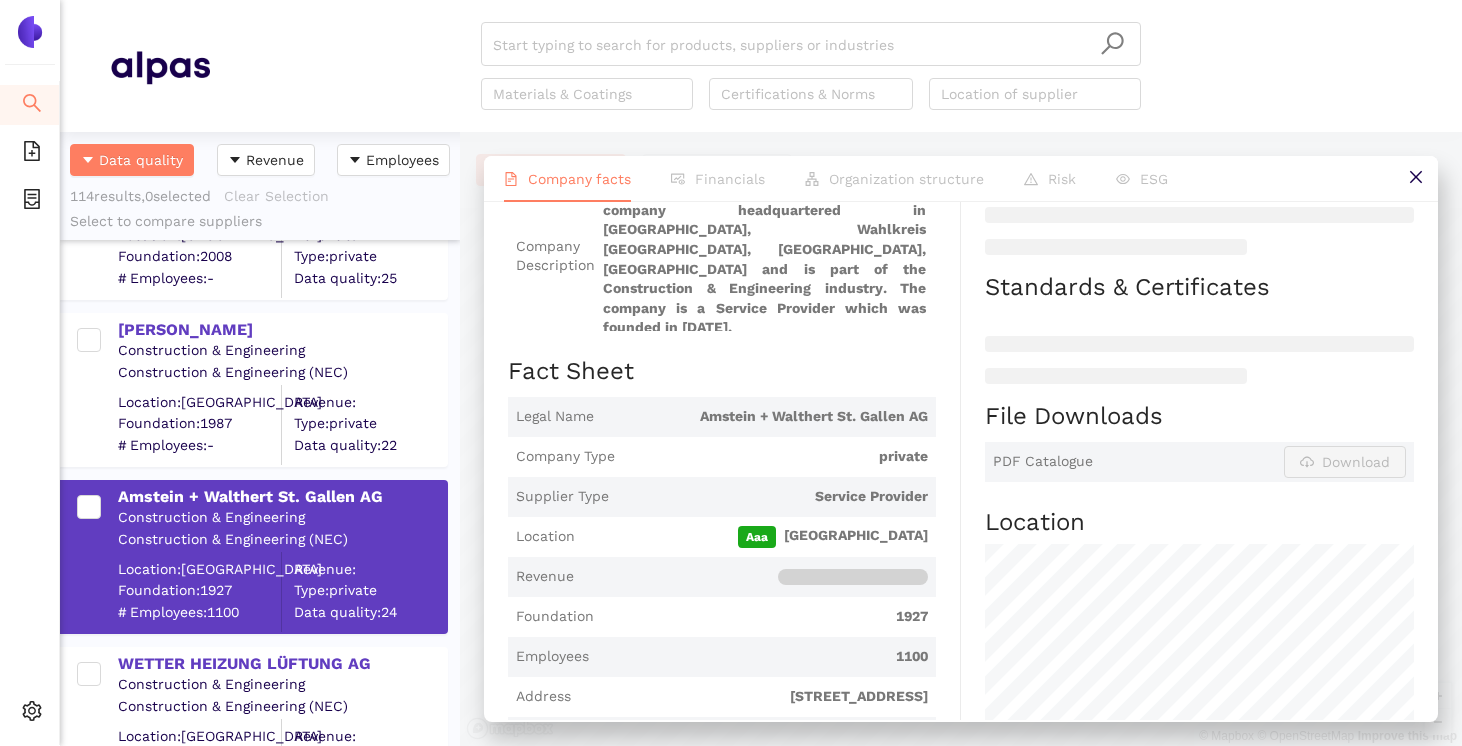 scroll, scrollTop: 0, scrollLeft: 0, axis: both 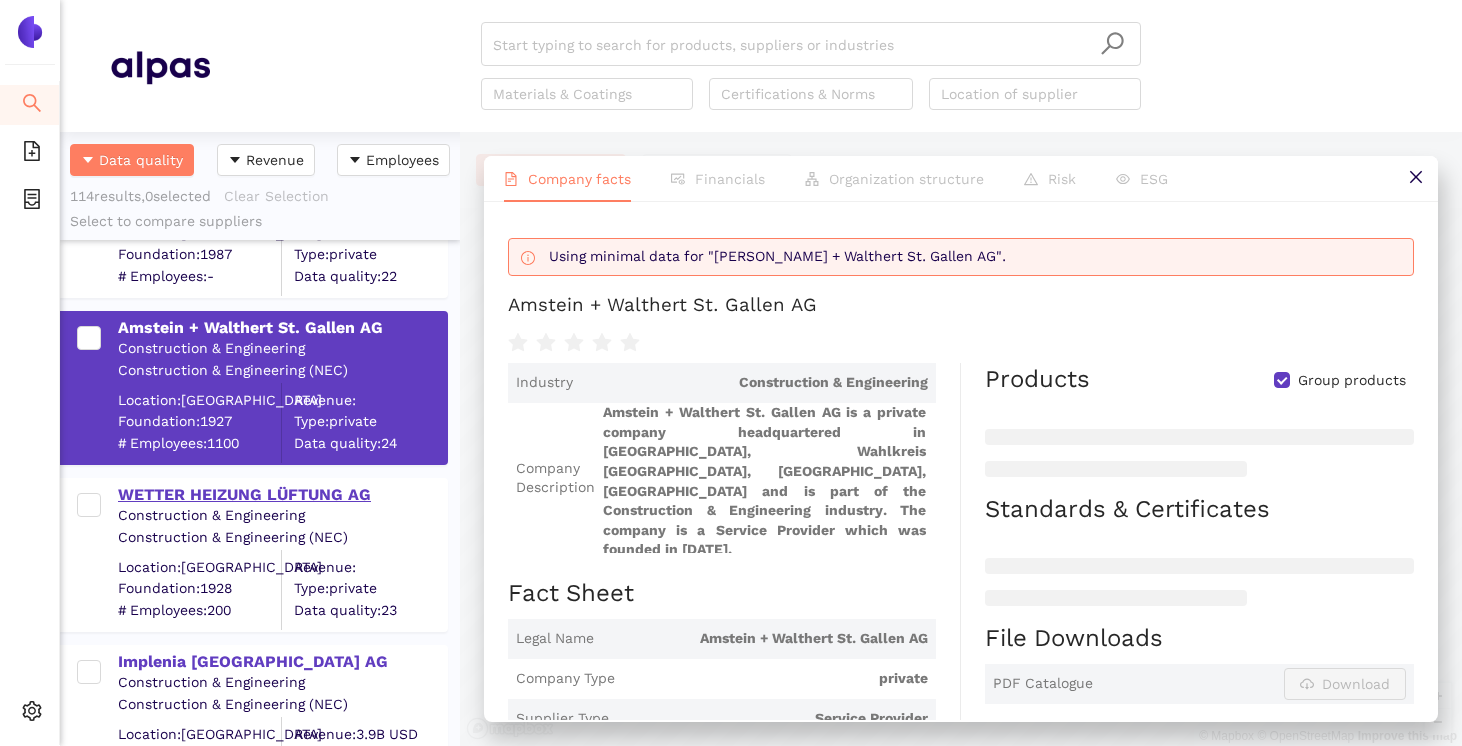 click on "WETTER HEIZUNG LÜFTUNG AG" at bounding box center (282, 495) 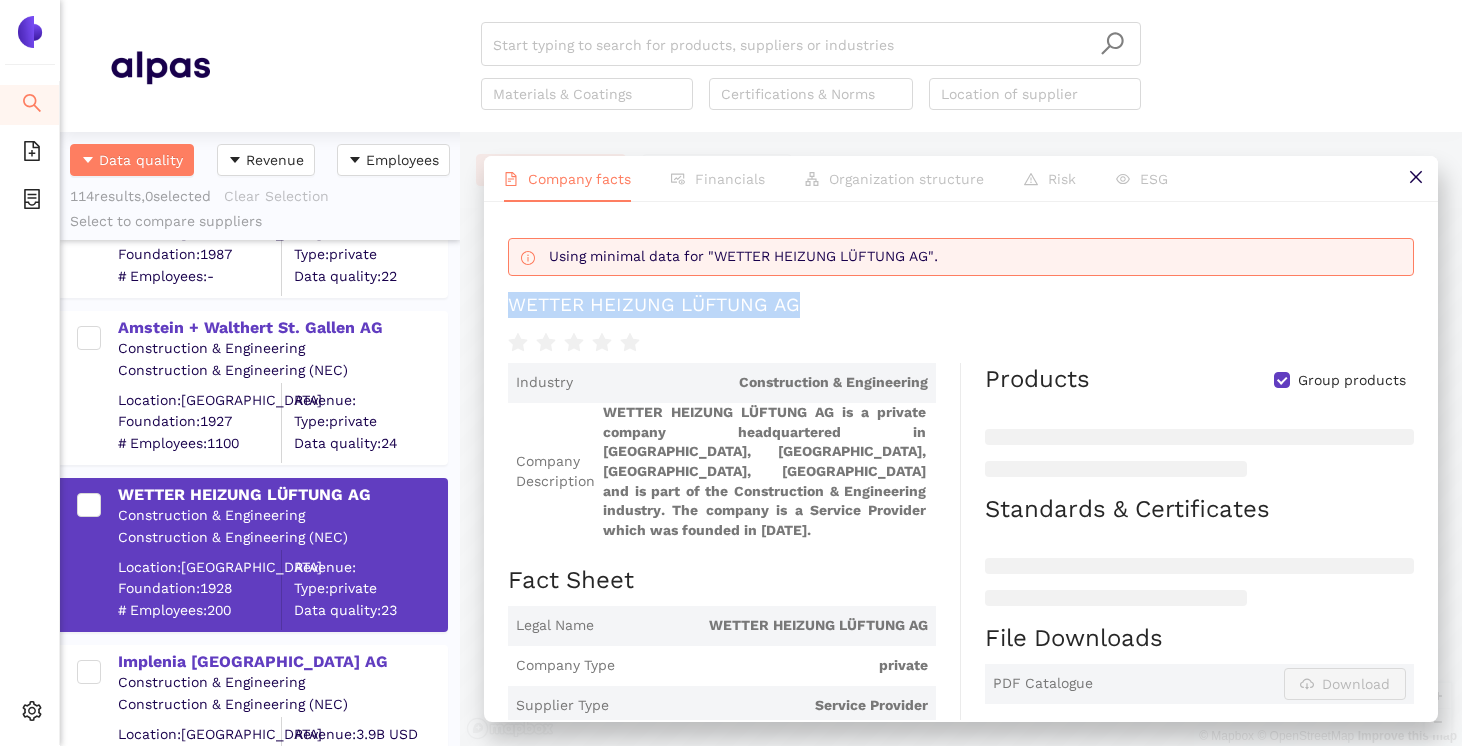drag, startPoint x: 510, startPoint y: 302, endPoint x: 835, endPoint y: 310, distance: 325.09845 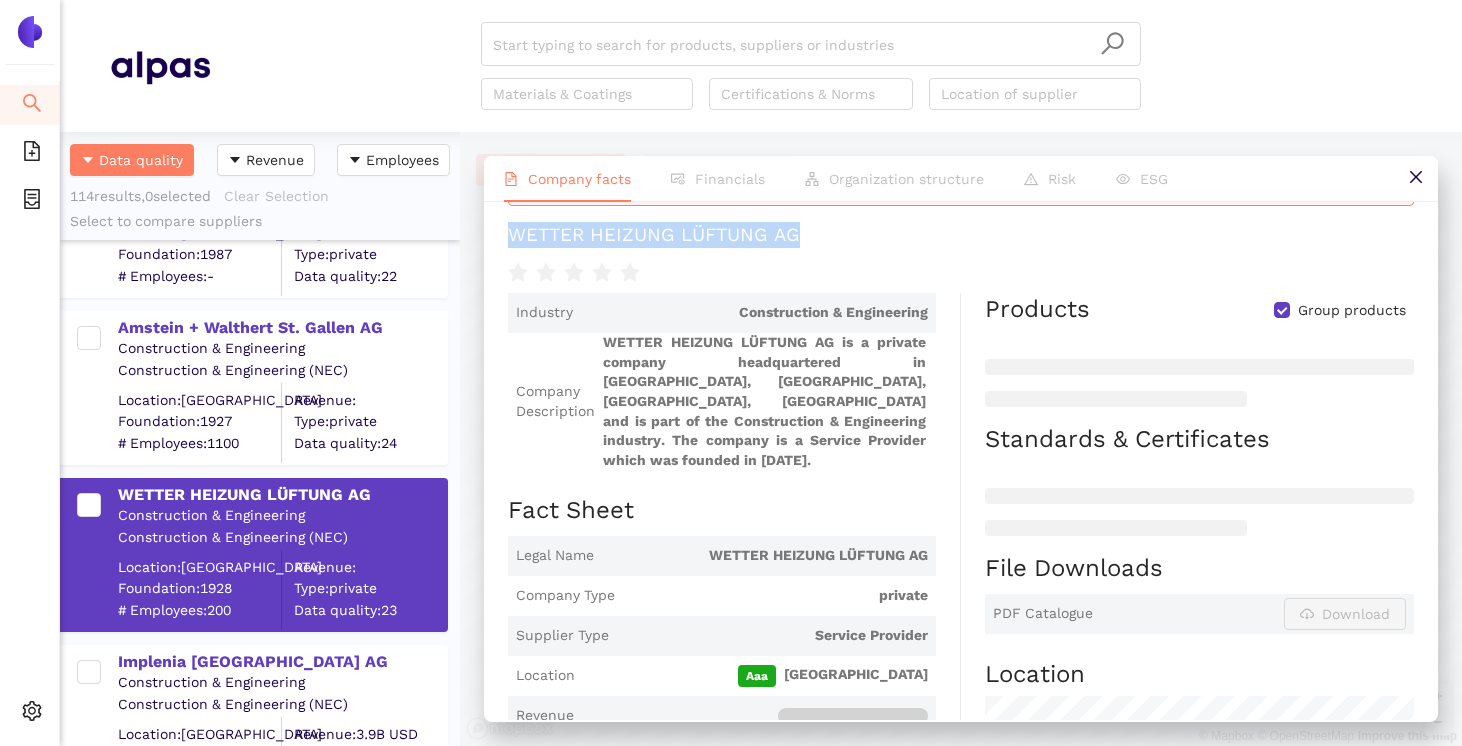scroll, scrollTop: 0, scrollLeft: 0, axis: both 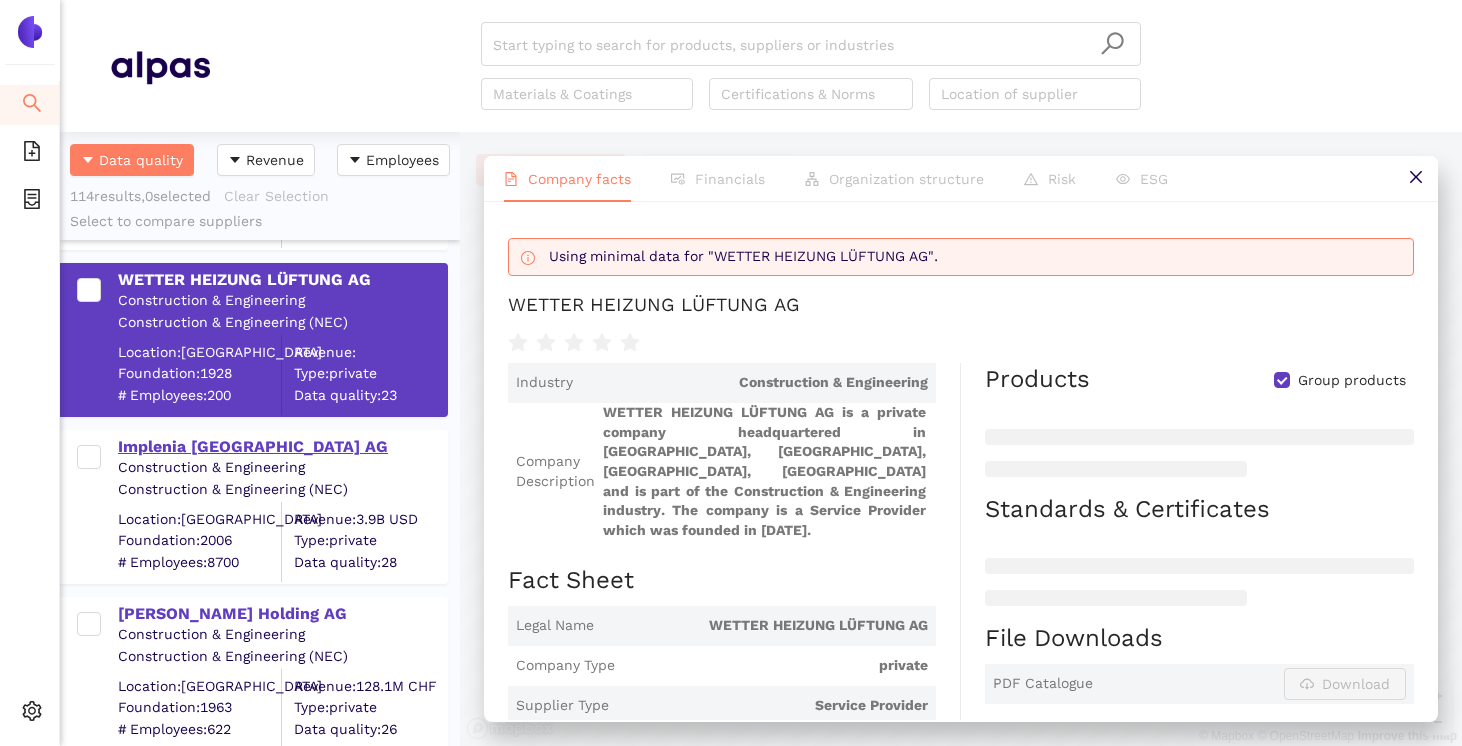 click on "Implenia [GEOGRAPHIC_DATA] AG" at bounding box center [282, 447] 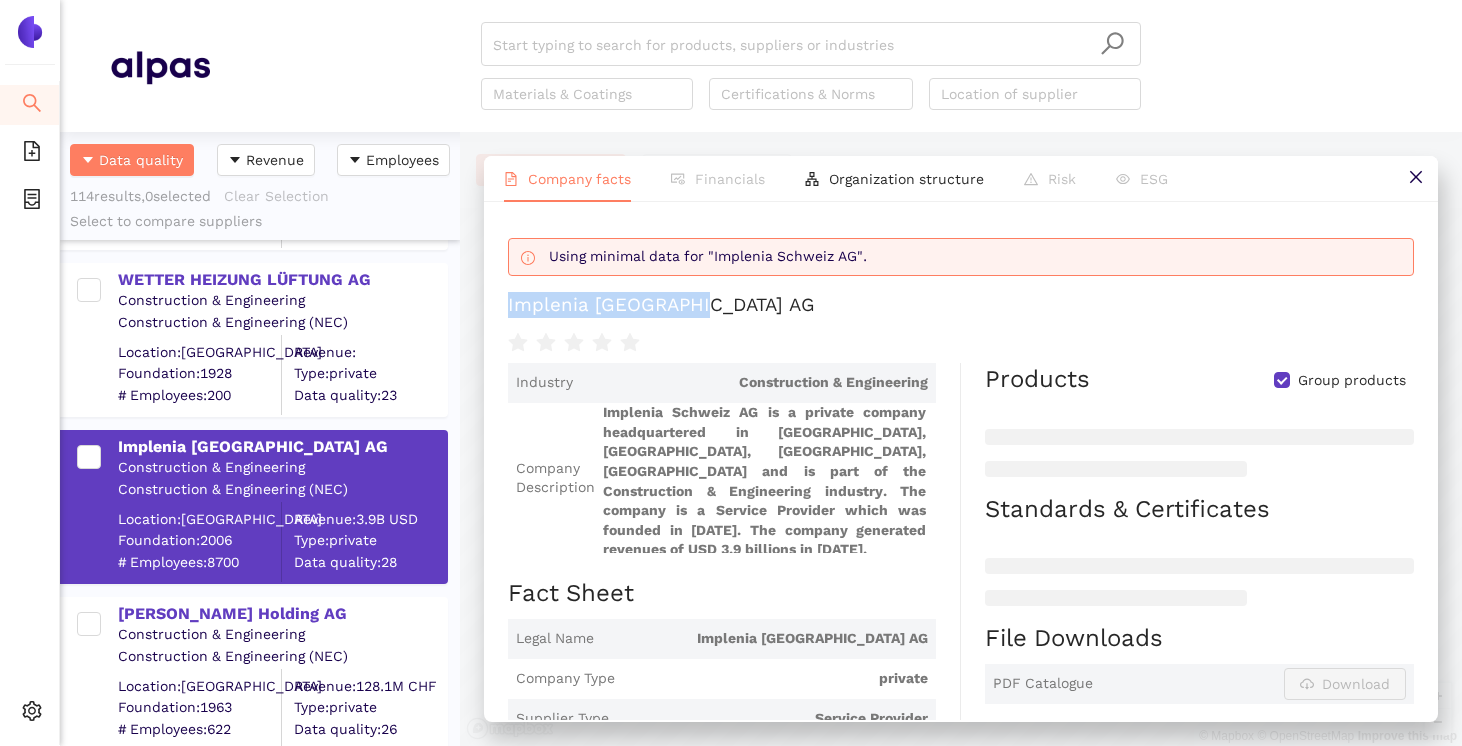 drag, startPoint x: 733, startPoint y: 307, endPoint x: 501, endPoint y: 307, distance: 232 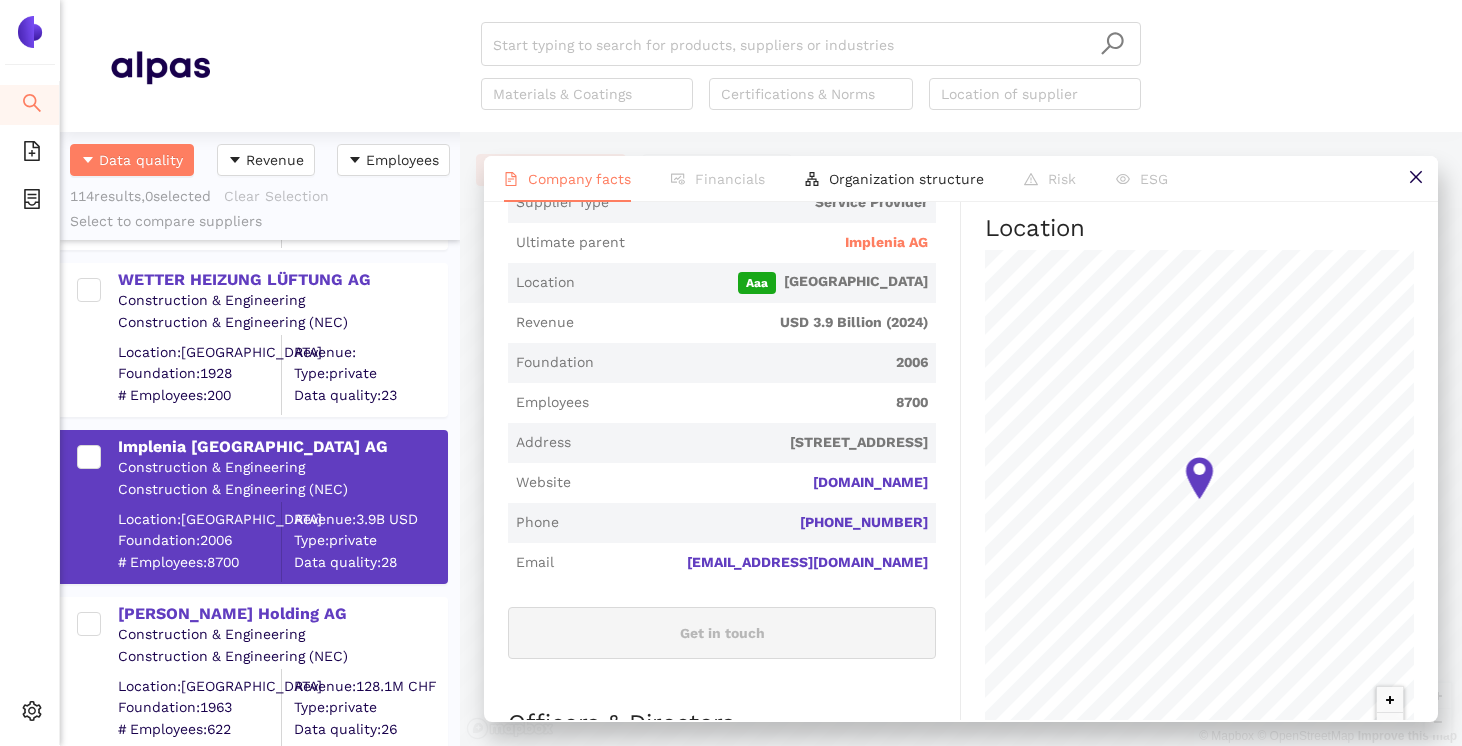 scroll, scrollTop: 523, scrollLeft: 0, axis: vertical 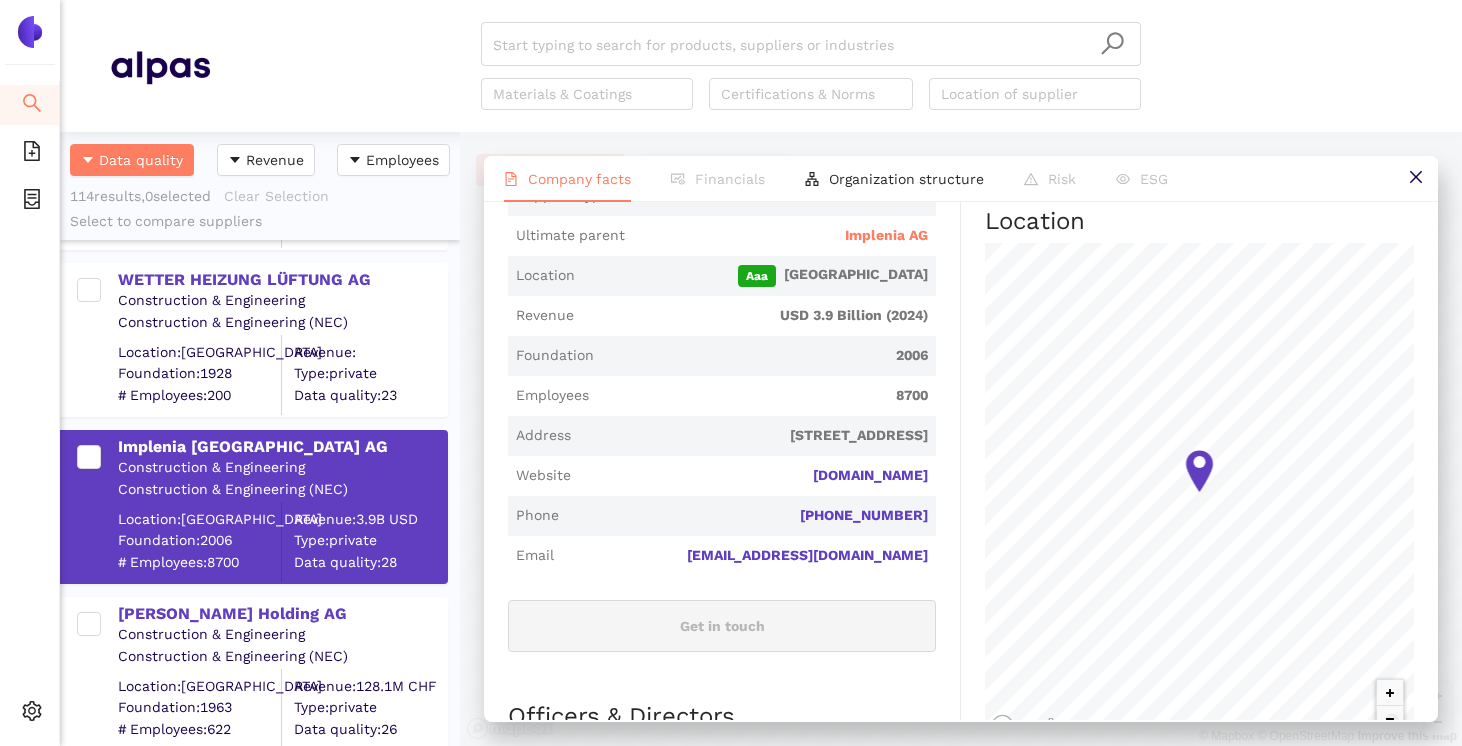click on "[EMAIL_ADDRESS][DOMAIN_NAME]" at bounding box center [745, 556] 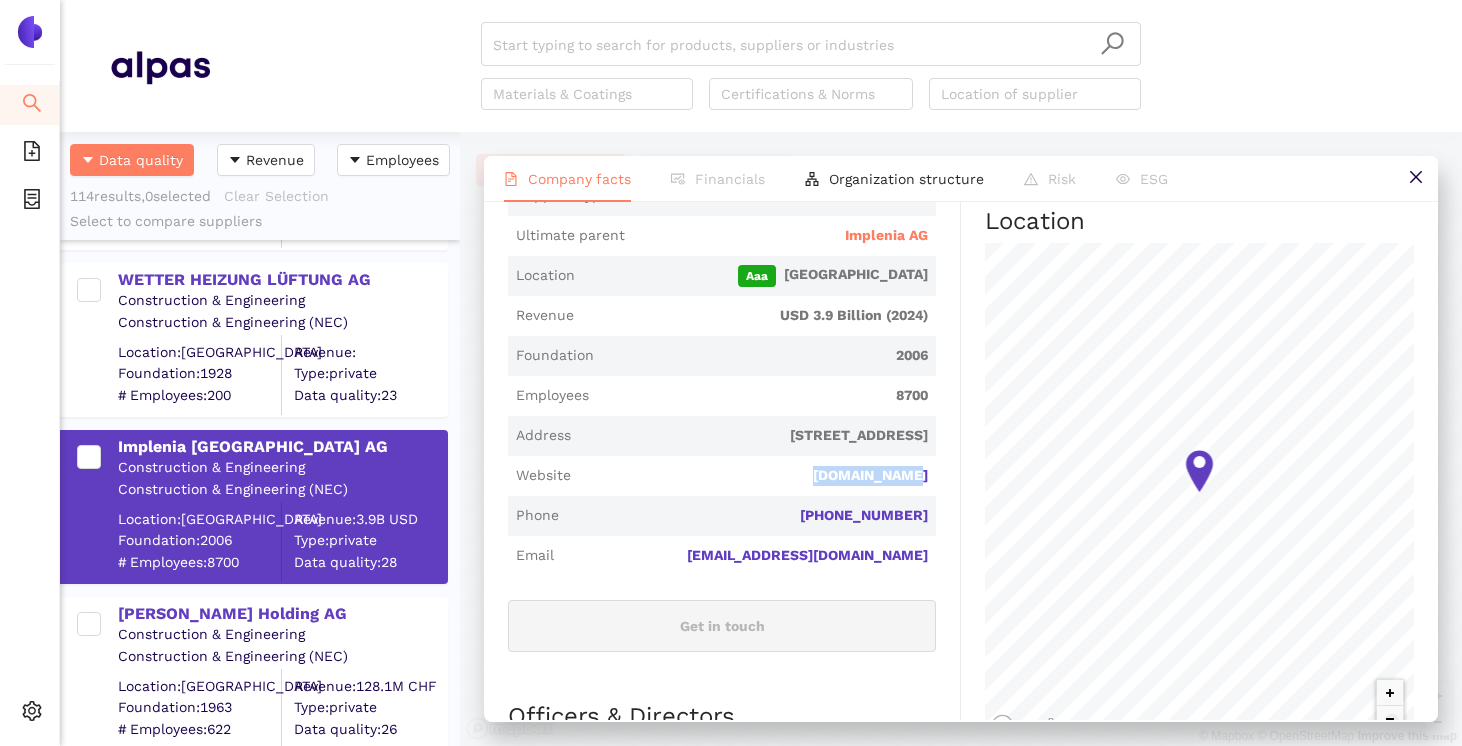 drag, startPoint x: 813, startPoint y: 471, endPoint x: 936, endPoint y: 474, distance: 123.03658 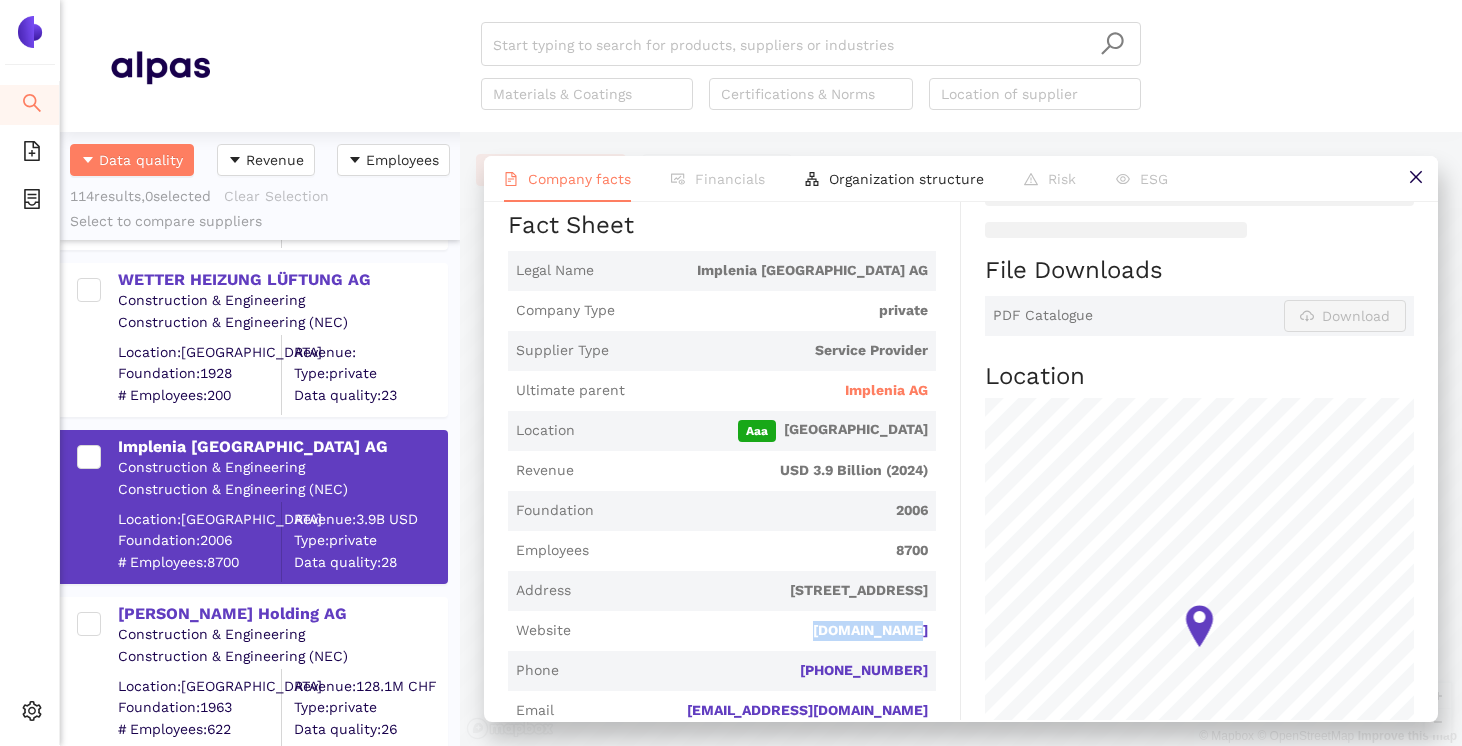 scroll, scrollTop: 364, scrollLeft: 0, axis: vertical 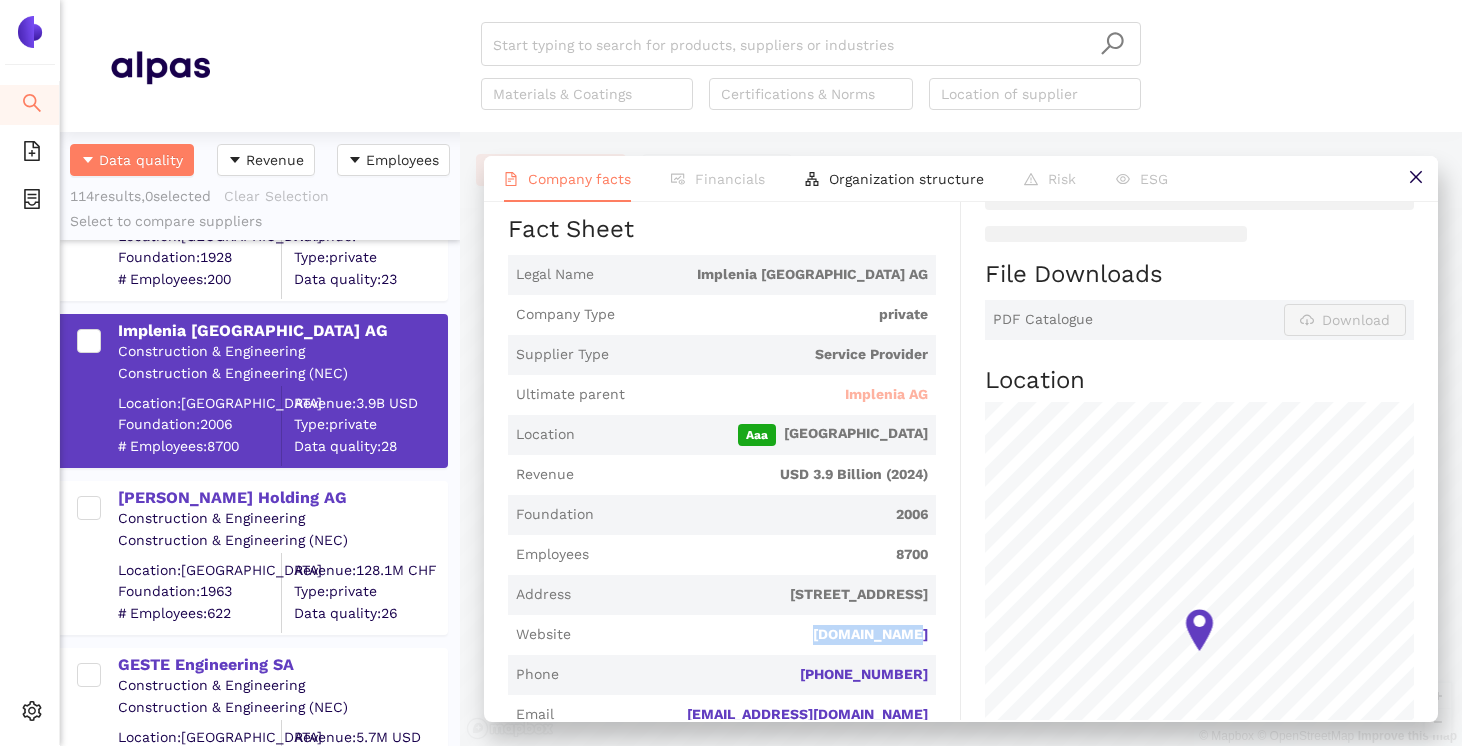 click on "Implenia AG" at bounding box center [886, 395] 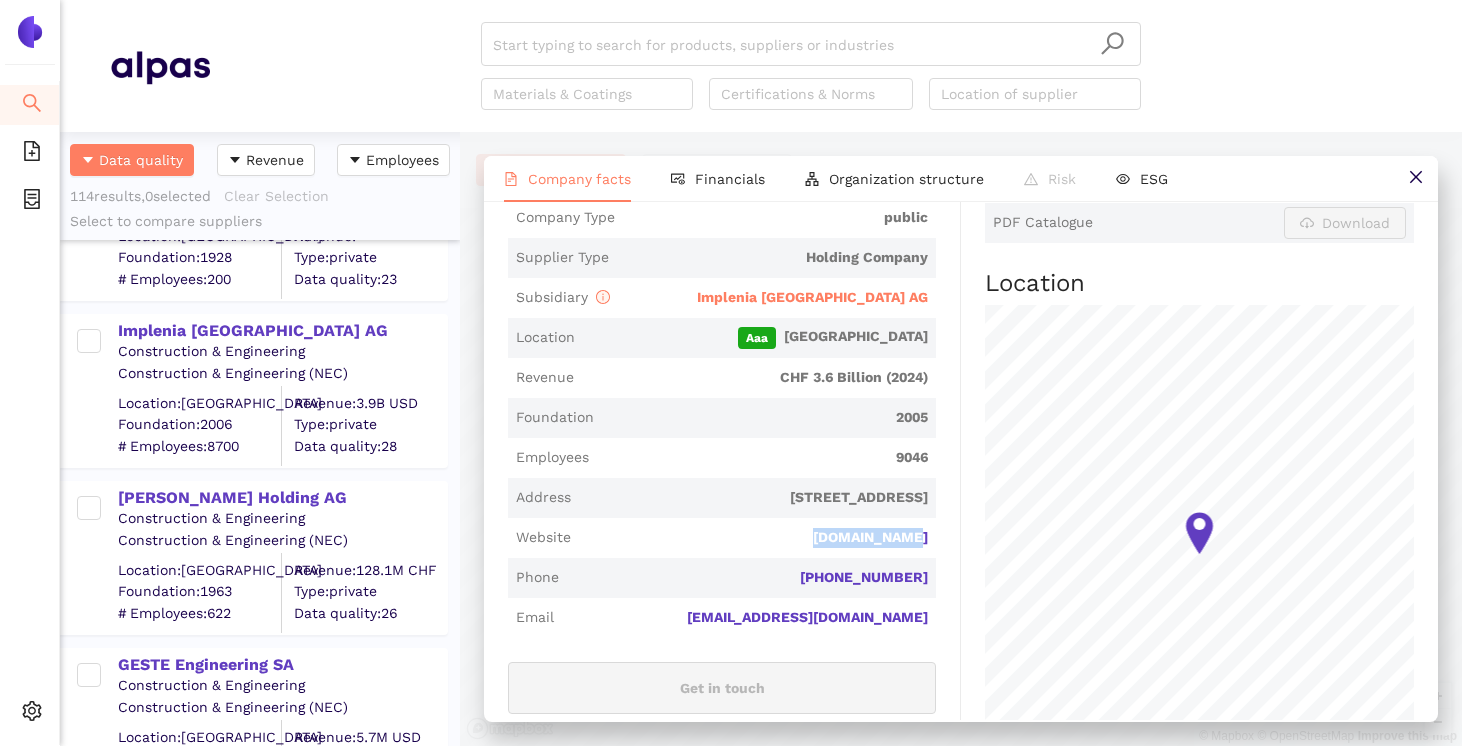 scroll, scrollTop: 511, scrollLeft: 0, axis: vertical 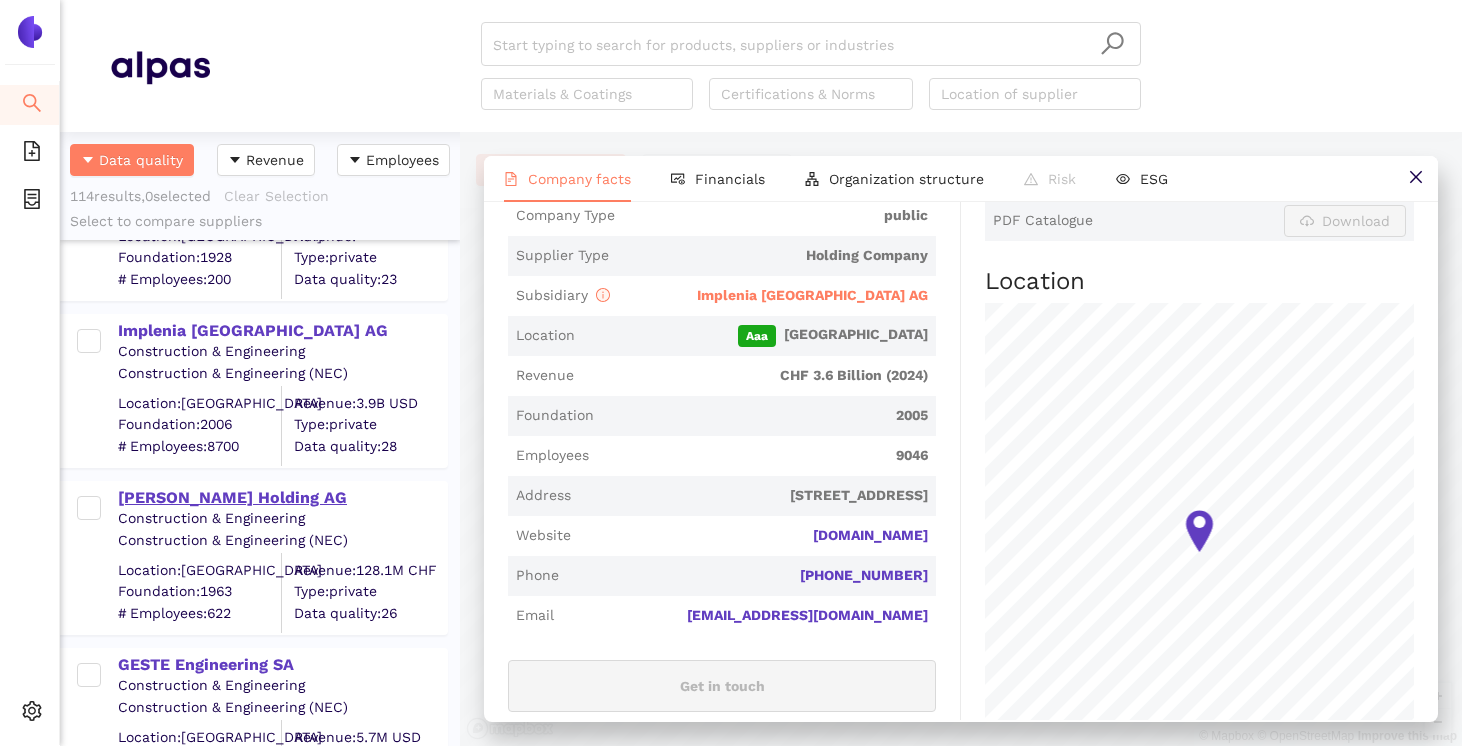 click on "[PERSON_NAME] Holding AG" at bounding box center (282, 498) 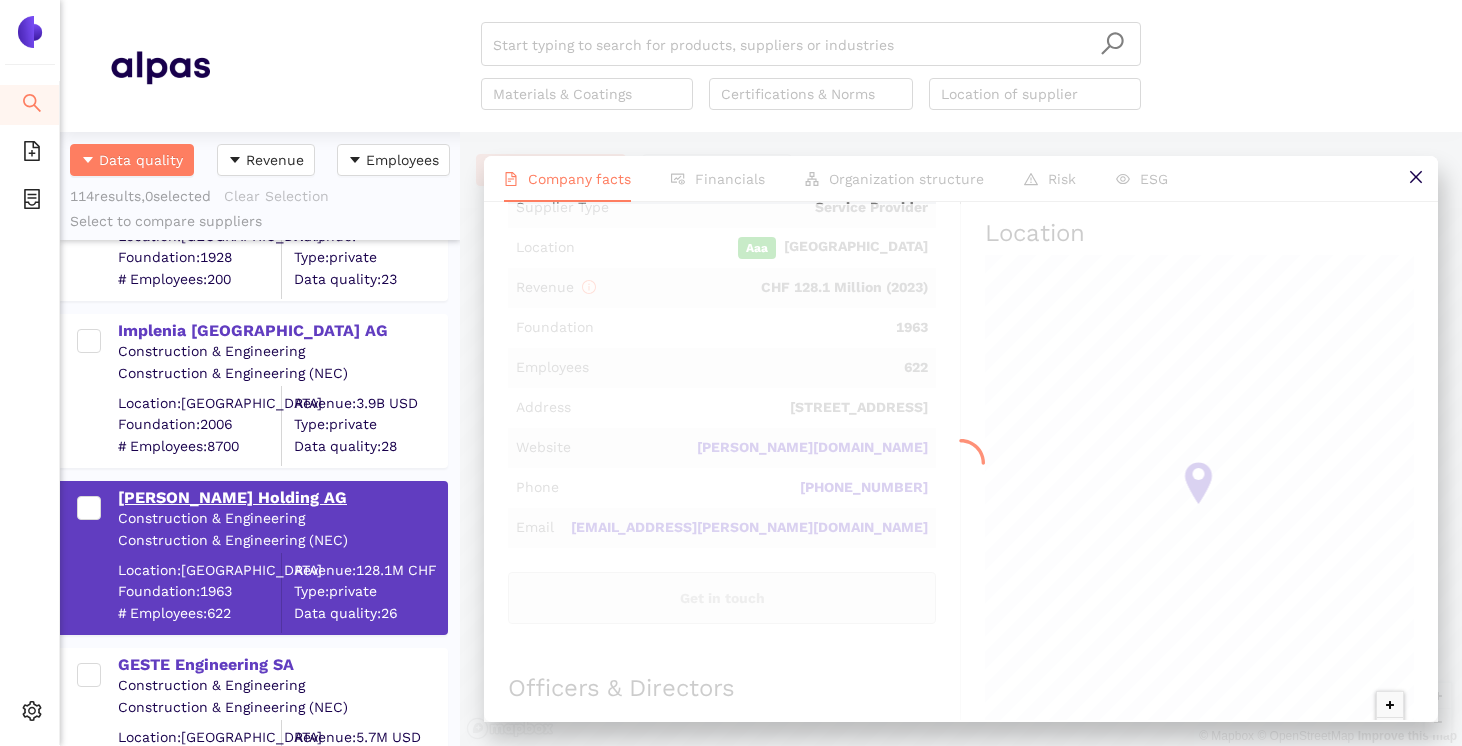 scroll, scrollTop: 0, scrollLeft: 0, axis: both 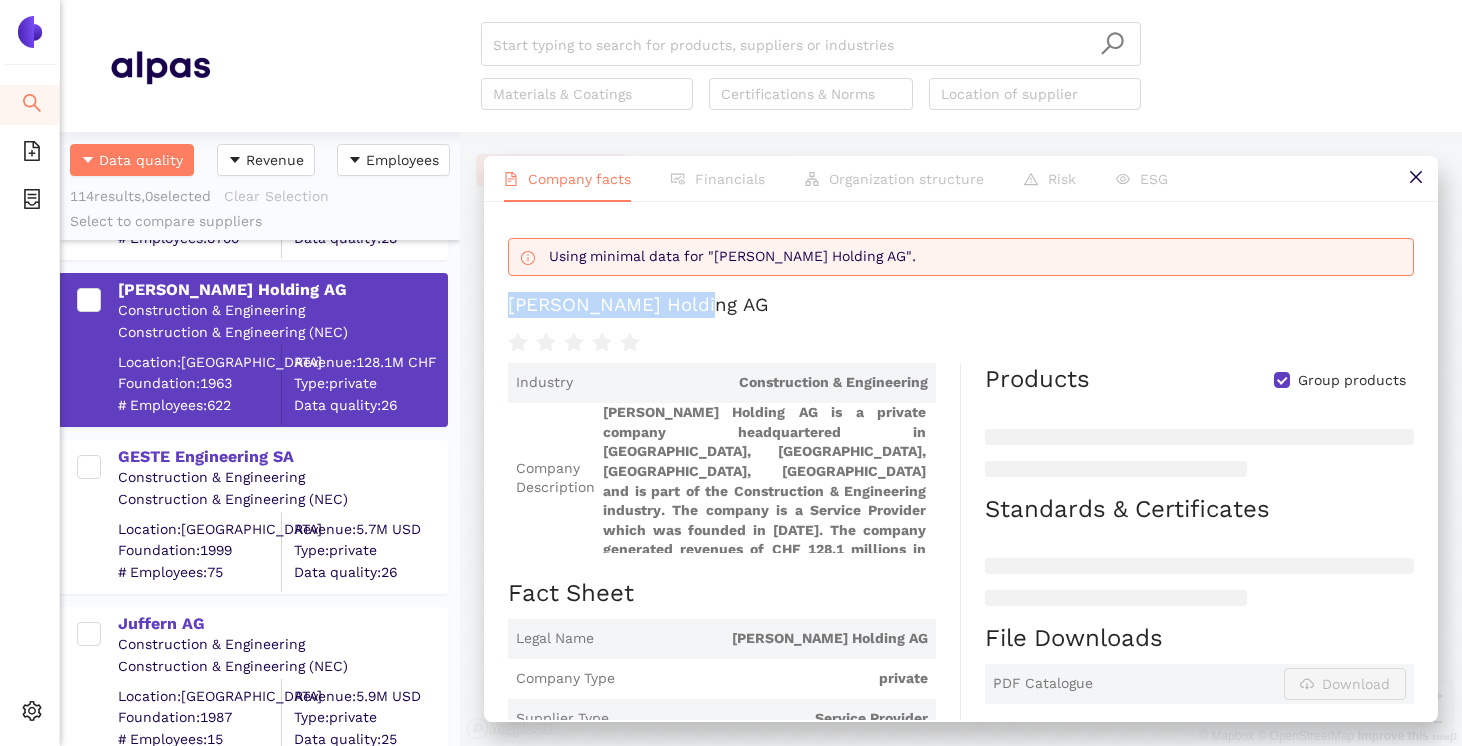 drag, startPoint x: 702, startPoint y: 311, endPoint x: 496, endPoint y: 307, distance: 206.03883 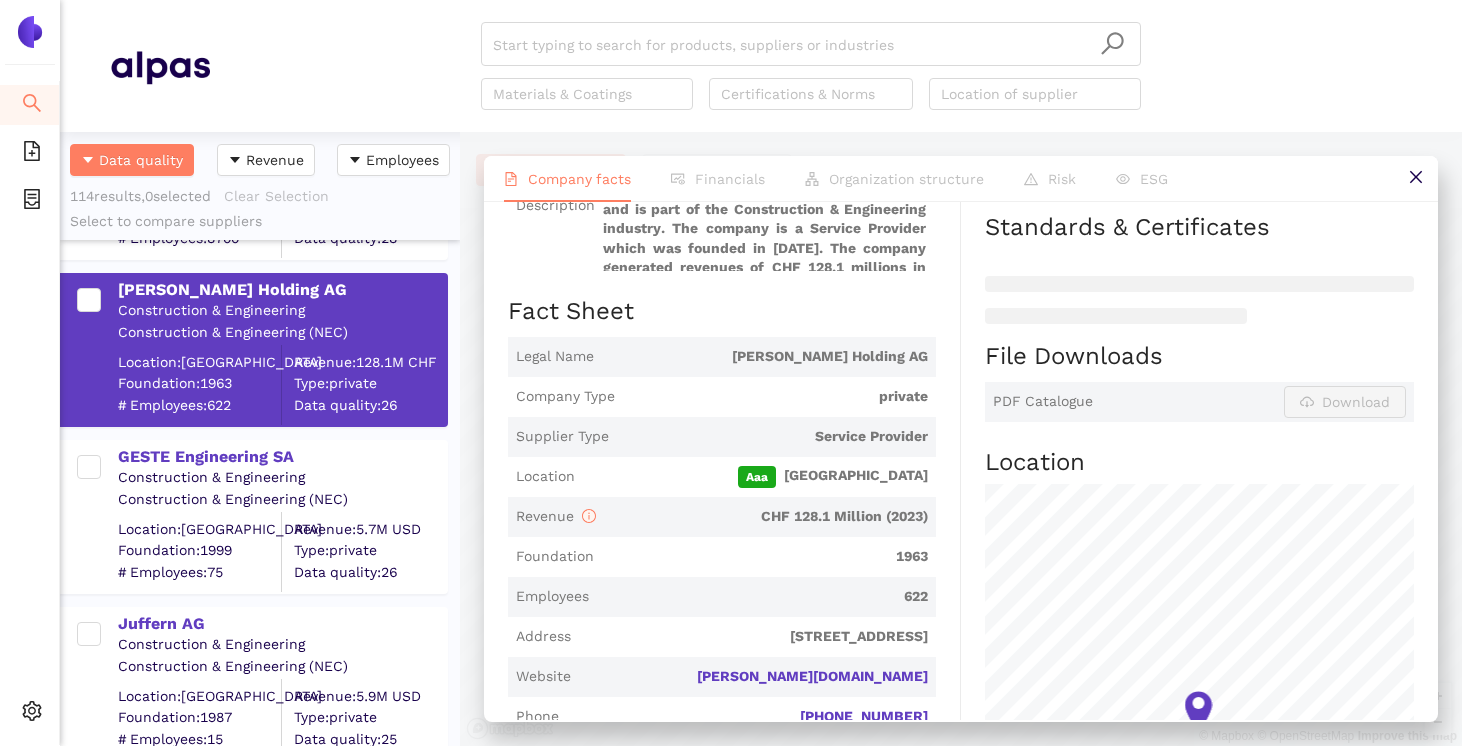 scroll, scrollTop: 403, scrollLeft: 0, axis: vertical 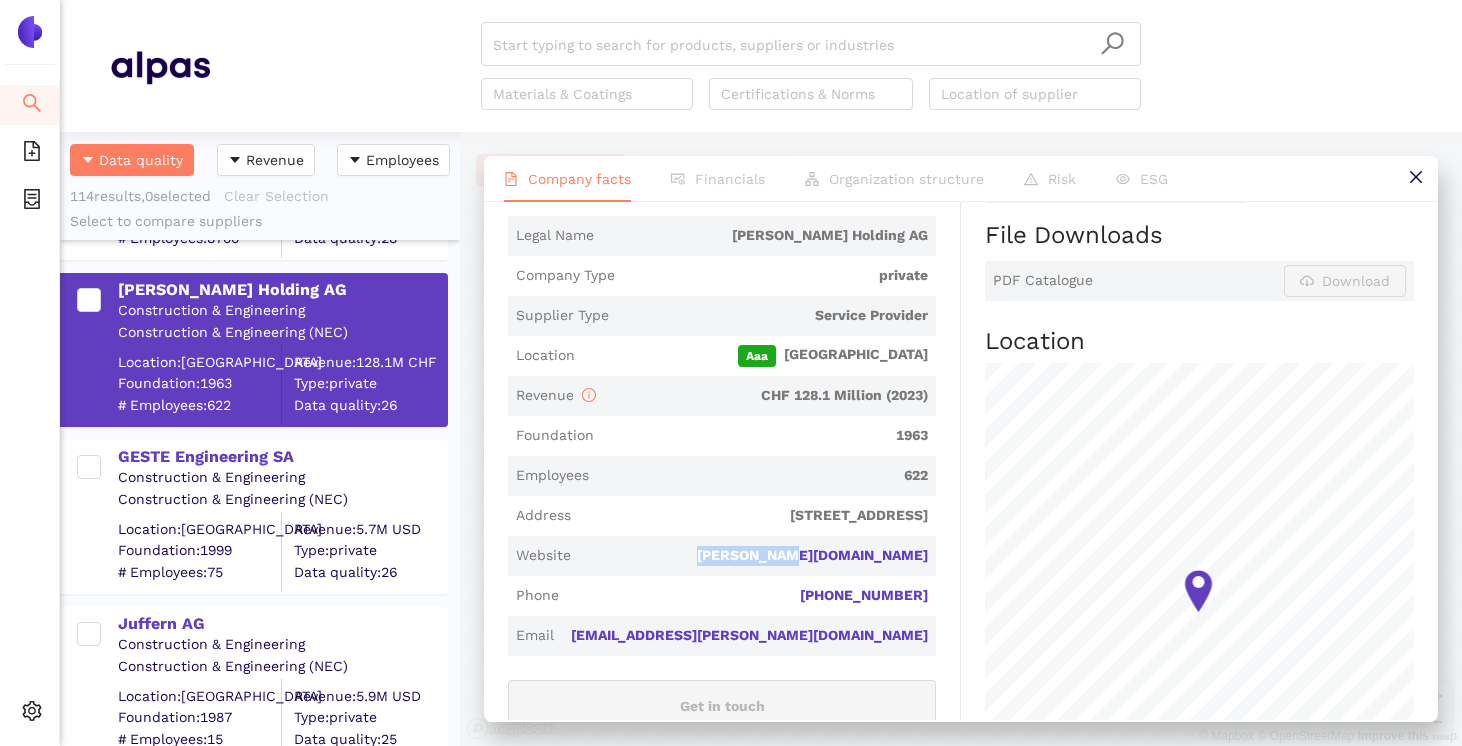 drag, startPoint x: 842, startPoint y: 543, endPoint x: 935, endPoint y: 546, distance: 93.04838 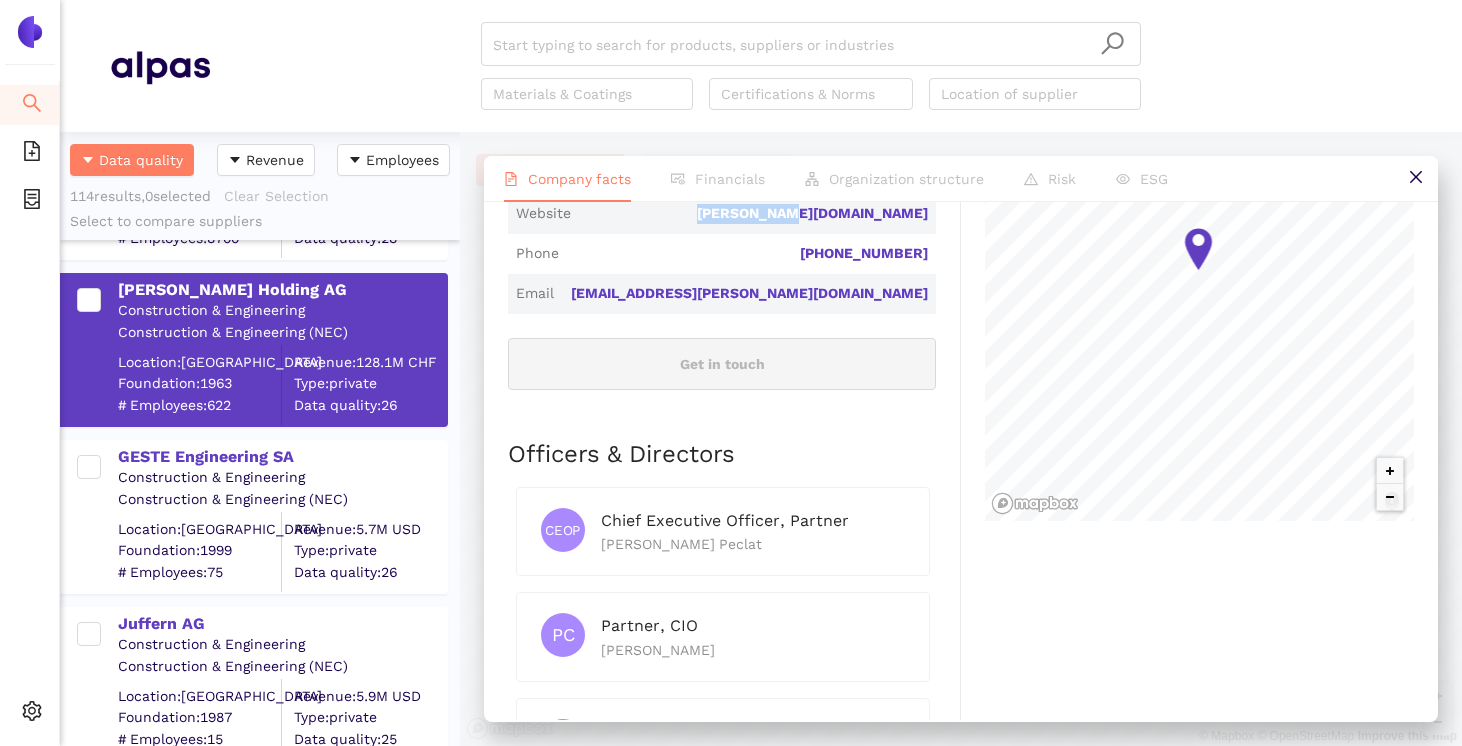 scroll, scrollTop: 750, scrollLeft: 0, axis: vertical 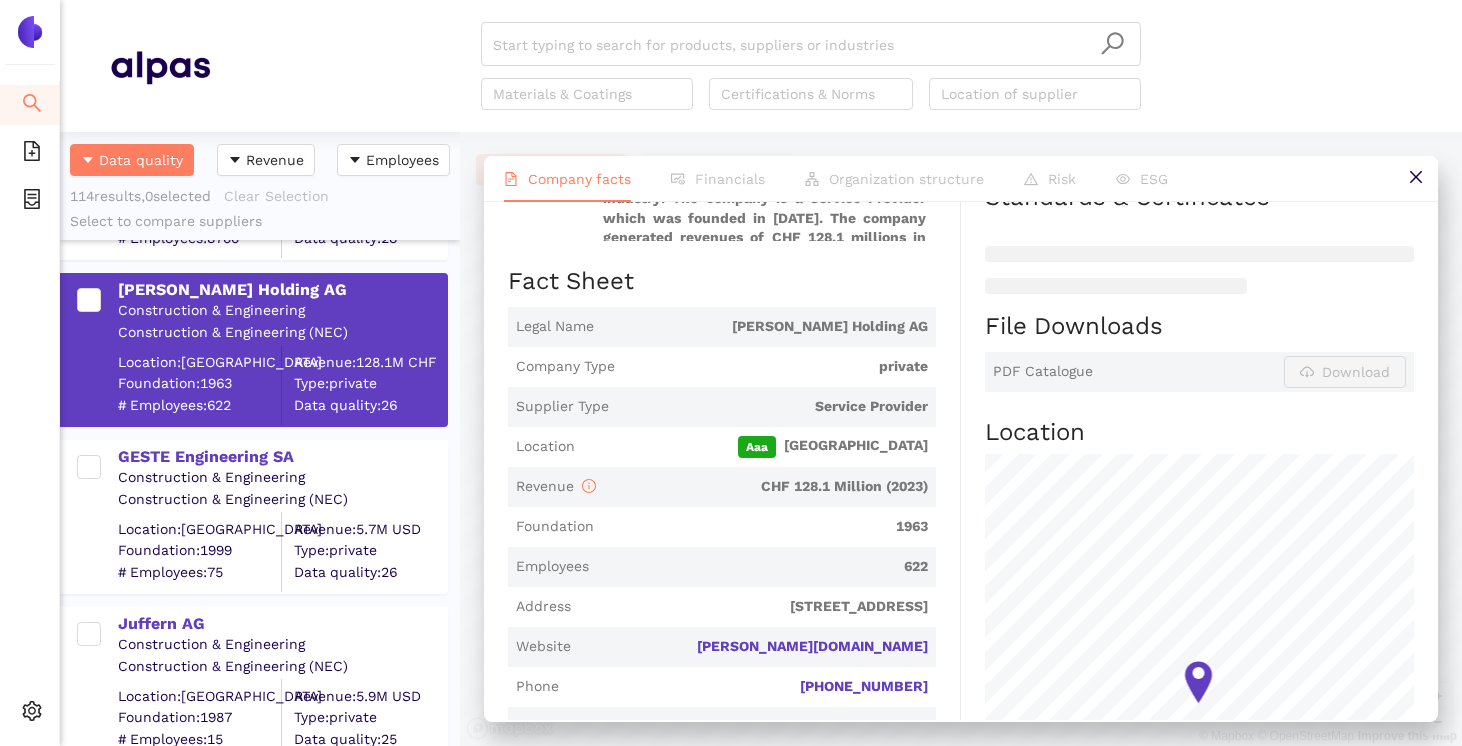 click on "622" at bounding box center (762, 567) 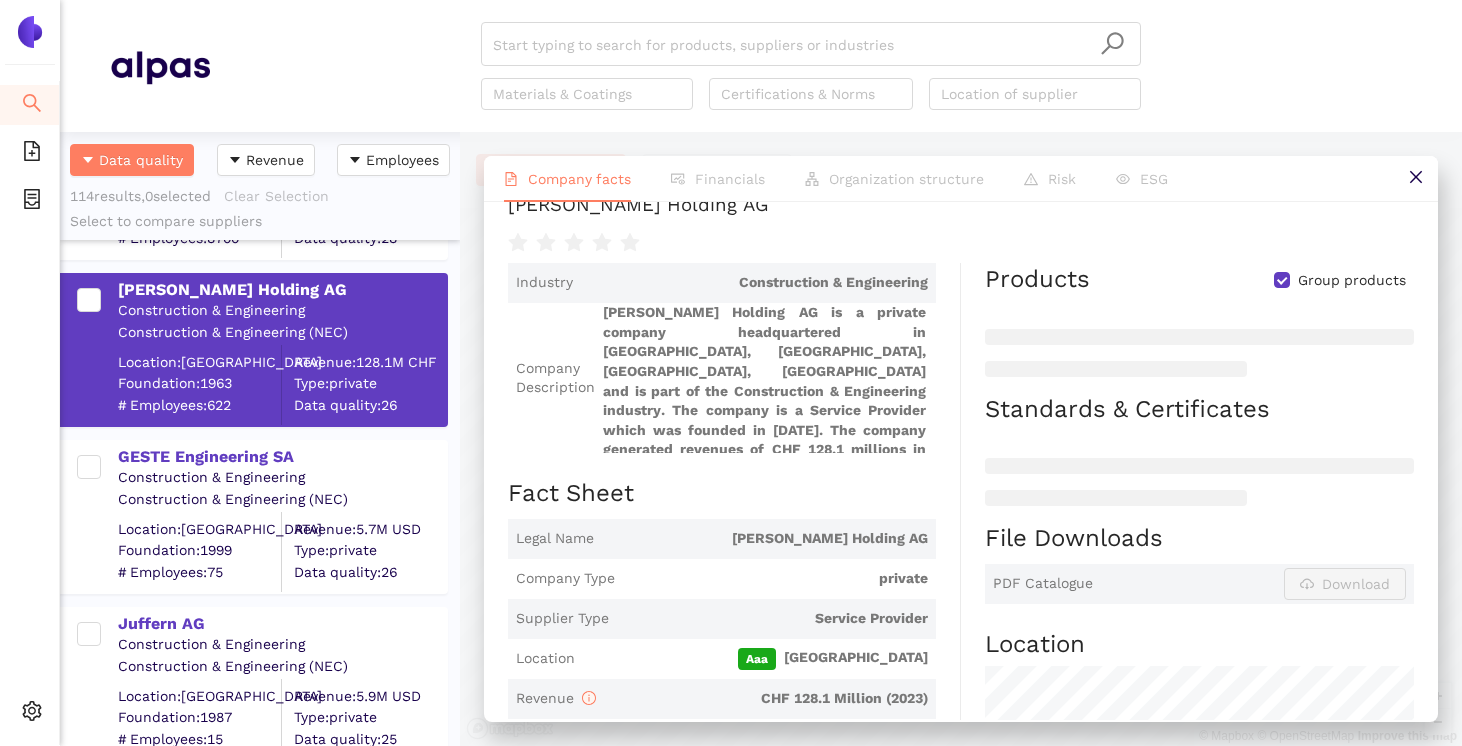 scroll, scrollTop: 0, scrollLeft: 0, axis: both 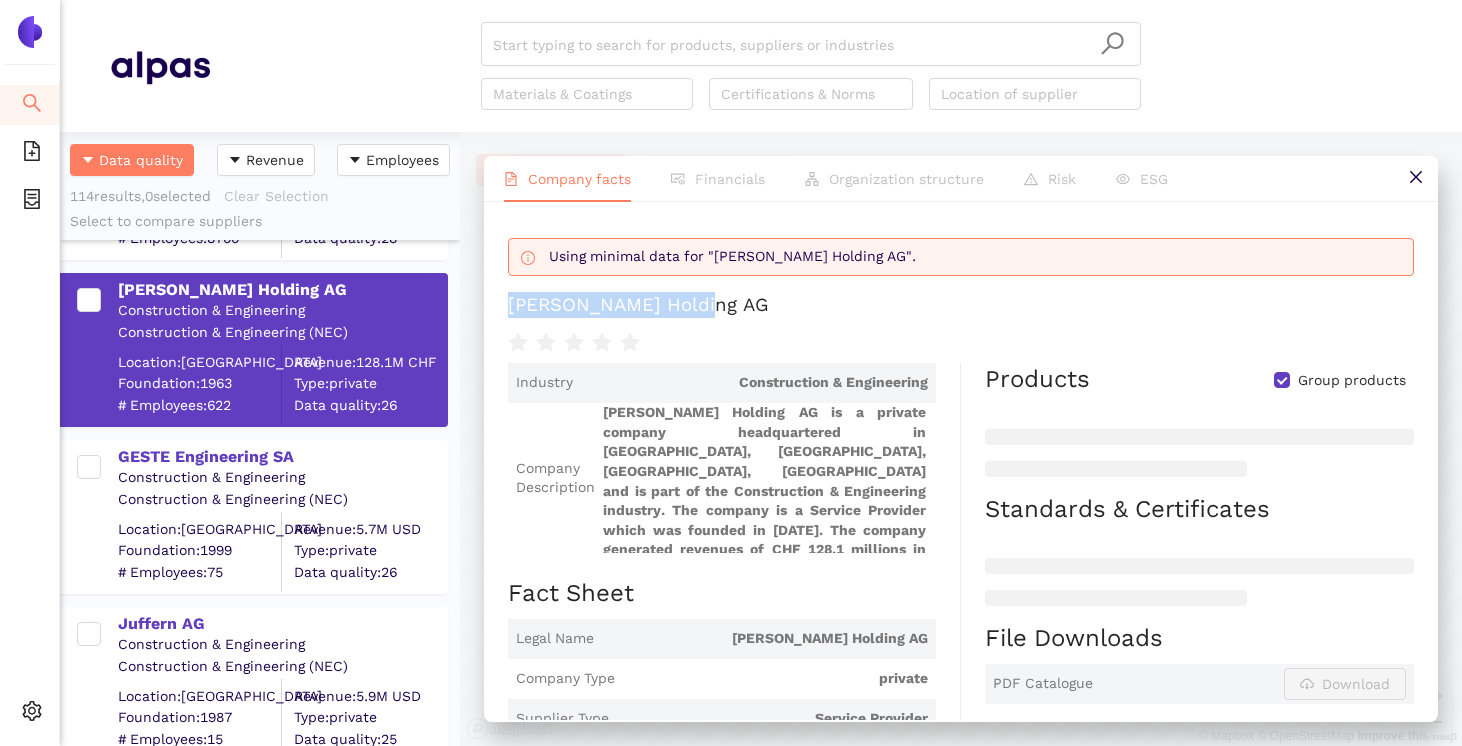 drag, startPoint x: 712, startPoint y: 295, endPoint x: 508, endPoint y: 291, distance: 204.03922 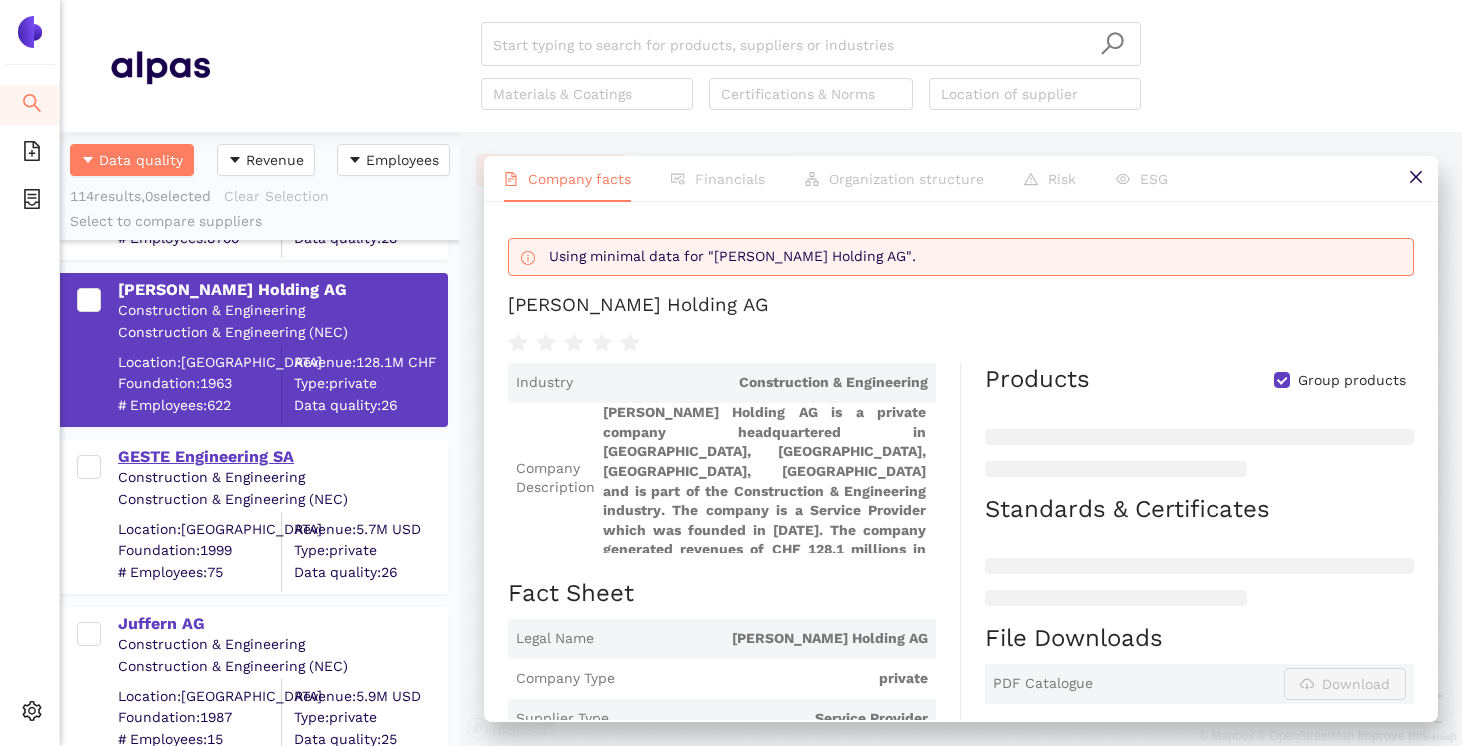 click on "GESTE Engineering SA" at bounding box center (282, 457) 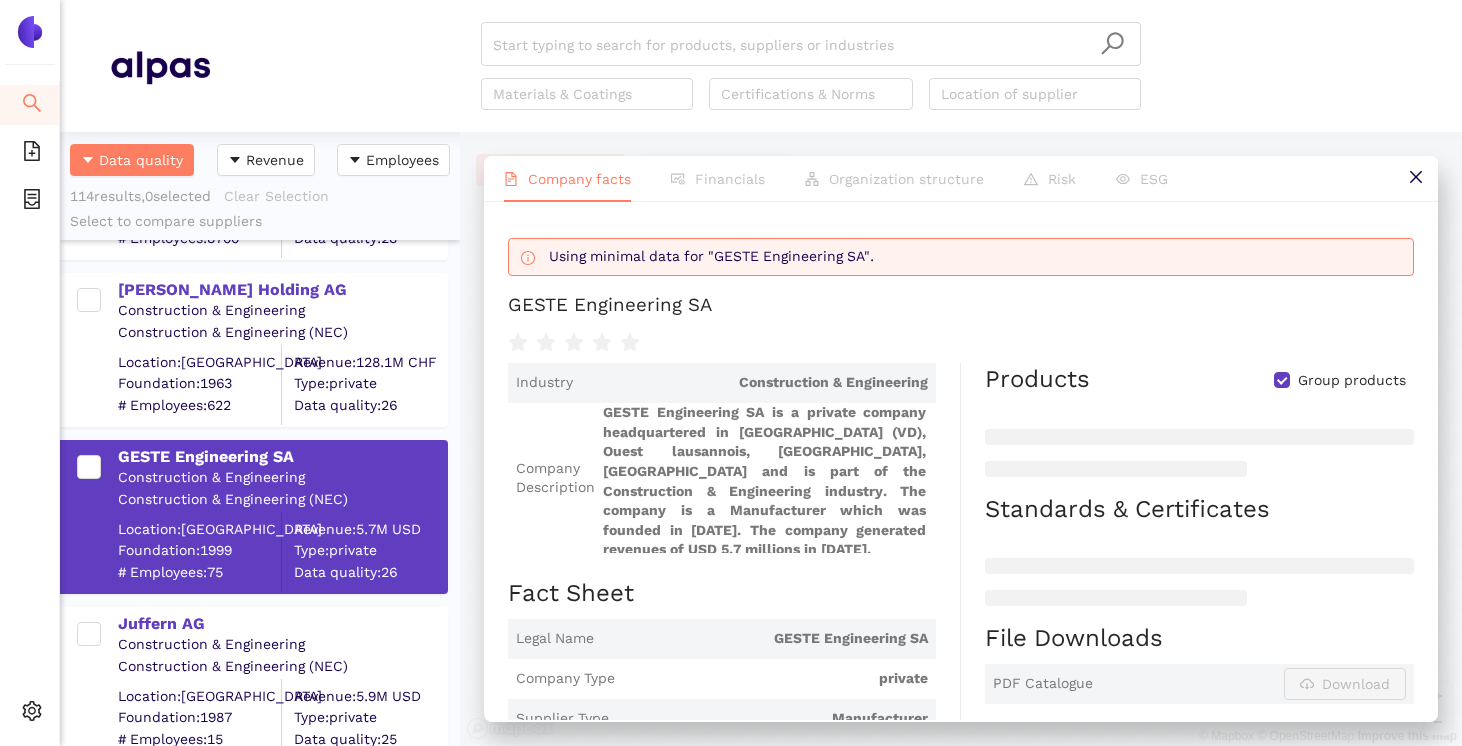 scroll, scrollTop: 10763, scrollLeft: 0, axis: vertical 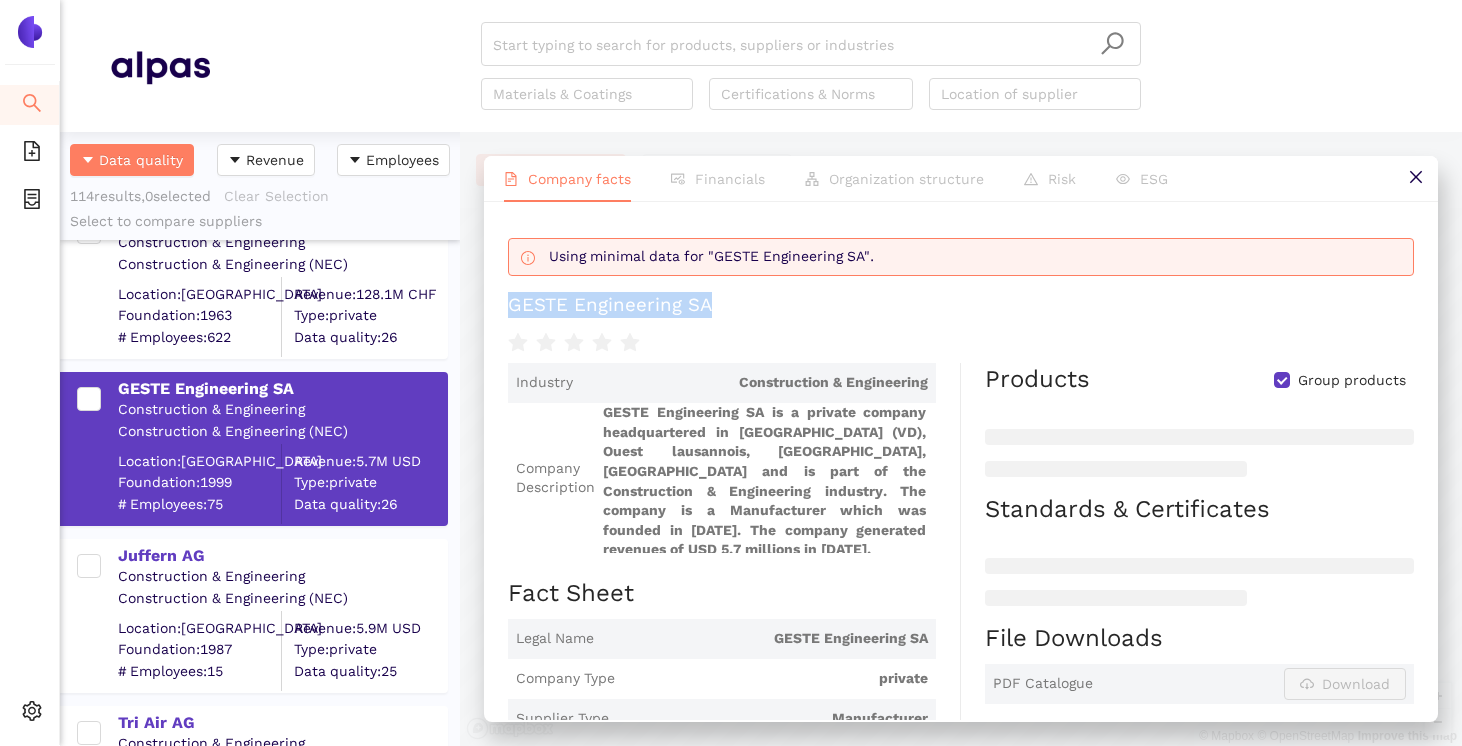 drag, startPoint x: 508, startPoint y: 303, endPoint x: 756, endPoint y: 311, distance: 248.129 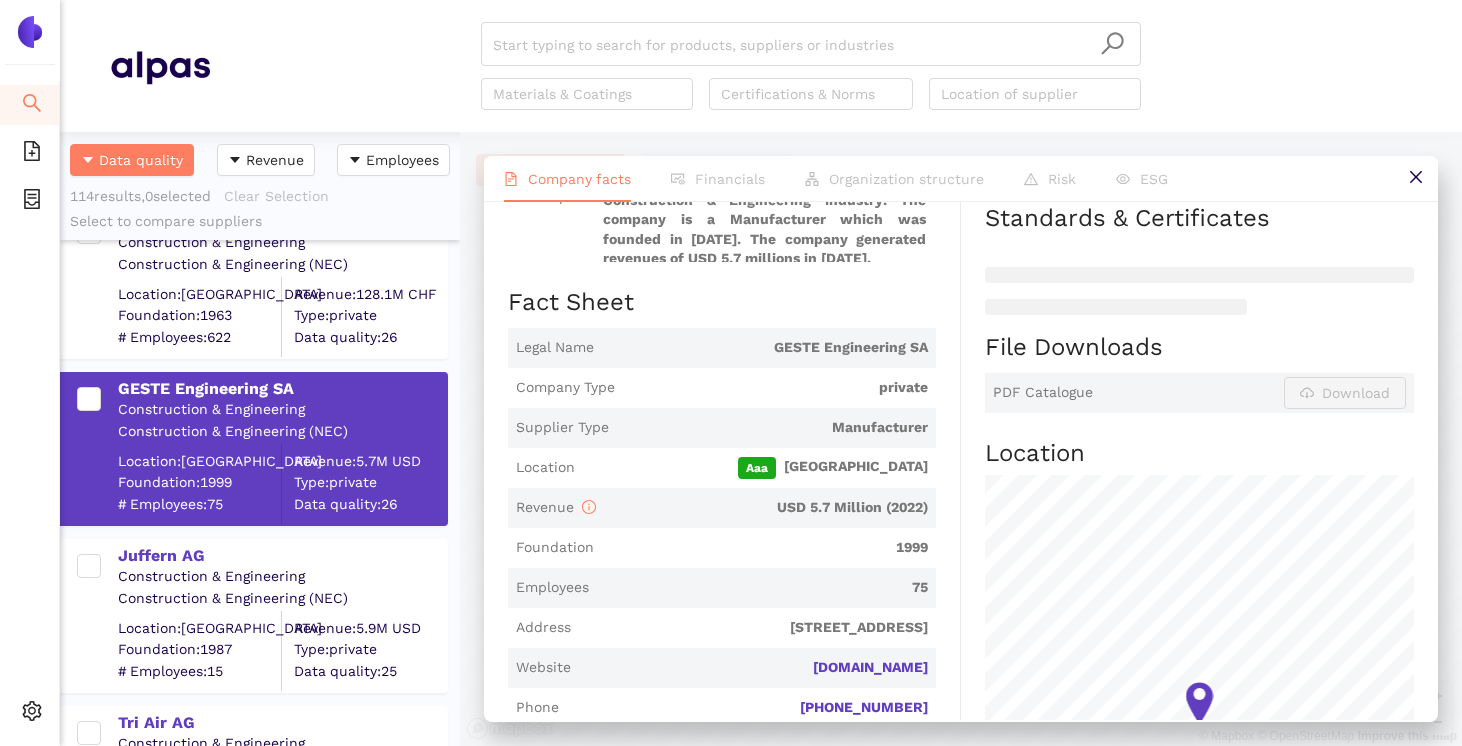 scroll, scrollTop: 293, scrollLeft: 0, axis: vertical 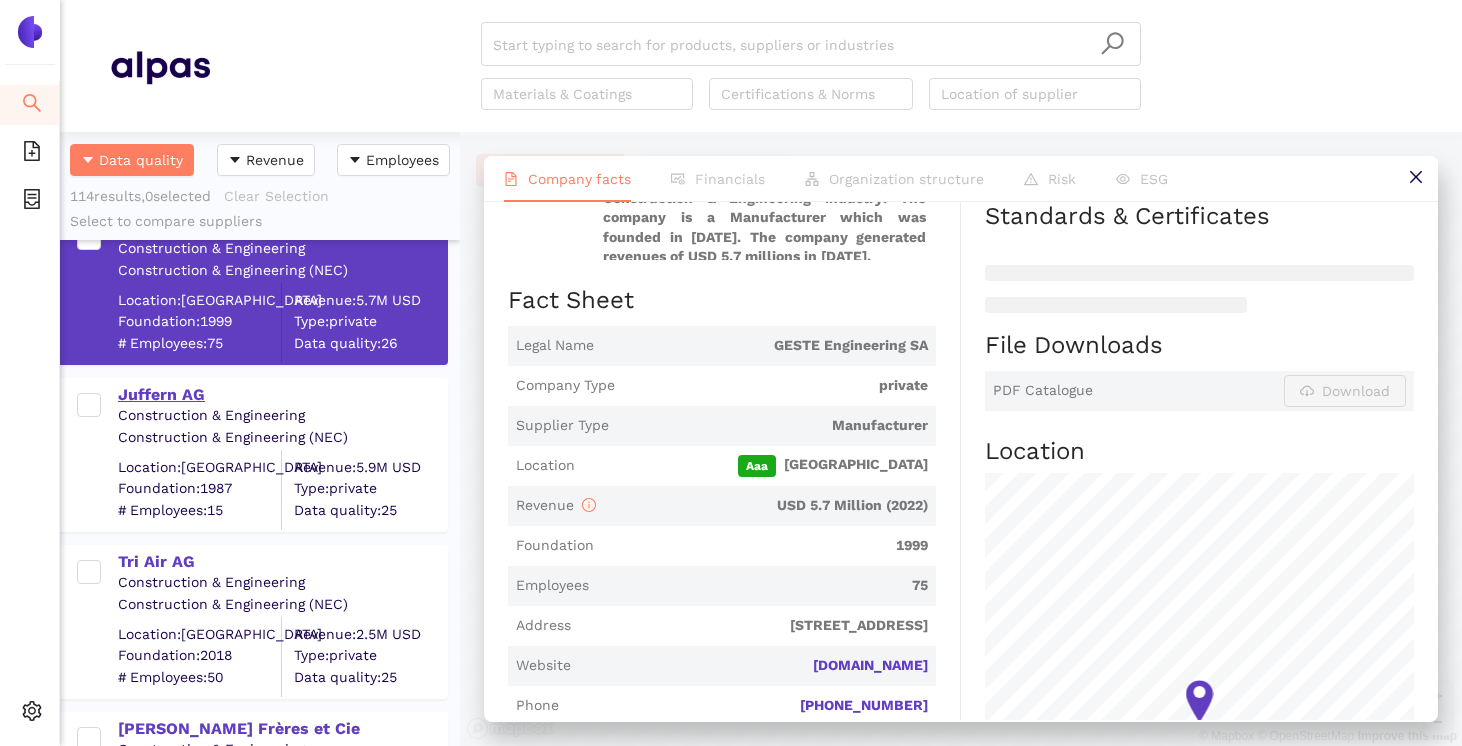 click on "Juffern AG" at bounding box center [282, 395] 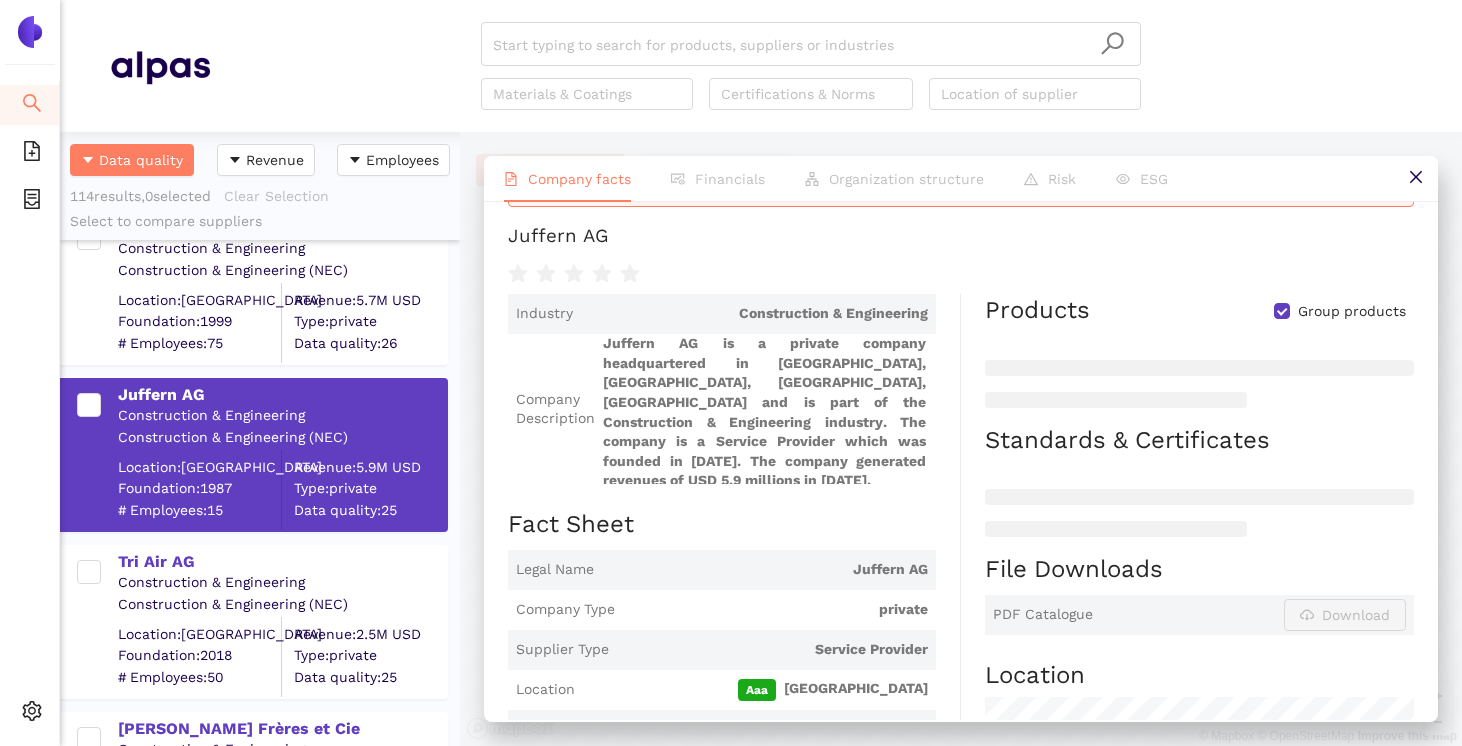 scroll, scrollTop: 0, scrollLeft: 0, axis: both 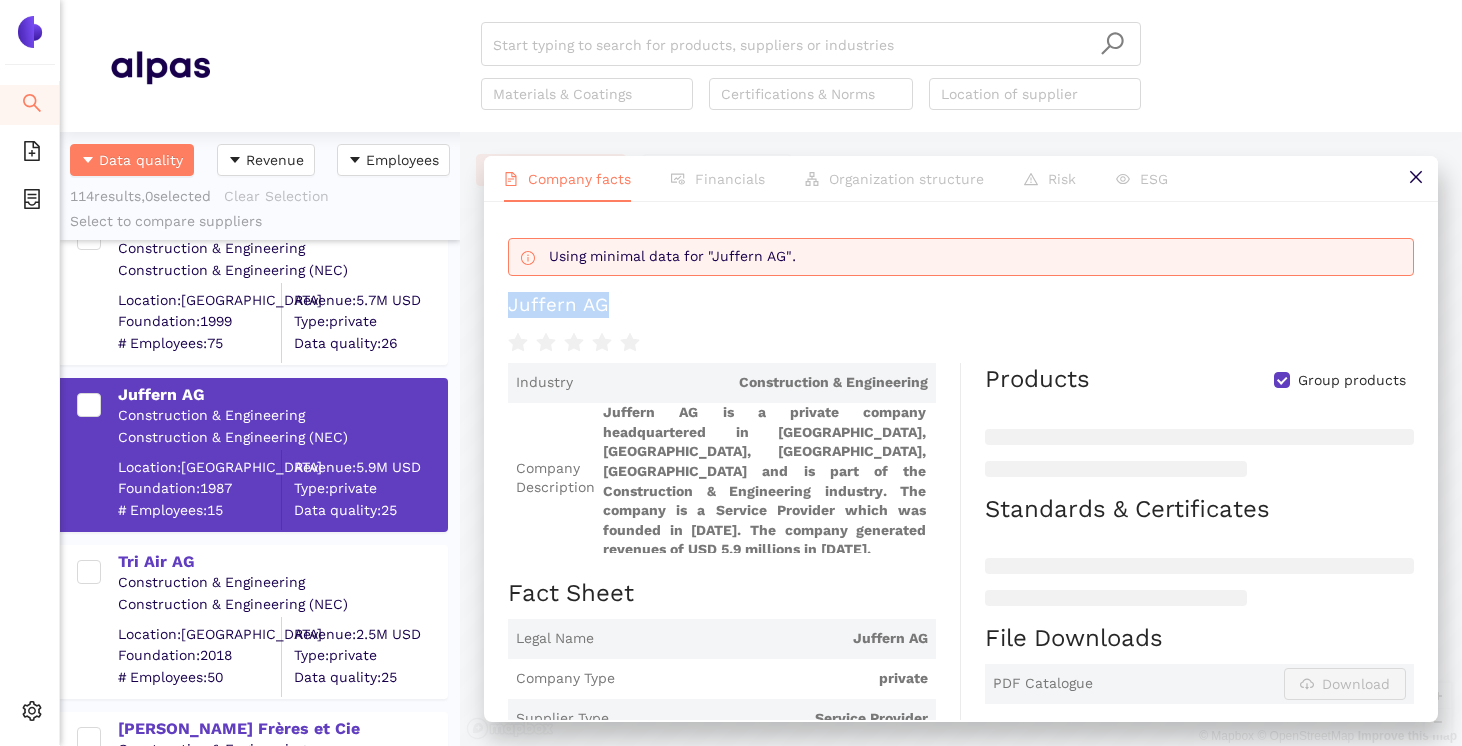 drag, startPoint x: 624, startPoint y: 313, endPoint x: 505, endPoint y: 300, distance: 119.70798 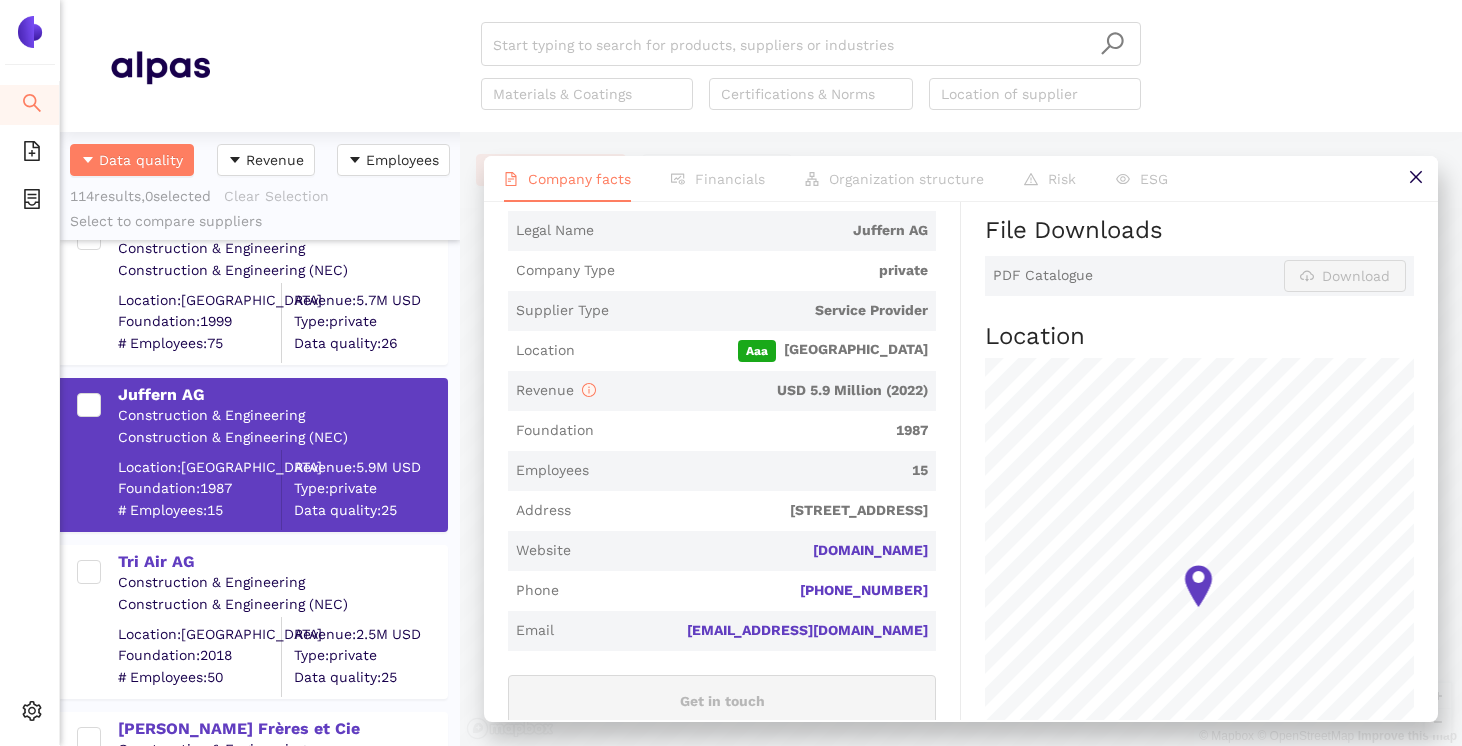 scroll, scrollTop: 462, scrollLeft: 0, axis: vertical 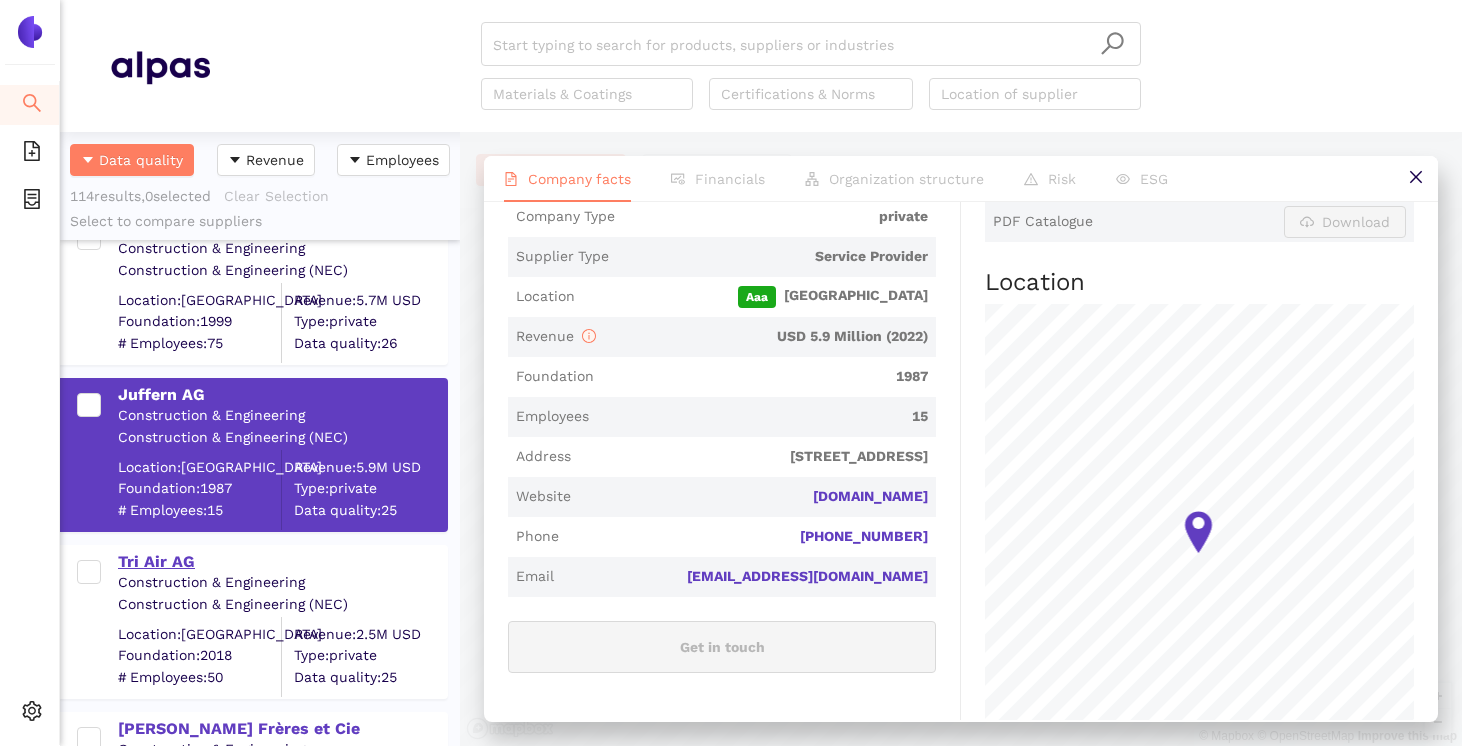 click on "Tri Air AG" at bounding box center (282, 562) 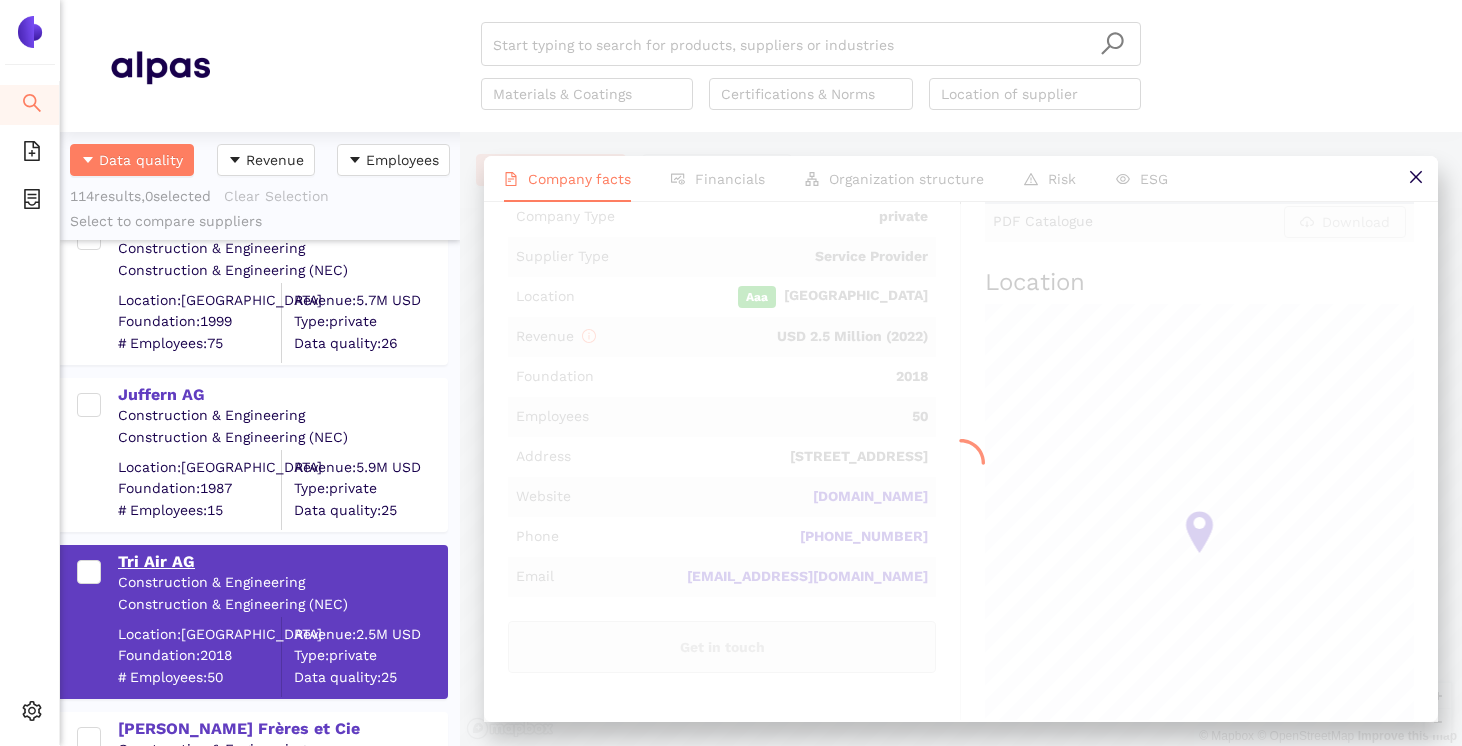 scroll, scrollTop: 0, scrollLeft: 0, axis: both 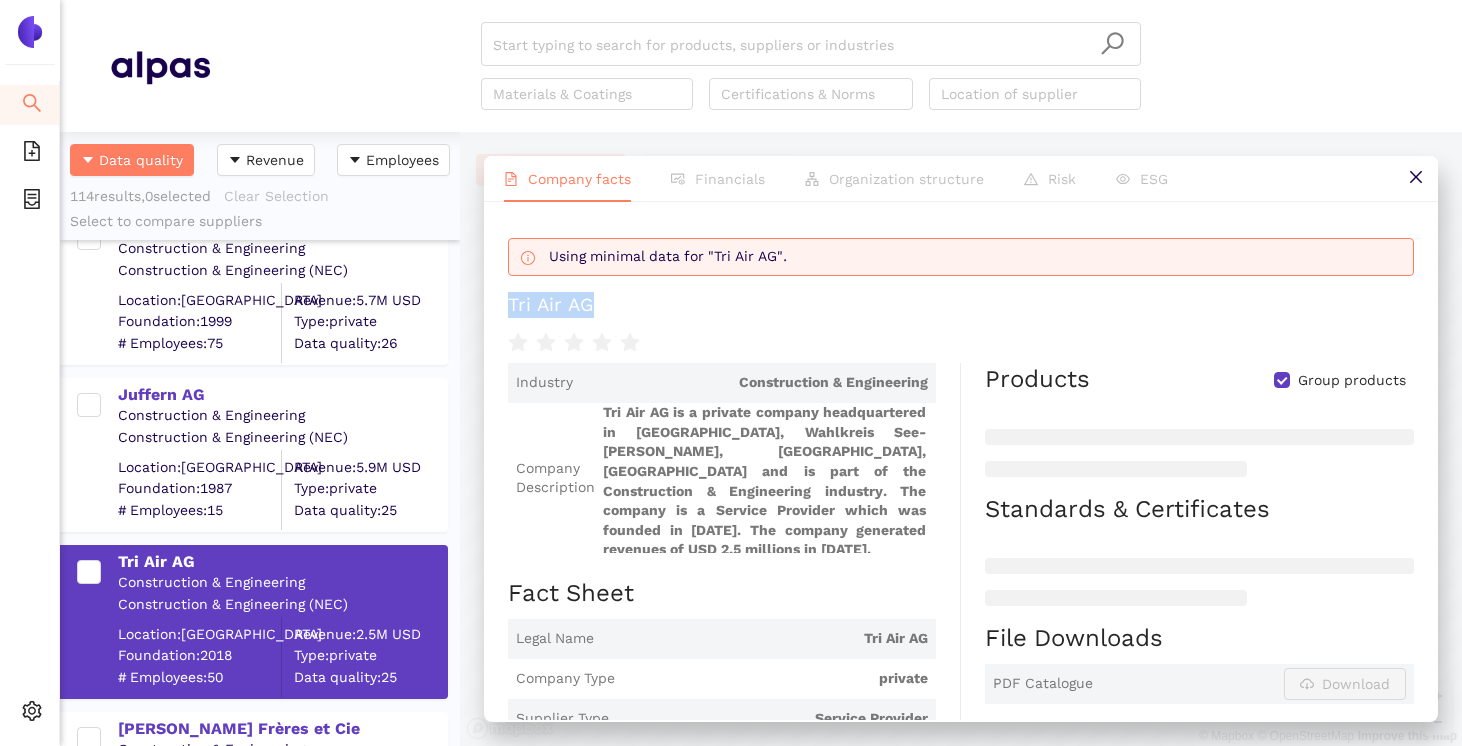 drag, startPoint x: 622, startPoint y: 306, endPoint x: 506, endPoint y: 305, distance: 116.00431 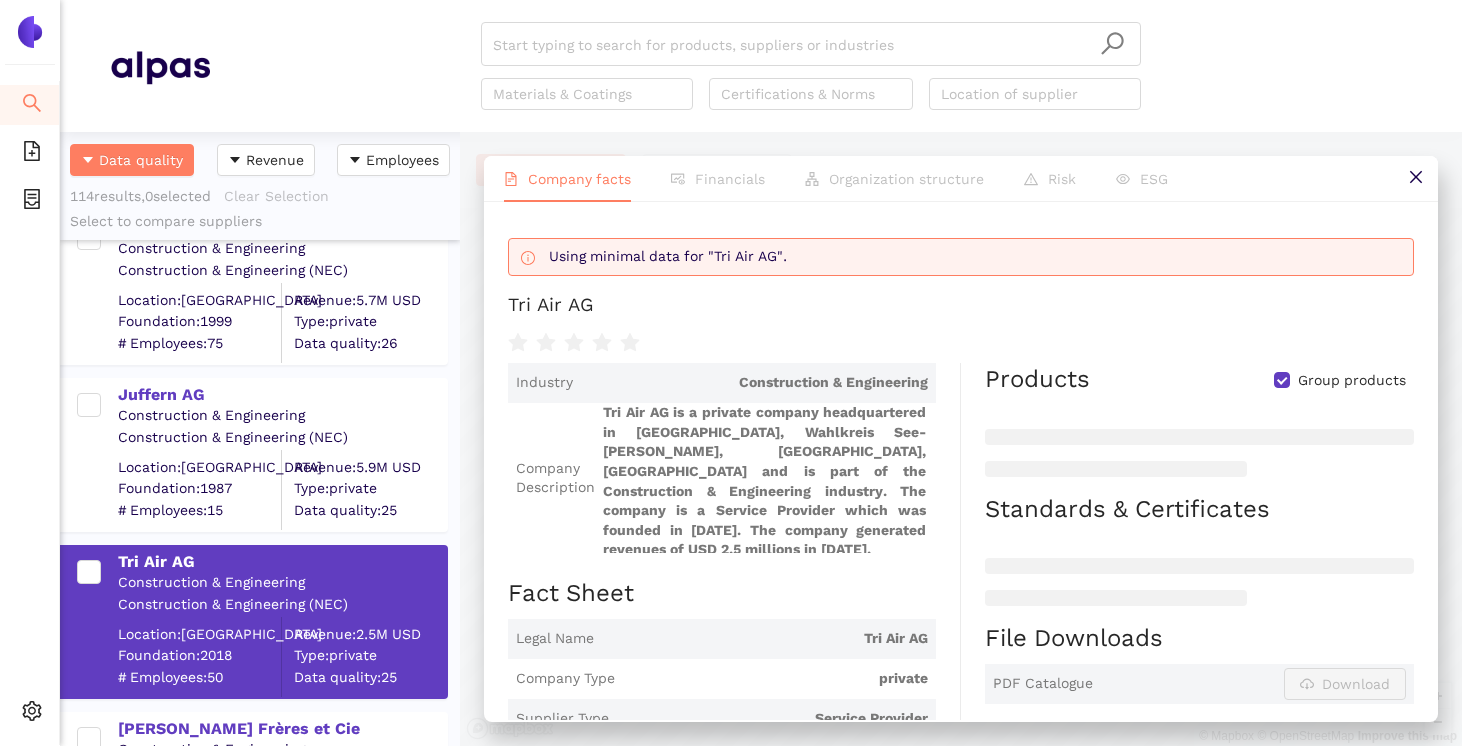 click on "Construction & Engineering" at bounding box center [282, 416] 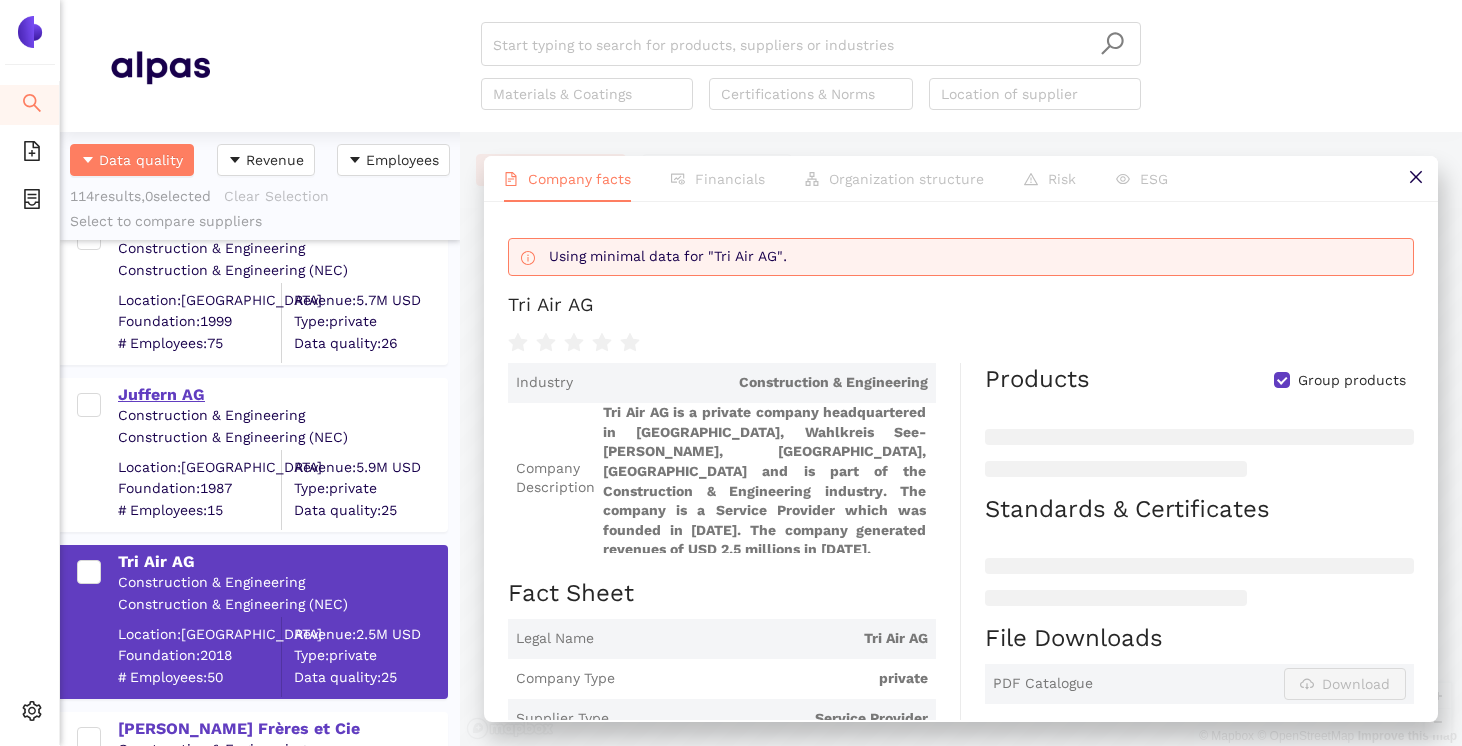 click on "Juffern AG" at bounding box center [282, 395] 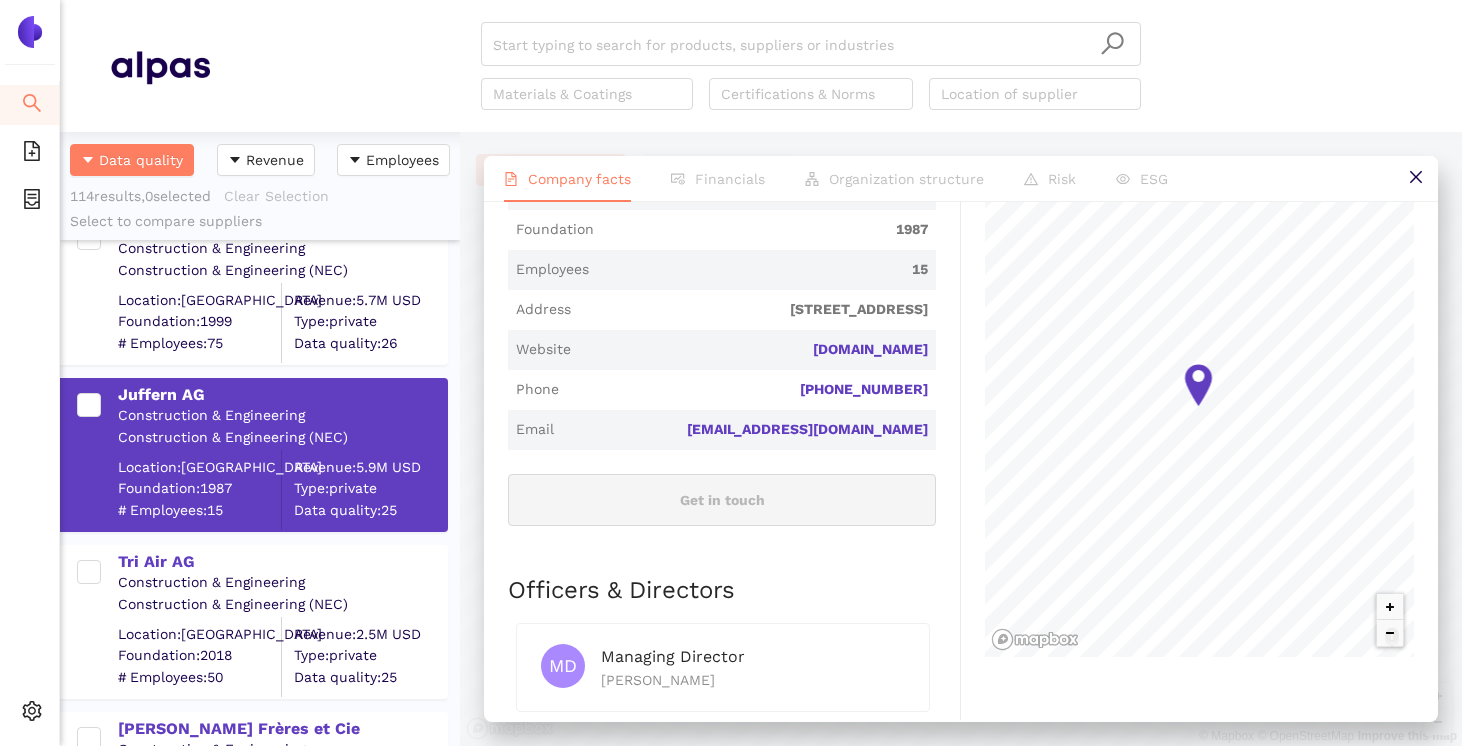 scroll, scrollTop: 606, scrollLeft: 0, axis: vertical 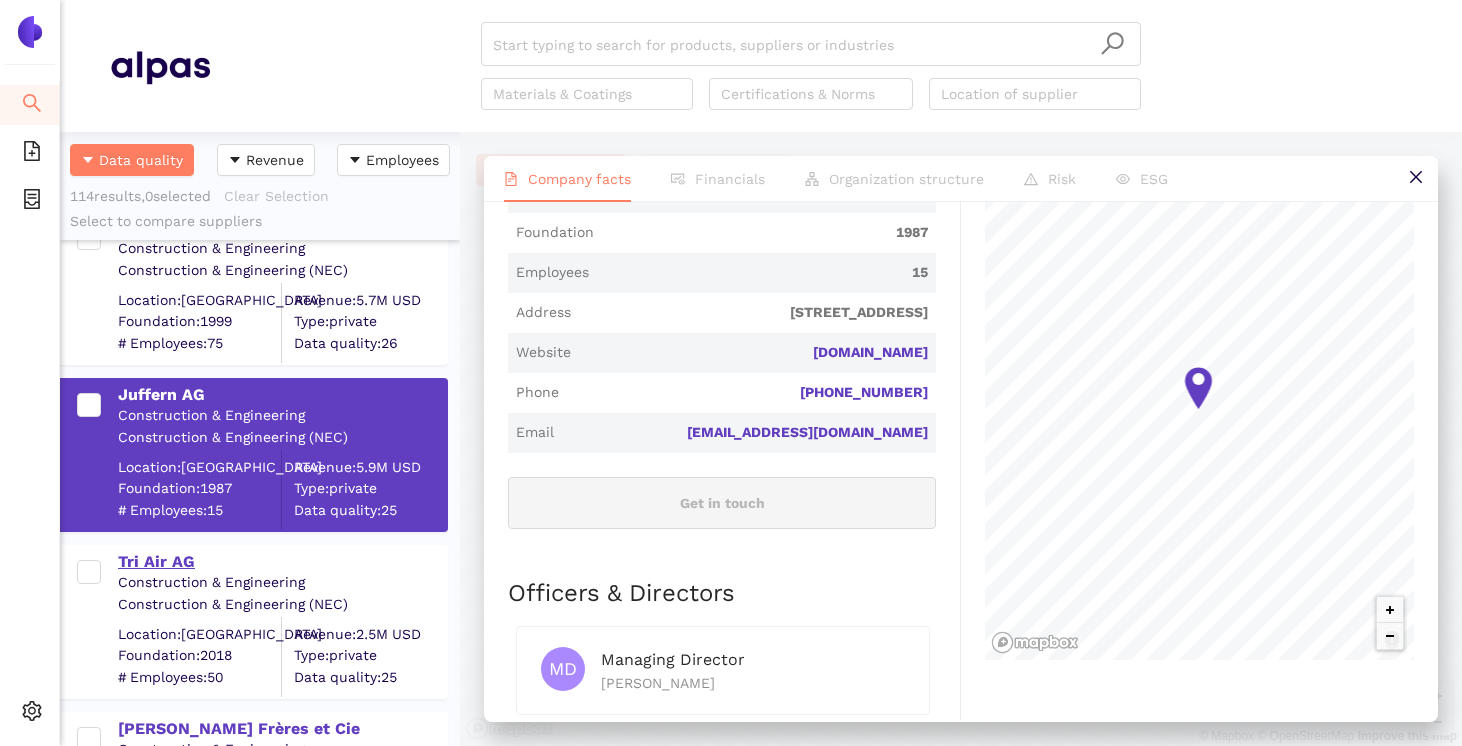 click on "Tri Air AG" at bounding box center [282, 562] 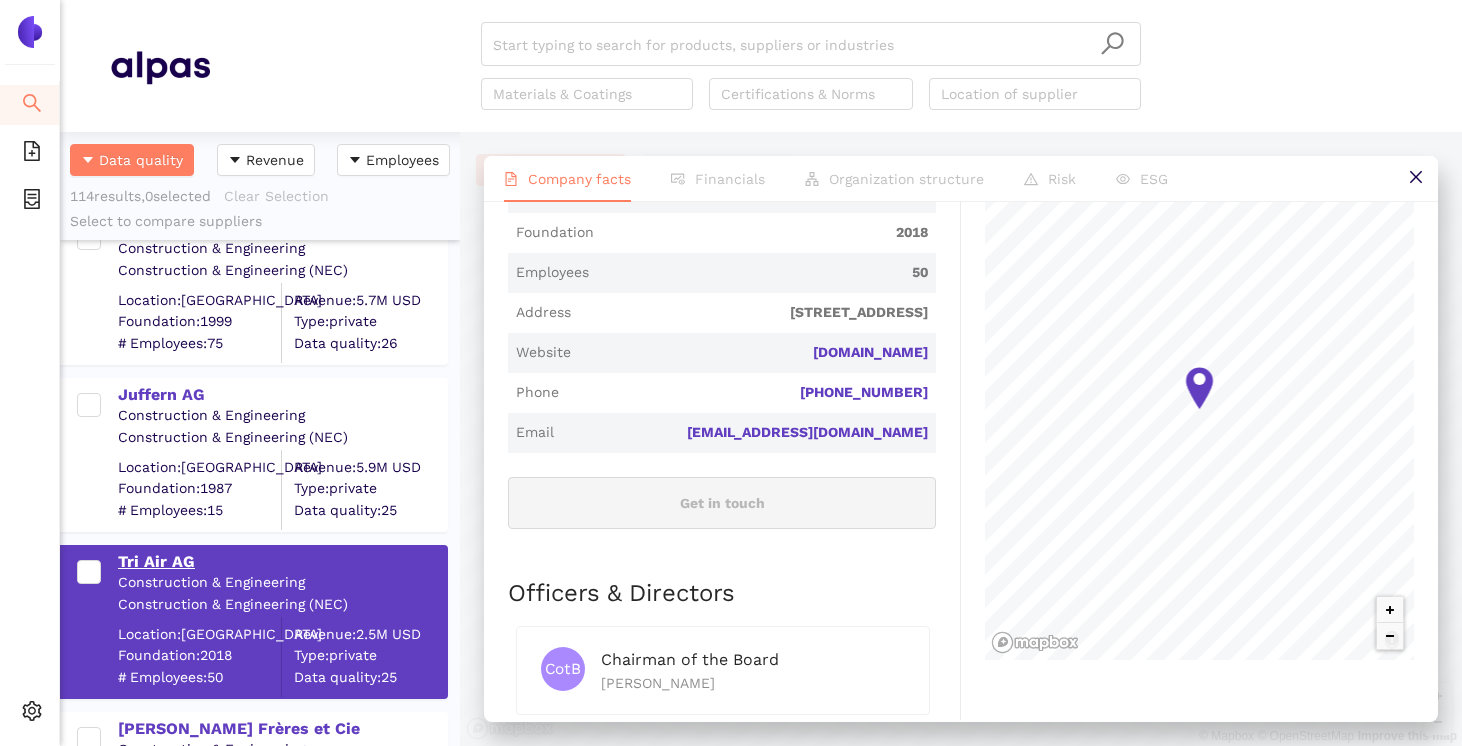 scroll, scrollTop: 0, scrollLeft: 0, axis: both 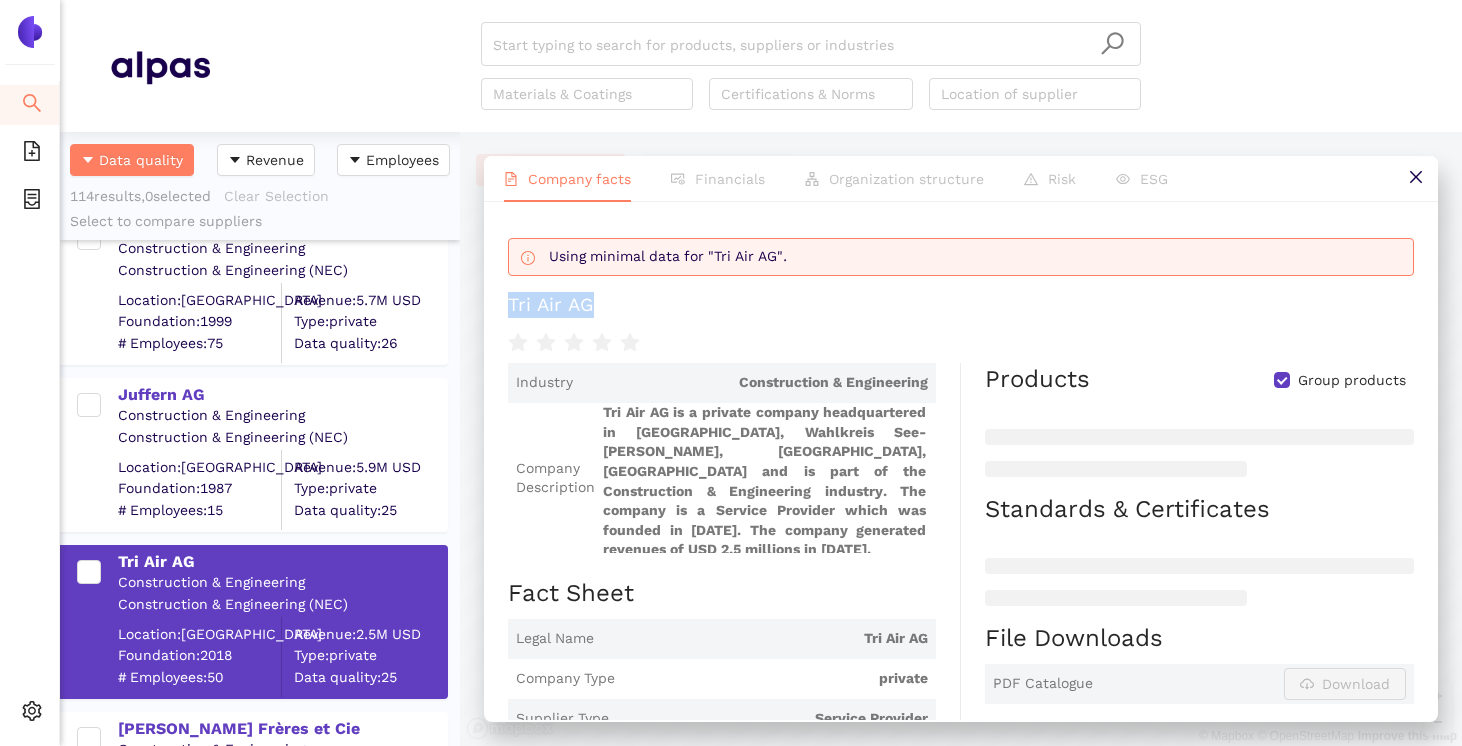 drag, startPoint x: 621, startPoint y: 306, endPoint x: 504, endPoint y: 304, distance: 117.01709 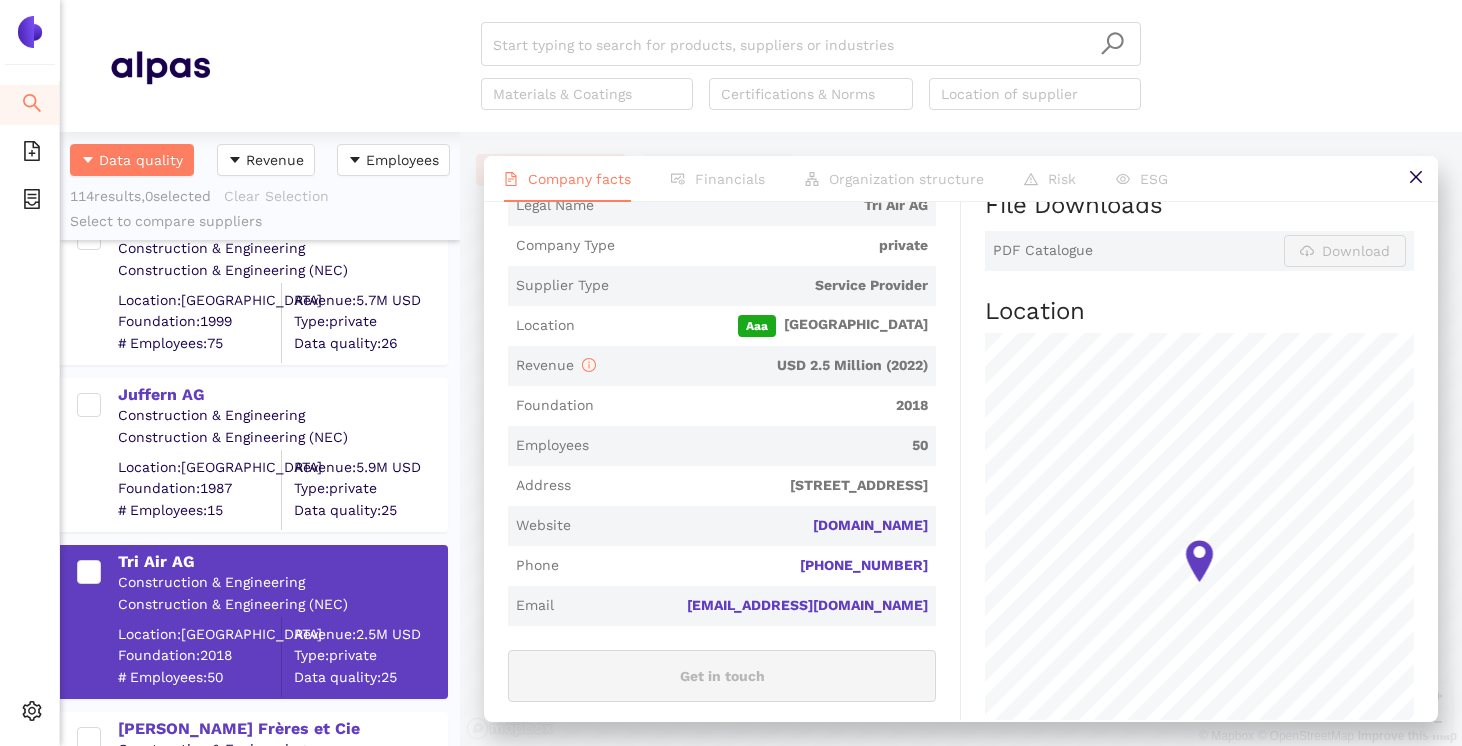 scroll, scrollTop: 435, scrollLeft: 0, axis: vertical 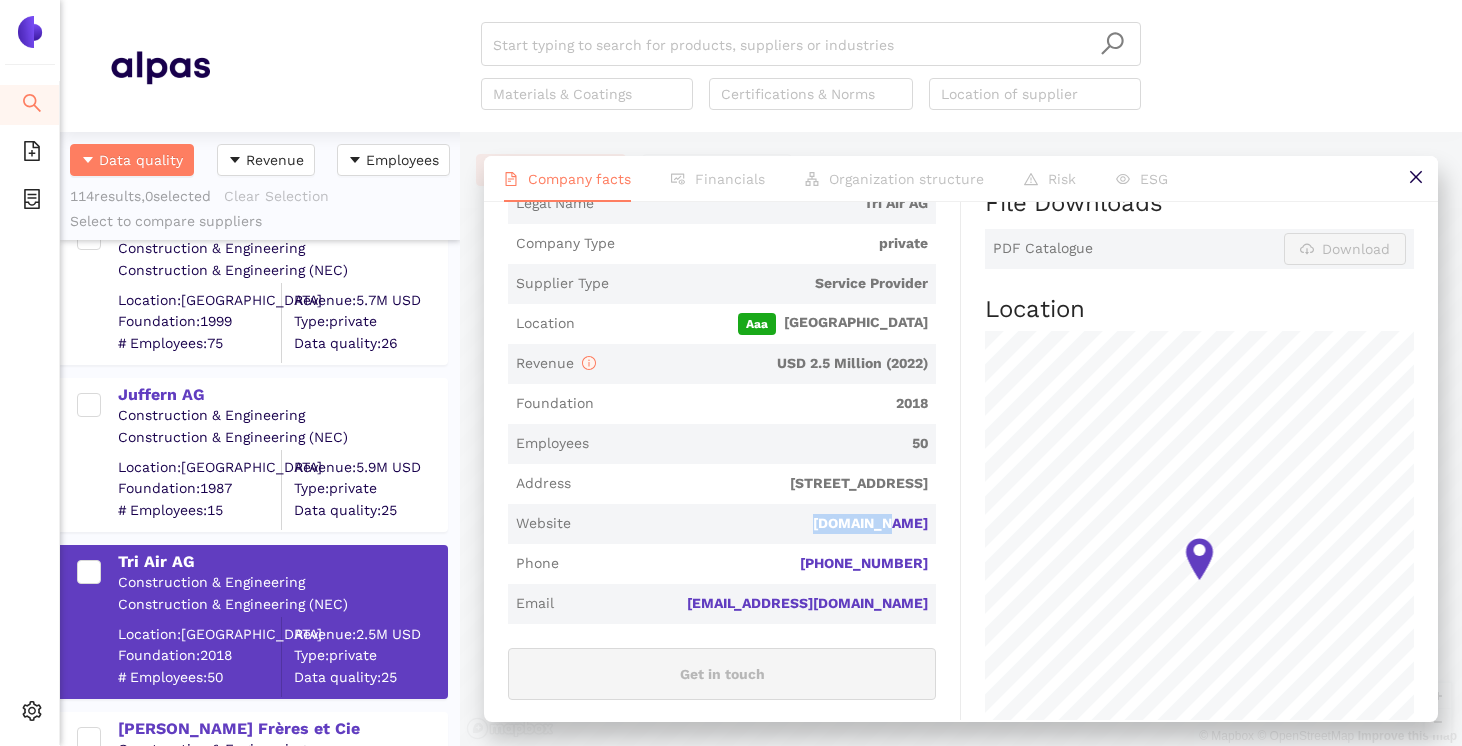 drag, startPoint x: 838, startPoint y: 512, endPoint x: 948, endPoint y: 512, distance: 110 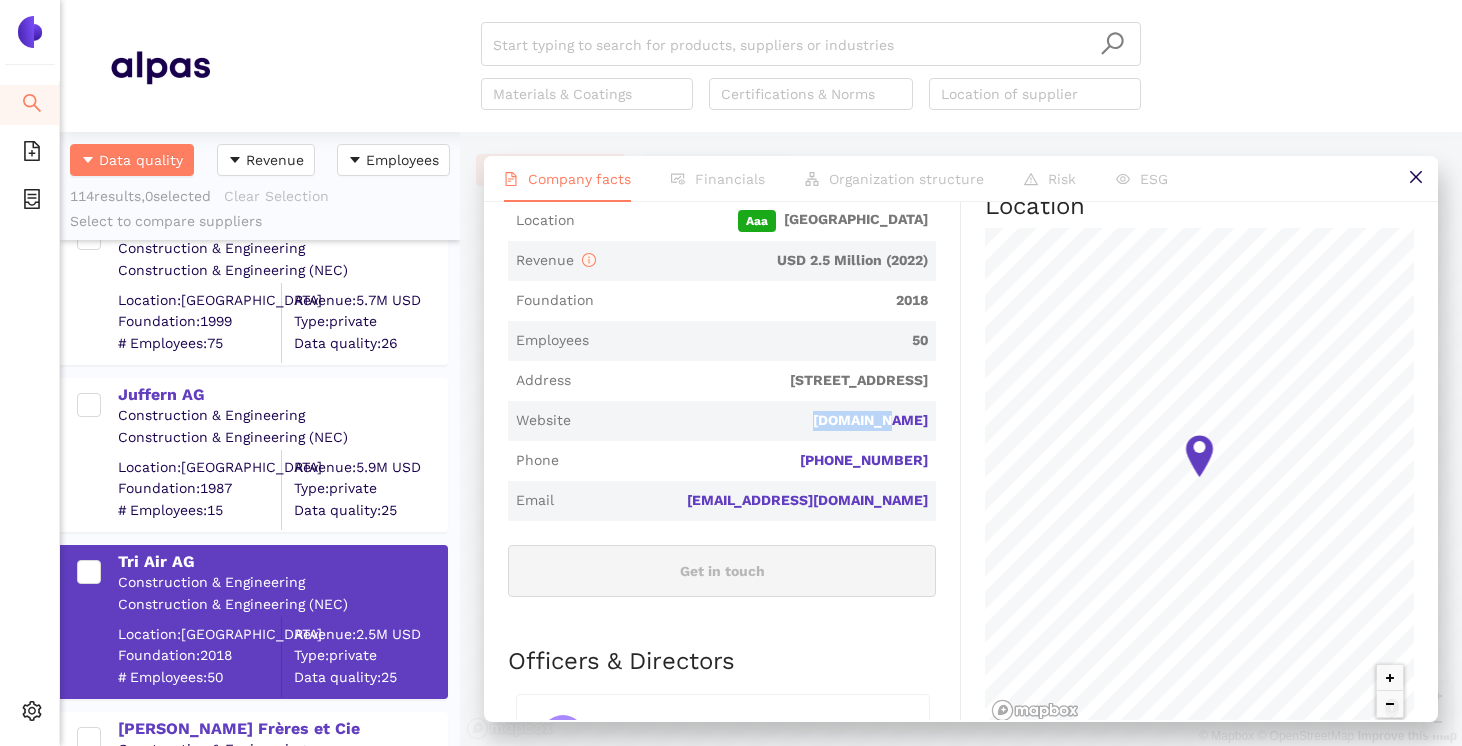 scroll, scrollTop: 0, scrollLeft: 0, axis: both 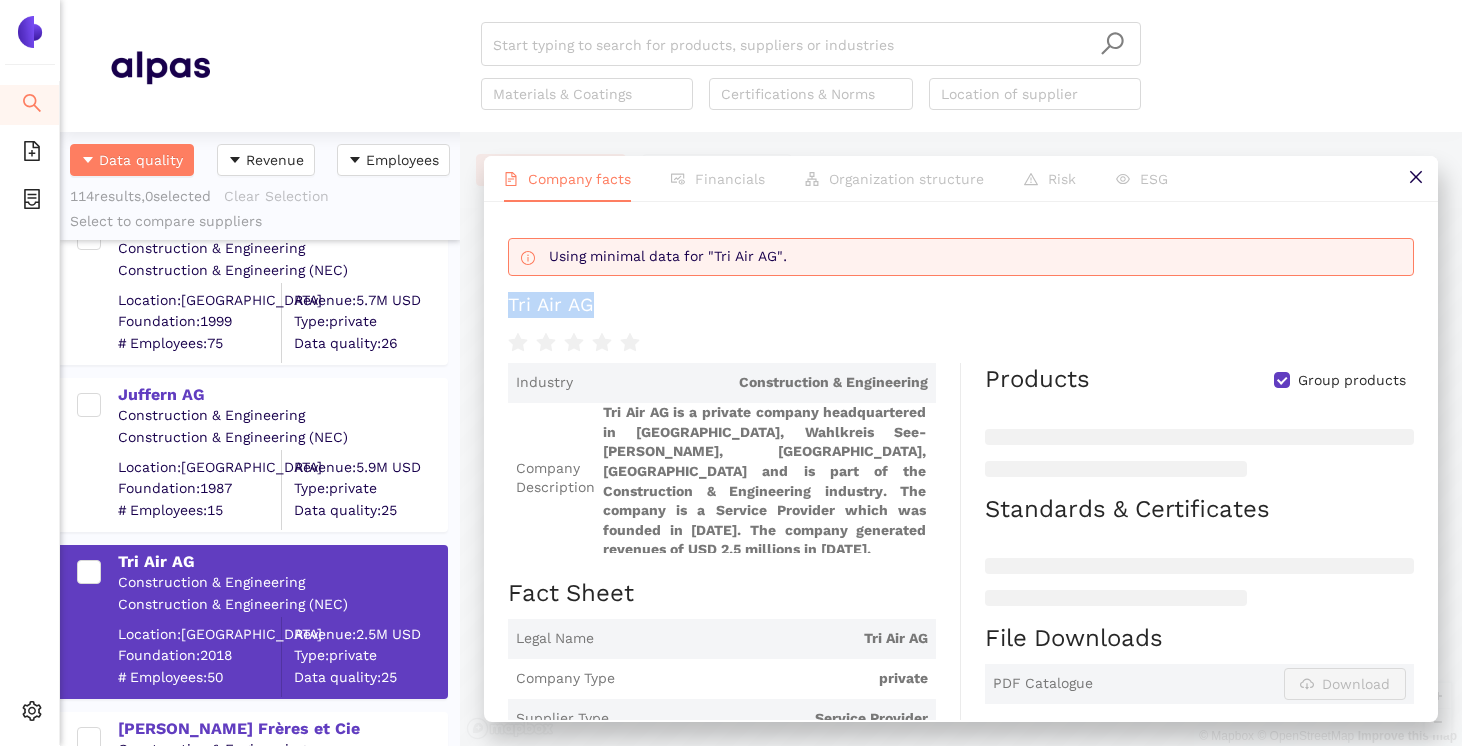 drag, startPoint x: 605, startPoint y: 298, endPoint x: 498, endPoint y: 298, distance: 107 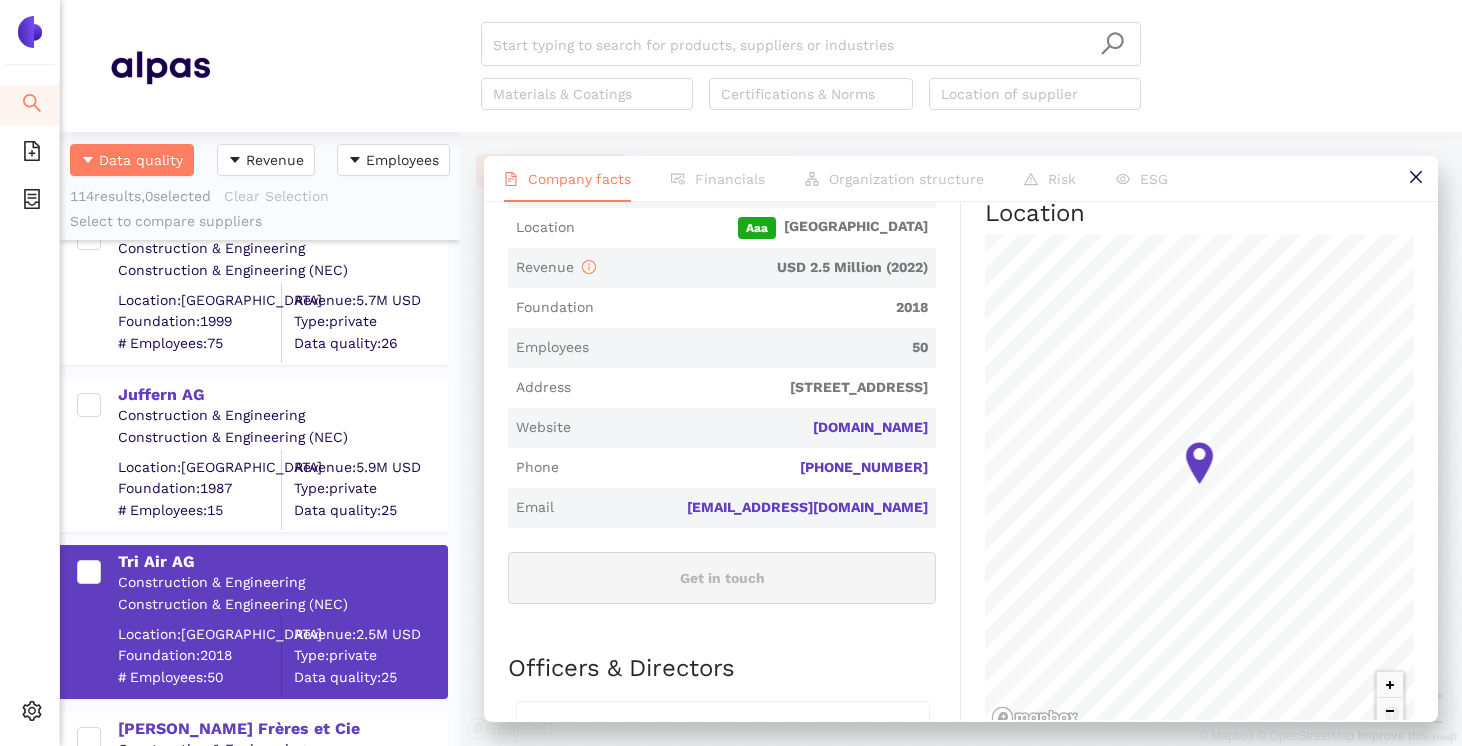 scroll, scrollTop: 557, scrollLeft: 0, axis: vertical 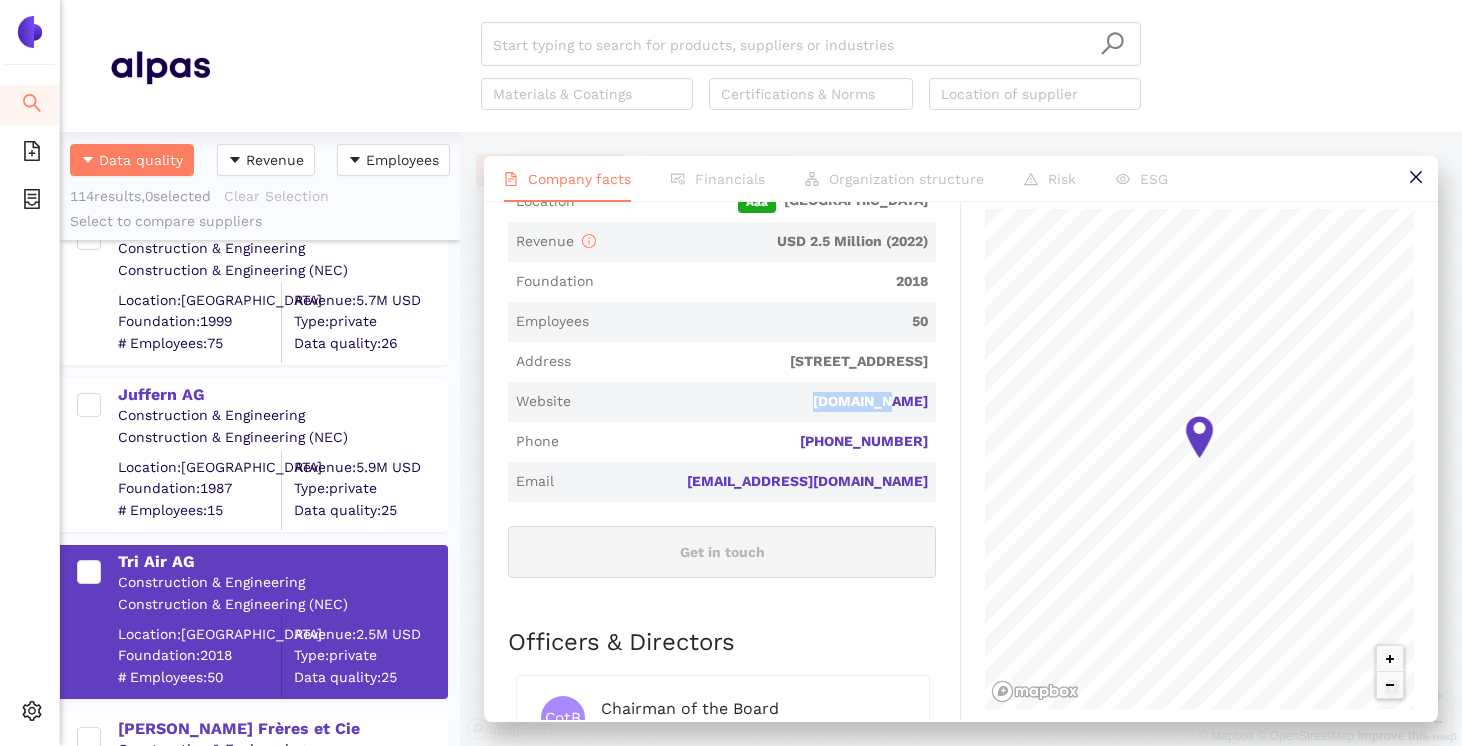 drag, startPoint x: 851, startPoint y: 393, endPoint x: 943, endPoint y: 398, distance: 92.13577 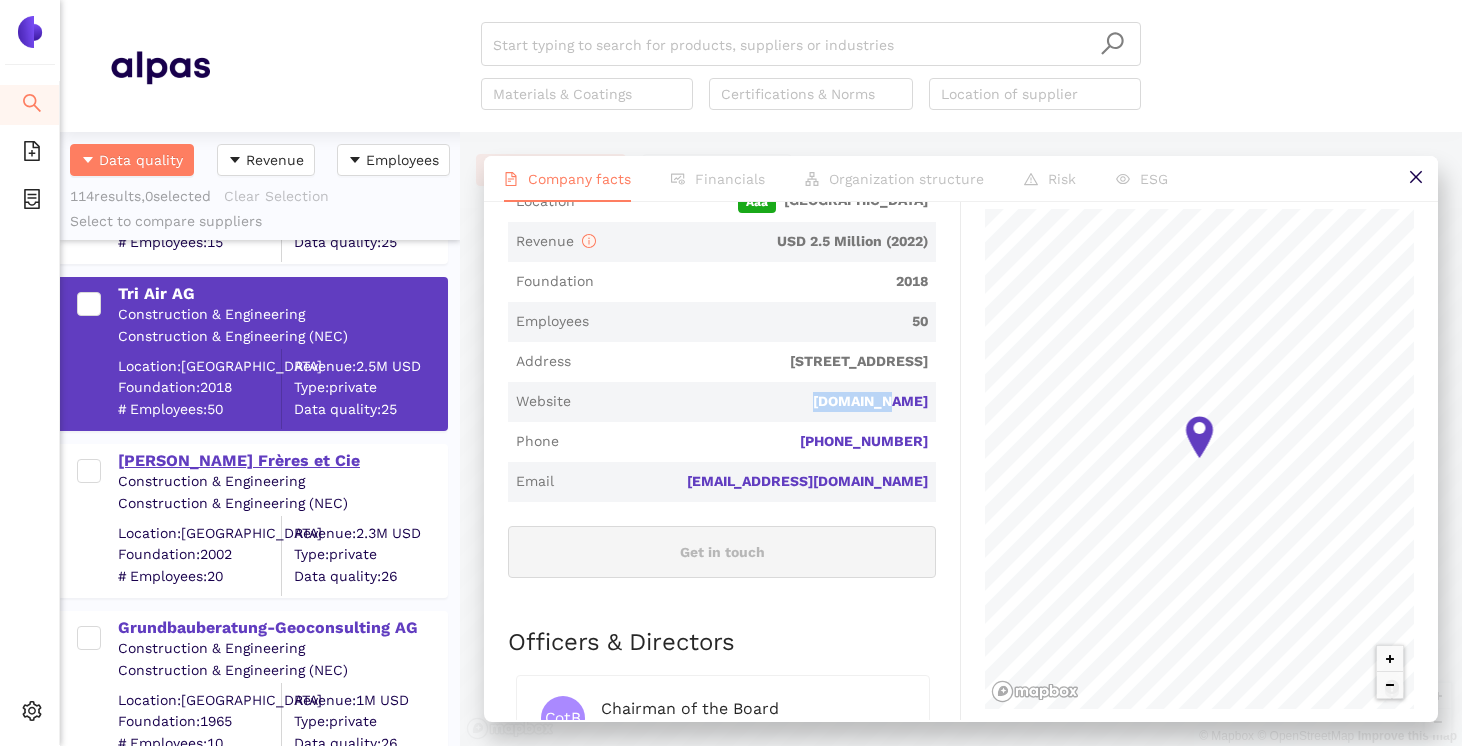 scroll, scrollTop: 11221, scrollLeft: 0, axis: vertical 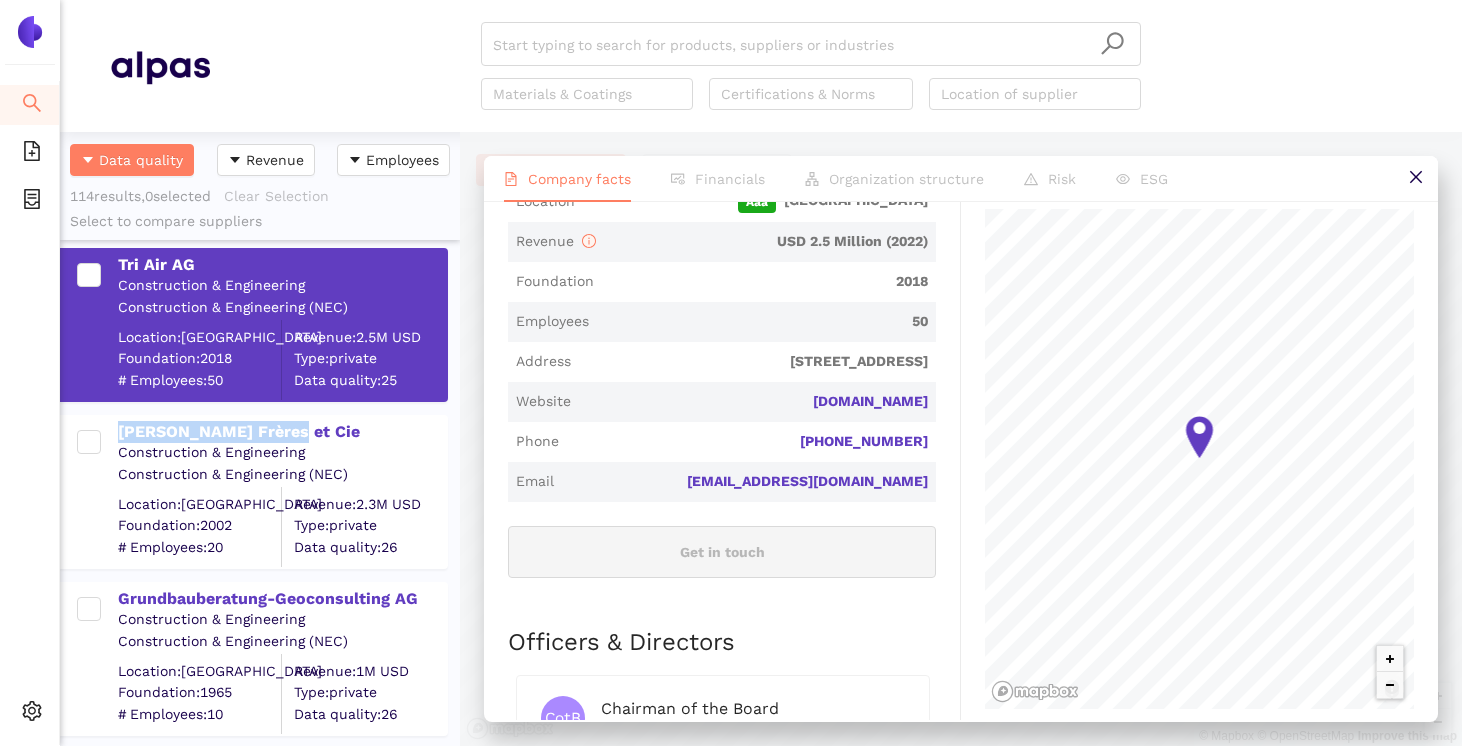 drag, startPoint x: 299, startPoint y: 429, endPoint x: 115, endPoint y: 427, distance: 184.01086 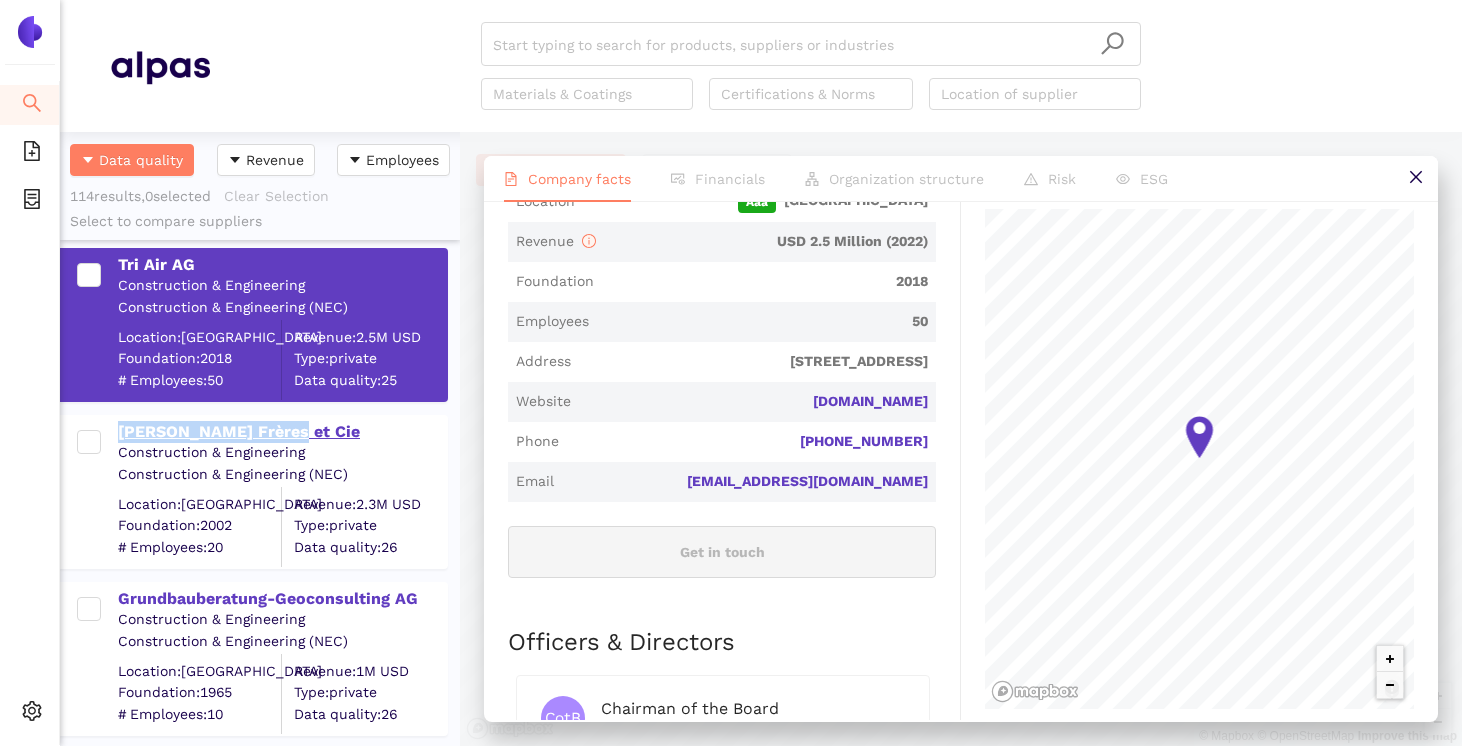 click on "[PERSON_NAME] Frères et Cie" at bounding box center (282, 432) 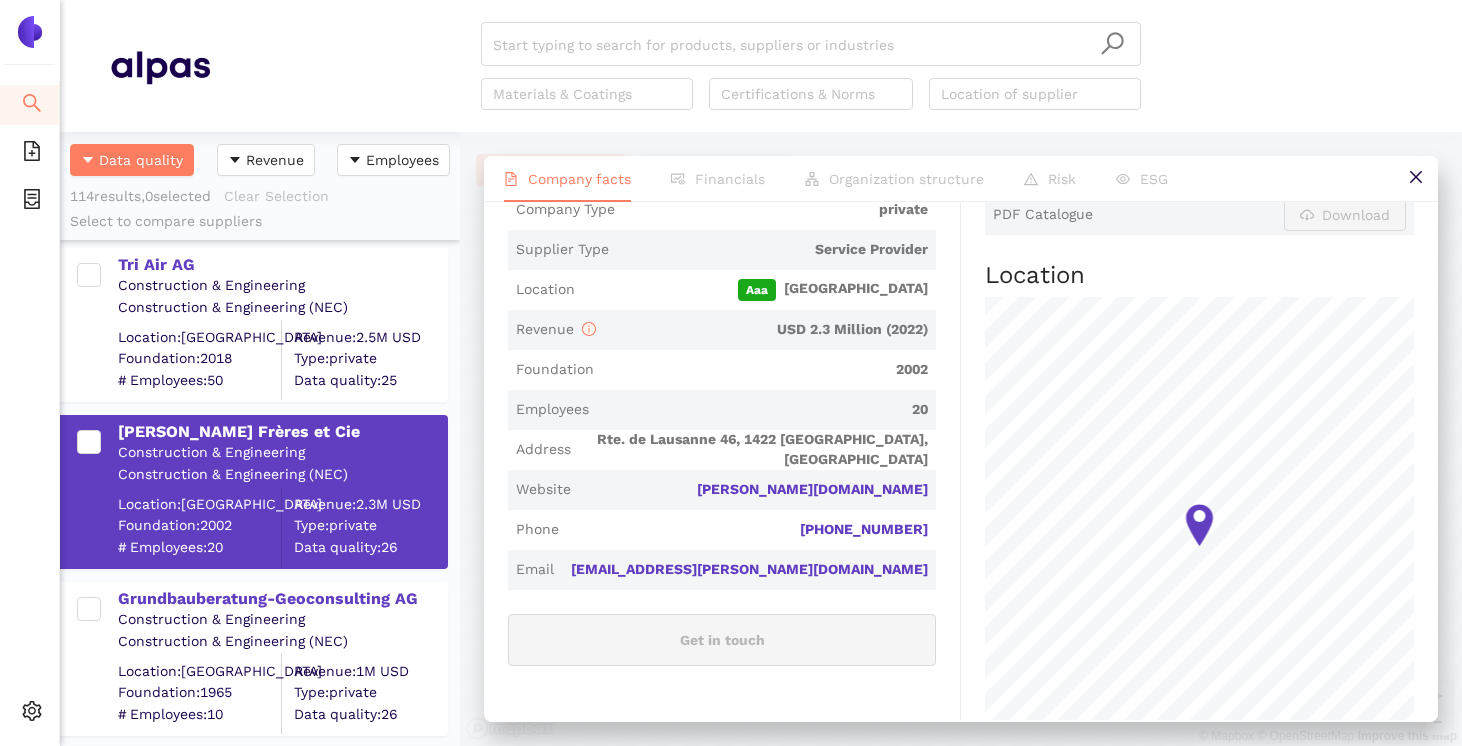 scroll, scrollTop: 485, scrollLeft: 0, axis: vertical 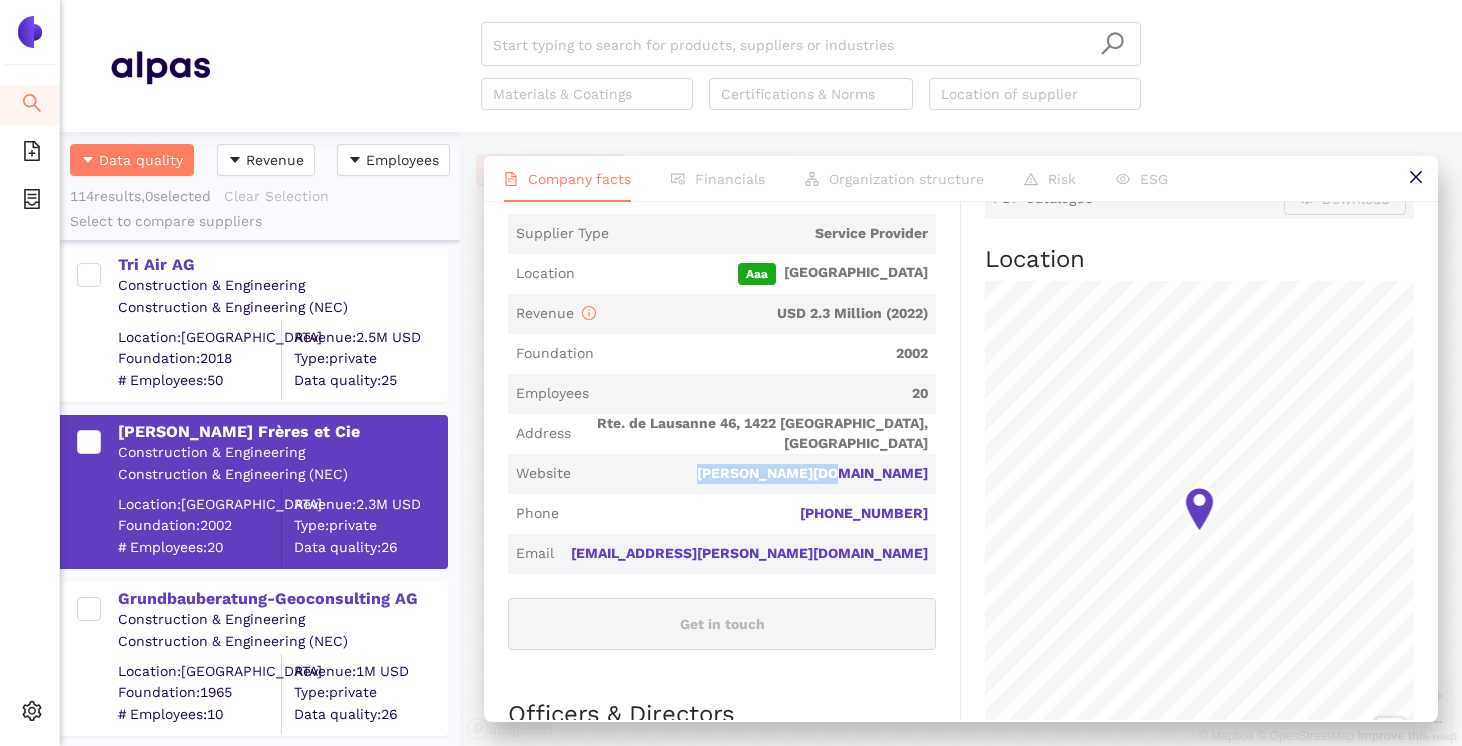 drag, startPoint x: 798, startPoint y: 470, endPoint x: 955, endPoint y: 463, distance: 157.15598 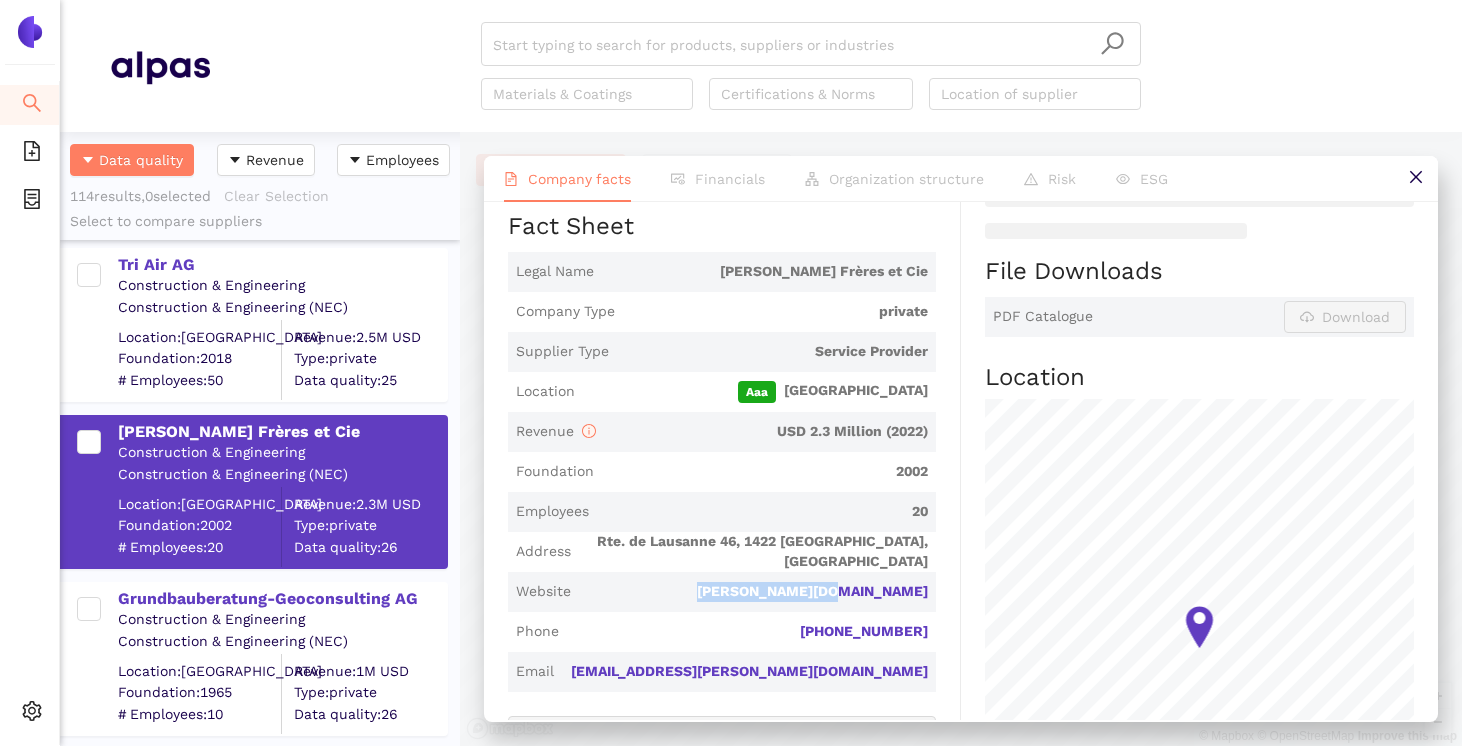 scroll, scrollTop: 387, scrollLeft: 0, axis: vertical 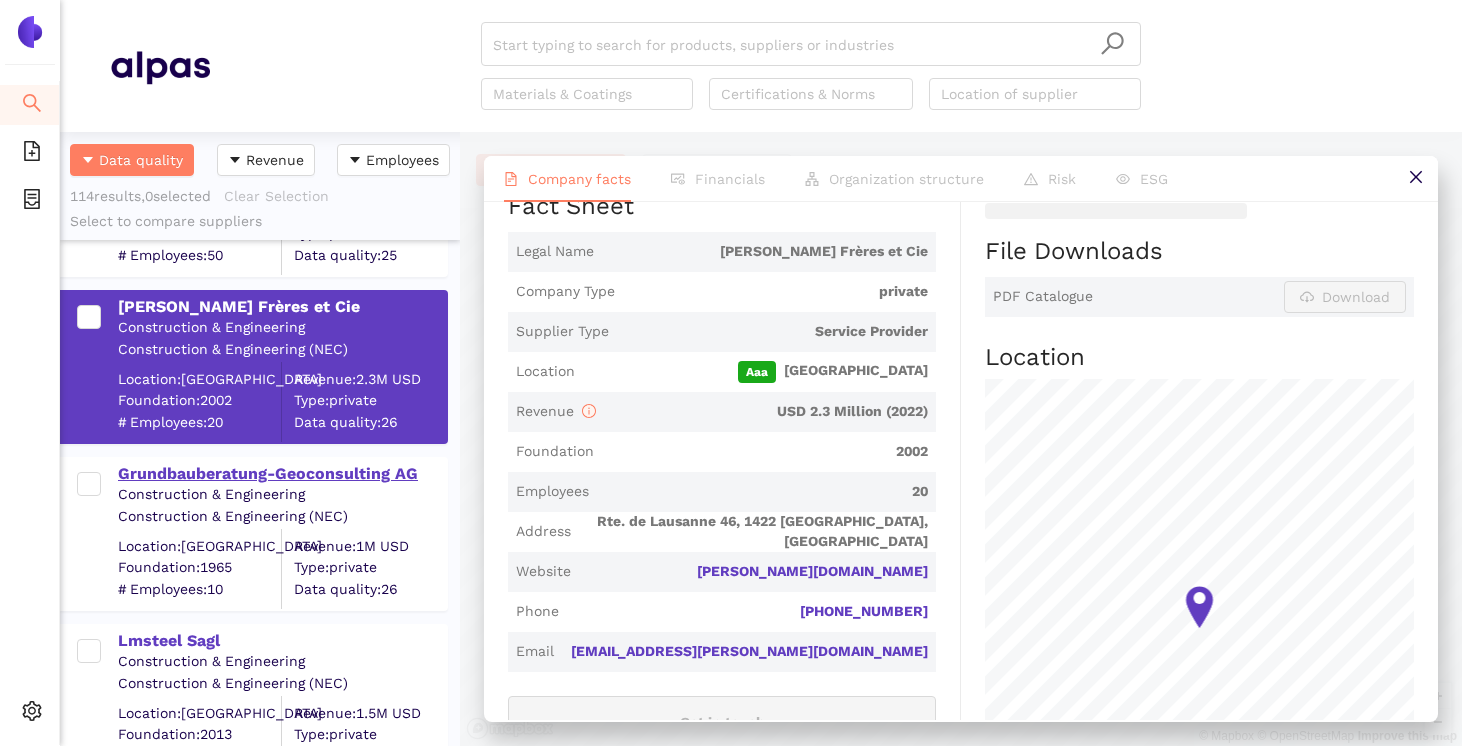click on "Grundbauberatung-Geoconsulting AG" at bounding box center [282, 474] 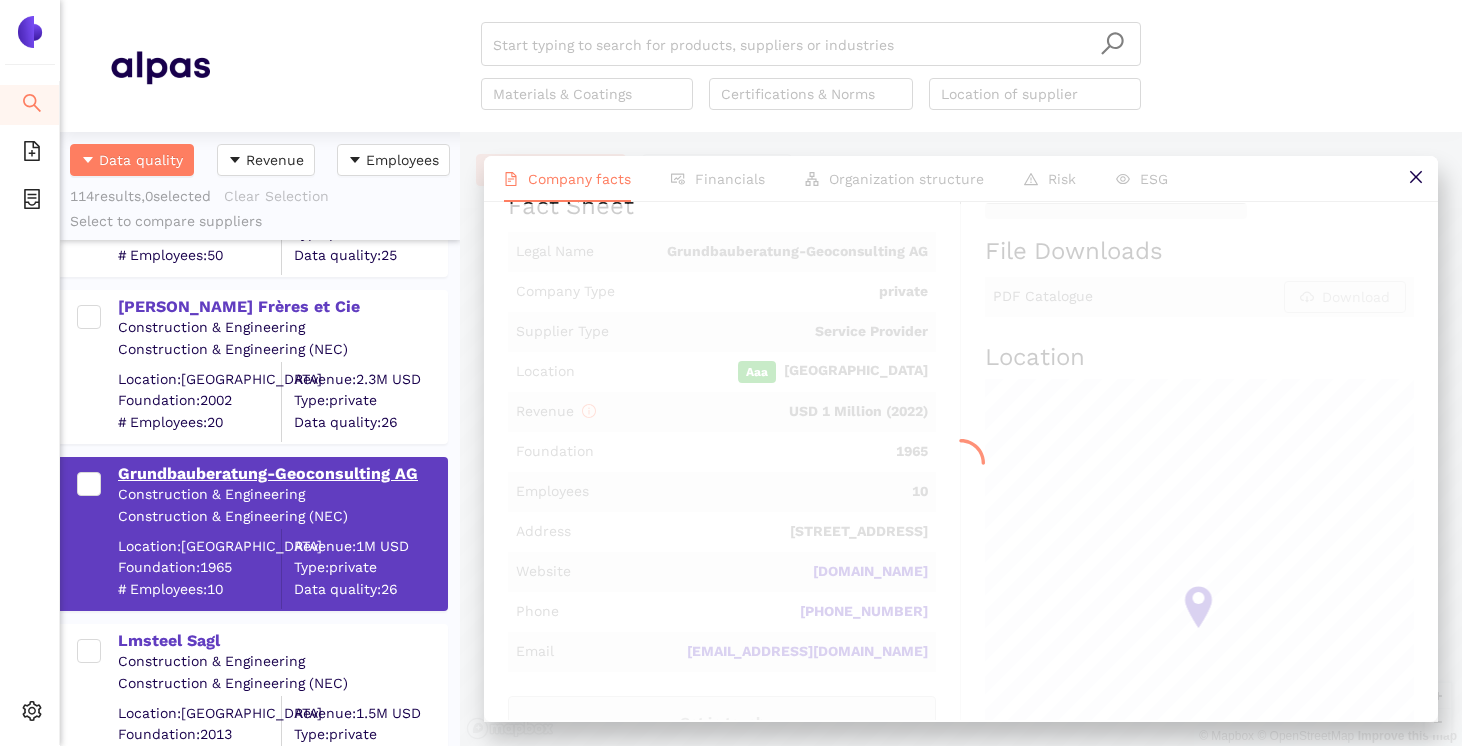 scroll, scrollTop: 0, scrollLeft: 0, axis: both 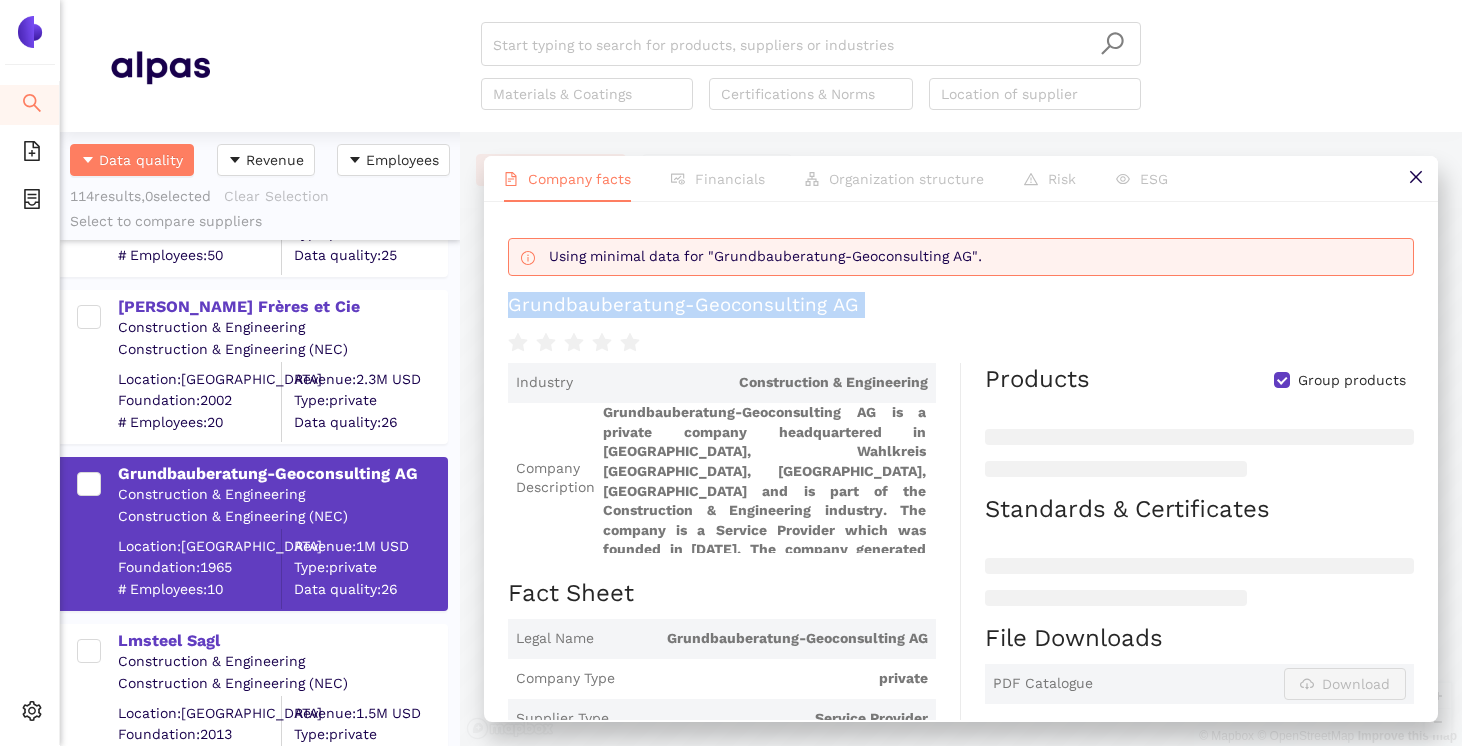 drag, startPoint x: 510, startPoint y: 302, endPoint x: 831, endPoint y: 329, distance: 322.1335 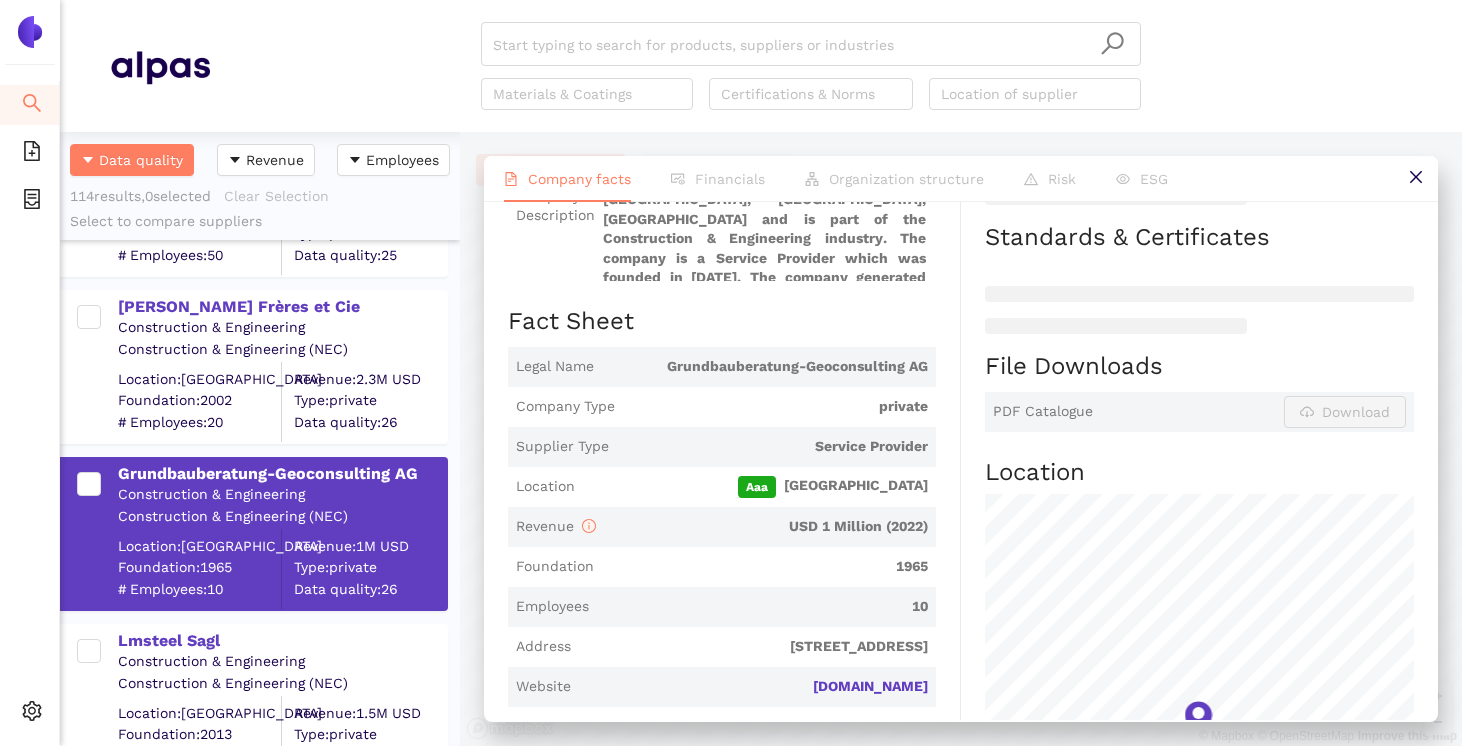 scroll, scrollTop: 357, scrollLeft: 0, axis: vertical 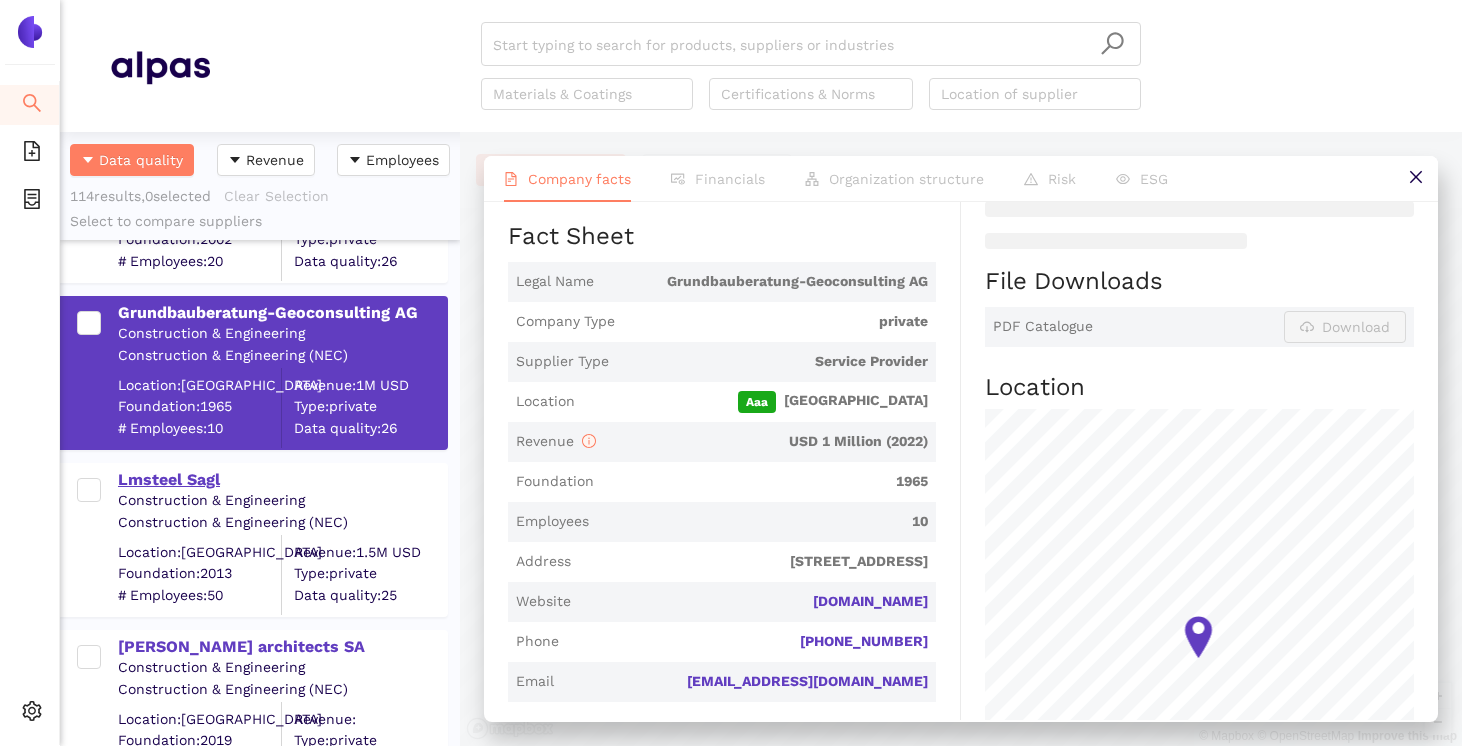 click on "Lmsteel Sagl" at bounding box center (282, 480) 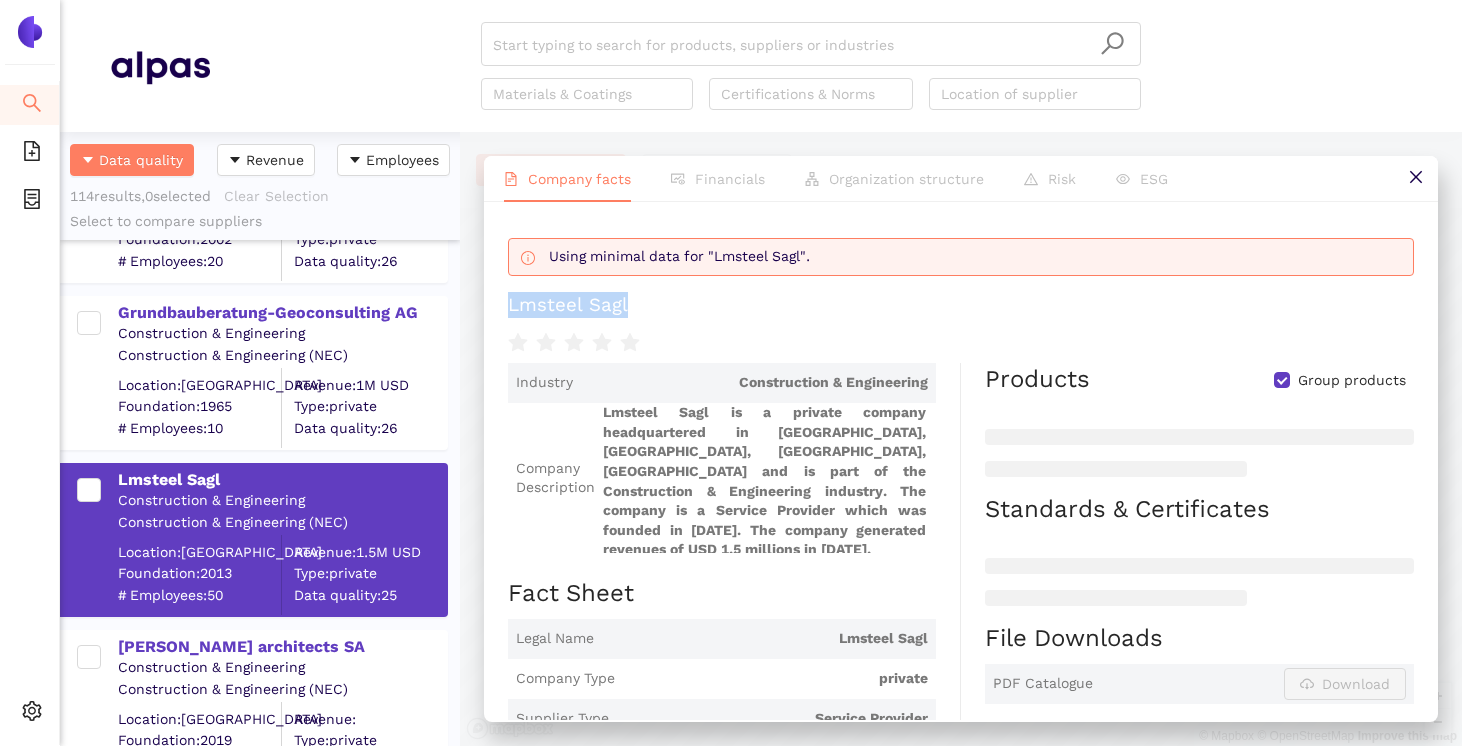 drag, startPoint x: 656, startPoint y: 305, endPoint x: 508, endPoint y: 304, distance: 148.00337 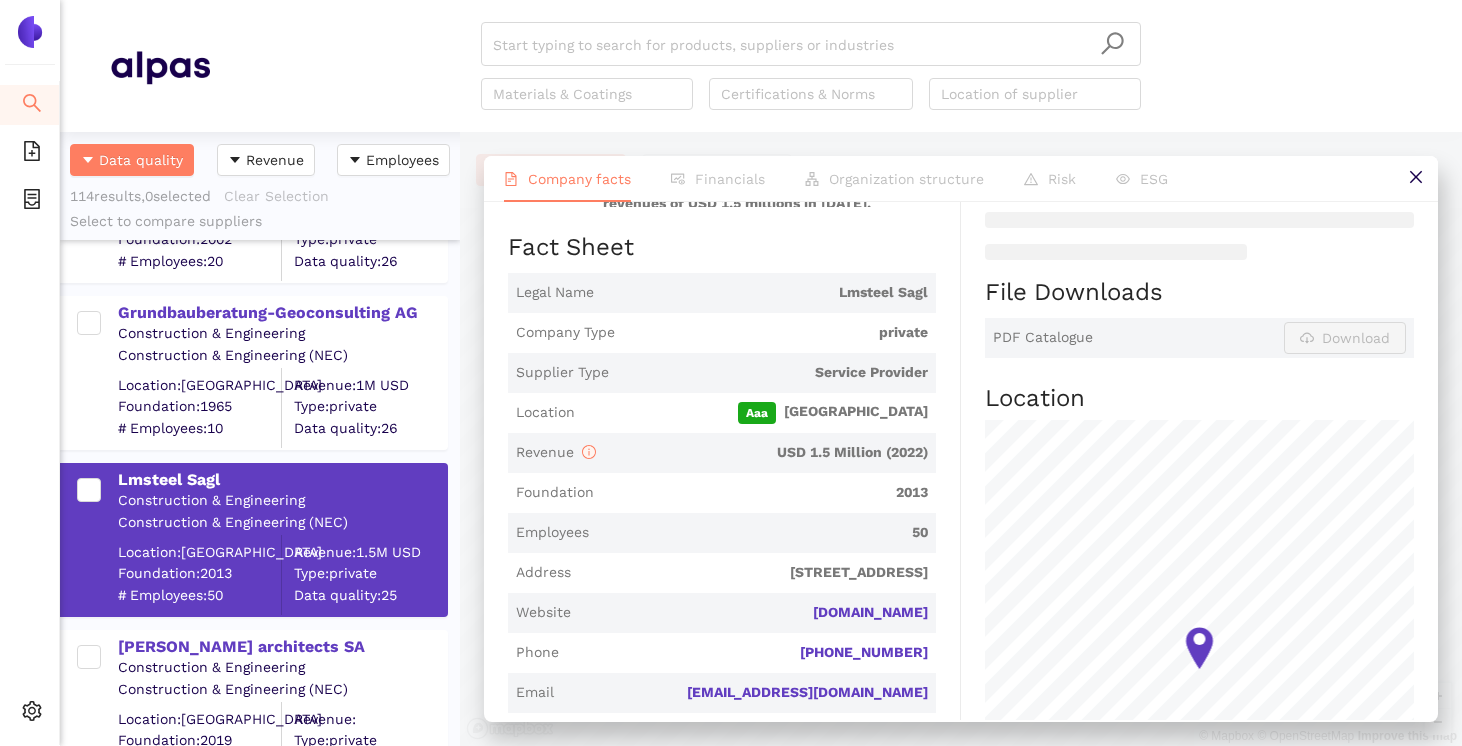 scroll, scrollTop: 406, scrollLeft: 0, axis: vertical 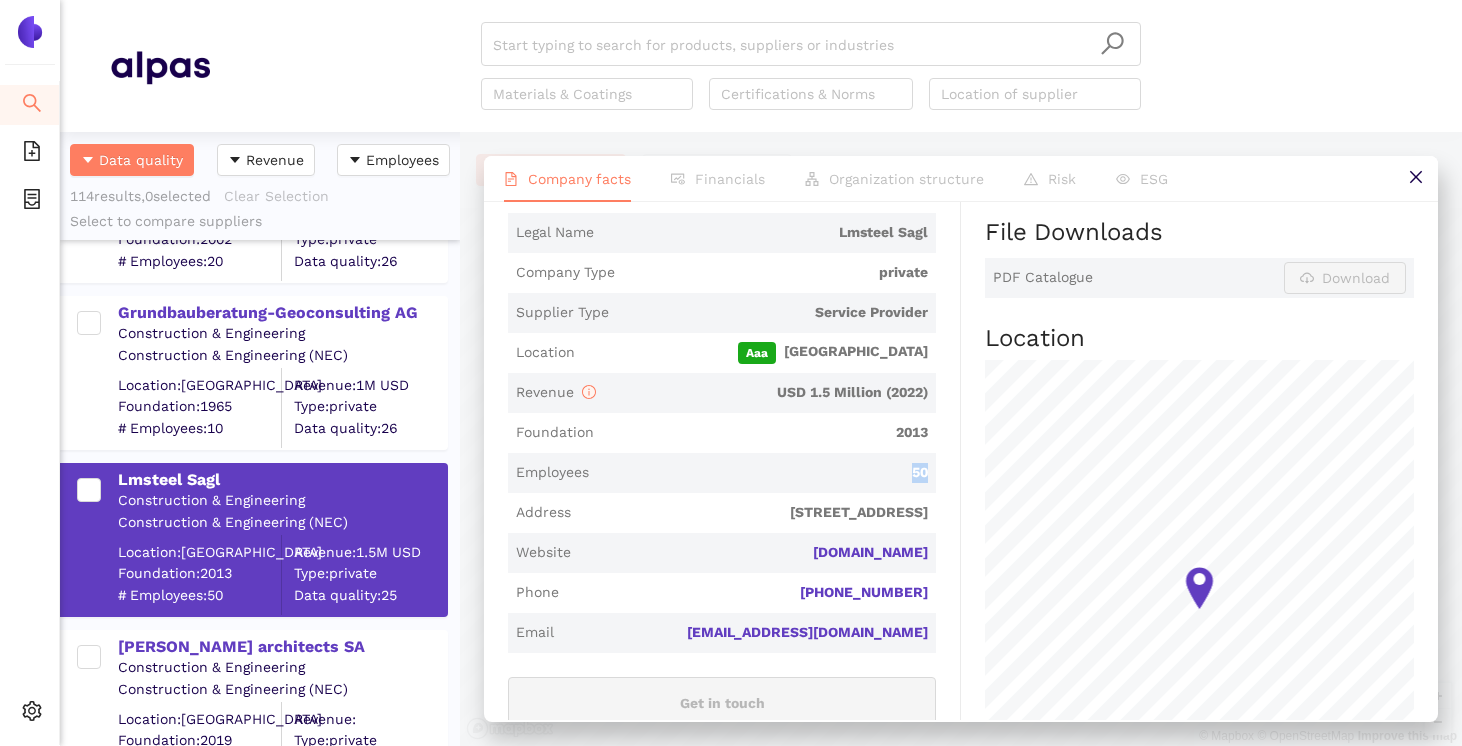 drag, startPoint x: 884, startPoint y: 449, endPoint x: 941, endPoint y: 456, distance: 57.428215 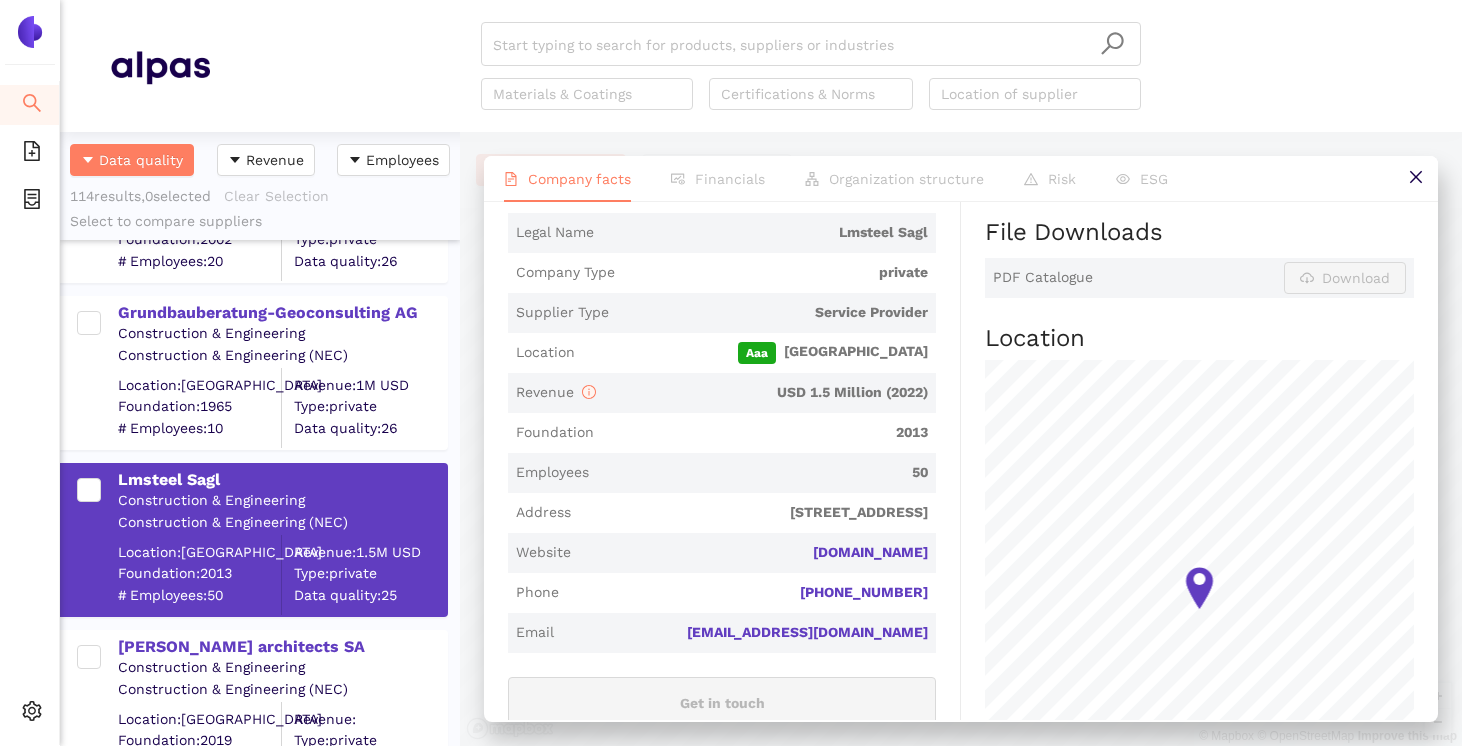click on "Foundation 2013" at bounding box center (722, 433) 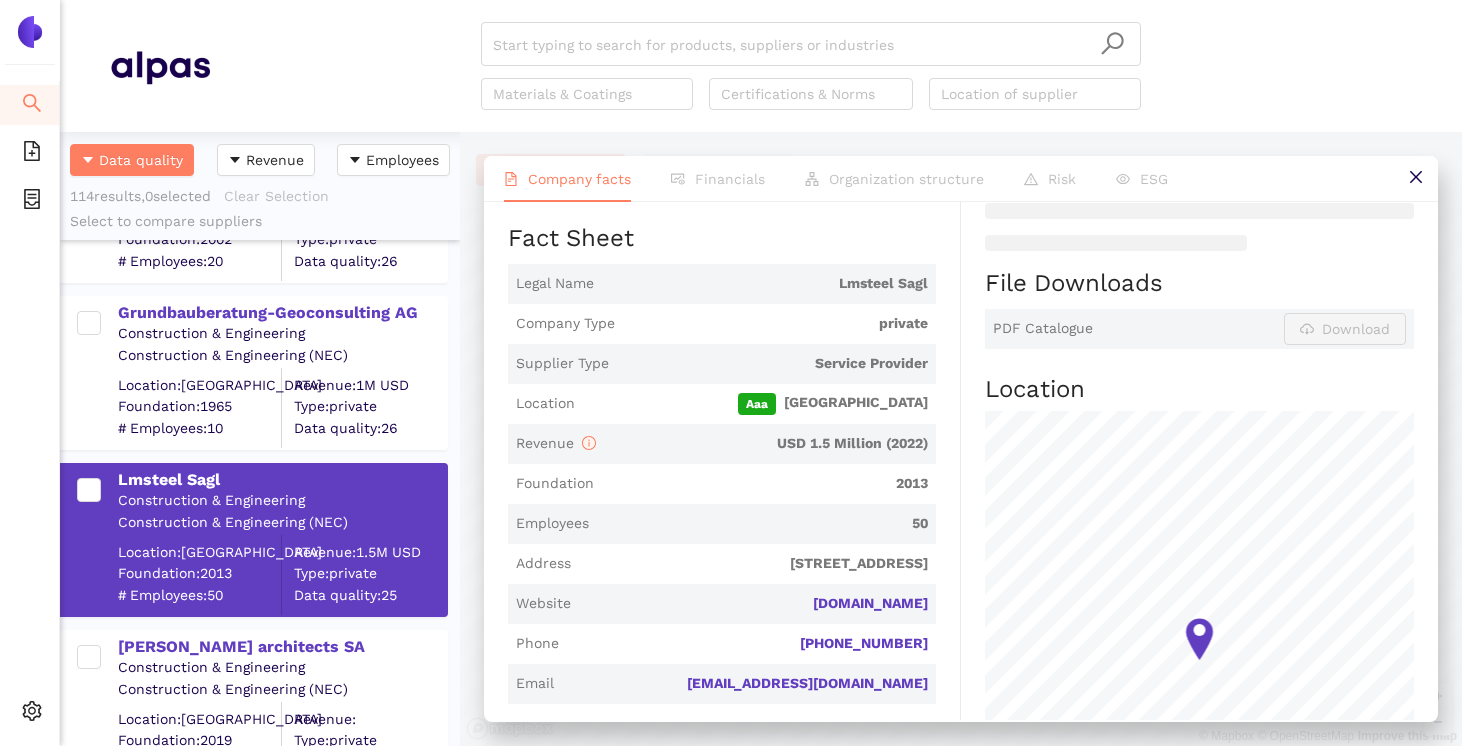 scroll, scrollTop: 0, scrollLeft: 0, axis: both 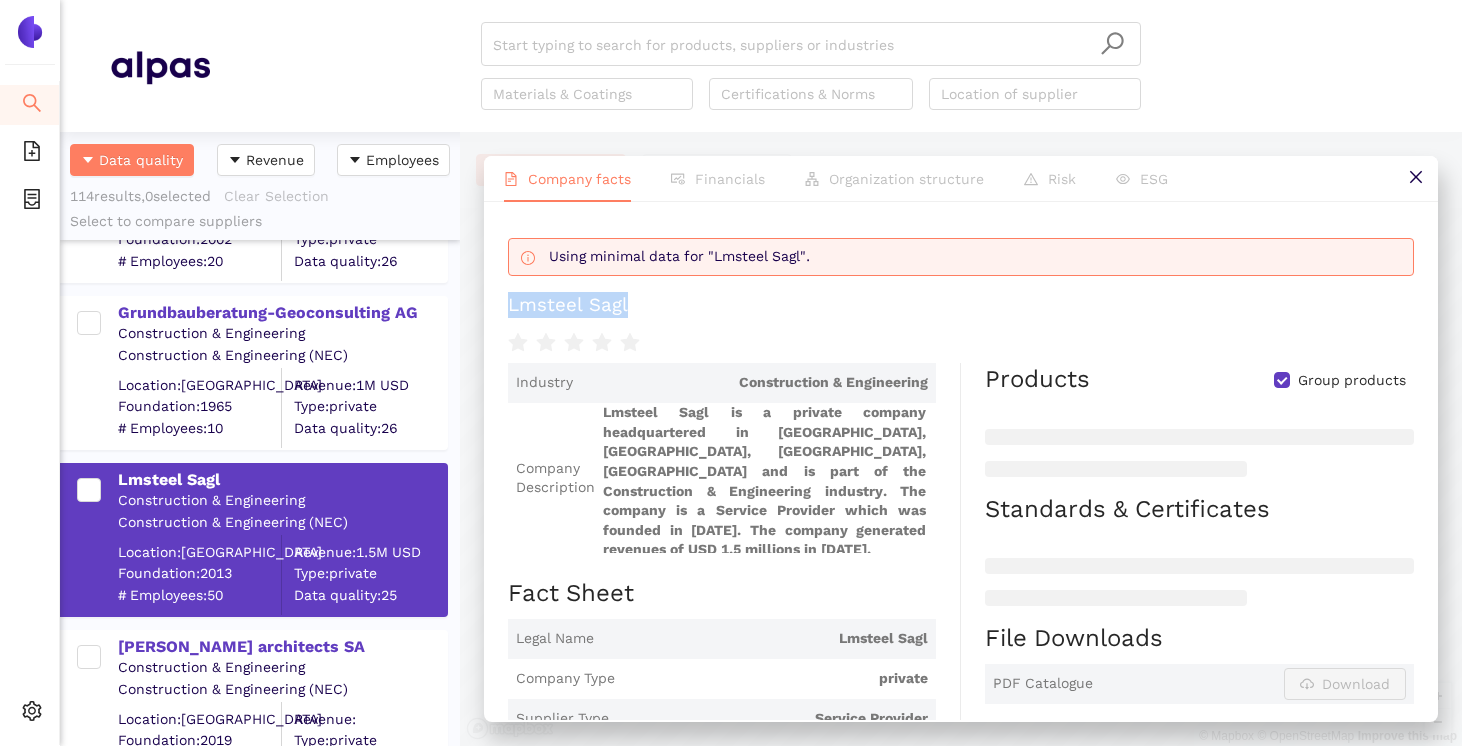 drag, startPoint x: 644, startPoint y: 296, endPoint x: 500, endPoint y: 304, distance: 144.22205 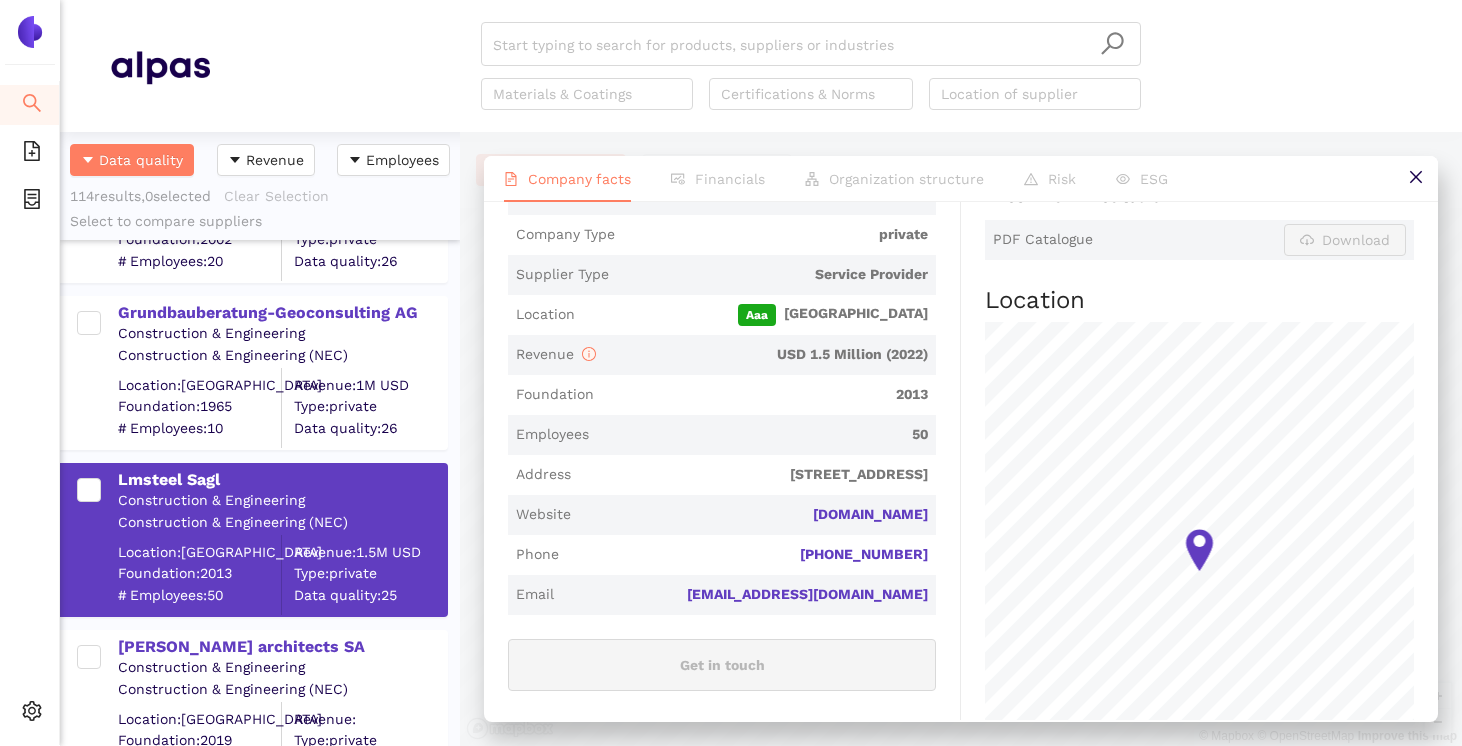 scroll, scrollTop: 447, scrollLeft: 0, axis: vertical 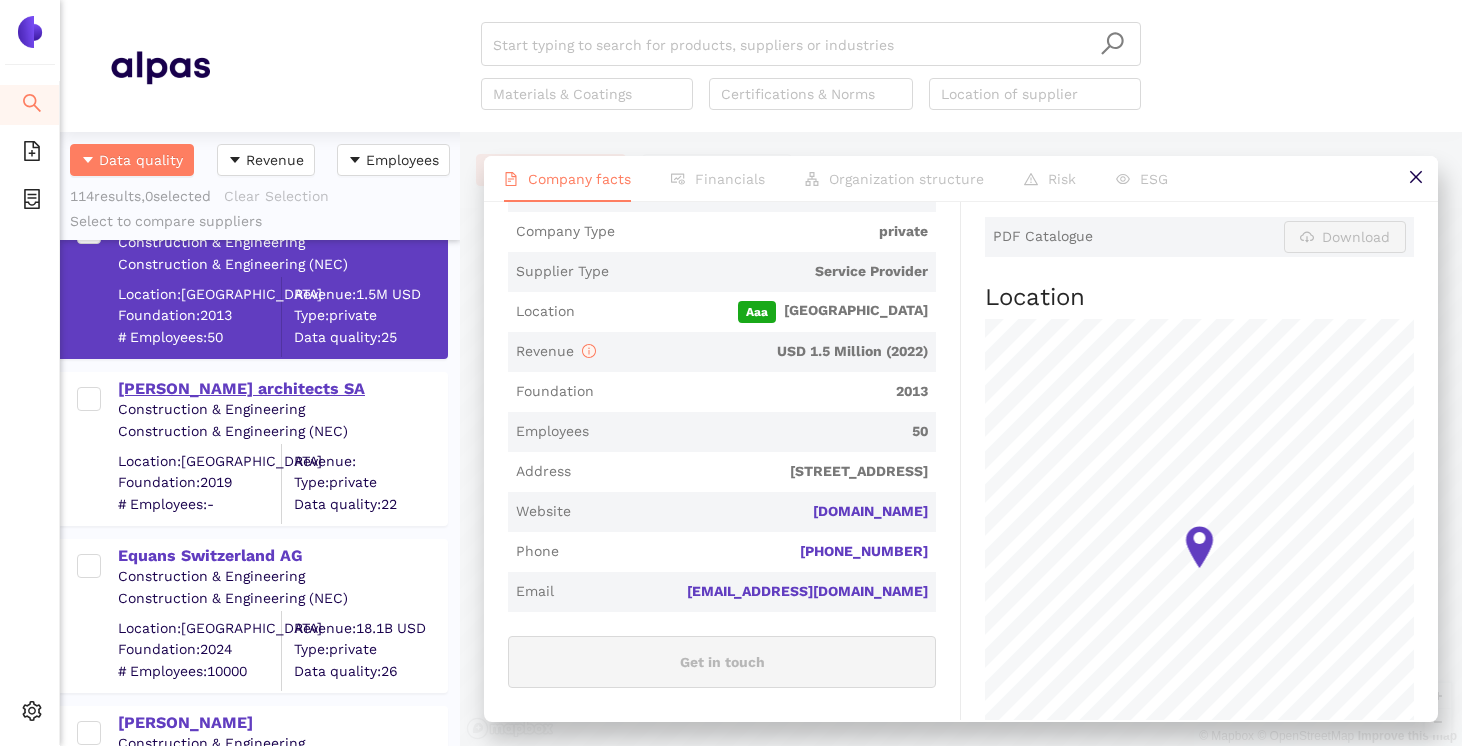 click on "[PERSON_NAME] architects SA" at bounding box center [282, 389] 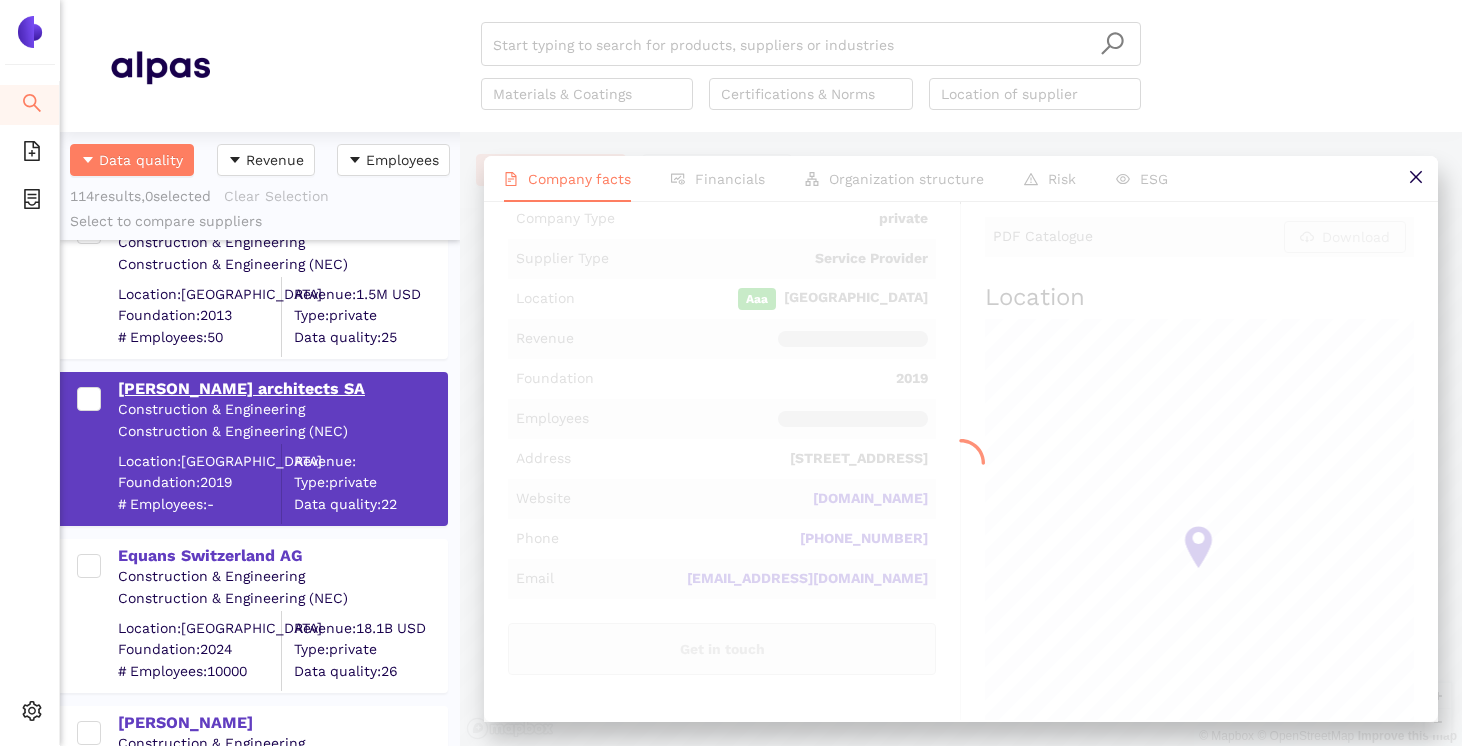 scroll, scrollTop: 0, scrollLeft: 0, axis: both 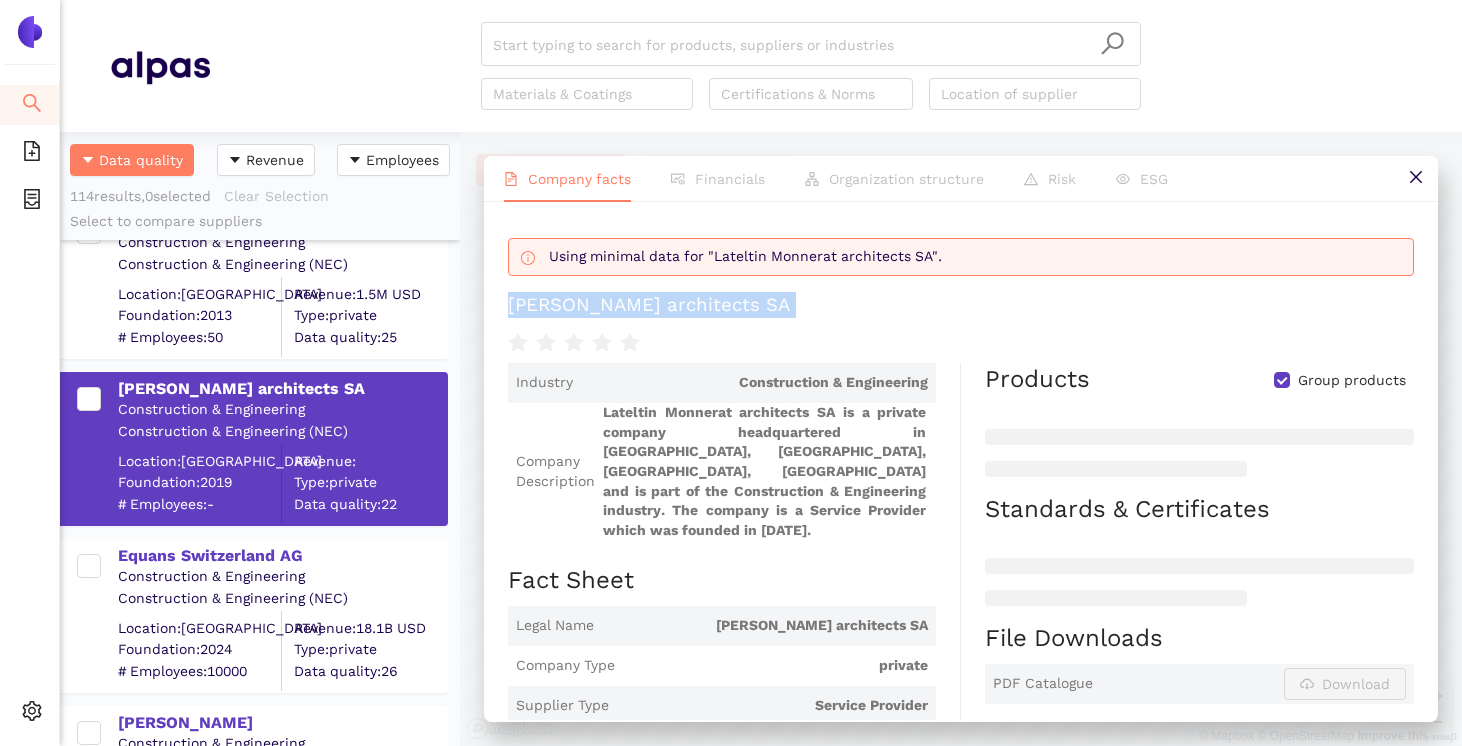 drag, startPoint x: 505, startPoint y: 302, endPoint x: 826, endPoint y: 322, distance: 321.62244 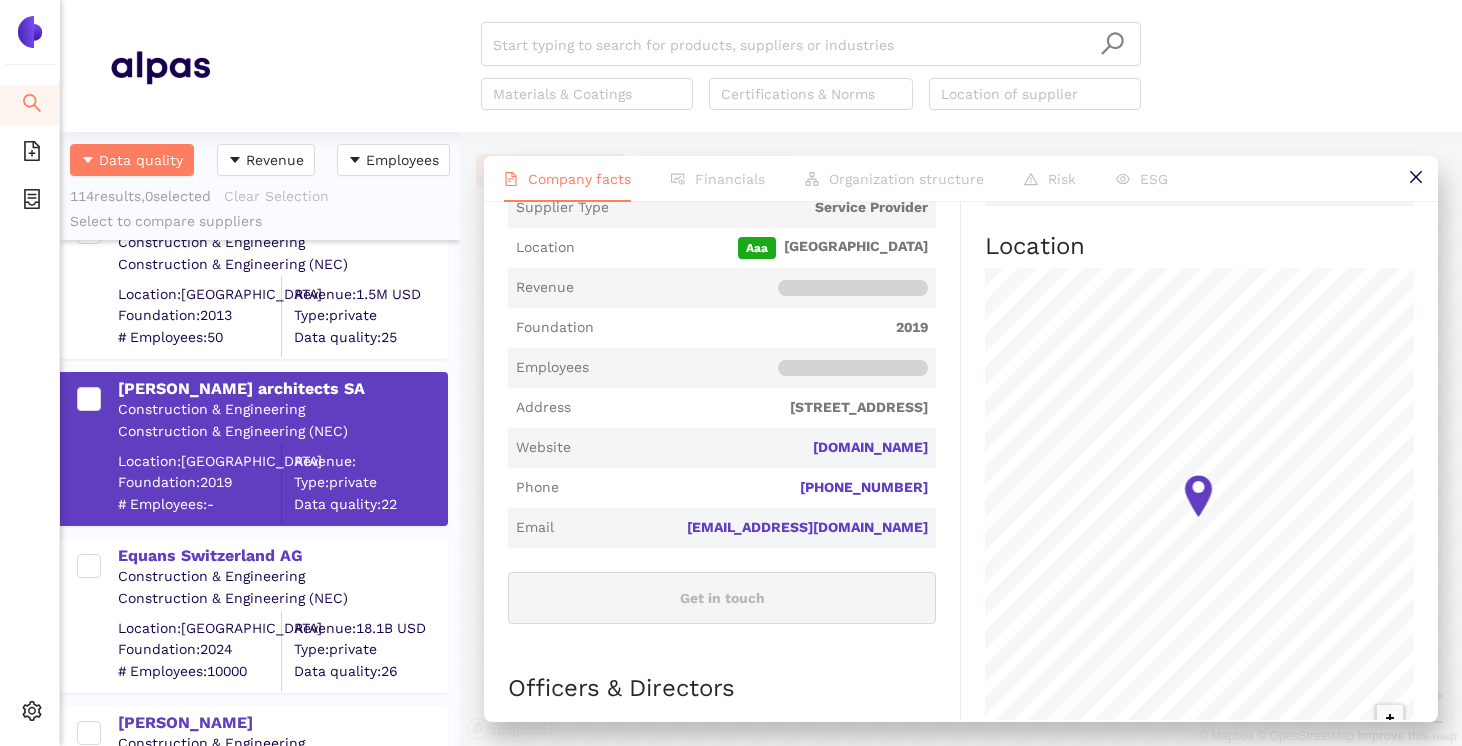 scroll, scrollTop: 512, scrollLeft: 0, axis: vertical 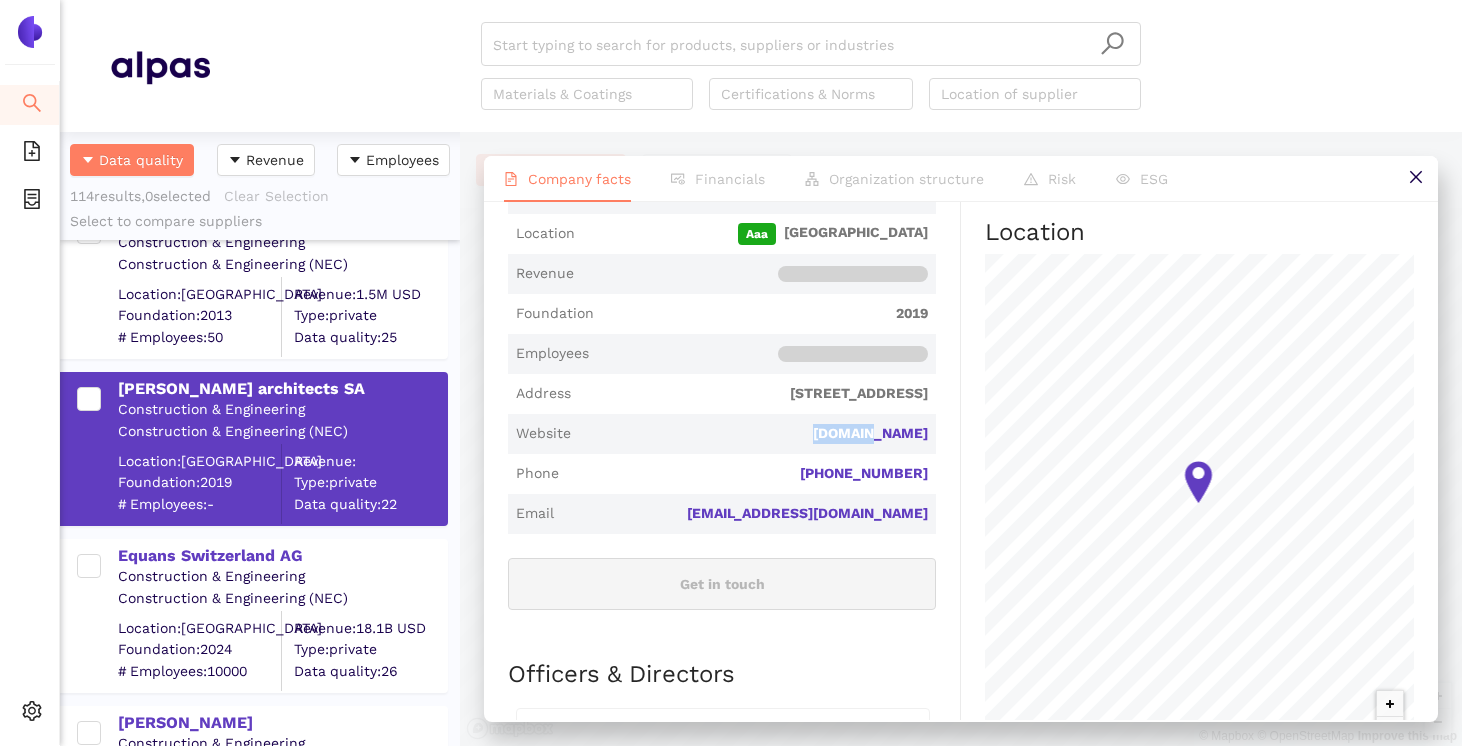 drag, startPoint x: 851, startPoint y: 414, endPoint x: 930, endPoint y: 421, distance: 79.30952 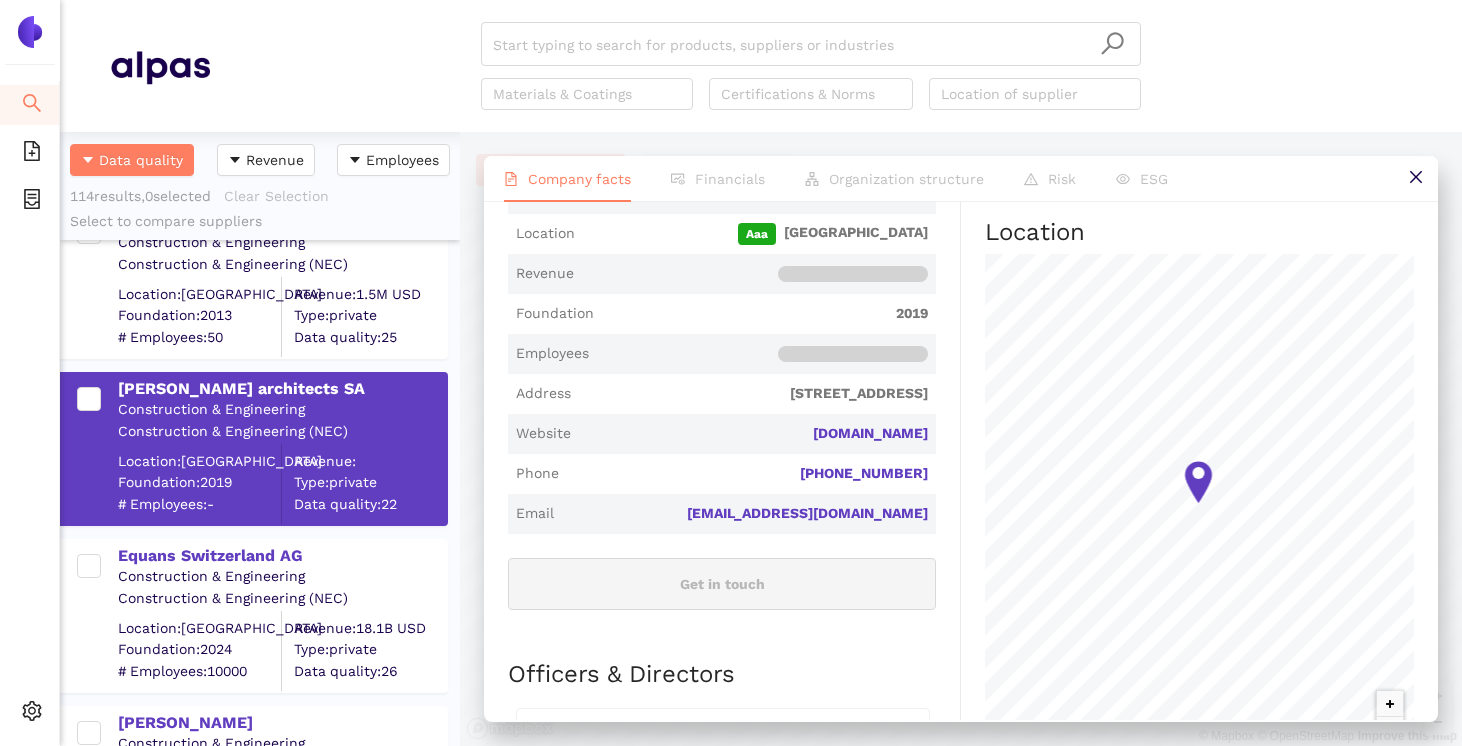 click on "[PHONE_NUMBER]" at bounding box center (747, 474) 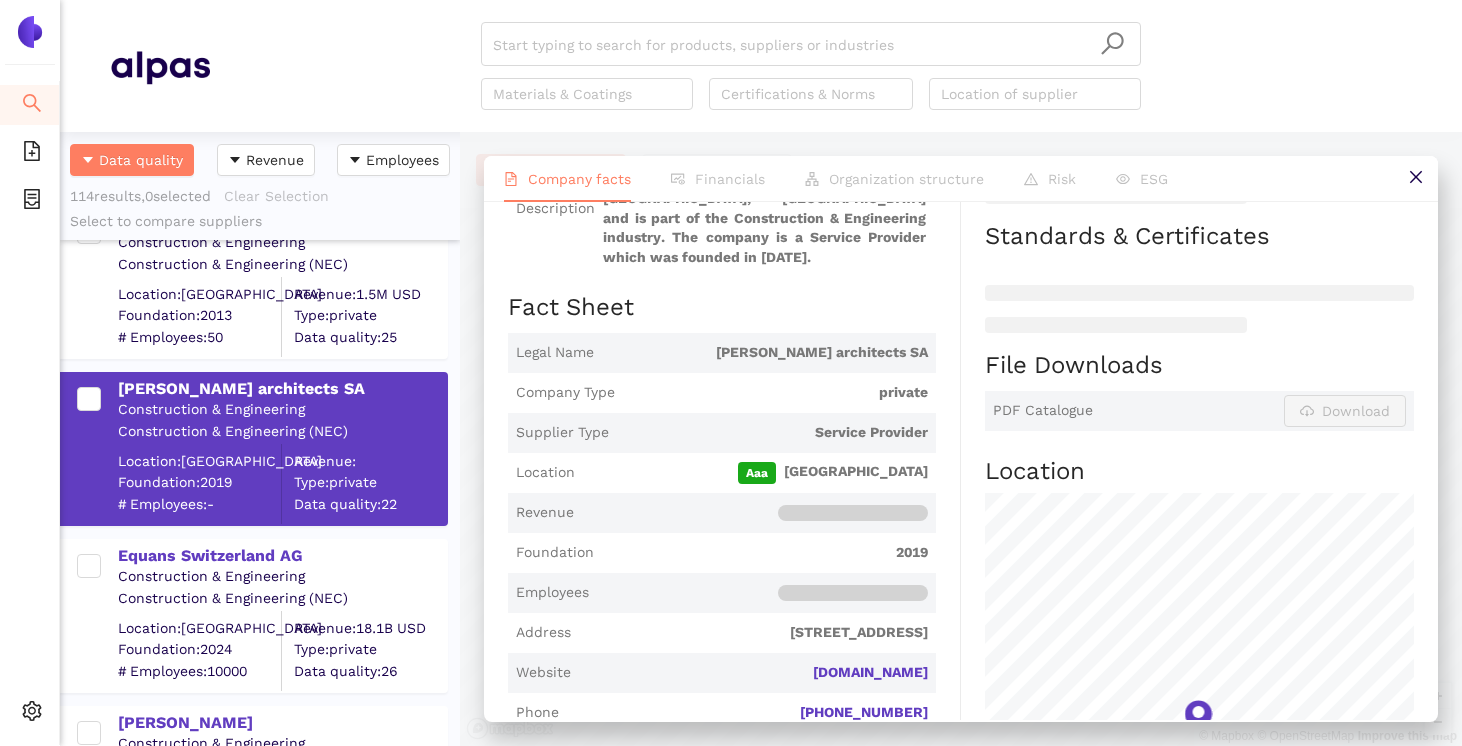 scroll, scrollTop: 418, scrollLeft: 0, axis: vertical 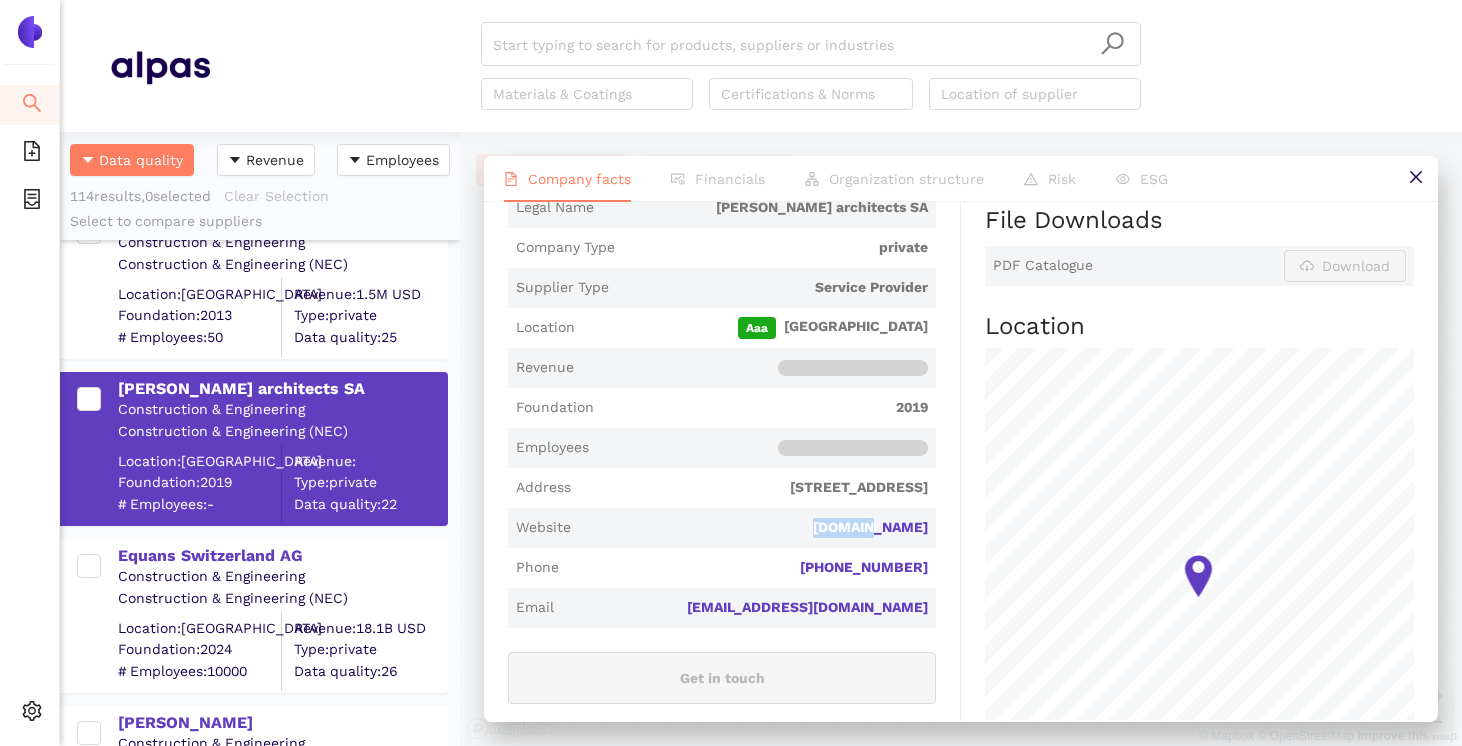 drag, startPoint x: 856, startPoint y: 514, endPoint x: 930, endPoint y: 514, distance: 74 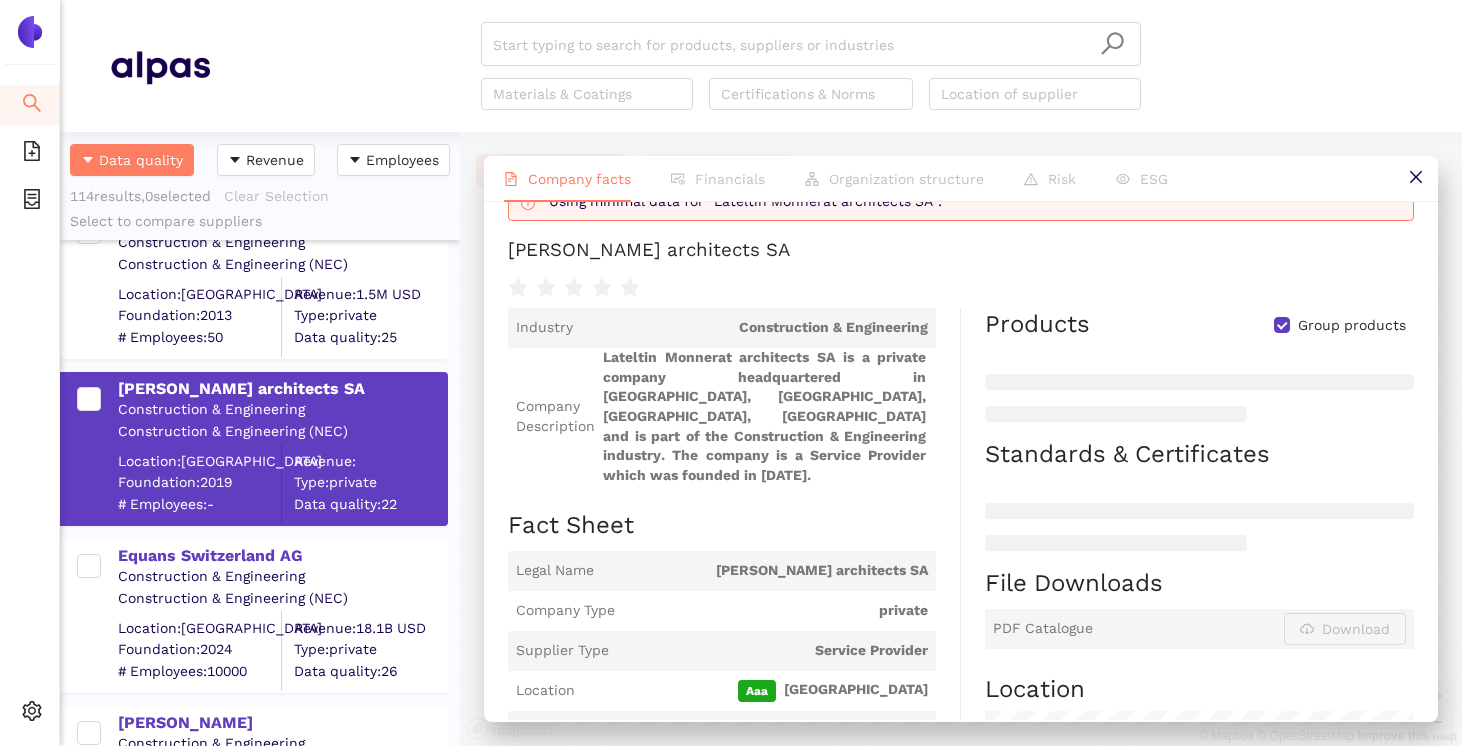 scroll, scrollTop: 0, scrollLeft: 0, axis: both 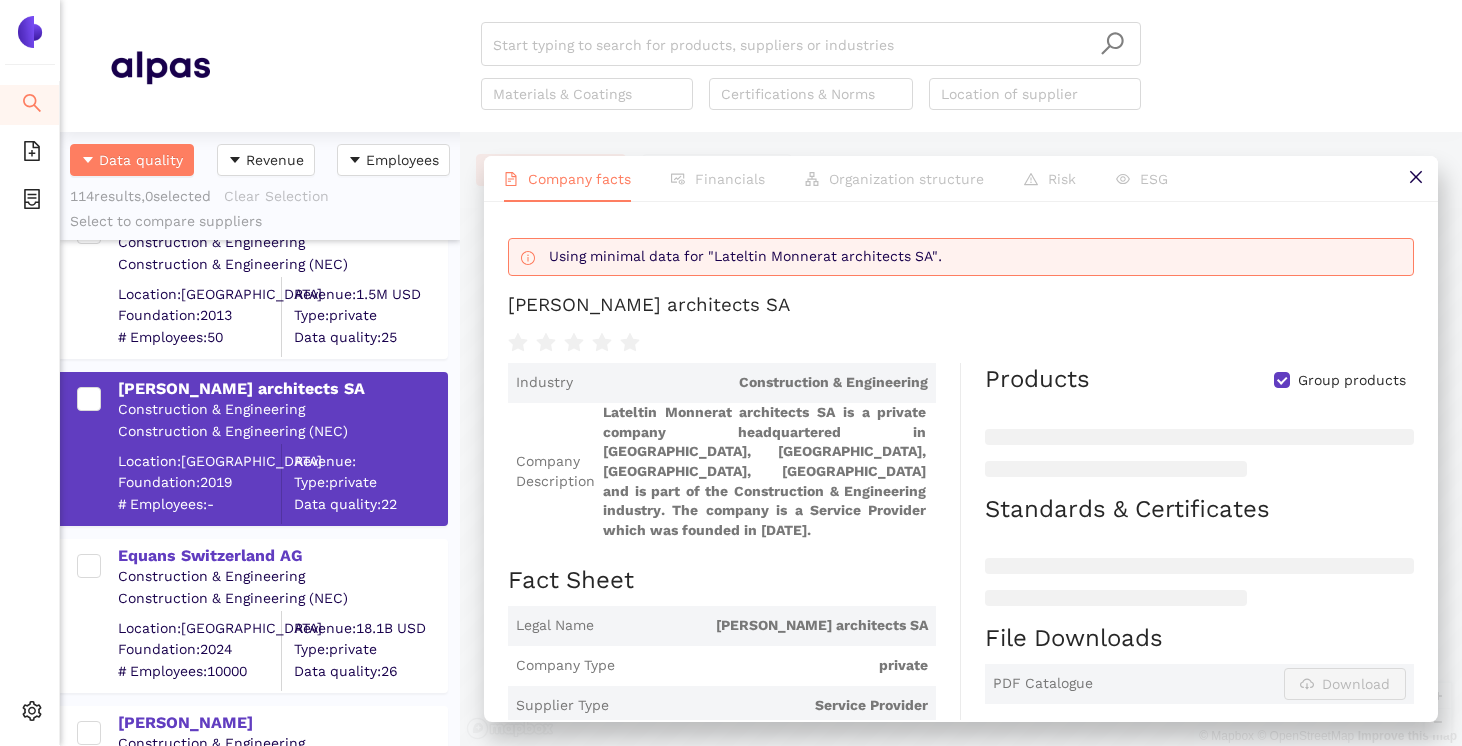 drag, startPoint x: 813, startPoint y: 313, endPoint x: 491, endPoint y: 291, distance: 322.75067 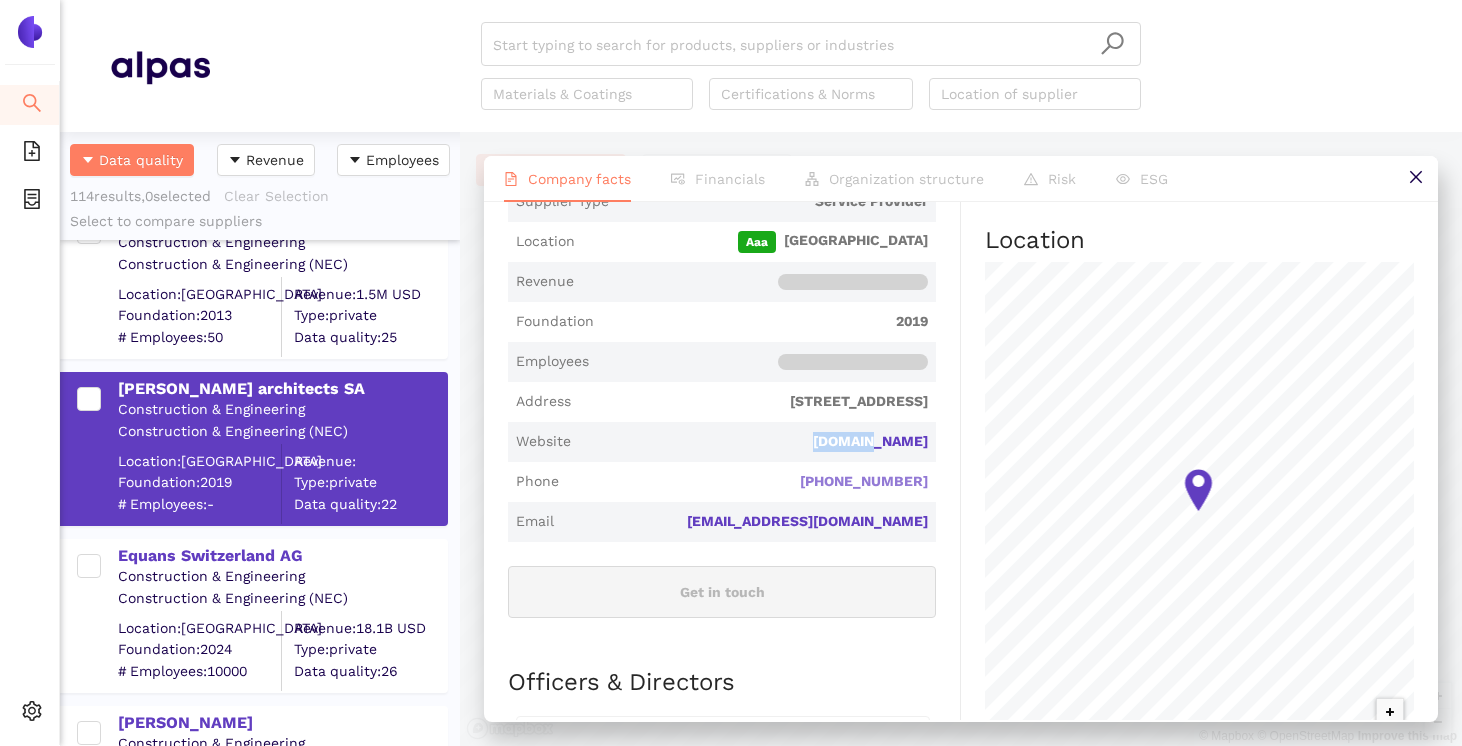 scroll, scrollTop: 514, scrollLeft: 0, axis: vertical 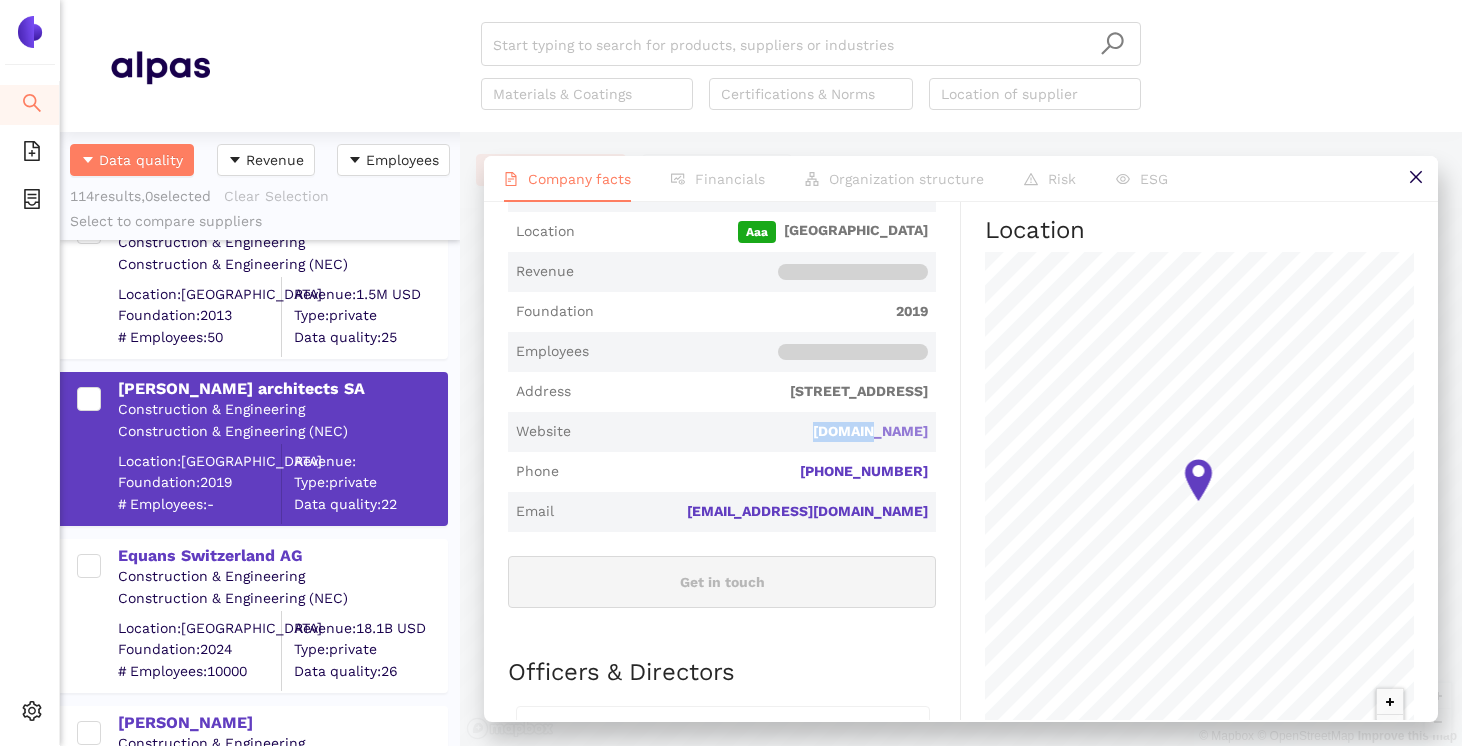 click on "[DOMAIN_NAME]" at bounding box center (0, 0) 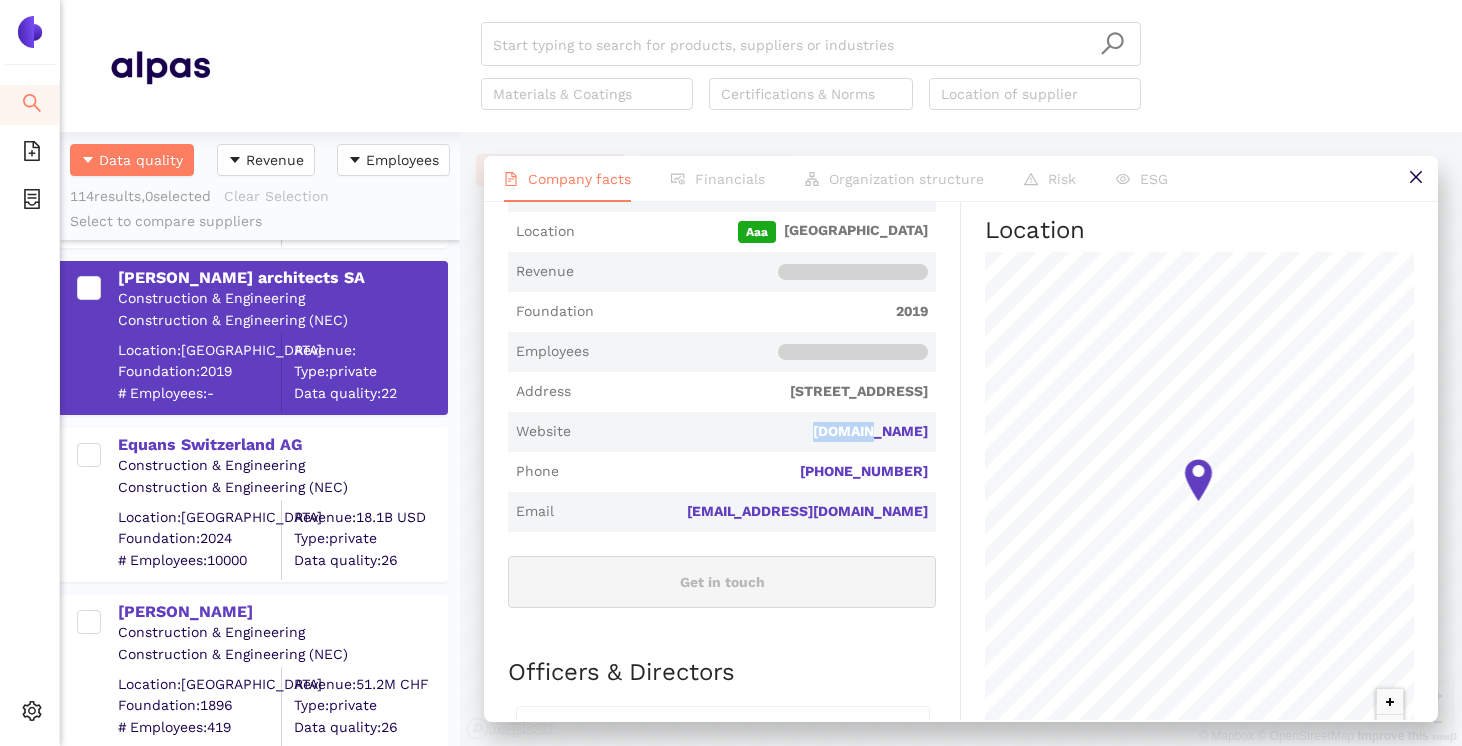 scroll, scrollTop: 11937, scrollLeft: 0, axis: vertical 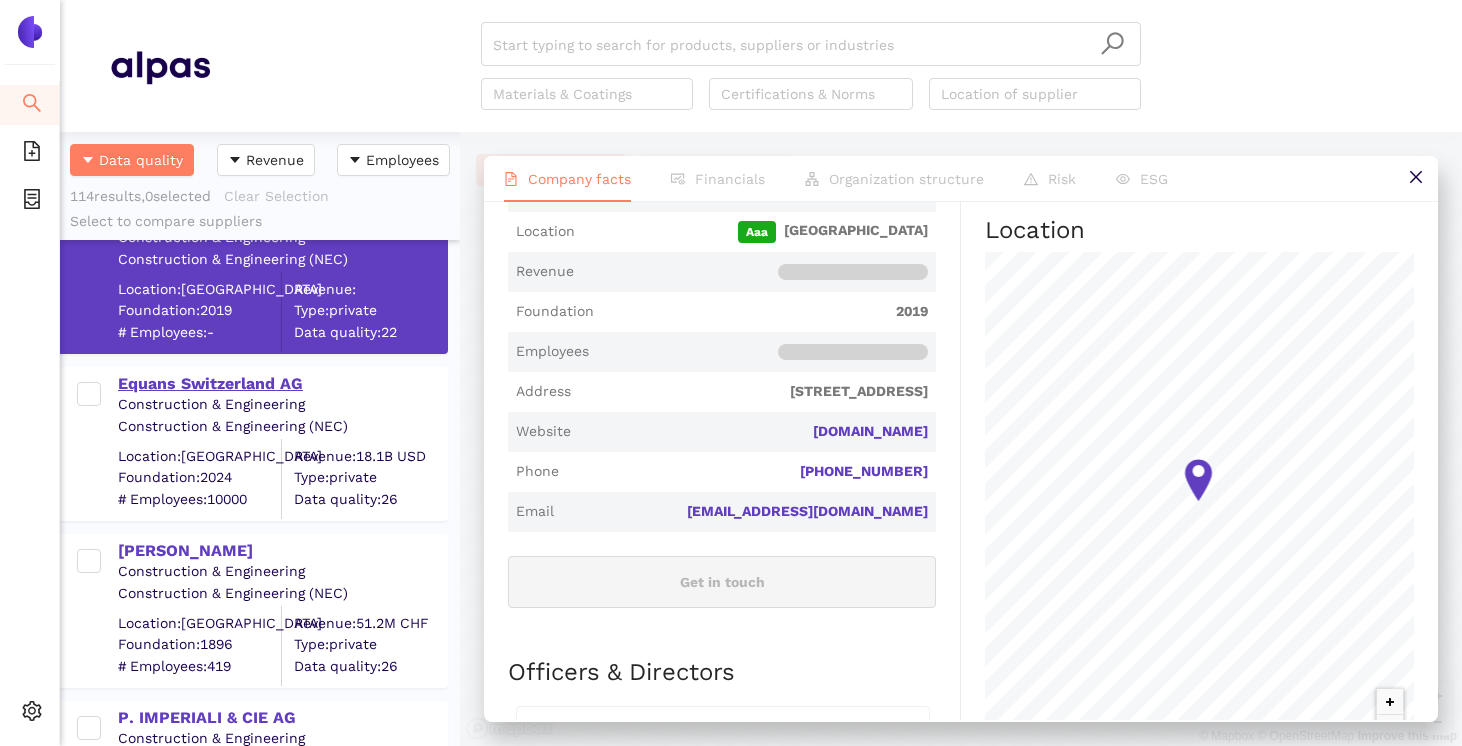 click on "Equans Switzerland AG" at bounding box center (282, 384) 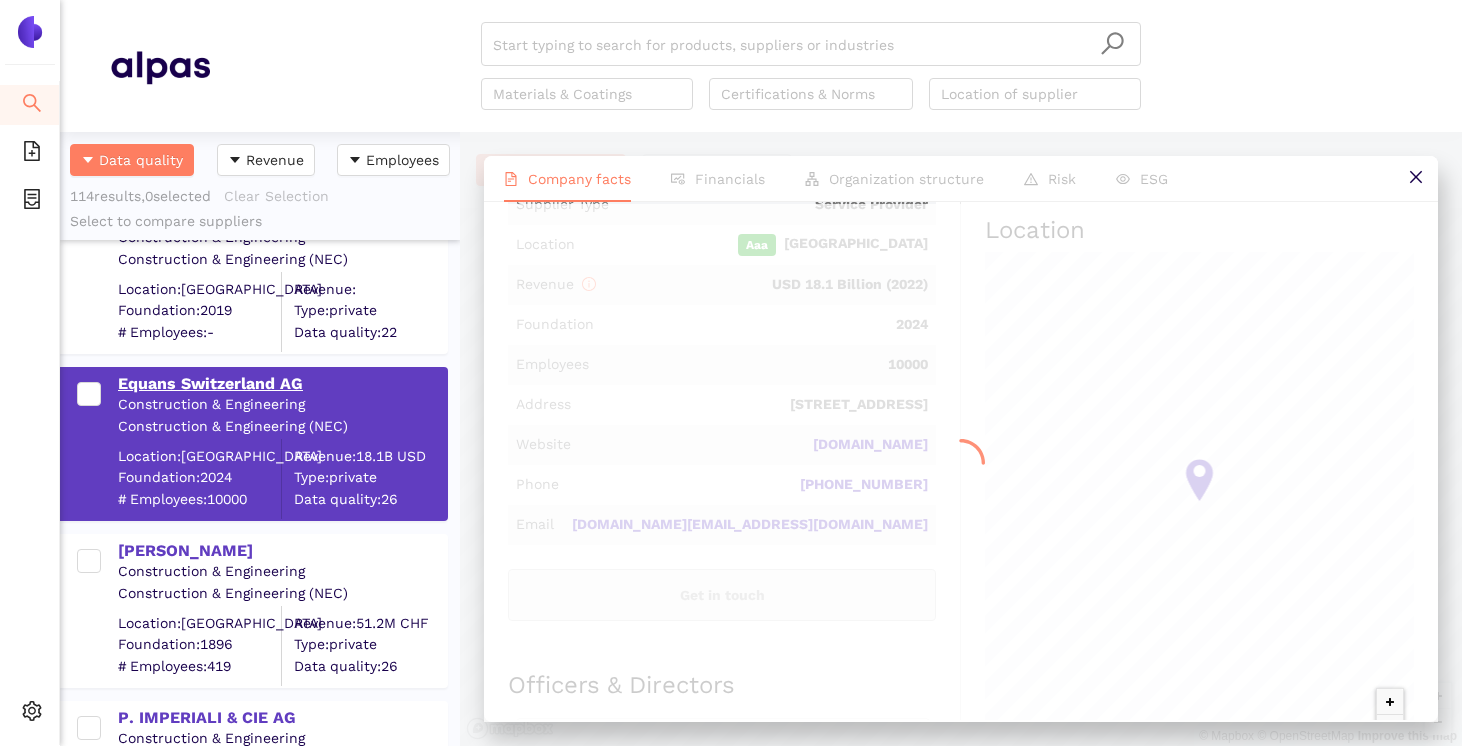 scroll, scrollTop: 0, scrollLeft: 0, axis: both 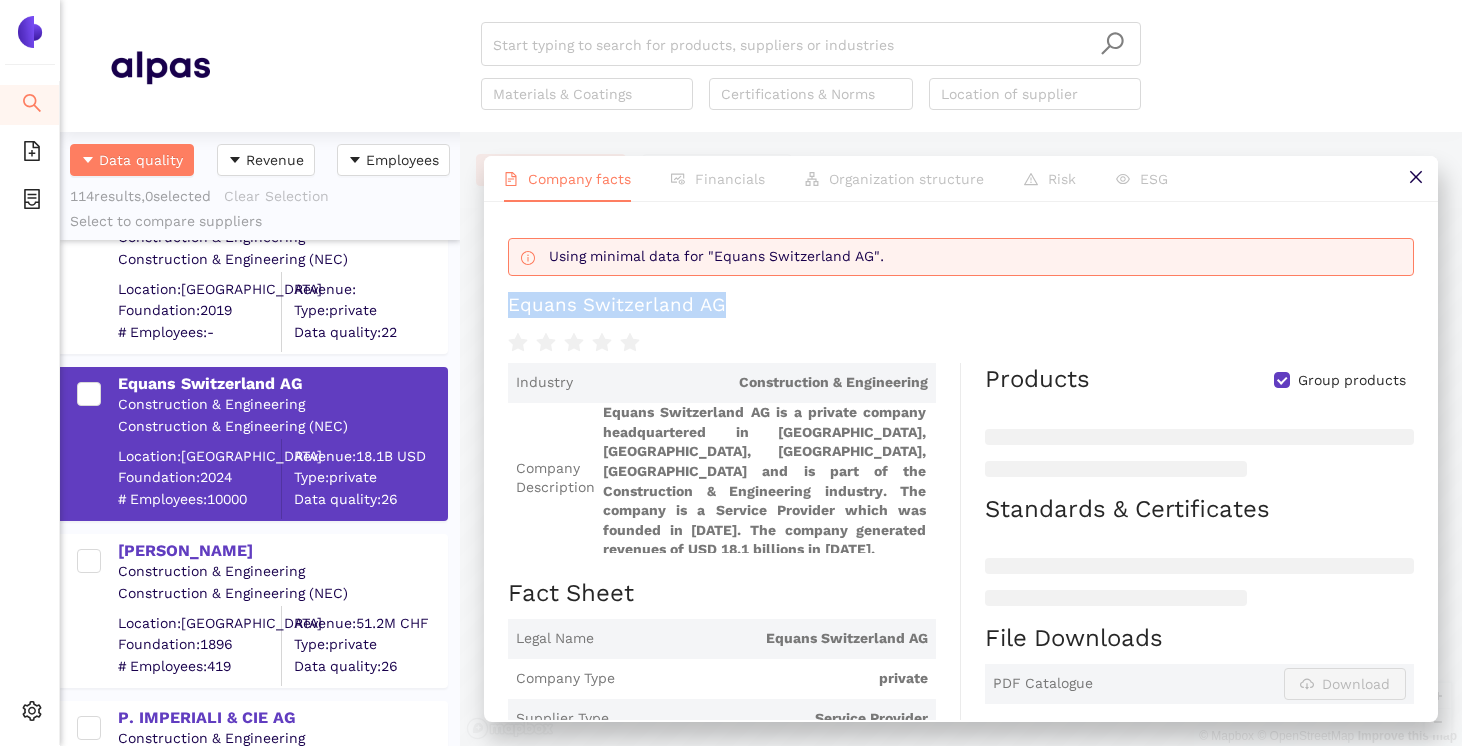 drag, startPoint x: 733, startPoint y: 303, endPoint x: 502, endPoint y: 304, distance: 231.00217 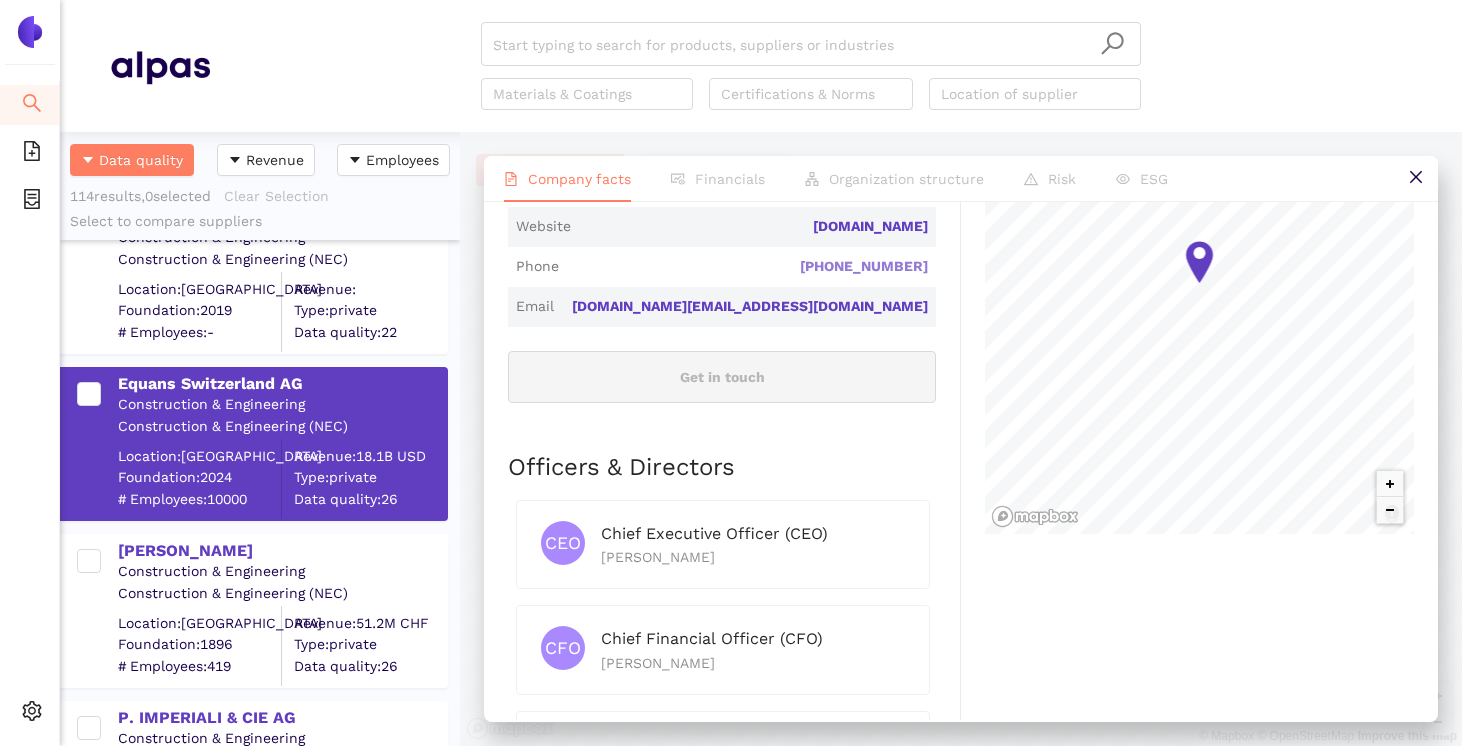 scroll, scrollTop: 661, scrollLeft: 0, axis: vertical 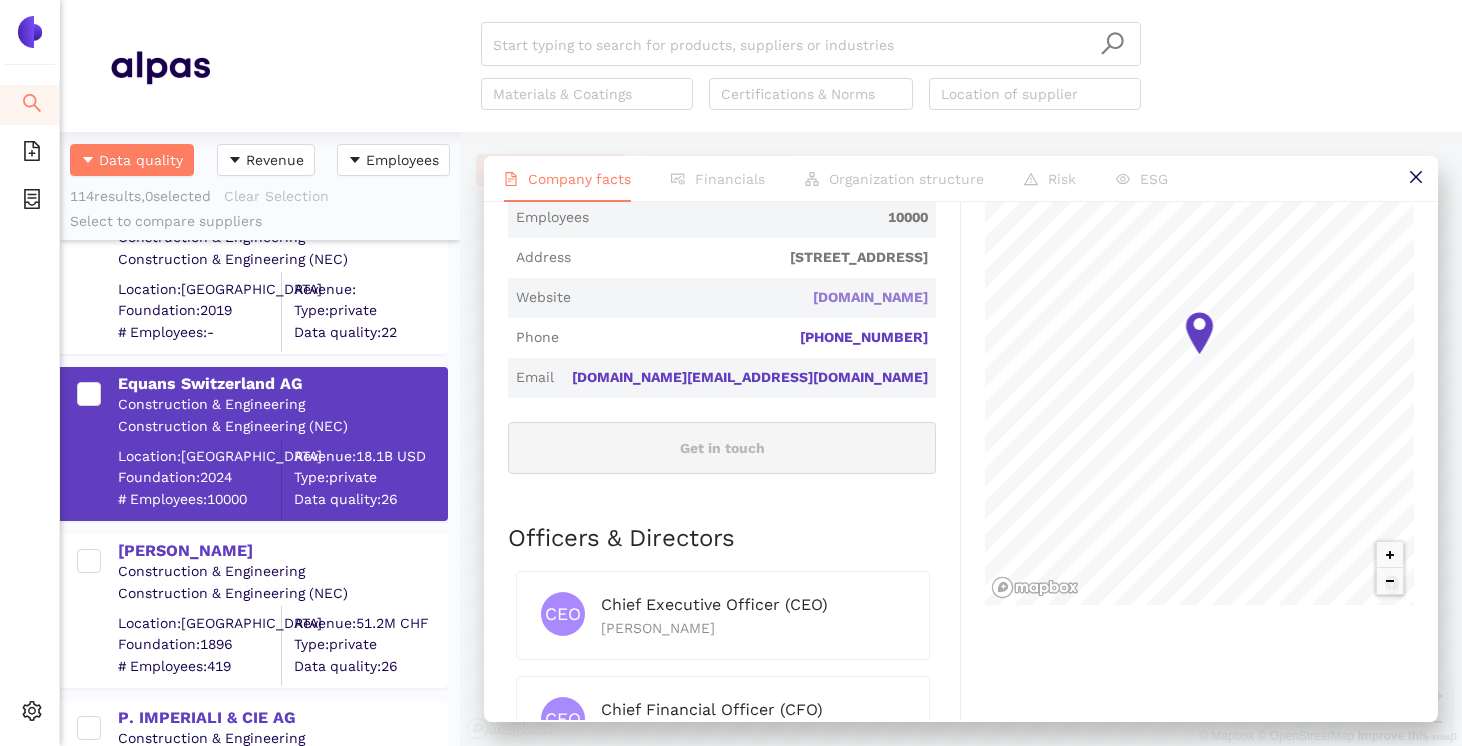 click on "[DOMAIN_NAME]" at bounding box center (0, 0) 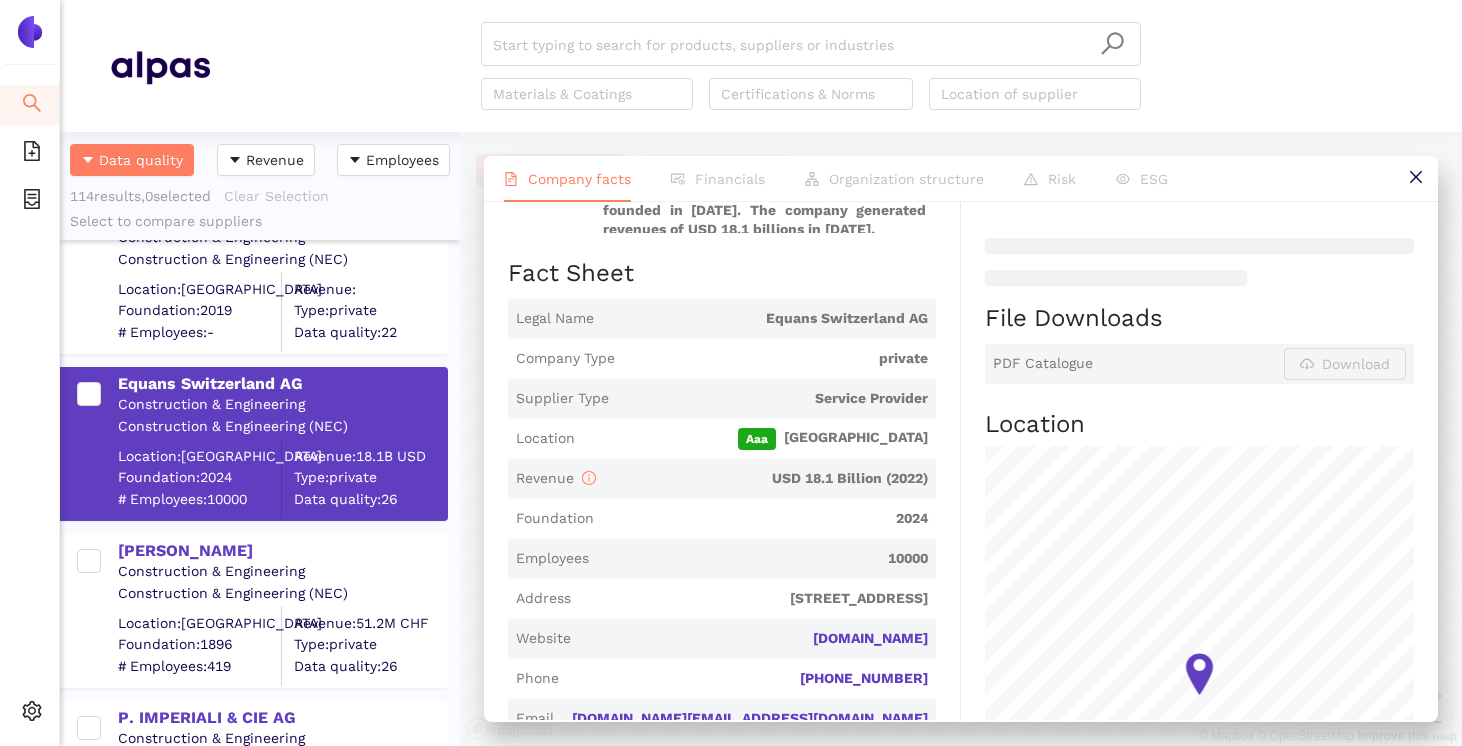 scroll, scrollTop: 326, scrollLeft: 0, axis: vertical 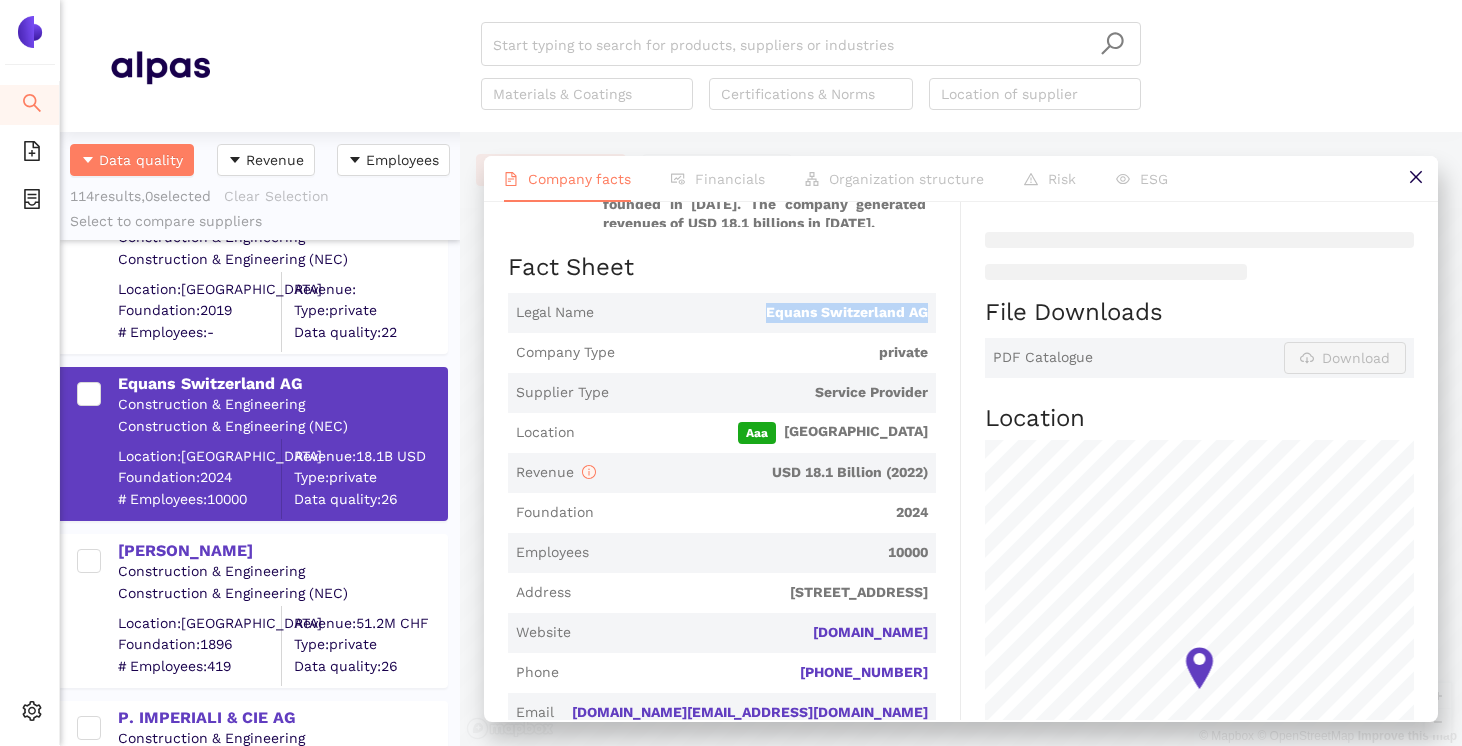 drag, startPoint x: 757, startPoint y: 300, endPoint x: 941, endPoint y: 303, distance: 184.02446 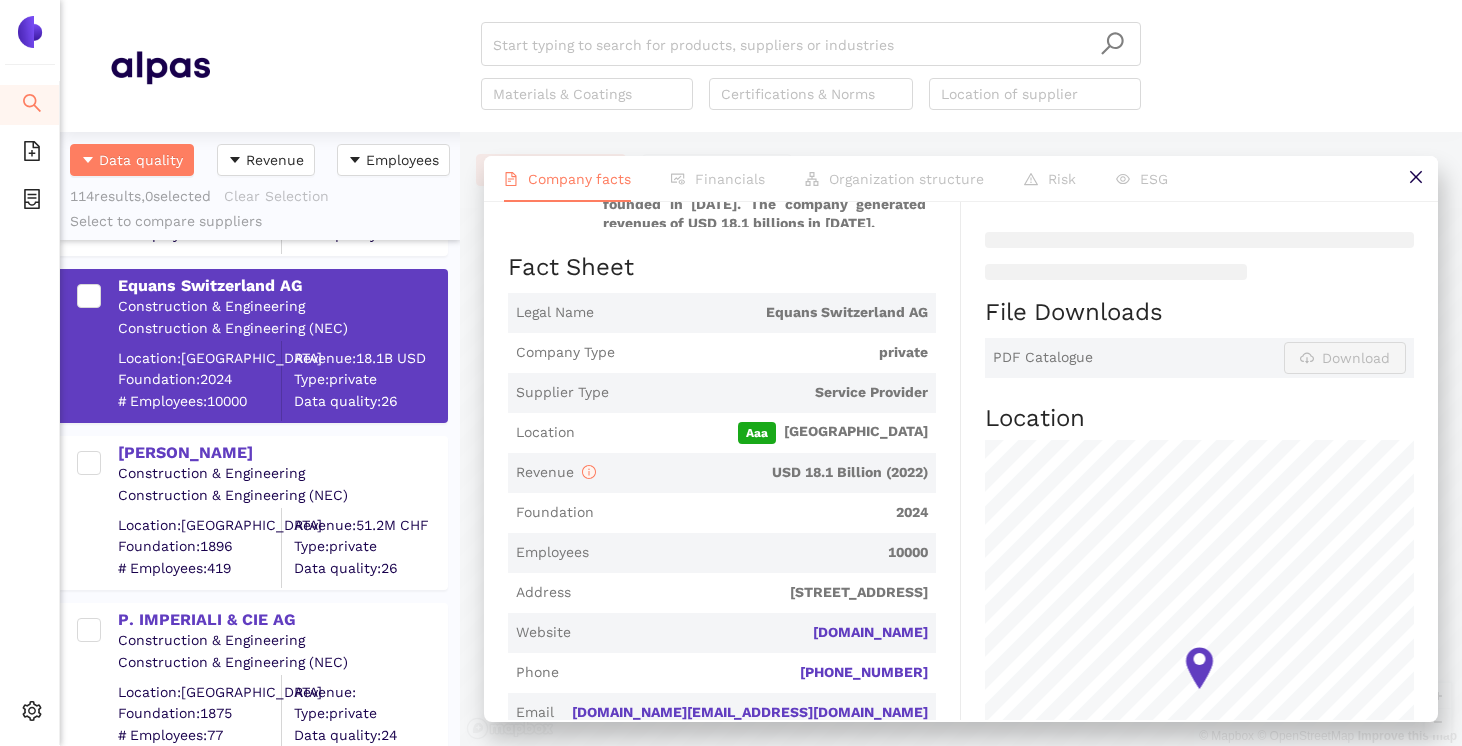 scroll, scrollTop: 12020, scrollLeft: 0, axis: vertical 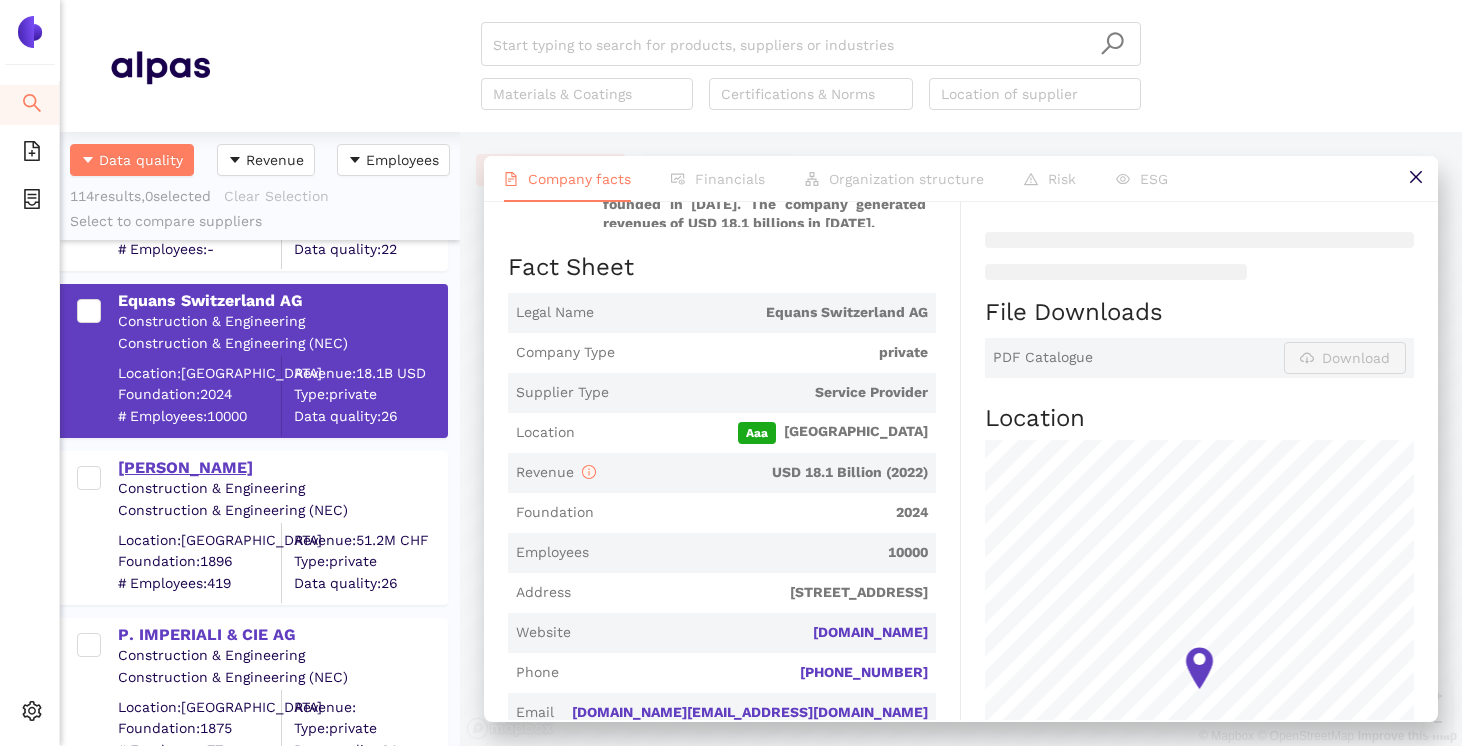 click on "[PERSON_NAME]" at bounding box center (282, 468) 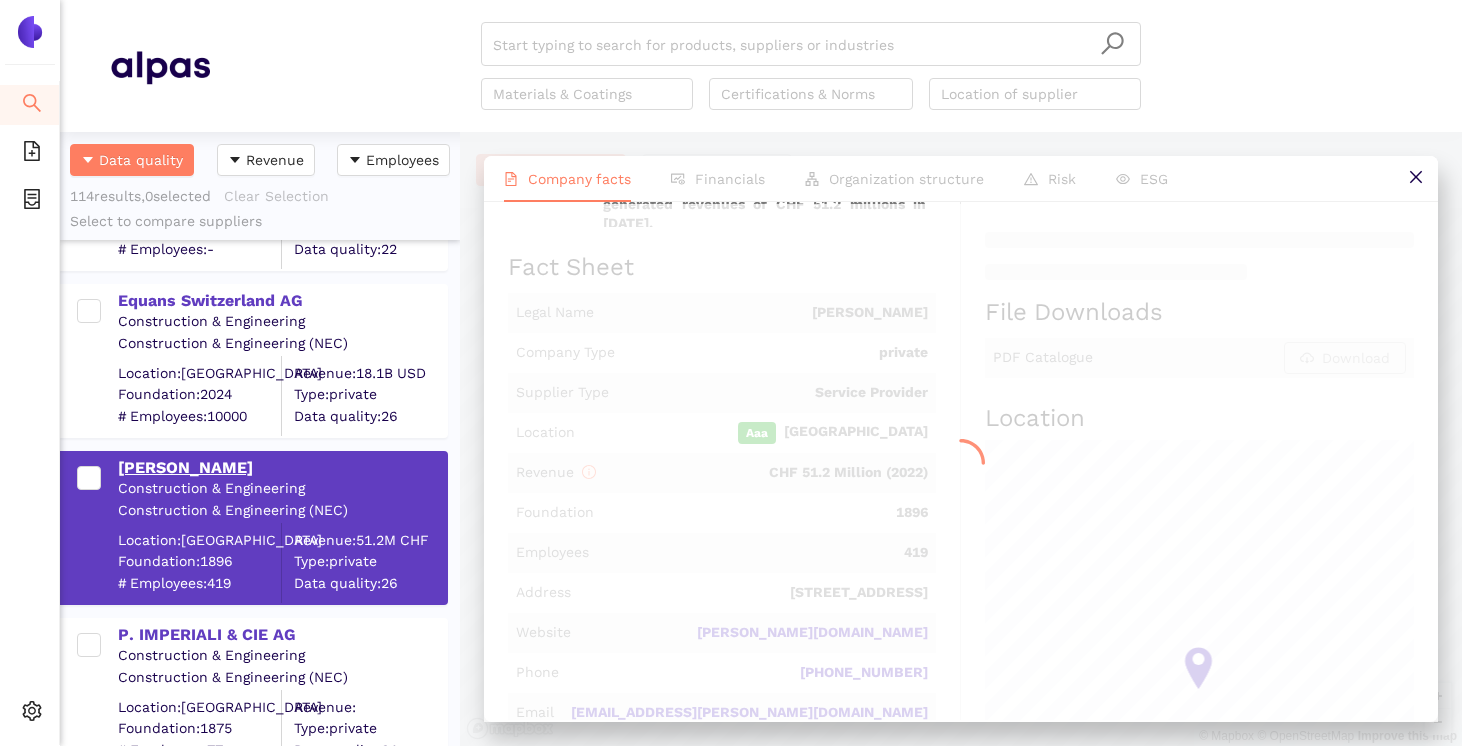 scroll, scrollTop: 0, scrollLeft: 0, axis: both 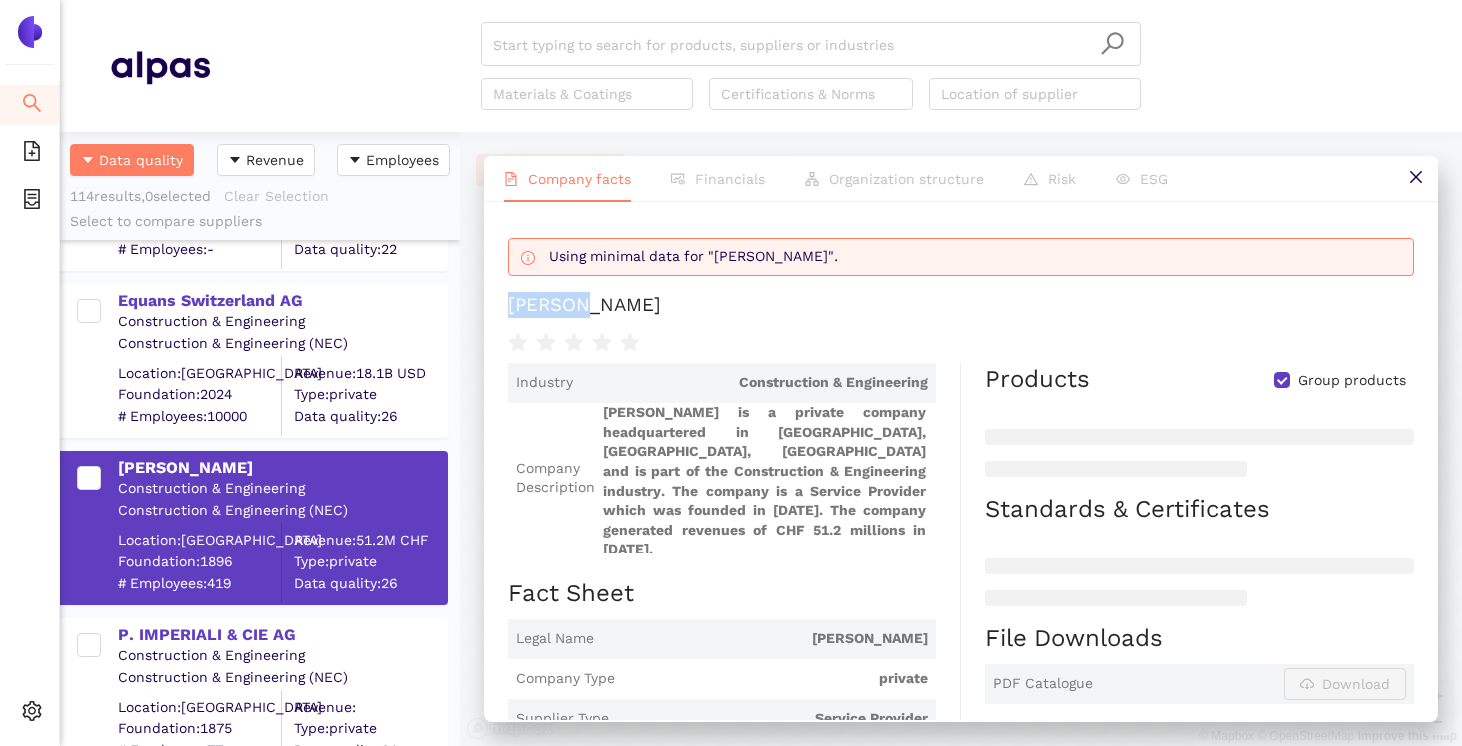drag, startPoint x: 607, startPoint y: 311, endPoint x: 502, endPoint y: 312, distance: 105.00476 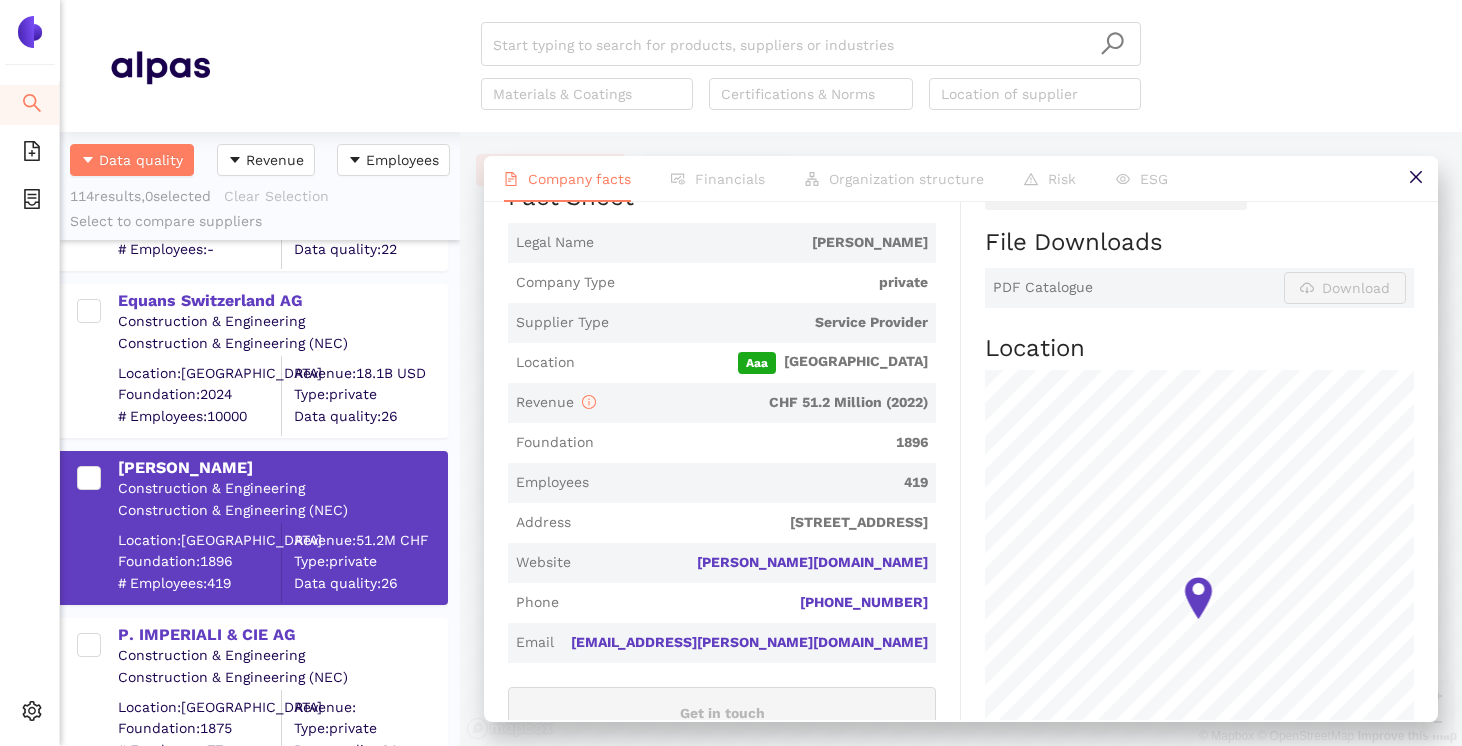 scroll, scrollTop: 0, scrollLeft: 0, axis: both 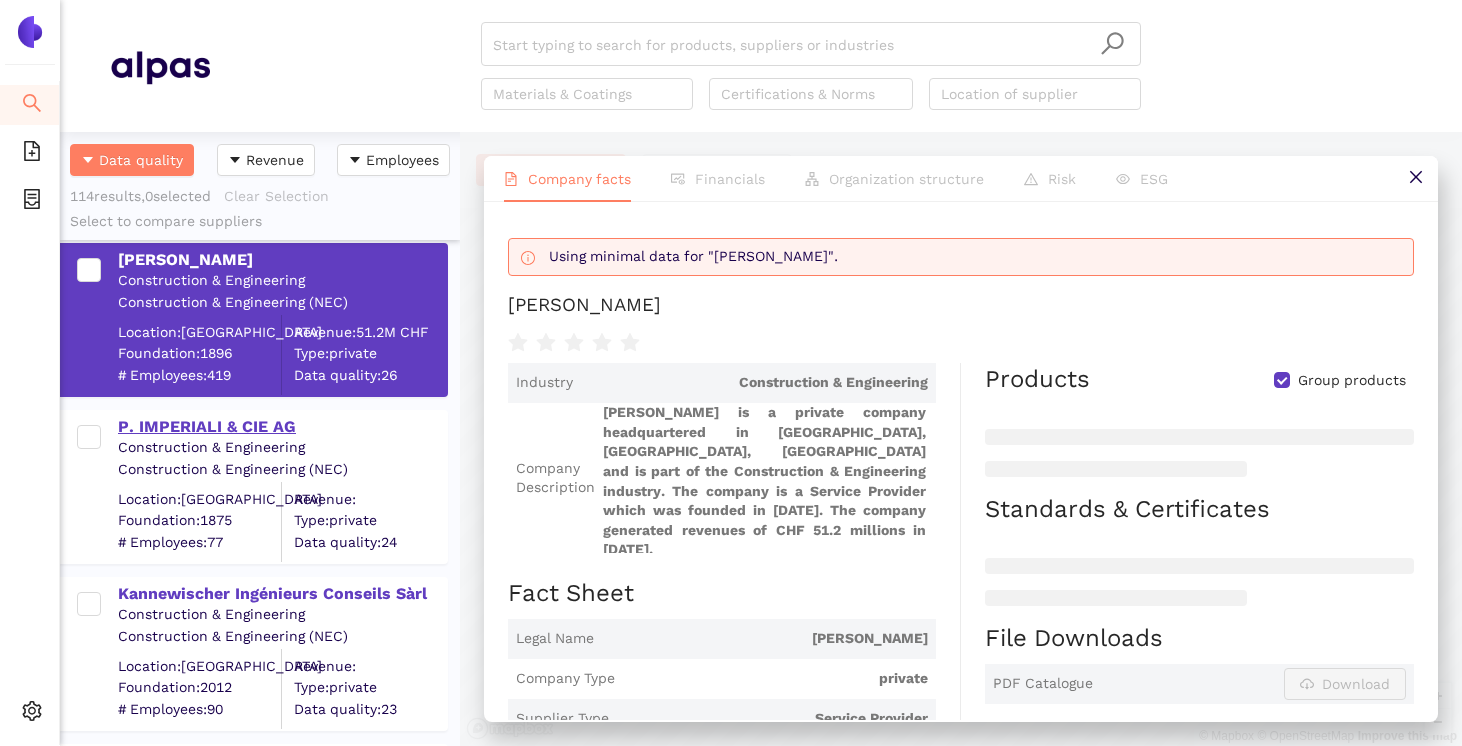 click on "P. IMPERIALI & CIE AG" at bounding box center [282, 427] 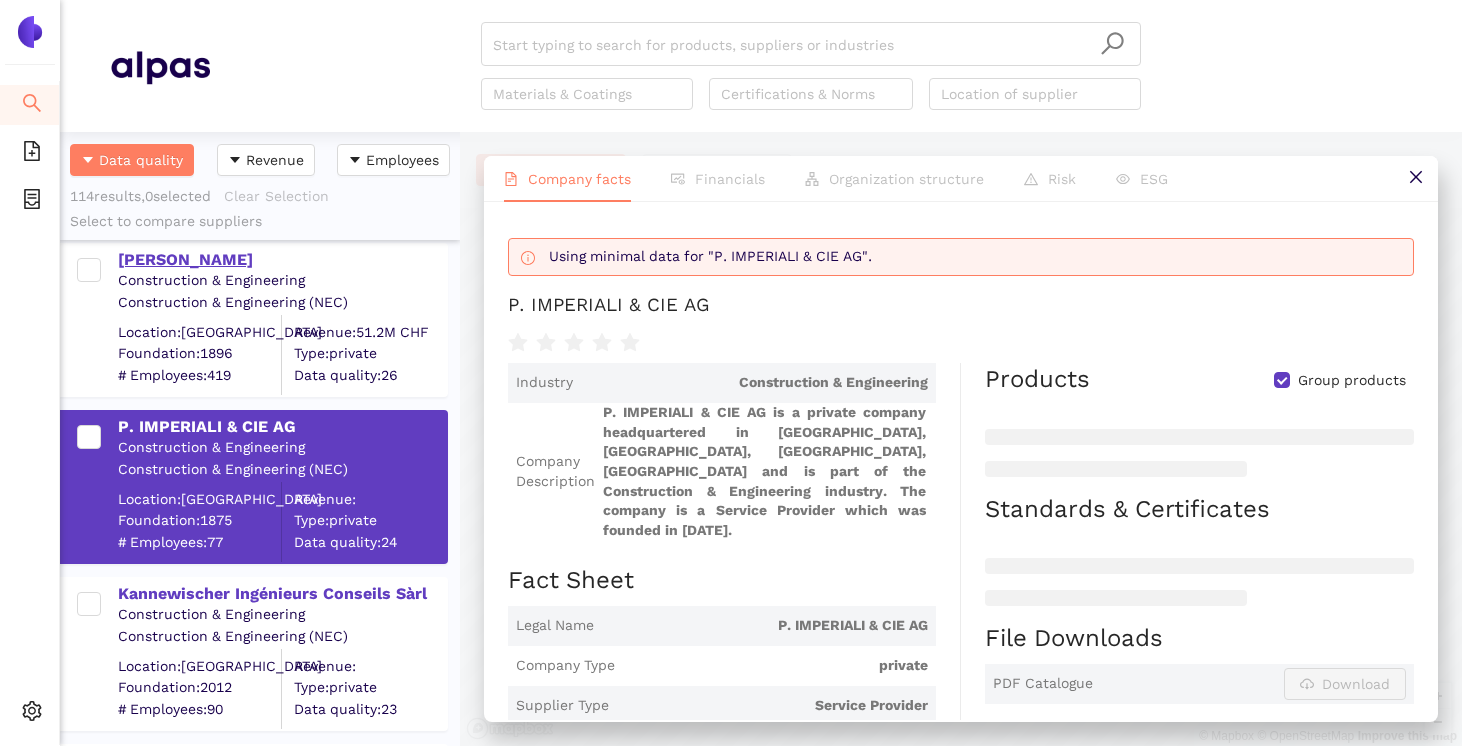 click on "[PERSON_NAME]" at bounding box center [282, 260] 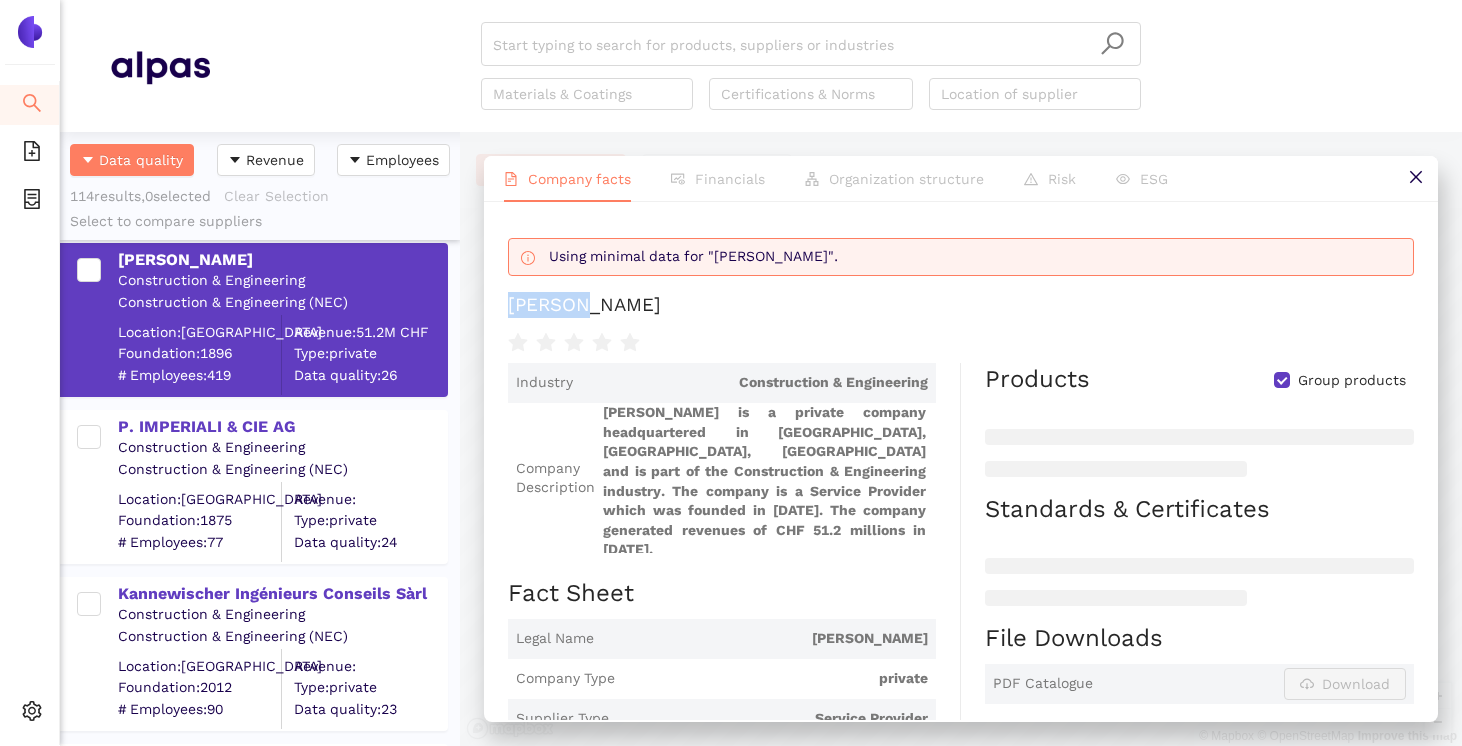 drag, startPoint x: 595, startPoint y: 306, endPoint x: 502, endPoint y: 306, distance: 93 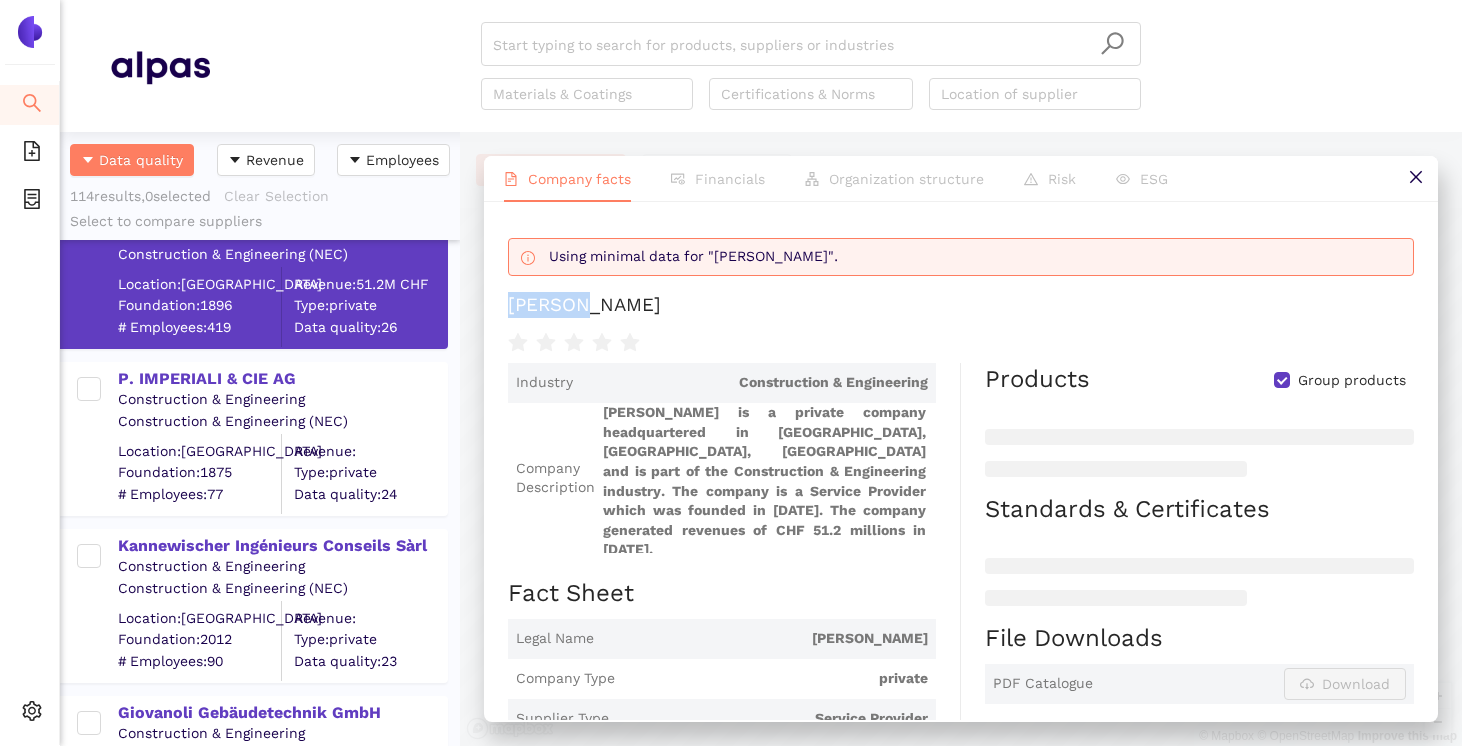 scroll, scrollTop: 12300, scrollLeft: 0, axis: vertical 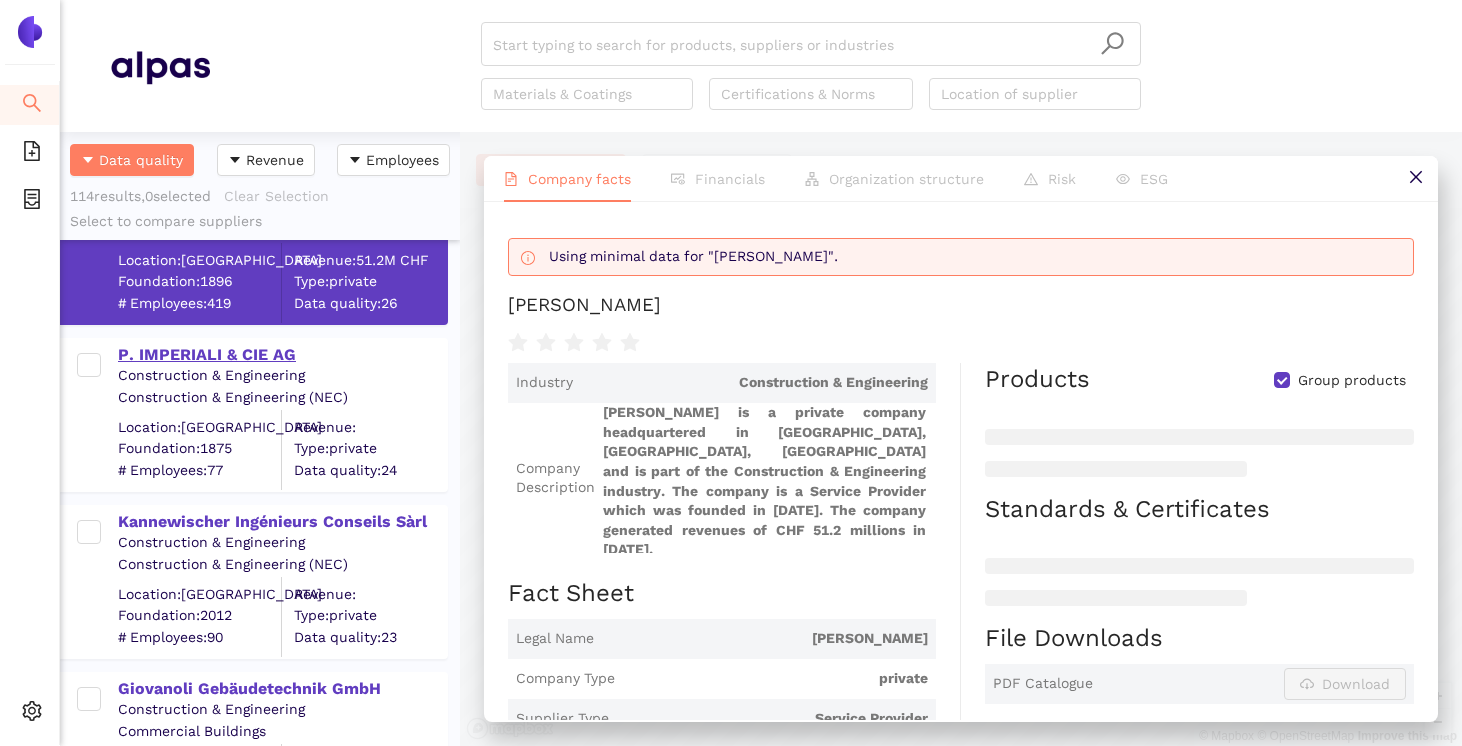 click on "P. IMPERIALI & CIE AG" at bounding box center [282, 355] 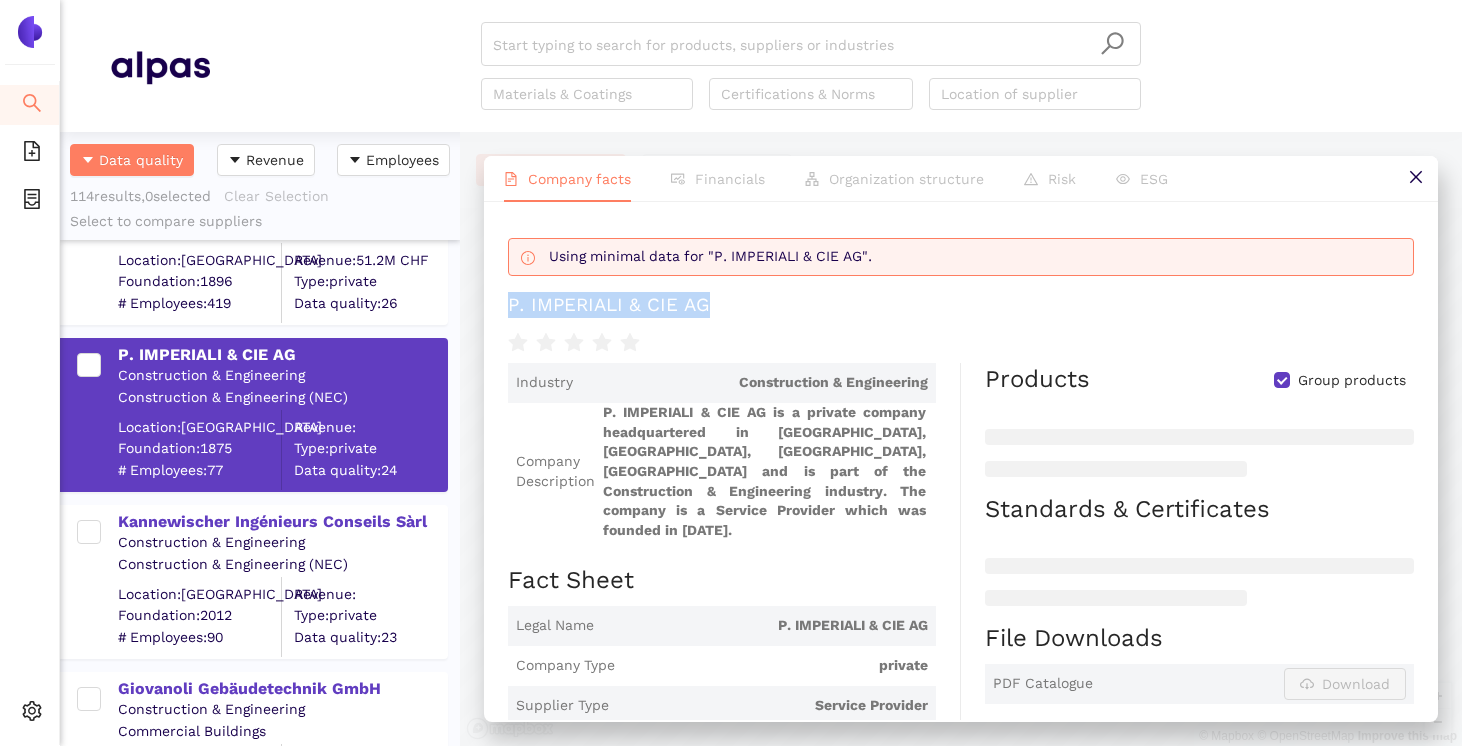 drag, startPoint x: 714, startPoint y: 306, endPoint x: 489, endPoint y: 306, distance: 225 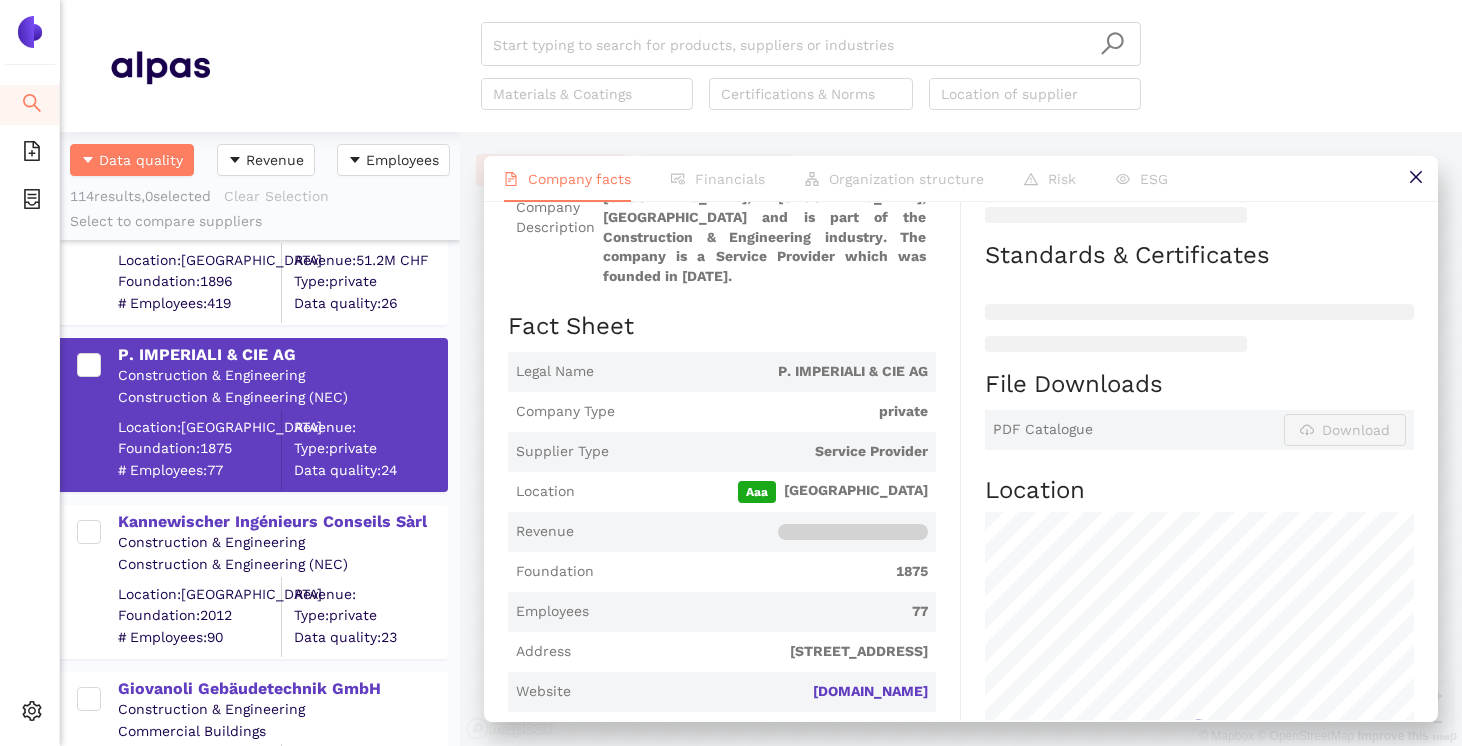 scroll, scrollTop: 255, scrollLeft: 0, axis: vertical 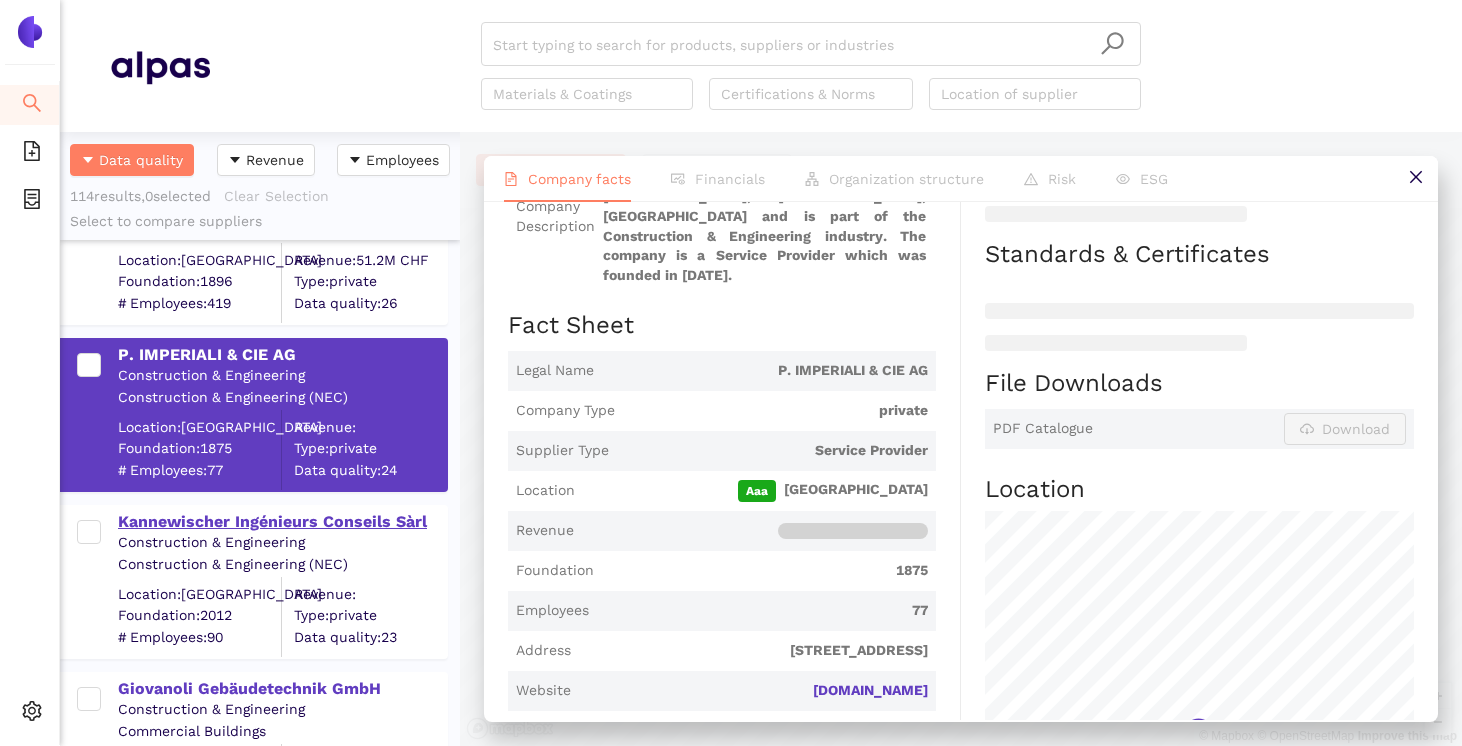 click on "Kannewischer Ingénieurs Conseils Sàrl" at bounding box center [282, 522] 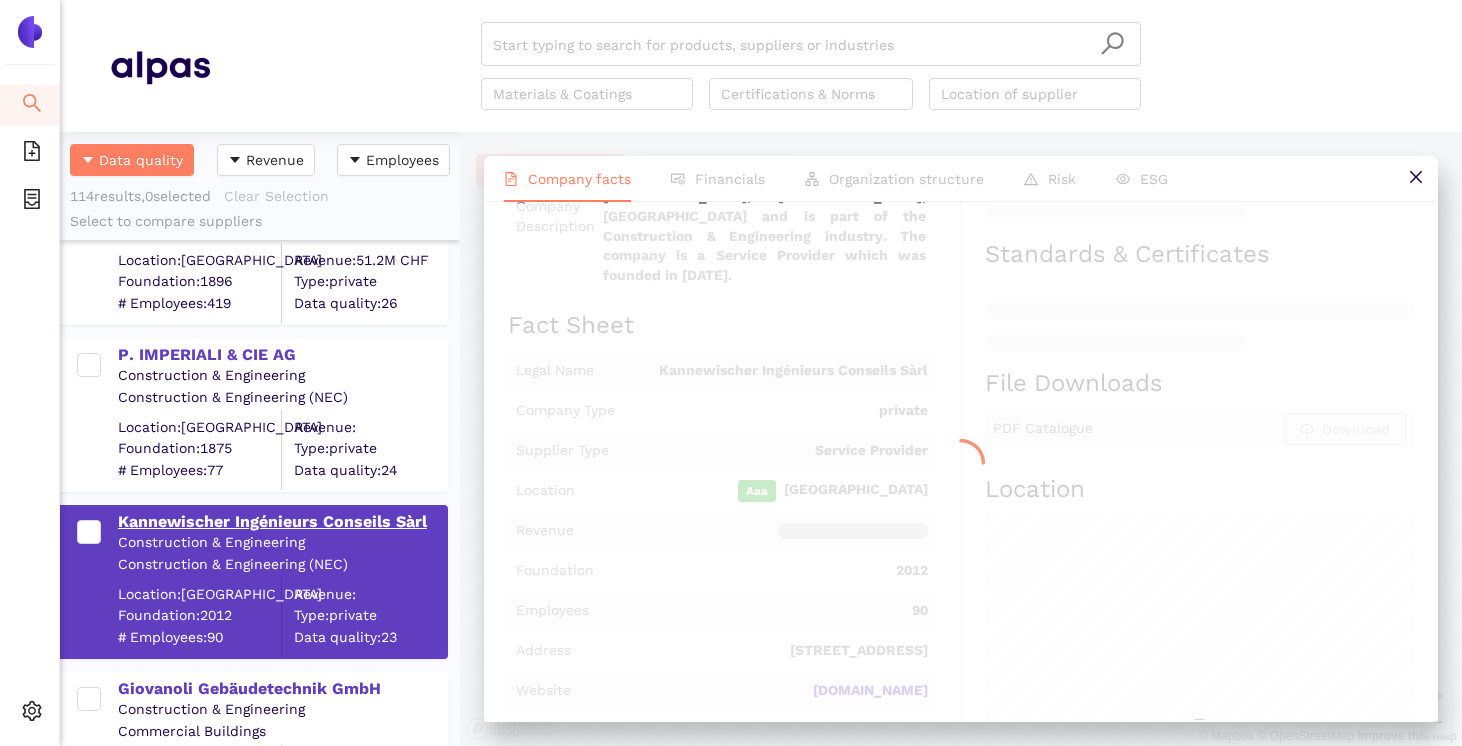 scroll, scrollTop: 0, scrollLeft: 0, axis: both 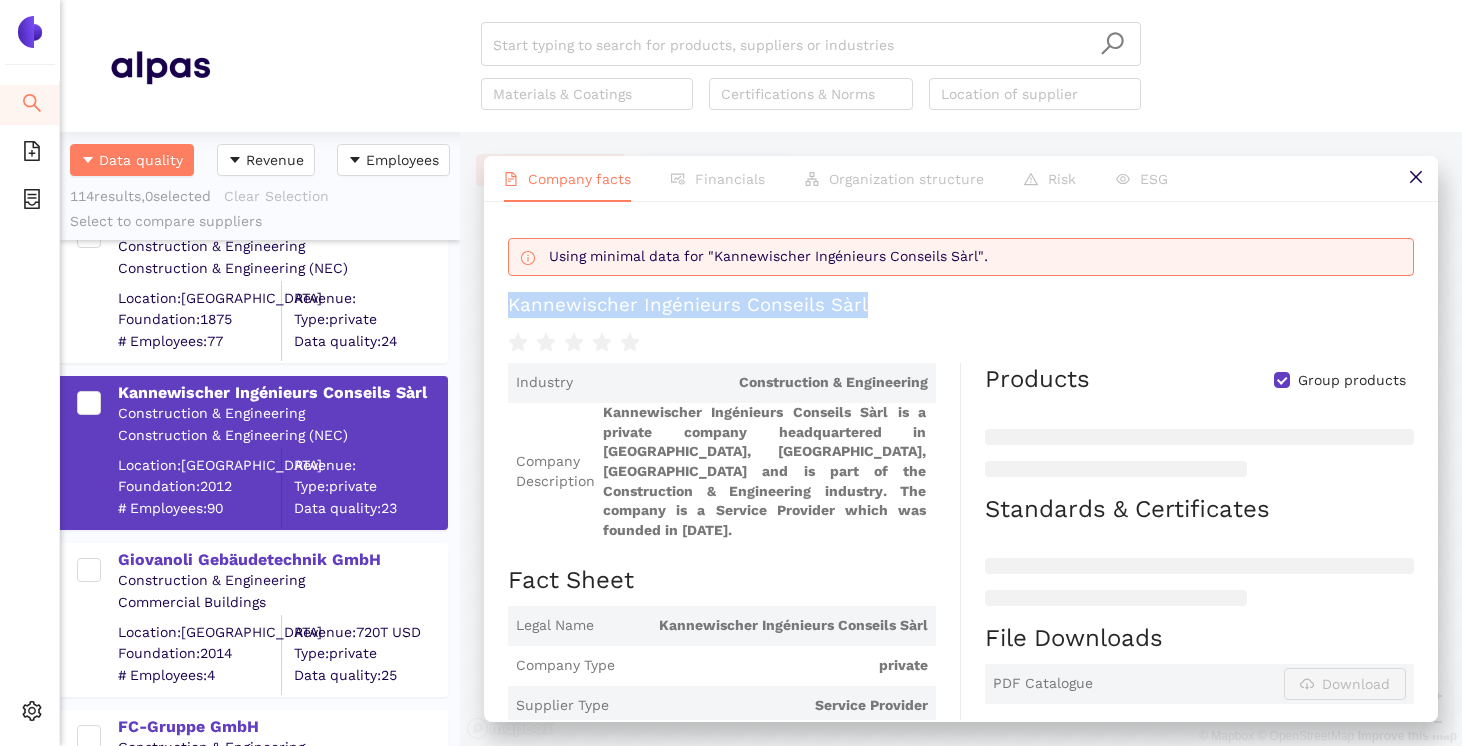drag, startPoint x: 504, startPoint y: 302, endPoint x: 910, endPoint y: 297, distance: 406.0308 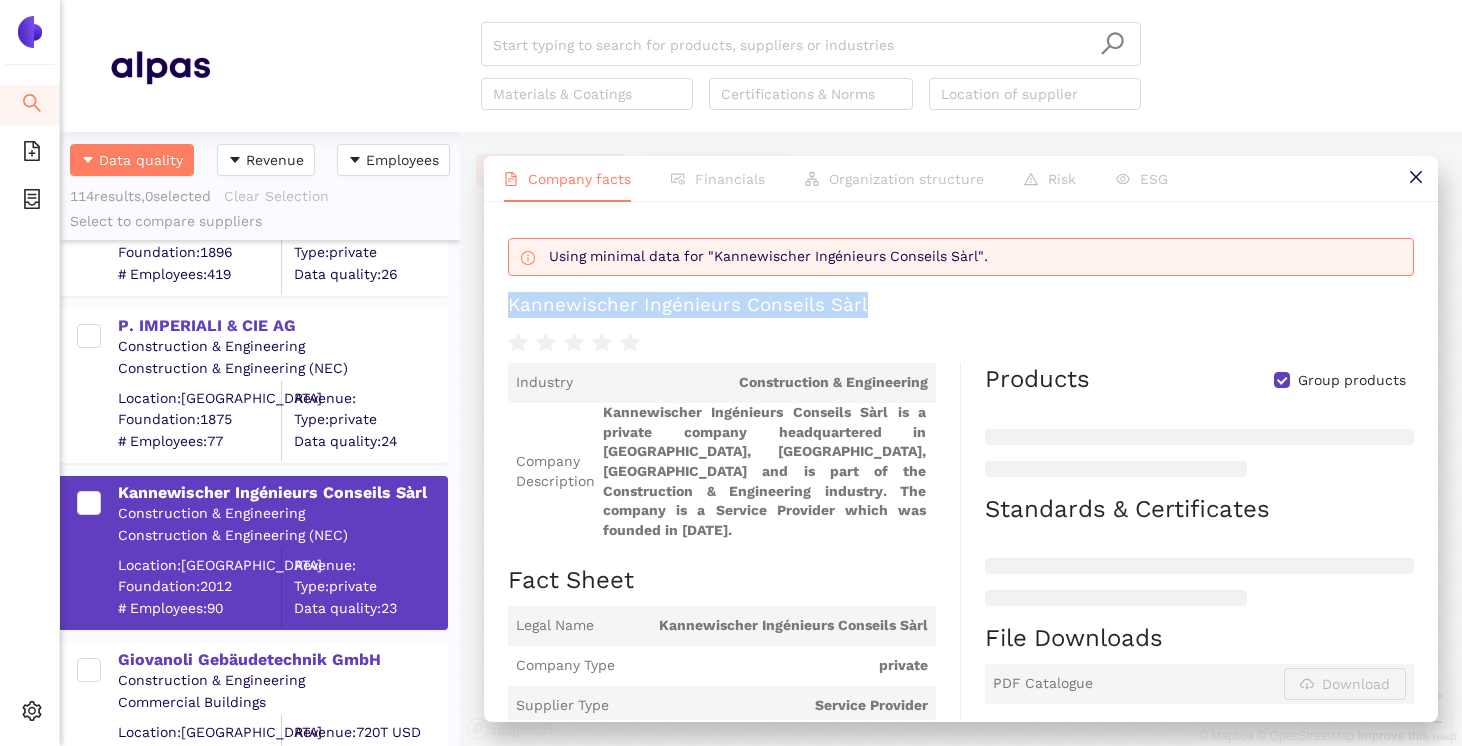 scroll, scrollTop: 12327, scrollLeft: 0, axis: vertical 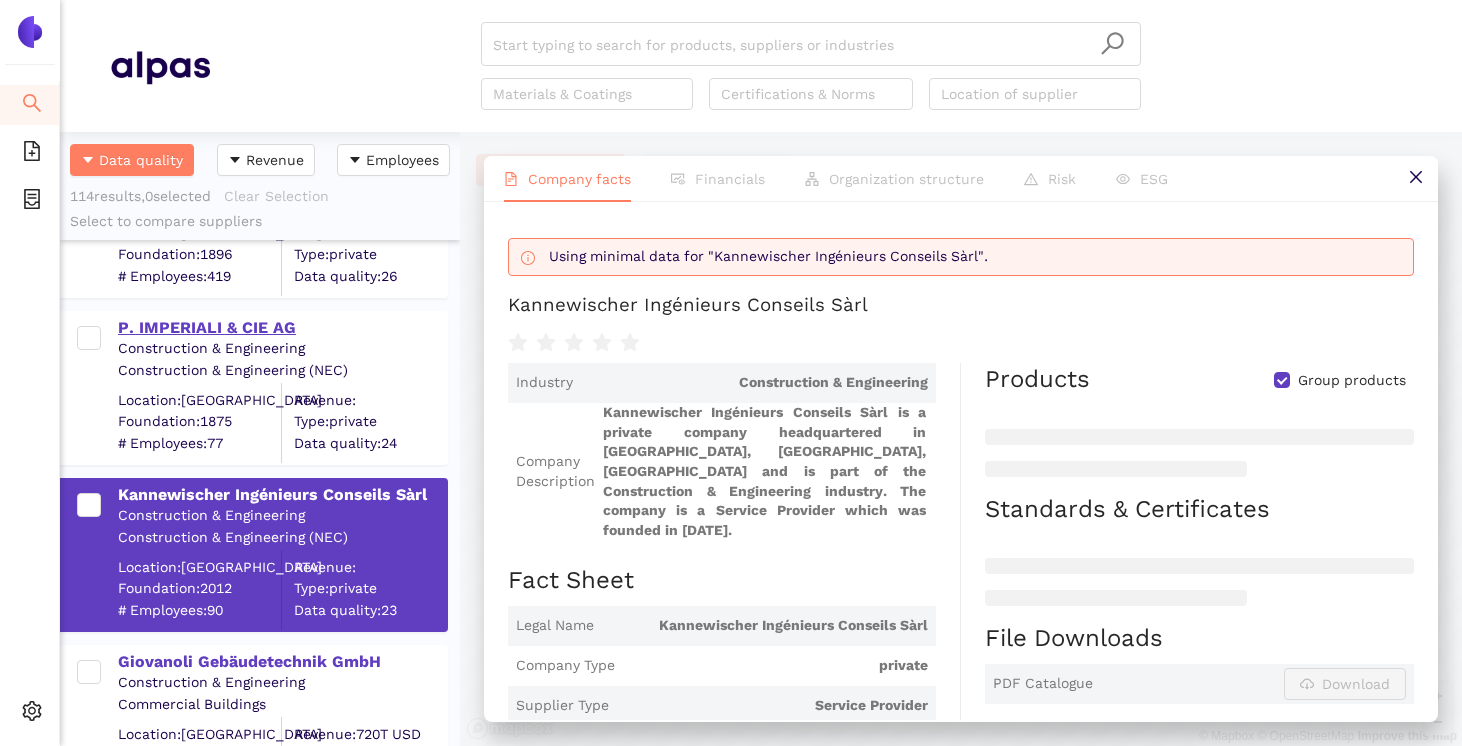 click on "P. IMPERIALI & CIE AG" at bounding box center (282, 328) 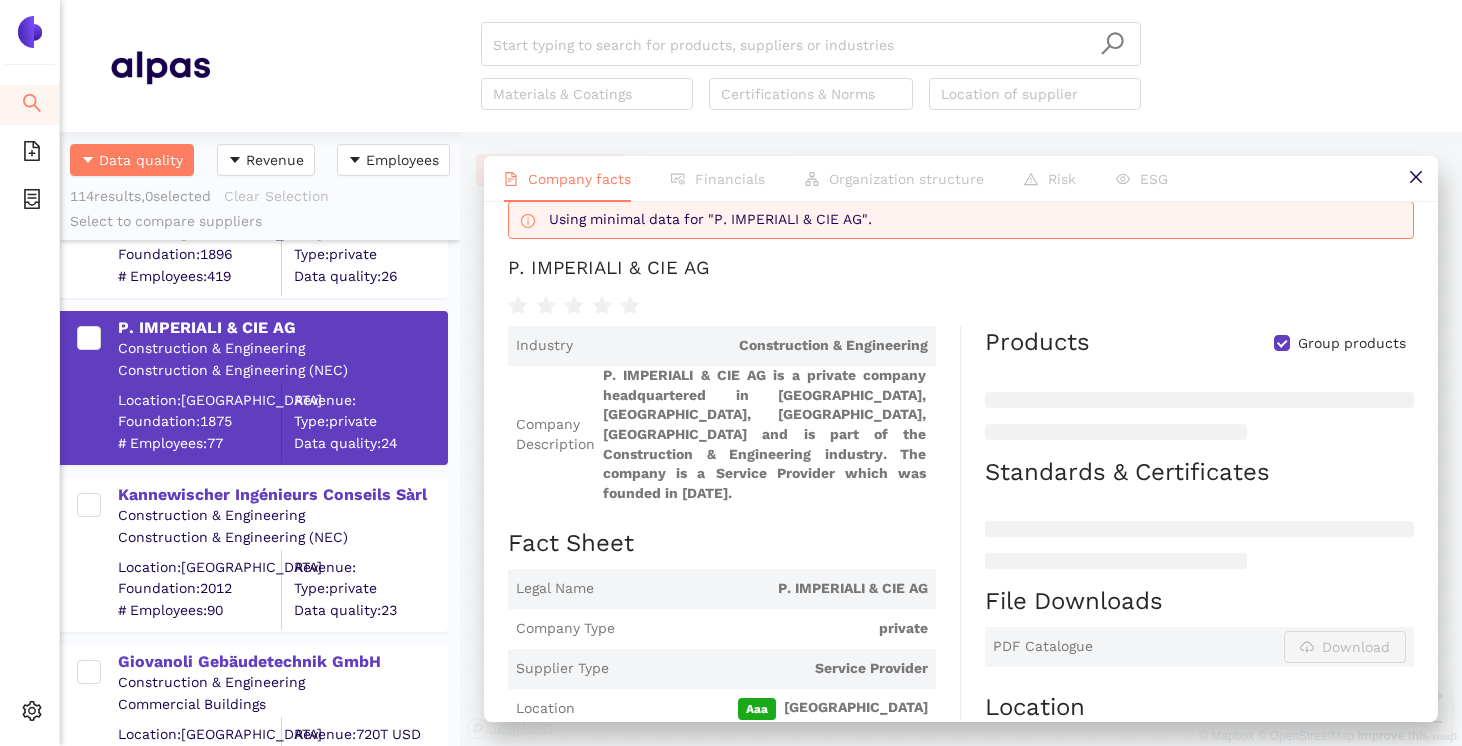 scroll, scrollTop: 34, scrollLeft: 0, axis: vertical 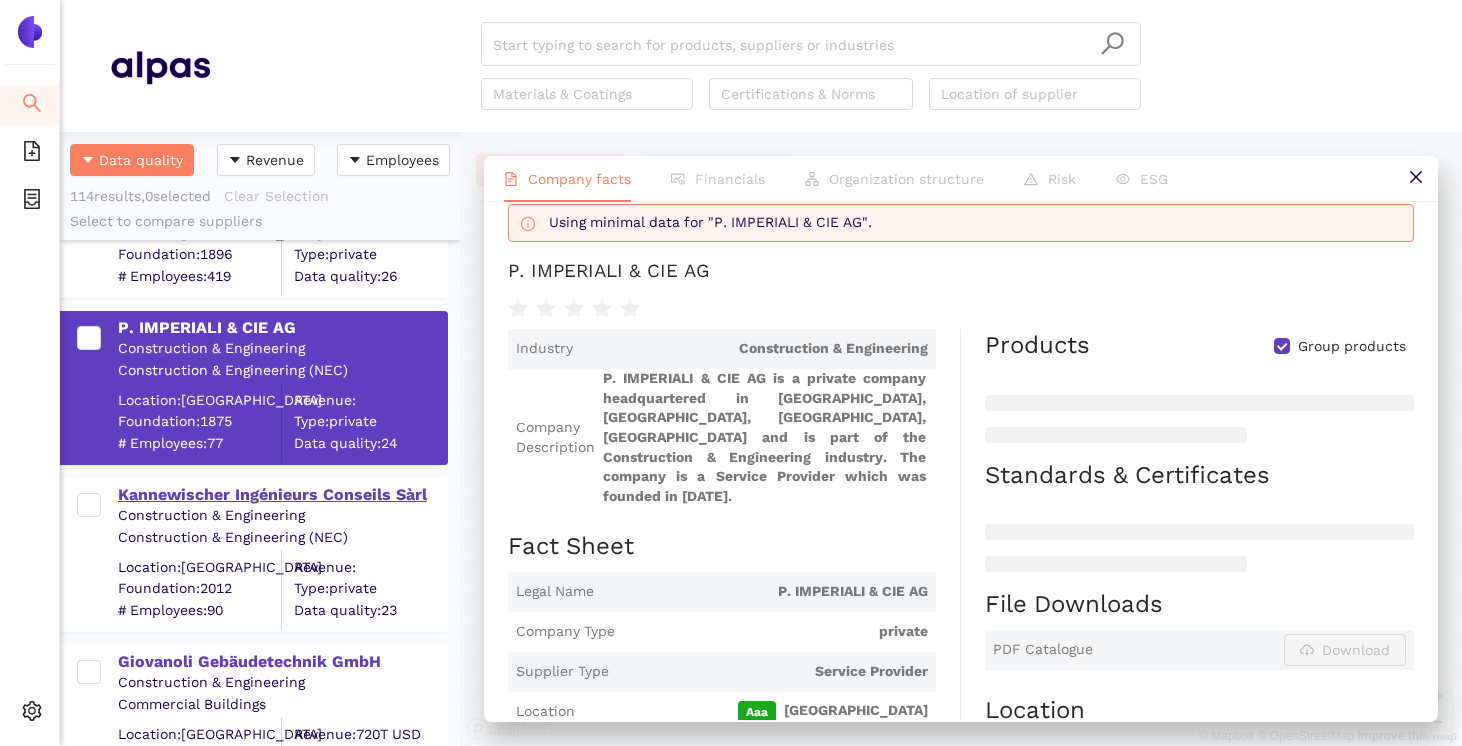 click on "Kannewischer Ingénieurs Conseils Sàrl" at bounding box center [282, 495] 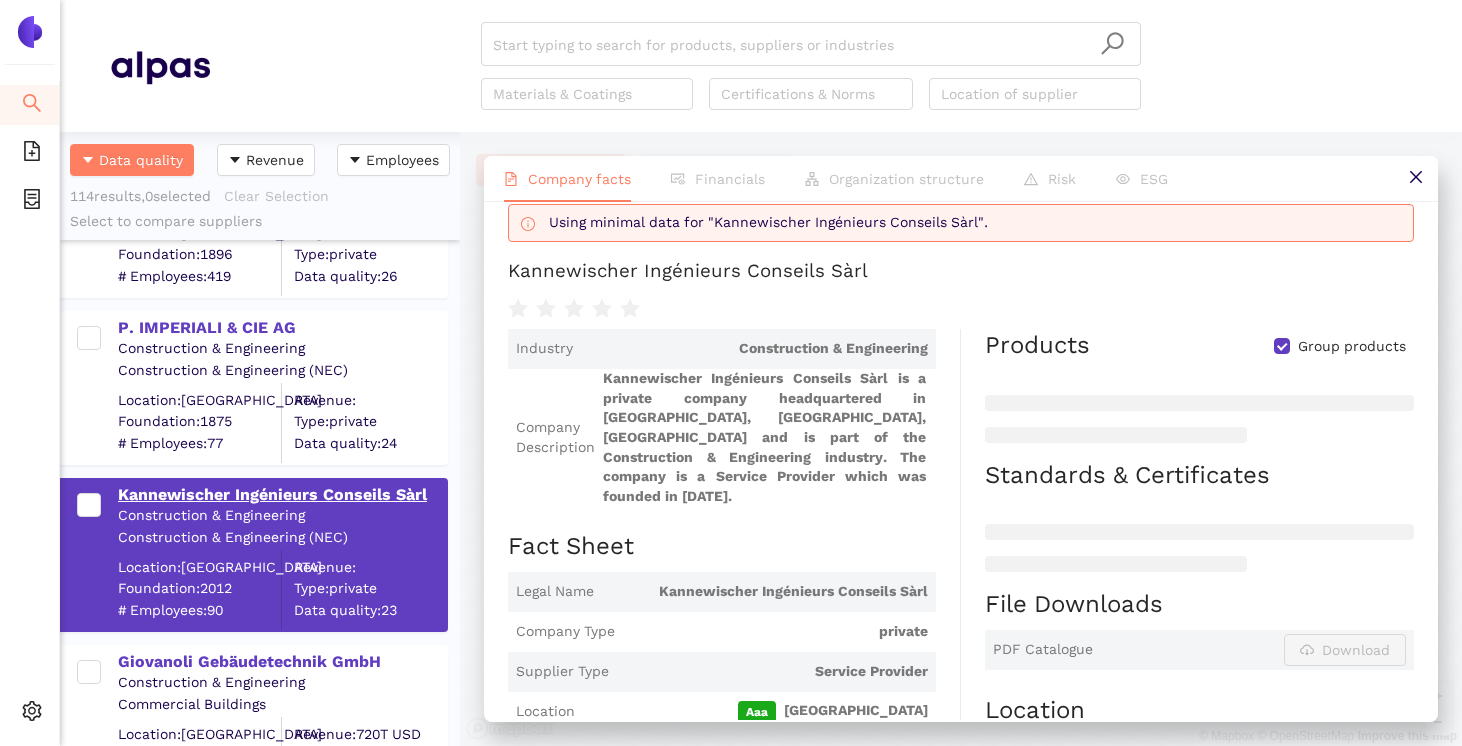scroll, scrollTop: 0, scrollLeft: 0, axis: both 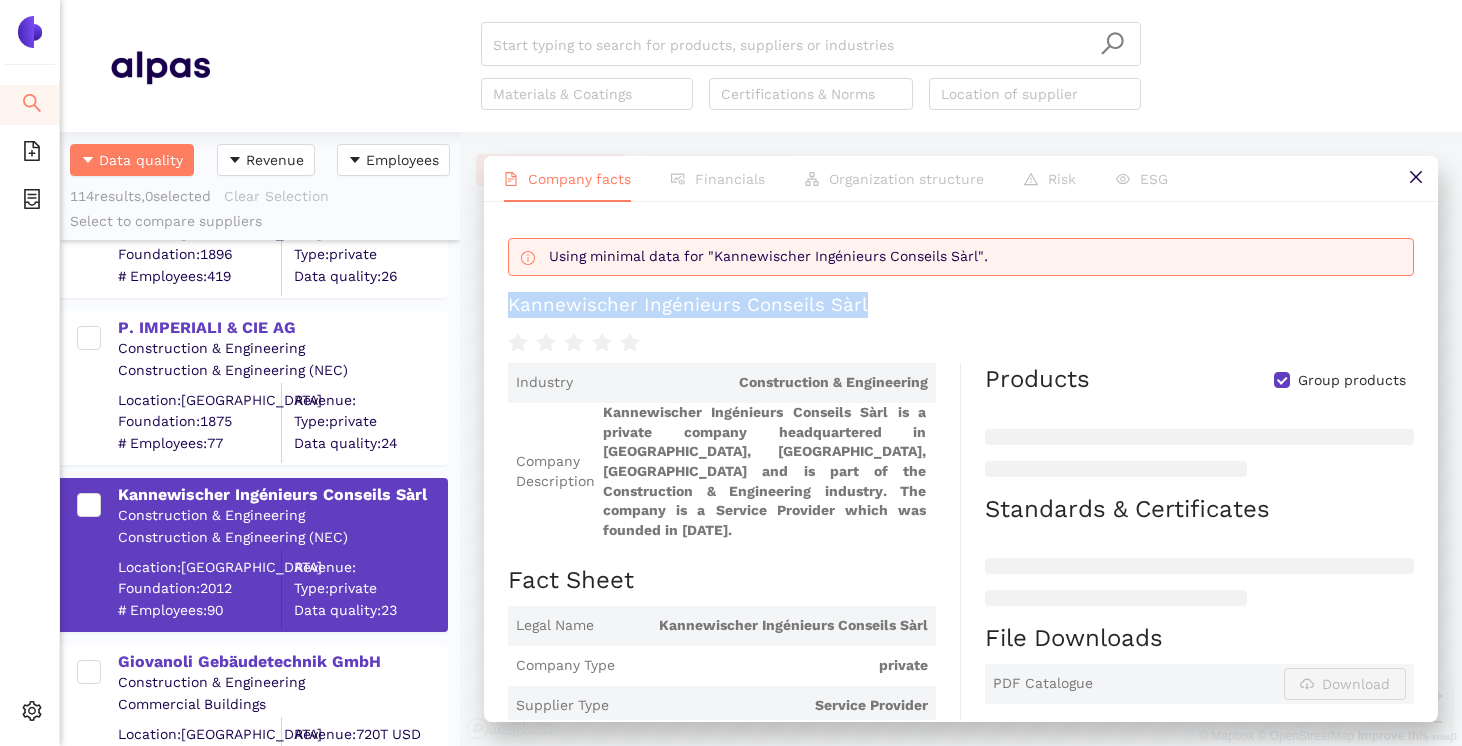 drag, startPoint x: 510, startPoint y: 305, endPoint x: 877, endPoint y: 310, distance: 367.03406 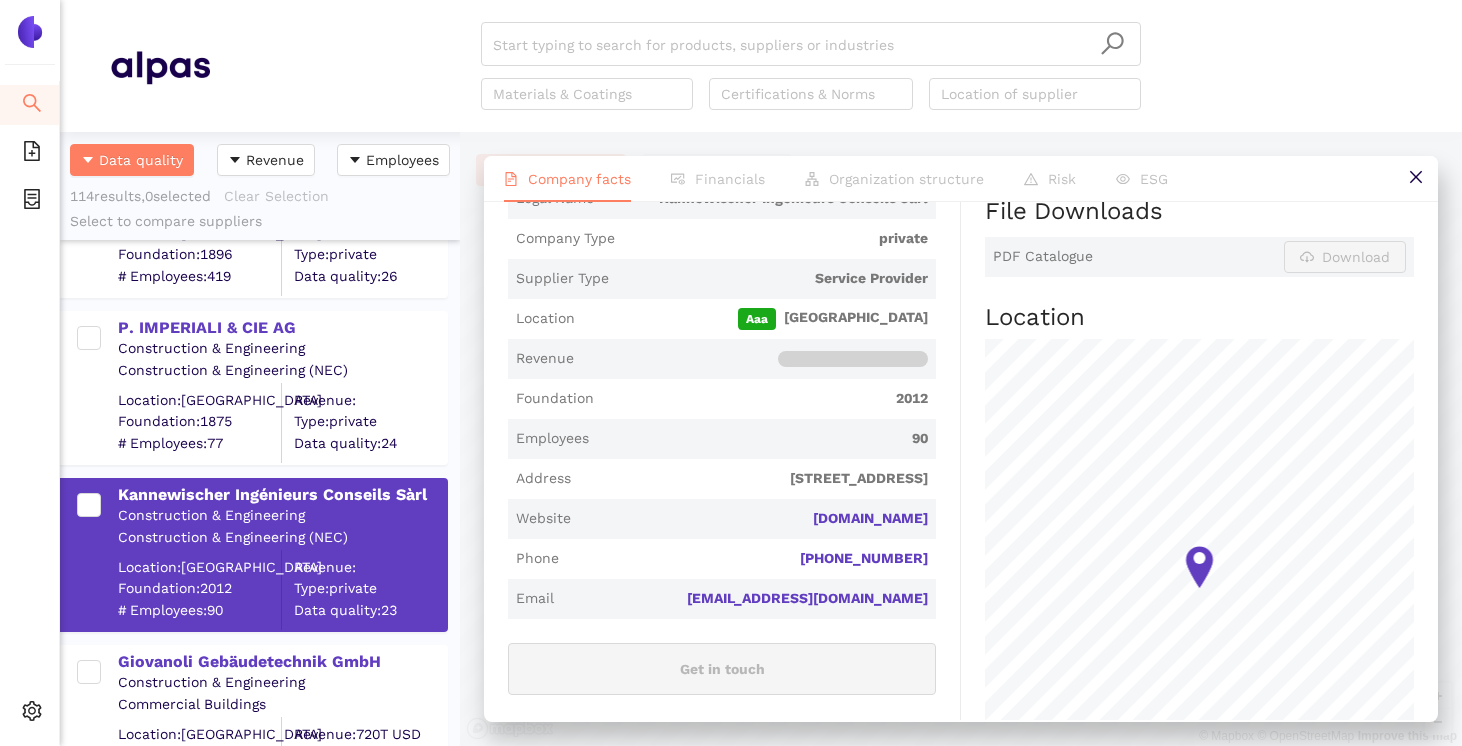 scroll, scrollTop: 0, scrollLeft: 0, axis: both 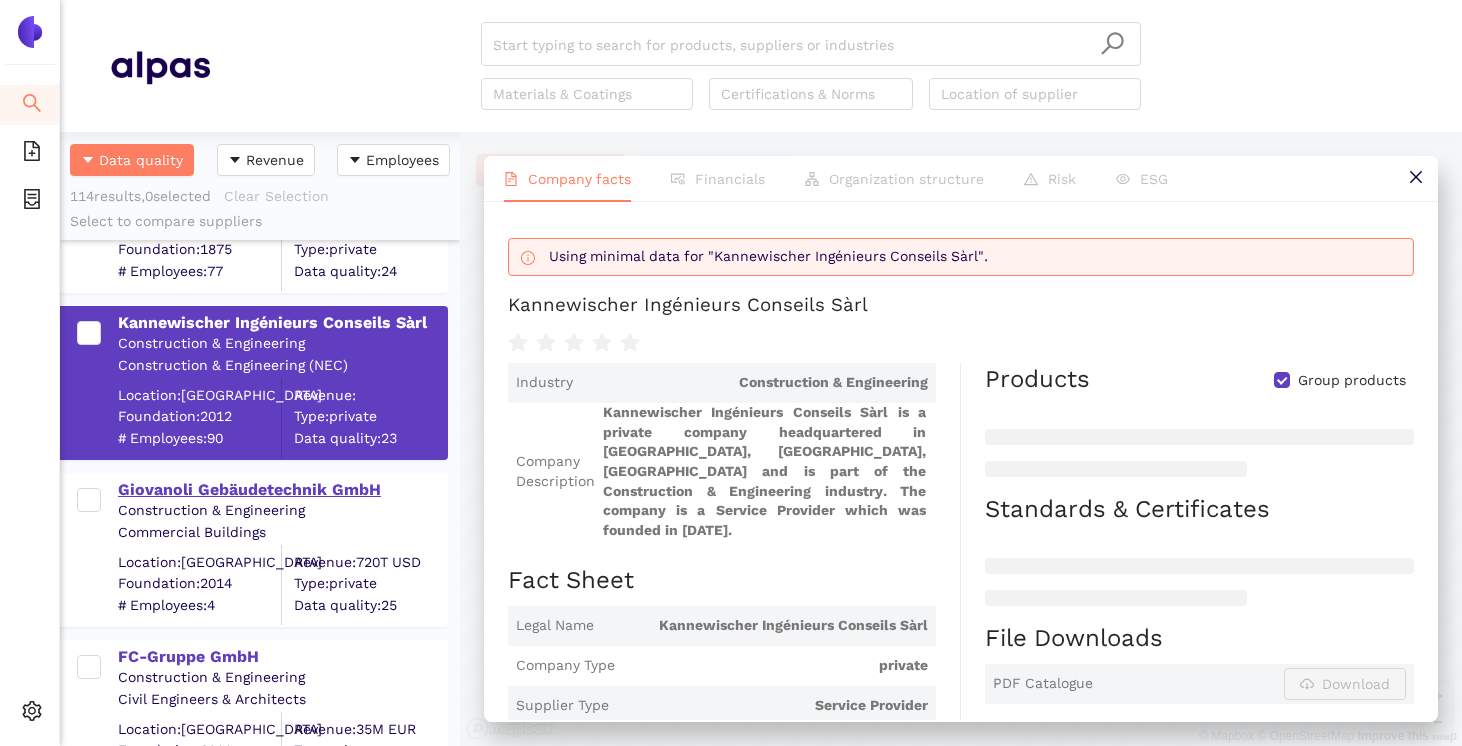 click on "Giovanoli Gebäudetechnik GmbH" at bounding box center (282, 490) 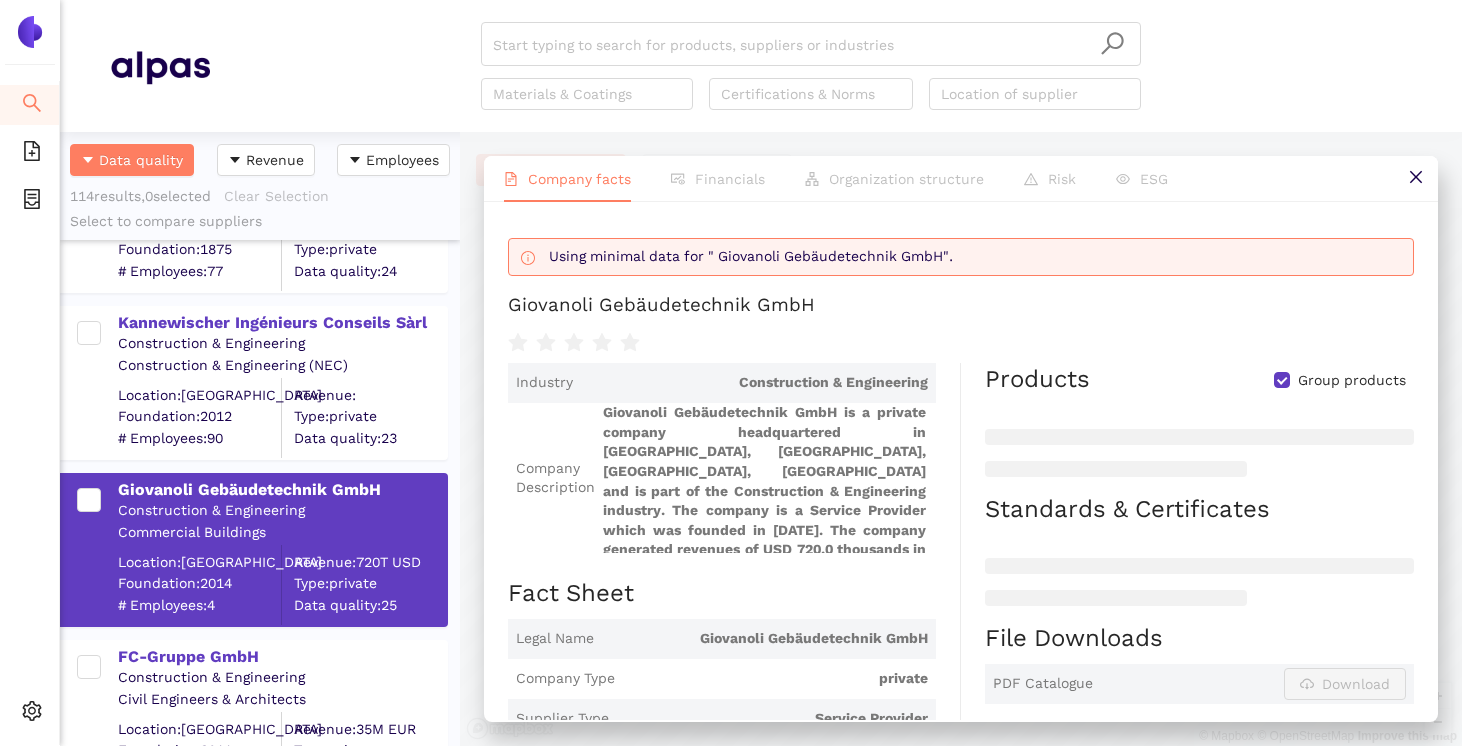 drag, startPoint x: 816, startPoint y: 314, endPoint x: 489, endPoint y: 308, distance: 327.05505 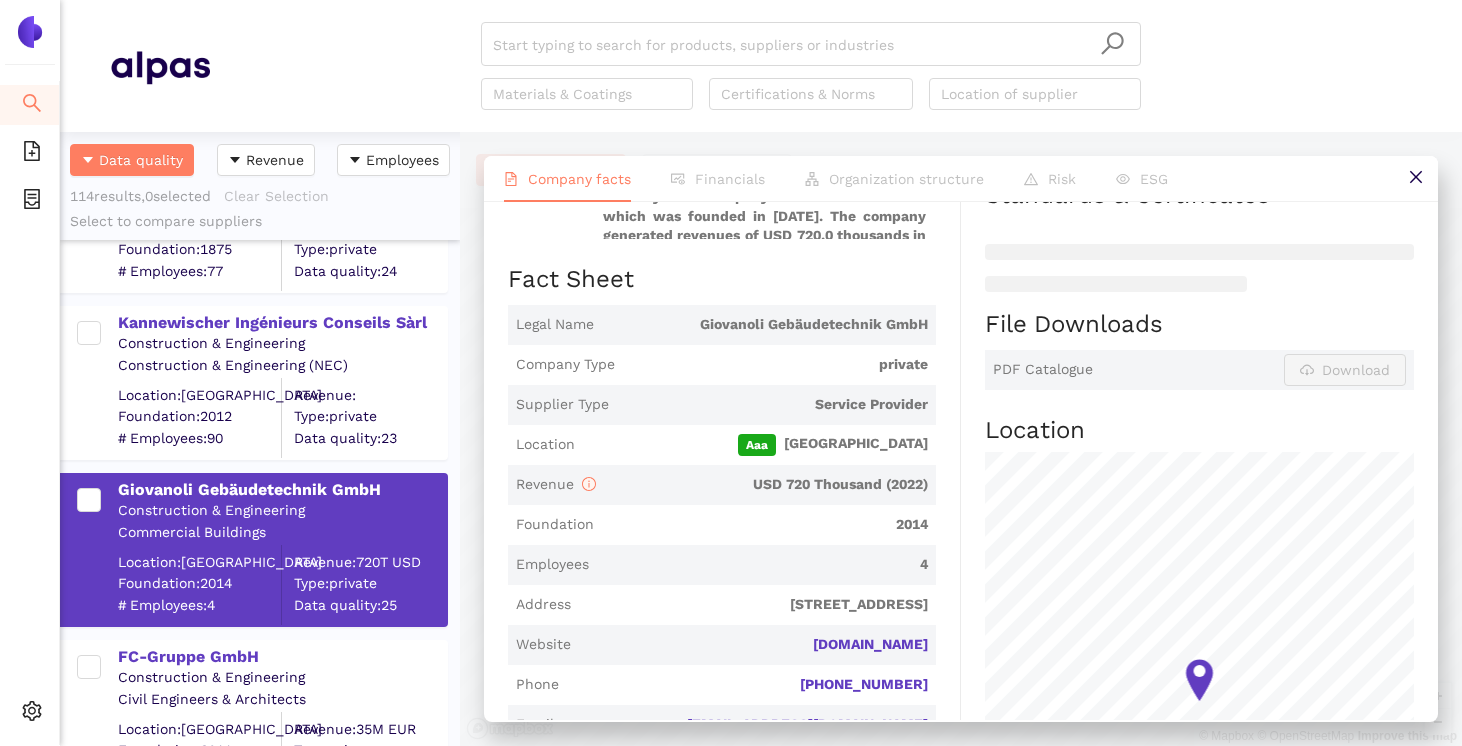 scroll, scrollTop: 328, scrollLeft: 0, axis: vertical 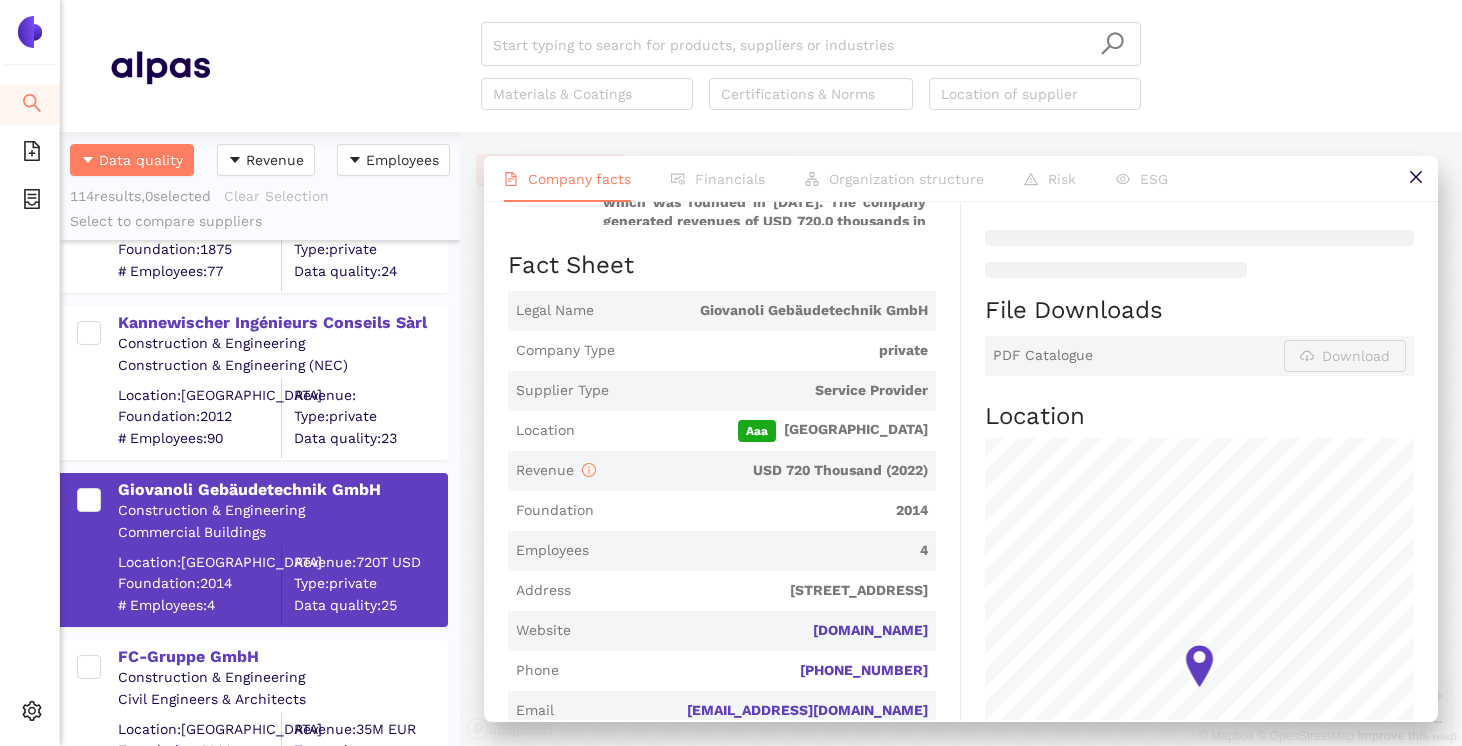 drag, startPoint x: 805, startPoint y: 615, endPoint x: 948, endPoint y: 620, distance: 143.08739 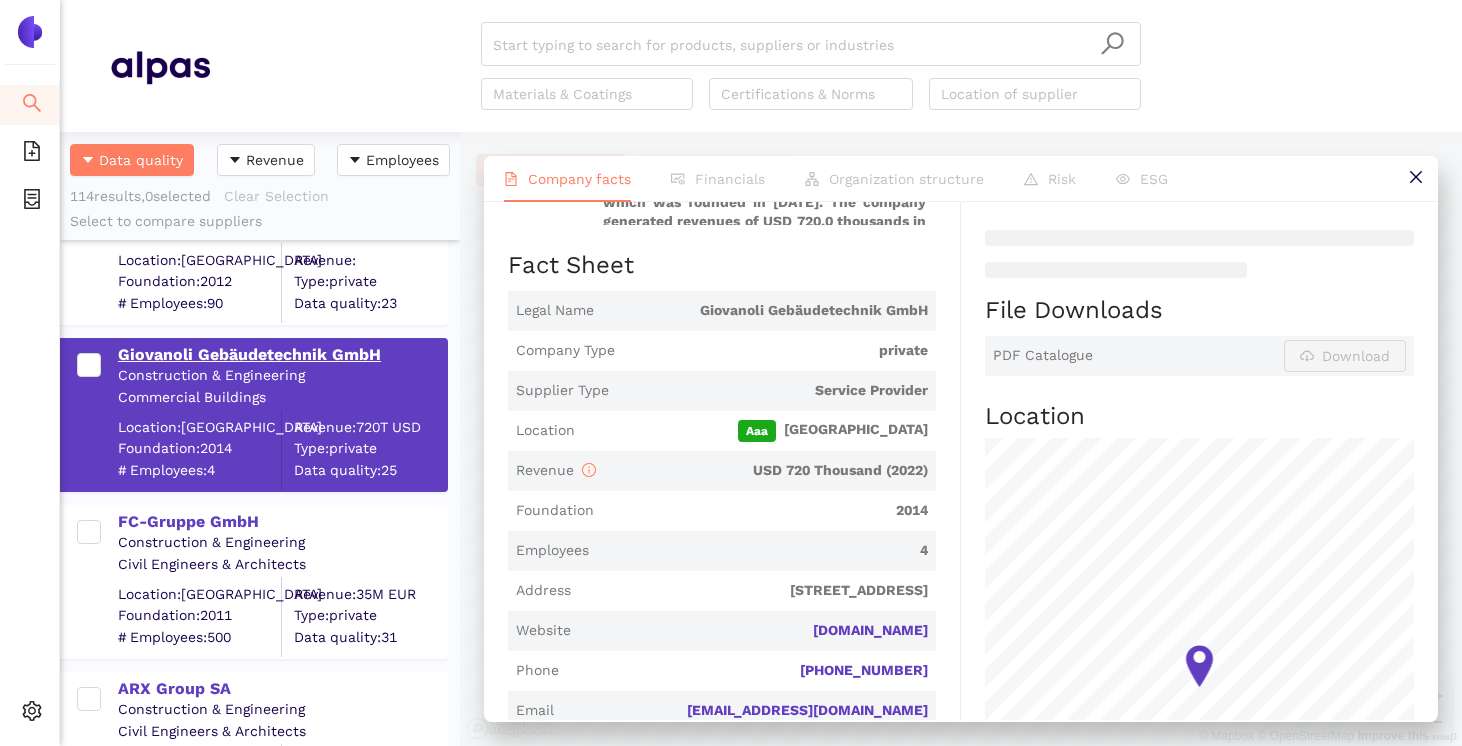 scroll, scrollTop: 12642, scrollLeft: 0, axis: vertical 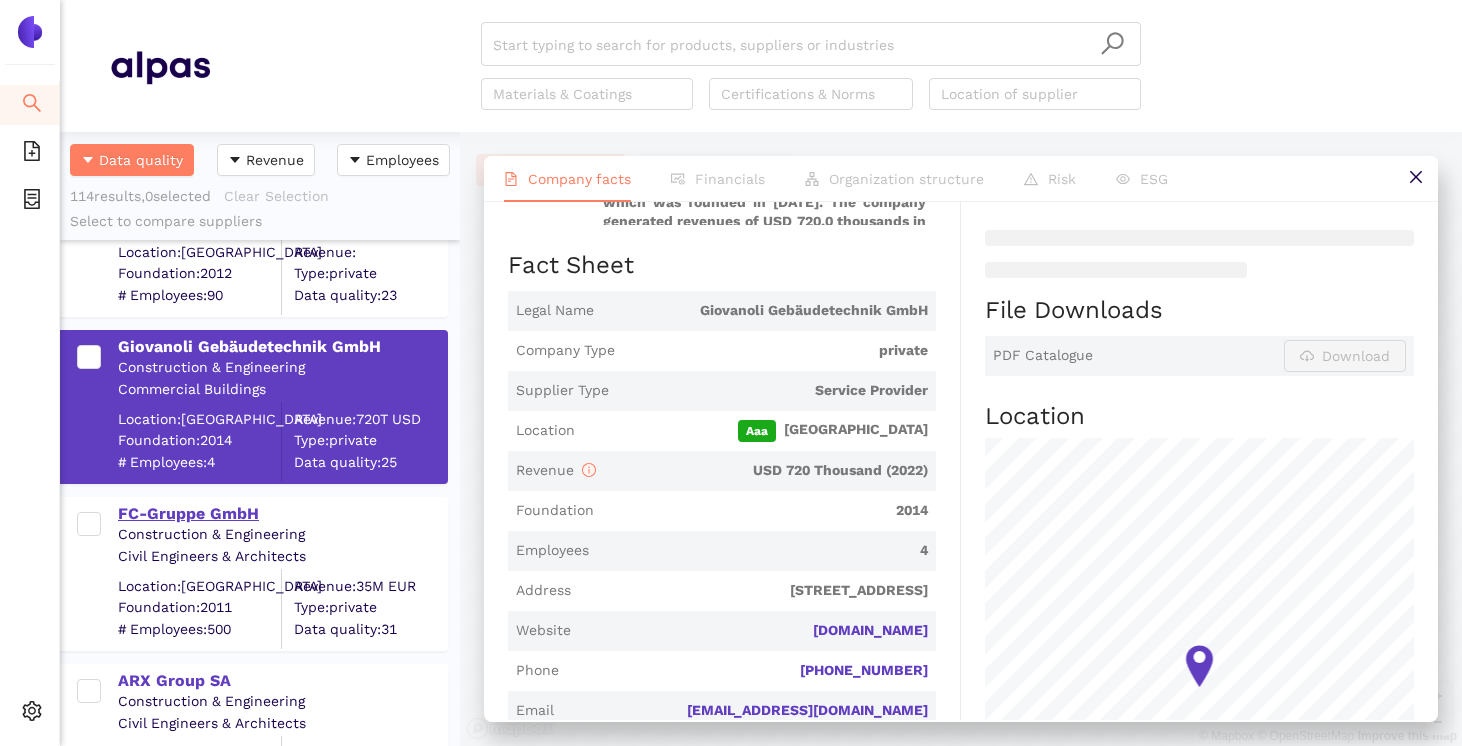 click on "FC-Gruppe GmbH" at bounding box center (282, 514) 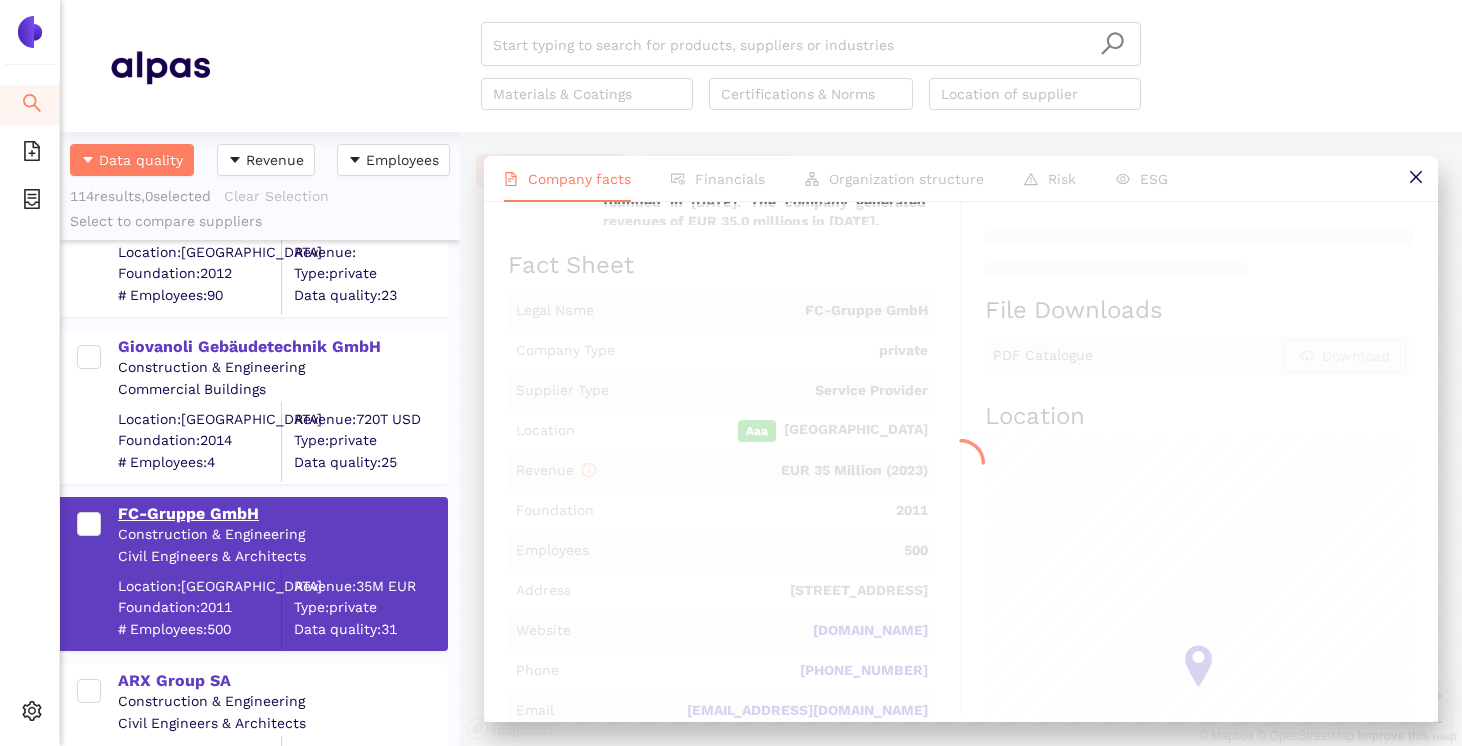 scroll, scrollTop: 0, scrollLeft: 0, axis: both 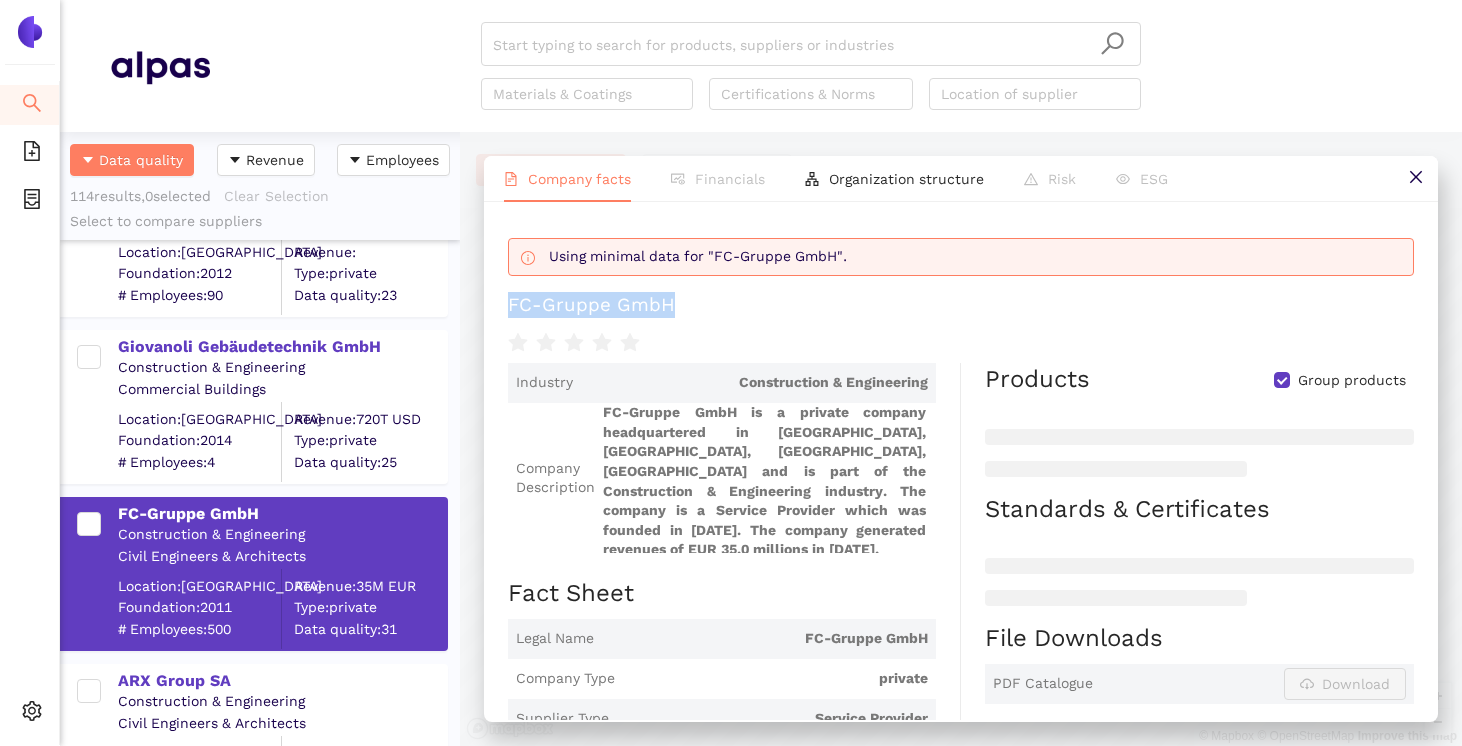drag, startPoint x: 511, startPoint y: 307, endPoint x: 679, endPoint y: 304, distance: 168.02678 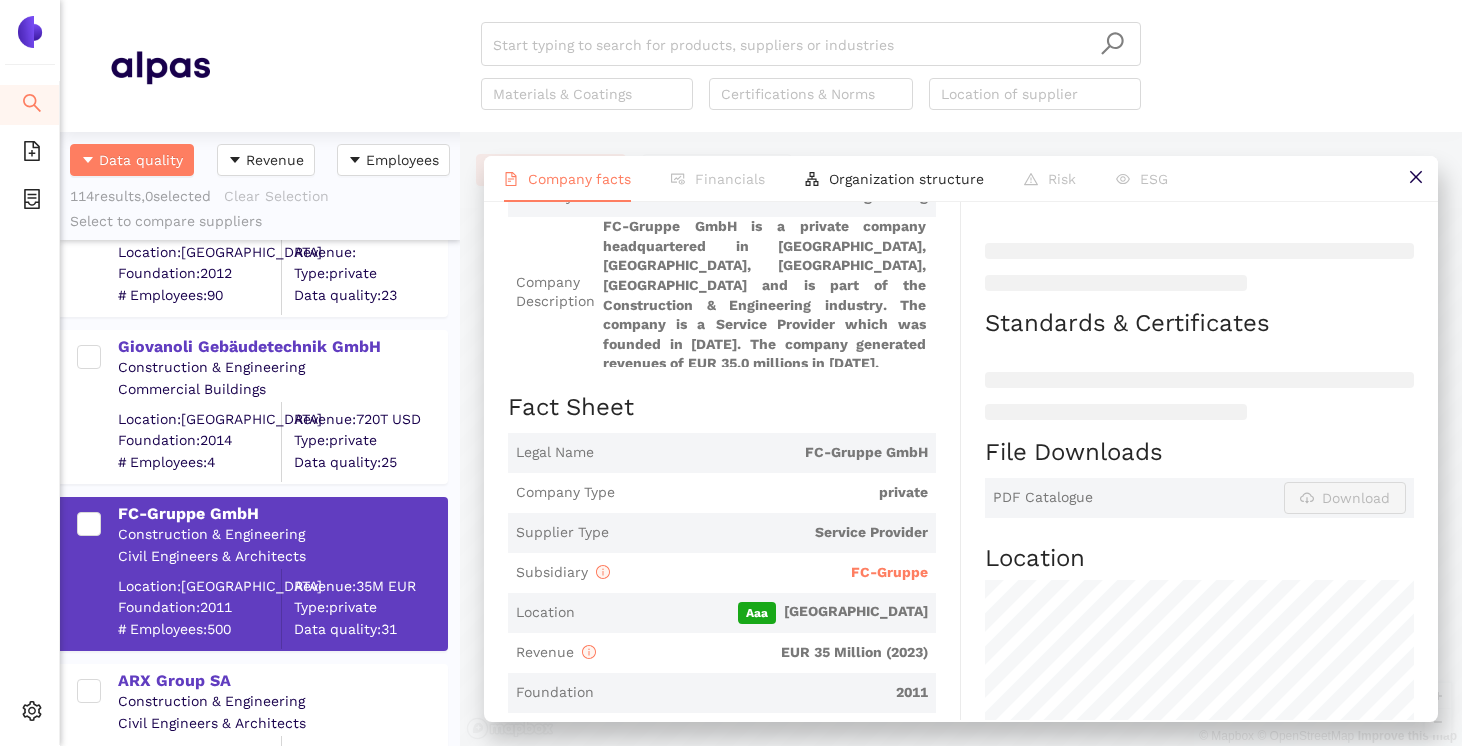 scroll, scrollTop: 347, scrollLeft: 0, axis: vertical 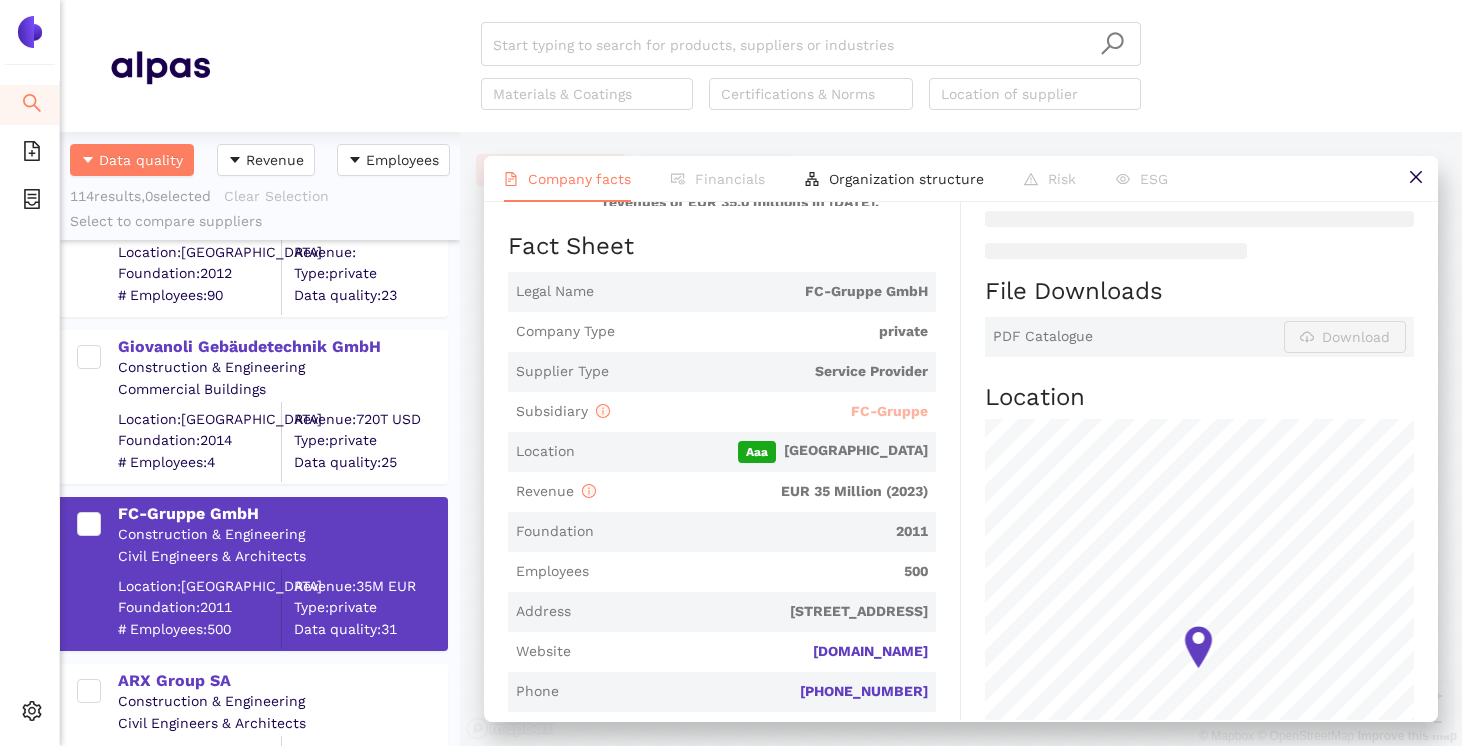 click on "FC-Gruppe" at bounding box center (889, 411) 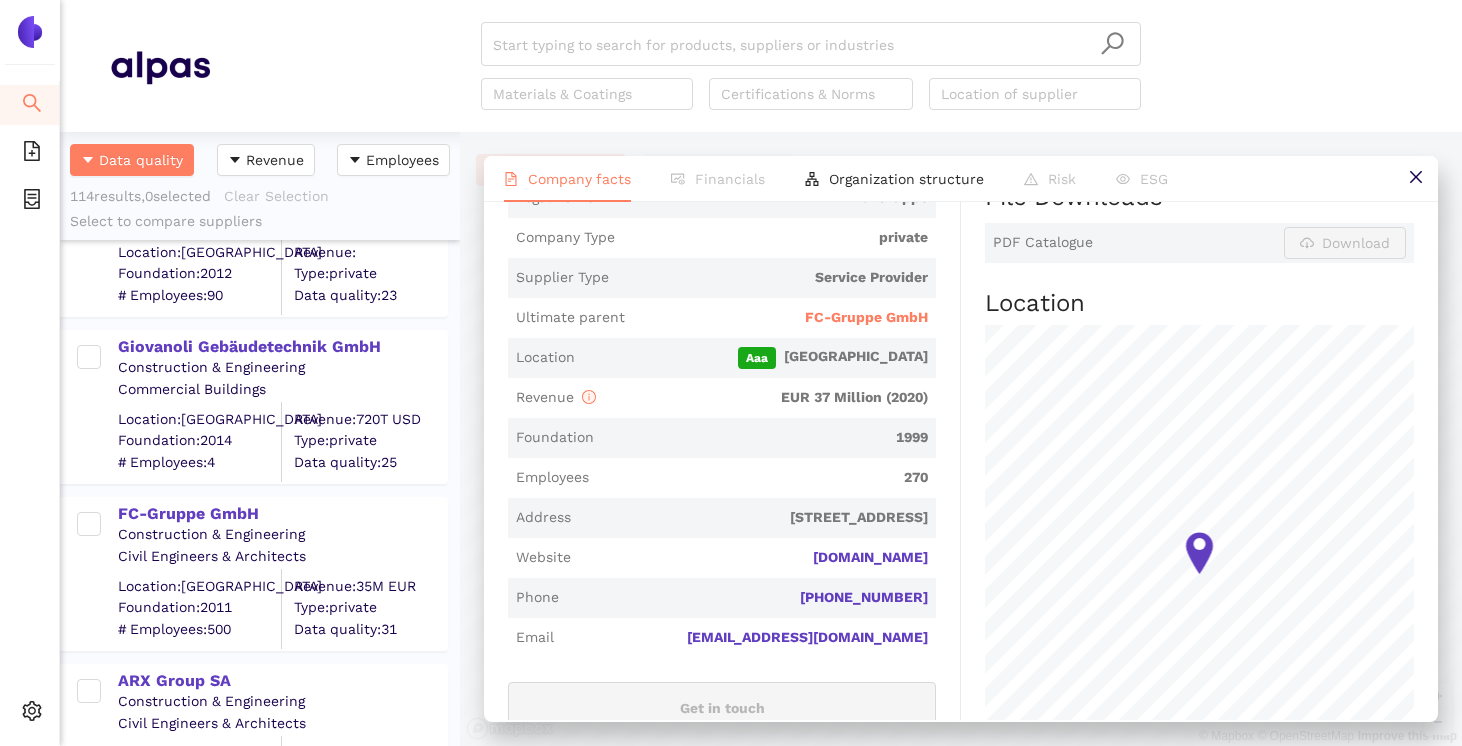 scroll, scrollTop: 511, scrollLeft: 0, axis: vertical 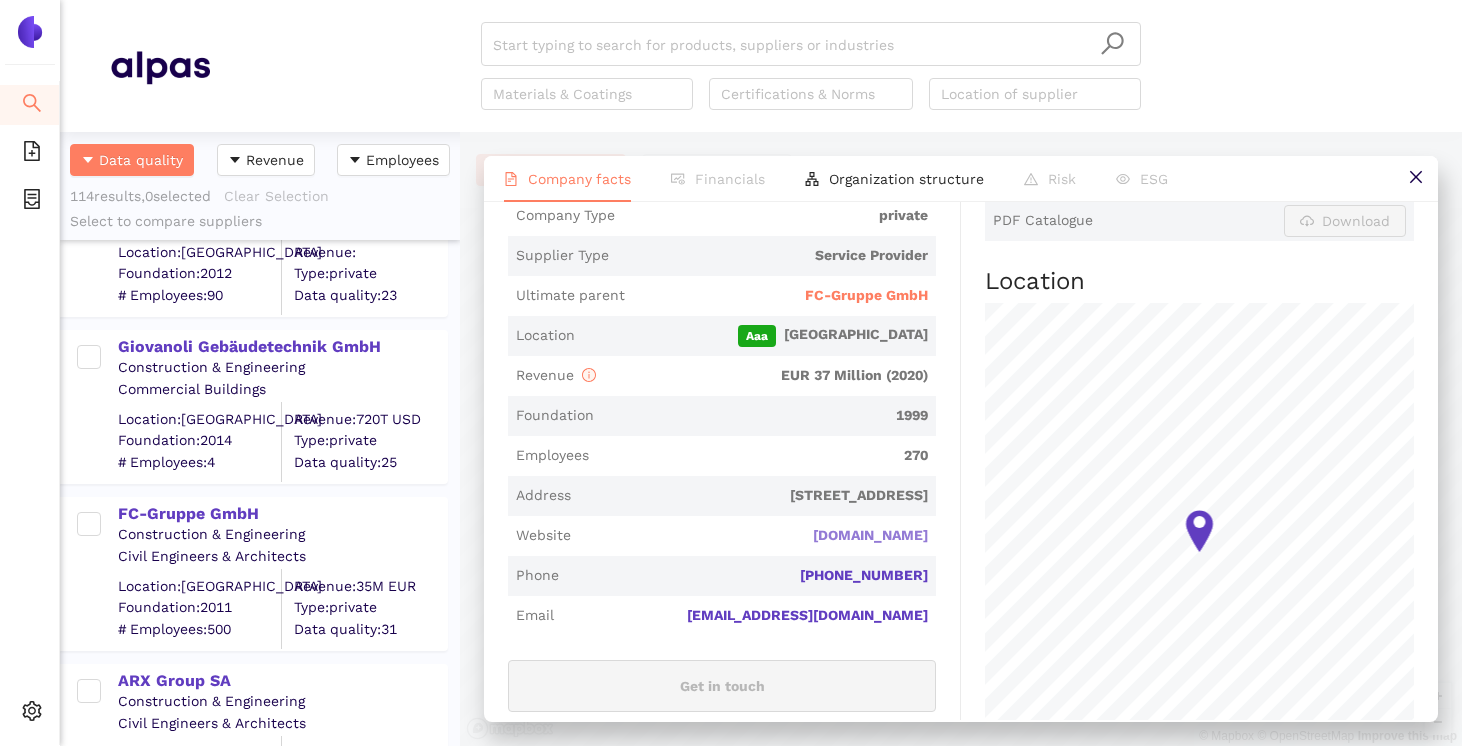 click on "[DOMAIN_NAME]" at bounding box center [0, 0] 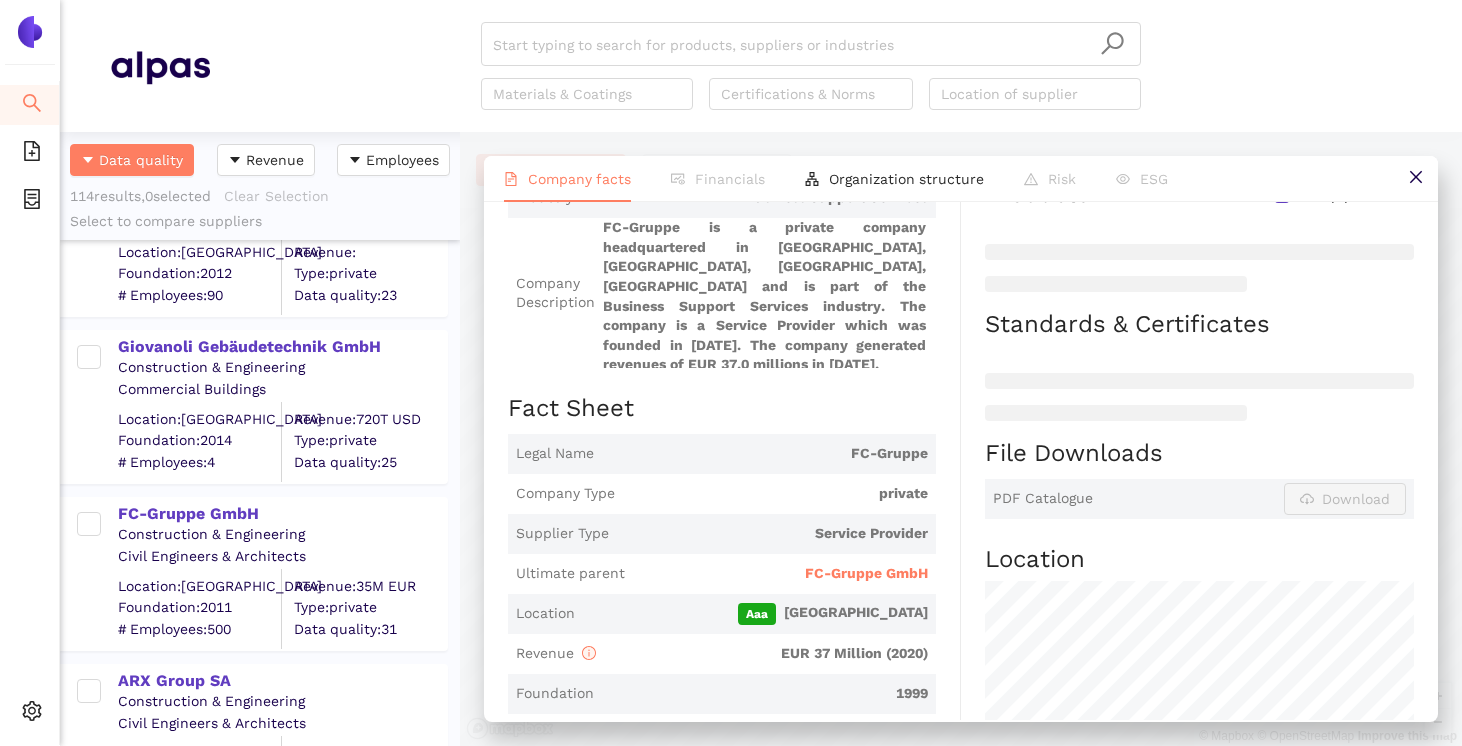 scroll, scrollTop: 0, scrollLeft: 0, axis: both 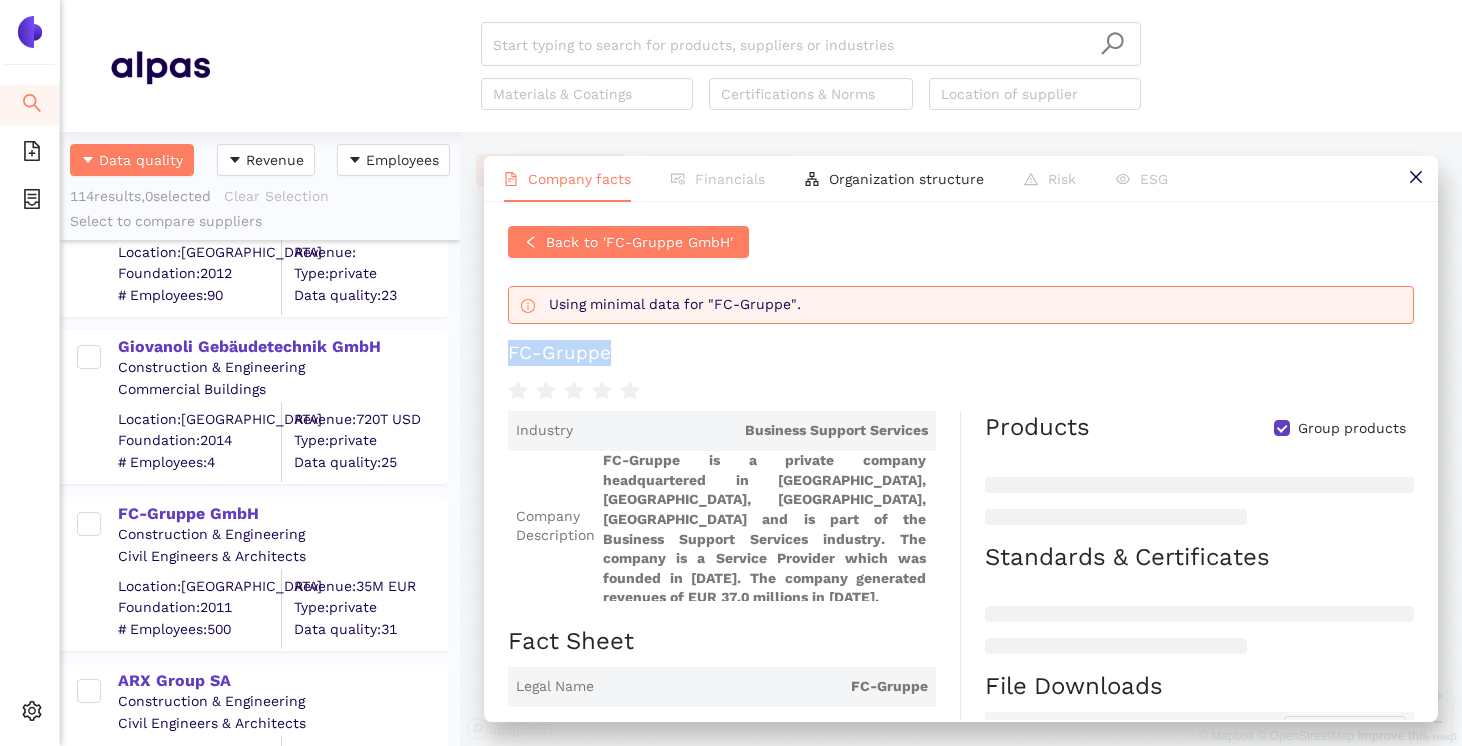 drag, startPoint x: 622, startPoint y: 356, endPoint x: 504, endPoint y: 355, distance: 118.004234 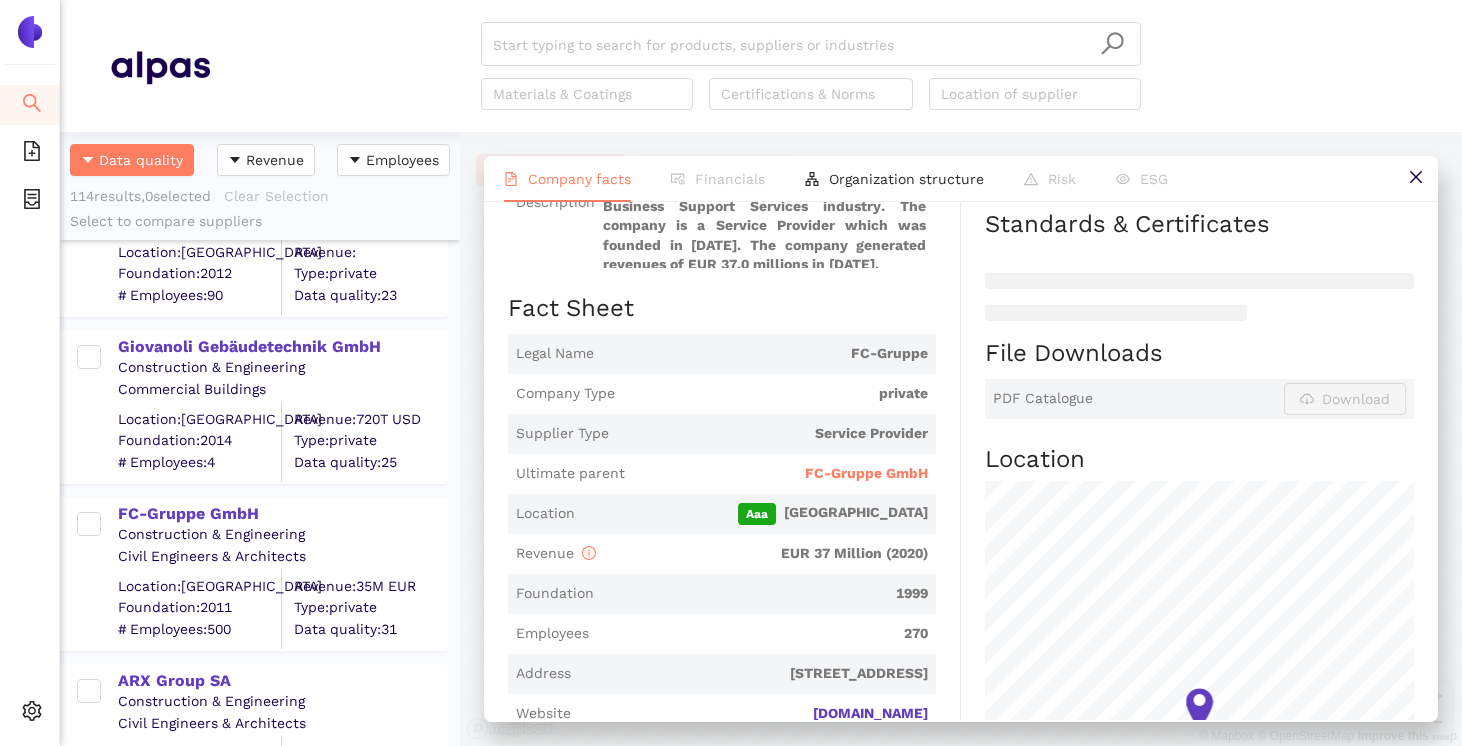 scroll, scrollTop: 343, scrollLeft: 0, axis: vertical 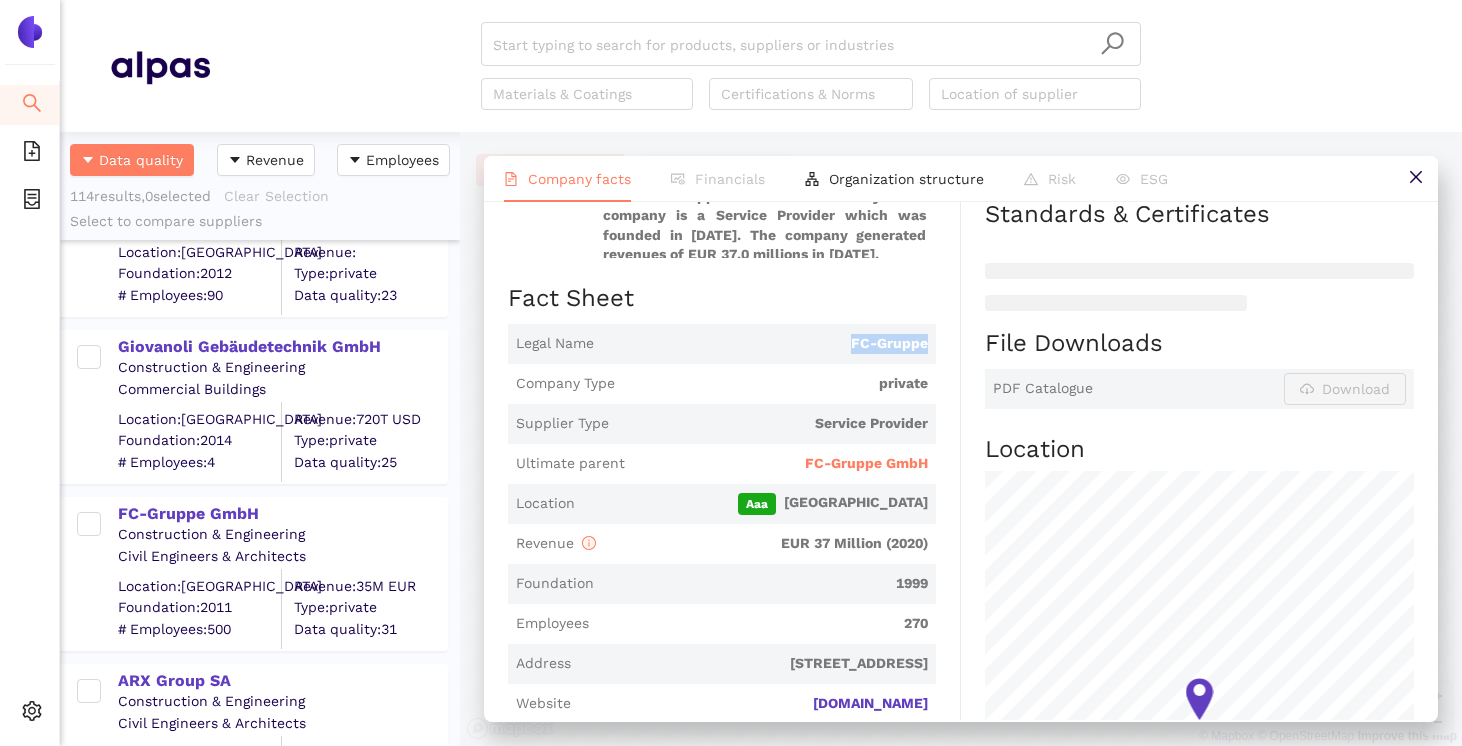 drag, startPoint x: 844, startPoint y: 339, endPoint x: 947, endPoint y: 340, distance: 103.00485 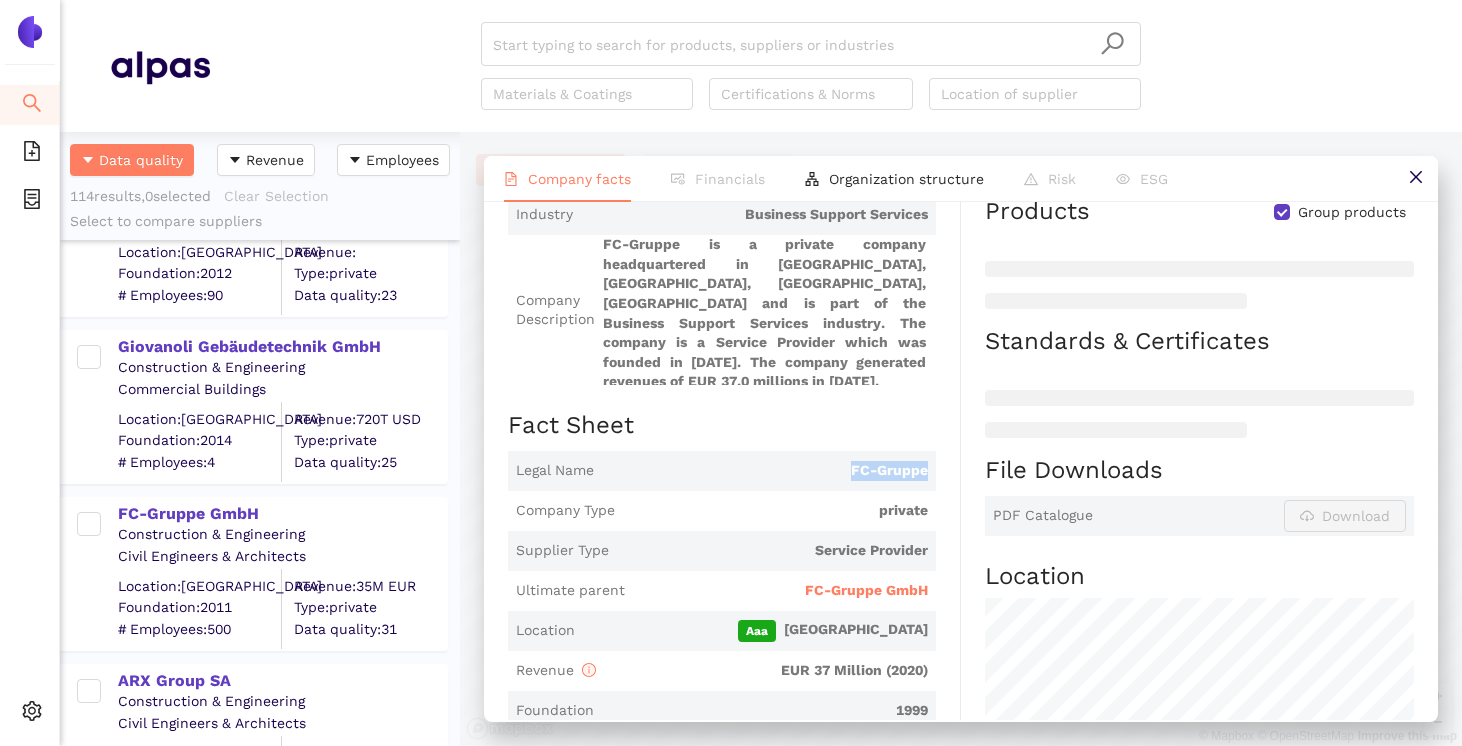 scroll, scrollTop: 212, scrollLeft: 0, axis: vertical 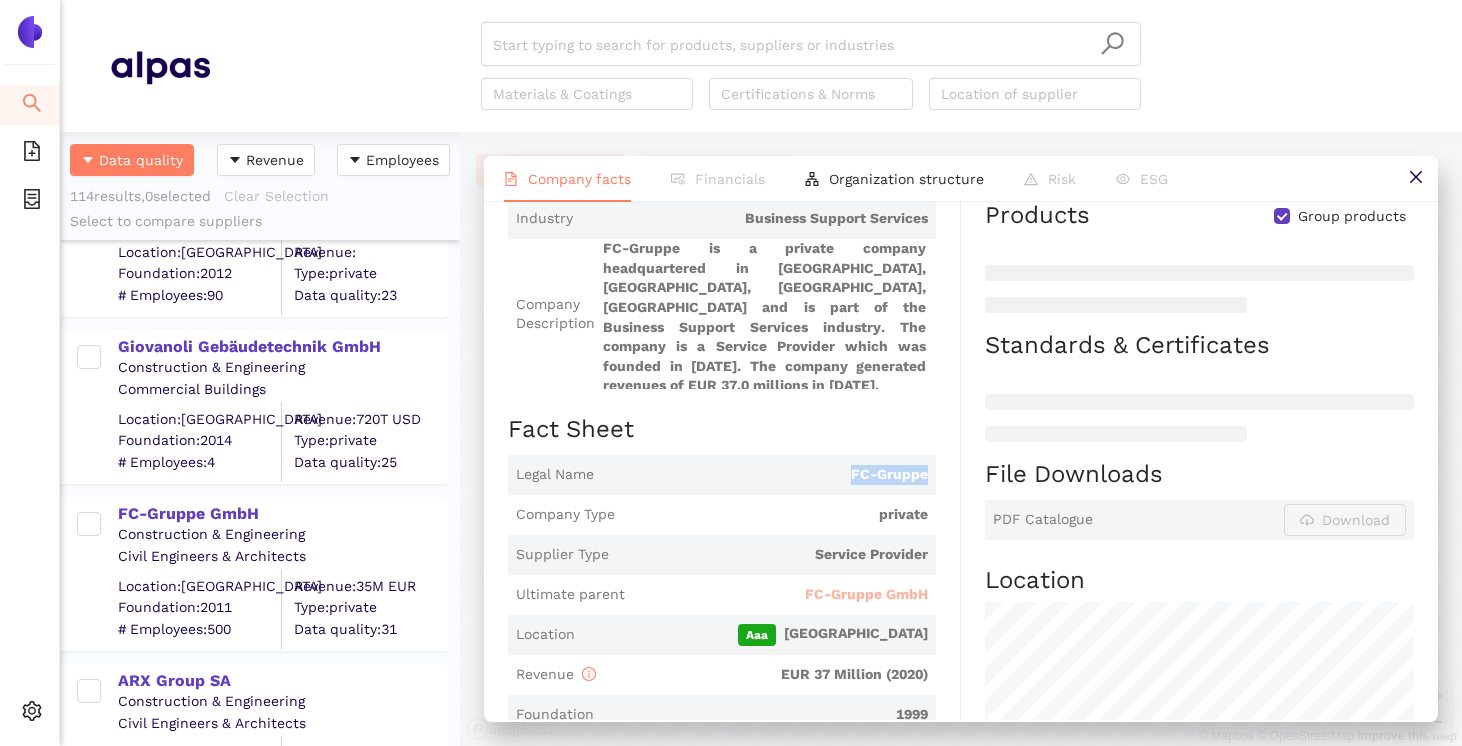 click on "FC-Gruppe GmbH" at bounding box center (866, 595) 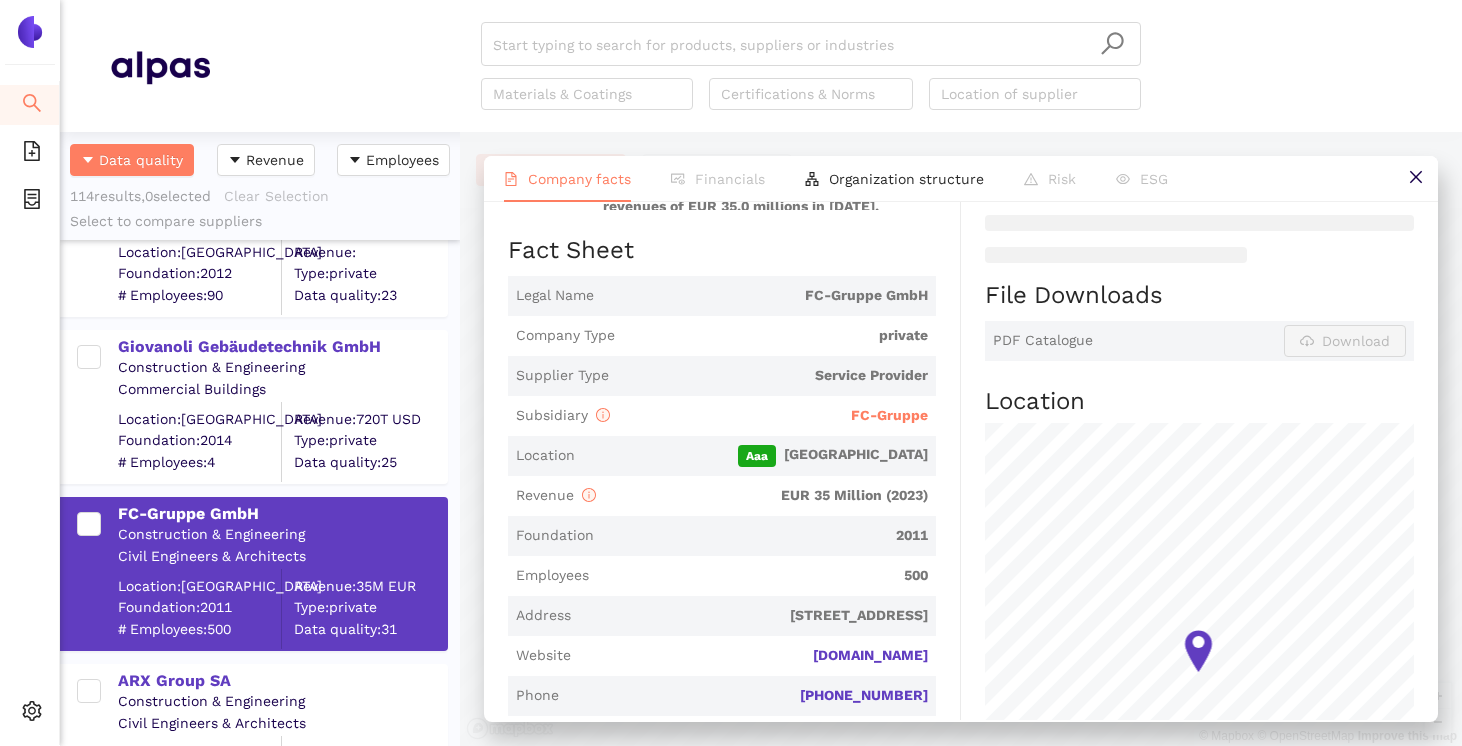 scroll, scrollTop: 392, scrollLeft: 0, axis: vertical 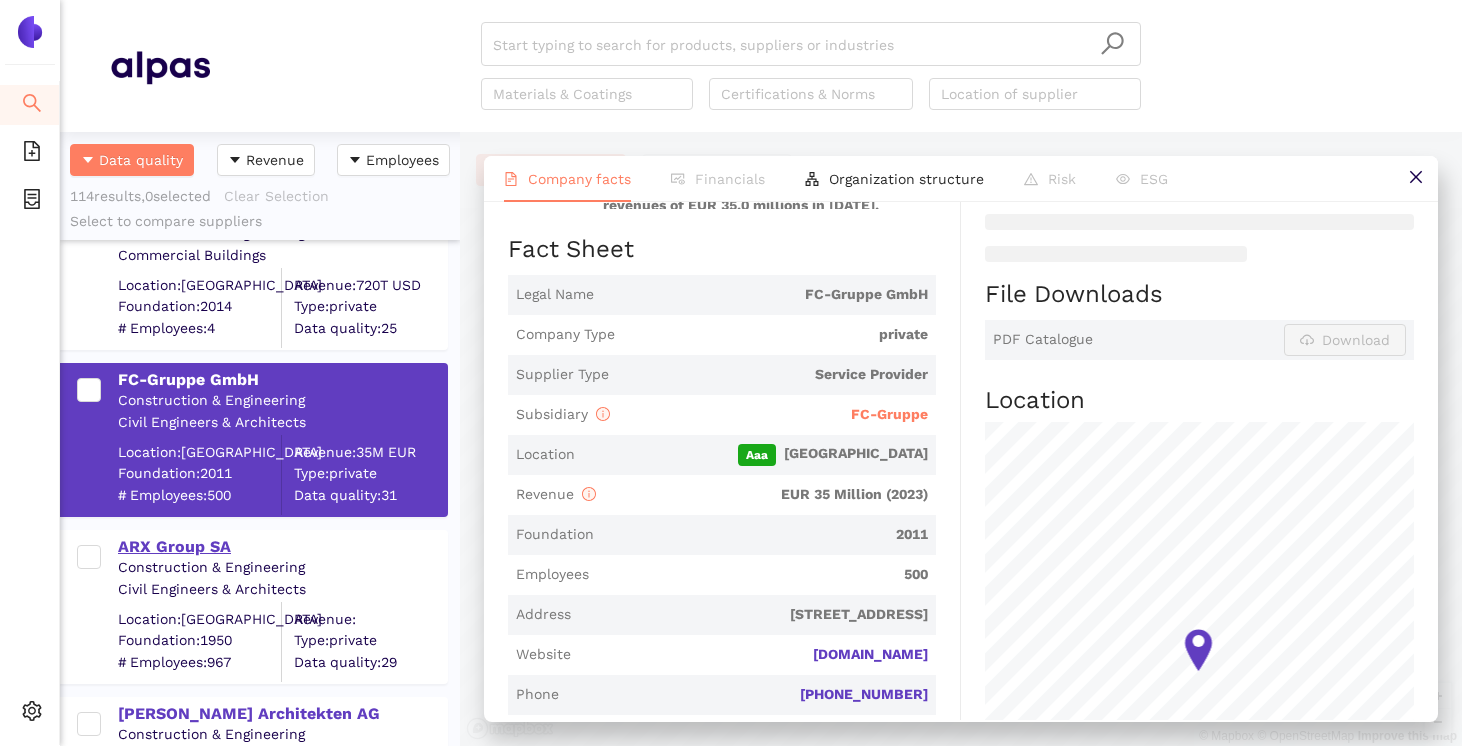 click on "ARX Group SA" at bounding box center (282, 547) 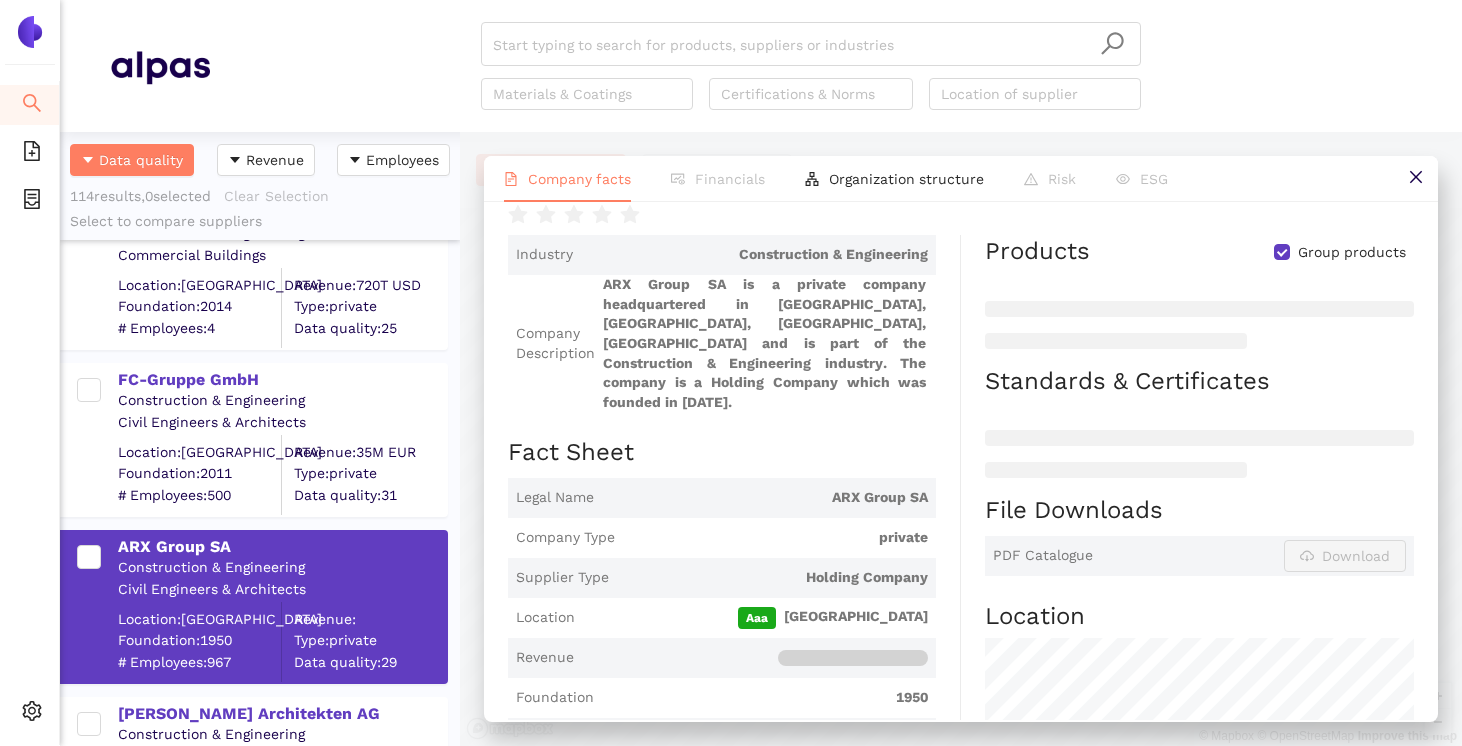 scroll, scrollTop: 132, scrollLeft: 0, axis: vertical 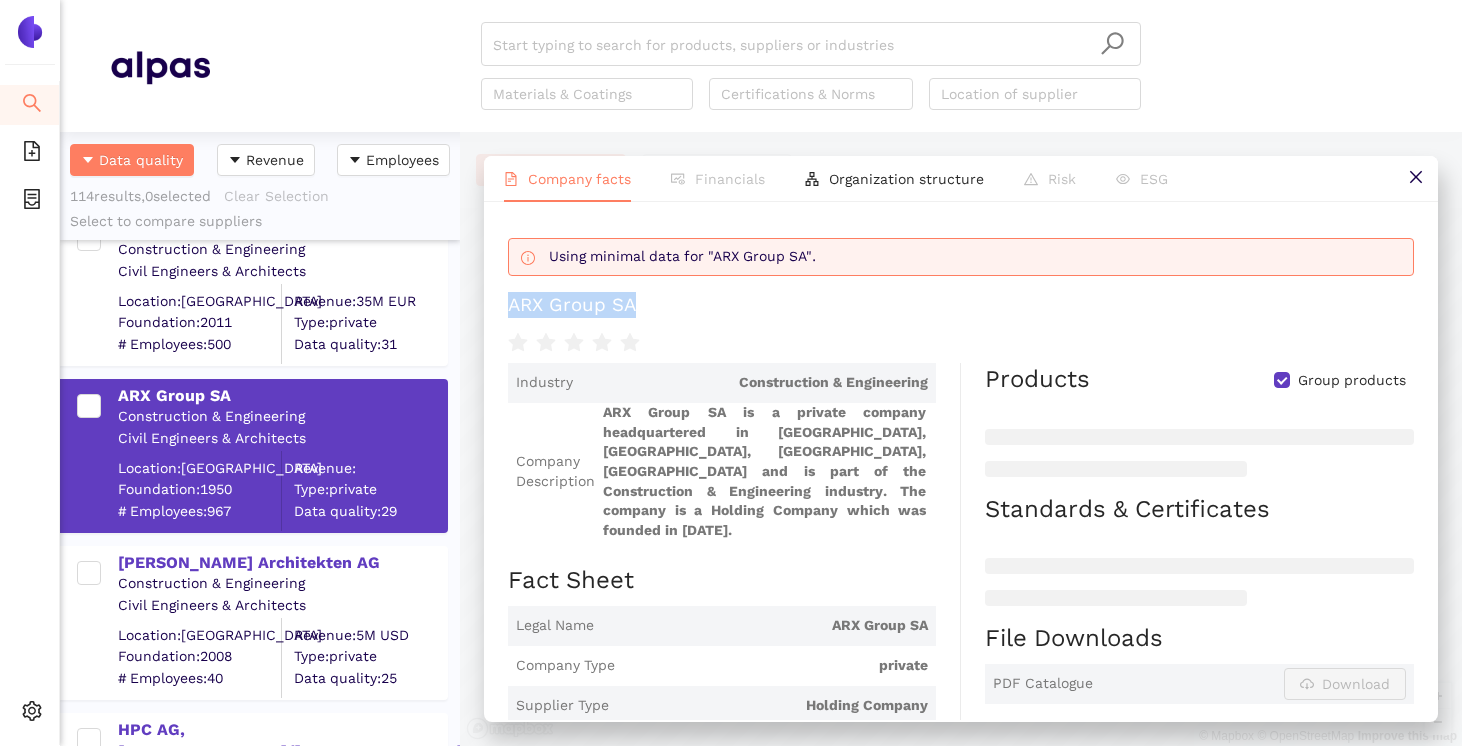 drag, startPoint x: 653, startPoint y: 307, endPoint x: 511, endPoint y: 305, distance: 142.01408 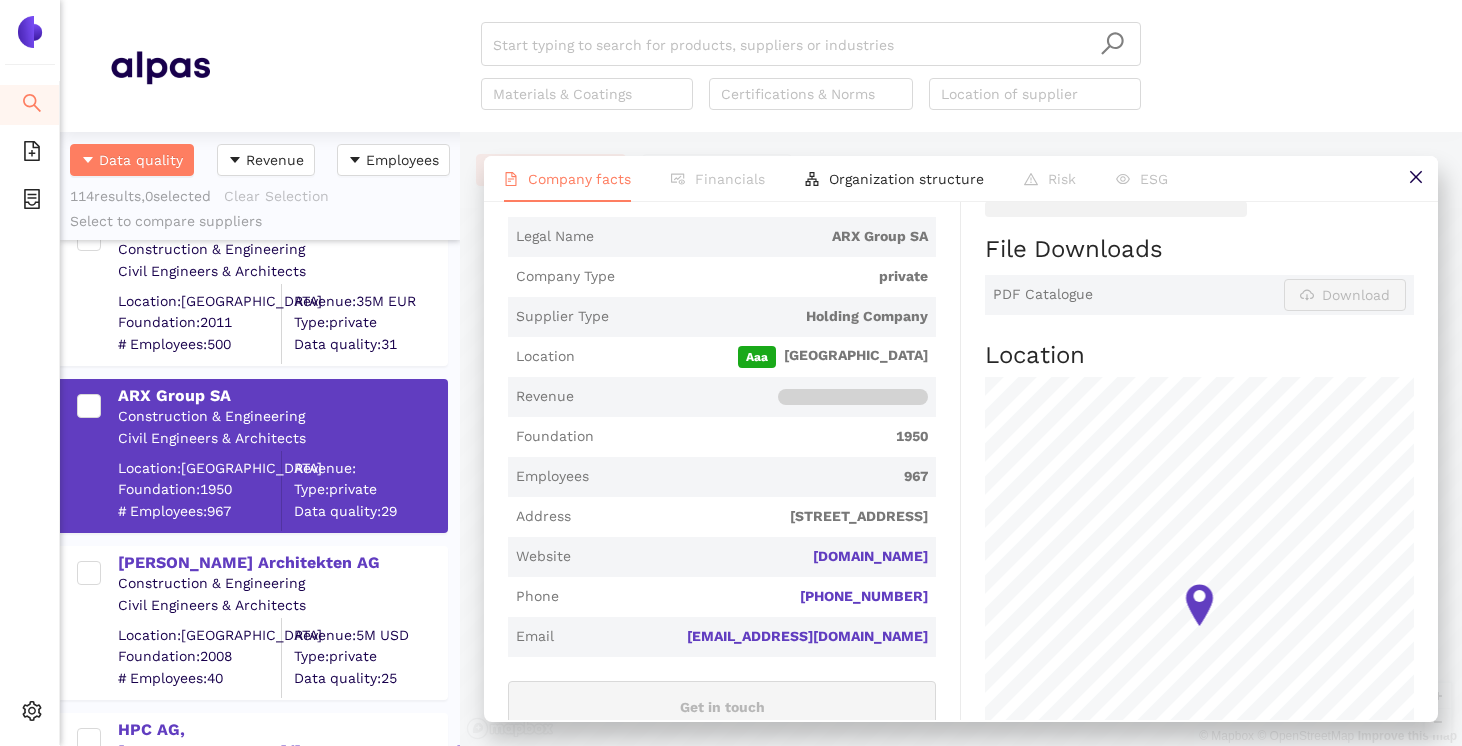 scroll, scrollTop: 392, scrollLeft: 0, axis: vertical 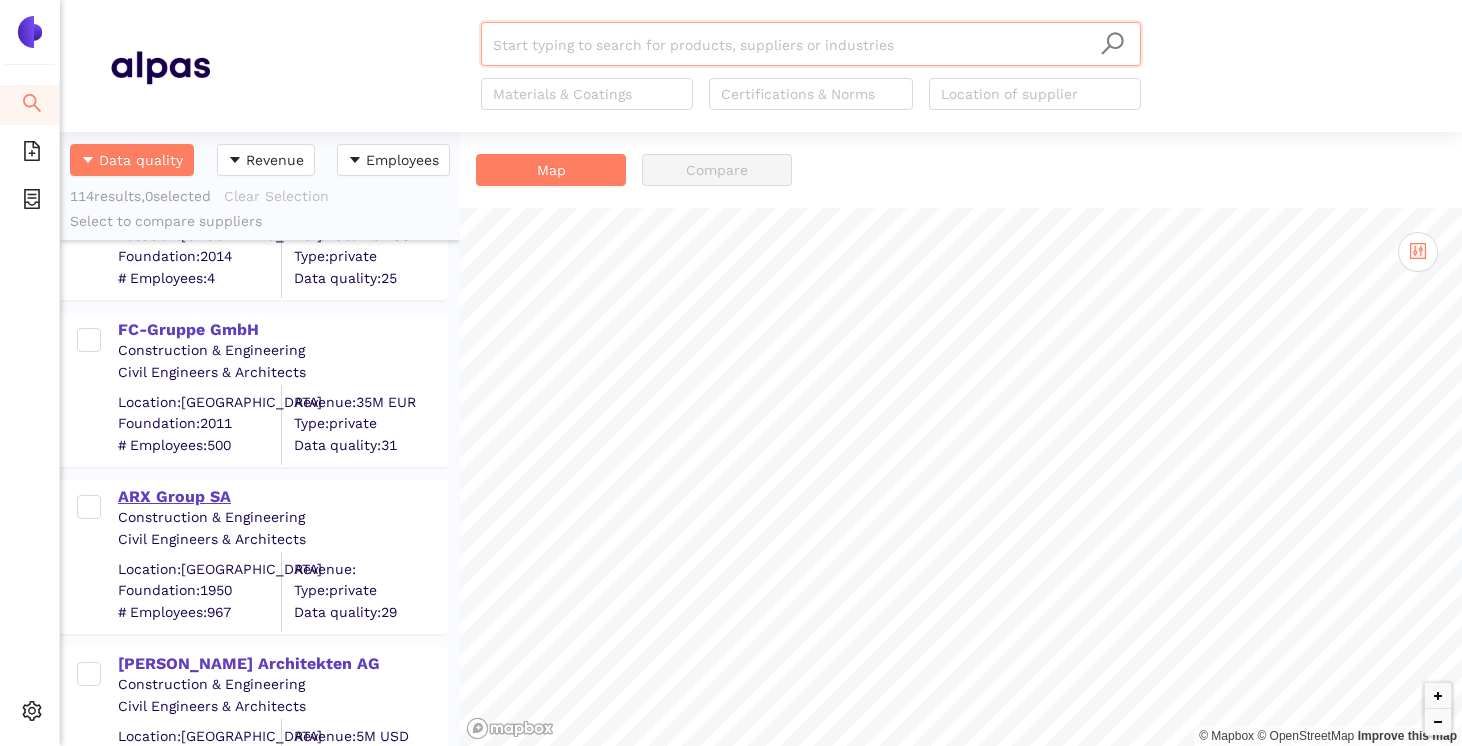 click on "ARX Group SA" at bounding box center (282, 497) 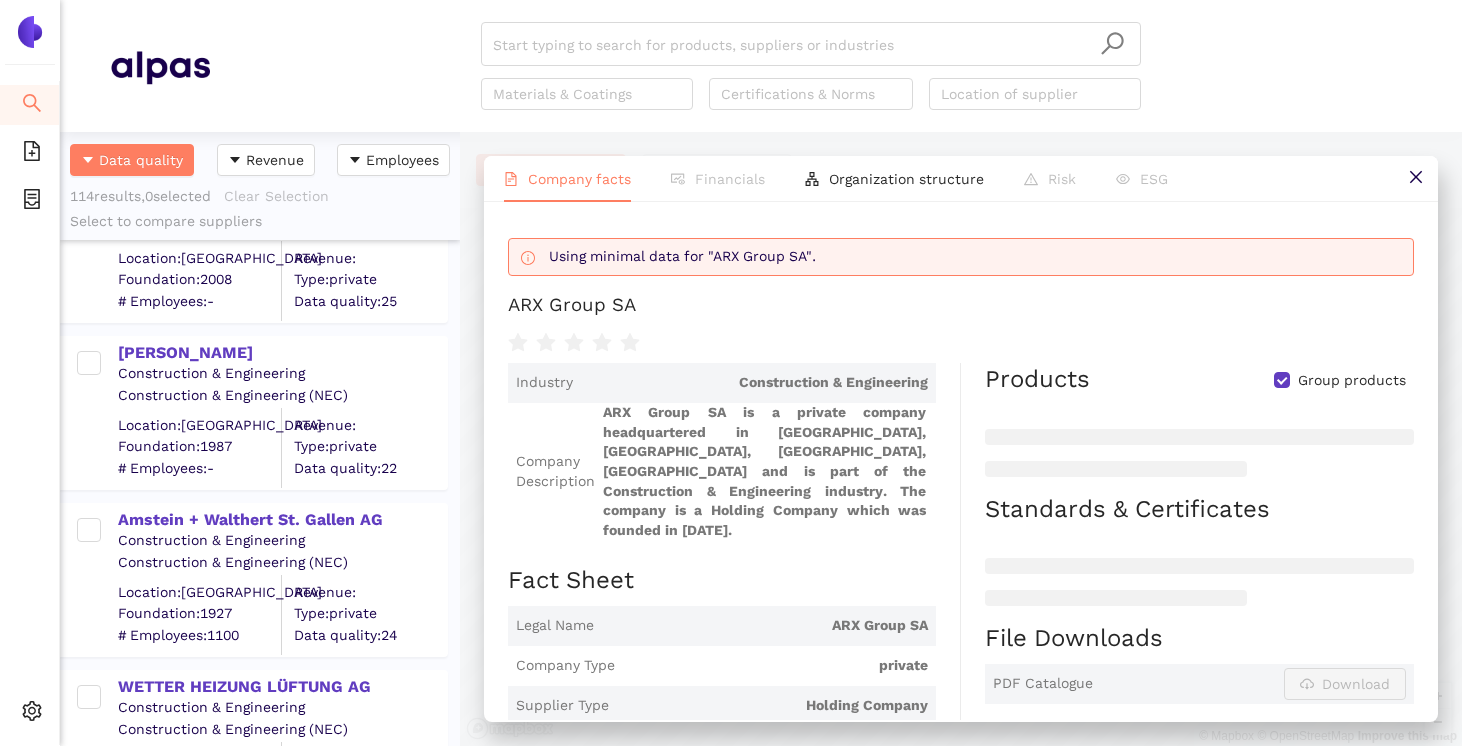scroll, scrollTop: 9951, scrollLeft: 0, axis: vertical 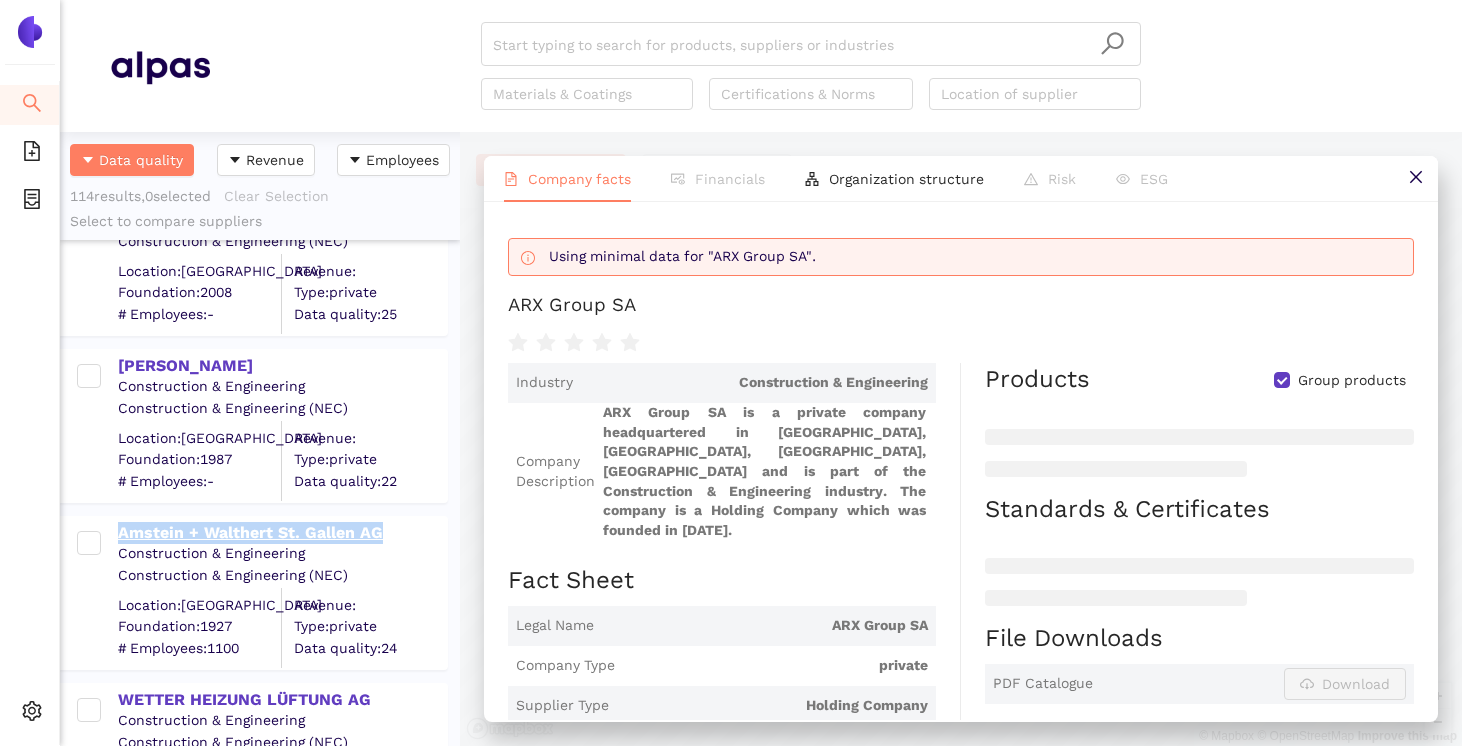 drag, startPoint x: 111, startPoint y: 529, endPoint x: 389, endPoint y: 536, distance: 278.0881 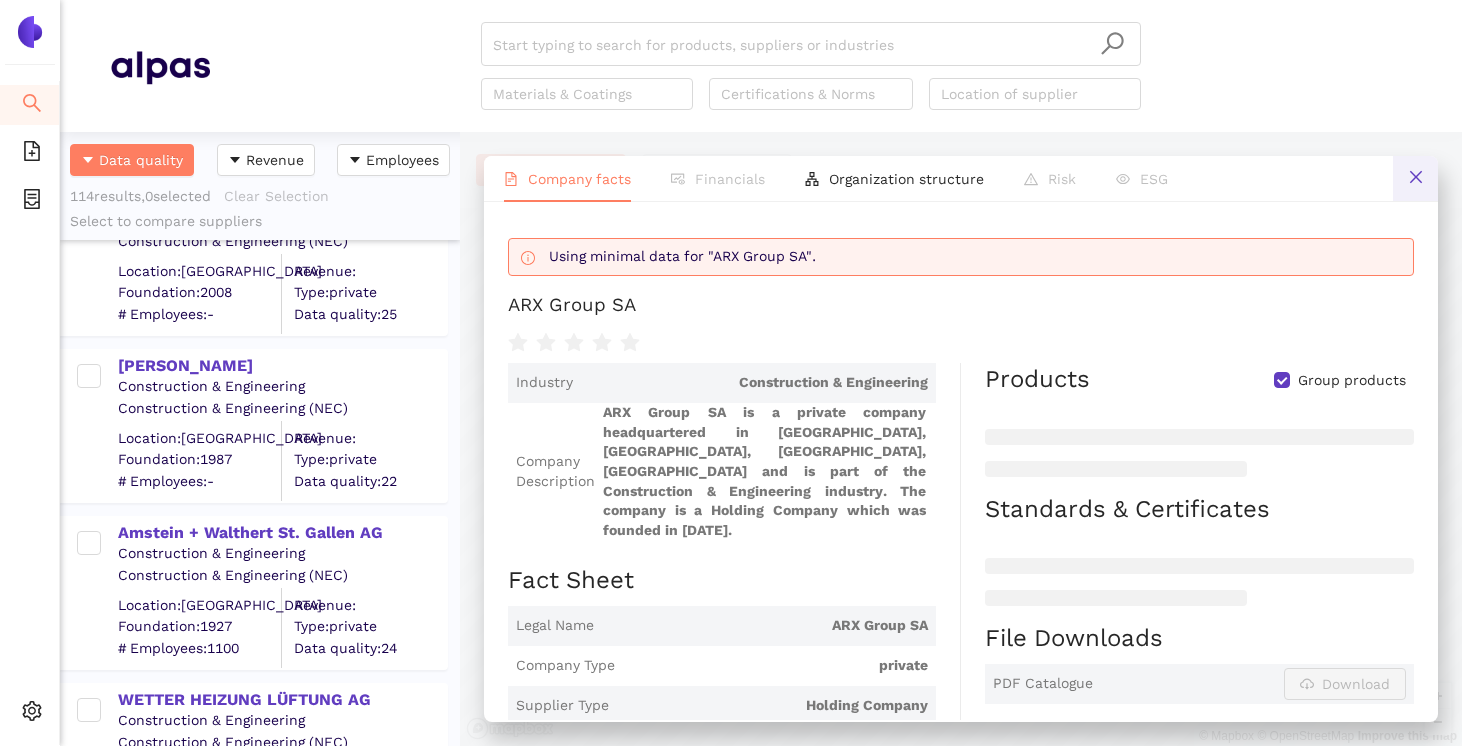click at bounding box center (1415, 178) 